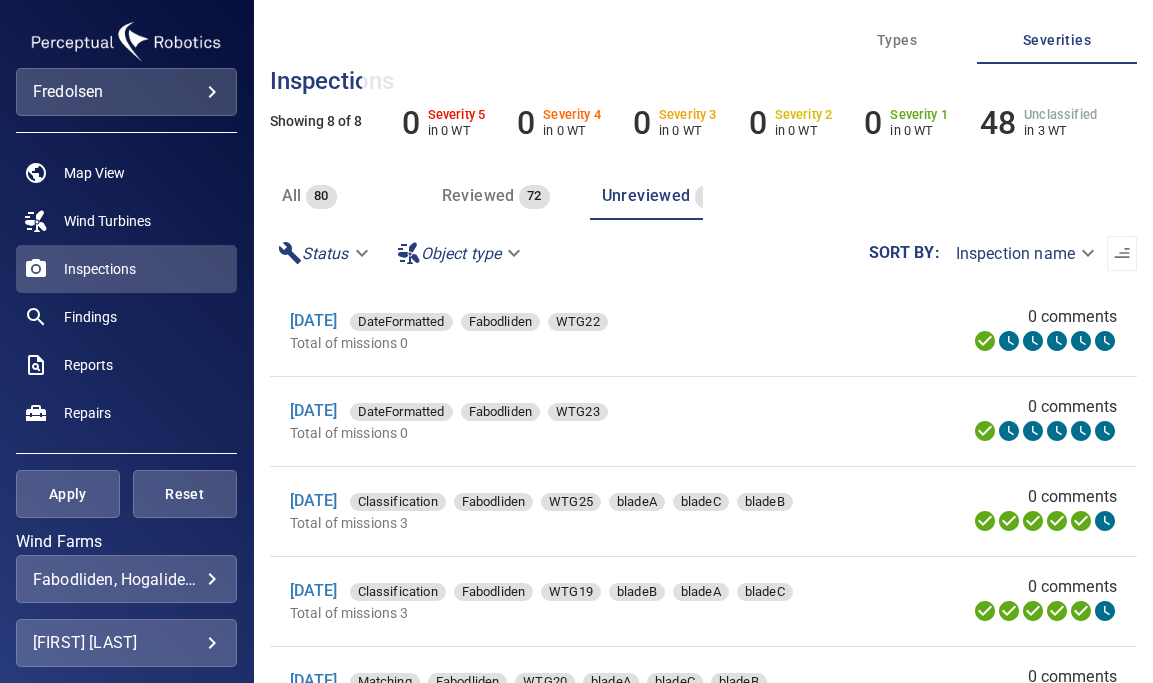 scroll, scrollTop: 0, scrollLeft: 0, axis: both 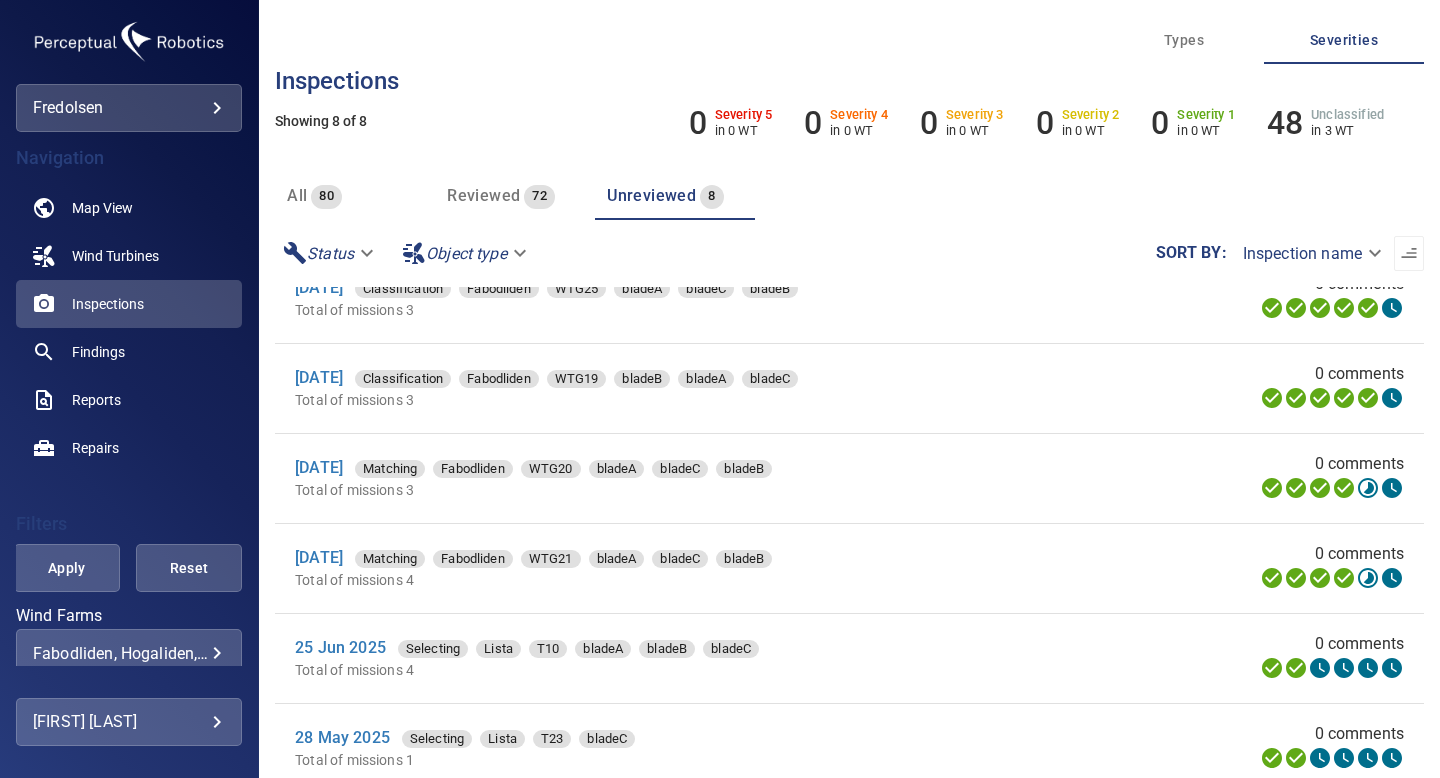 click on "Reviewed" at bounding box center (483, 195) 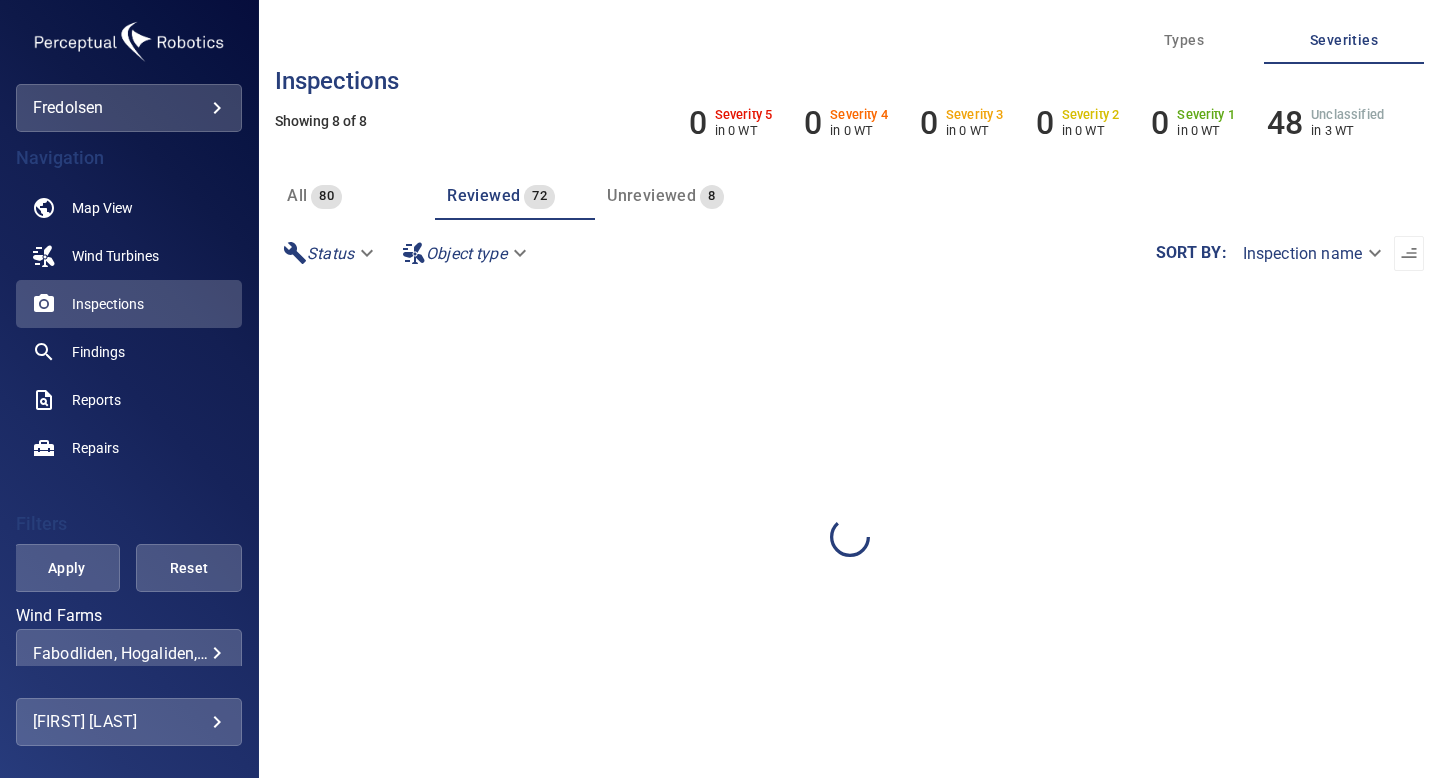 scroll, scrollTop: 0, scrollLeft: 0, axis: both 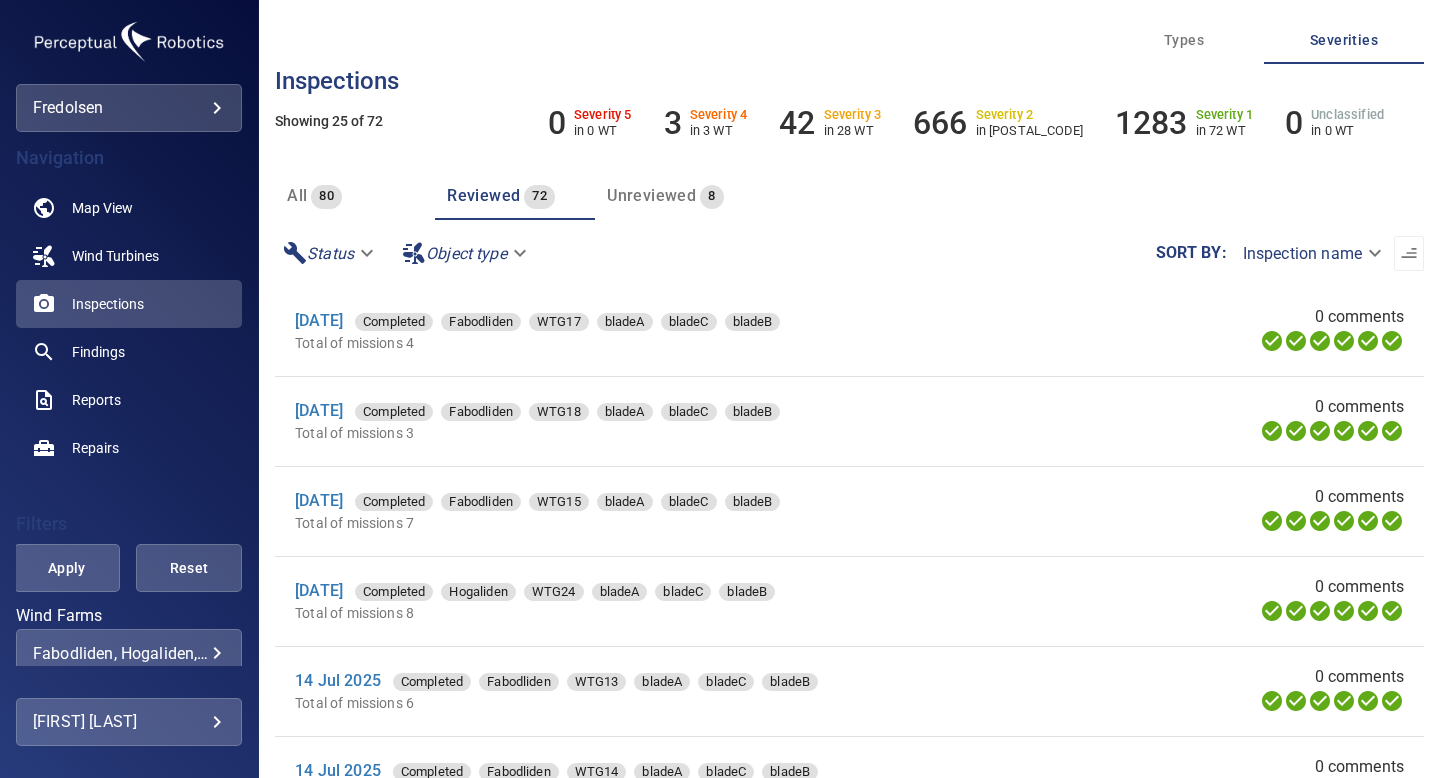 click on "Unreviewed" at bounding box center (651, 195) 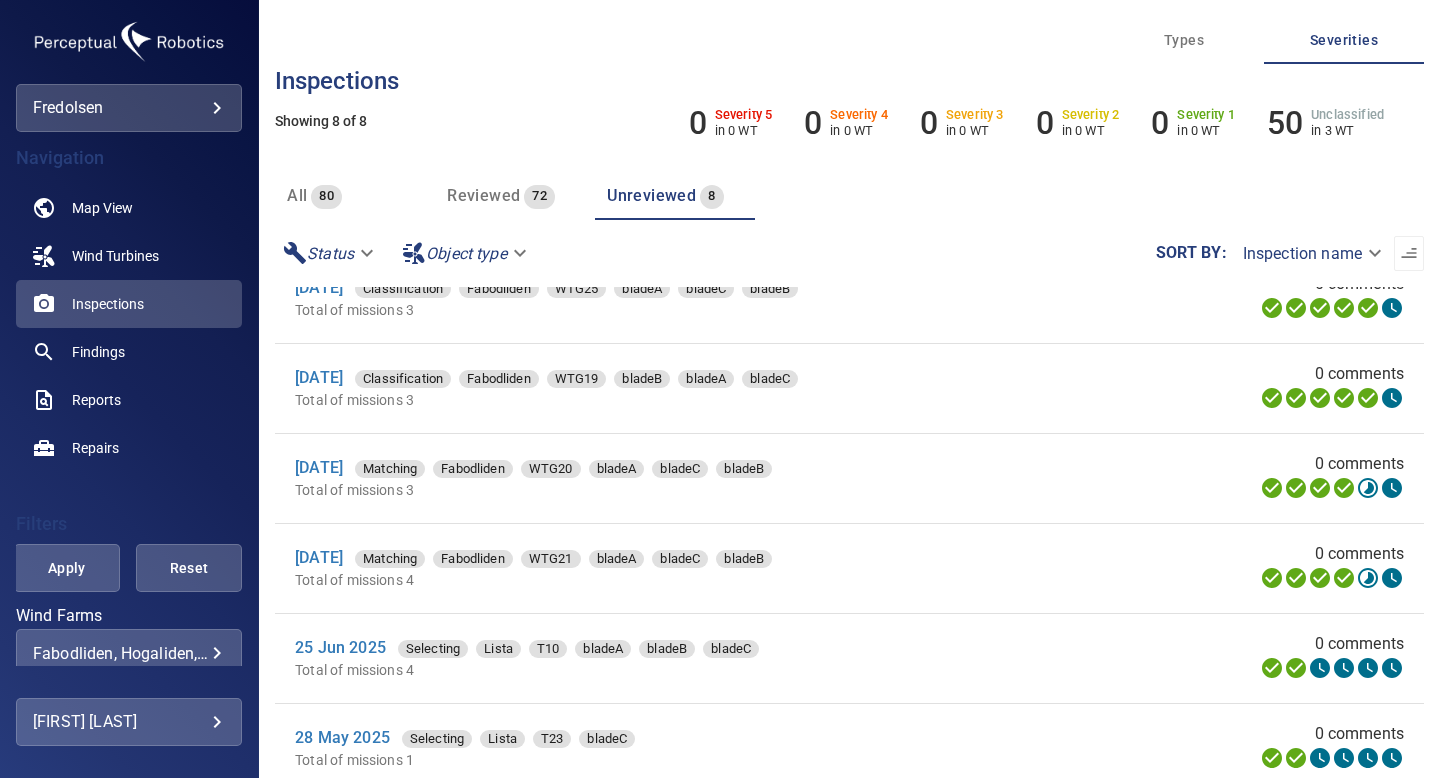 scroll, scrollTop: 90, scrollLeft: 0, axis: vertical 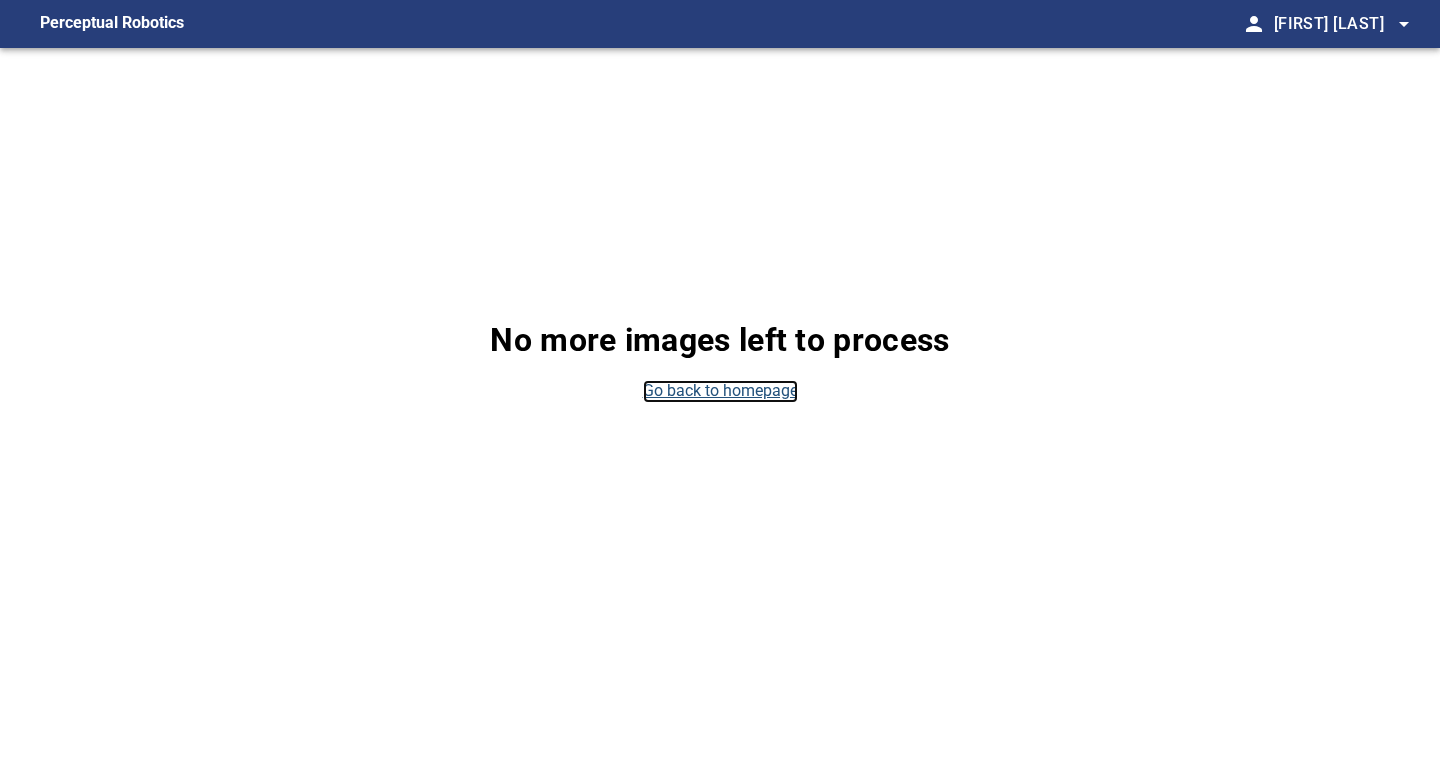 click on "Go back to homepage" at bounding box center (720, 391) 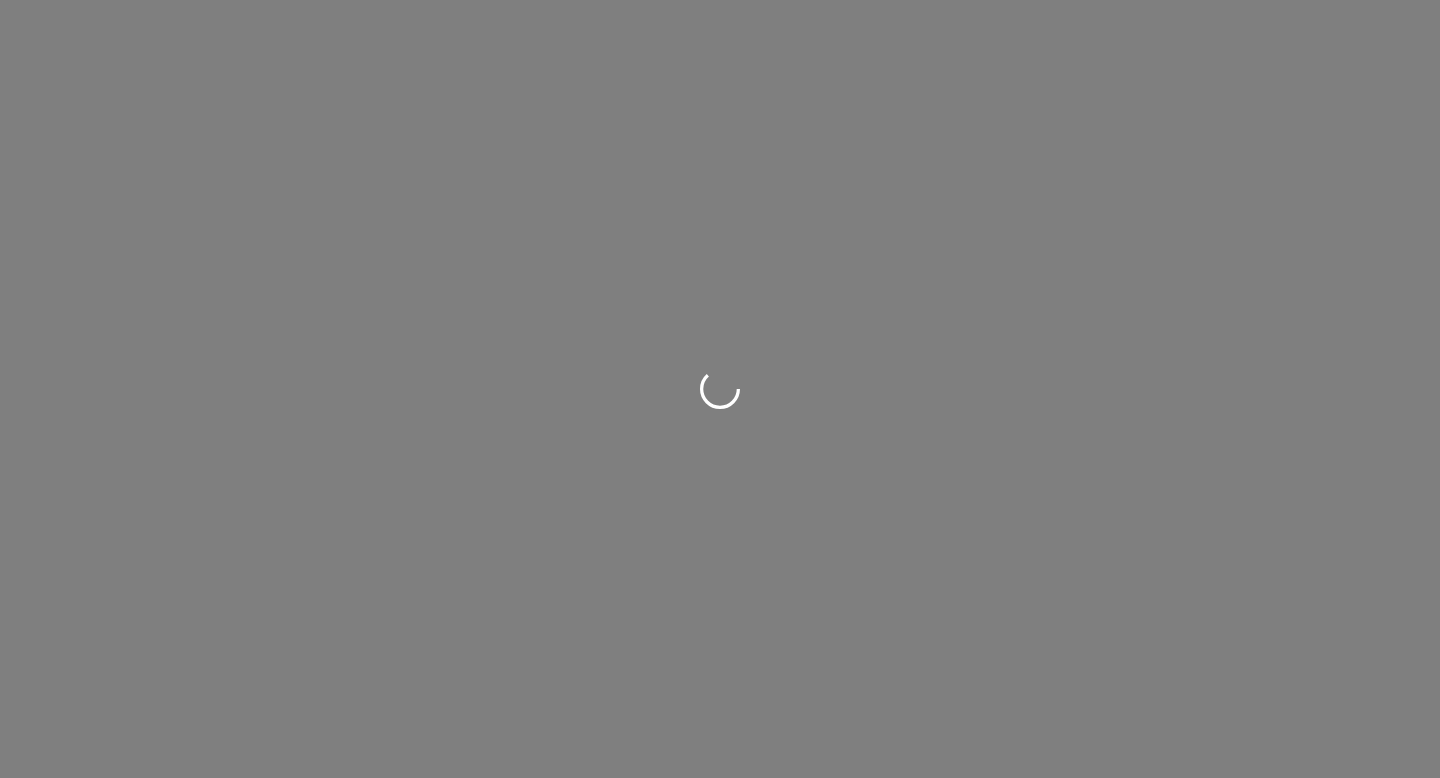 scroll, scrollTop: 0, scrollLeft: 0, axis: both 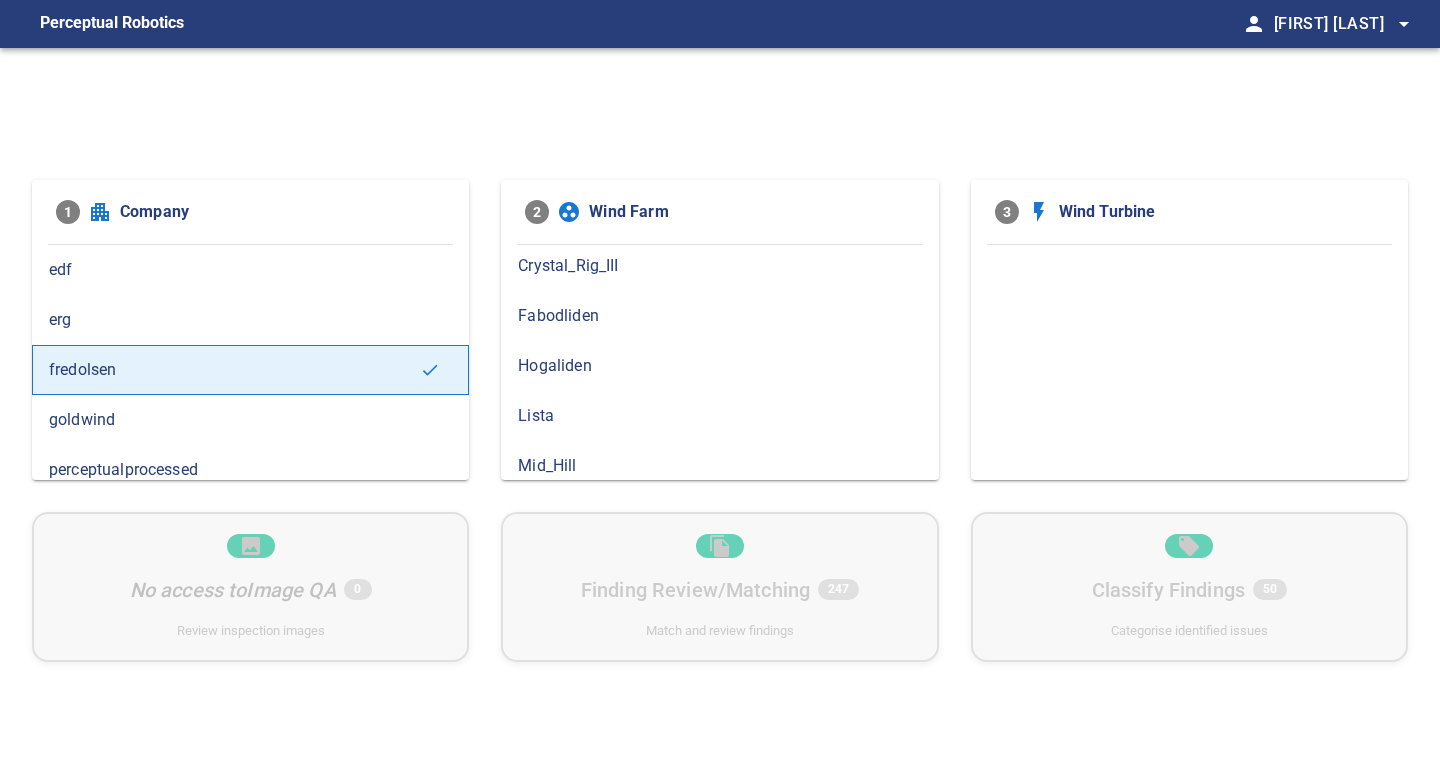 click on "Fabodliden" at bounding box center (719, 316) 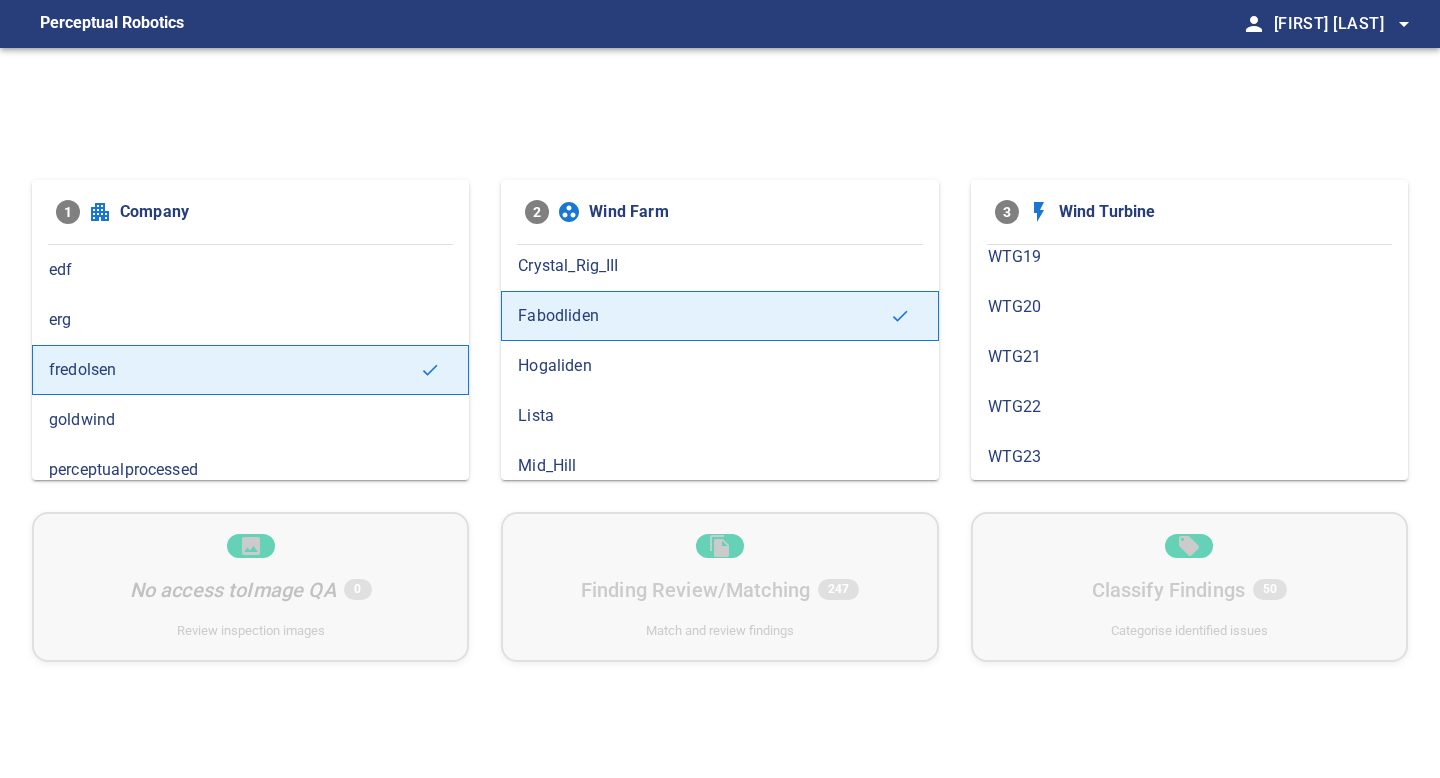 scroll, scrollTop: 837, scrollLeft: 0, axis: vertical 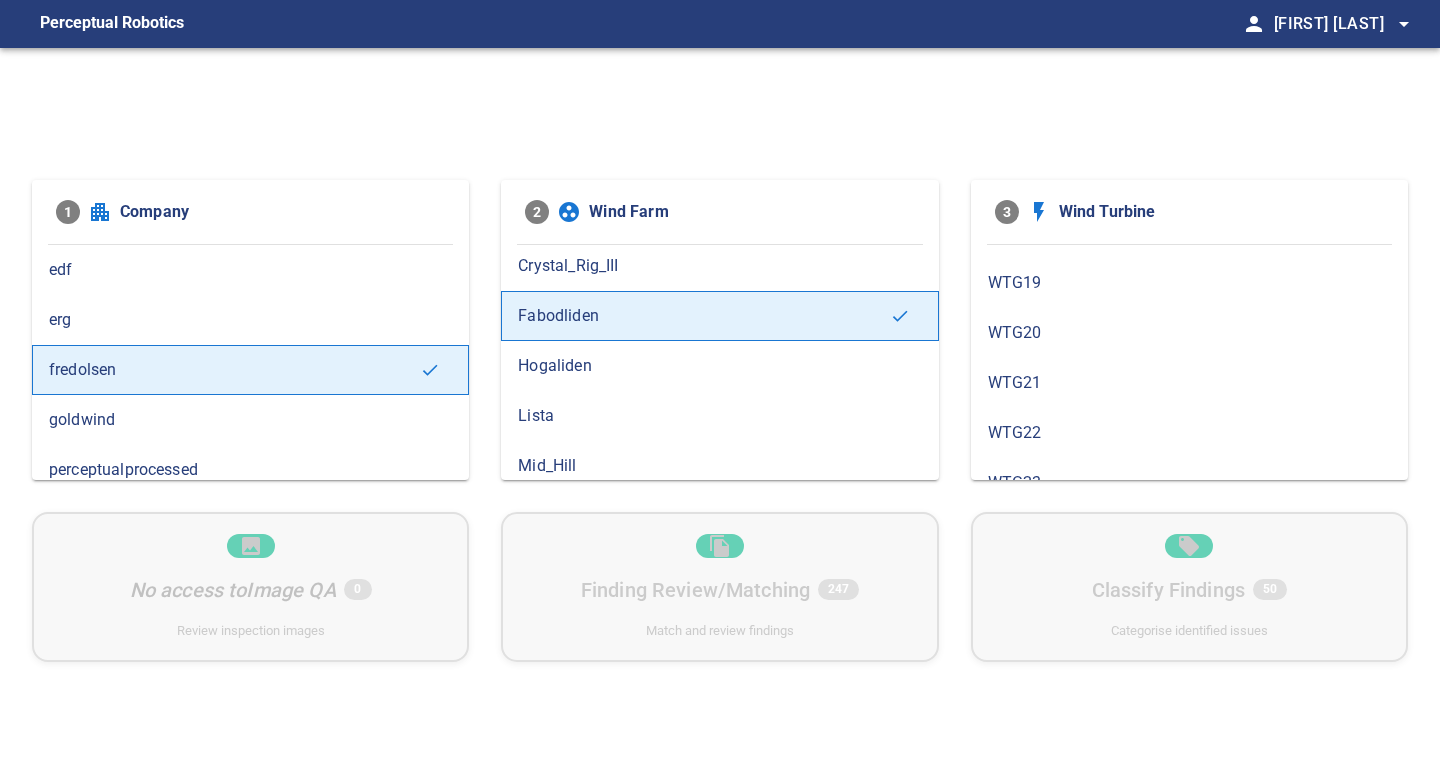 click on "WTG21" at bounding box center (1189, 383) 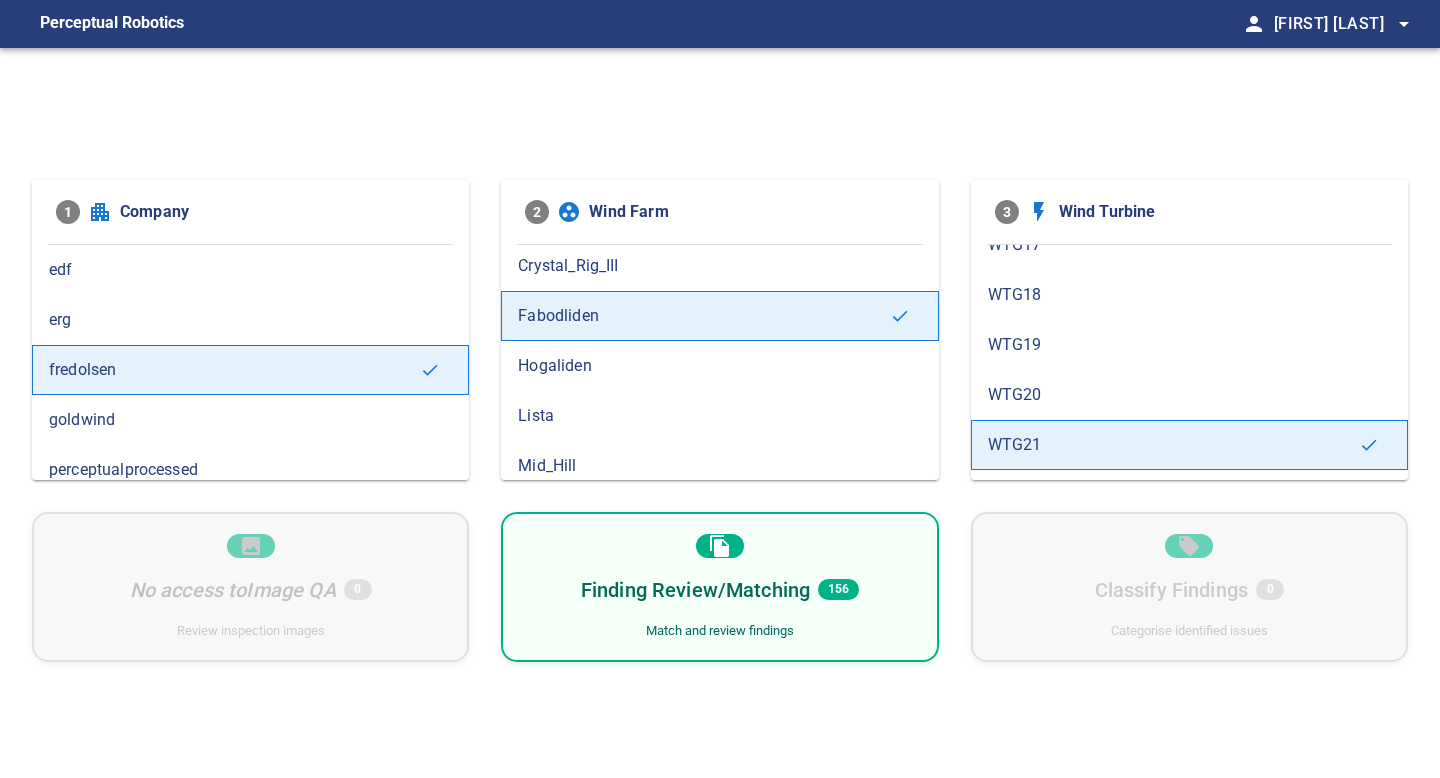 scroll, scrollTop: 773, scrollLeft: 0, axis: vertical 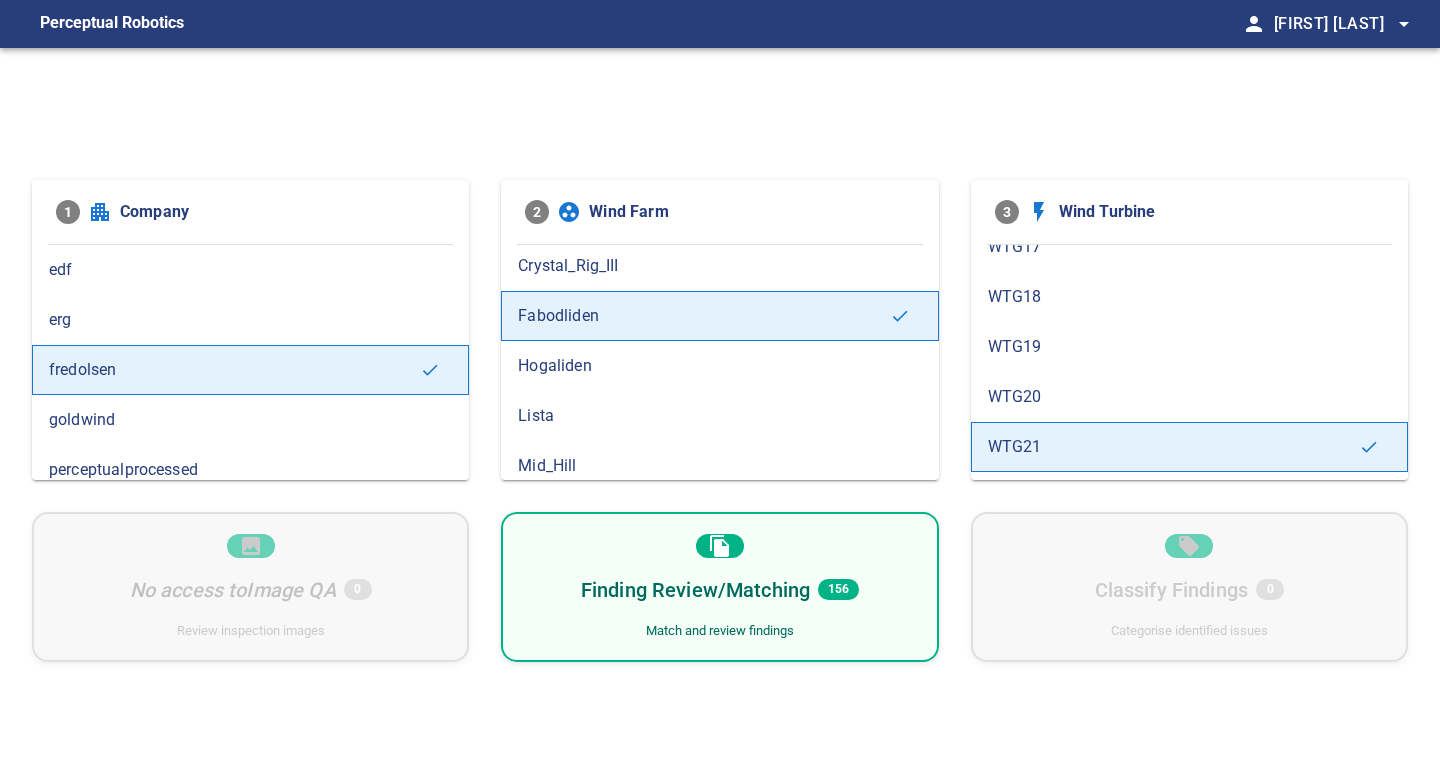 click on "WTG19" at bounding box center (1189, 347) 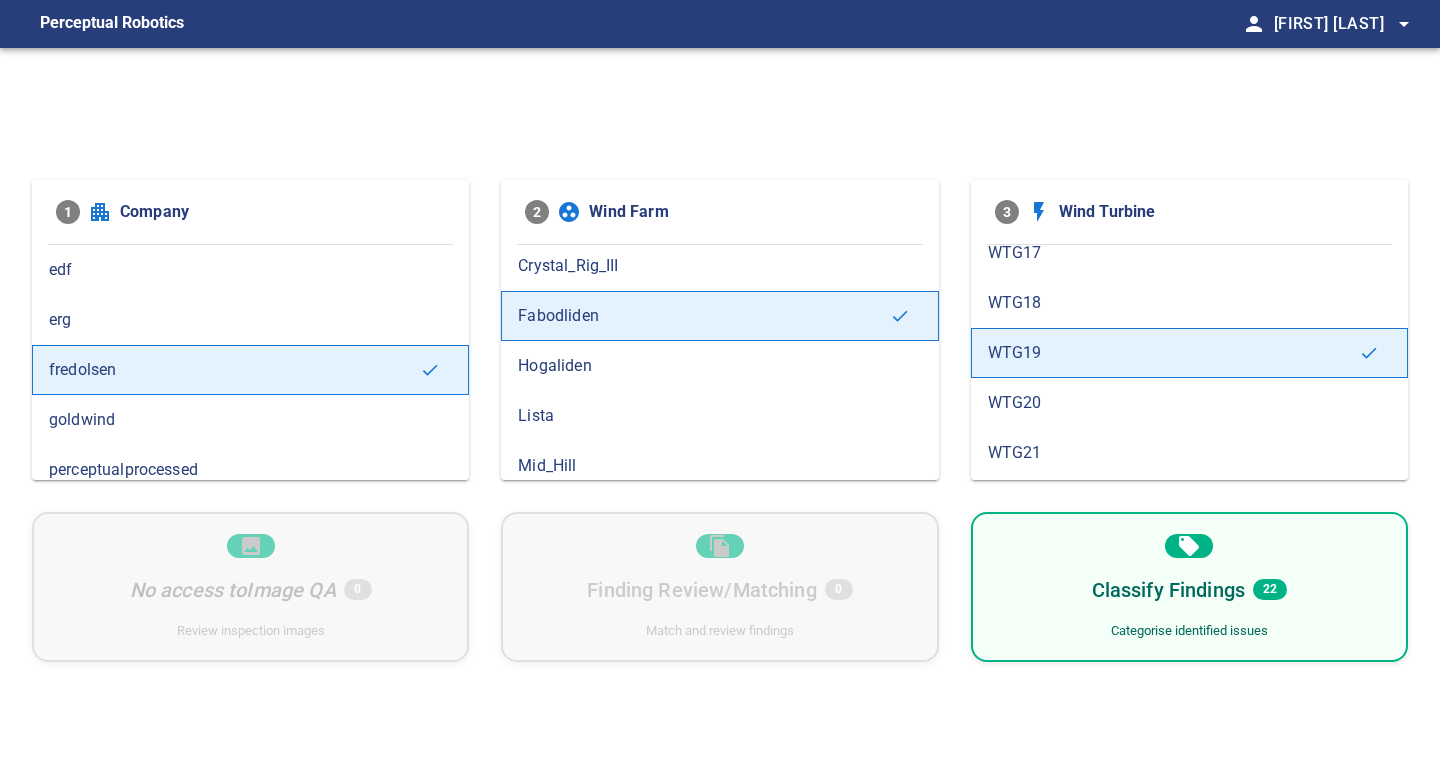 scroll, scrollTop: 768, scrollLeft: 0, axis: vertical 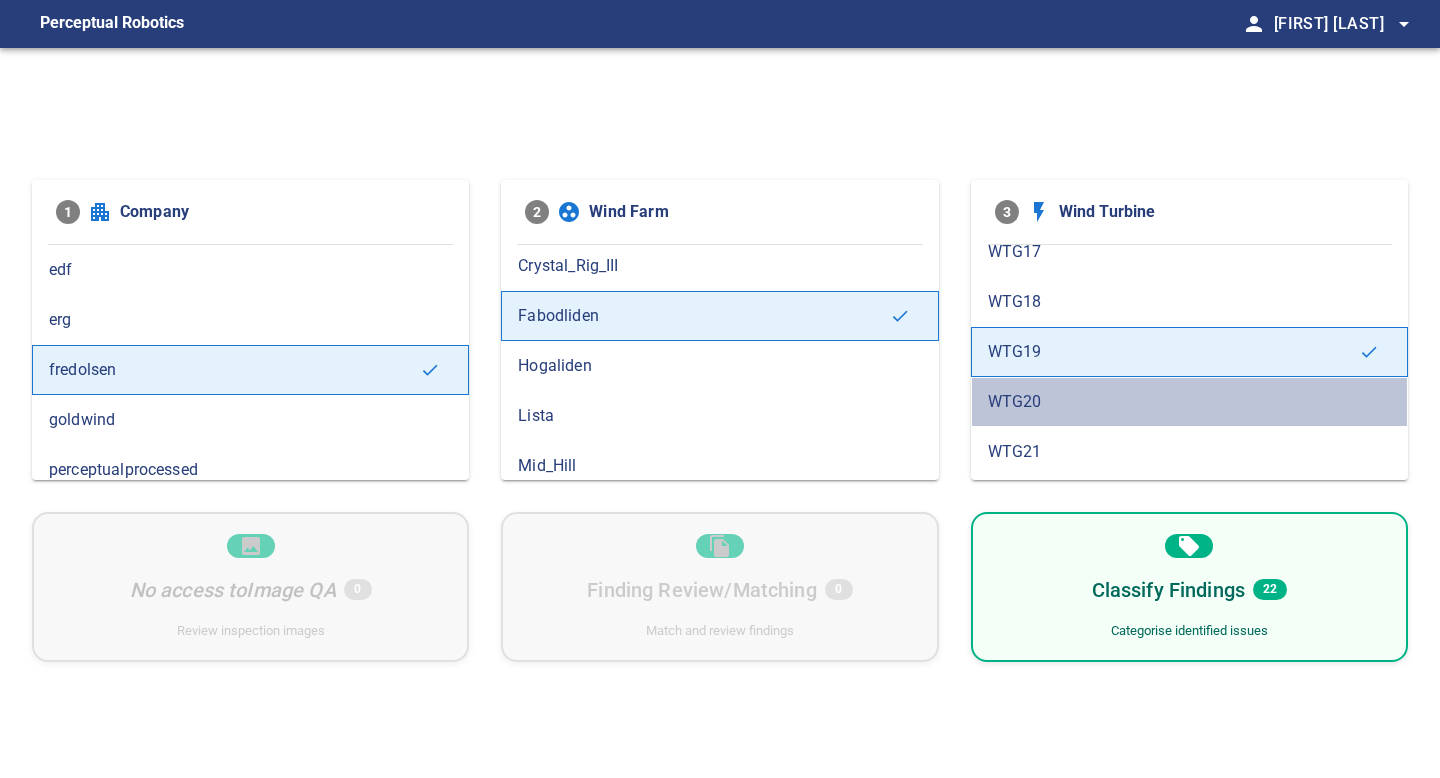 click on "WTG20" at bounding box center [1189, 402] 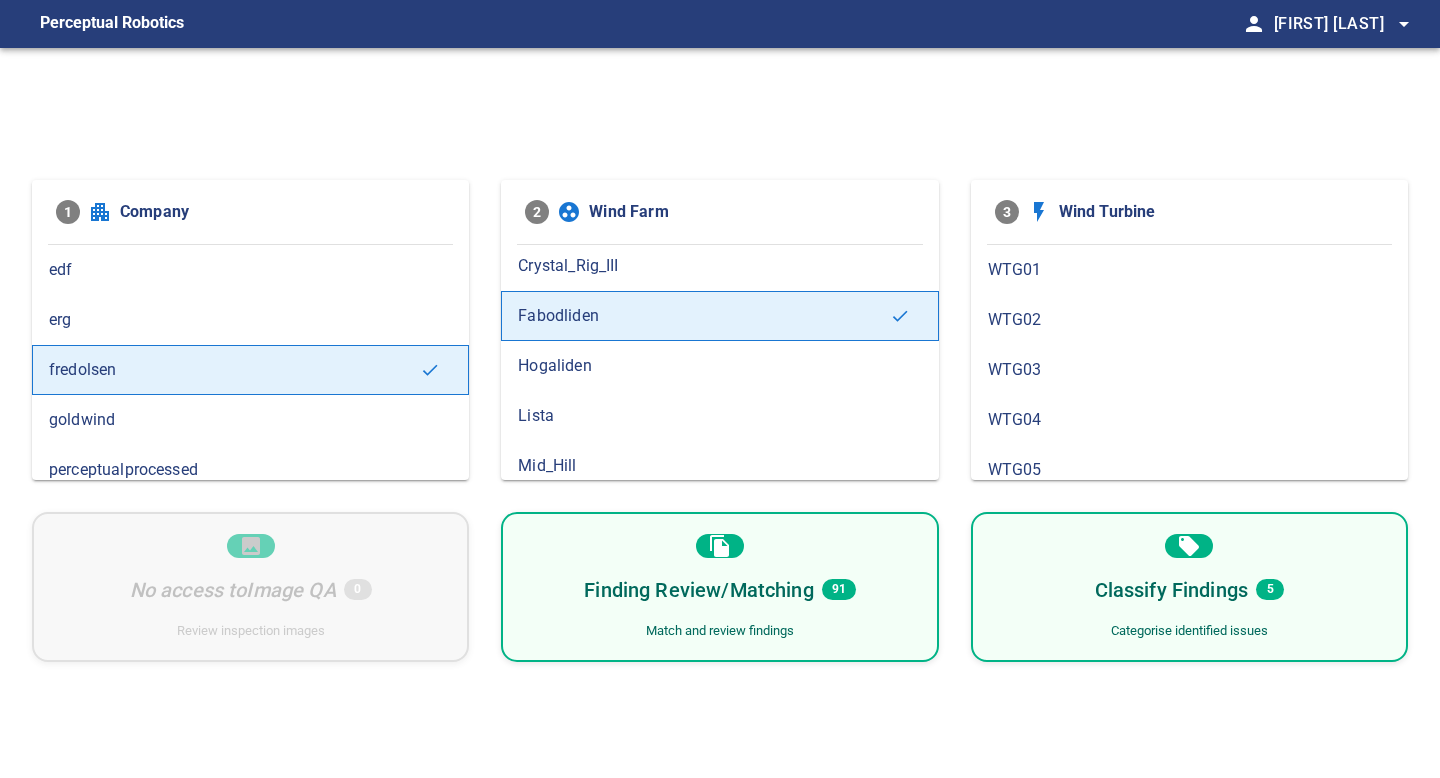 click on "Finding Review/Matching 91 Match and review findings" at bounding box center [719, 587] 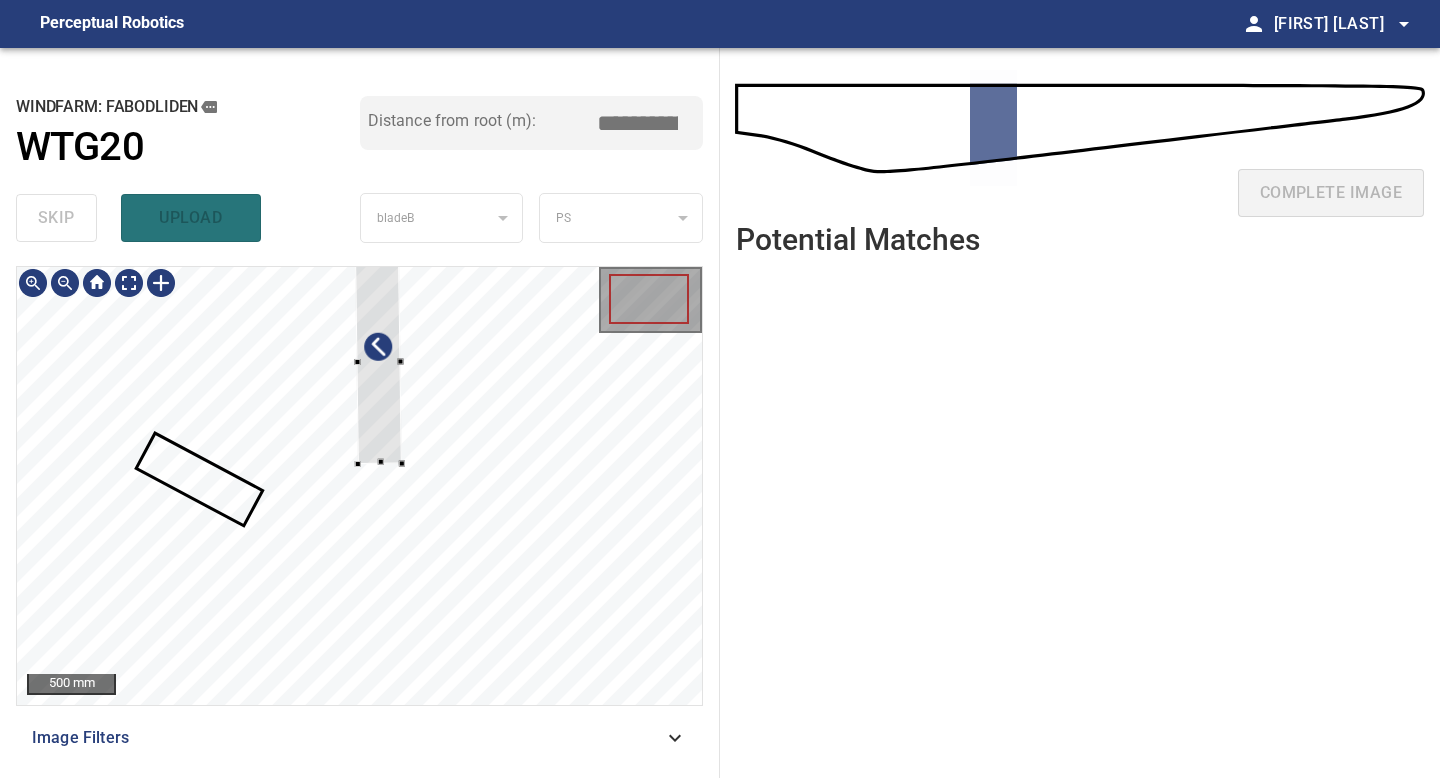 click at bounding box center [378, 362] 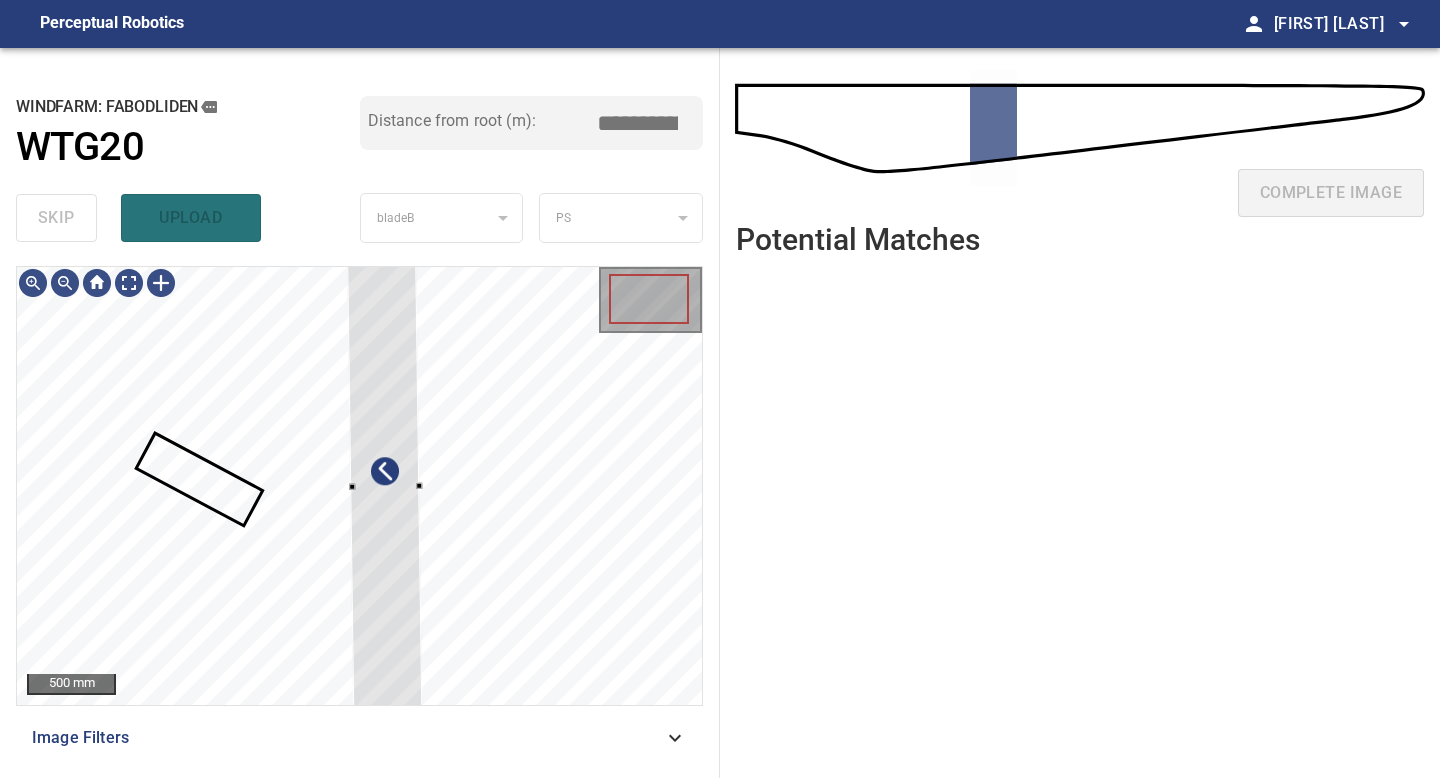 click on "500 mm Image Filters" at bounding box center (359, 514) 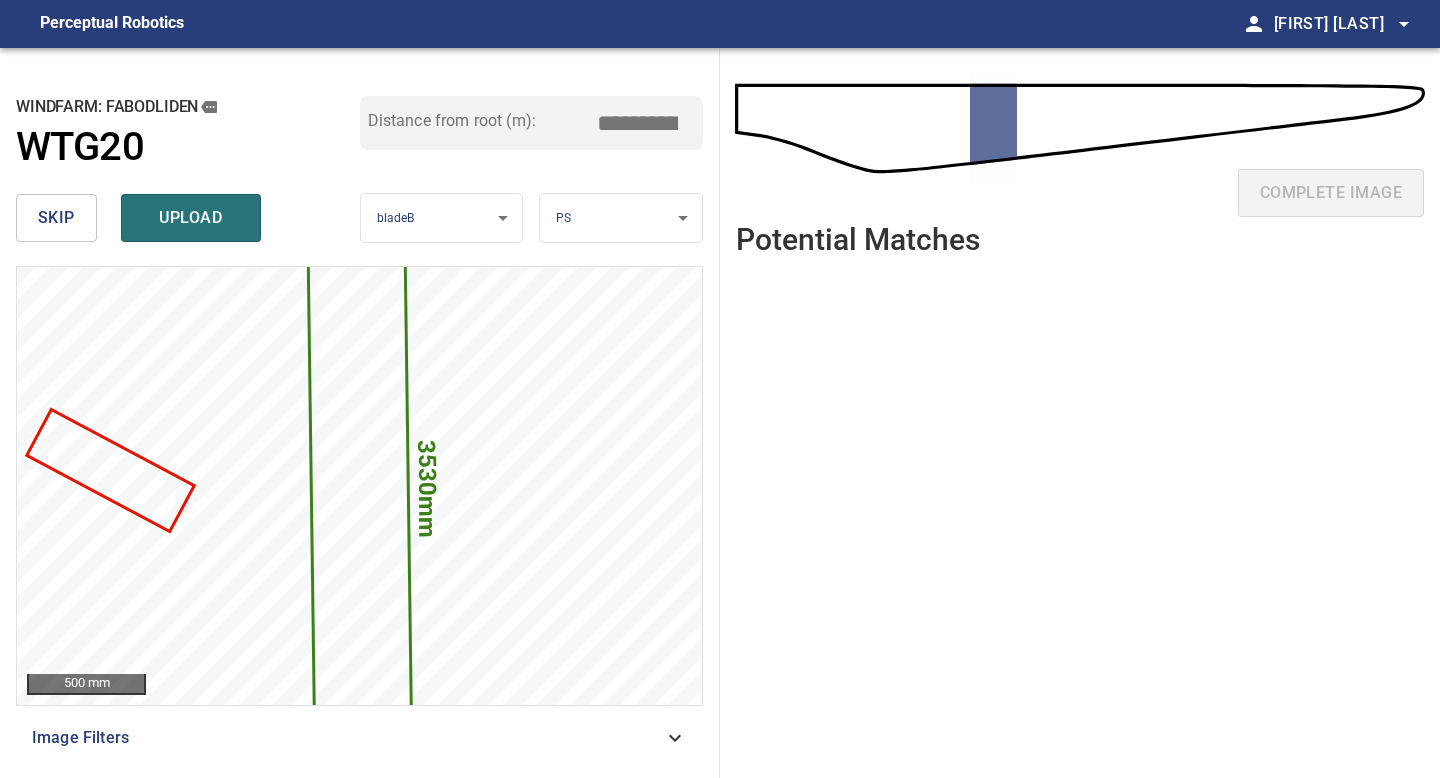 drag, startPoint x: 641, startPoint y: 124, endPoint x: 563, endPoint y: 124, distance: 78 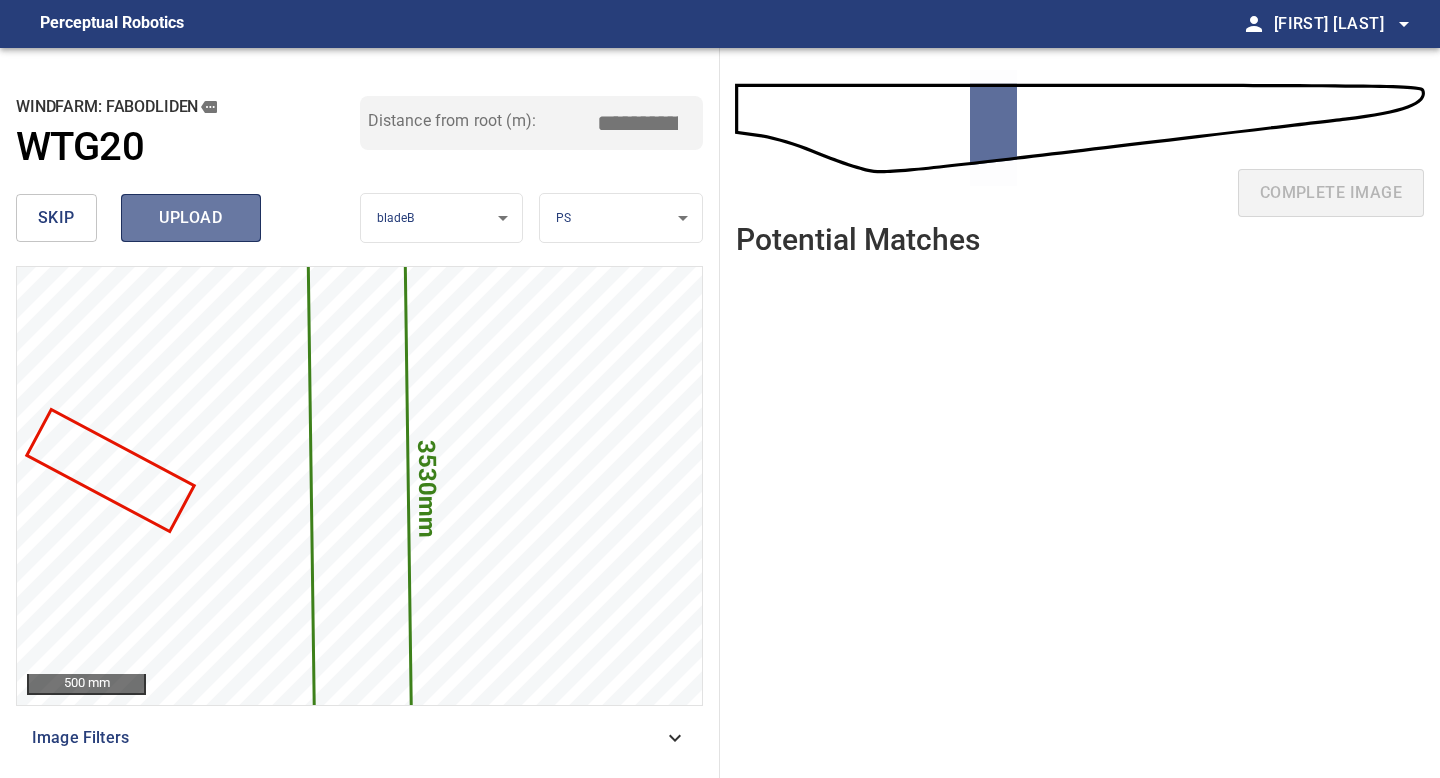 click on "upload" at bounding box center (191, 218) 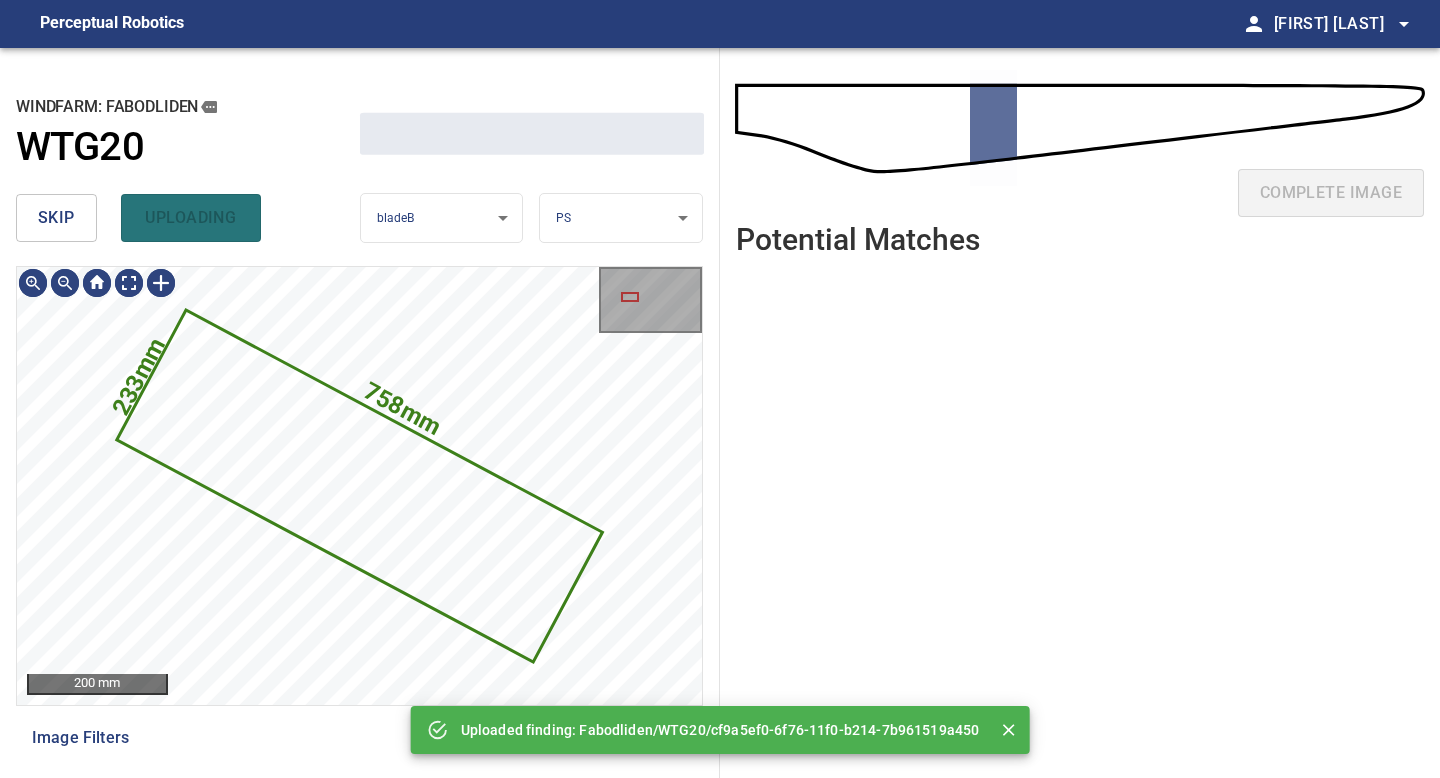 click on "skip" at bounding box center [56, 218] 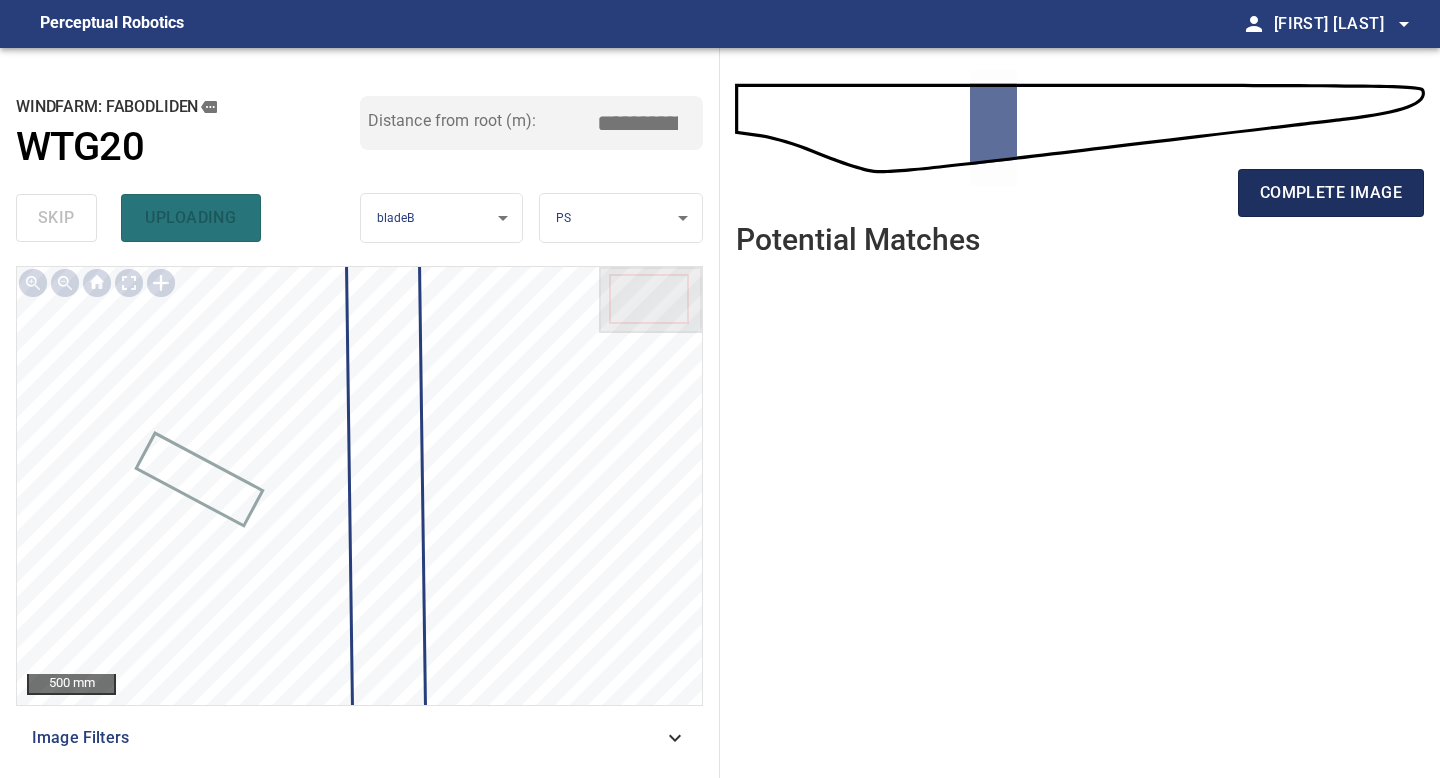 click on "complete image" at bounding box center (1331, 193) 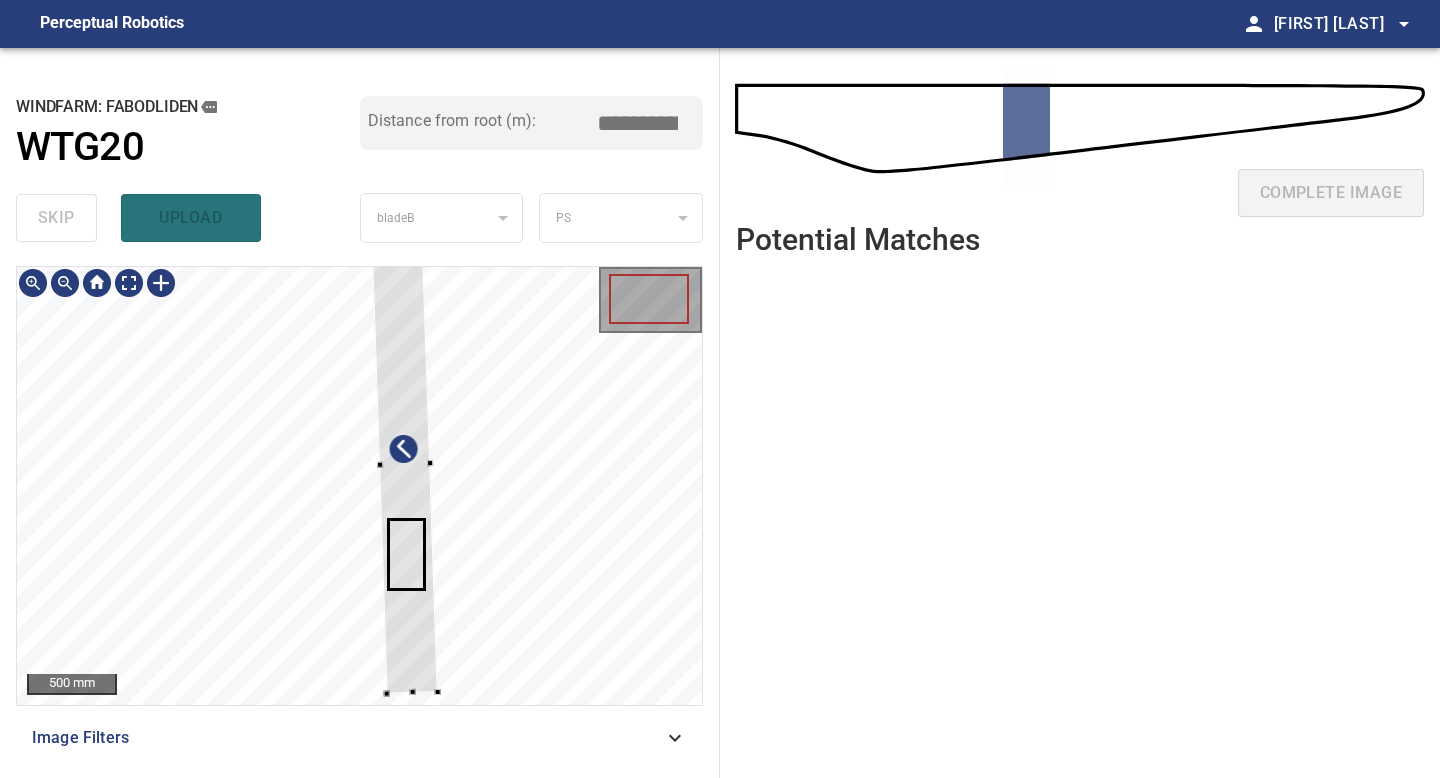click on "500 mm" at bounding box center [359, 486] 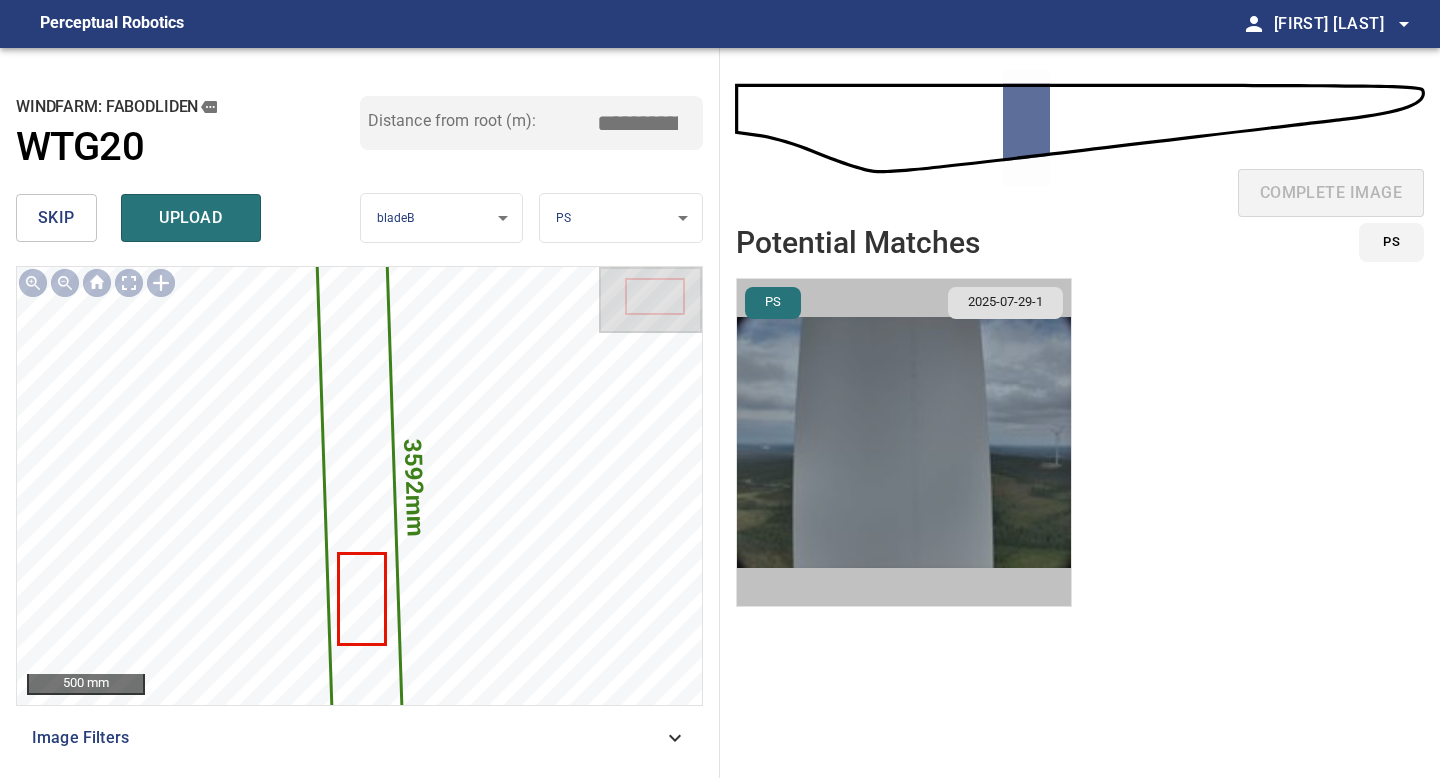 click at bounding box center [904, 442] 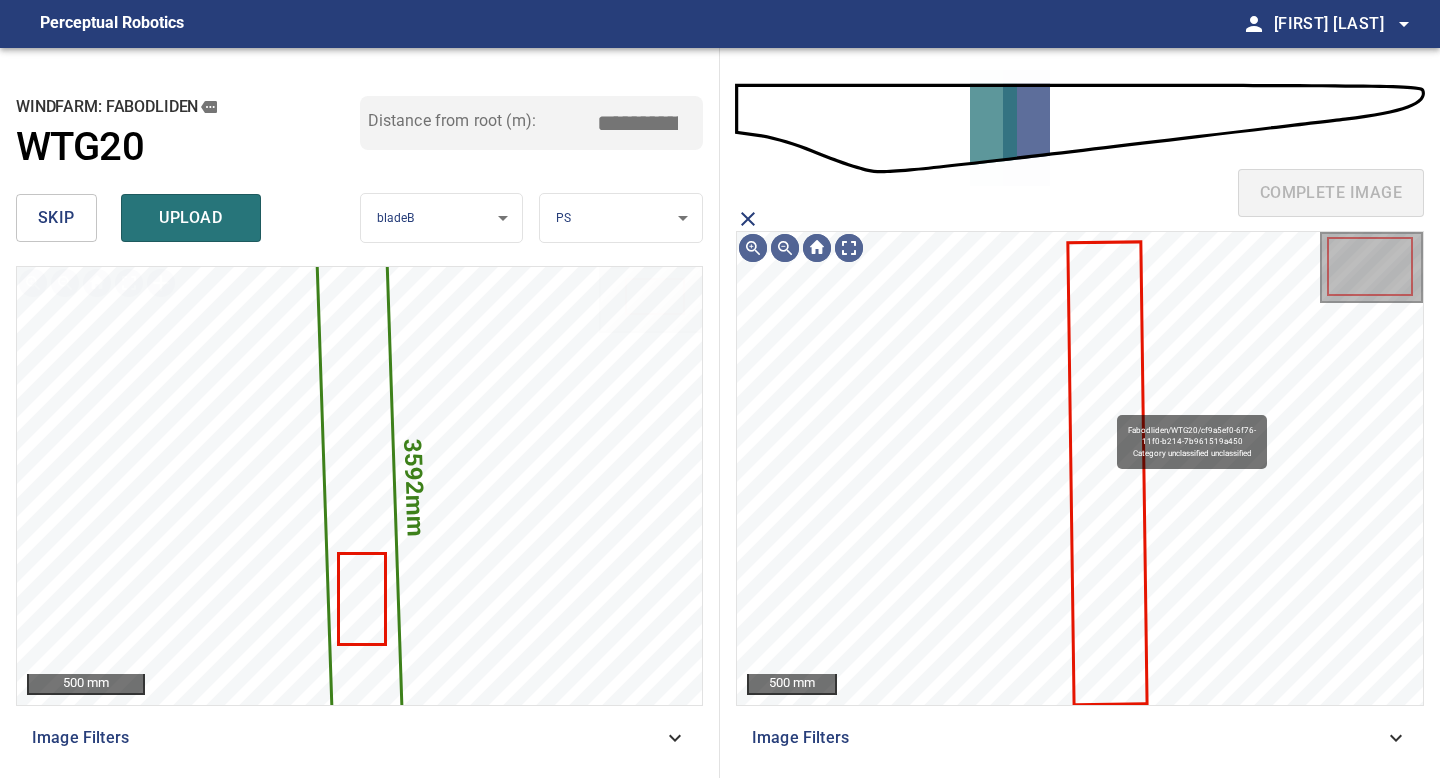 click 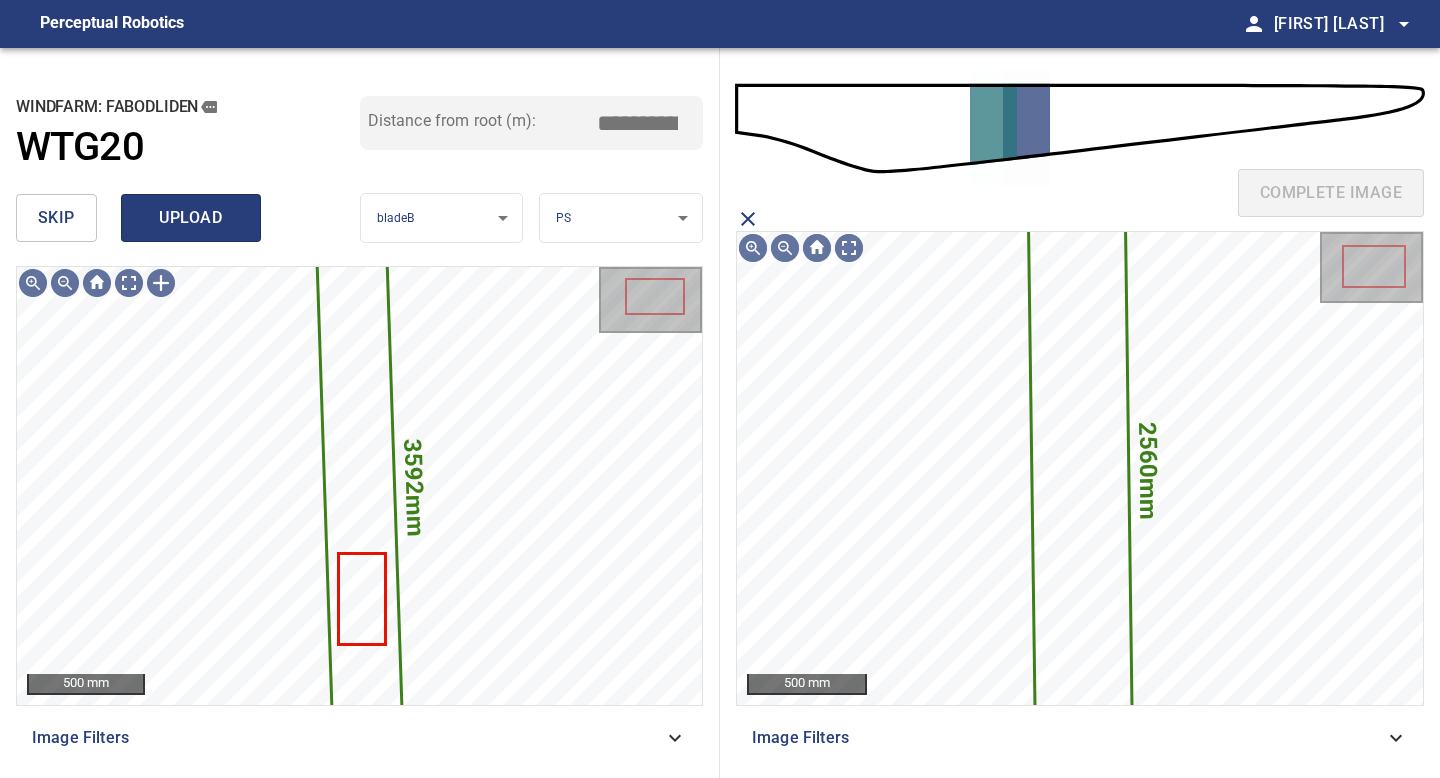 click on "upload" at bounding box center [191, 218] 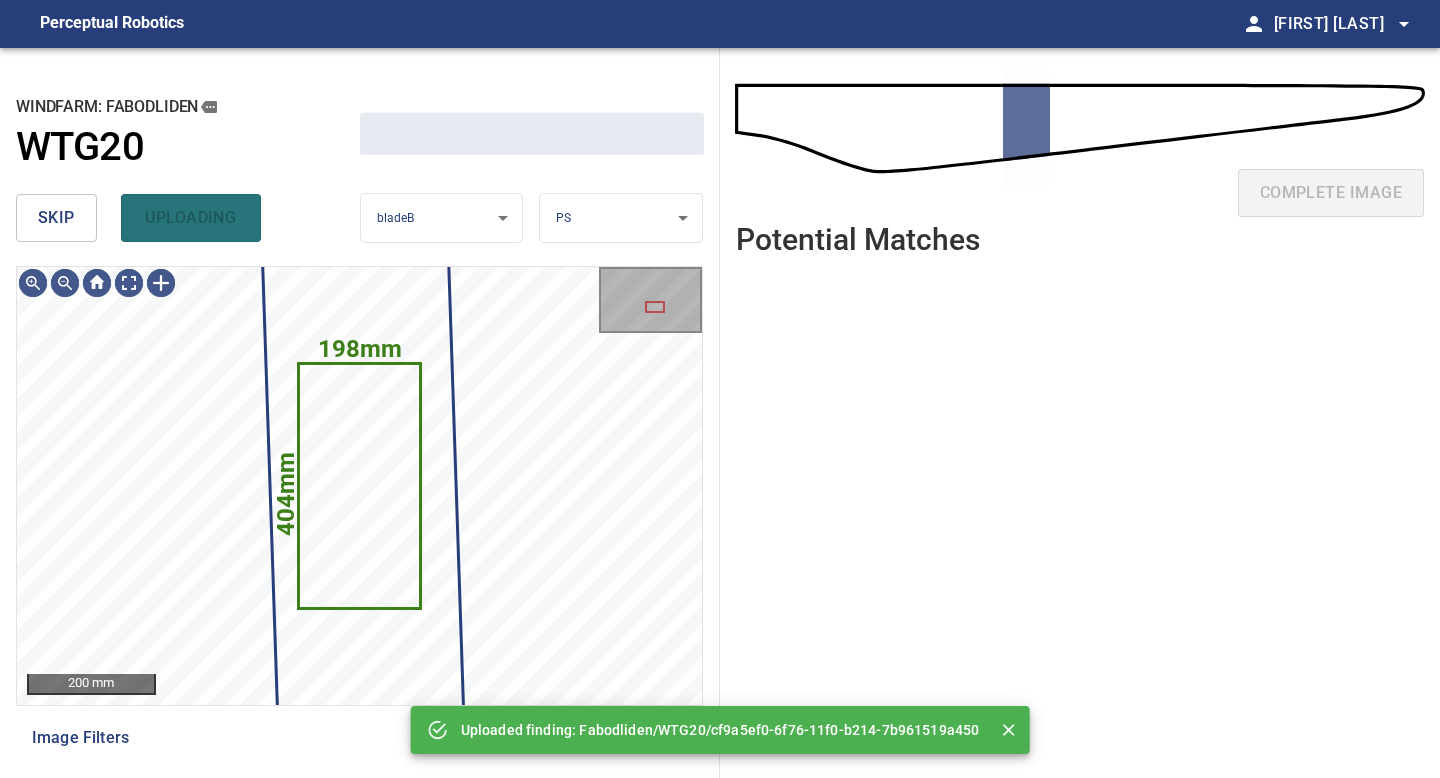 click on "skip" at bounding box center [56, 218] 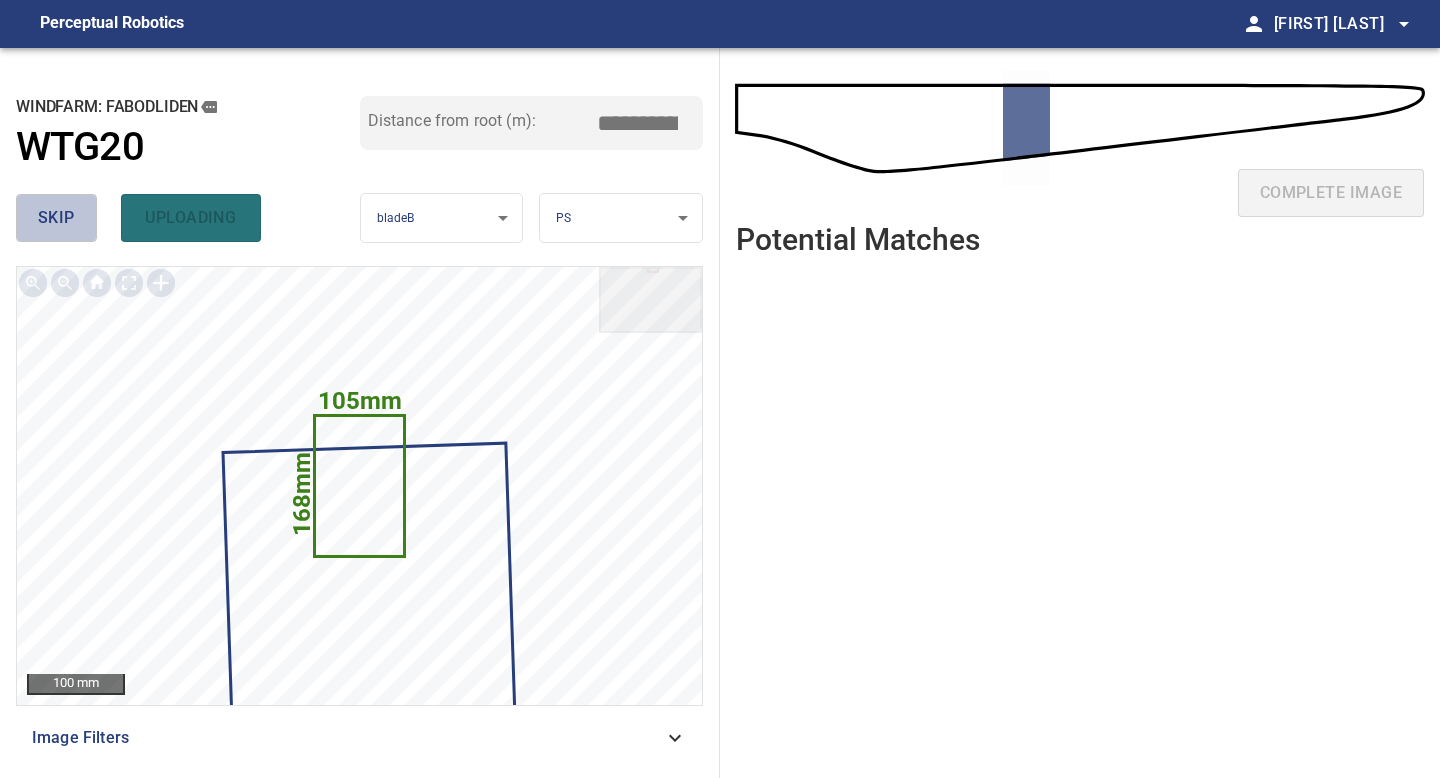 click on "skip" at bounding box center (56, 218) 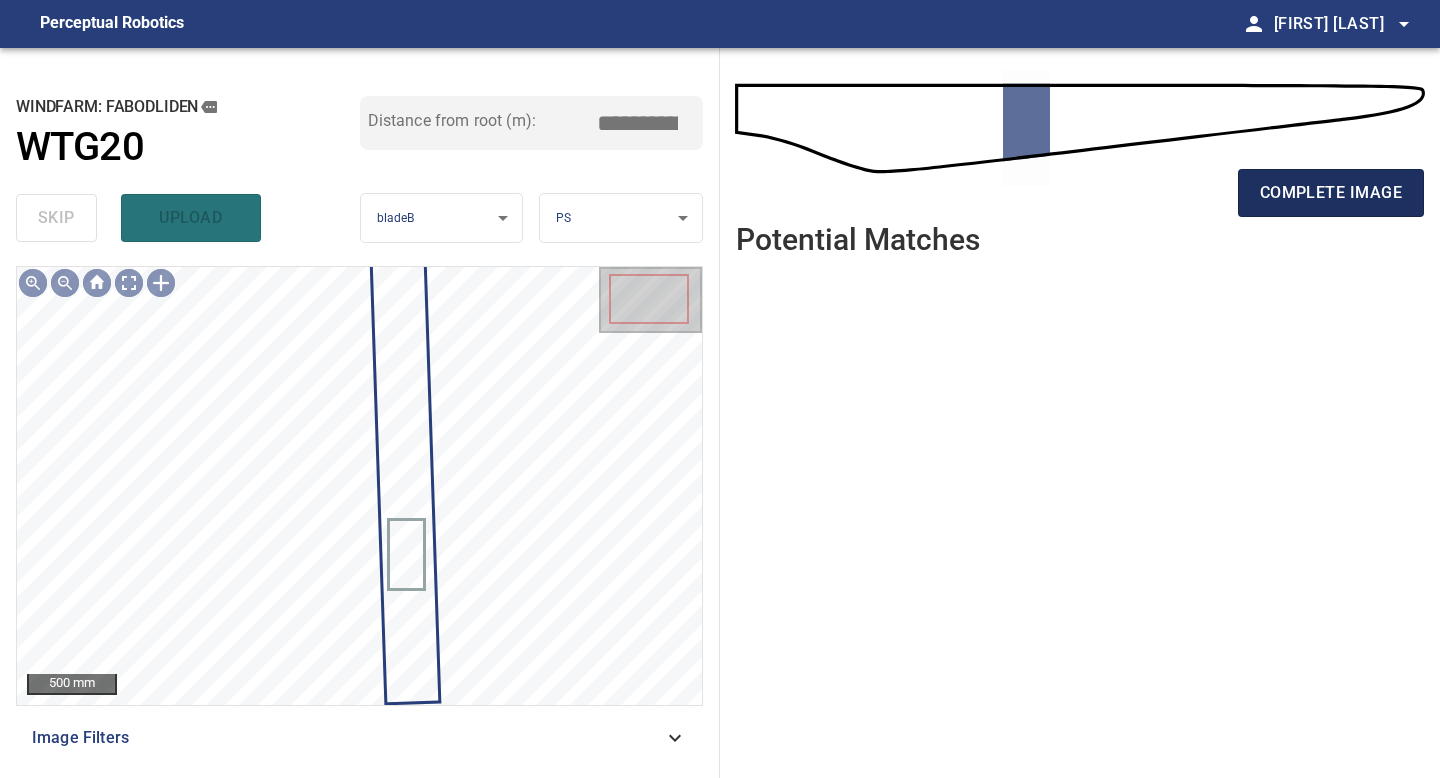 click on "complete image" at bounding box center [1331, 193] 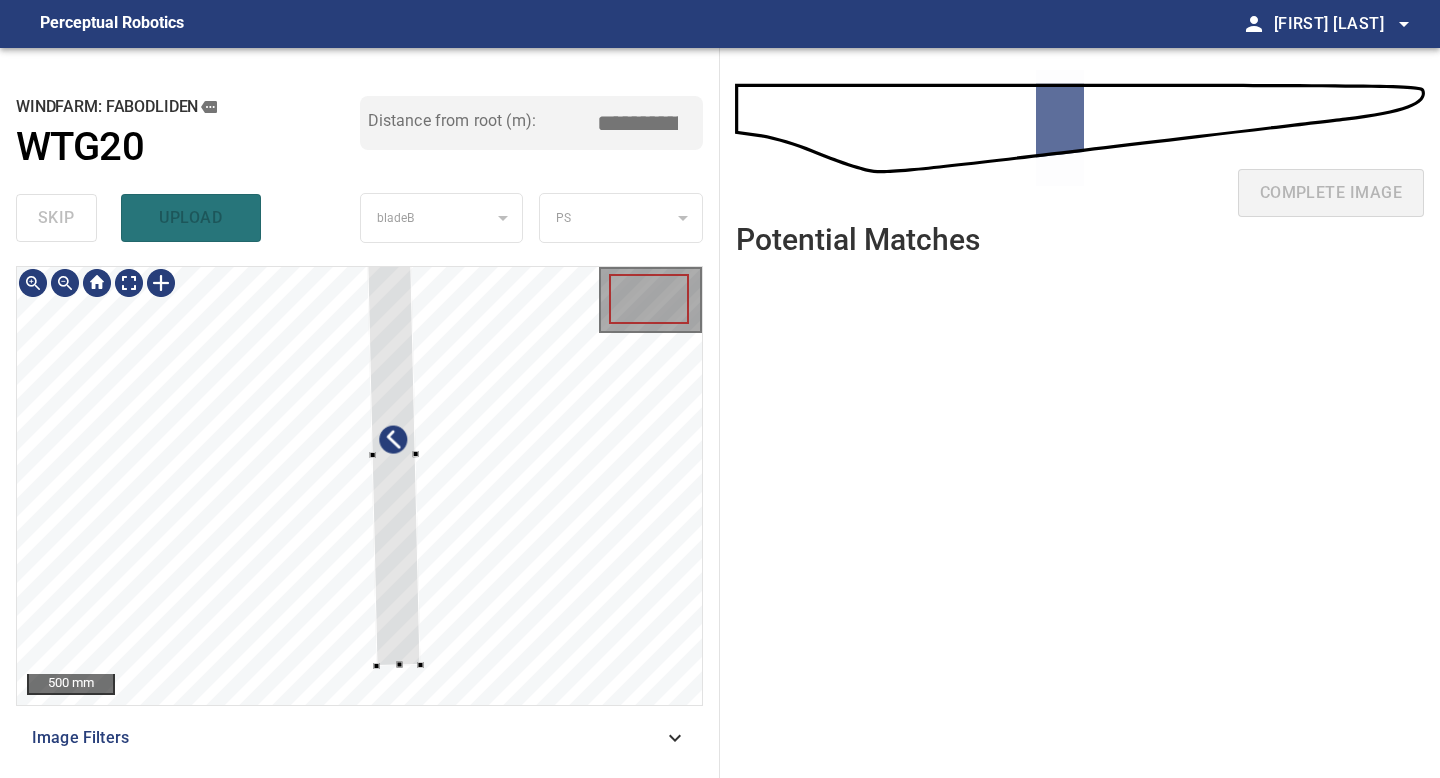 click at bounding box center (394, 455) 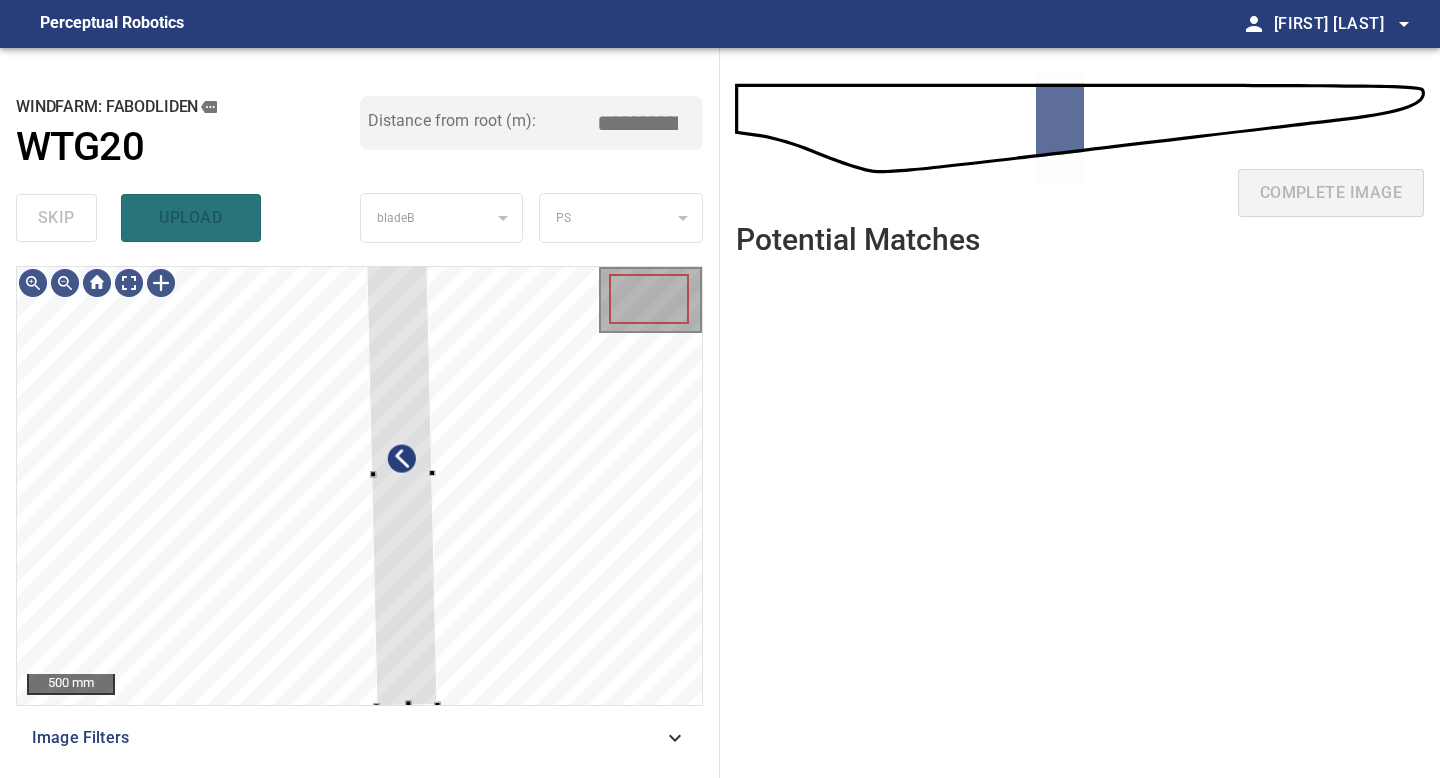 click on "500 mm Image Filters" at bounding box center (359, 514) 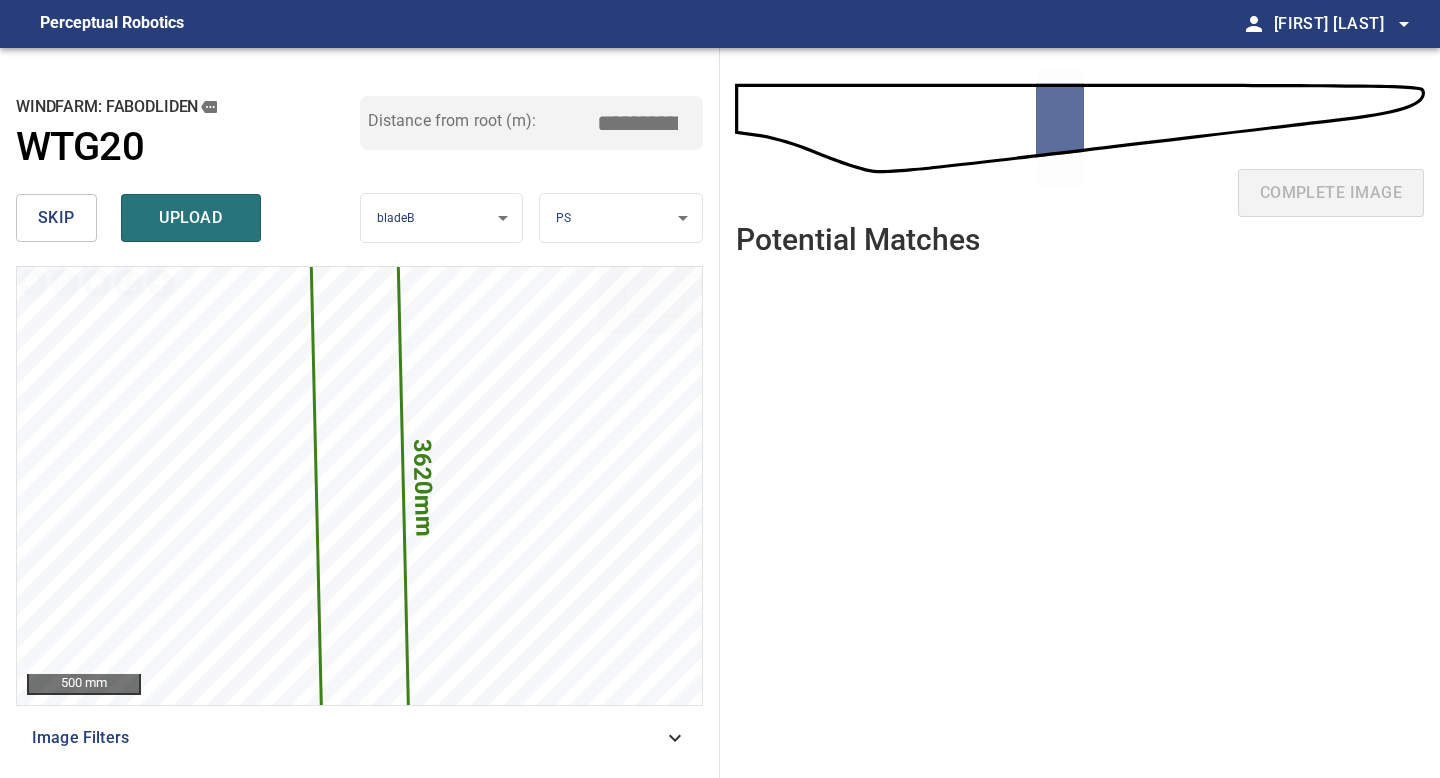 drag, startPoint x: 646, startPoint y: 124, endPoint x: 633, endPoint y: 126, distance: 13.152946 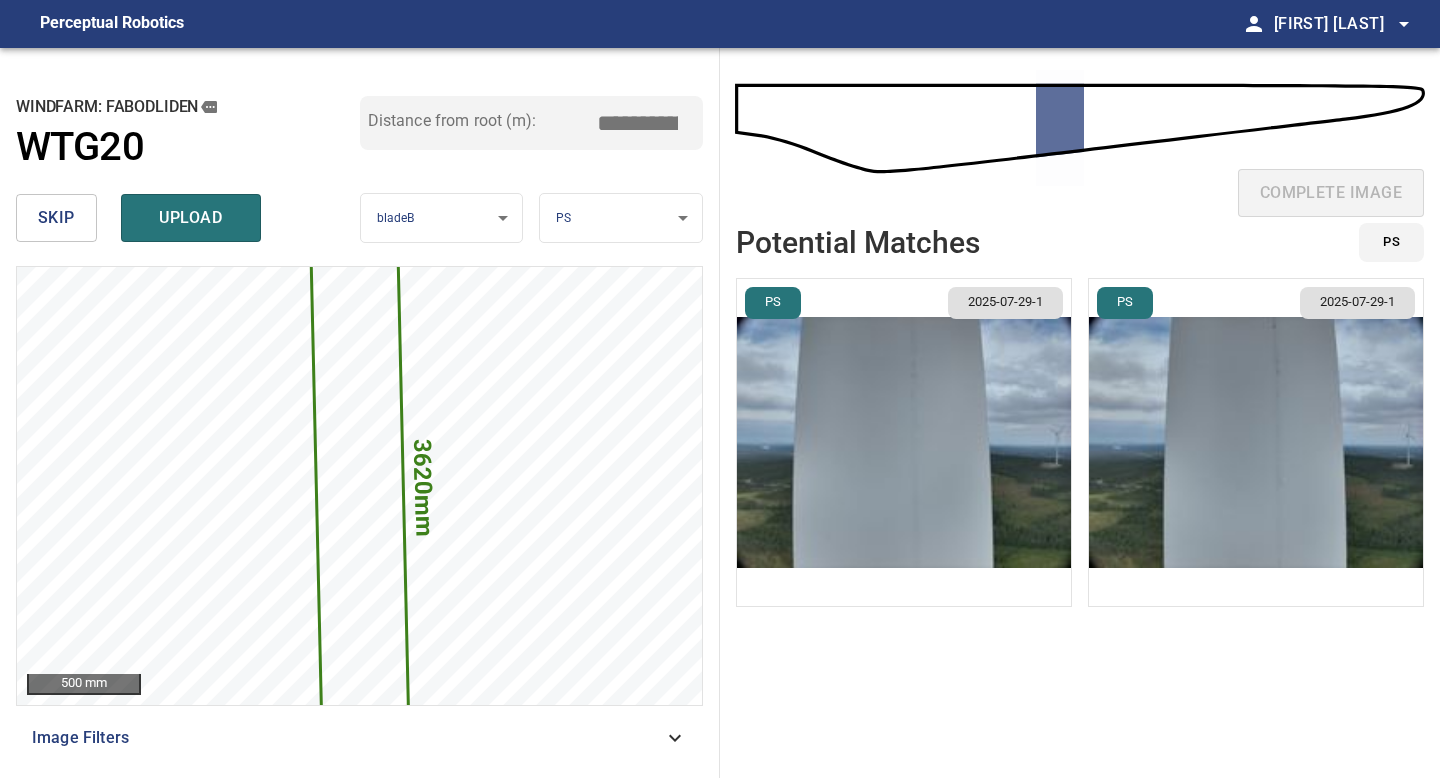 type on "*****" 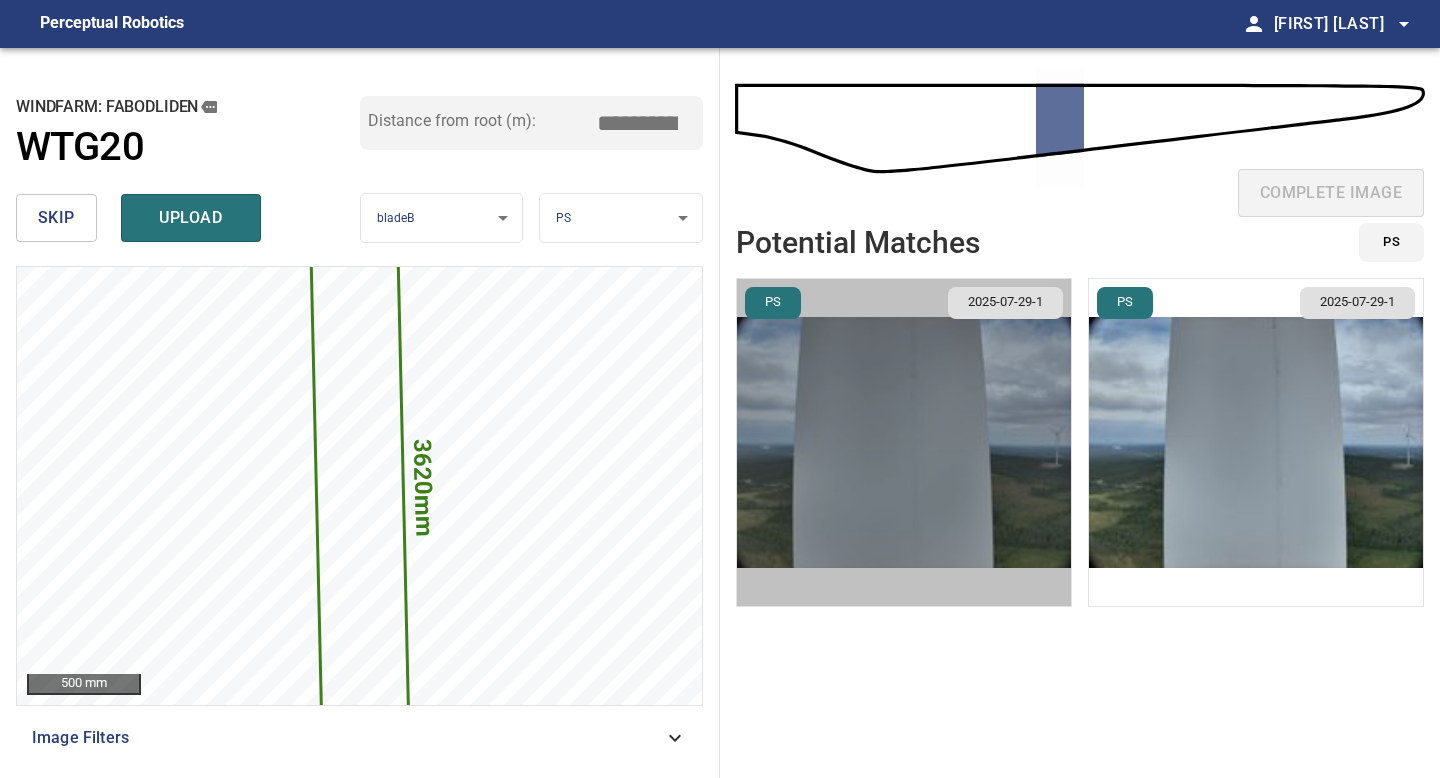 click at bounding box center [904, 442] 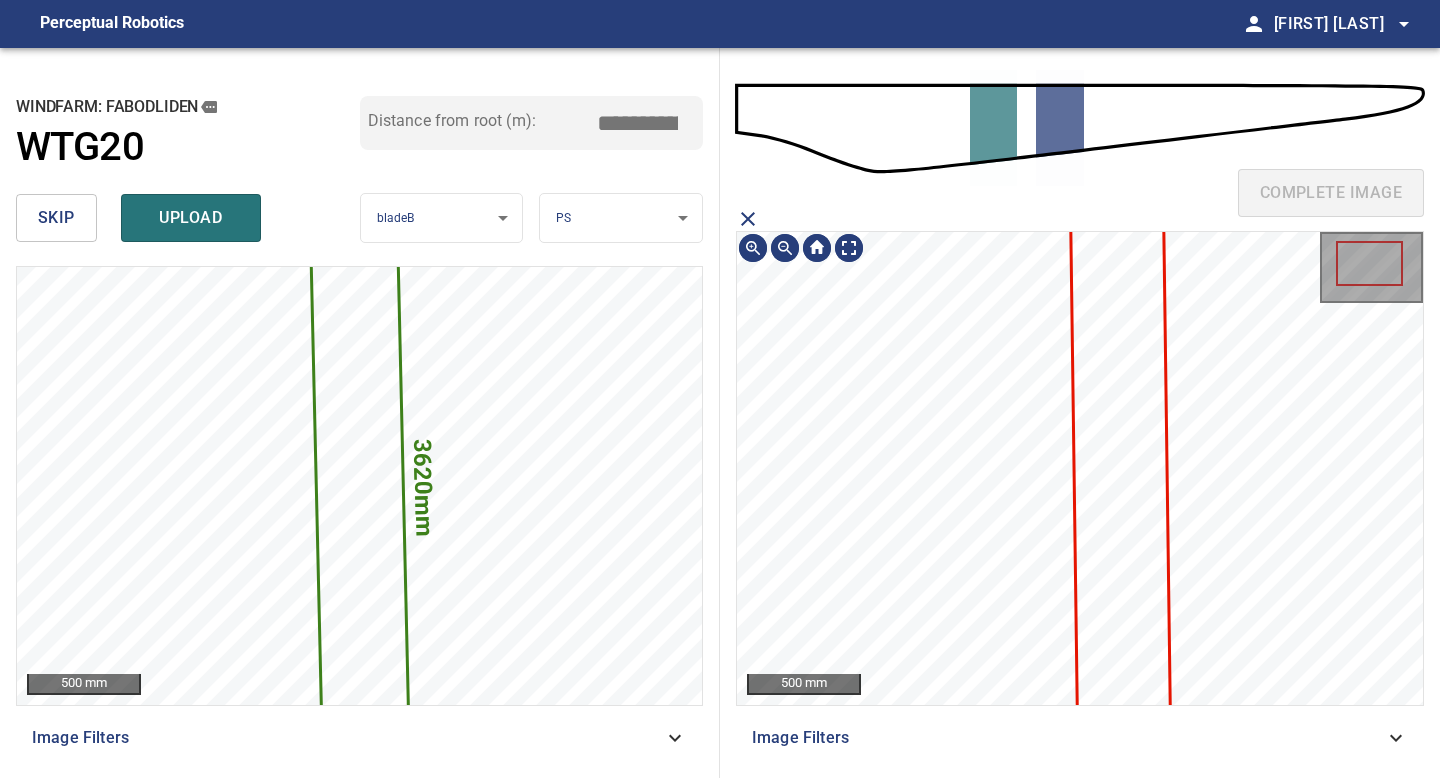 click 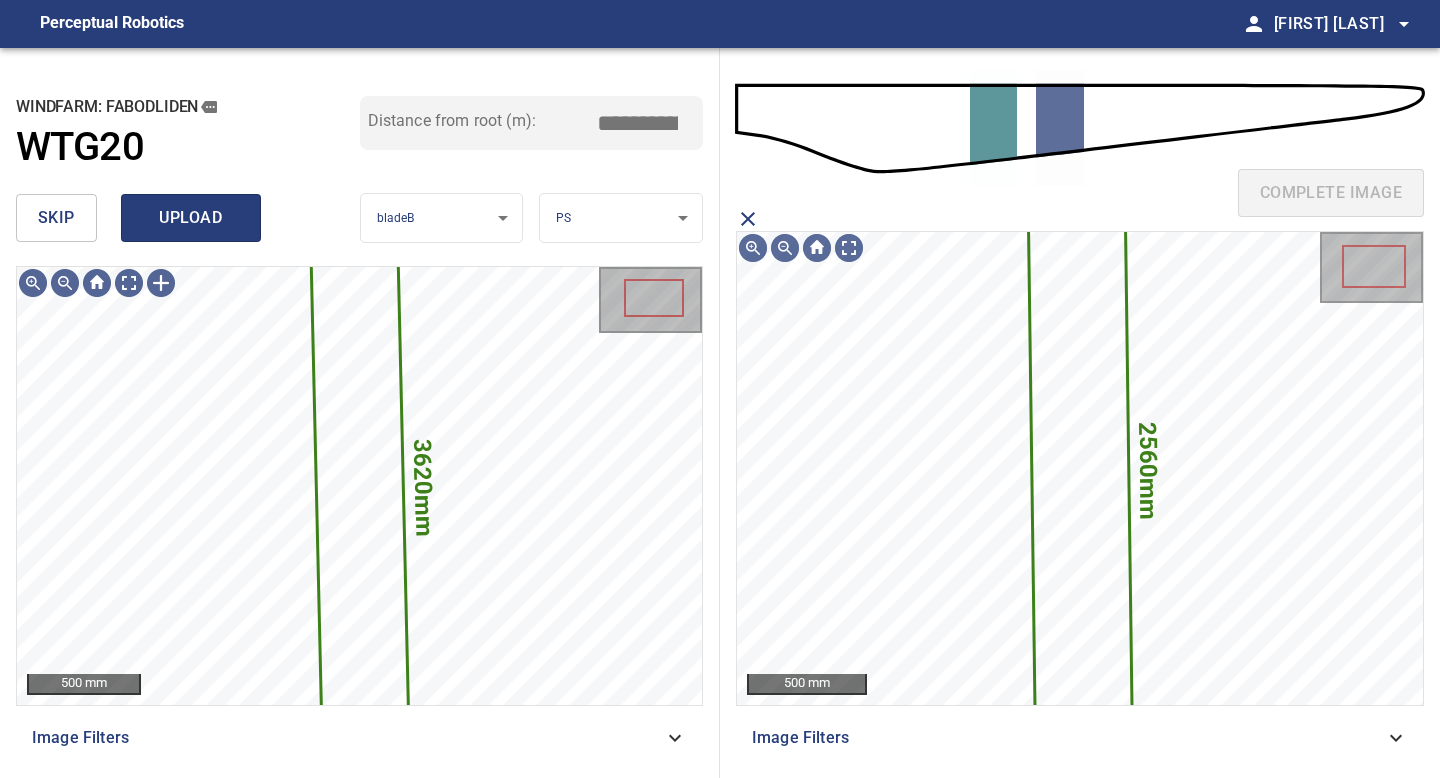 click on "upload" at bounding box center [191, 218] 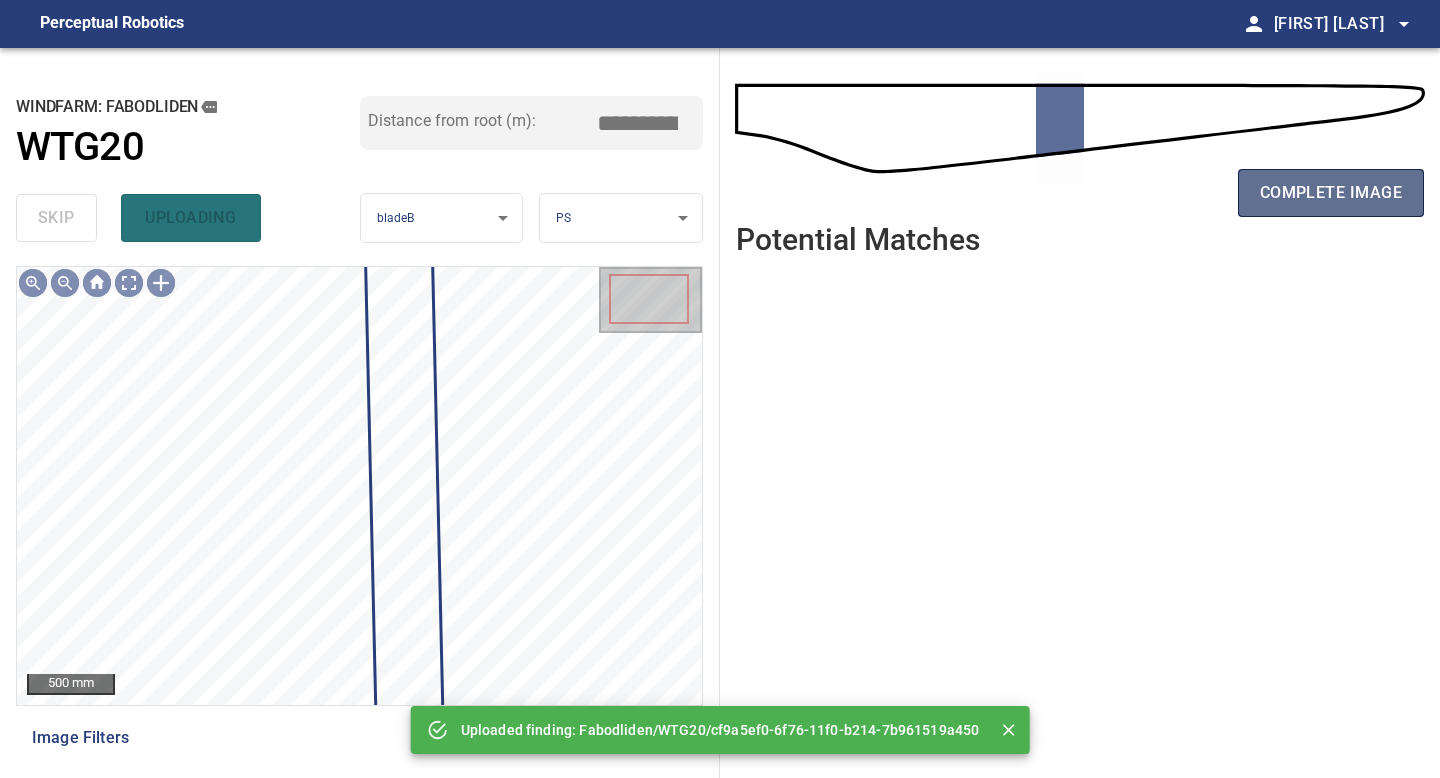 click on "complete image" at bounding box center (1331, 193) 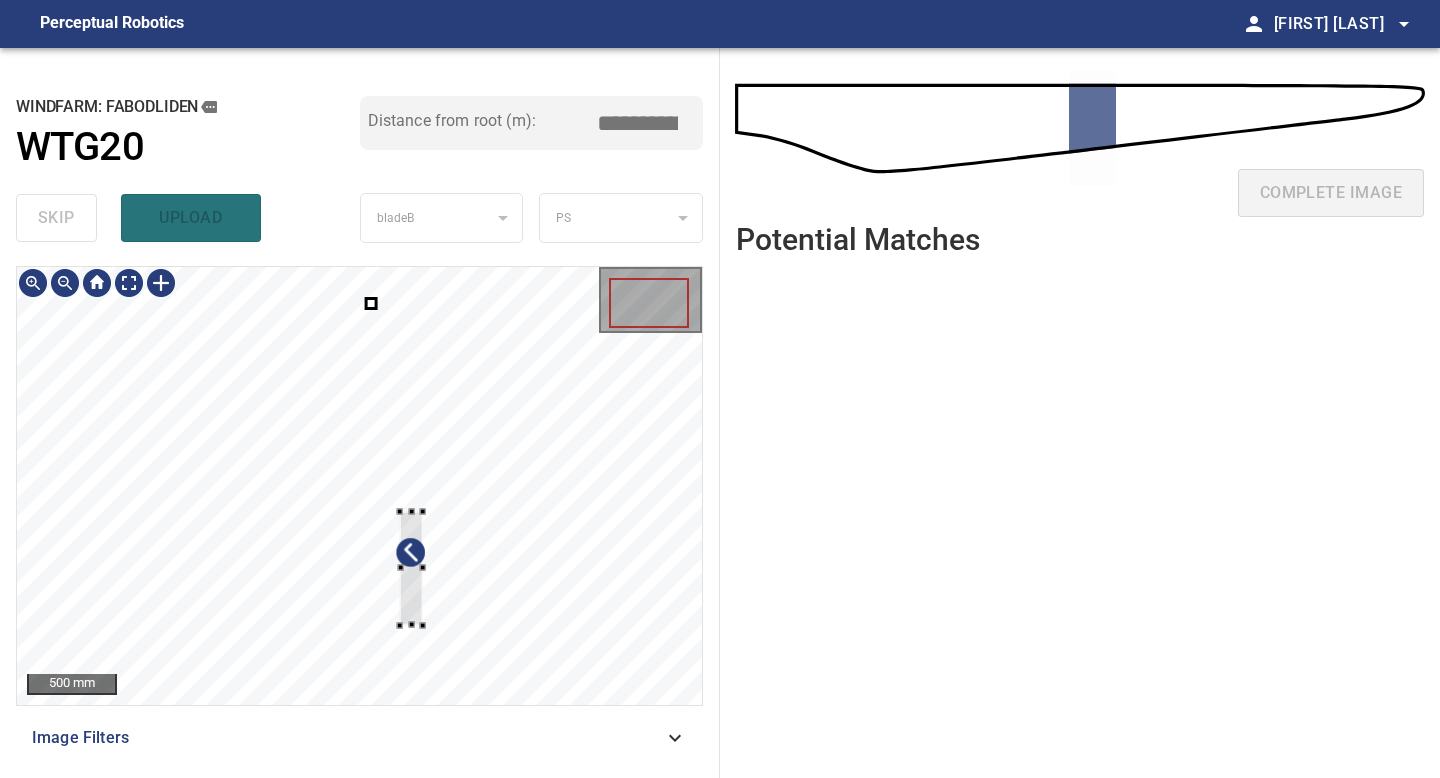 click at bounding box center [359, 486] 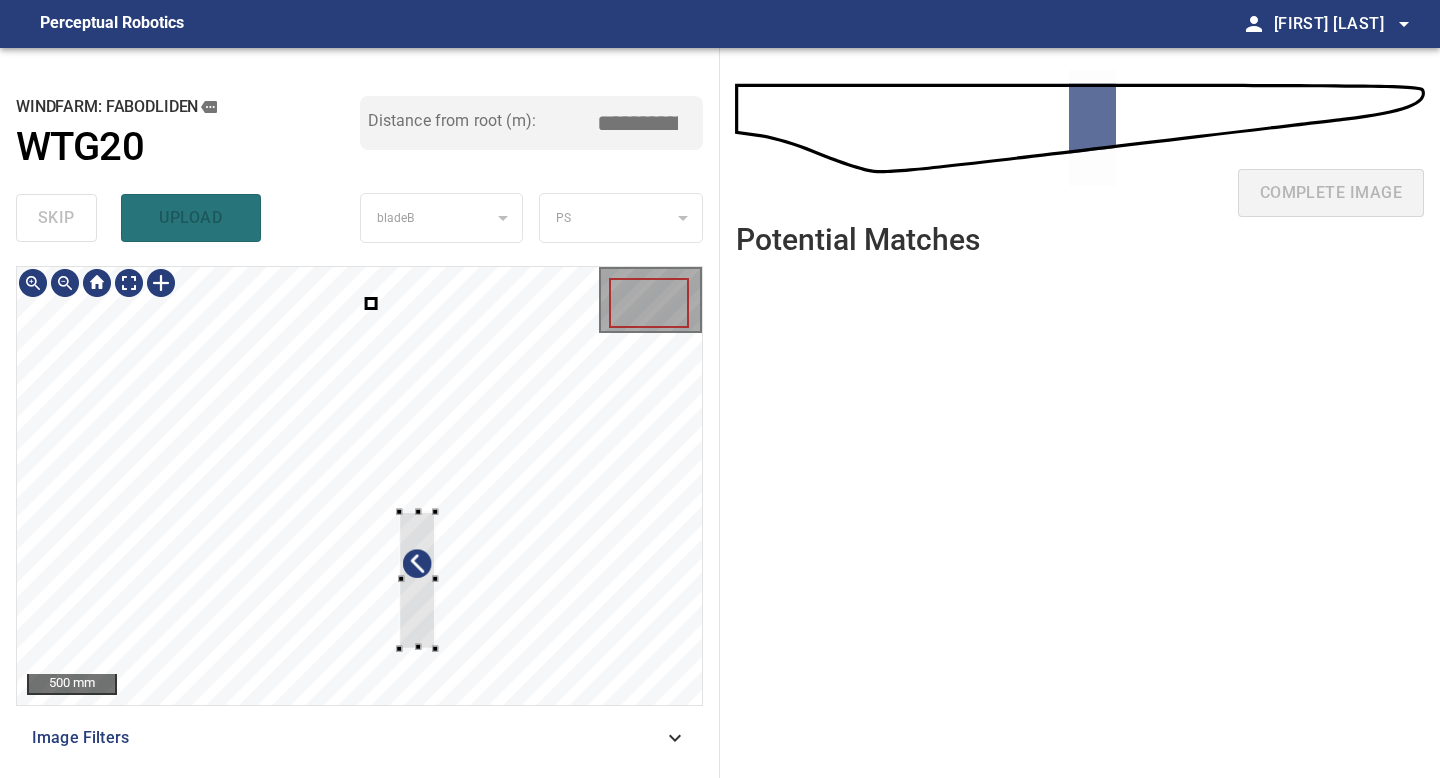 click at bounding box center [435, 648] 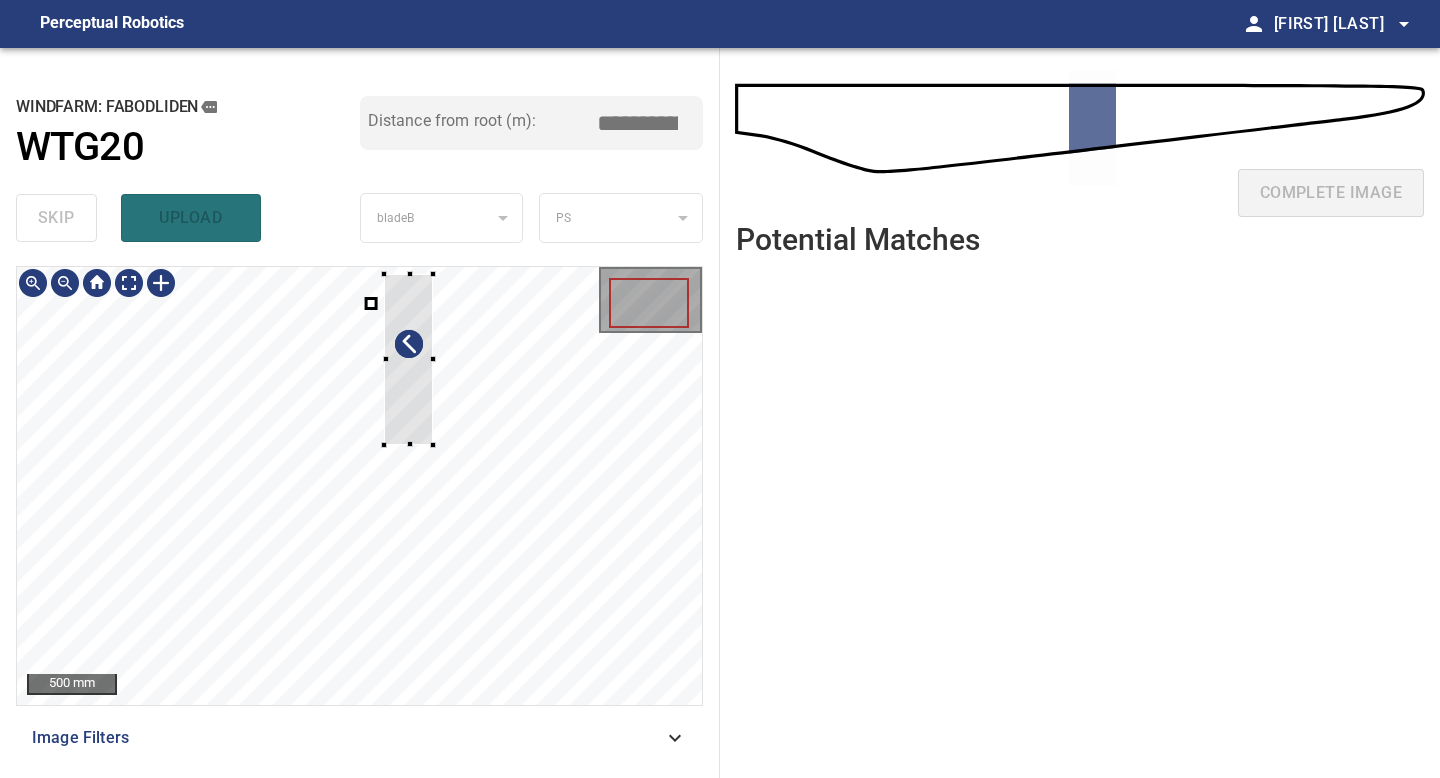 click at bounding box center [408, 359] 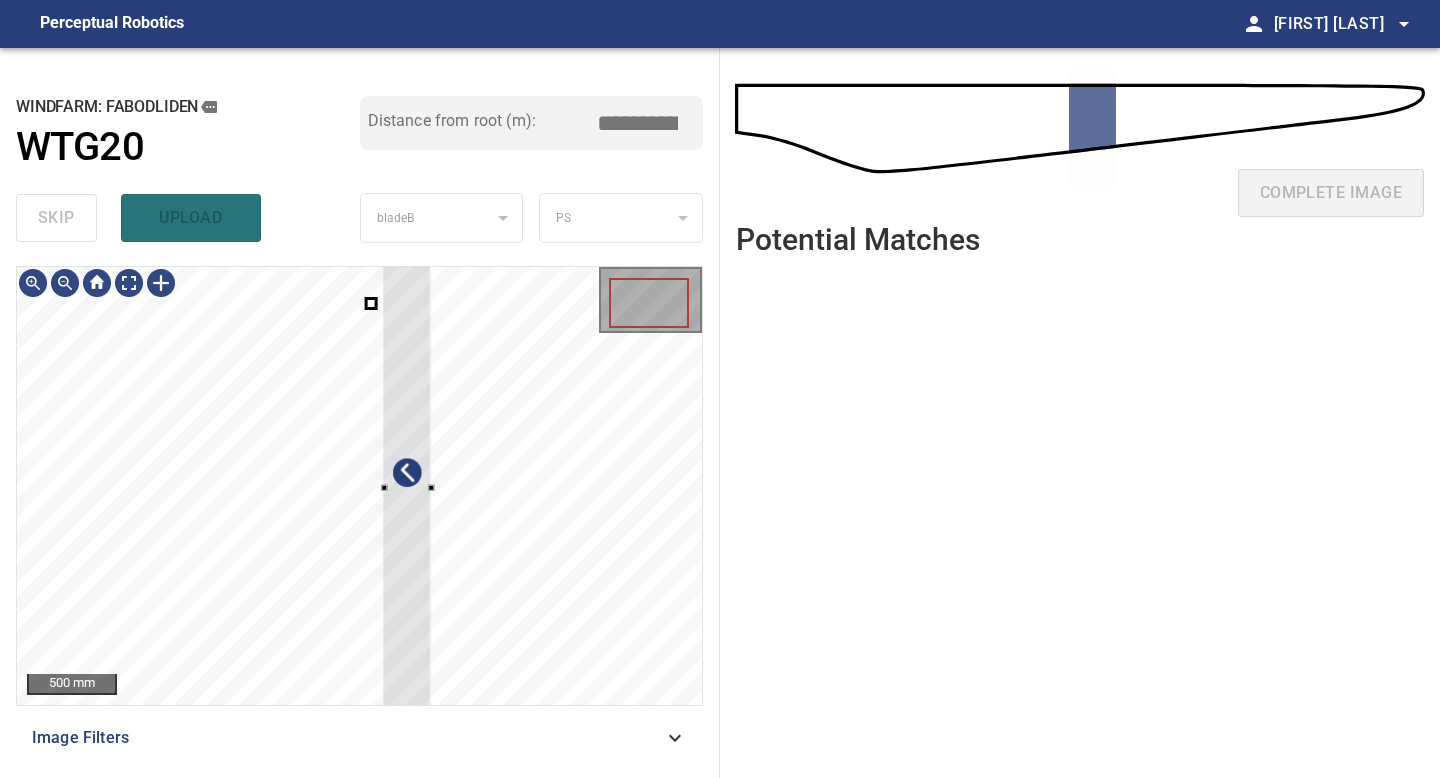 click on "500 mm Image Filters" at bounding box center (359, 514) 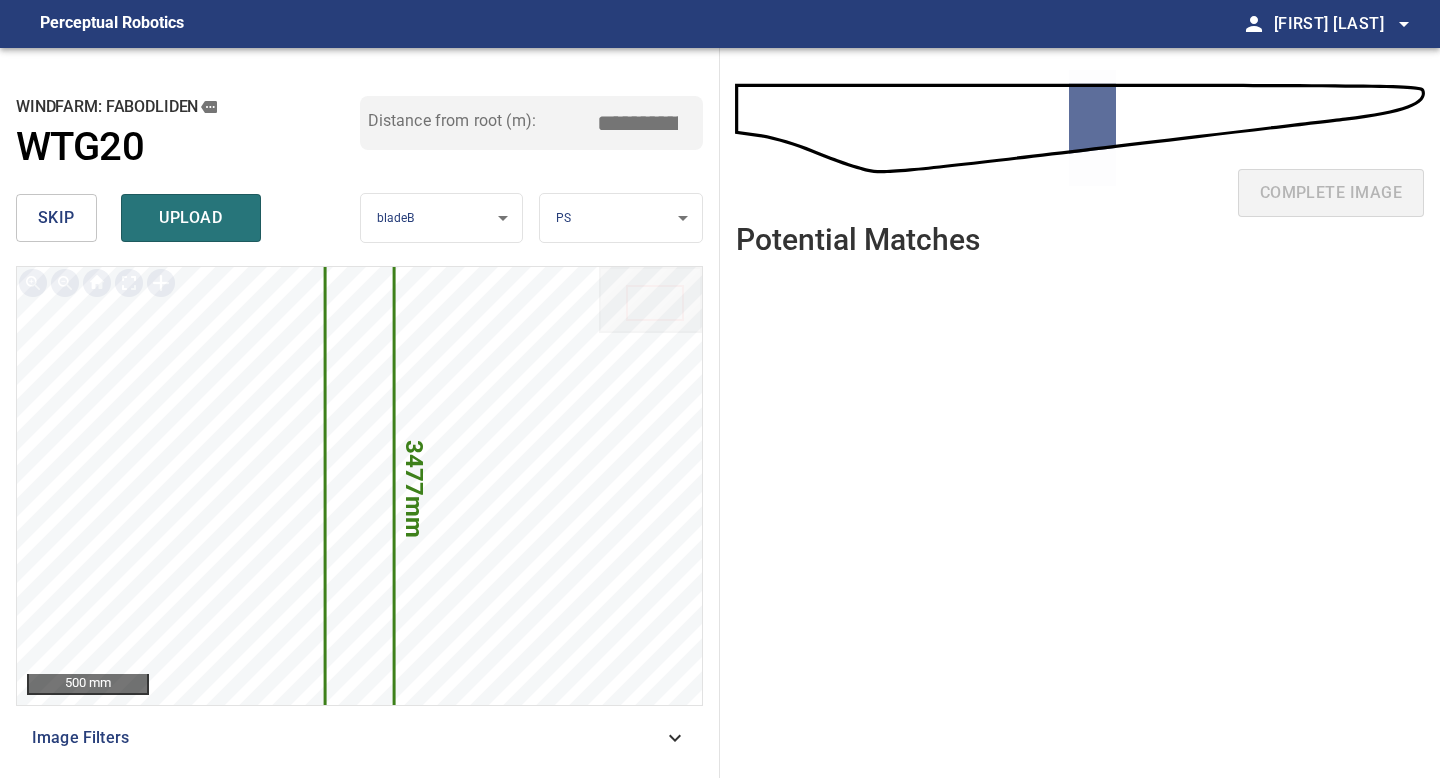 drag, startPoint x: 640, startPoint y: 120, endPoint x: 628, endPoint y: 120, distance: 12 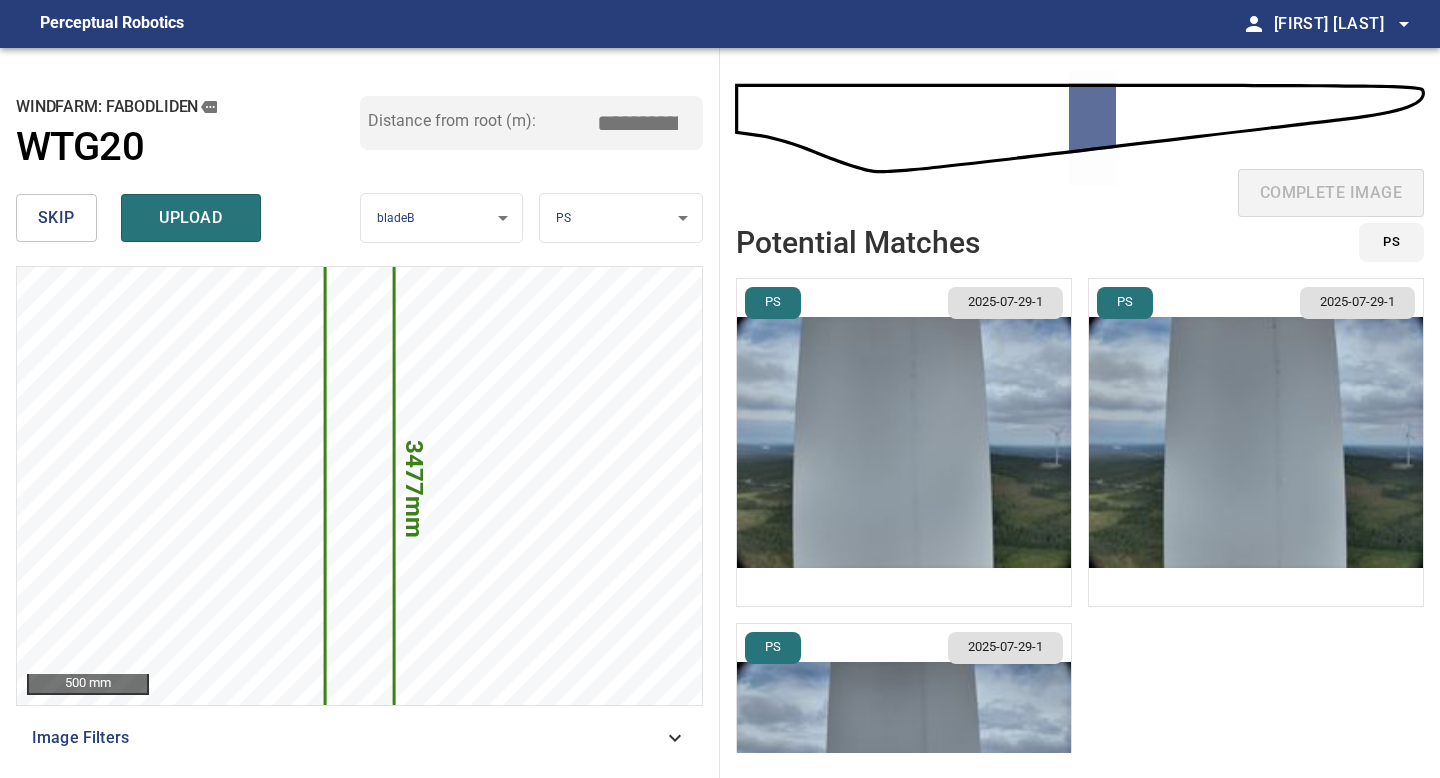 type on "*****" 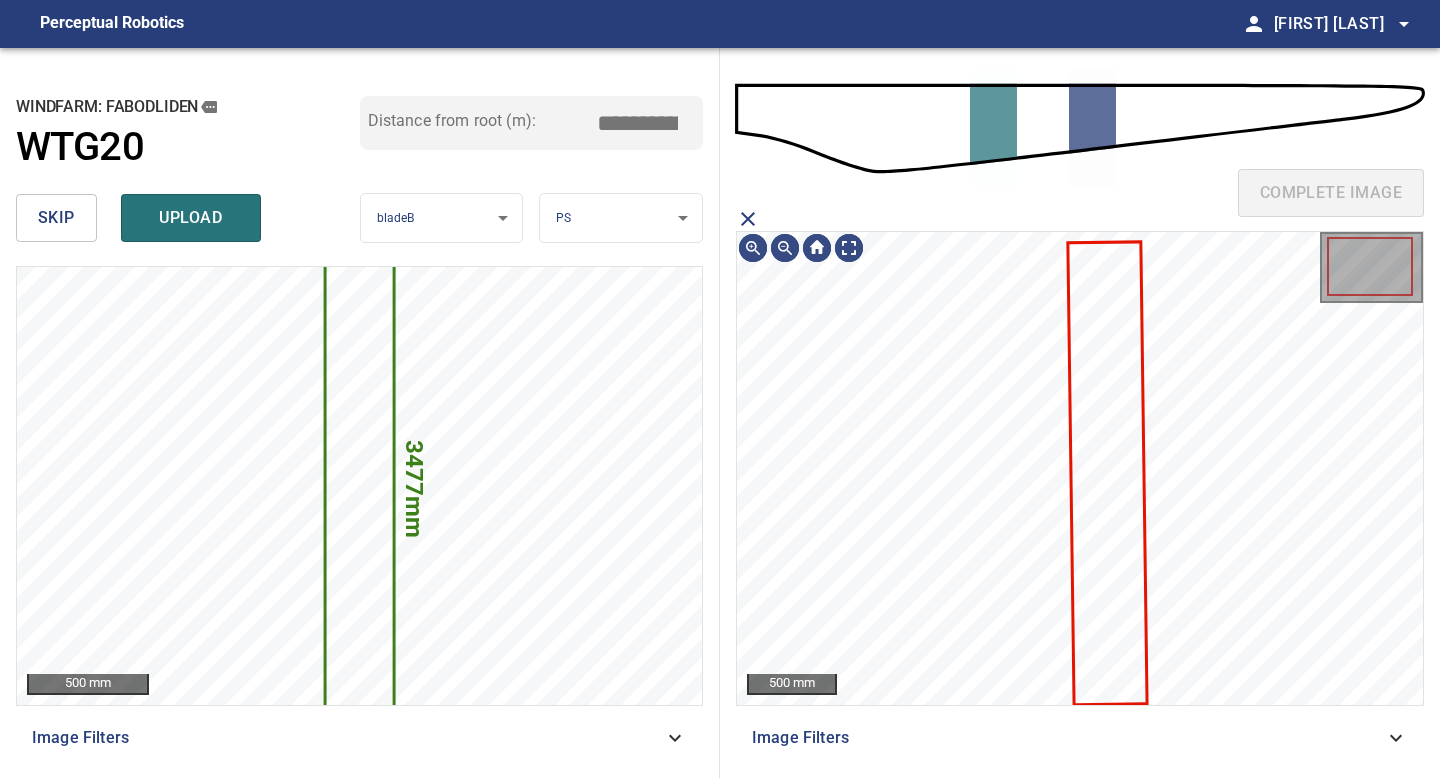 click 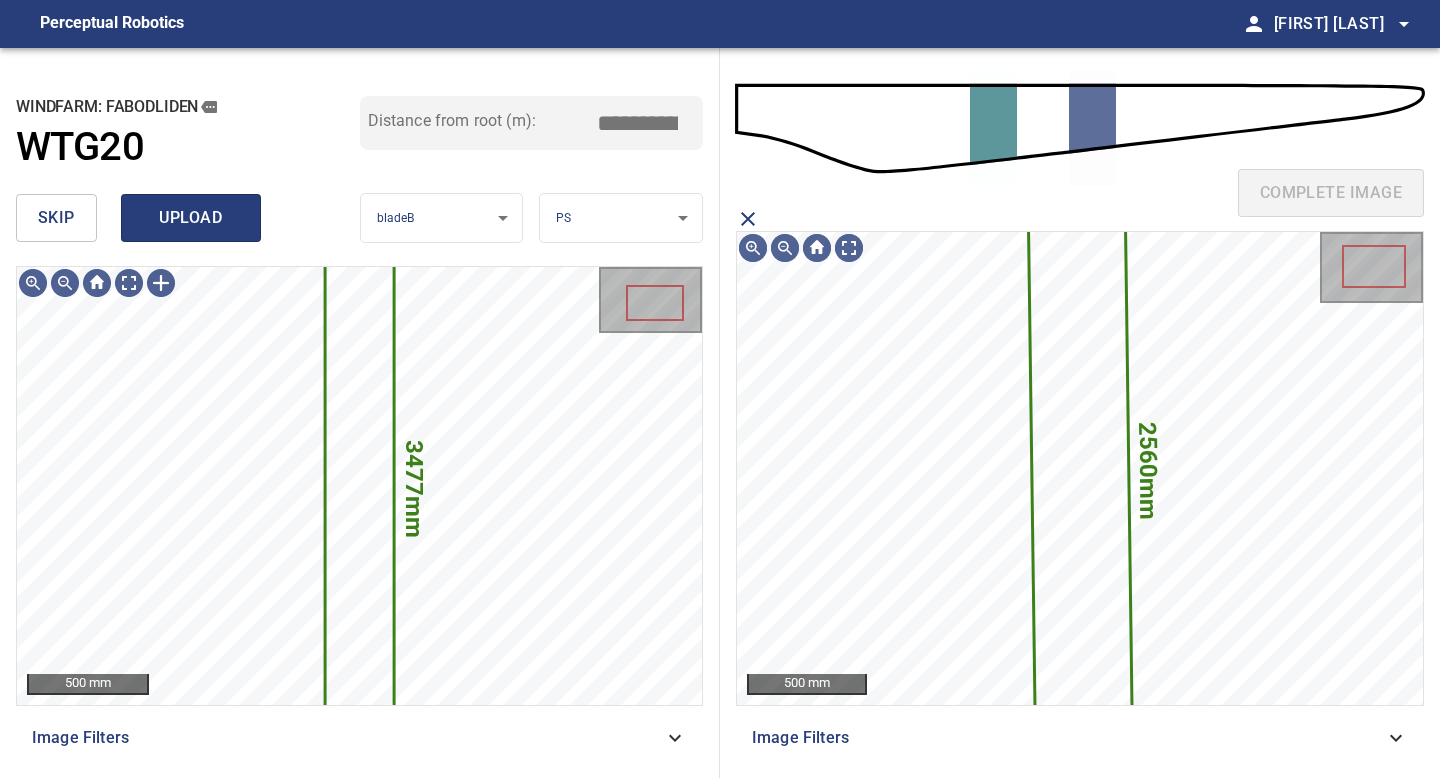 click on "upload" at bounding box center [191, 218] 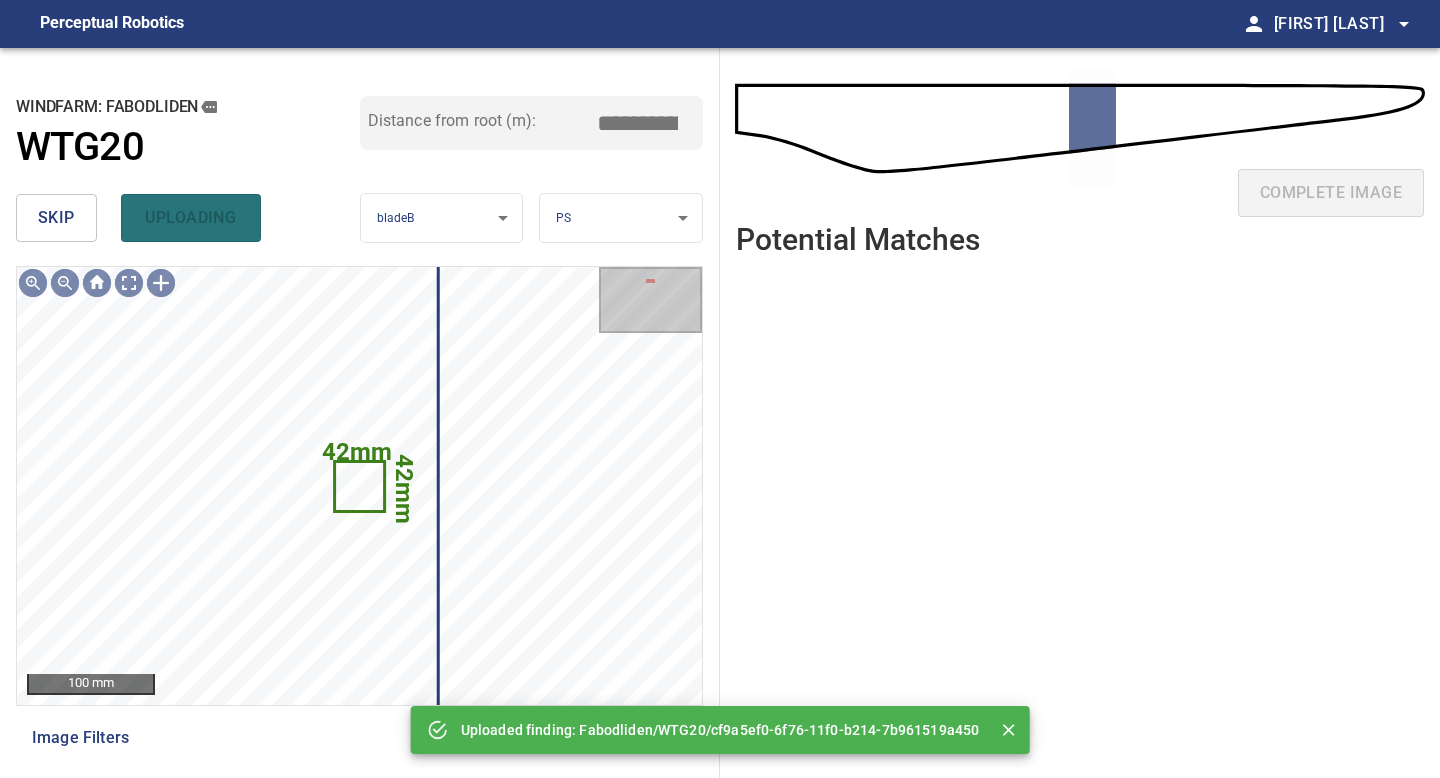 click on "skip" at bounding box center [56, 218] 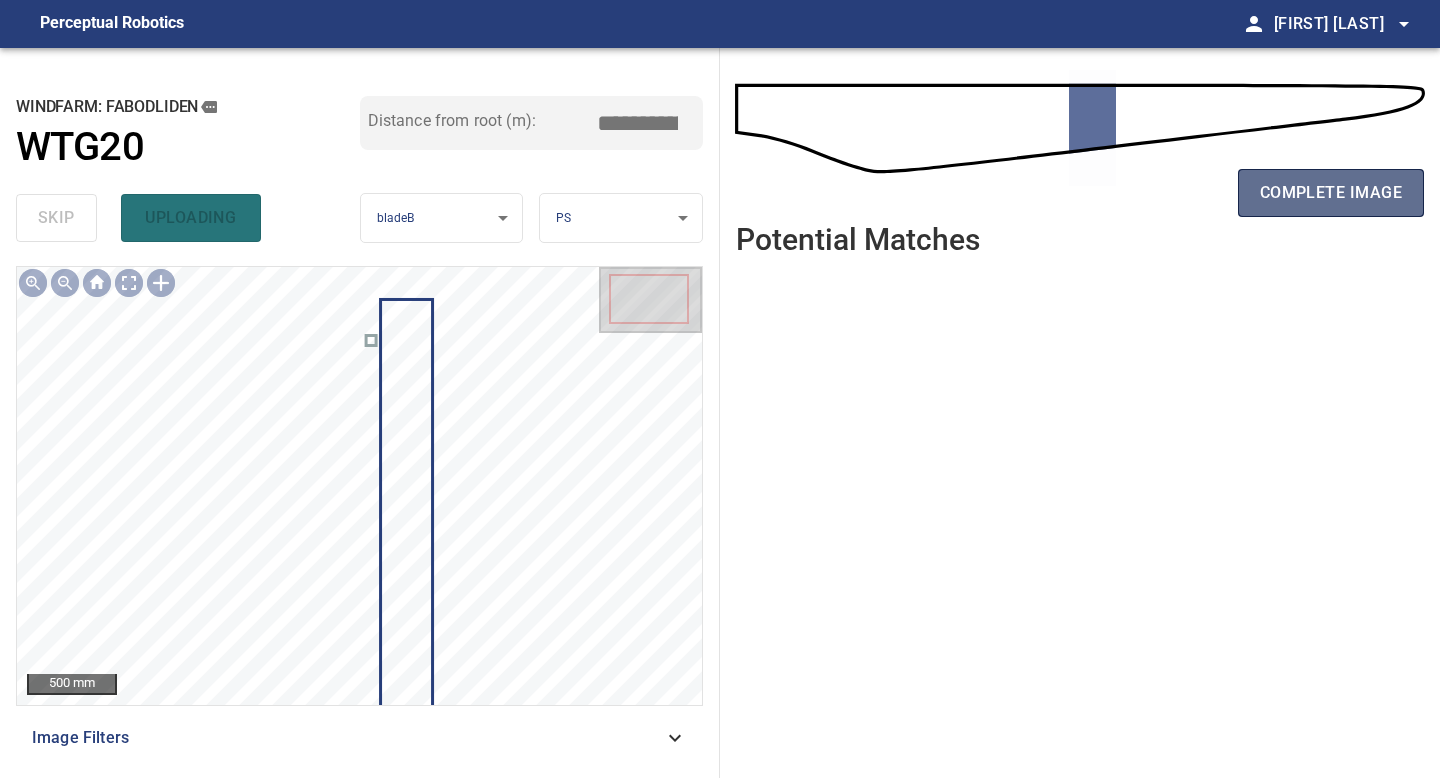 click on "complete image" at bounding box center [1331, 193] 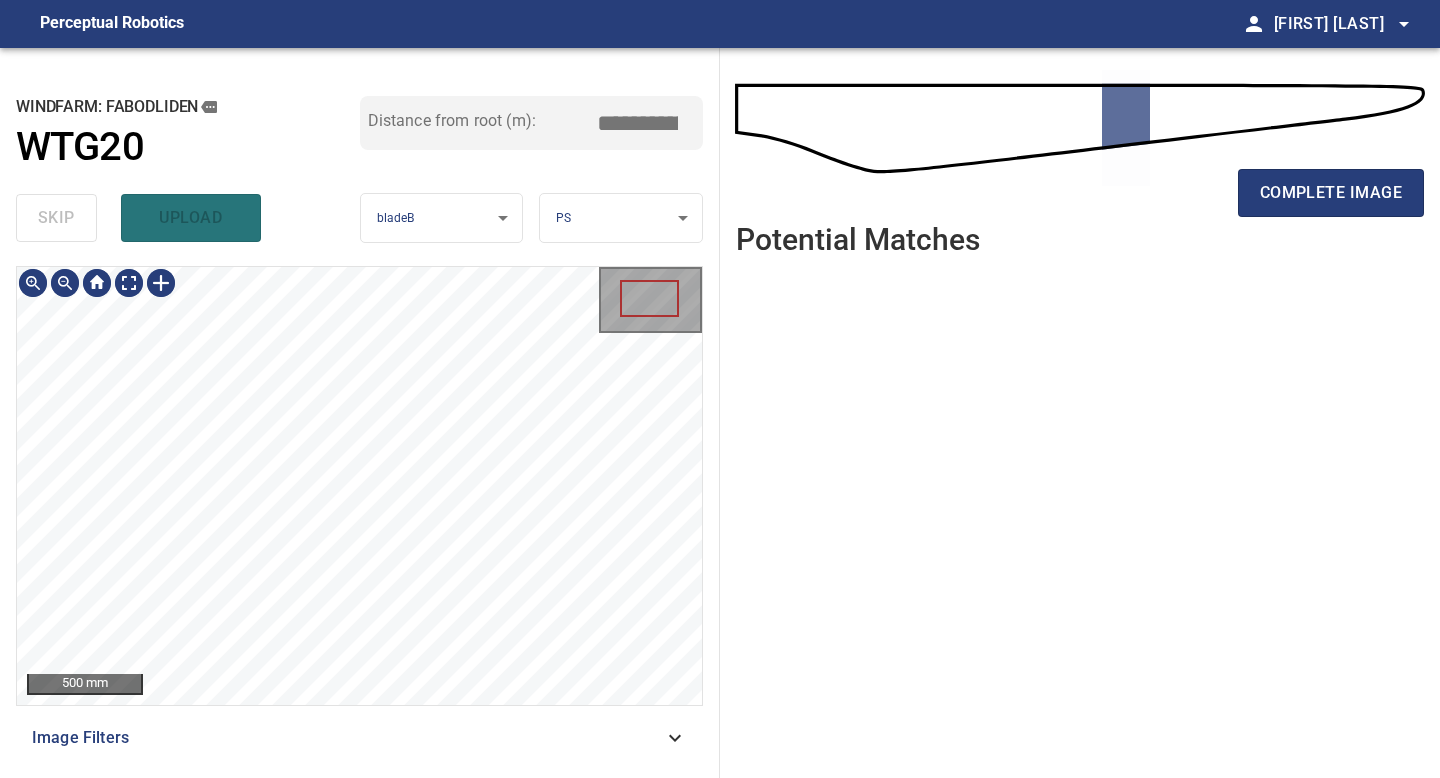 click on "**********" at bounding box center [360, 413] 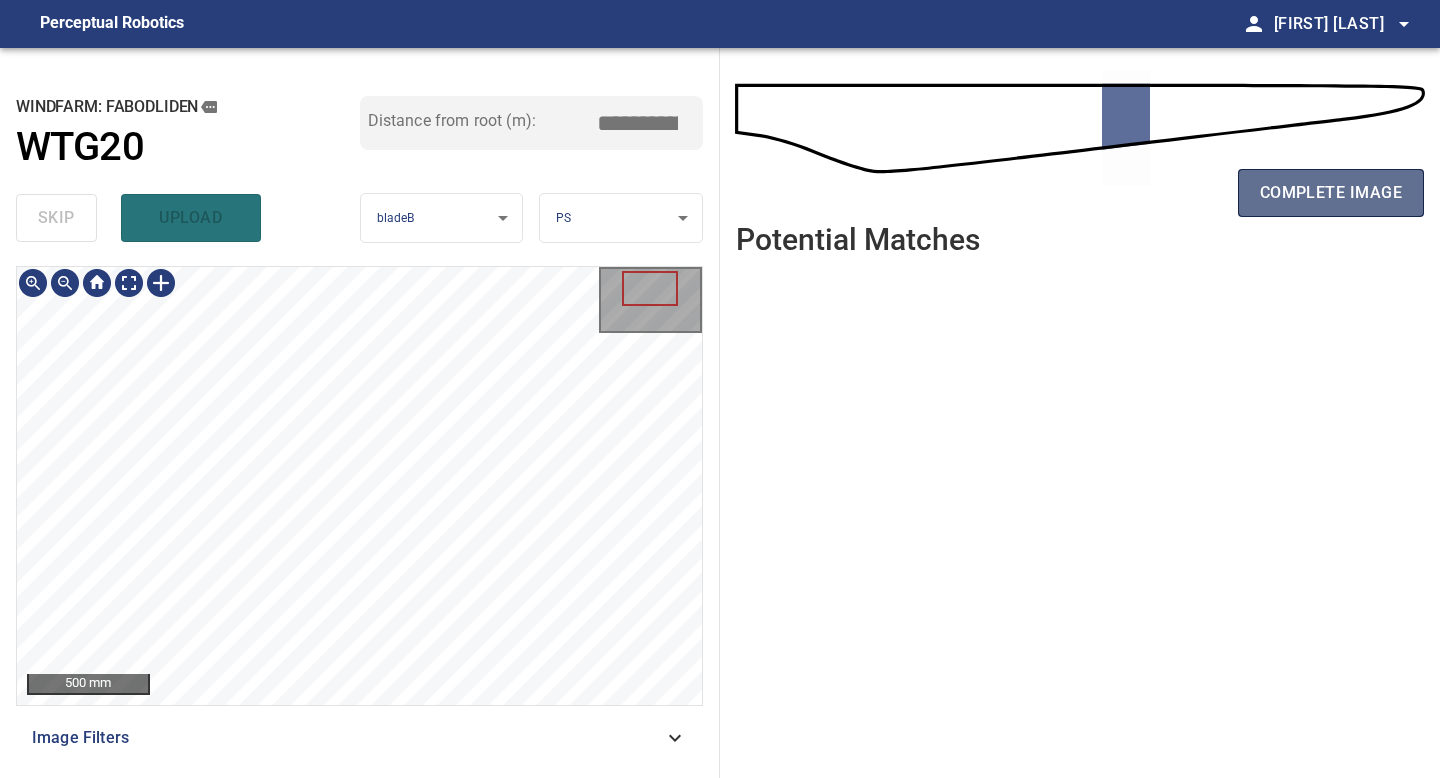 click on "complete image" at bounding box center (1331, 193) 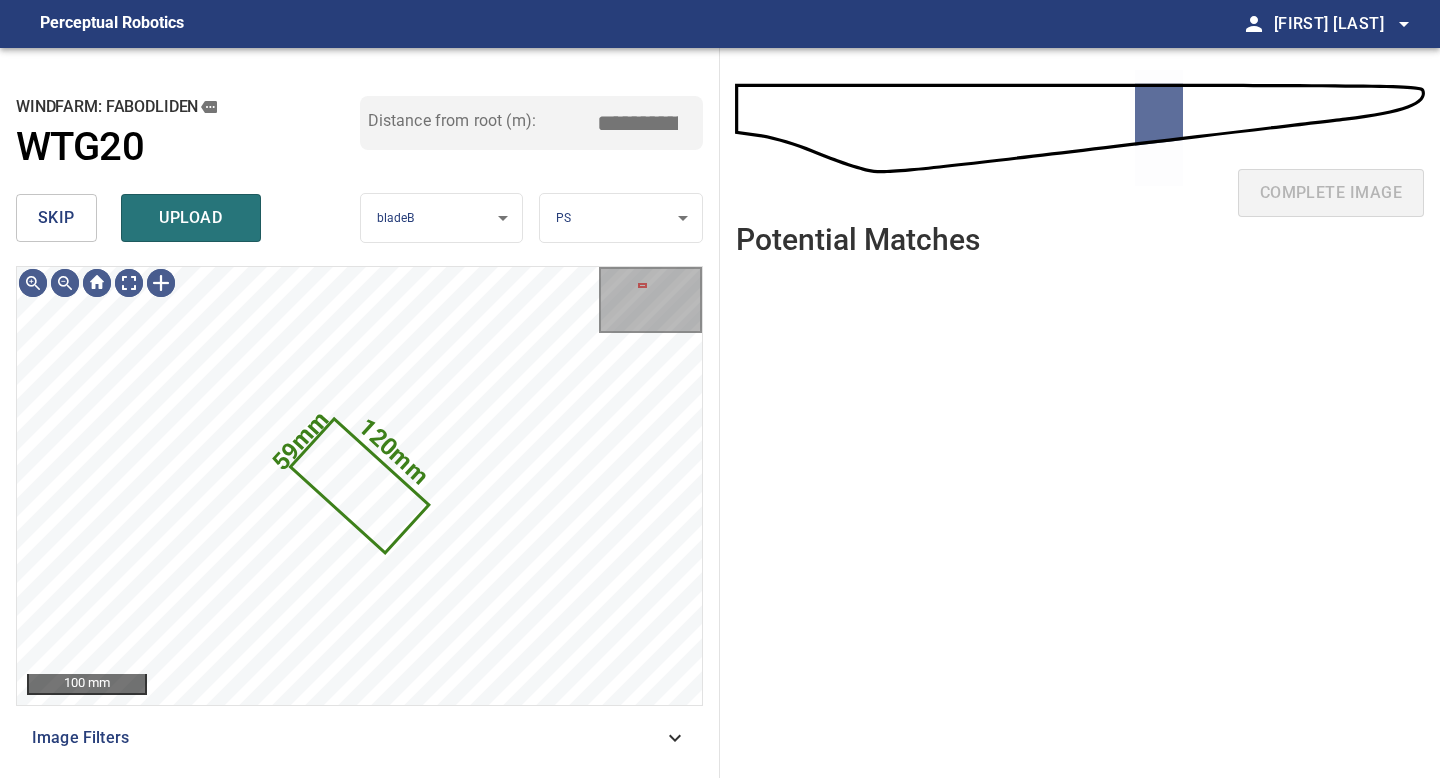 click on "skip" at bounding box center [56, 218] 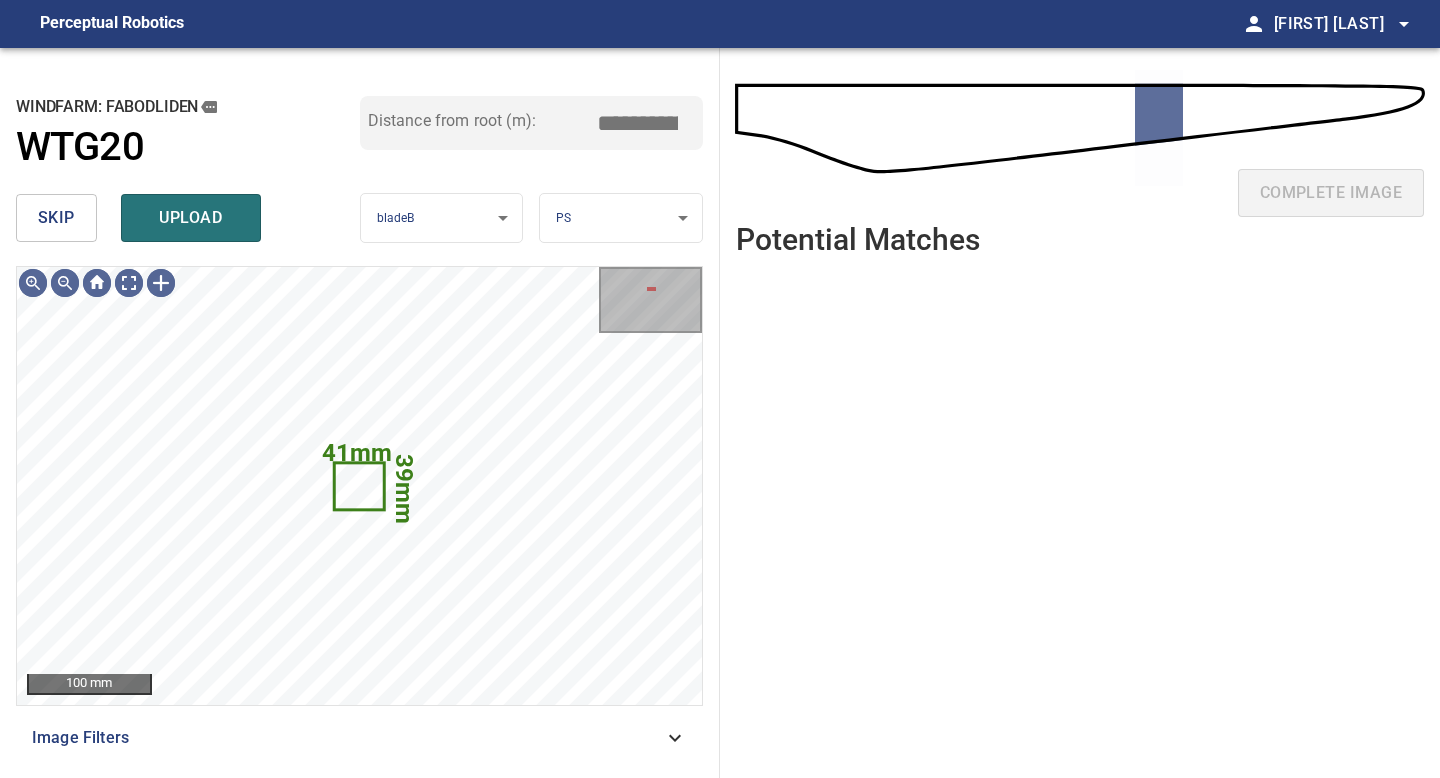 click on "skip" at bounding box center (56, 218) 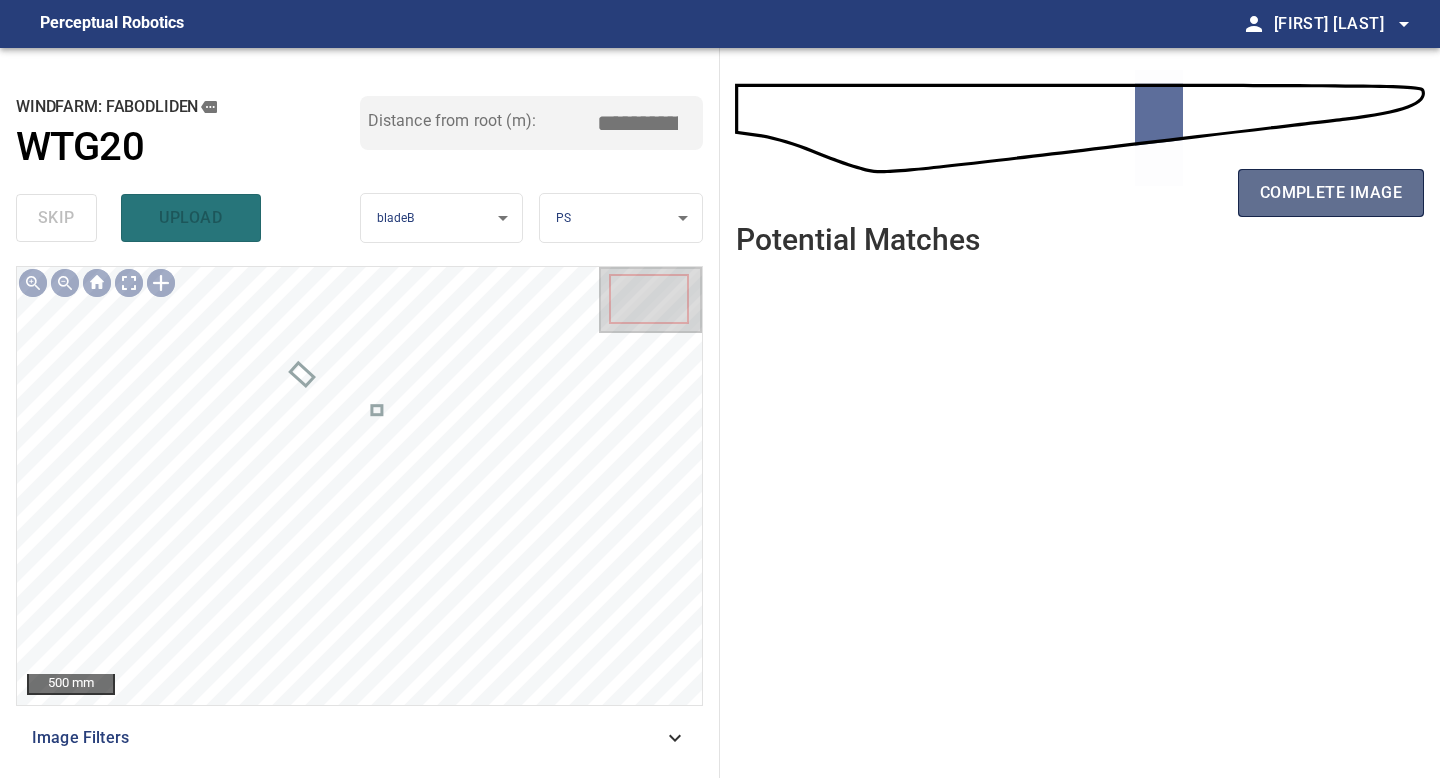 click on "complete image" at bounding box center [1331, 193] 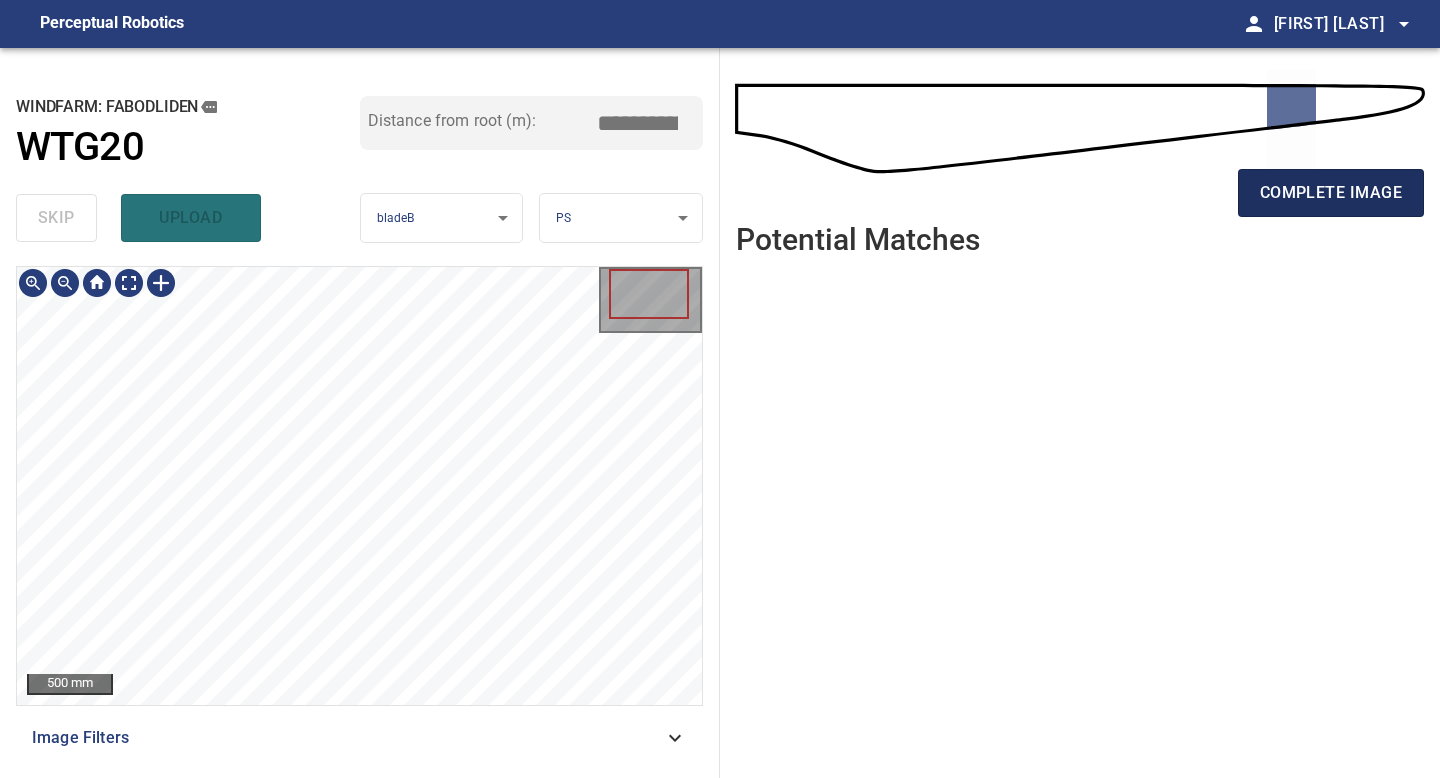 click on "complete image" at bounding box center [1331, 193] 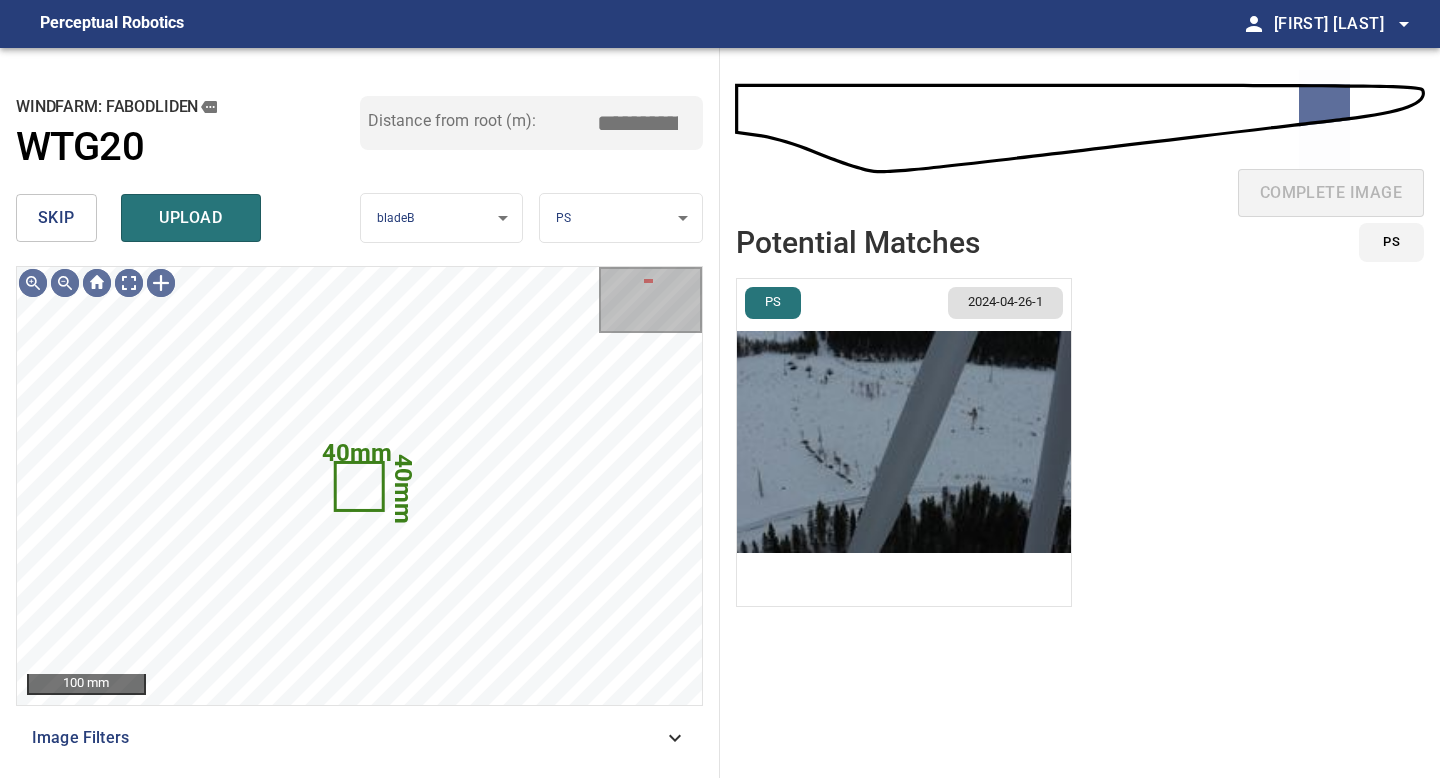 click on "skip" at bounding box center [56, 218] 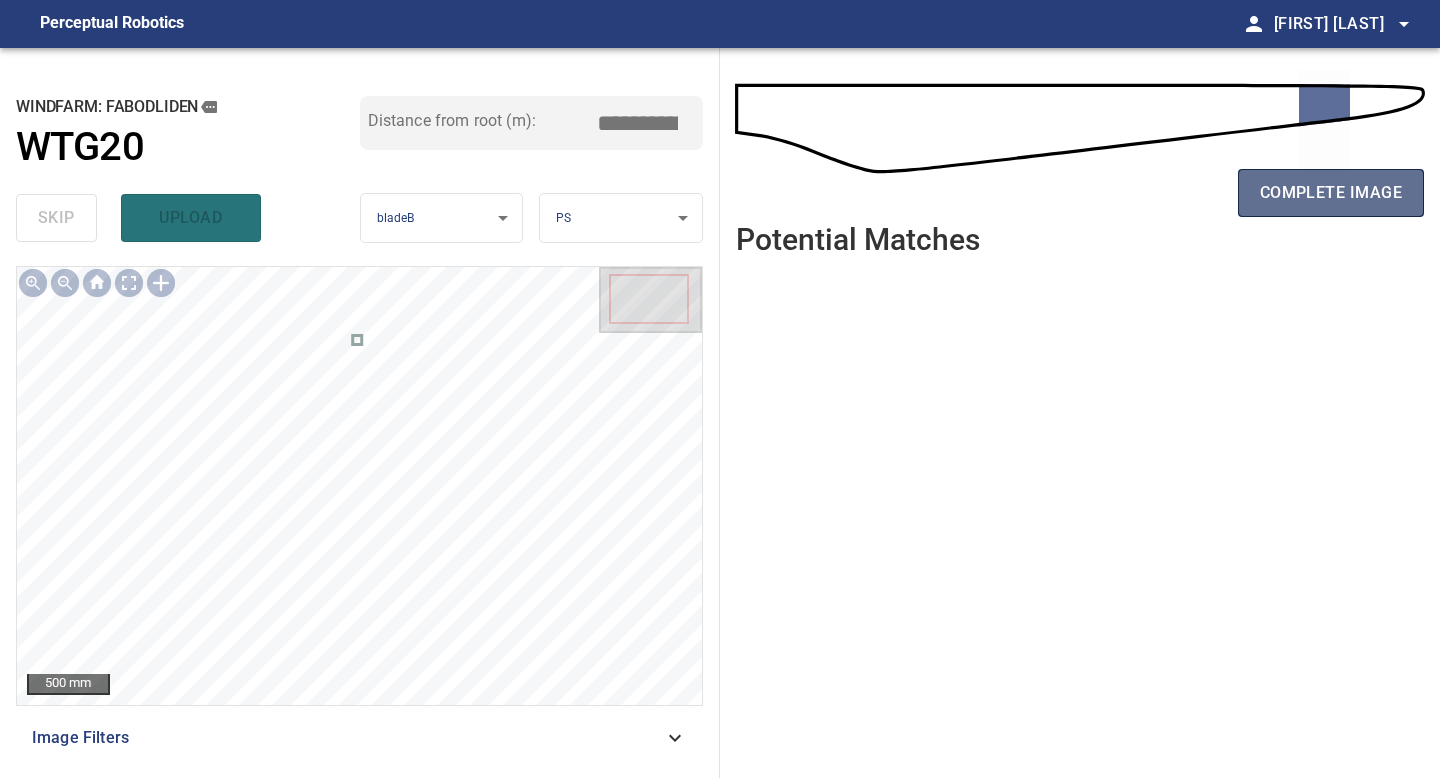 click on "complete image" at bounding box center [1331, 193] 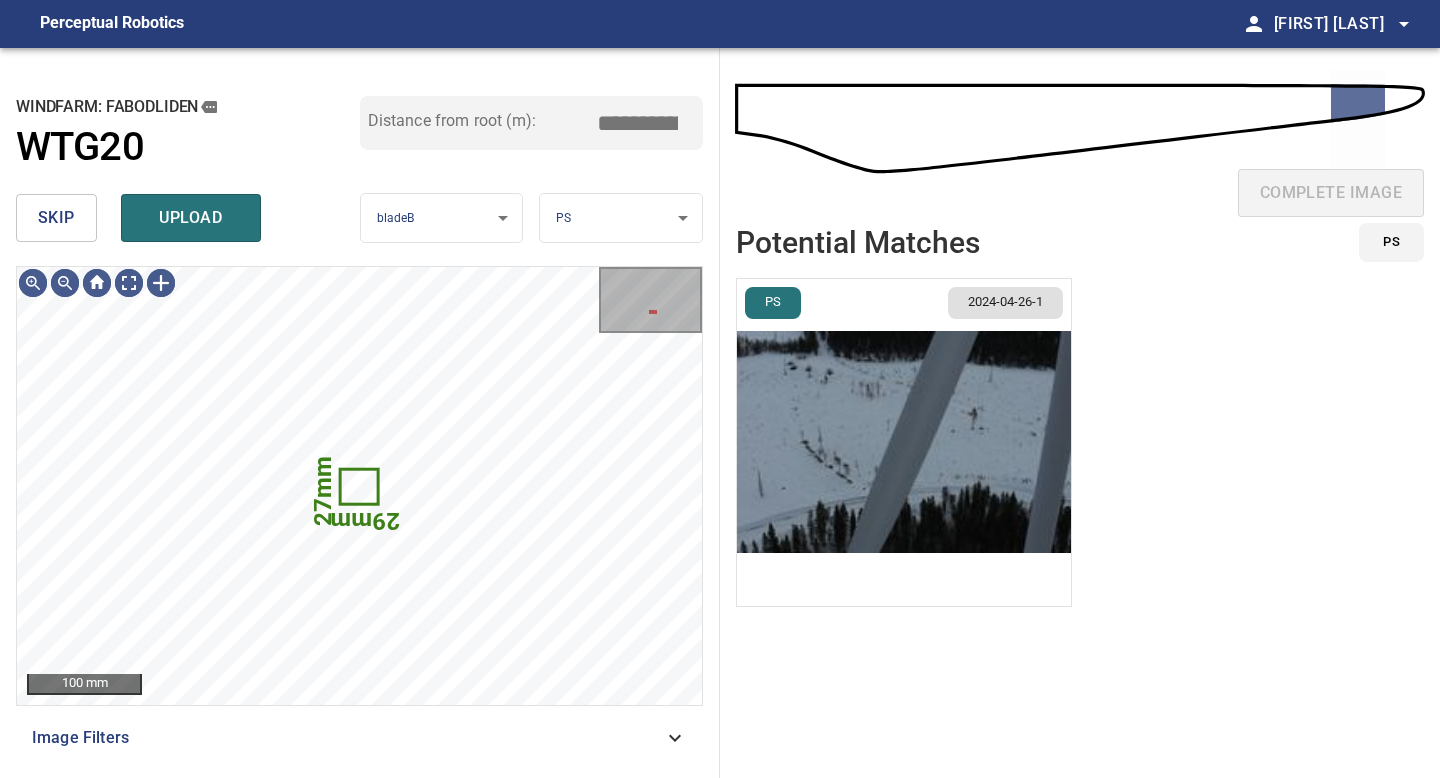 click on "skip" at bounding box center [56, 218] 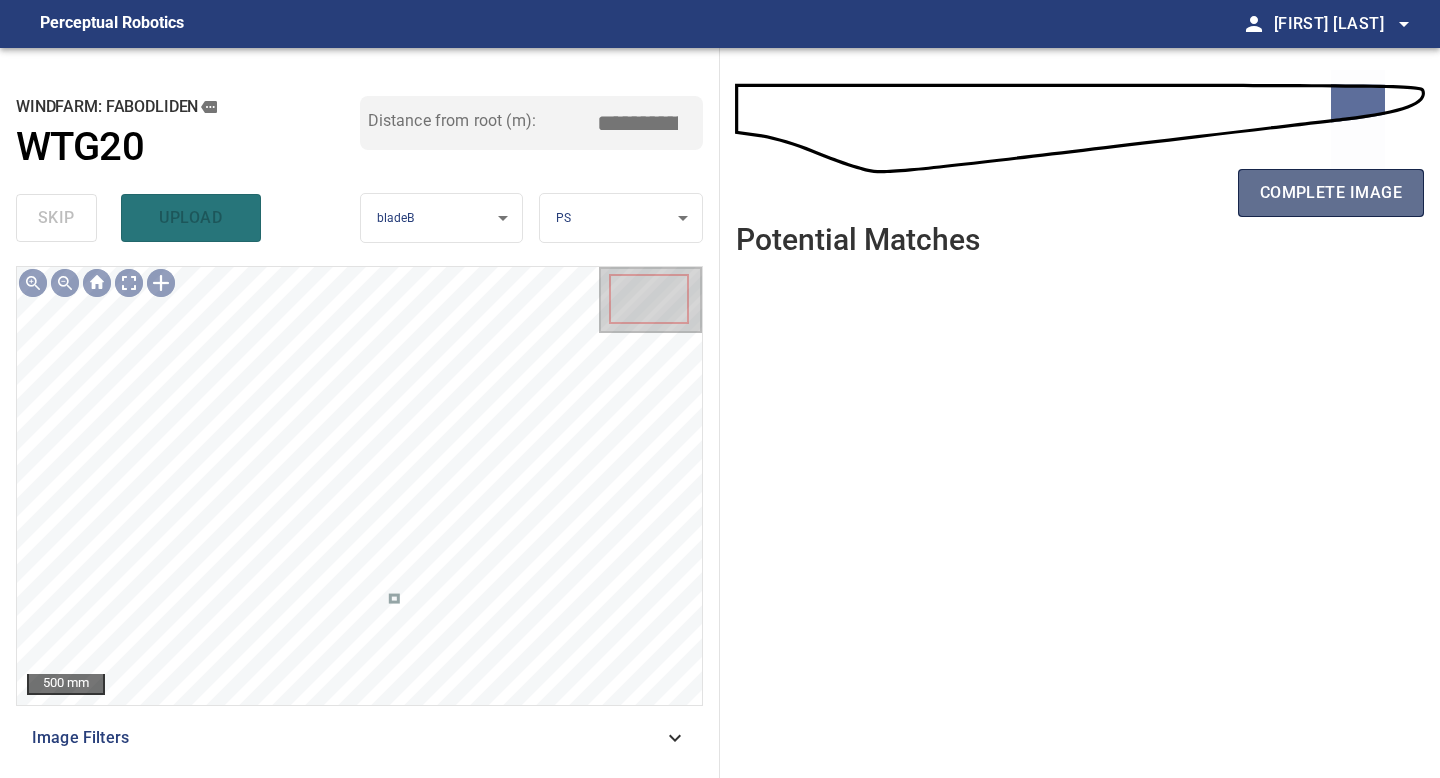 click on "complete image" at bounding box center [1331, 193] 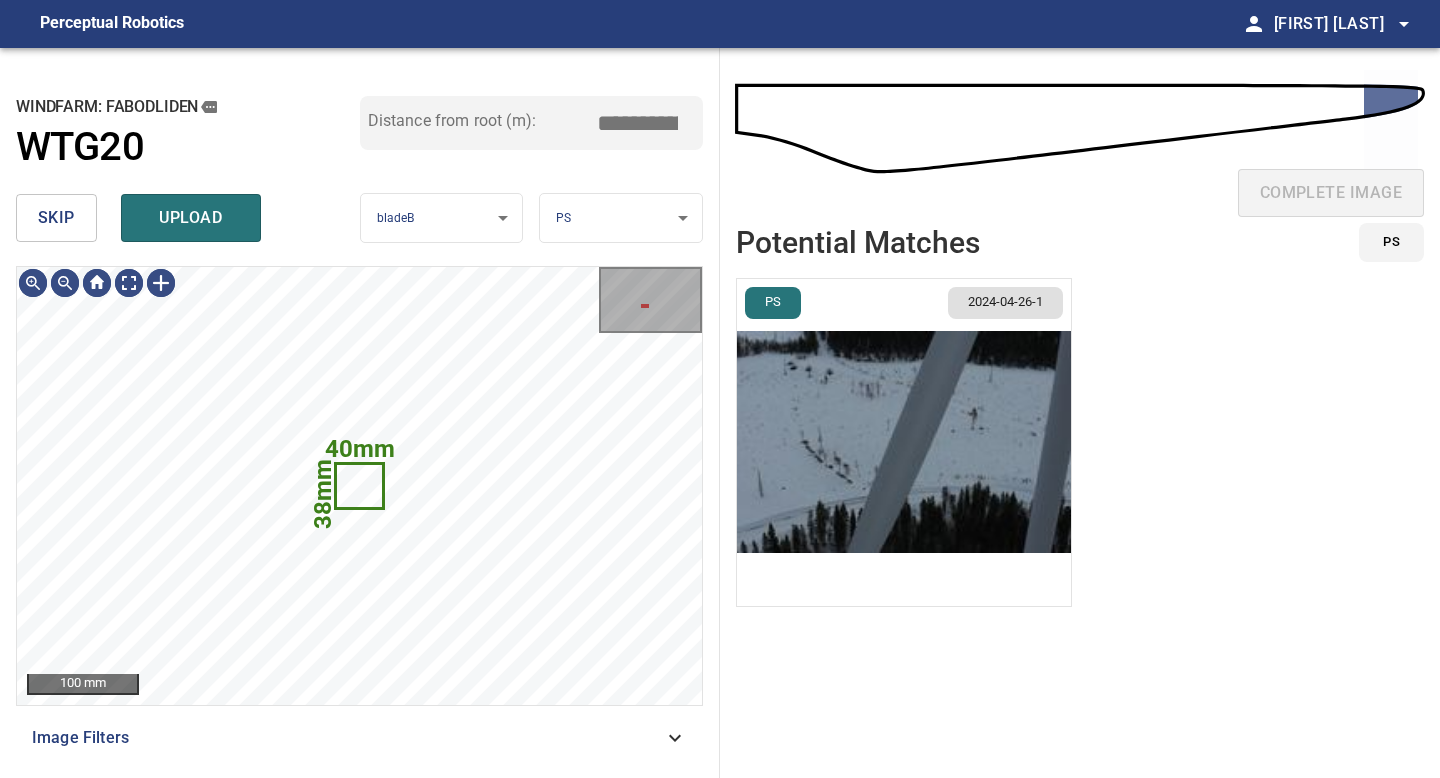 click on "skip" at bounding box center [56, 218] 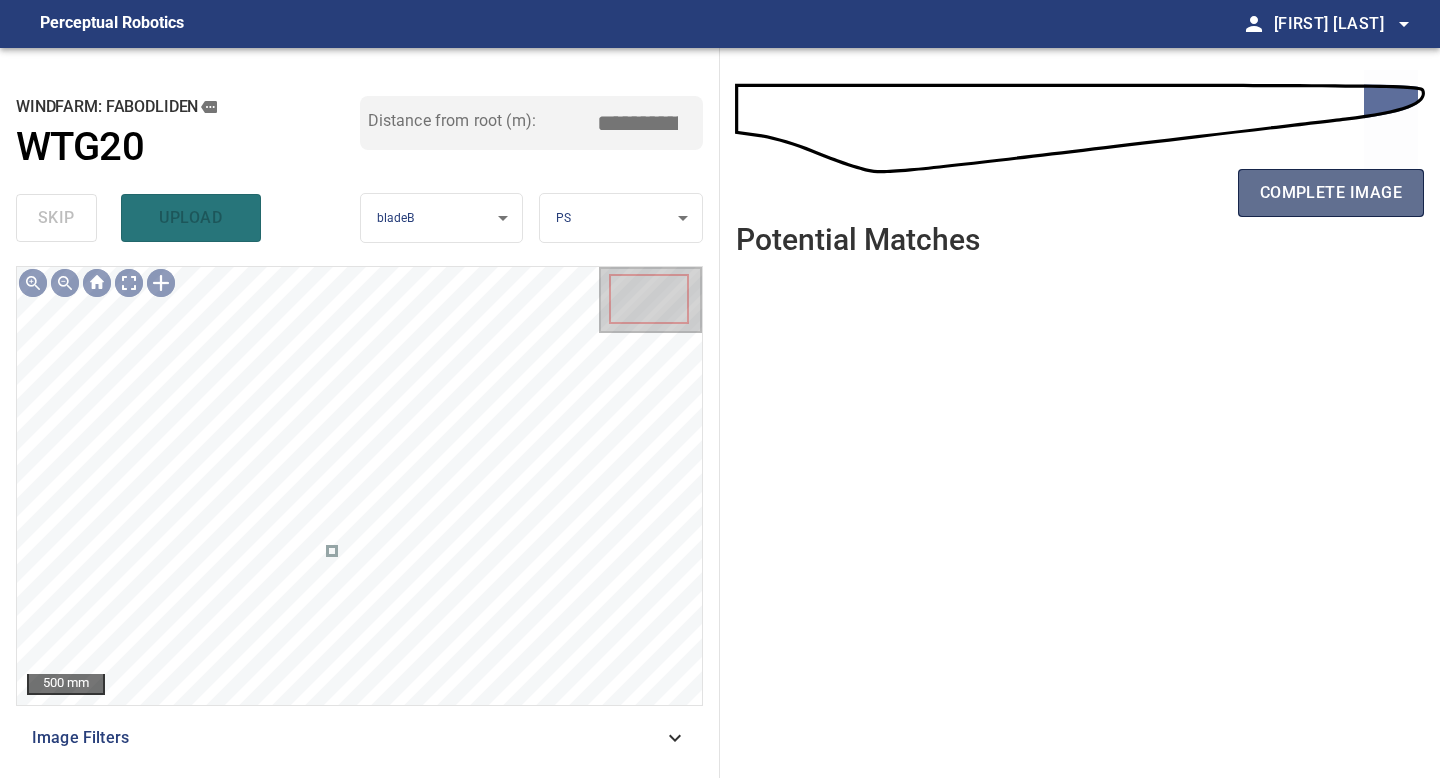 click on "complete image" at bounding box center [1331, 193] 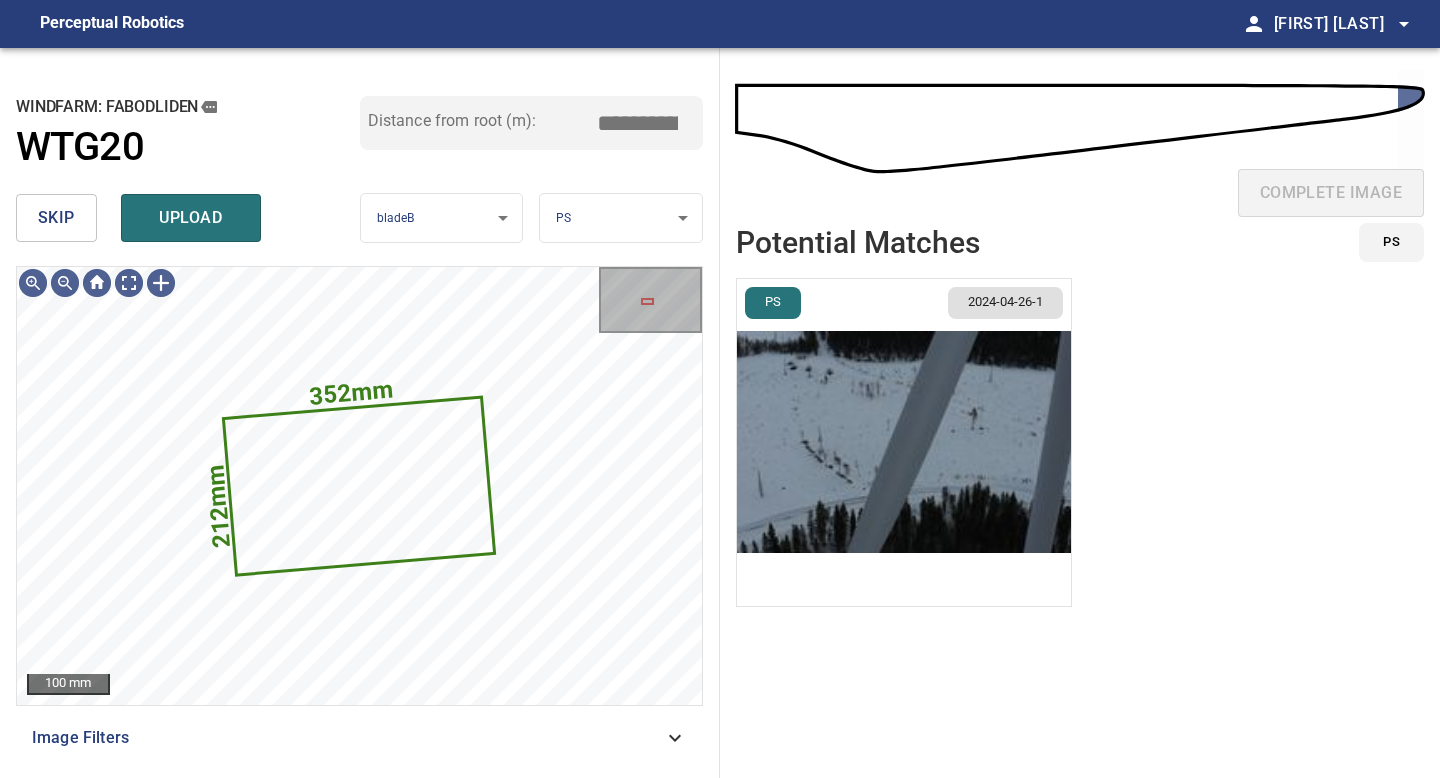 click at bounding box center (904, 442) 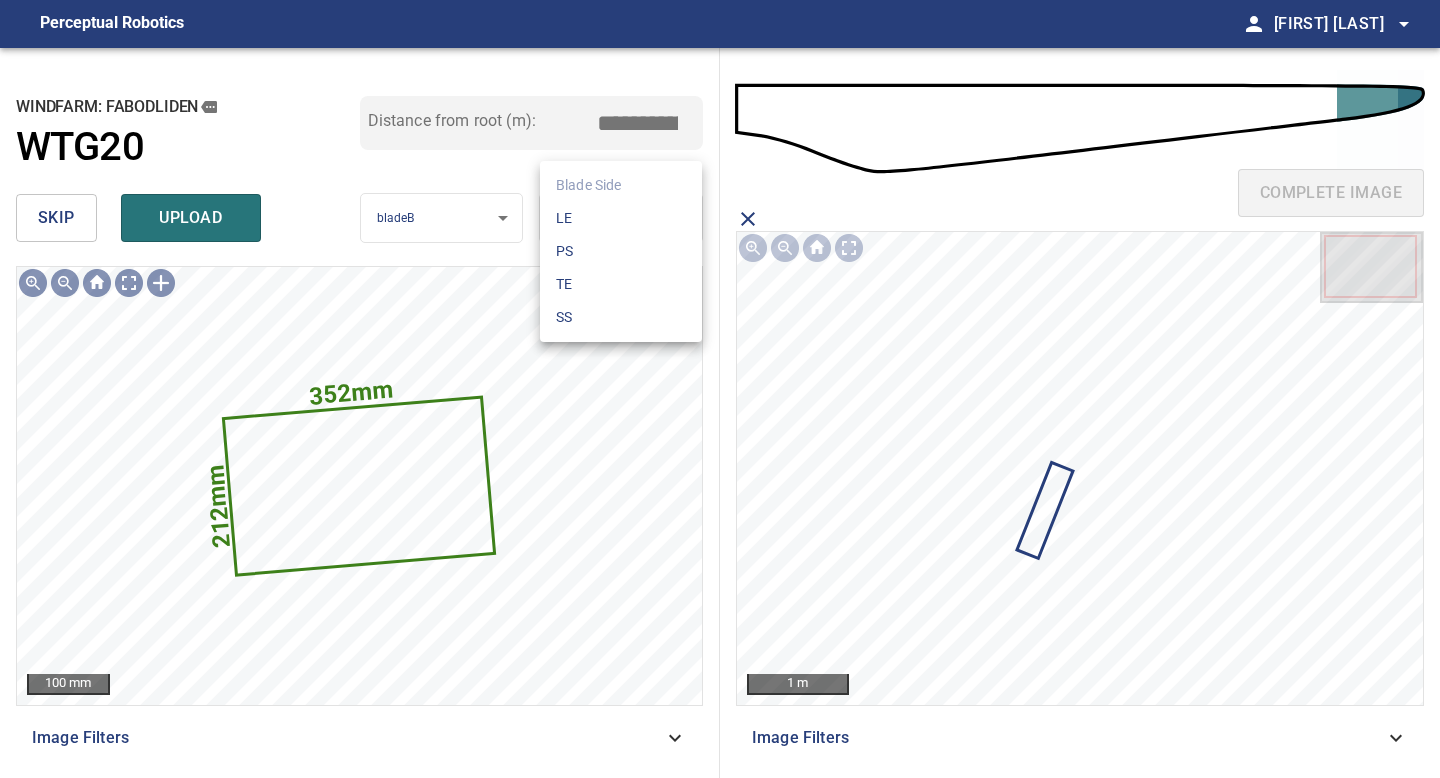 click on "**********" at bounding box center (720, 389) 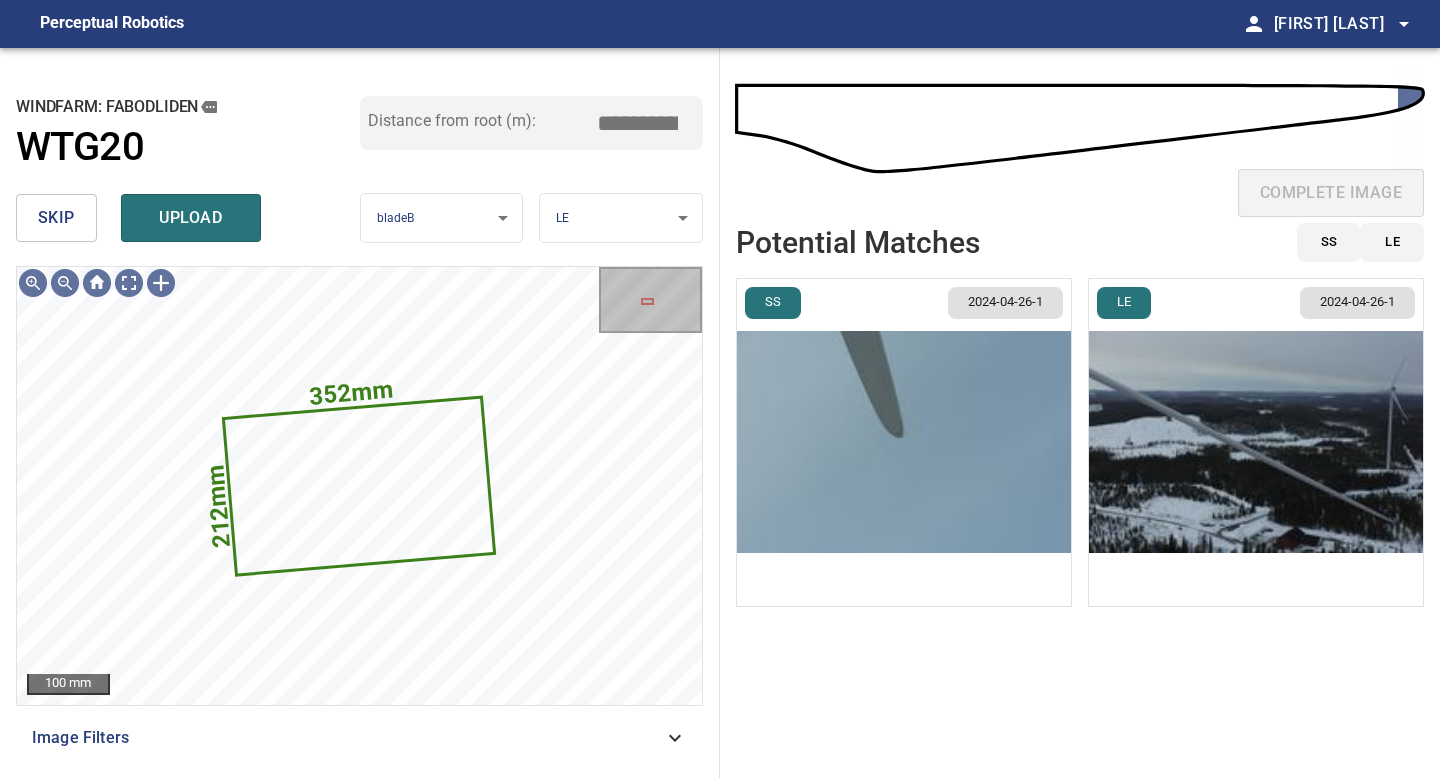 click at bounding box center [904, 442] 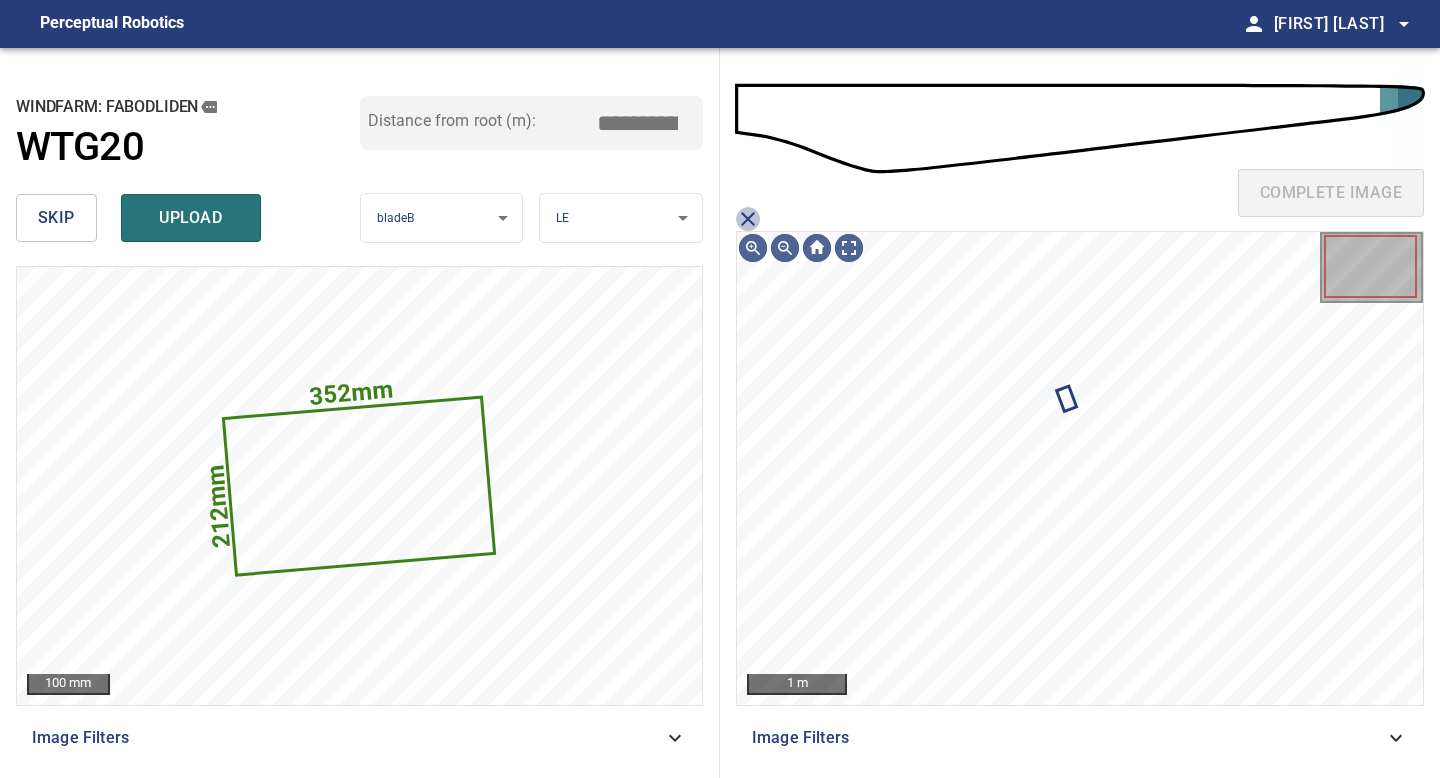 click 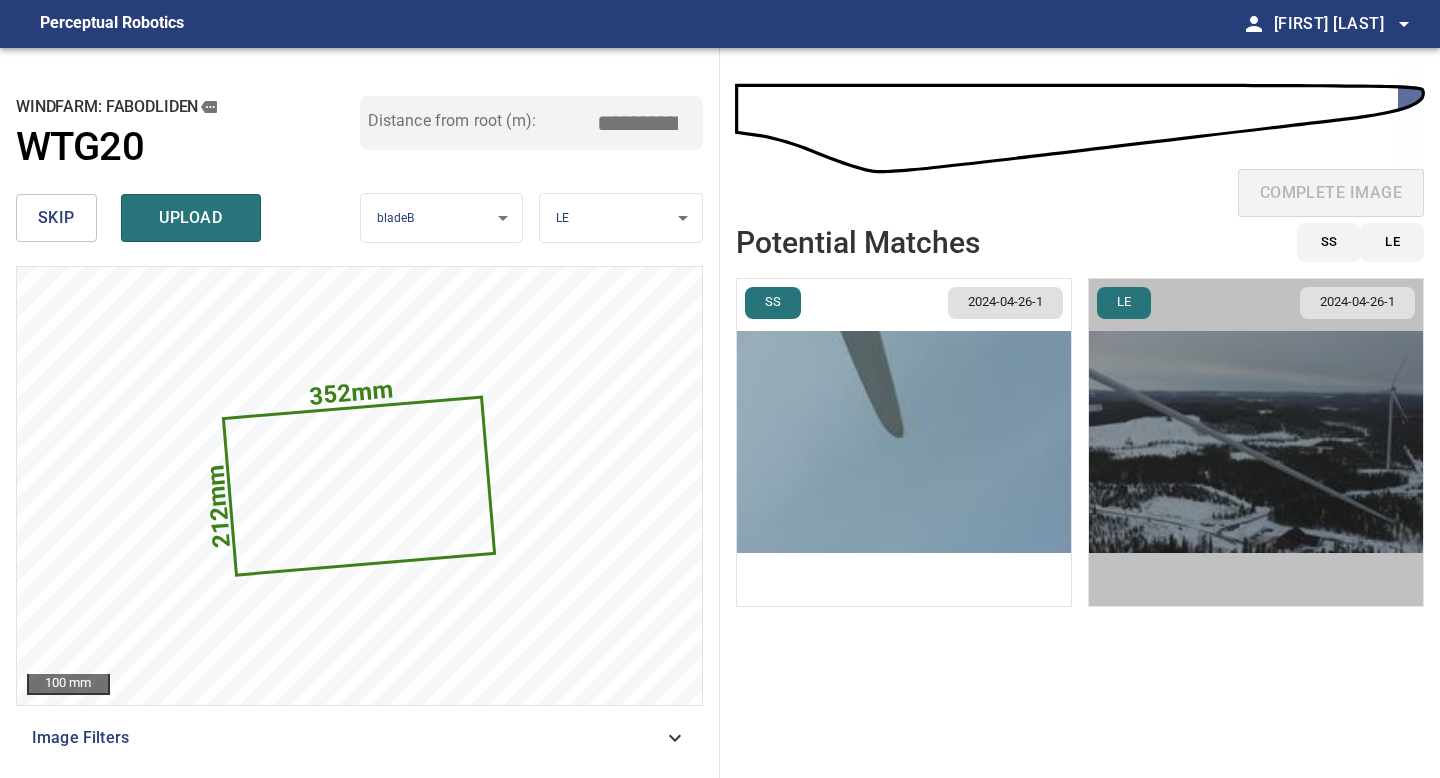 click at bounding box center (1256, 442) 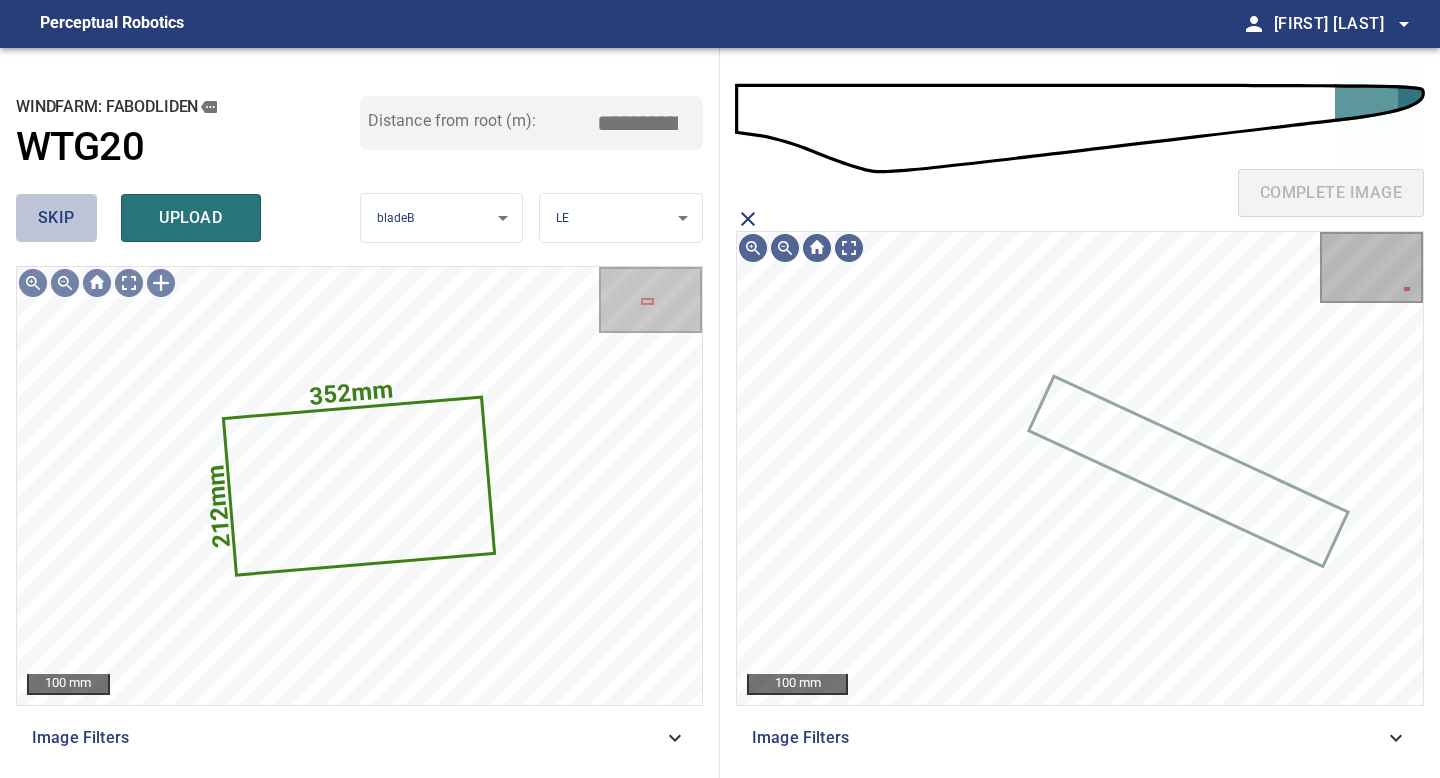 click on "skip" at bounding box center (56, 218) 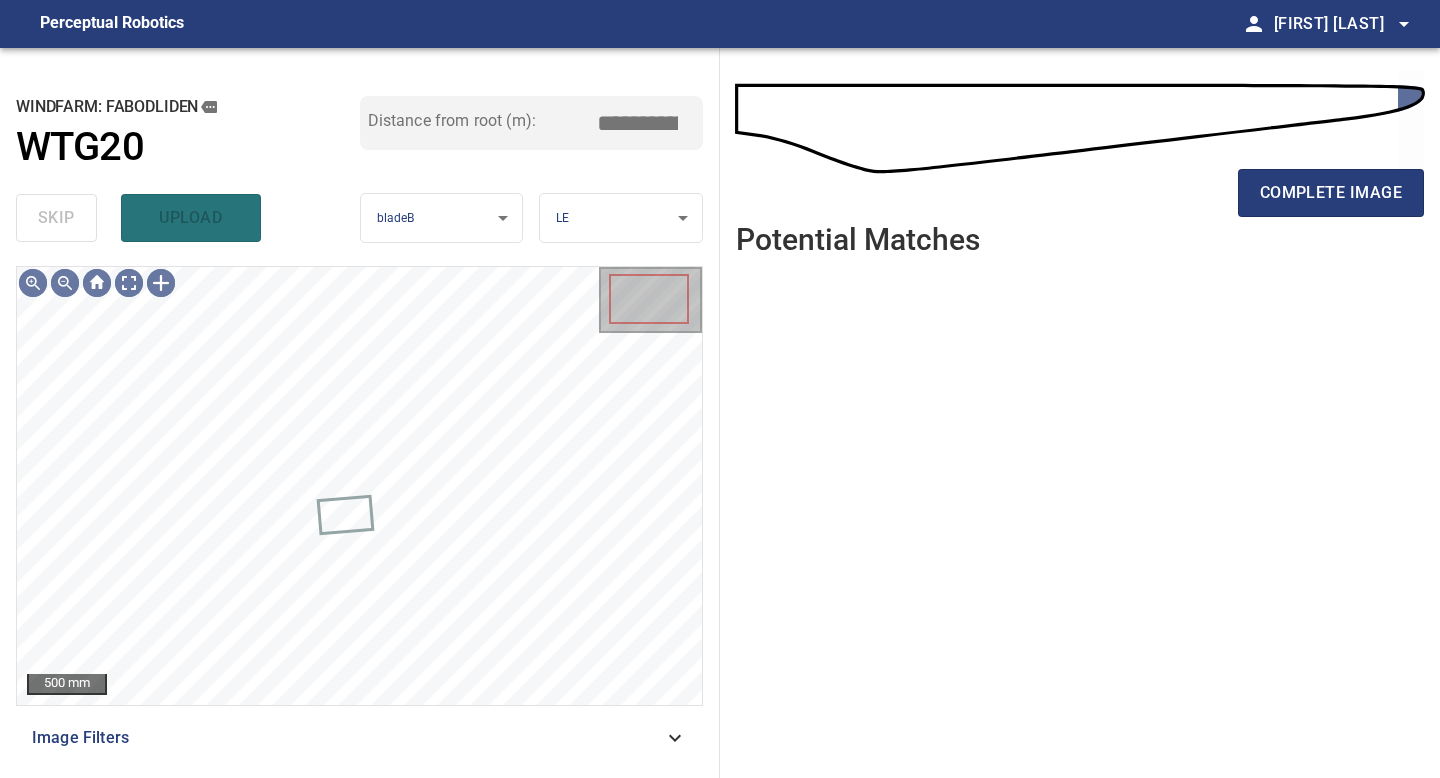 click on "skip upload" at bounding box center (188, 218) 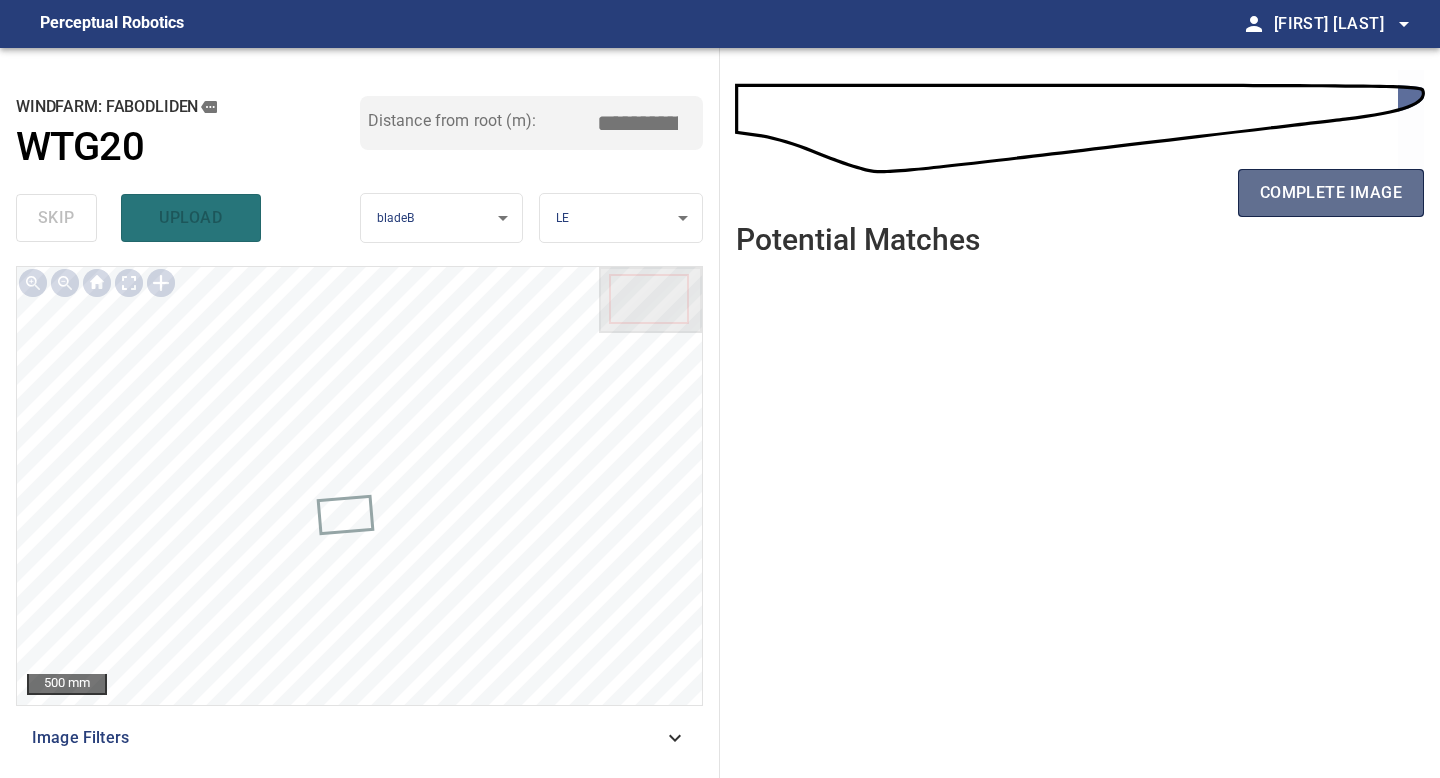 click on "complete image" at bounding box center (1331, 193) 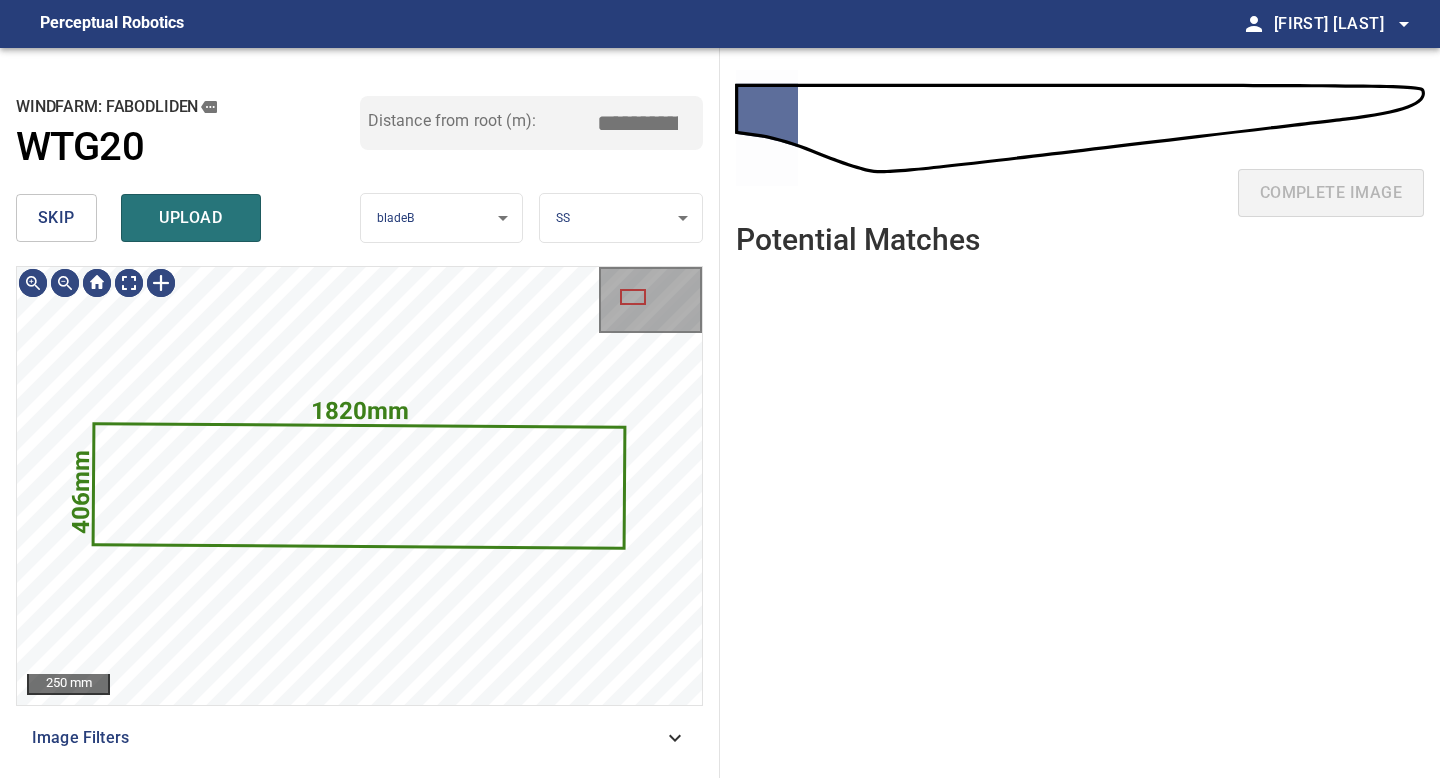 click on "skip" at bounding box center (56, 218) 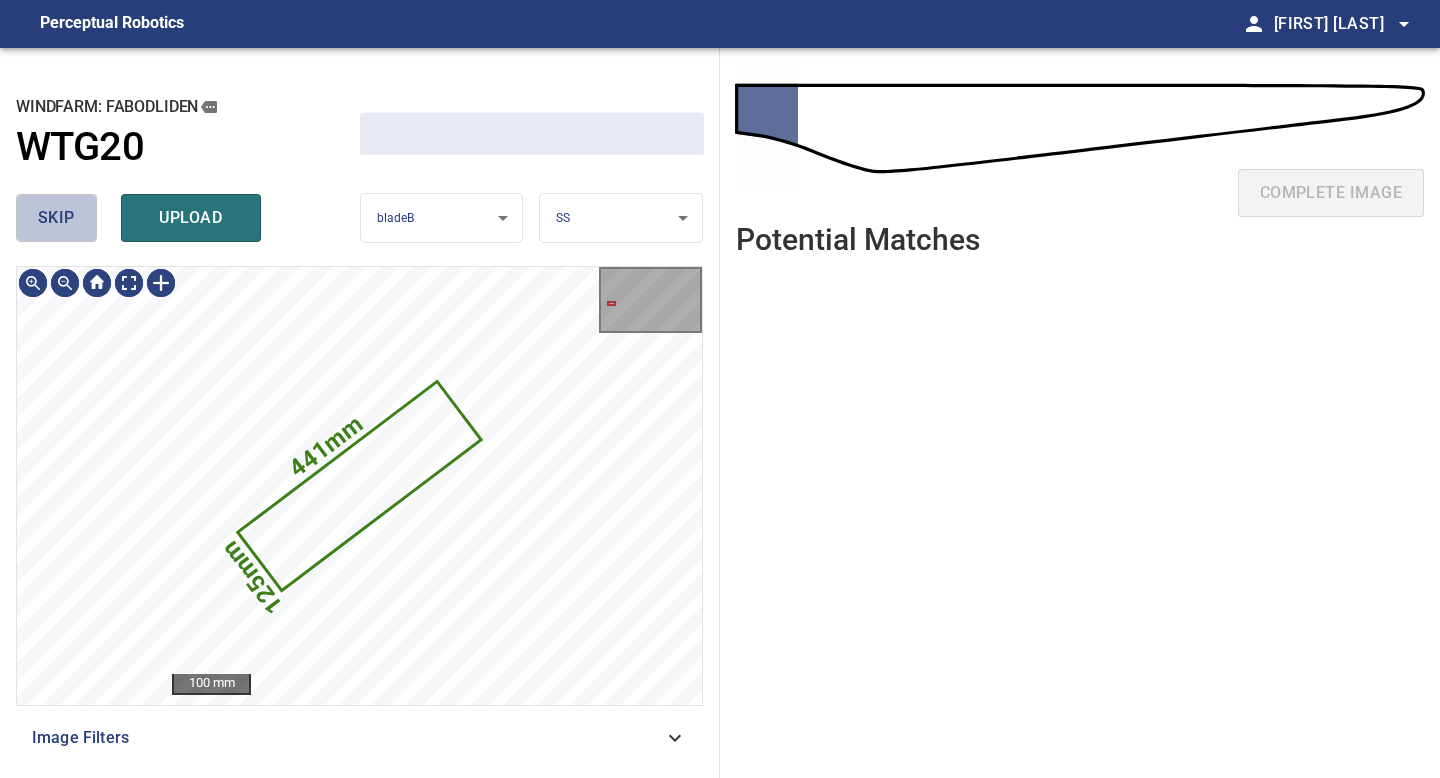 click on "skip" at bounding box center [56, 218] 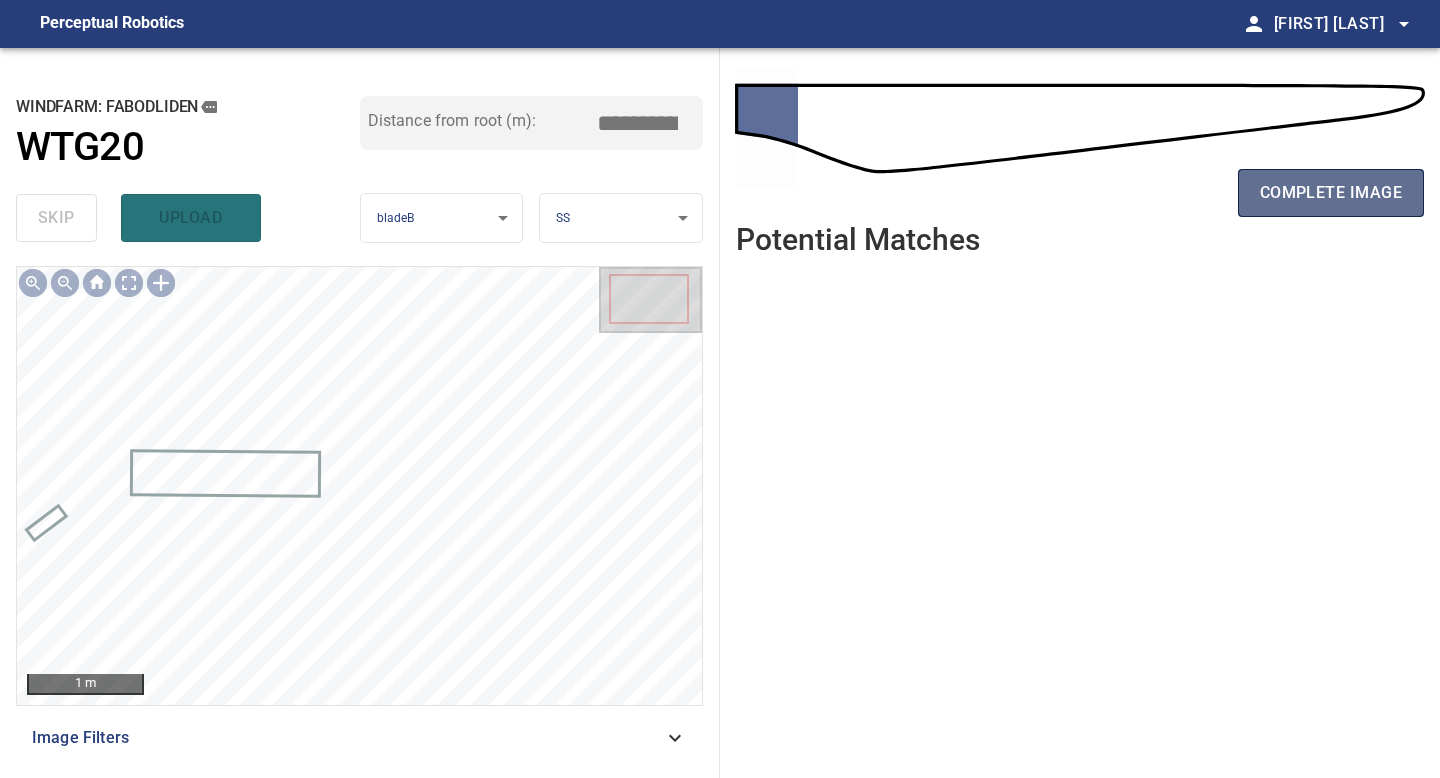 click on "complete image" at bounding box center [1331, 193] 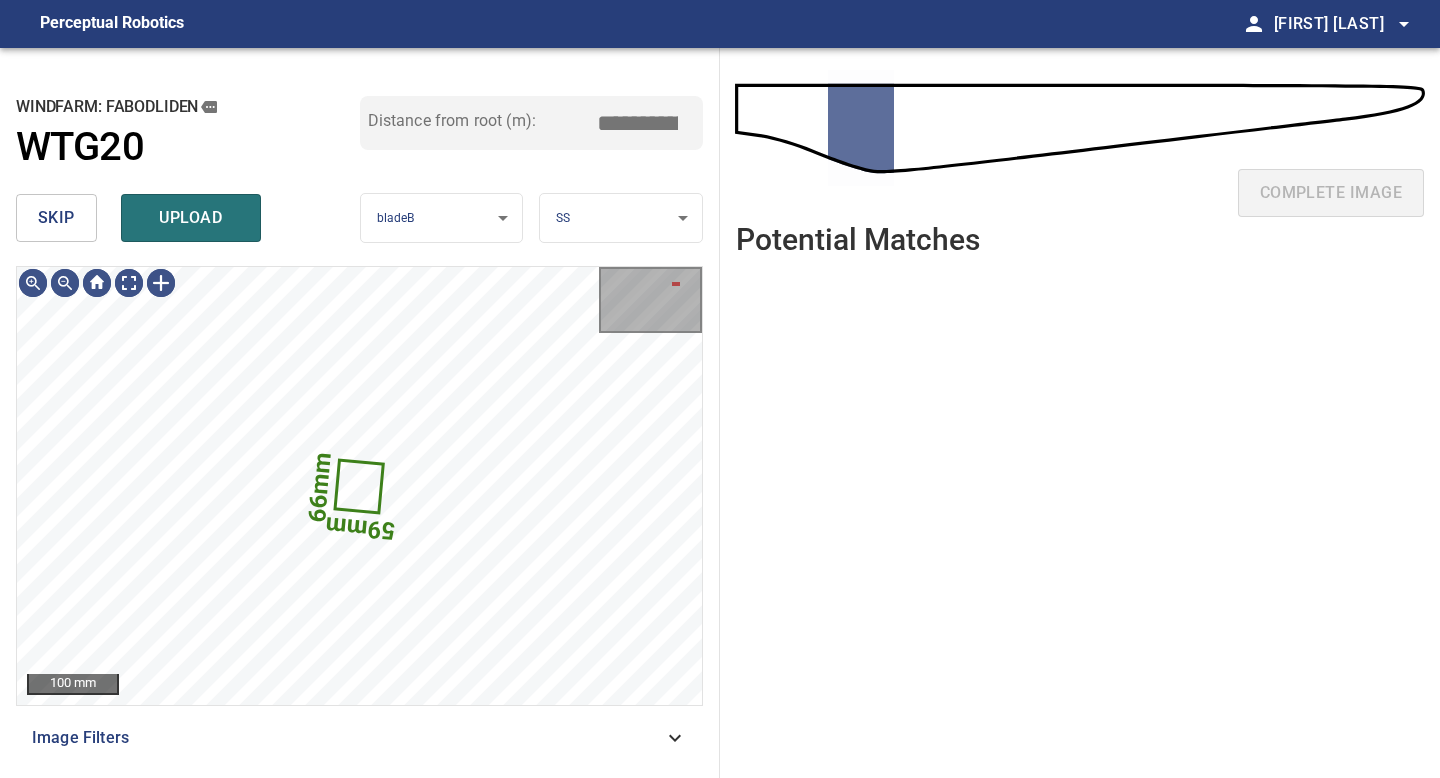 click on "skip" at bounding box center (56, 218) 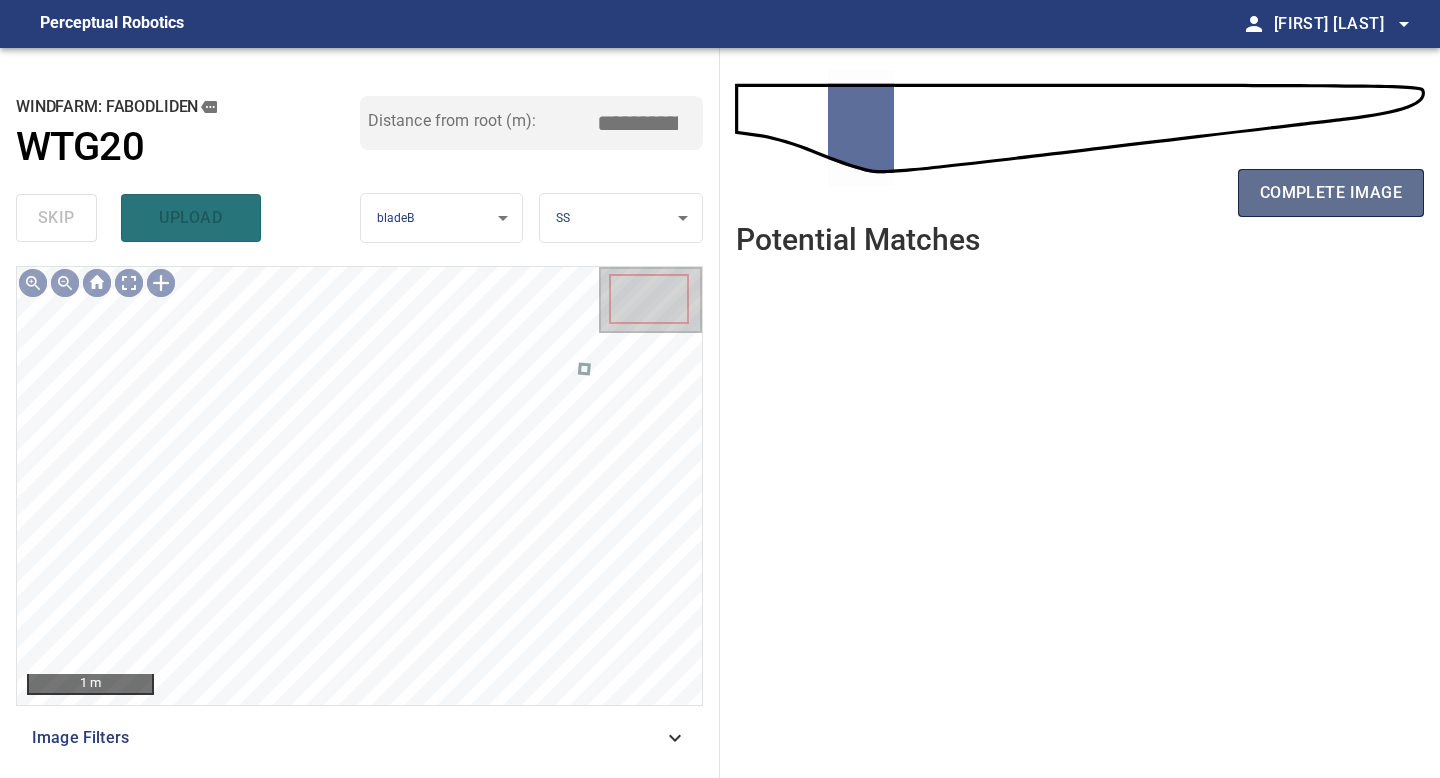 click on "complete image" at bounding box center (1331, 193) 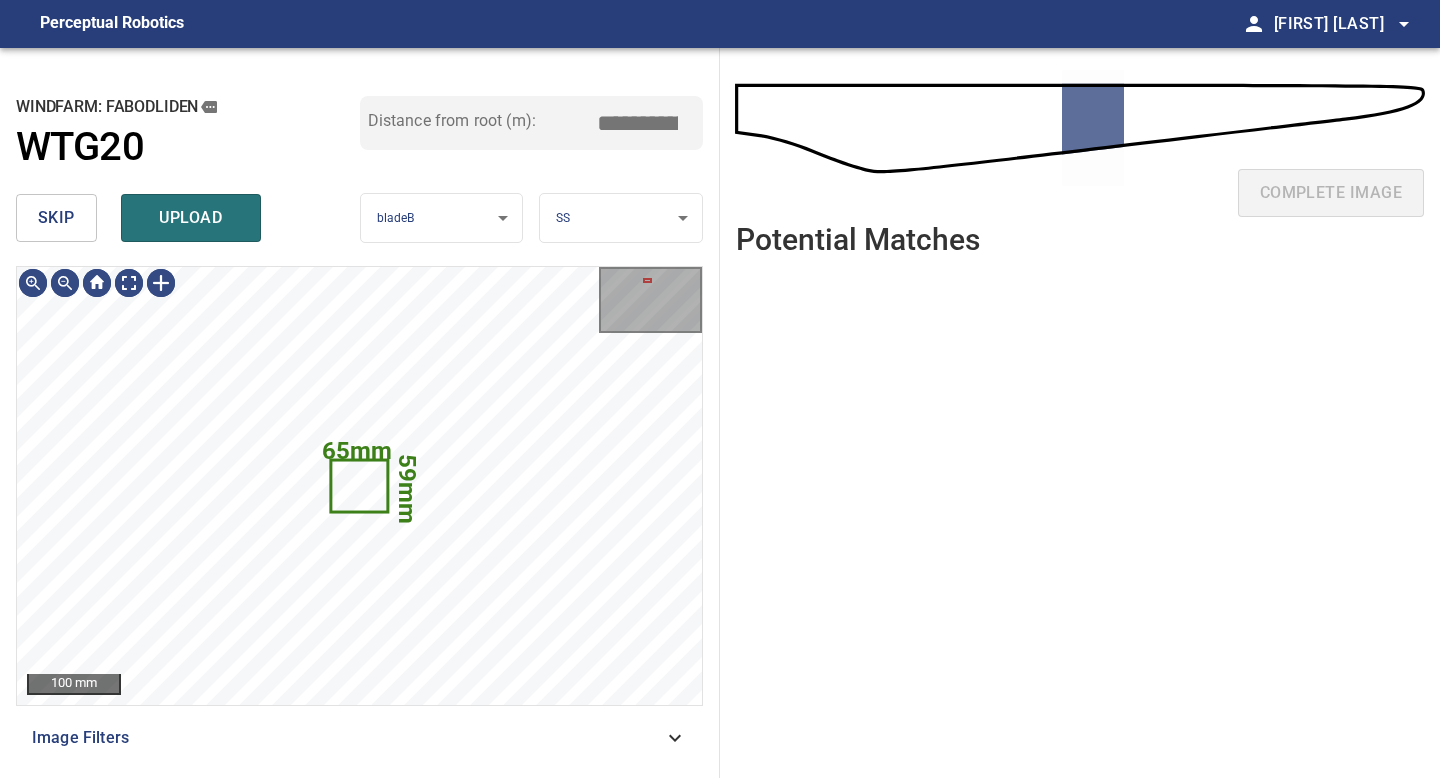click on "skip" at bounding box center (56, 218) 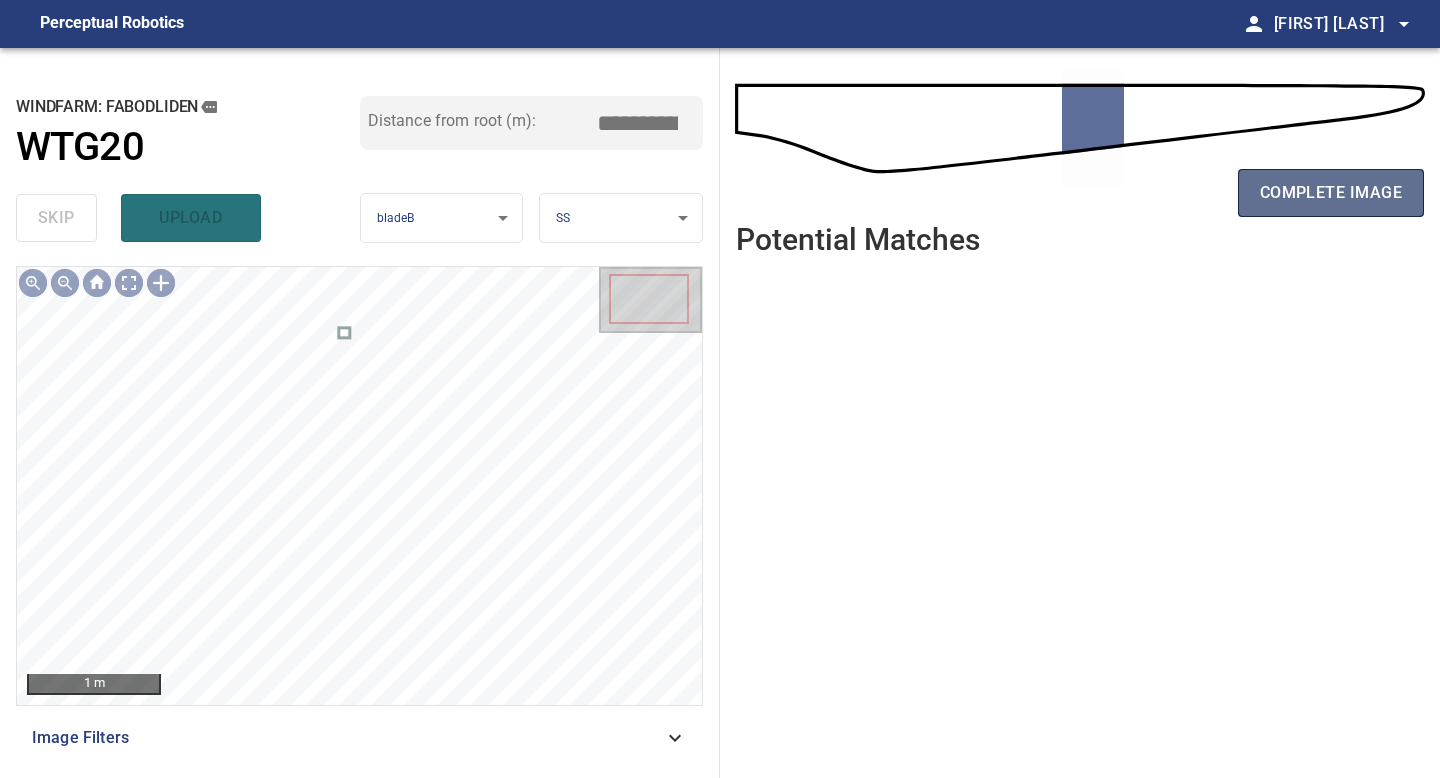 click on "complete image" at bounding box center [1331, 193] 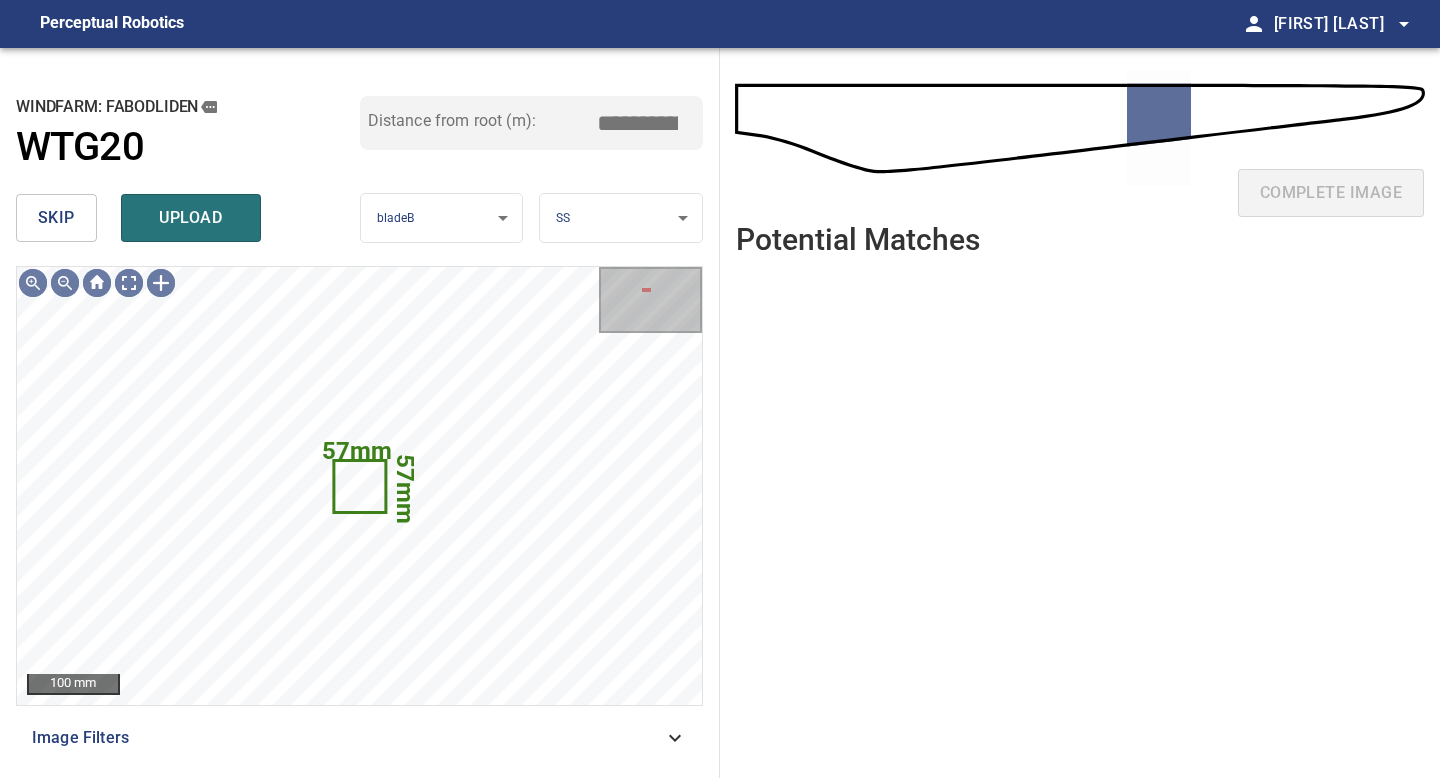 click on "skip" at bounding box center (56, 218) 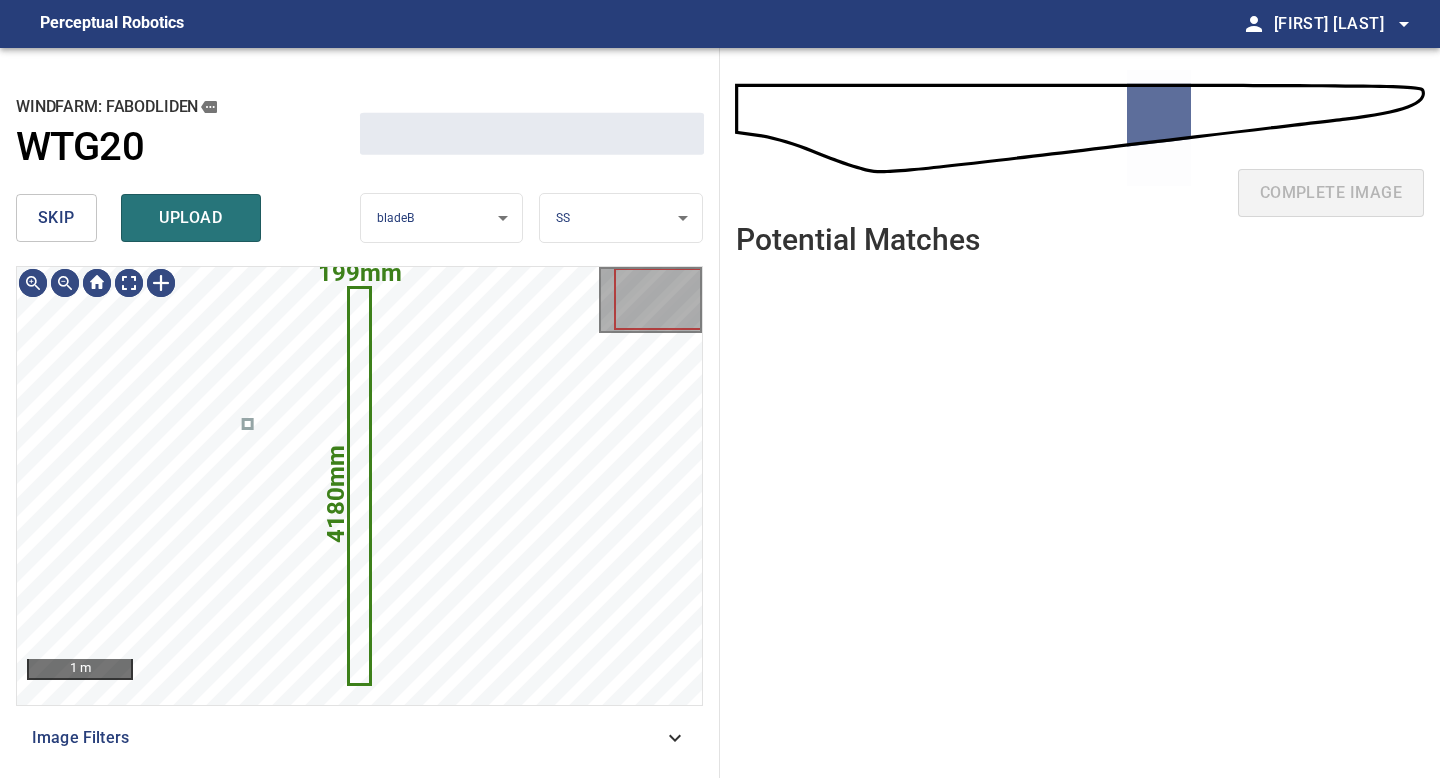 click on "skip" at bounding box center [56, 218] 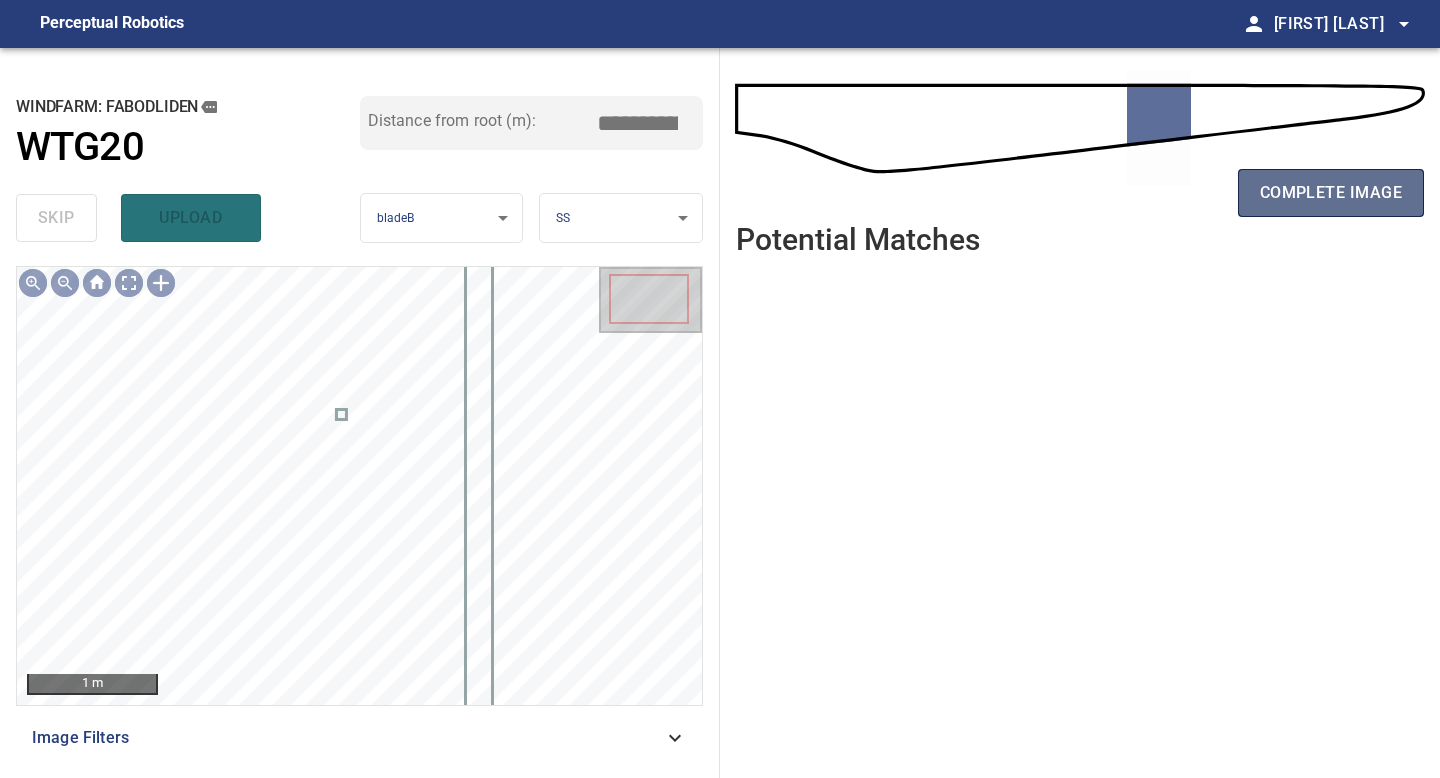 click on "complete image" at bounding box center [1331, 193] 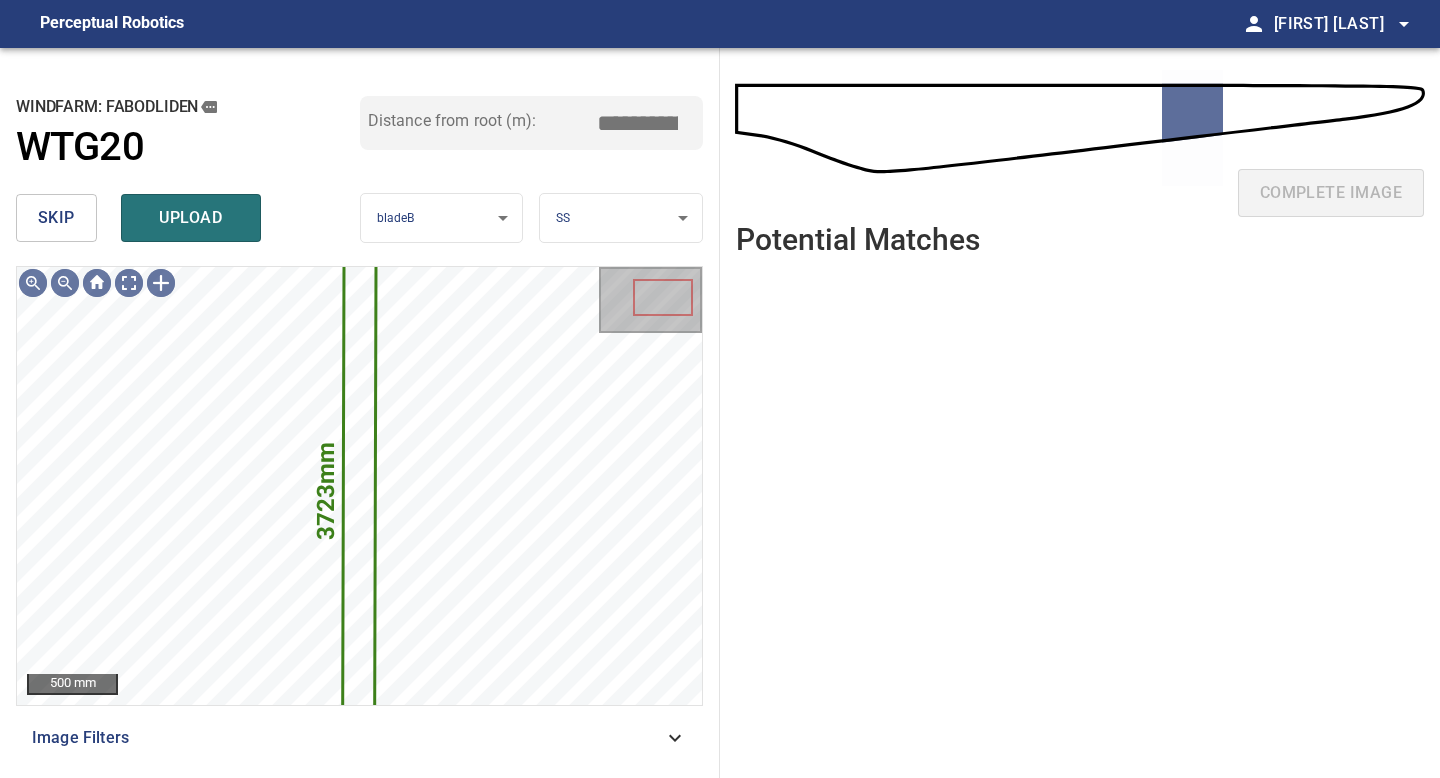 click on "skip" at bounding box center (56, 218) 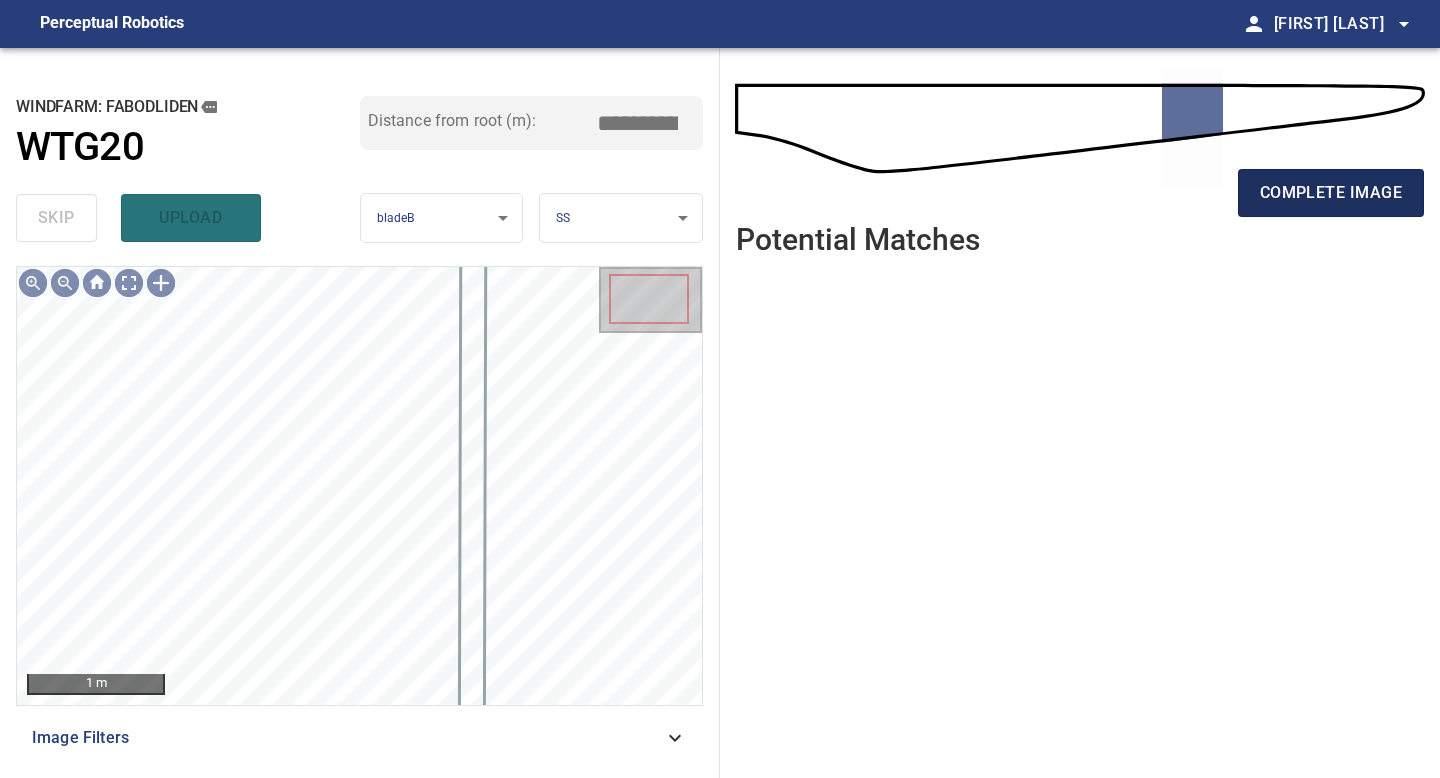 click on "complete image" at bounding box center [1331, 193] 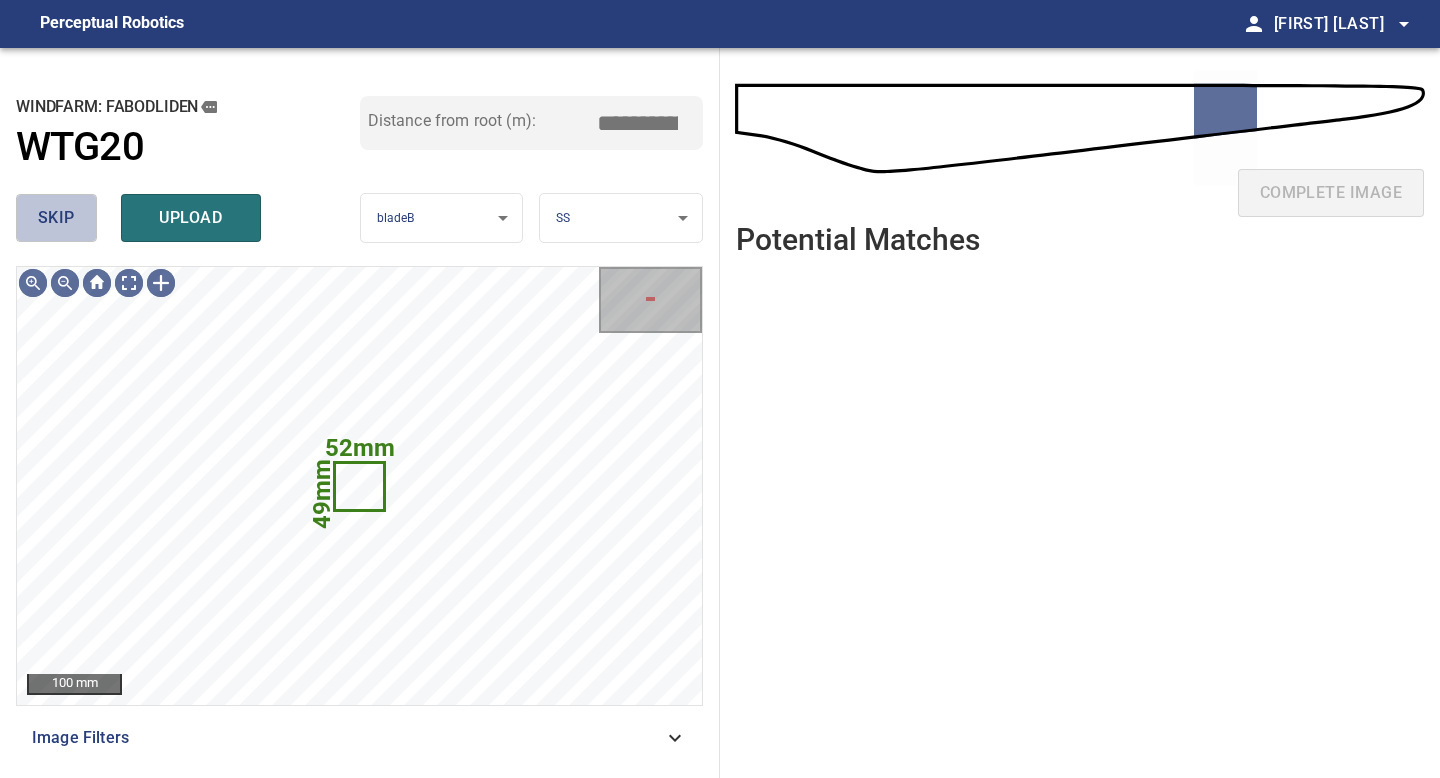 click on "skip" at bounding box center (56, 218) 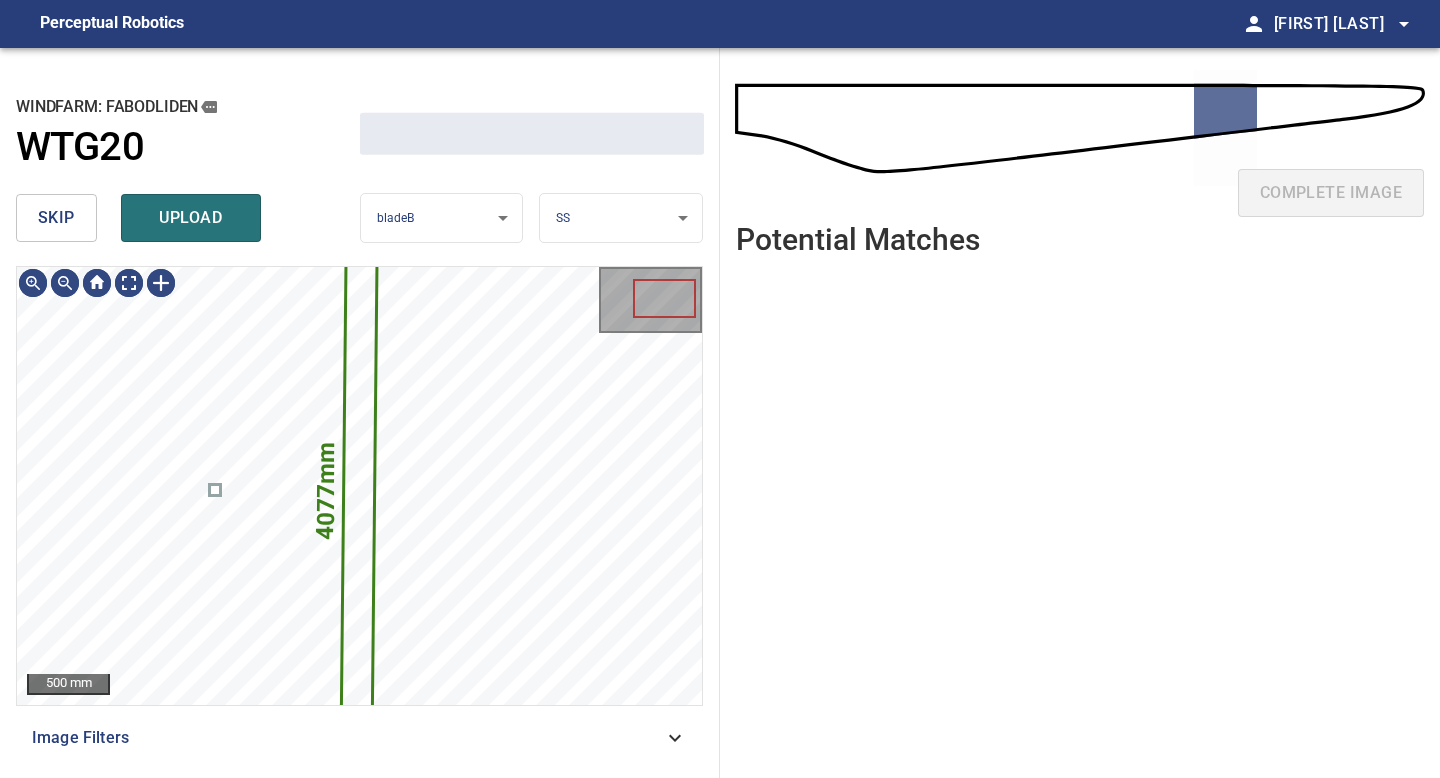 click on "skip" at bounding box center (56, 218) 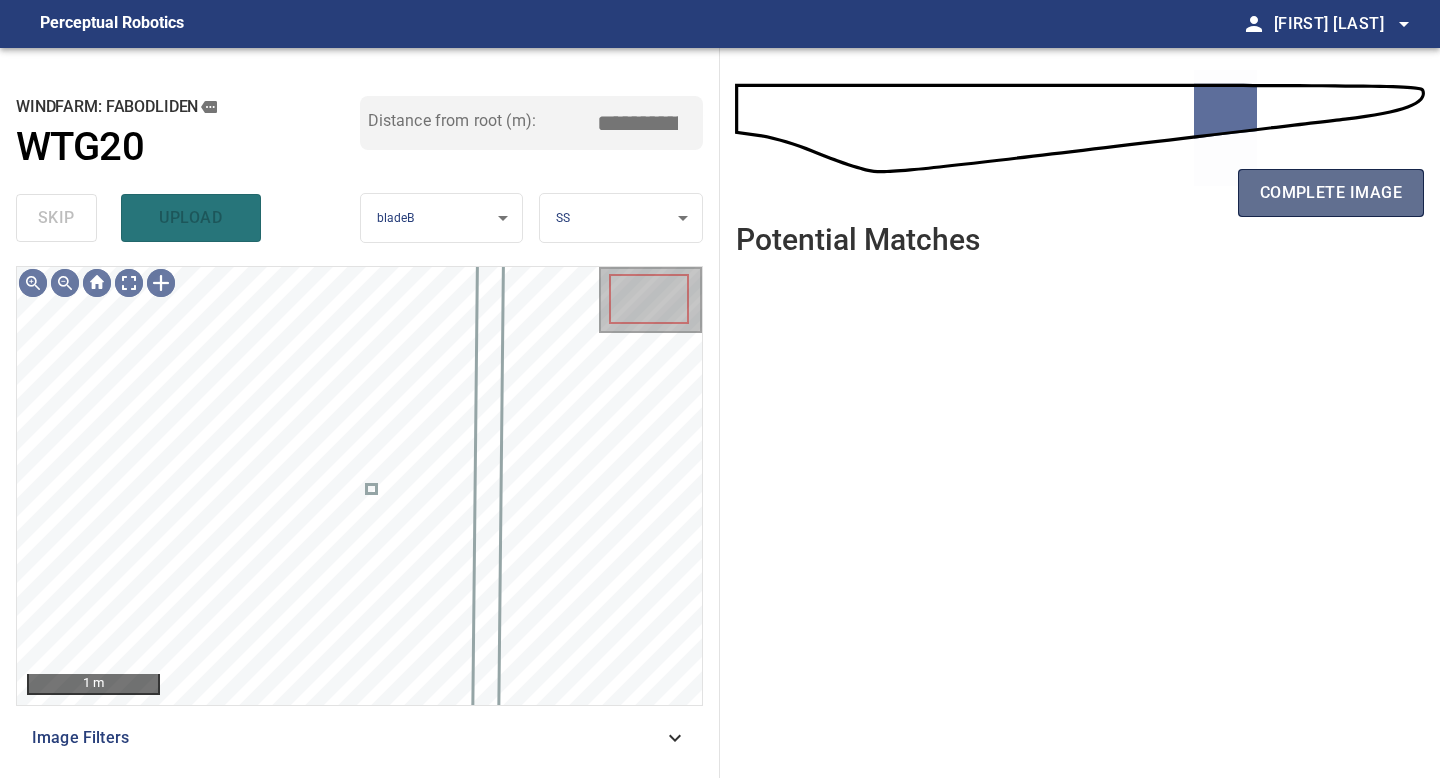 click on "complete image" at bounding box center (1331, 193) 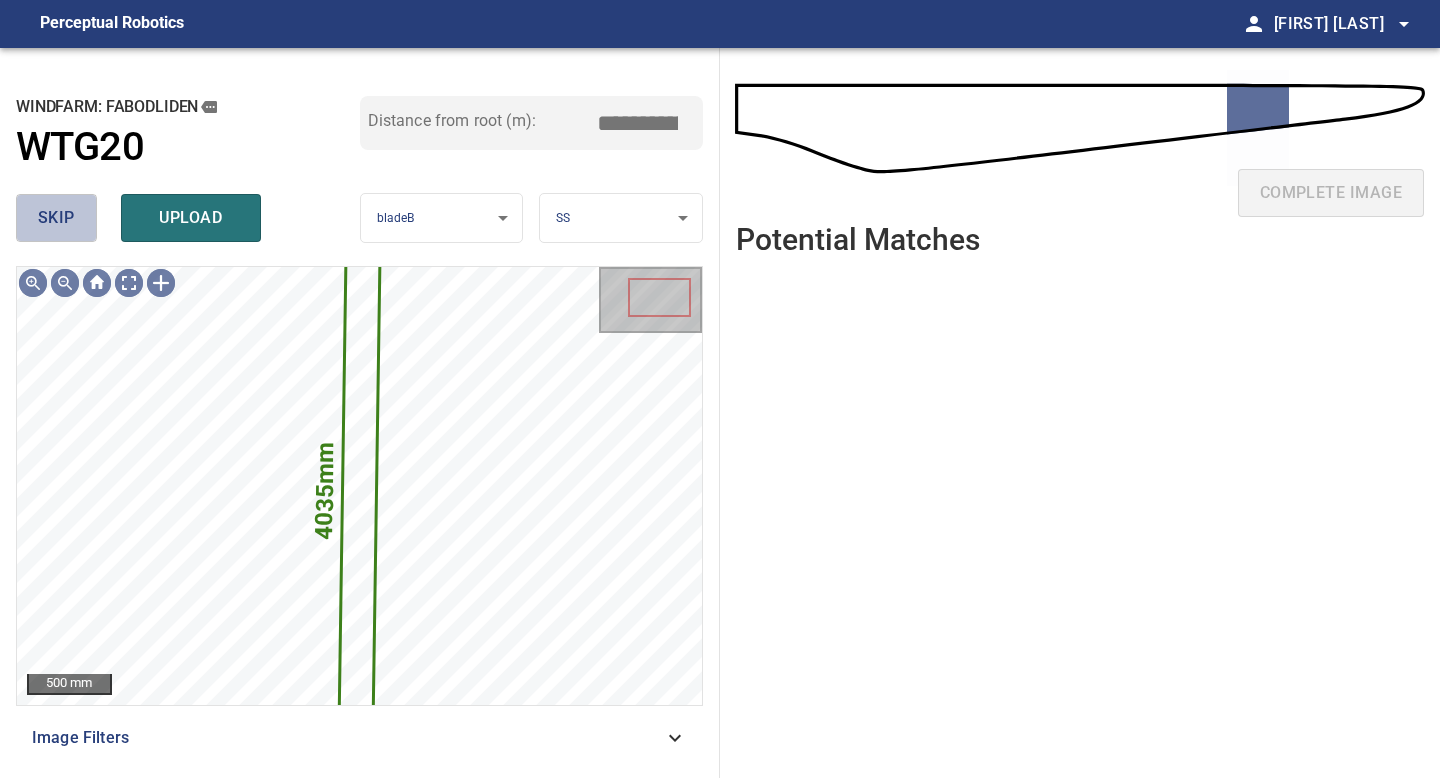click on "skip" at bounding box center [56, 218] 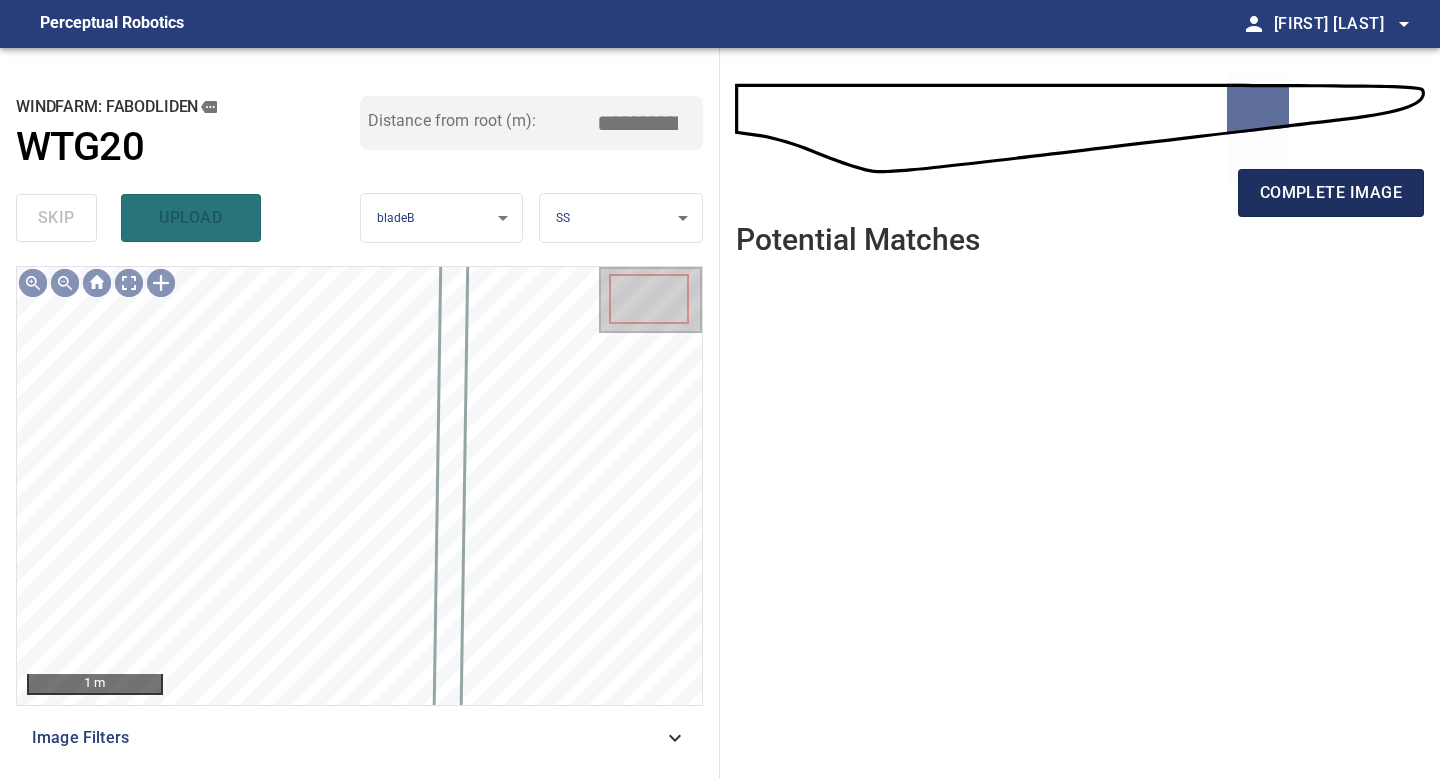 click on "complete image" at bounding box center (1331, 193) 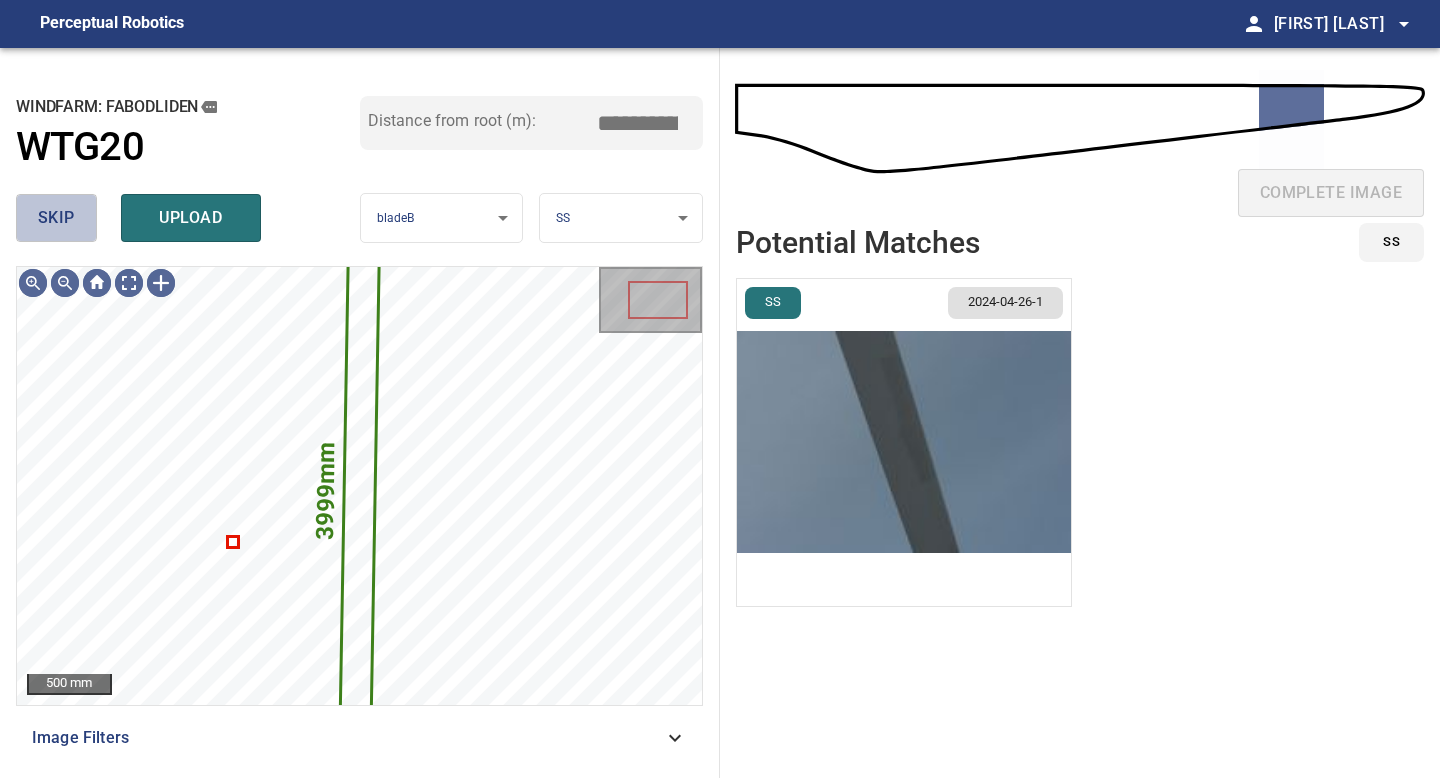 click on "skip" at bounding box center (56, 218) 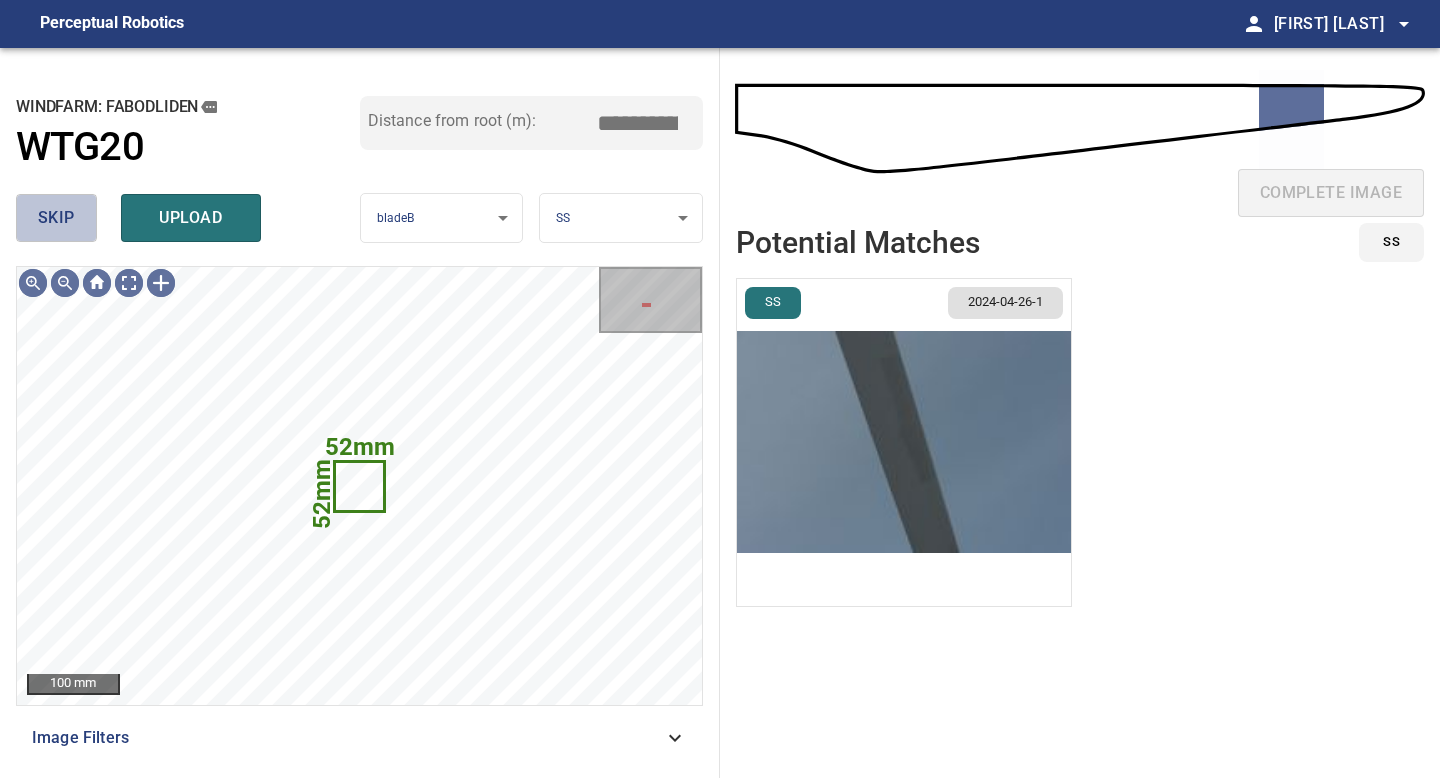 click on "skip" at bounding box center (56, 218) 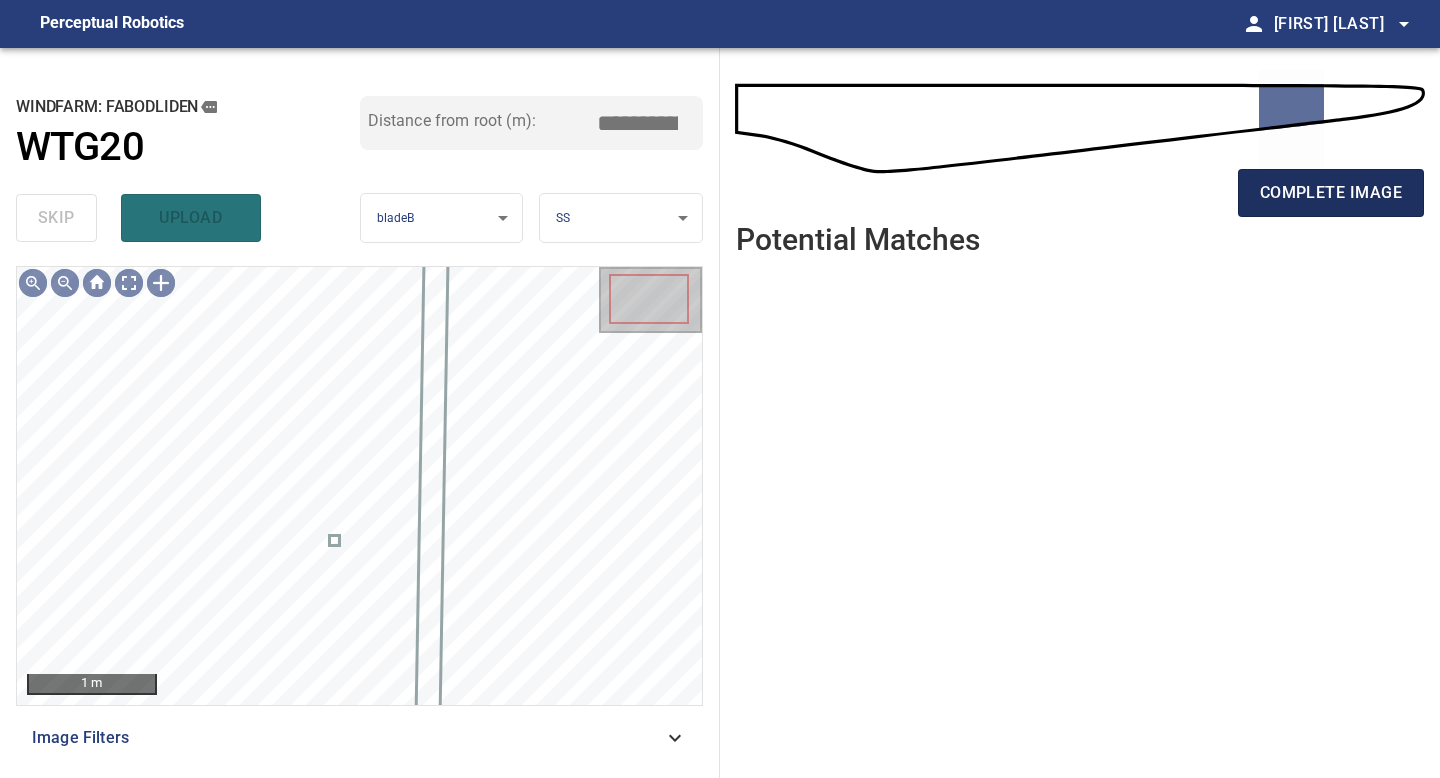 click on "complete image" at bounding box center [1331, 193] 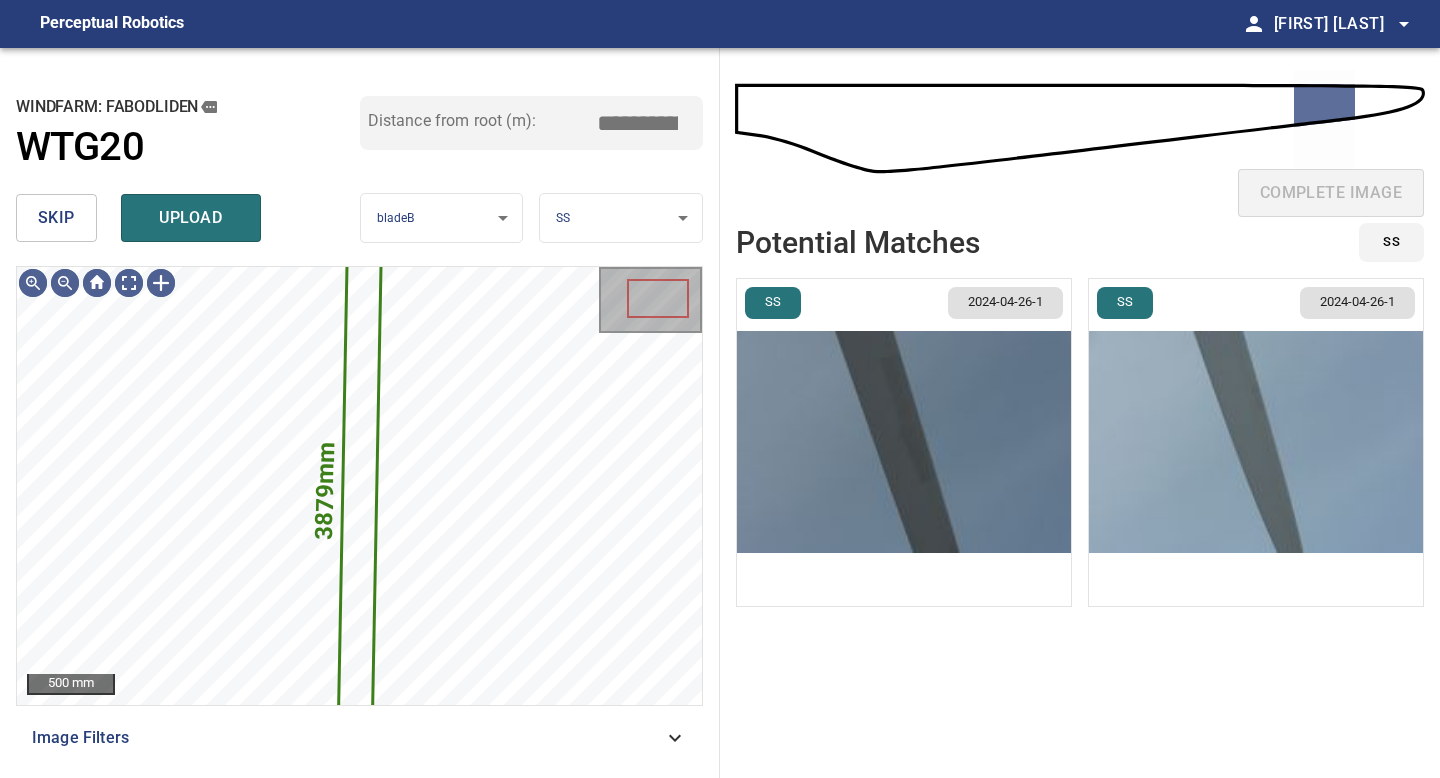 click on "skip" at bounding box center (56, 218) 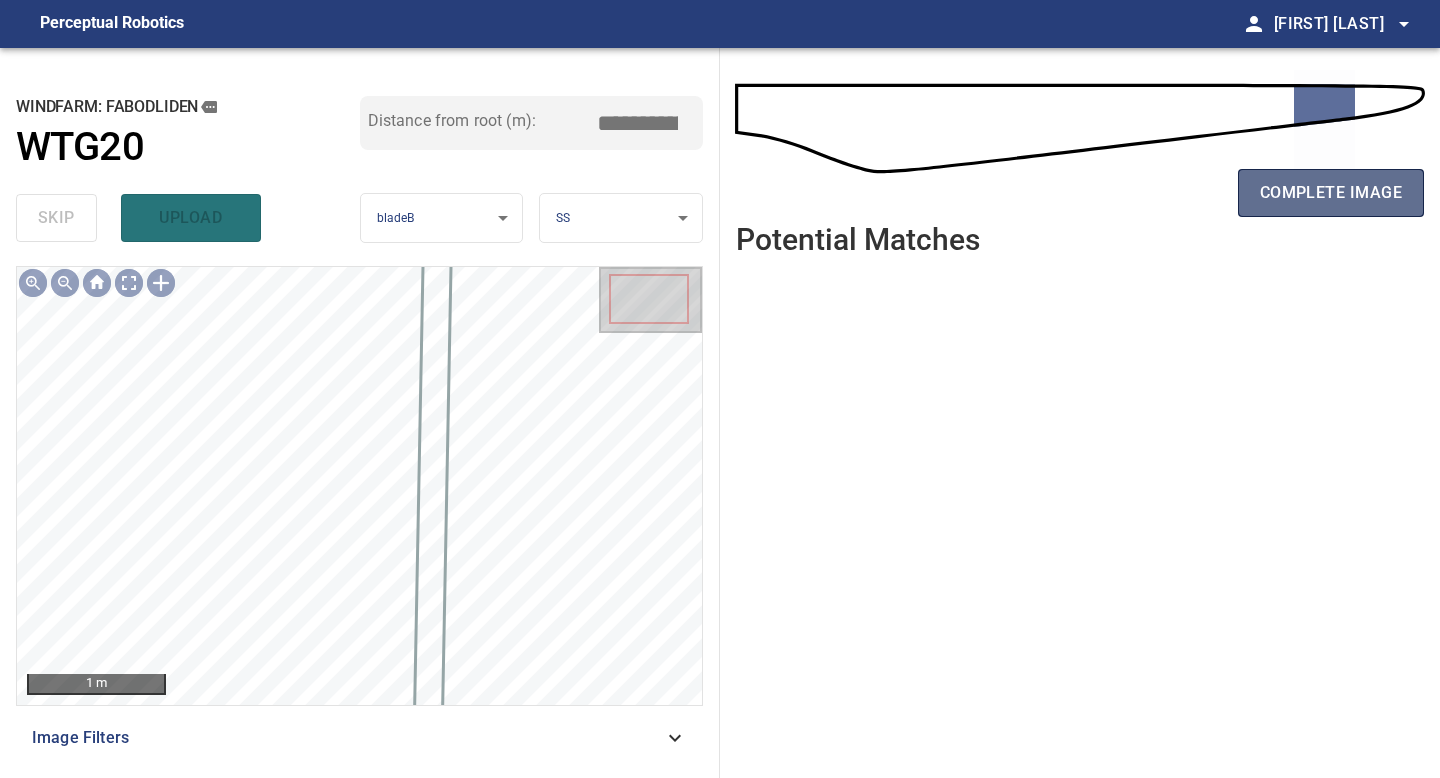 click on "complete image" at bounding box center (1331, 193) 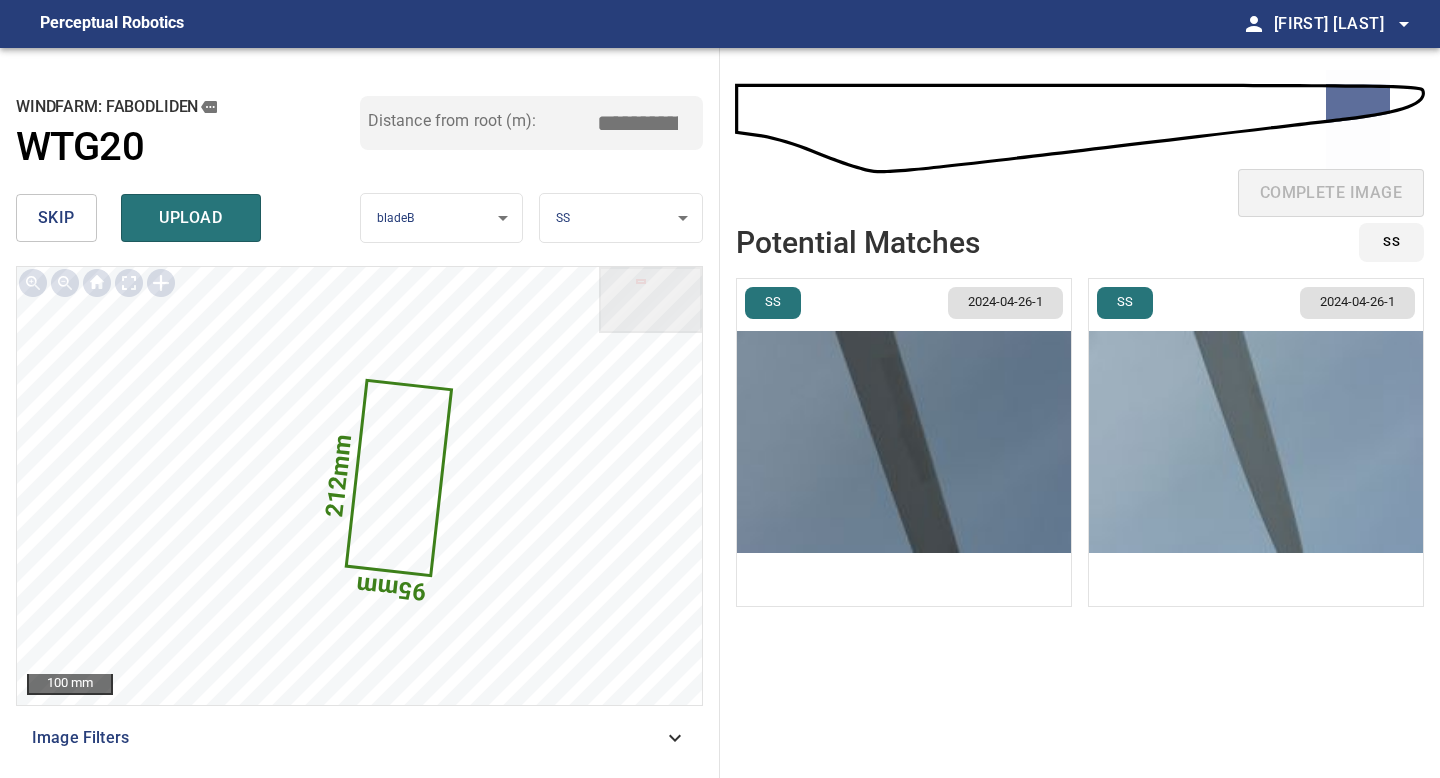click at bounding box center [904, 442] 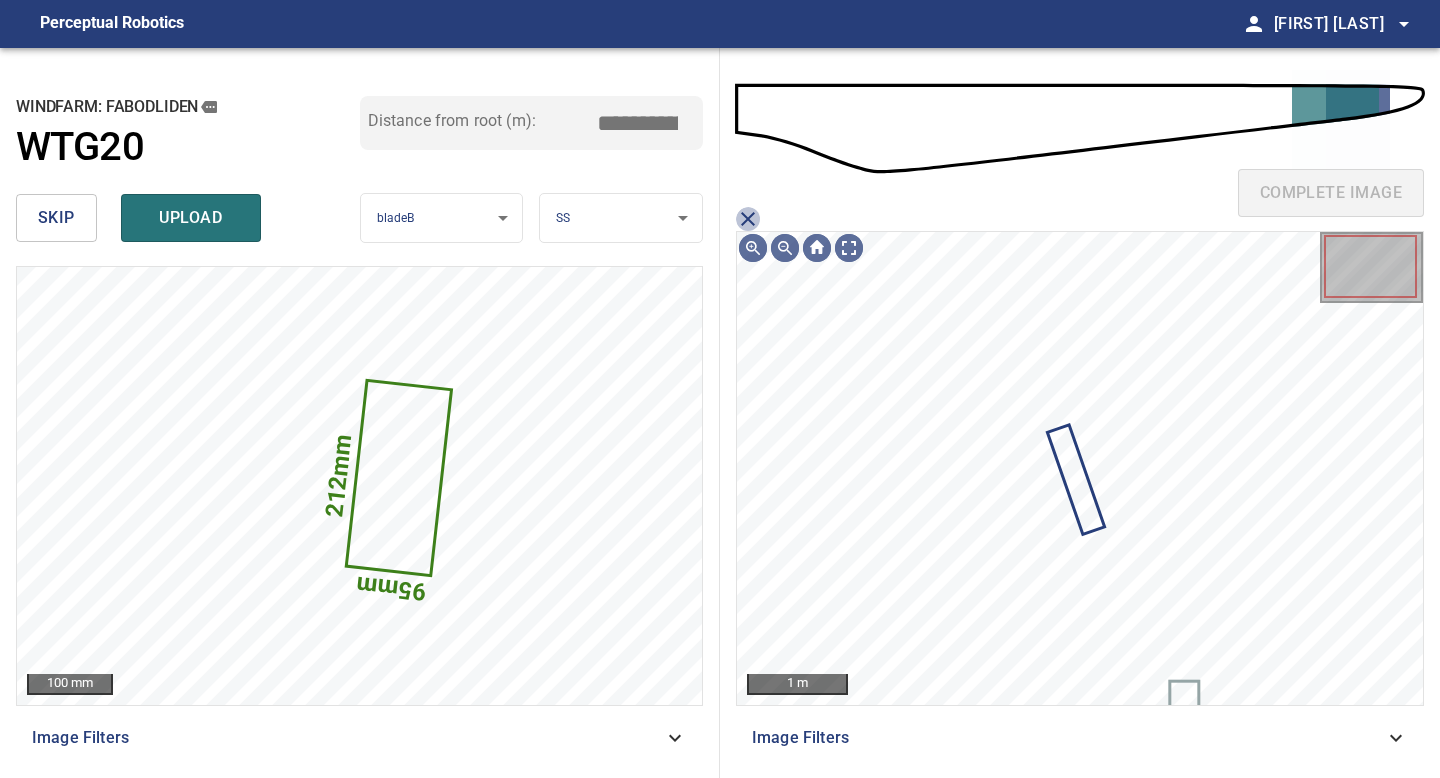 click 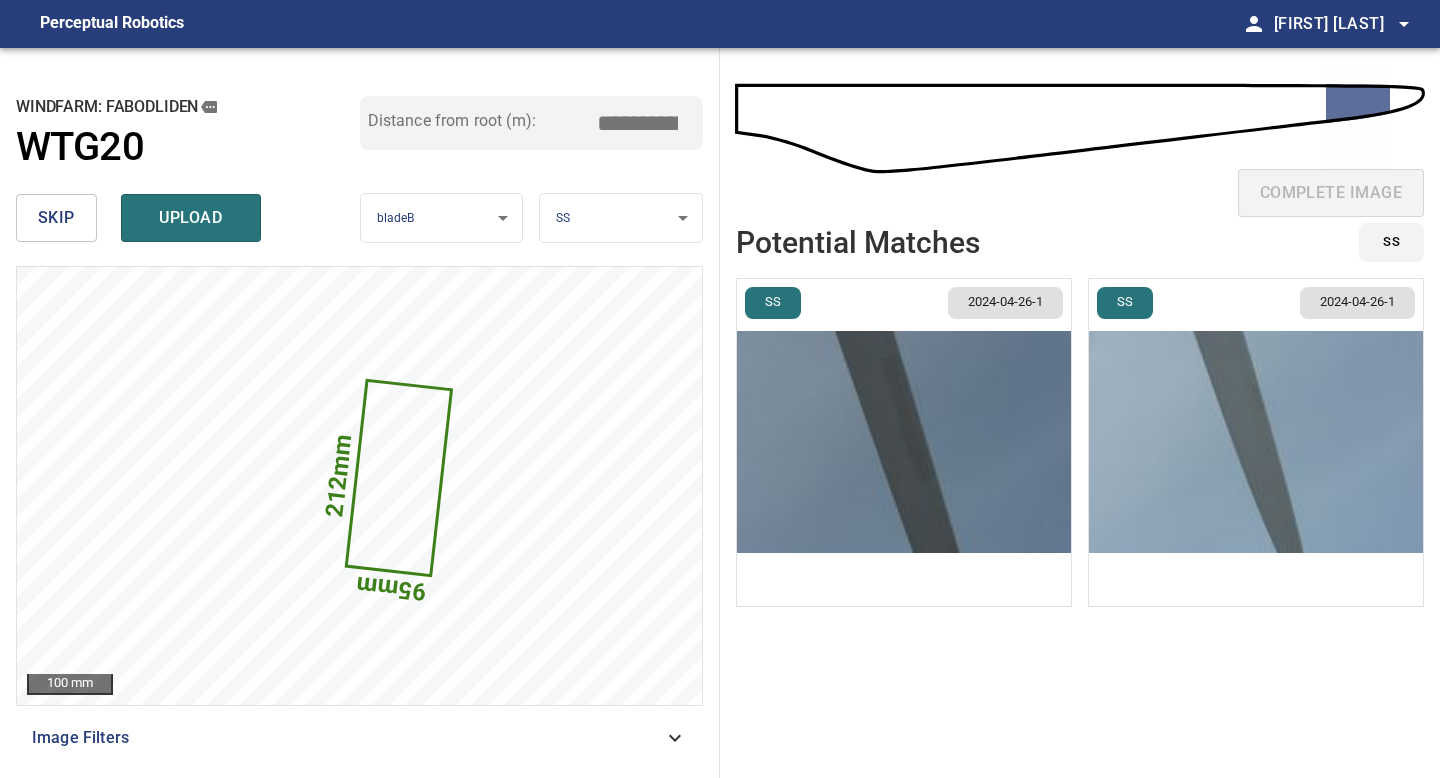 click at bounding box center (1256, 442) 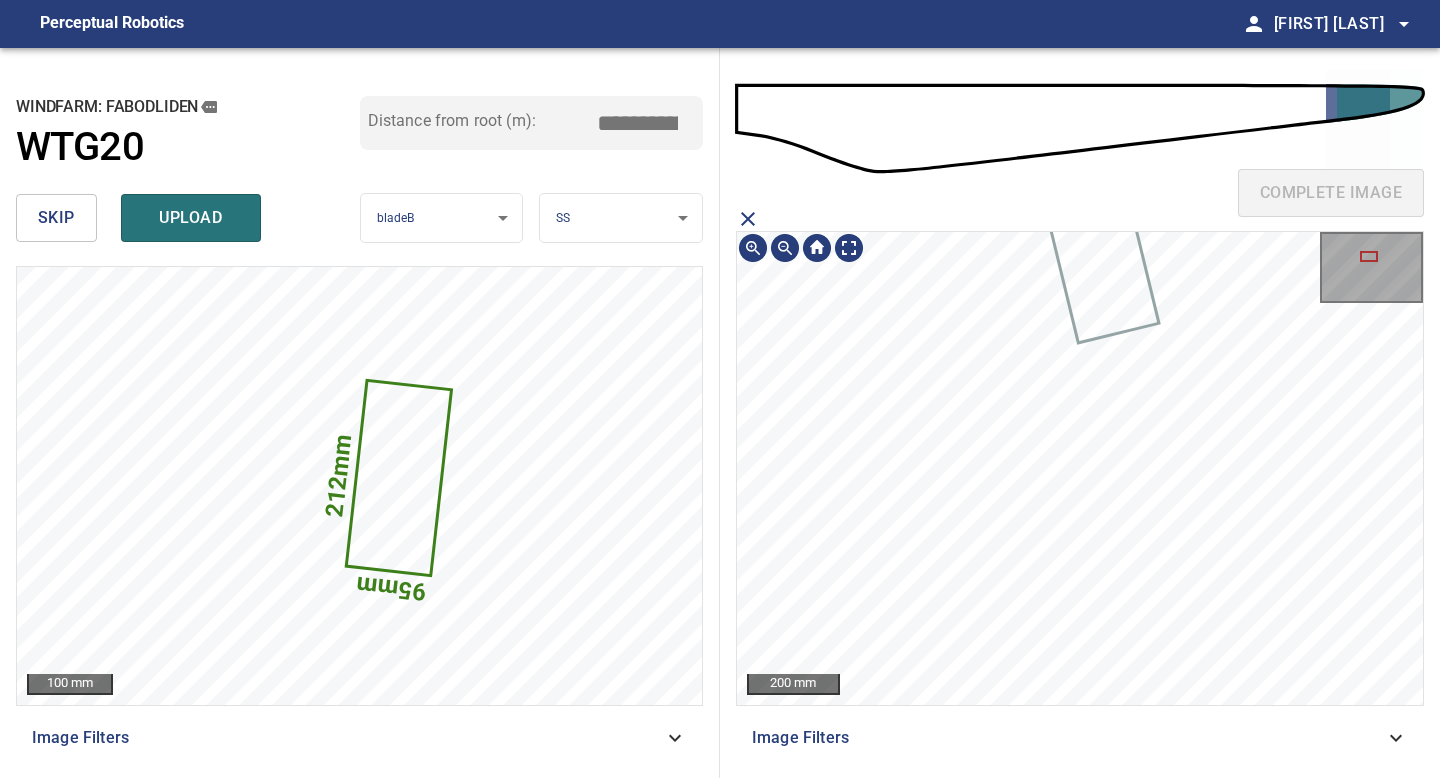 click on "complete image 200 mm Image Filters" at bounding box center (1080, 413) 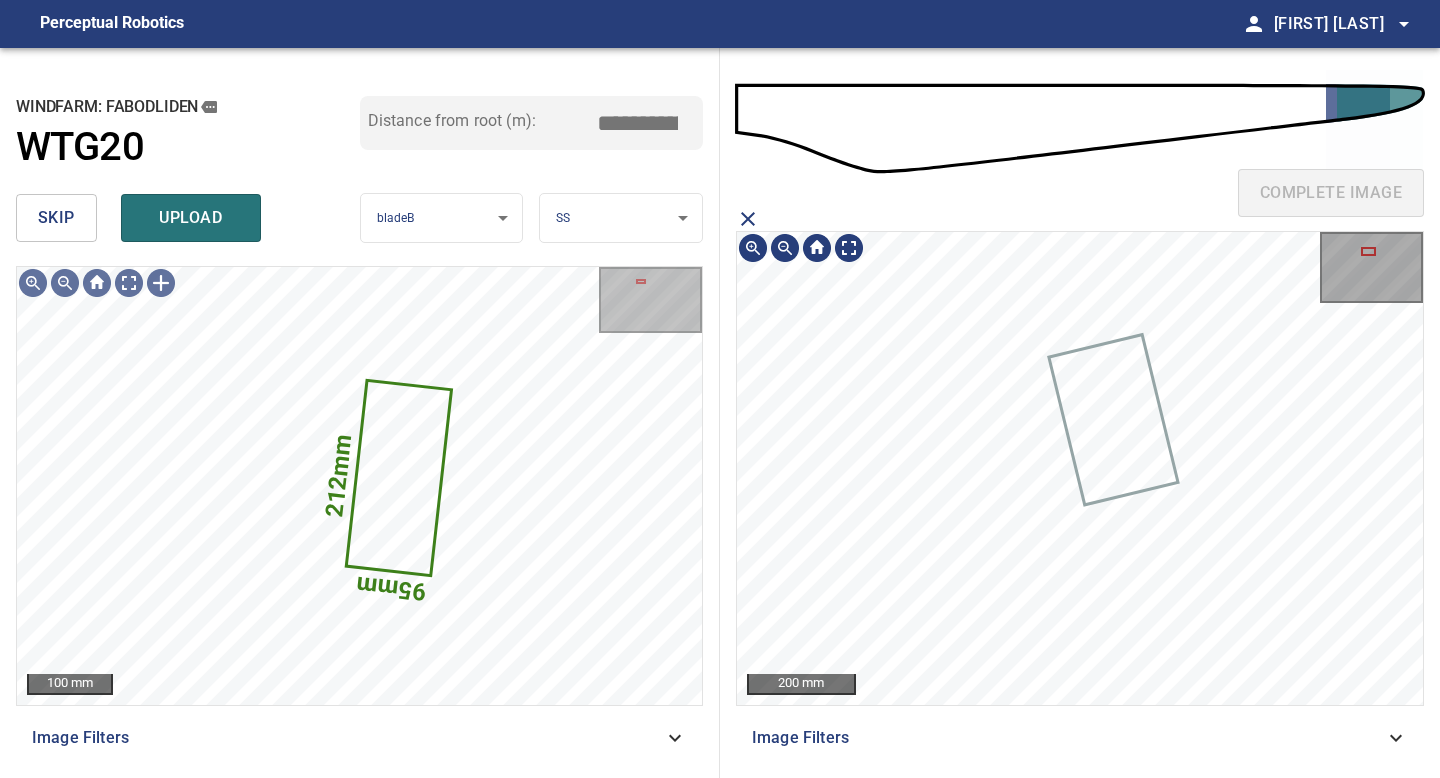 click 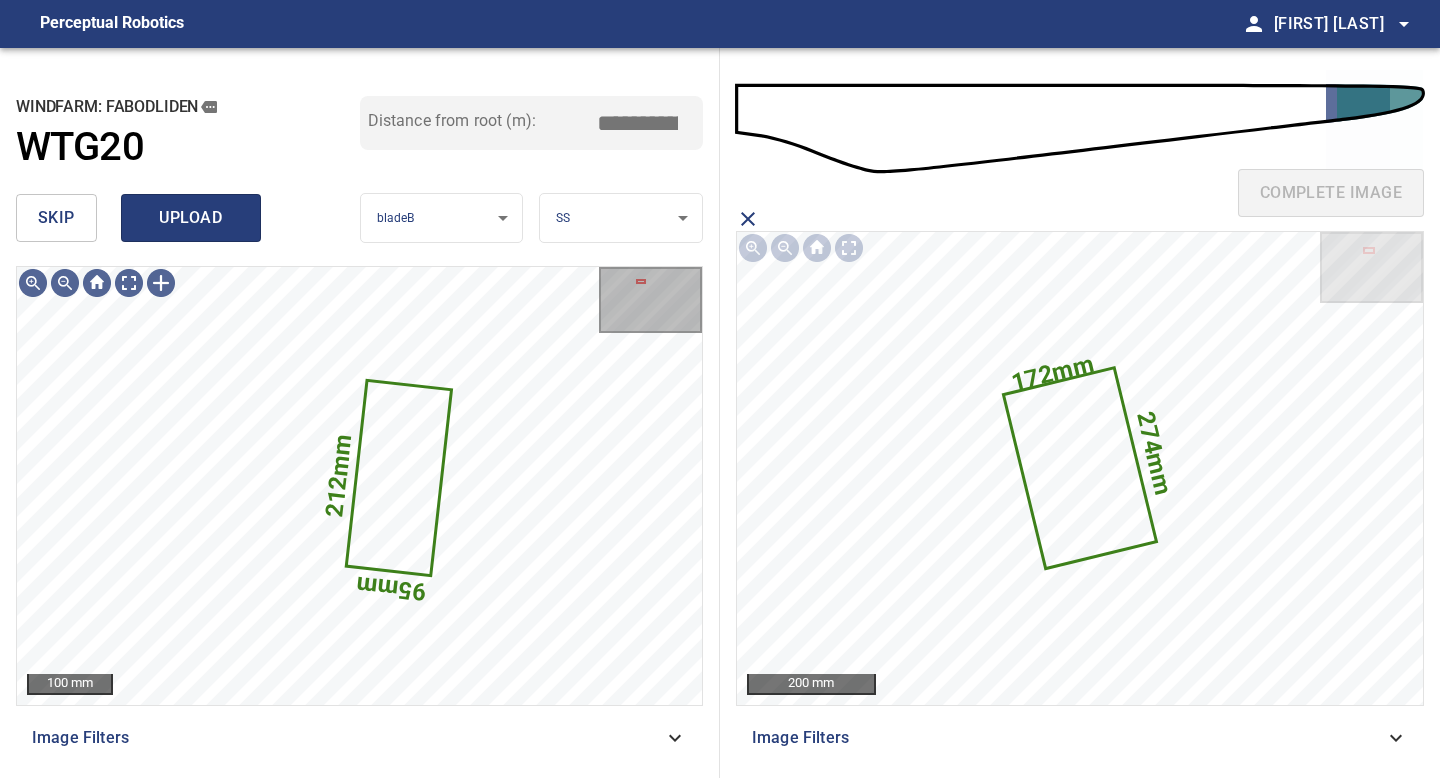 click on "upload" at bounding box center (191, 218) 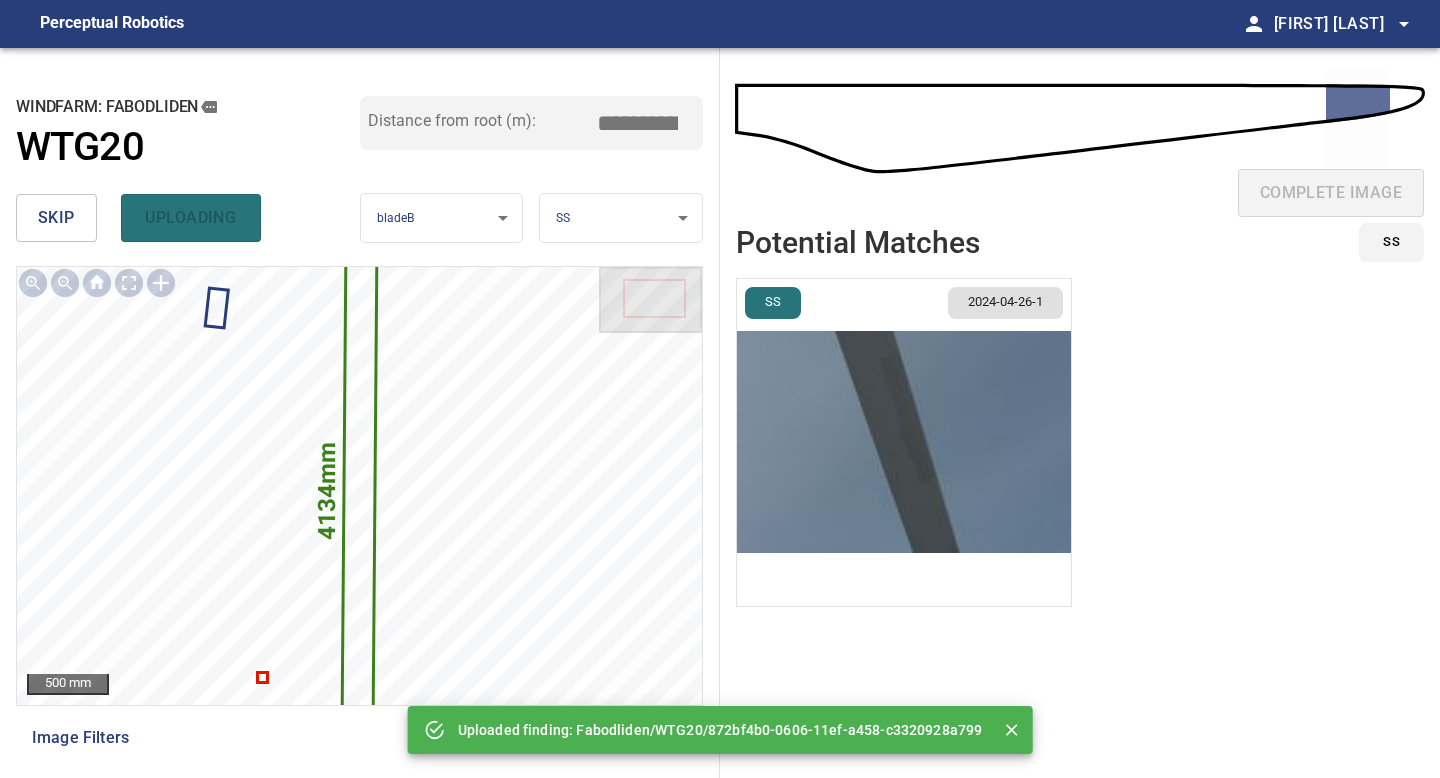 click on "skip" at bounding box center [56, 218] 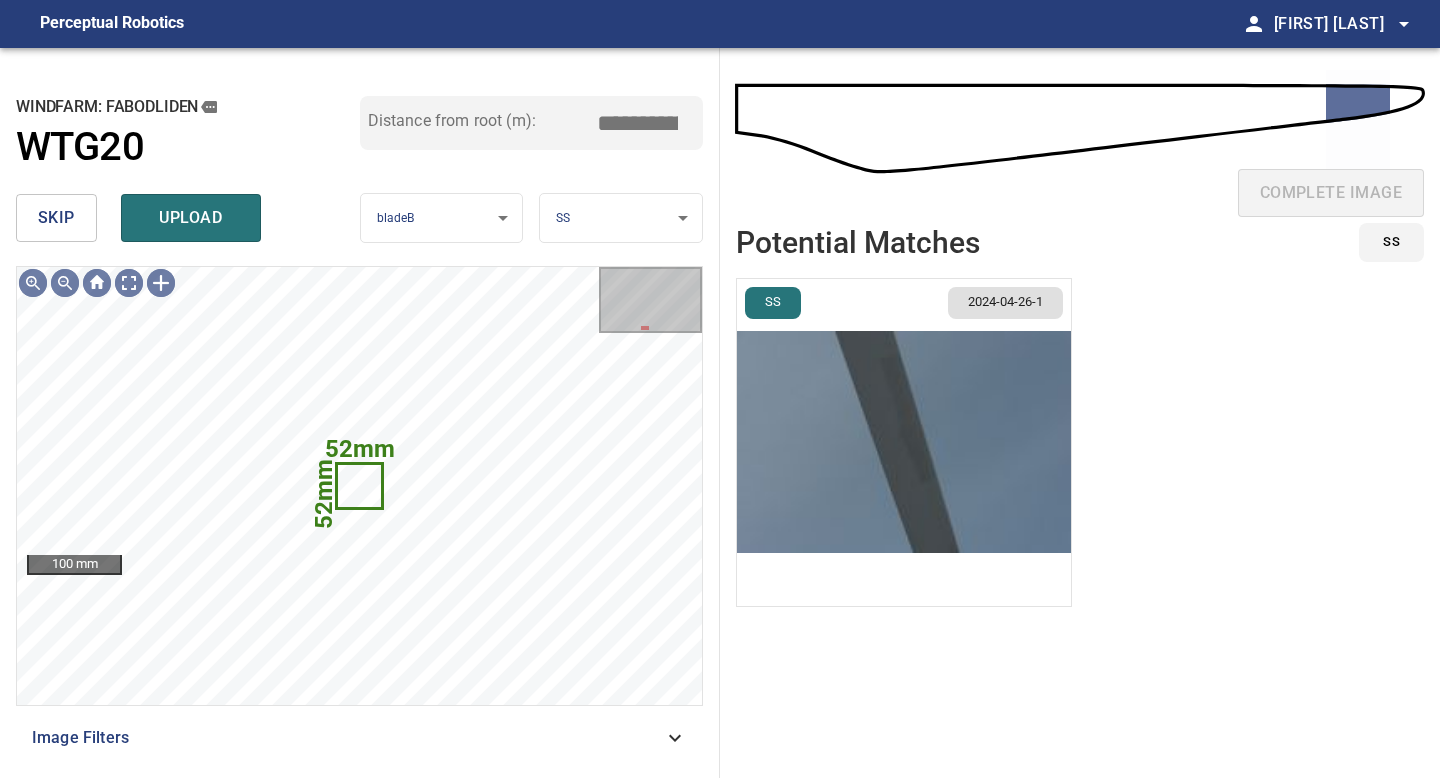click on "skip" at bounding box center (56, 218) 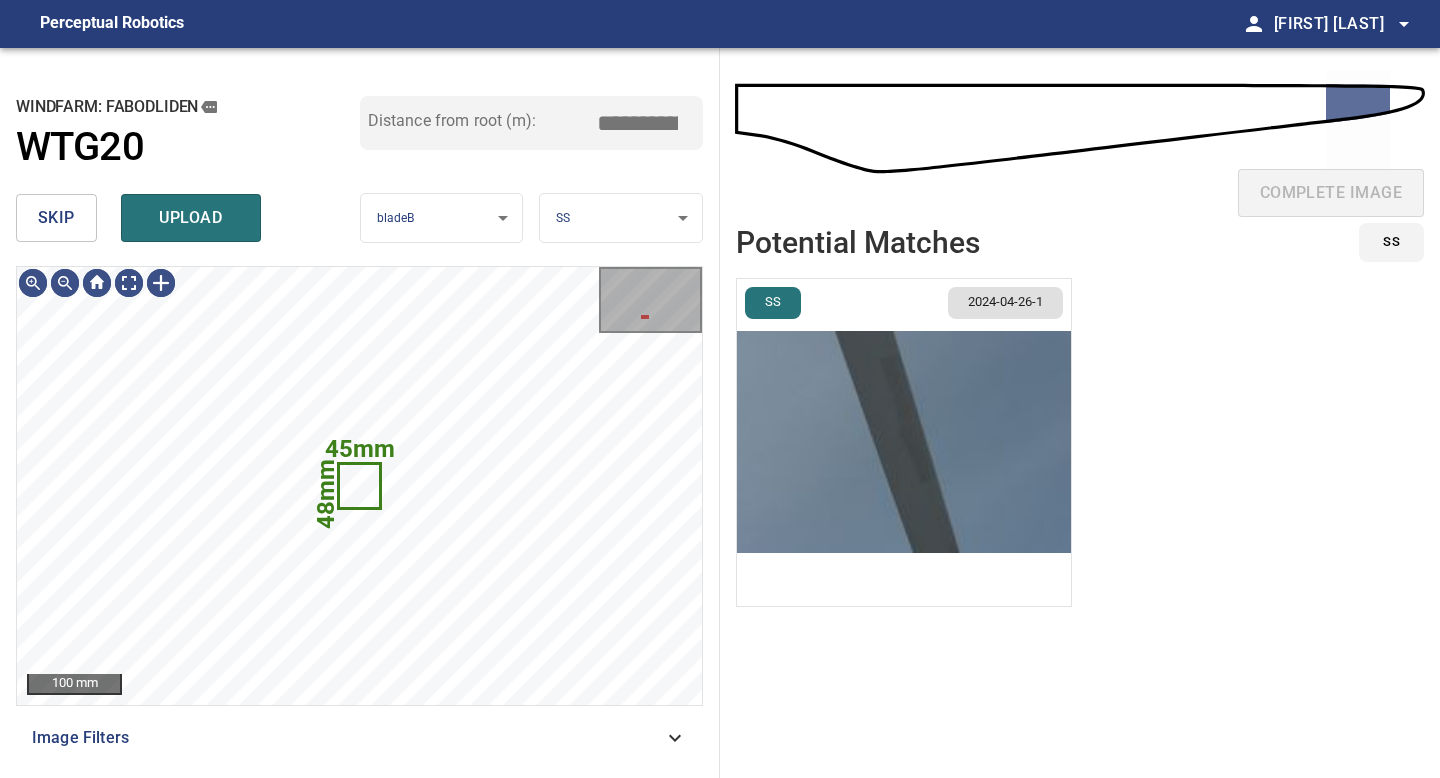 click on "skip" at bounding box center (56, 218) 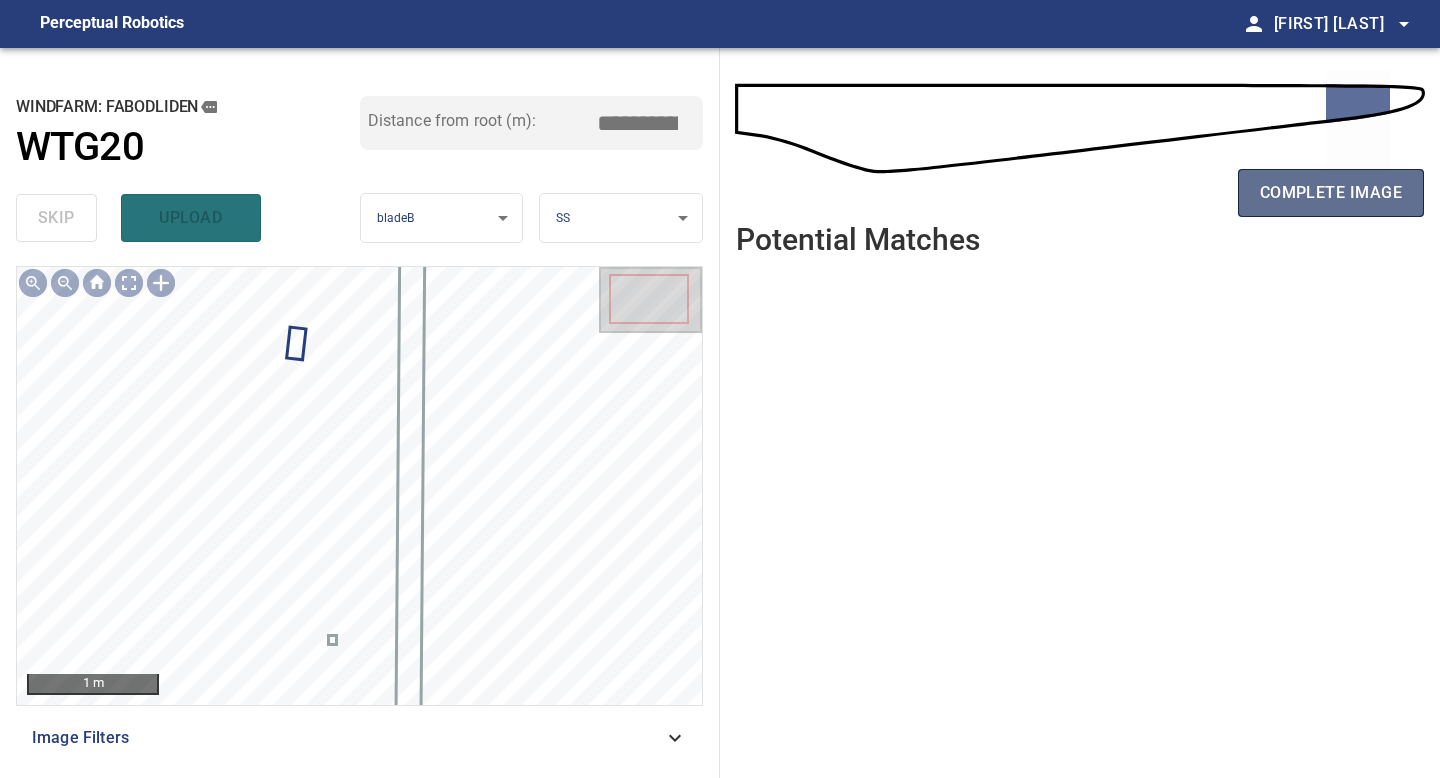 click on "complete image" at bounding box center [1331, 193] 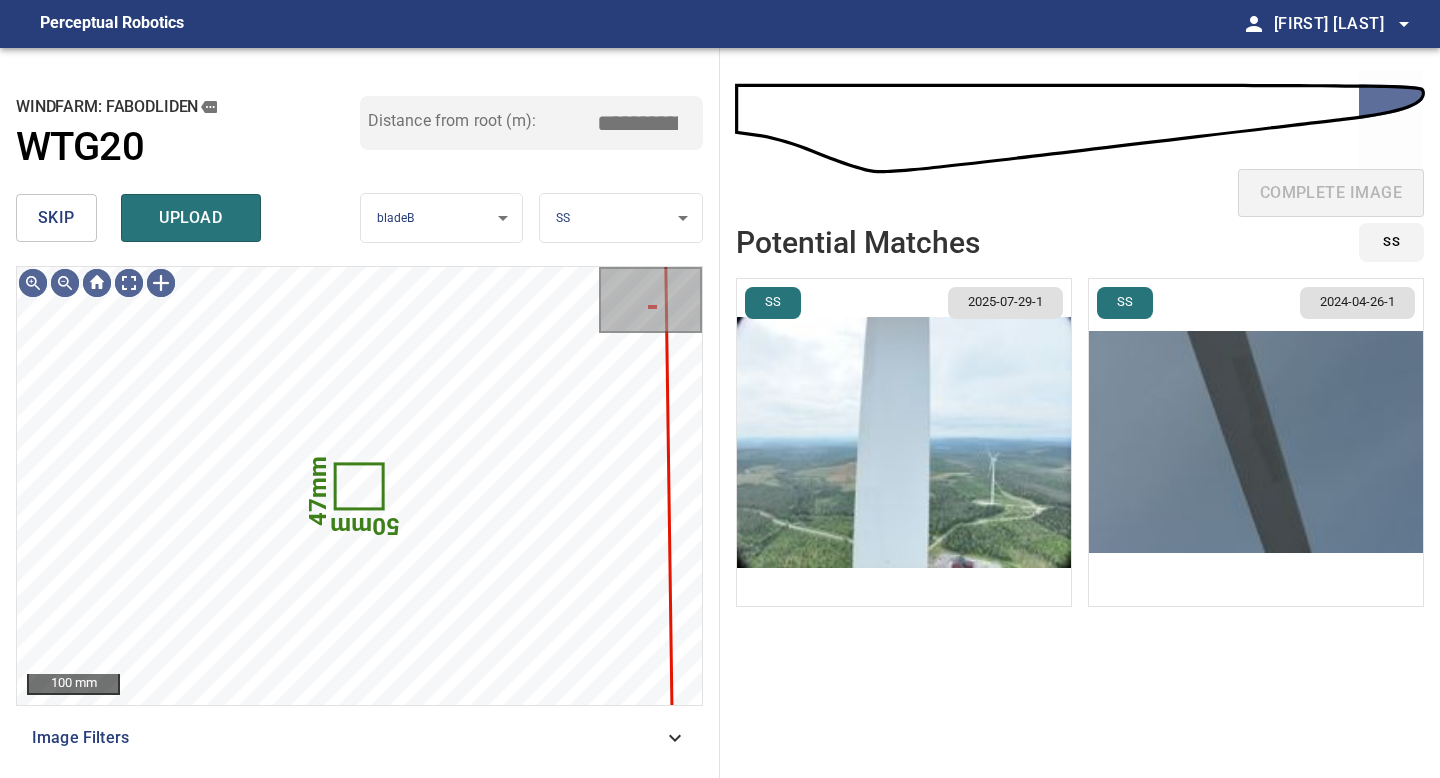 click on "skip" at bounding box center (56, 218) 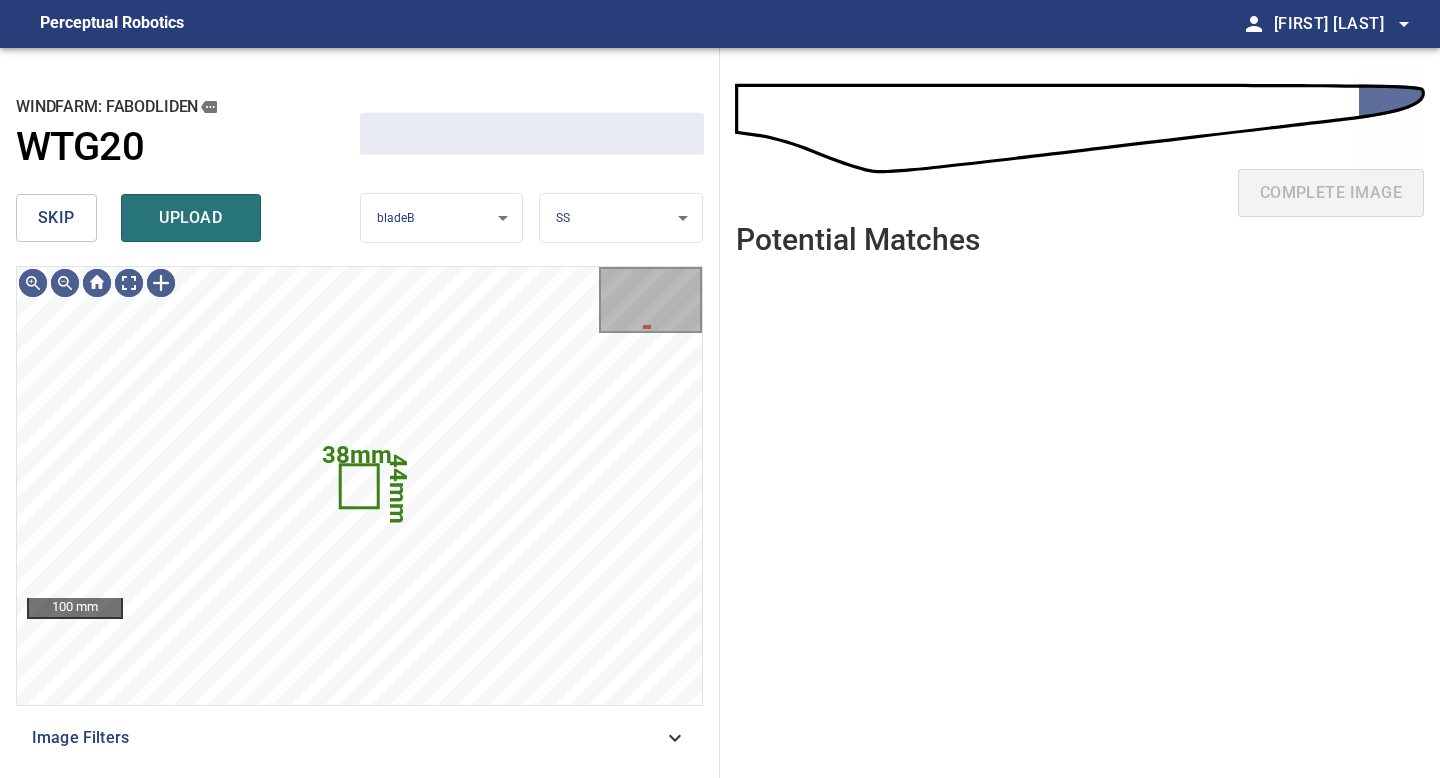 click on "skip" at bounding box center [56, 218] 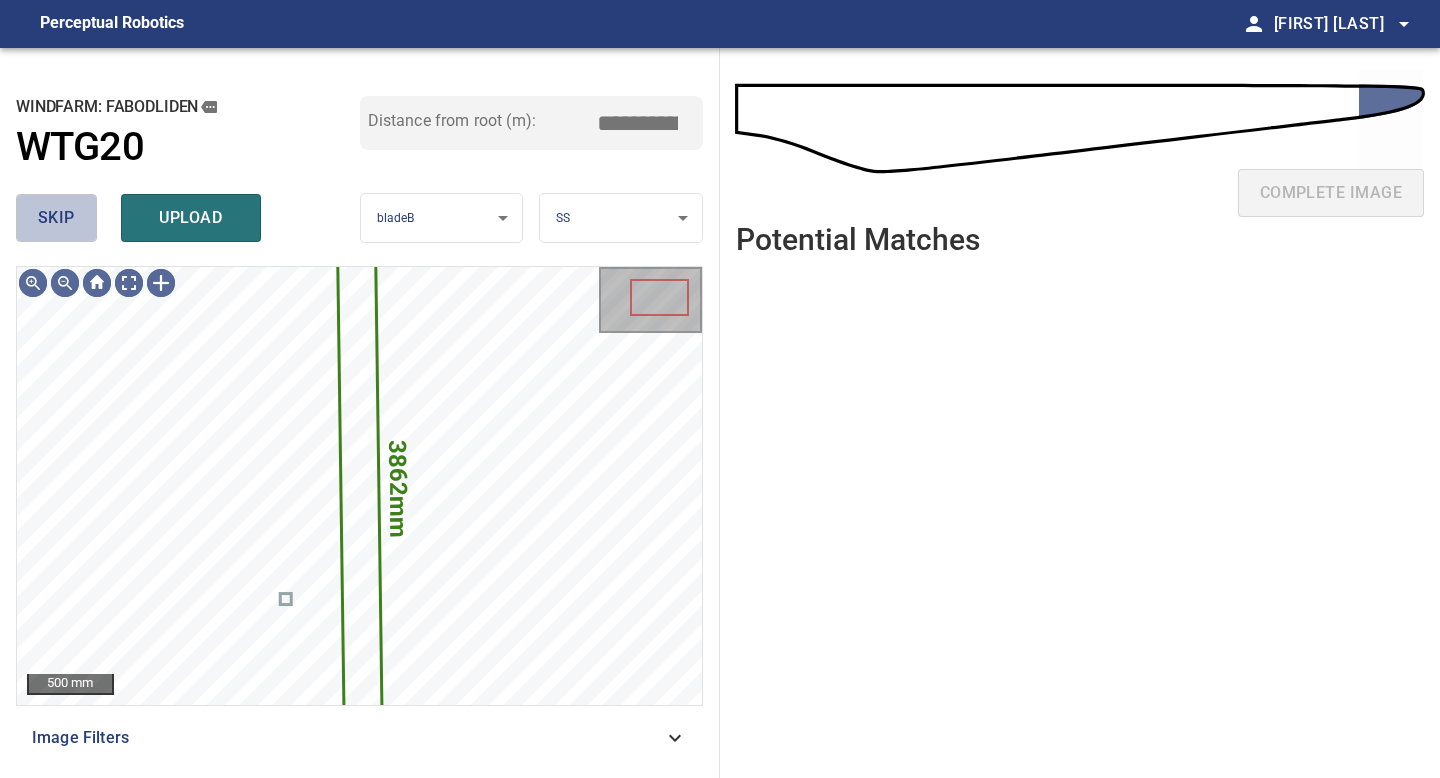 click on "skip" at bounding box center (56, 218) 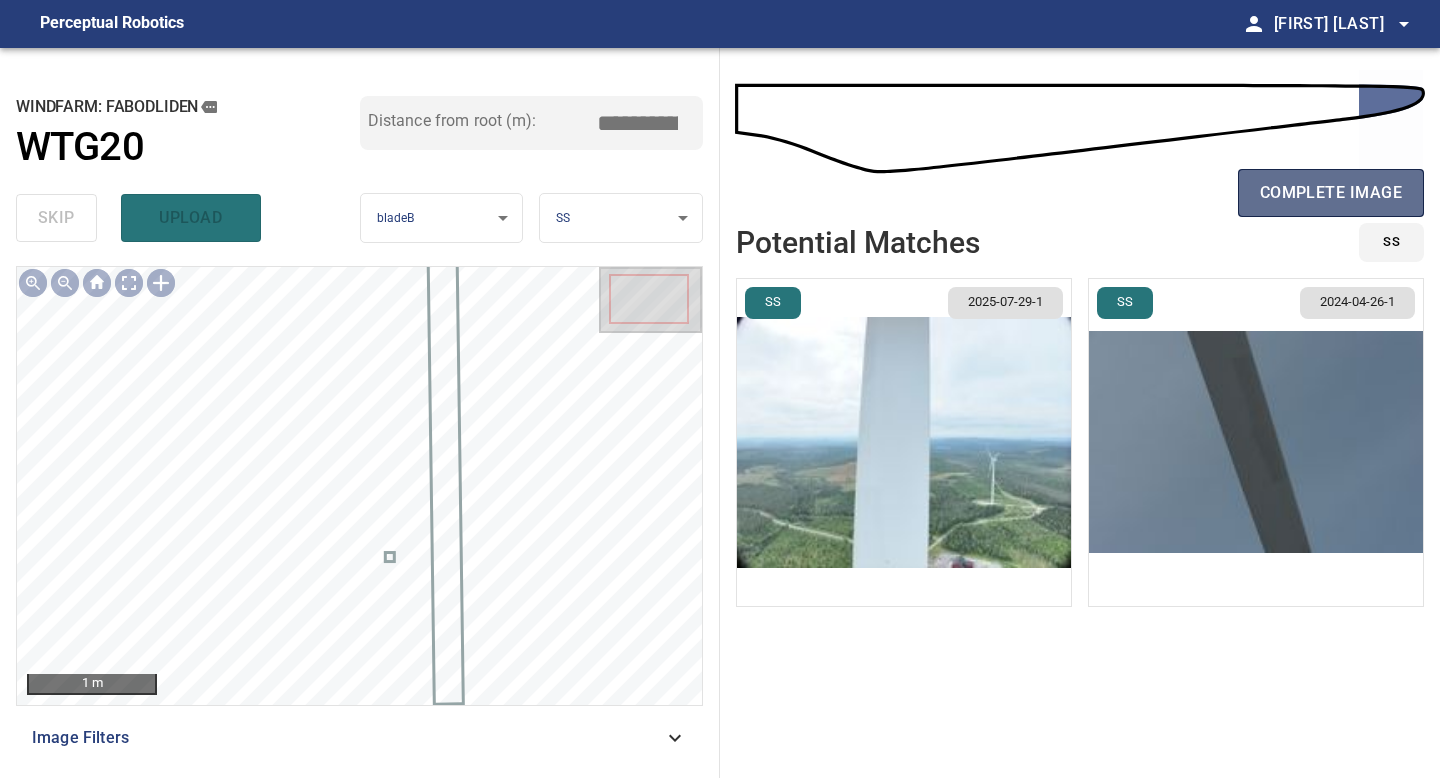 click on "complete image" at bounding box center (1331, 193) 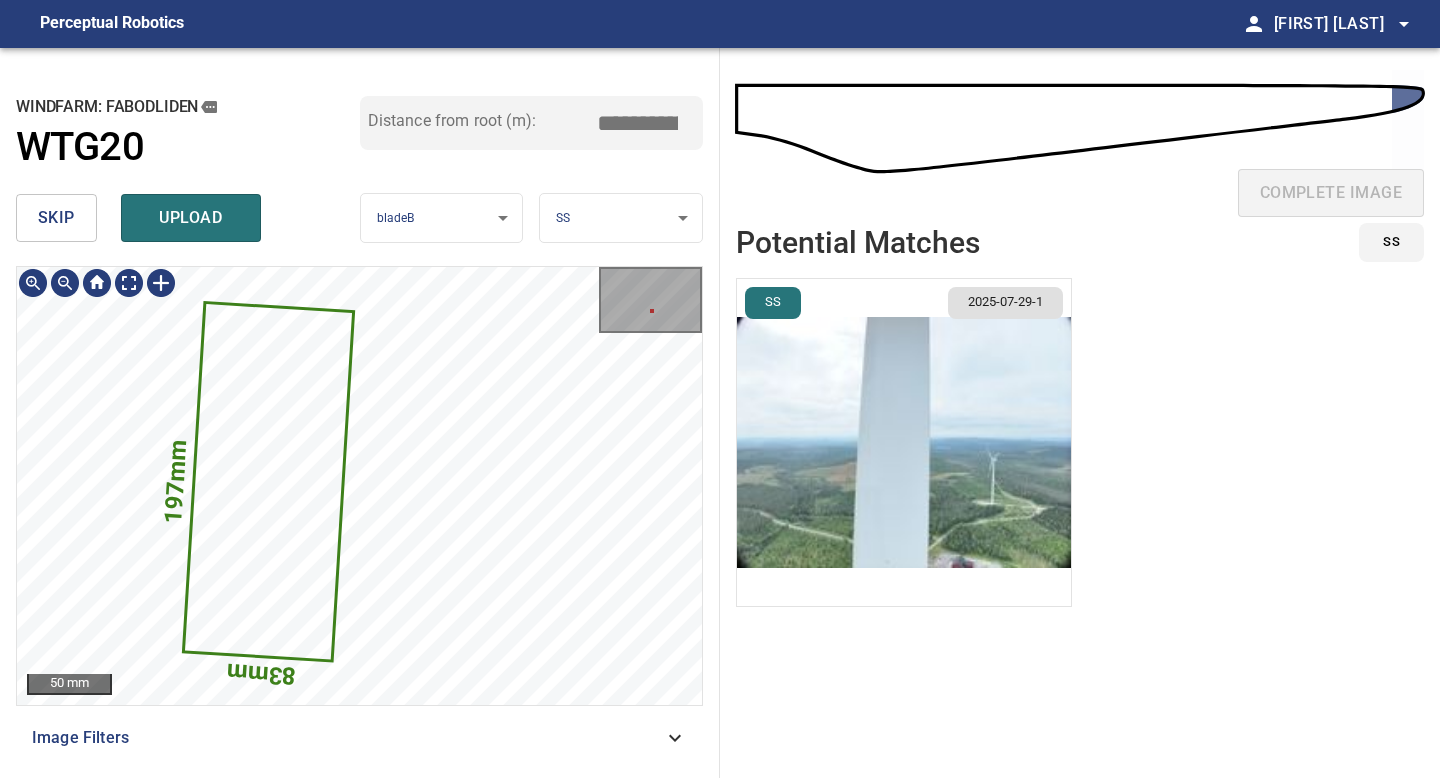 click at bounding box center (904, 442) 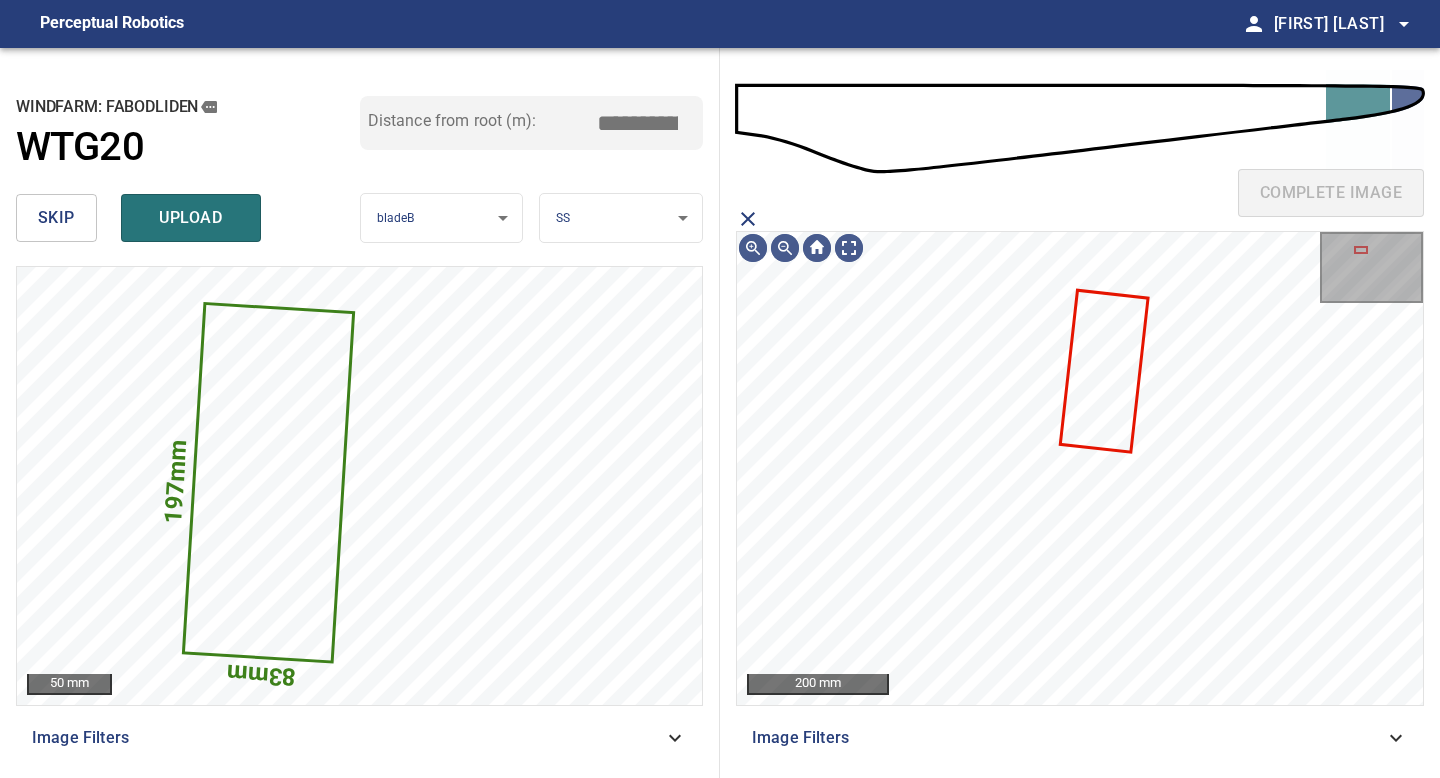 click 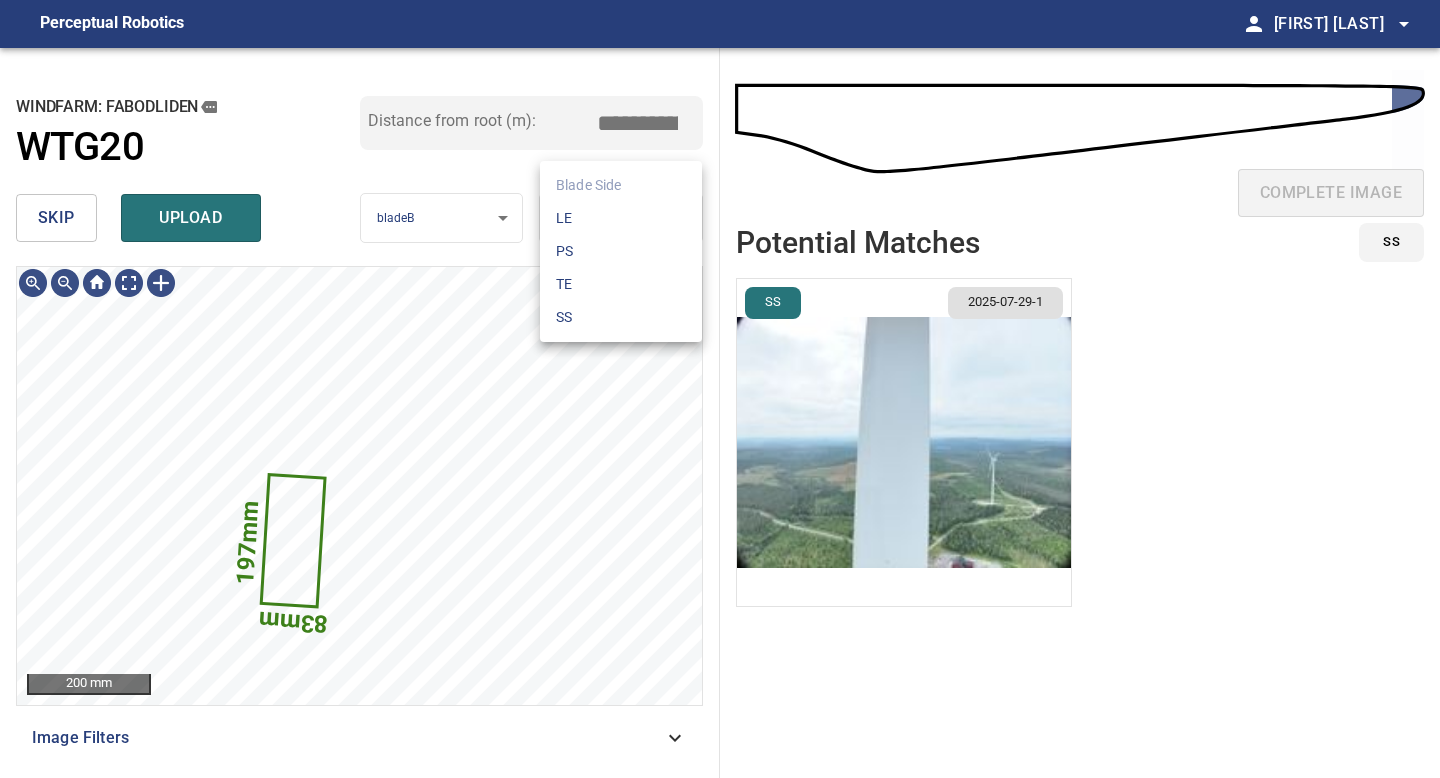 click on "**********" at bounding box center [720, 389] 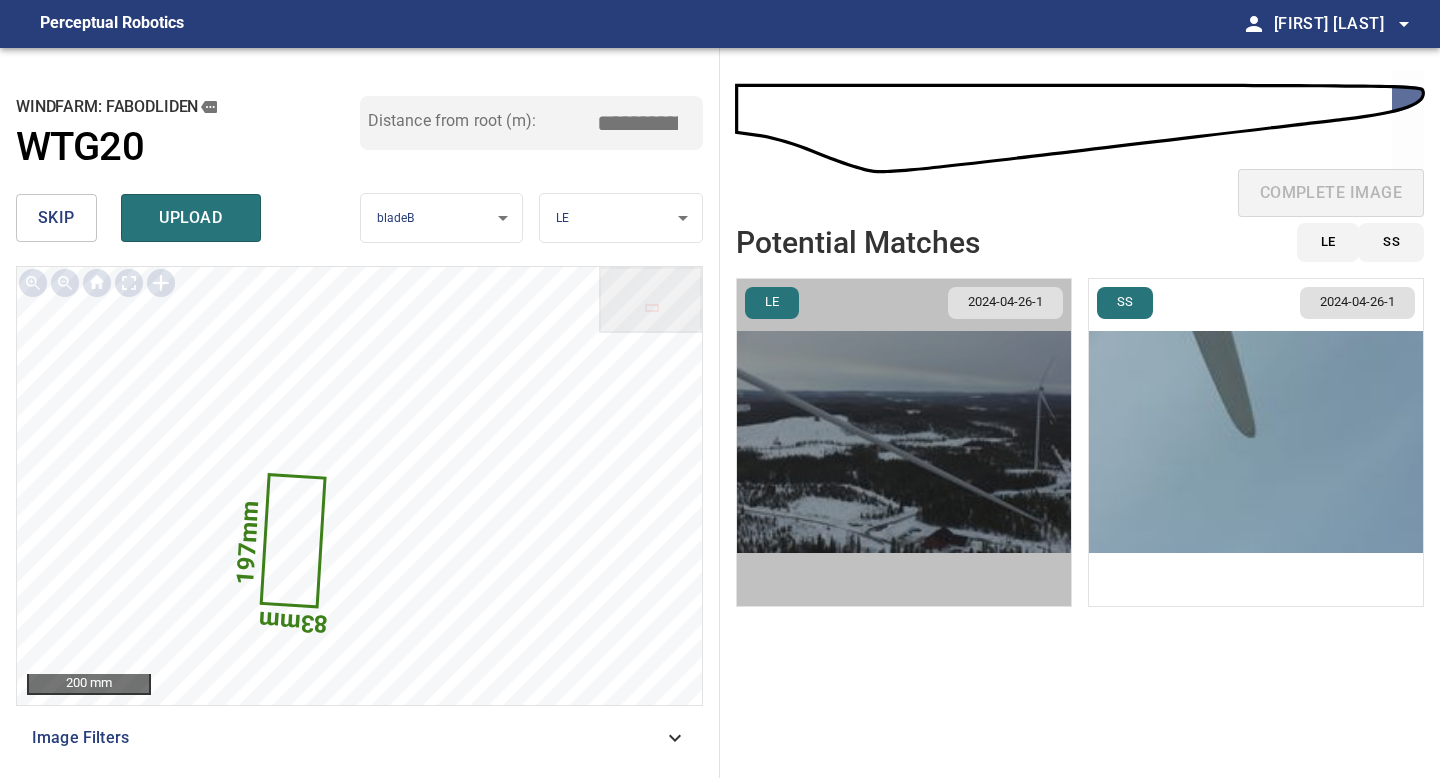 click at bounding box center [904, 442] 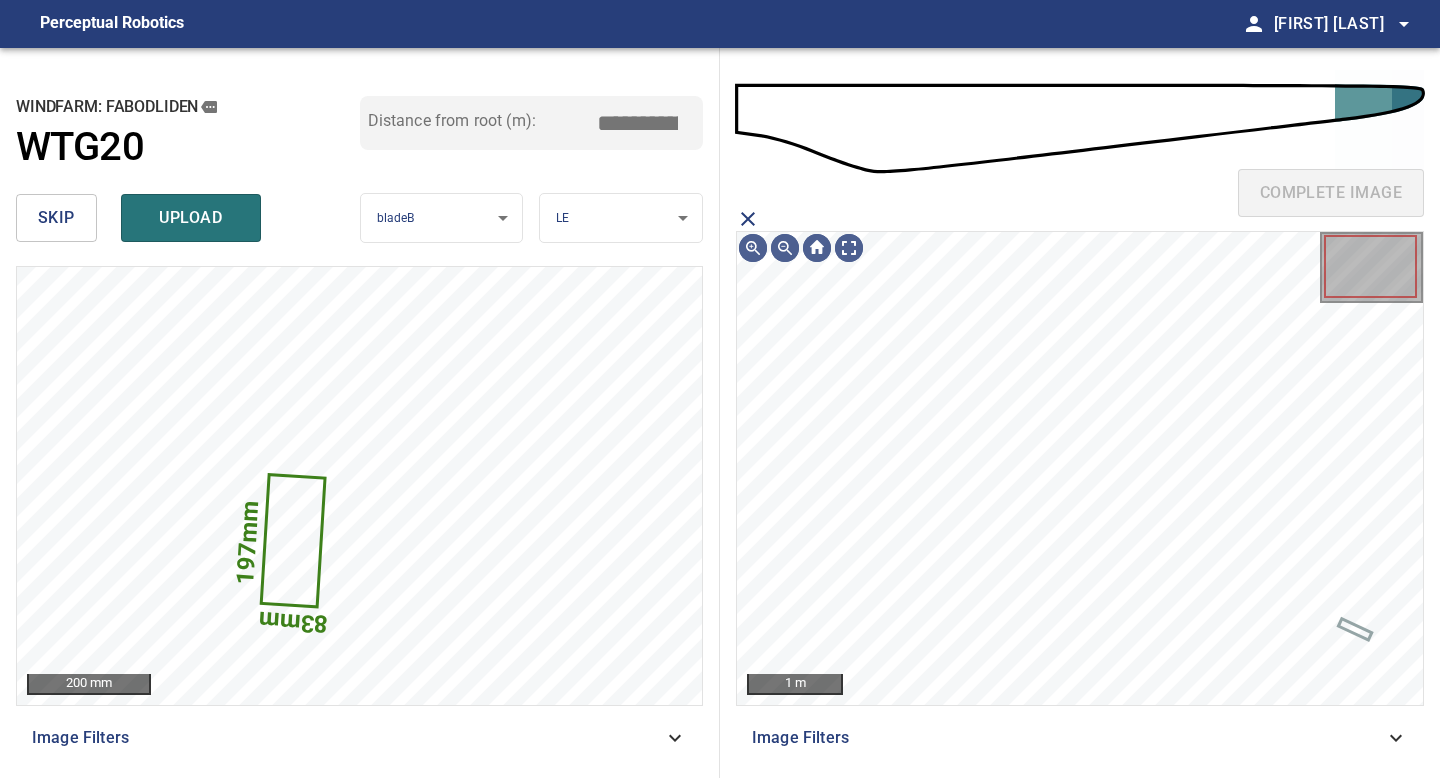 click 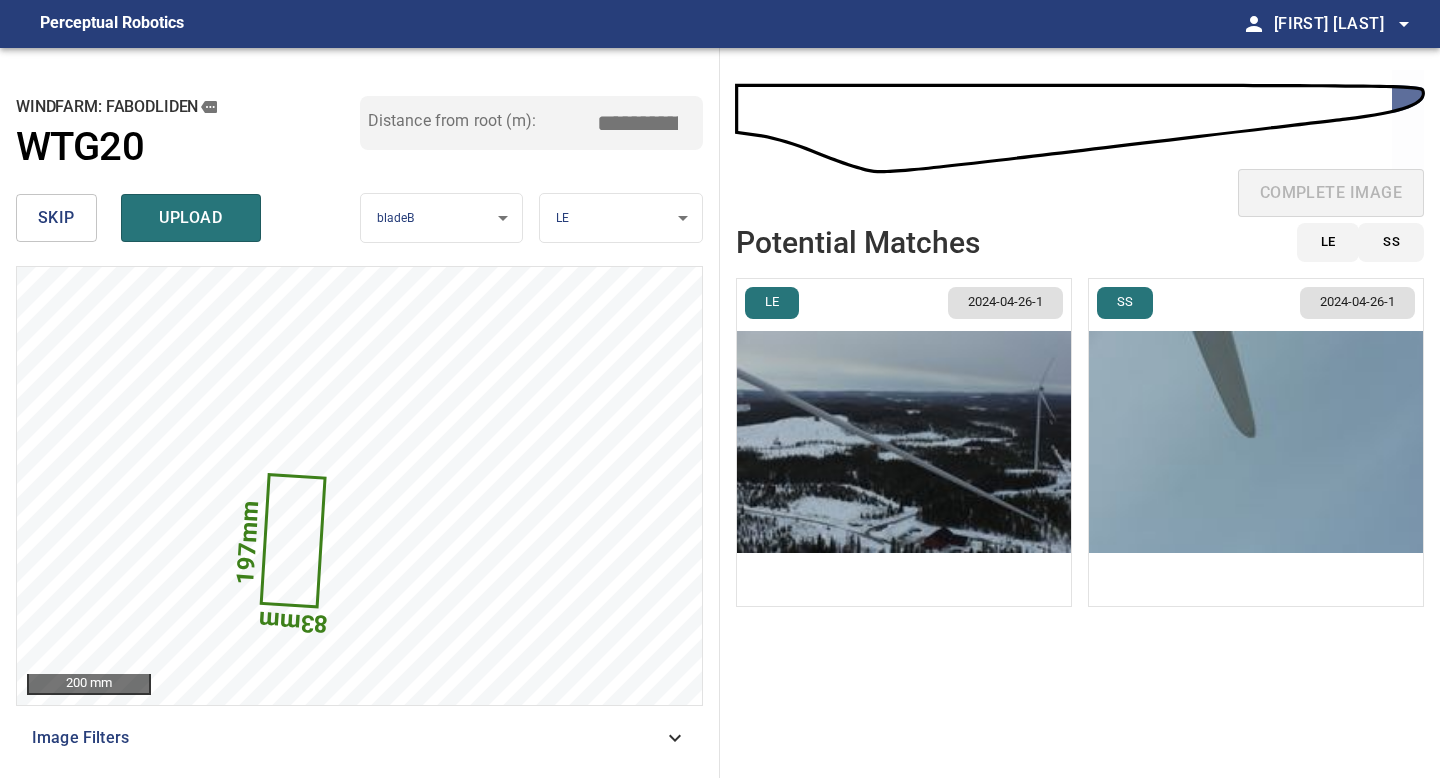 click at bounding box center [1256, 442] 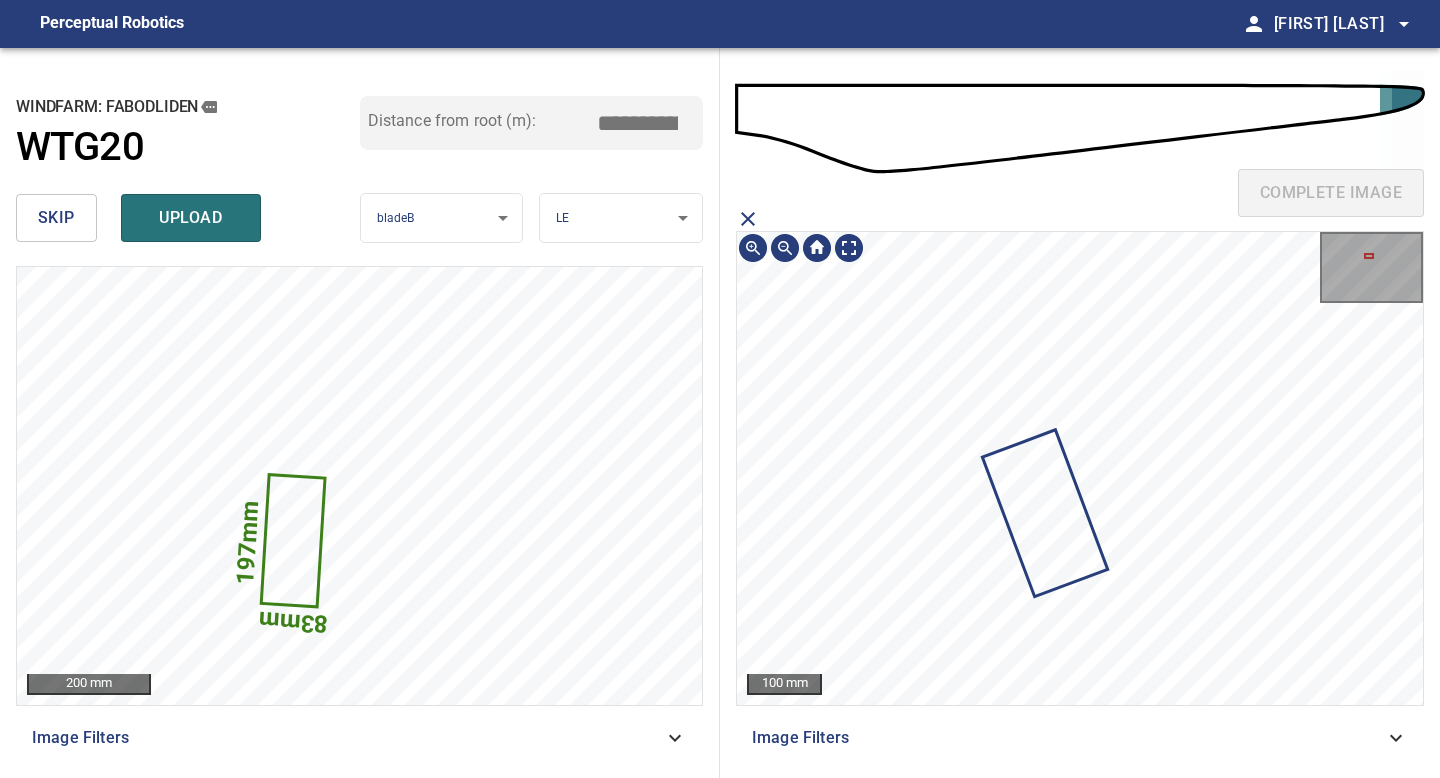 click 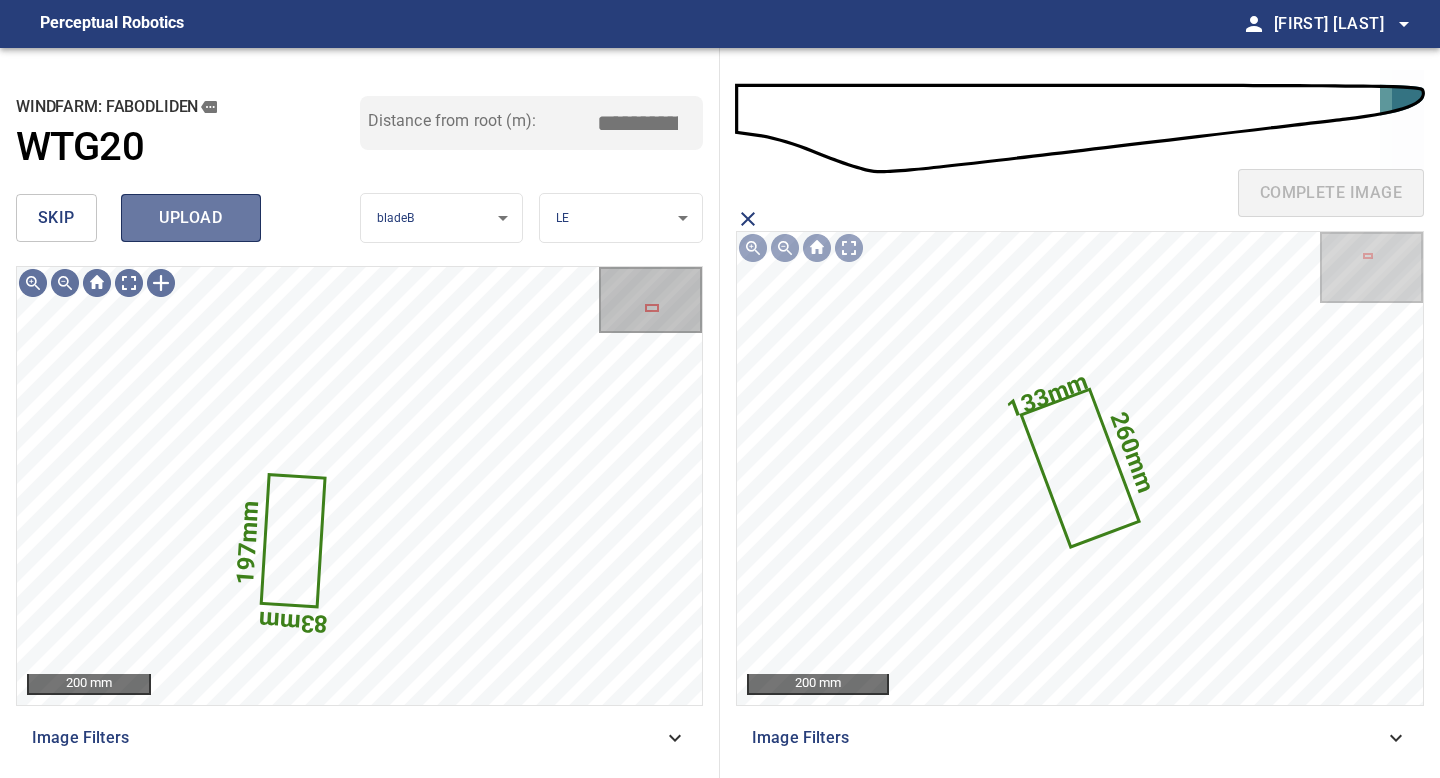 click on "upload" at bounding box center [191, 218] 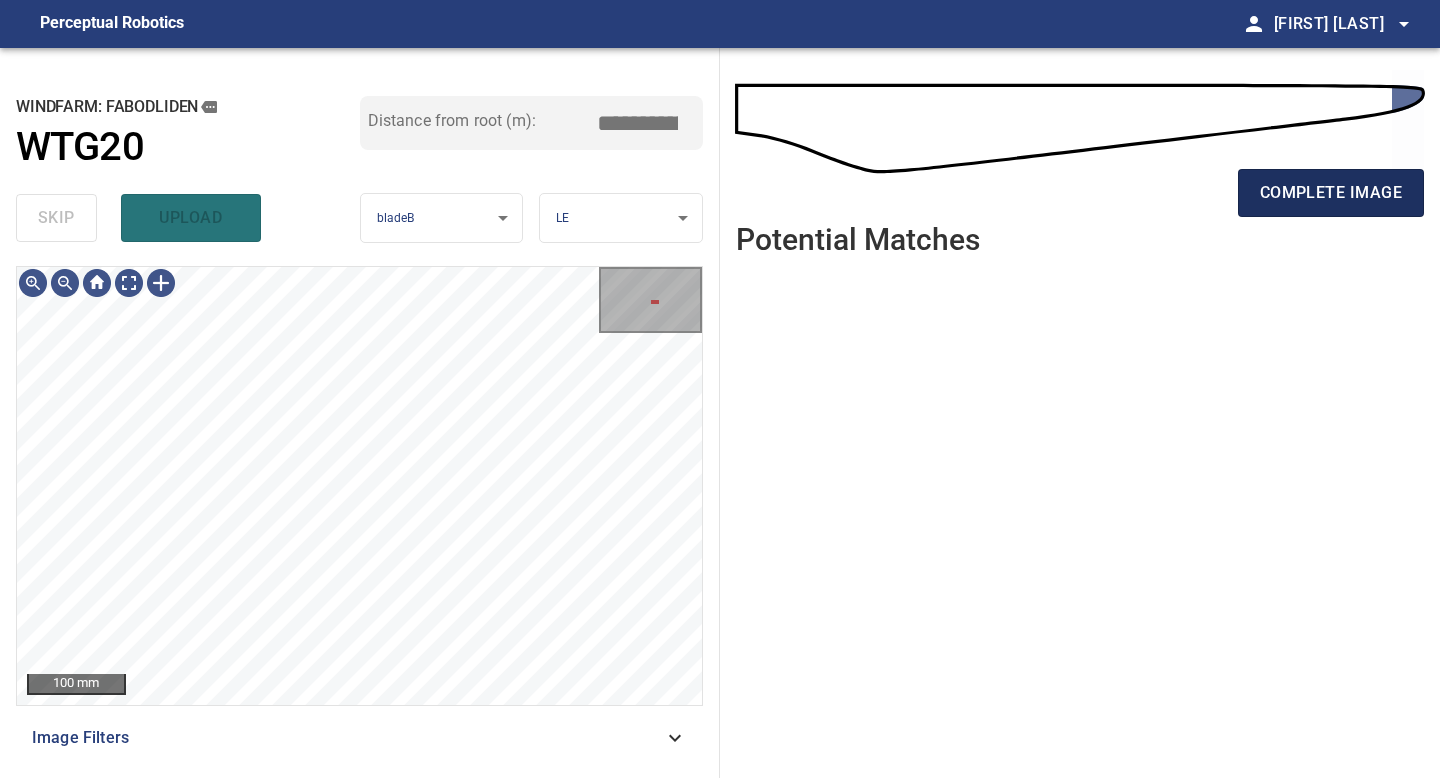 click on "complete image" at bounding box center (1331, 193) 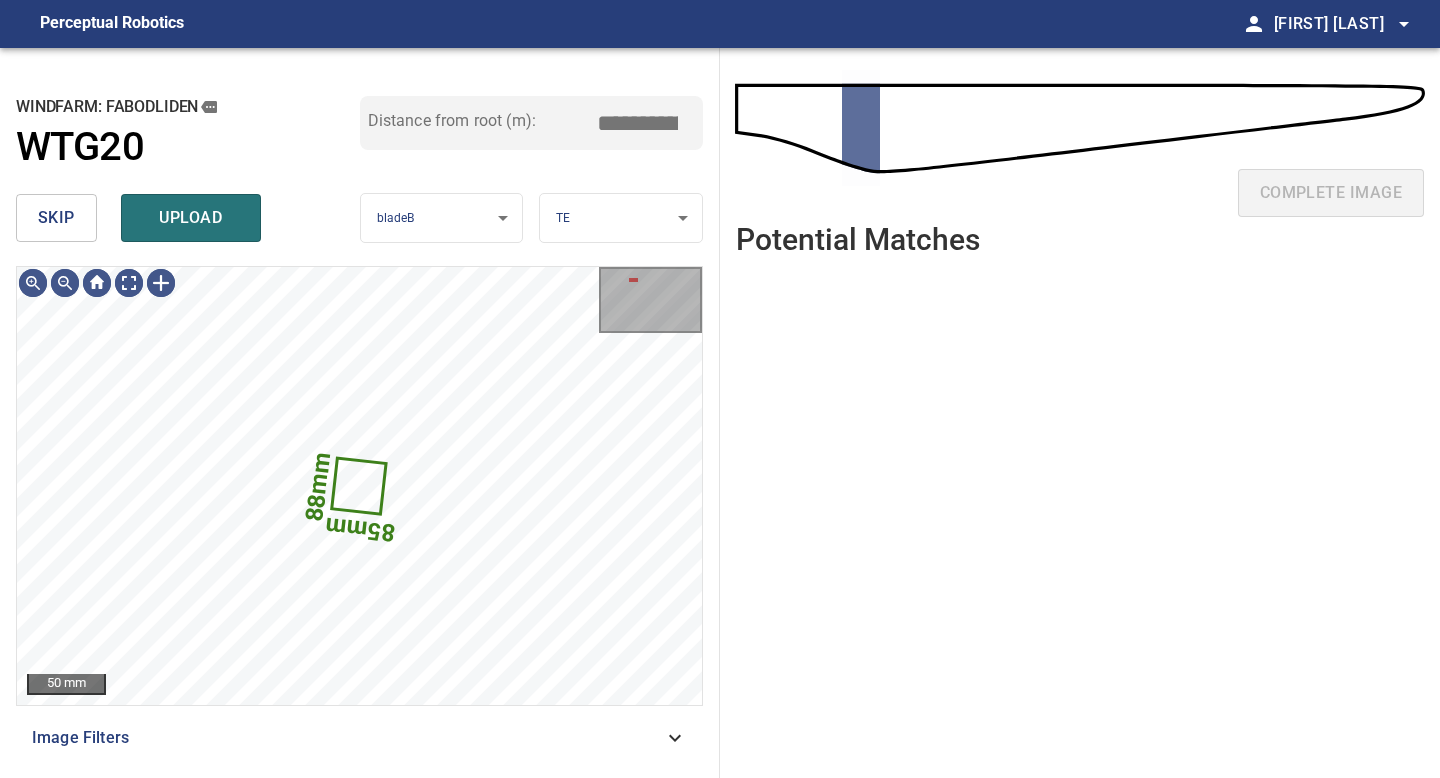 click on "skip" at bounding box center [56, 218] 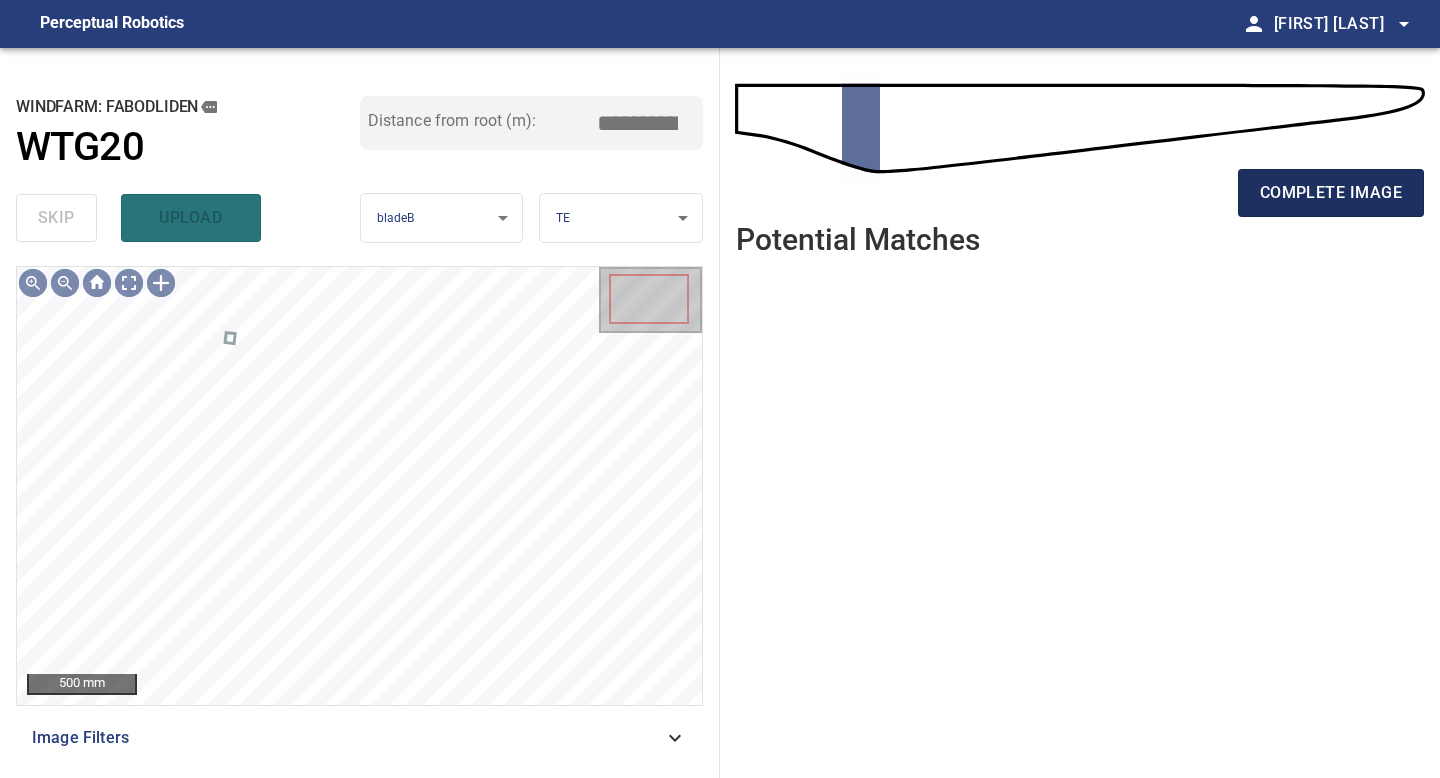 click on "complete image" at bounding box center [1331, 193] 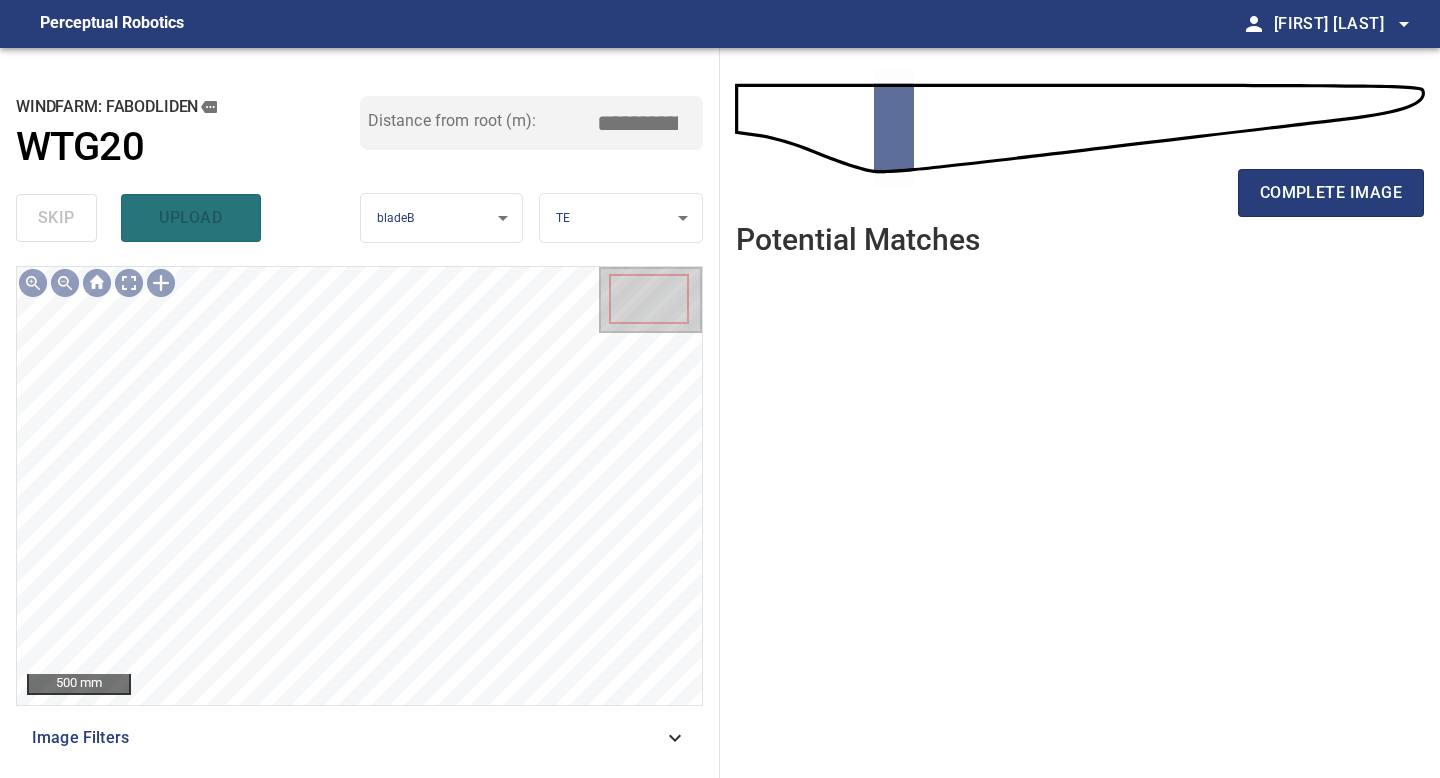 click on "complete image" at bounding box center (1080, 201) 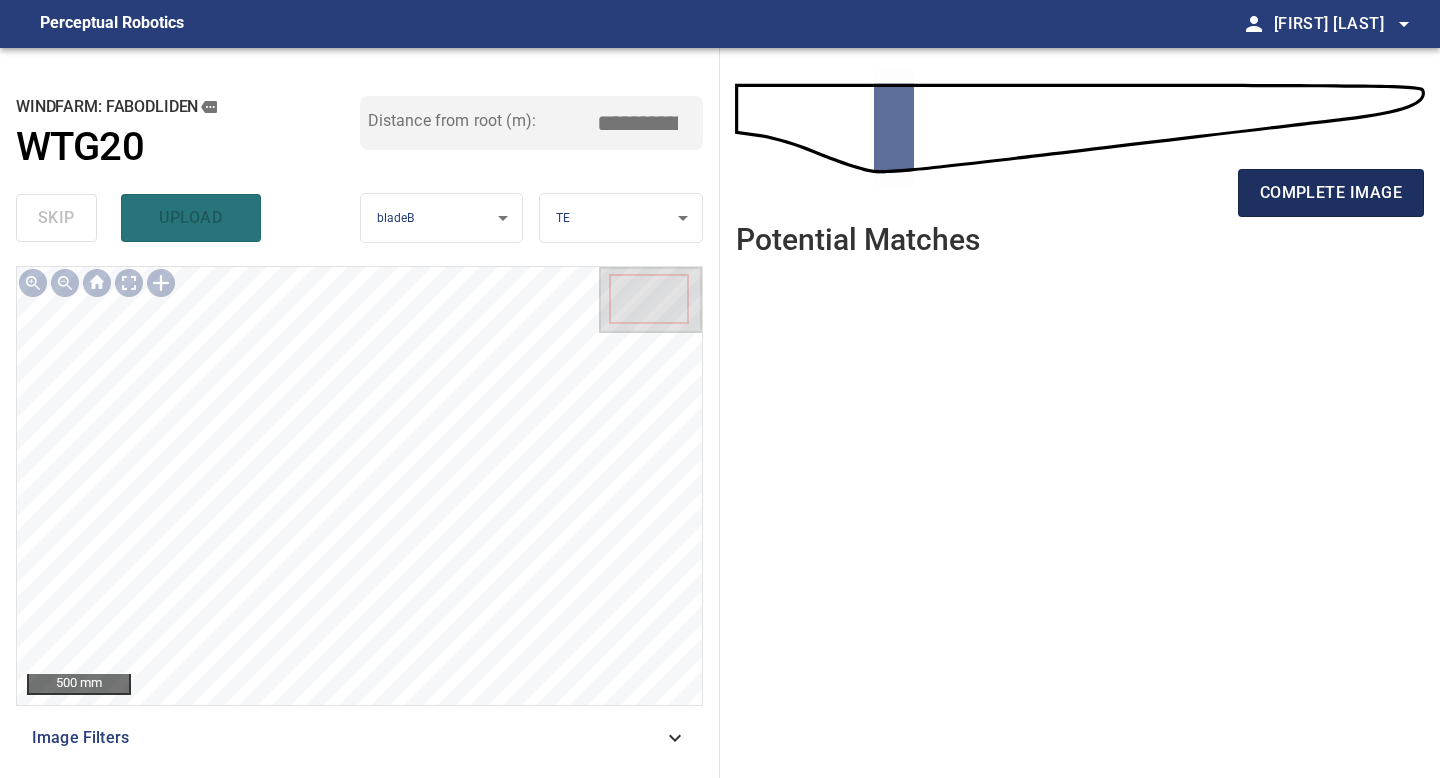 click on "complete image" at bounding box center [1331, 193] 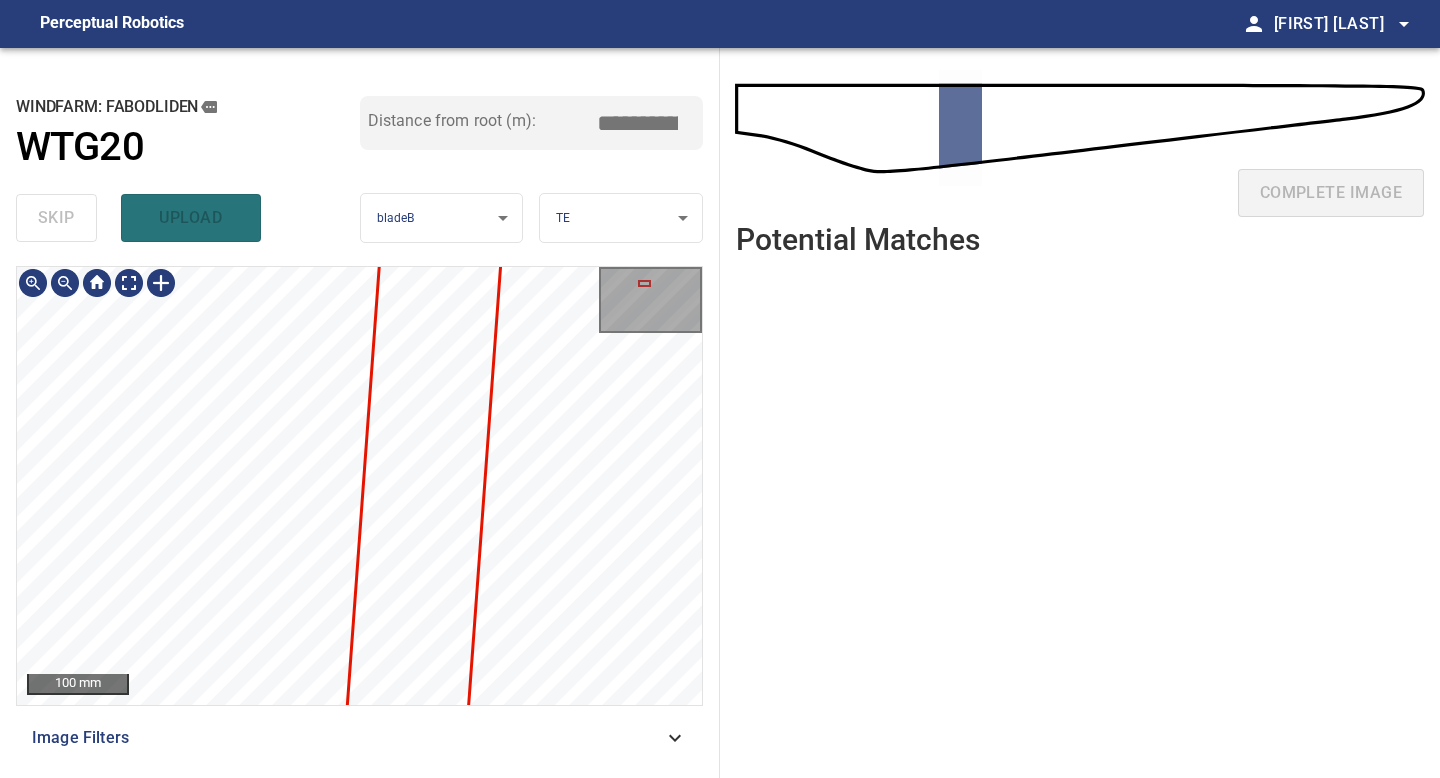 click on "100 mm Image Filters" at bounding box center (359, 514) 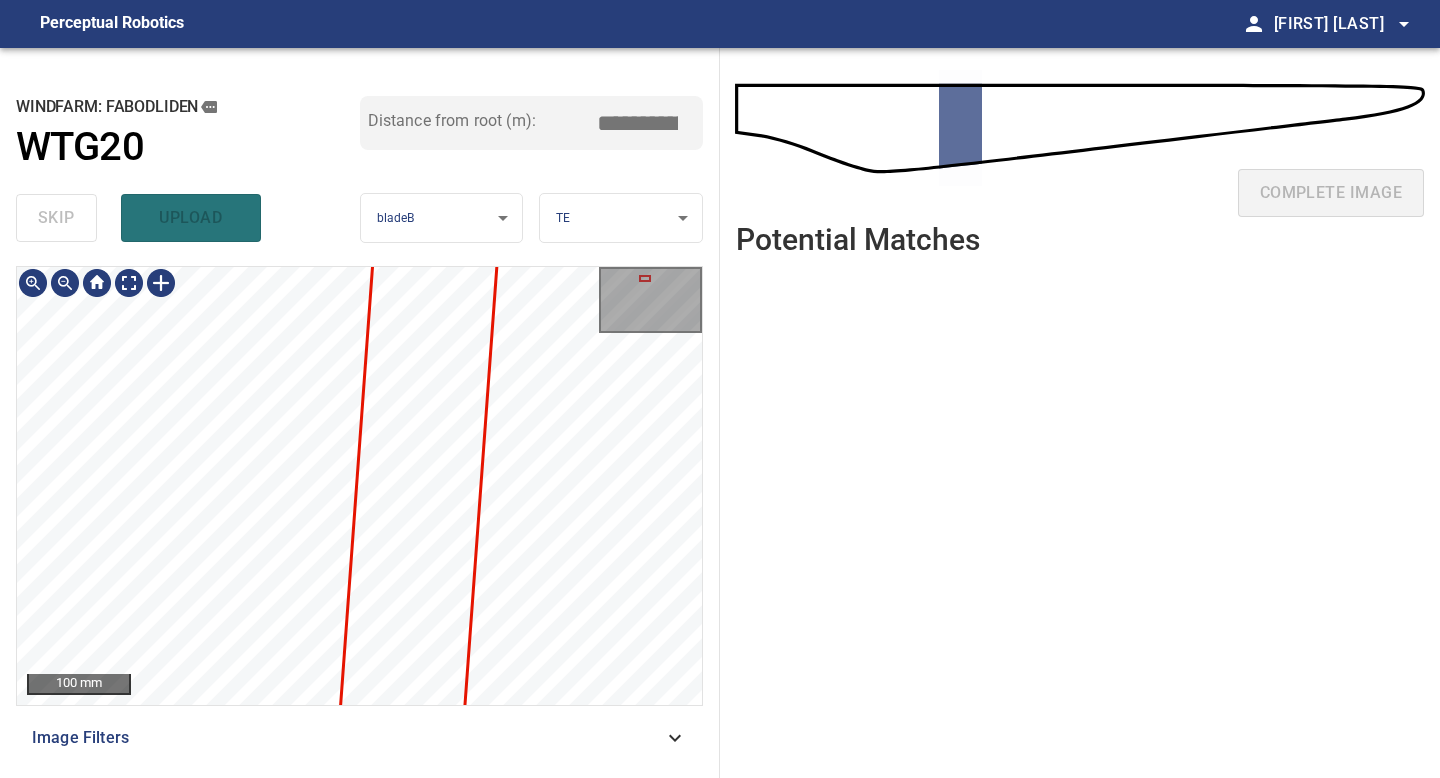 click on "100 mm Image Filters" at bounding box center [359, 514] 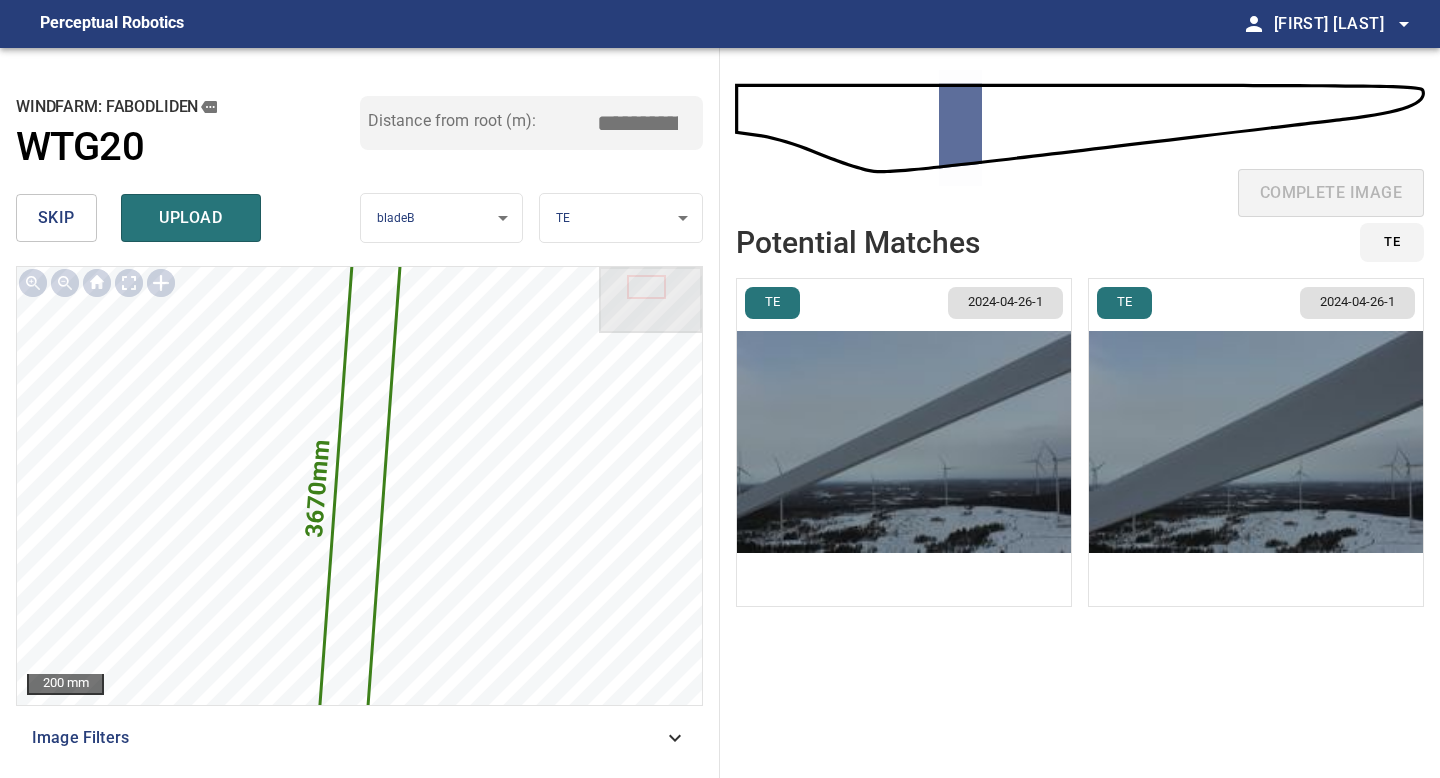 click at bounding box center (904, 442) 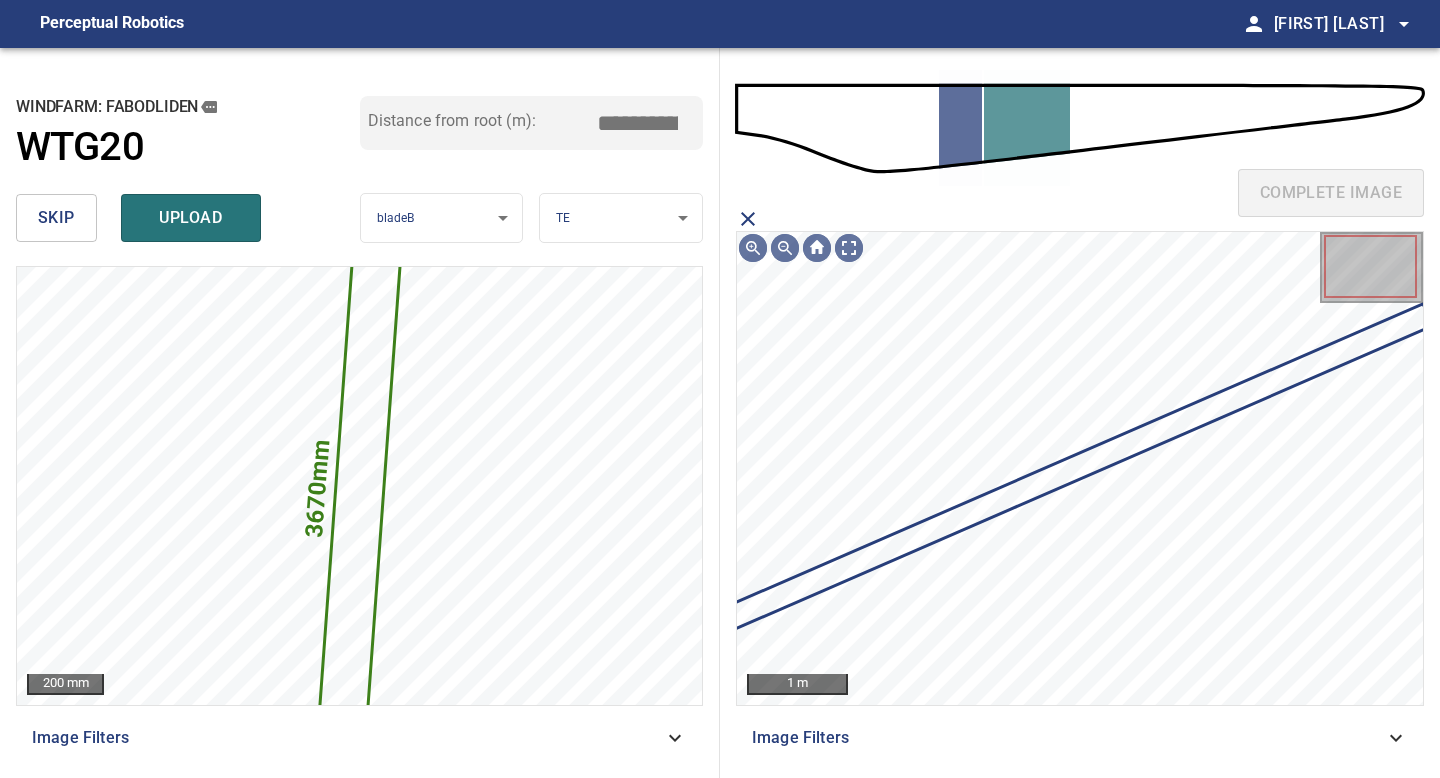 click 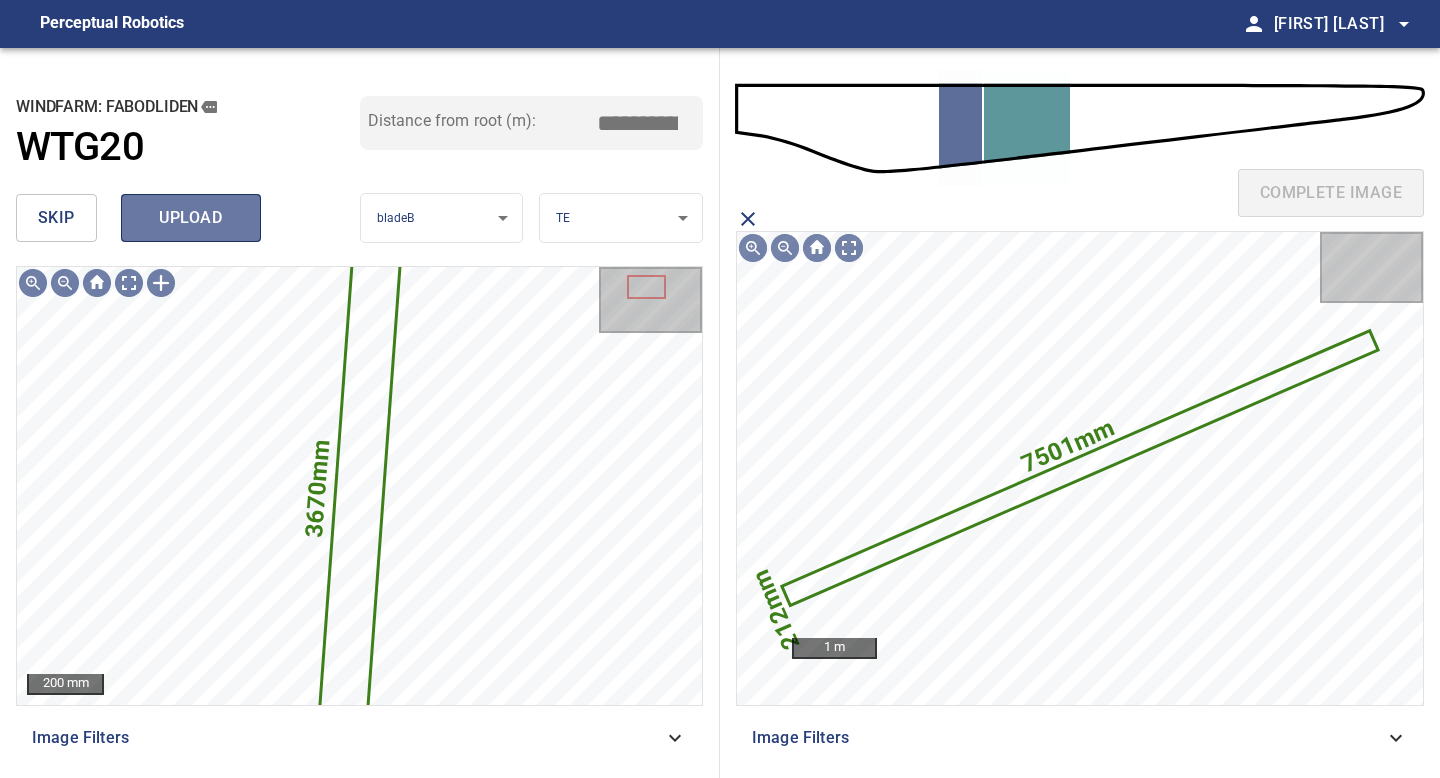 click on "upload" at bounding box center (191, 218) 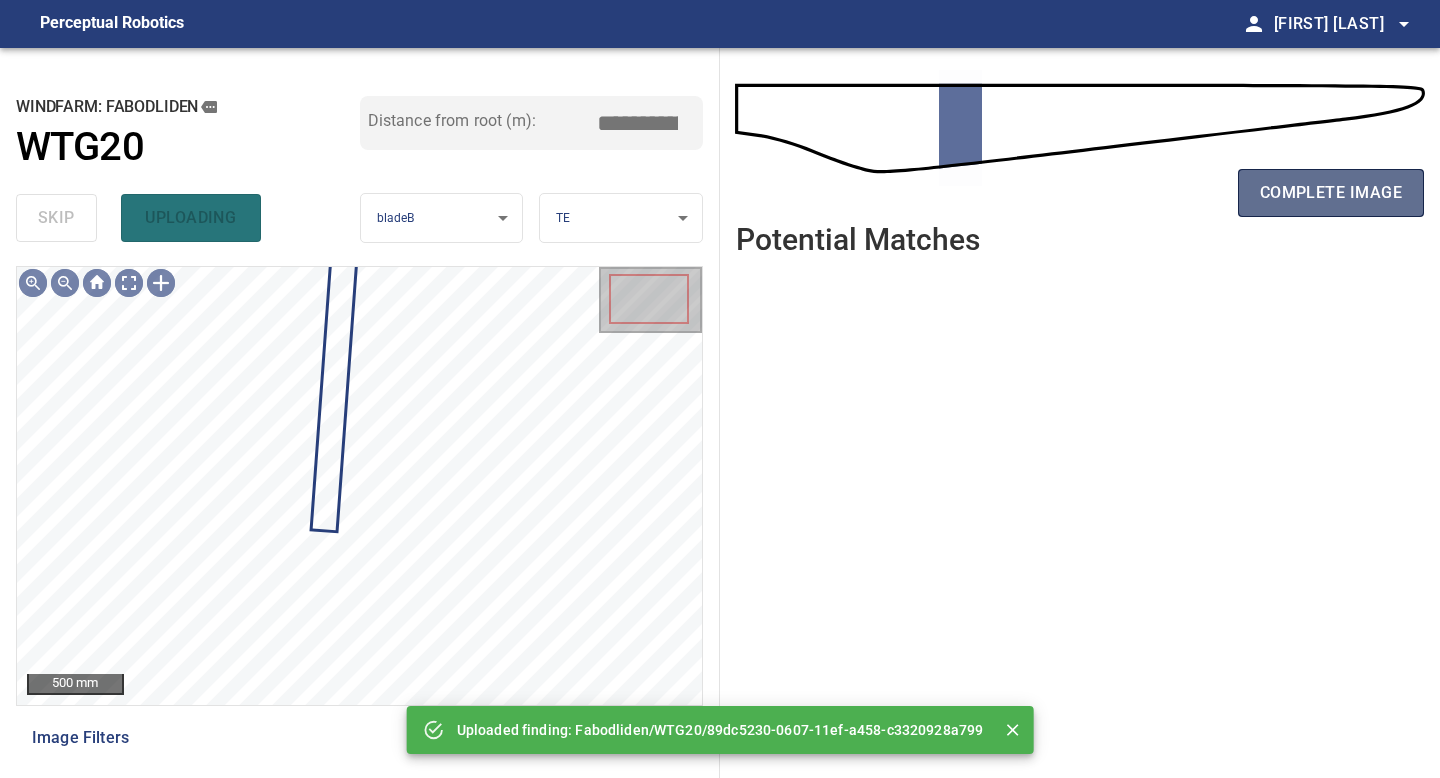 click on "complete image" at bounding box center (1331, 193) 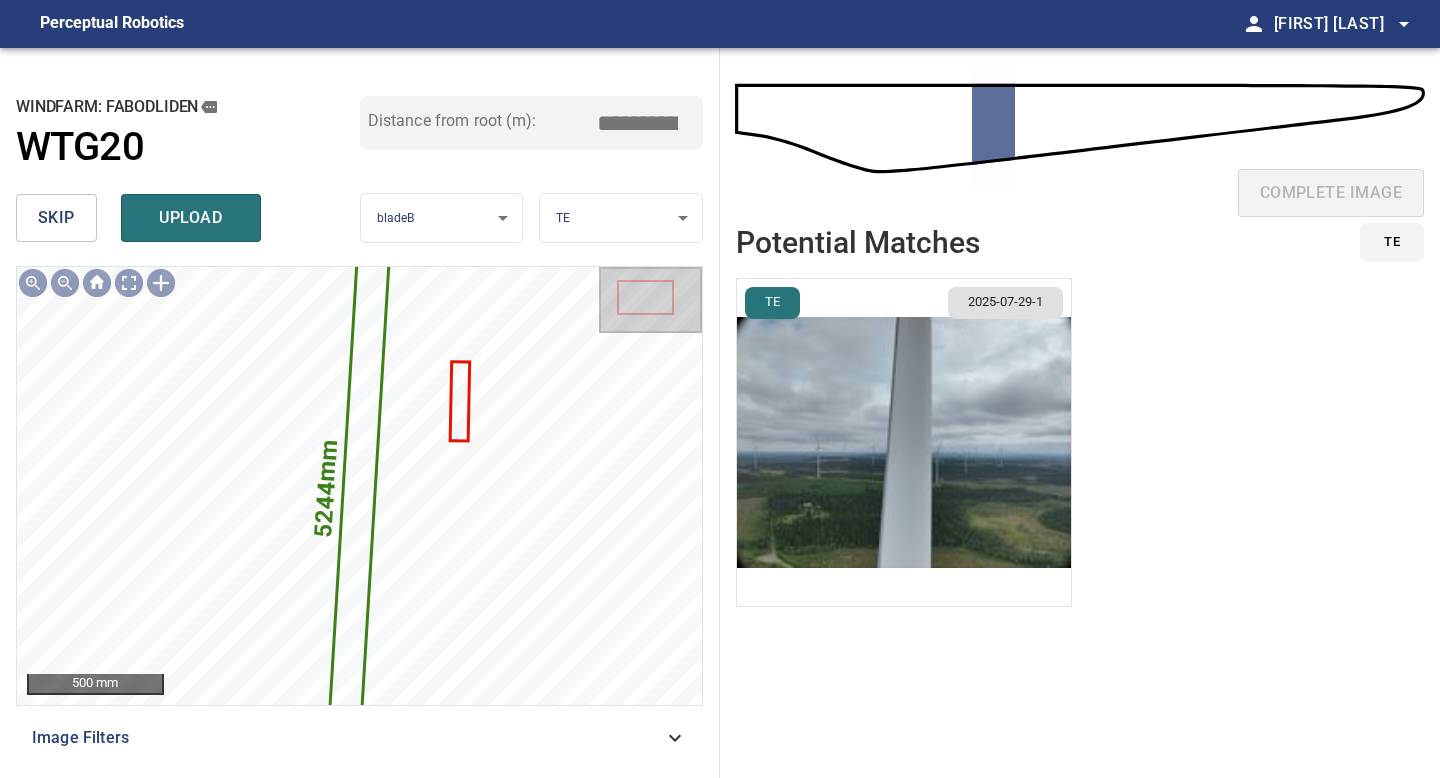 click at bounding box center [904, 442] 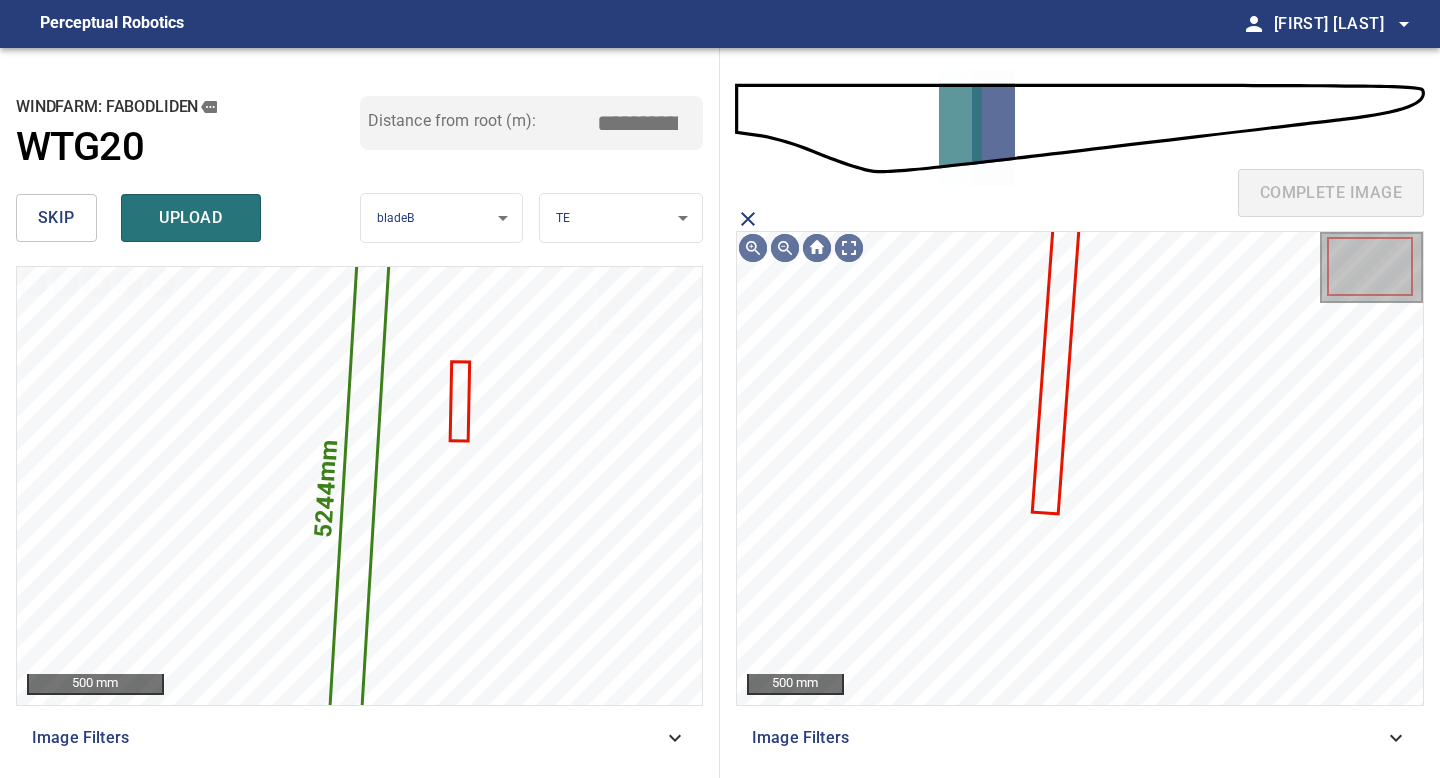click 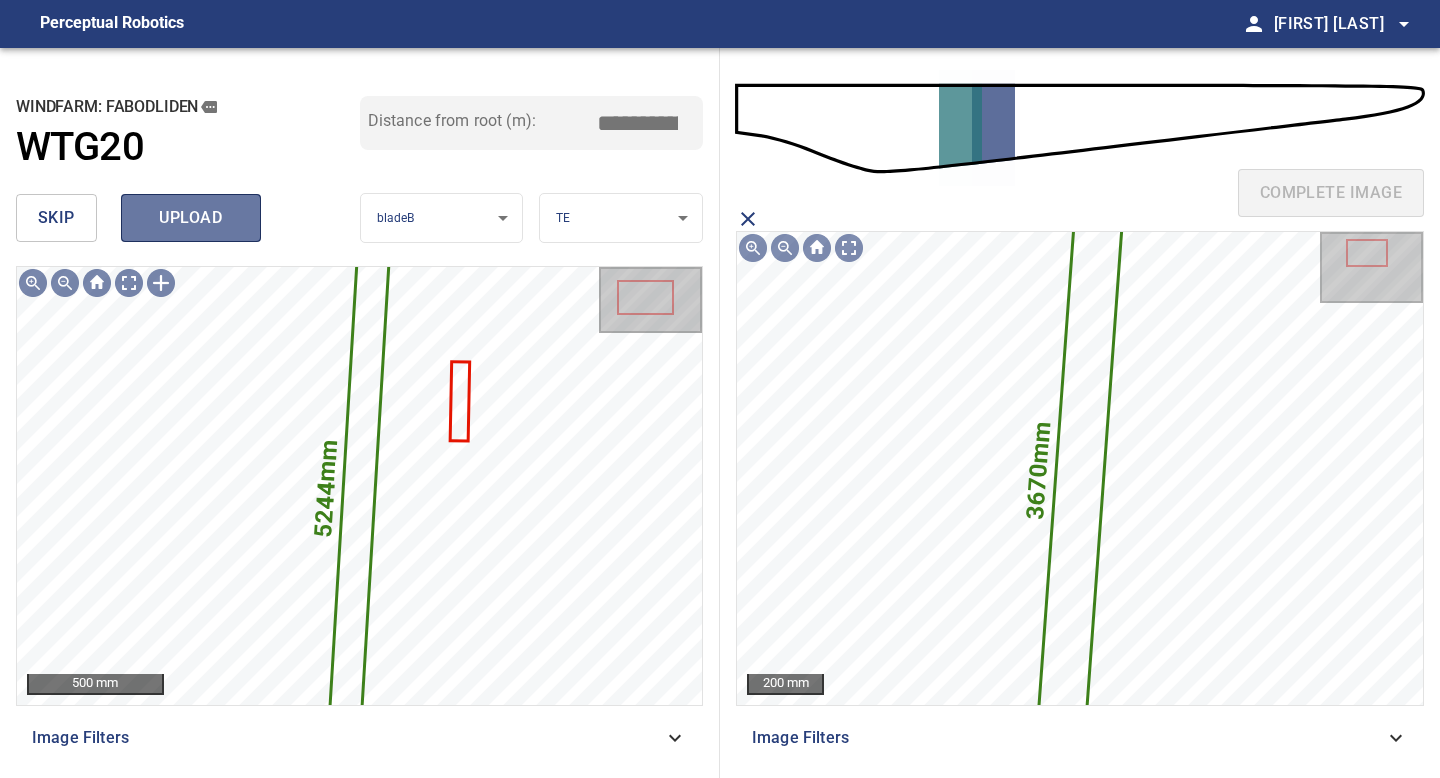 click on "upload" at bounding box center [191, 218] 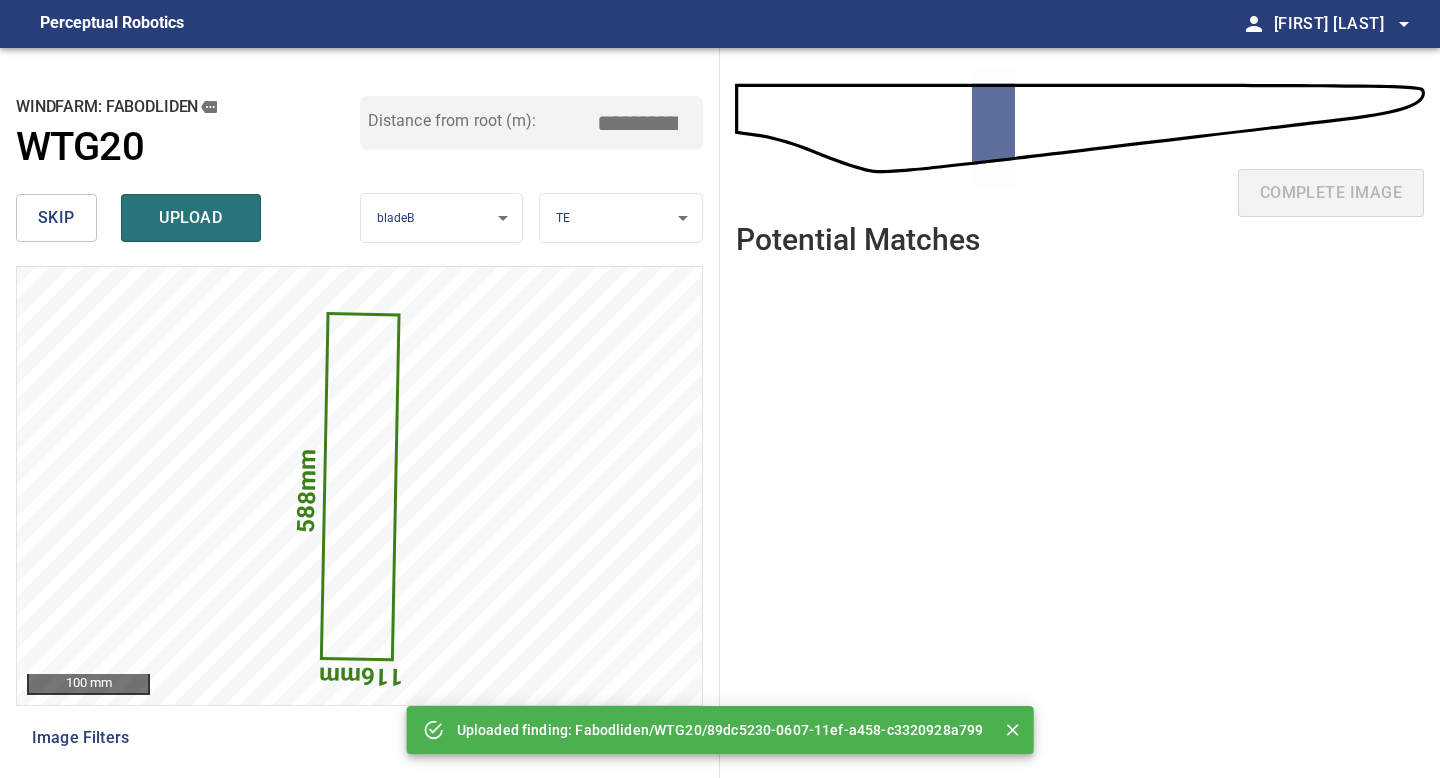 click on "skip upload" at bounding box center (188, 218) 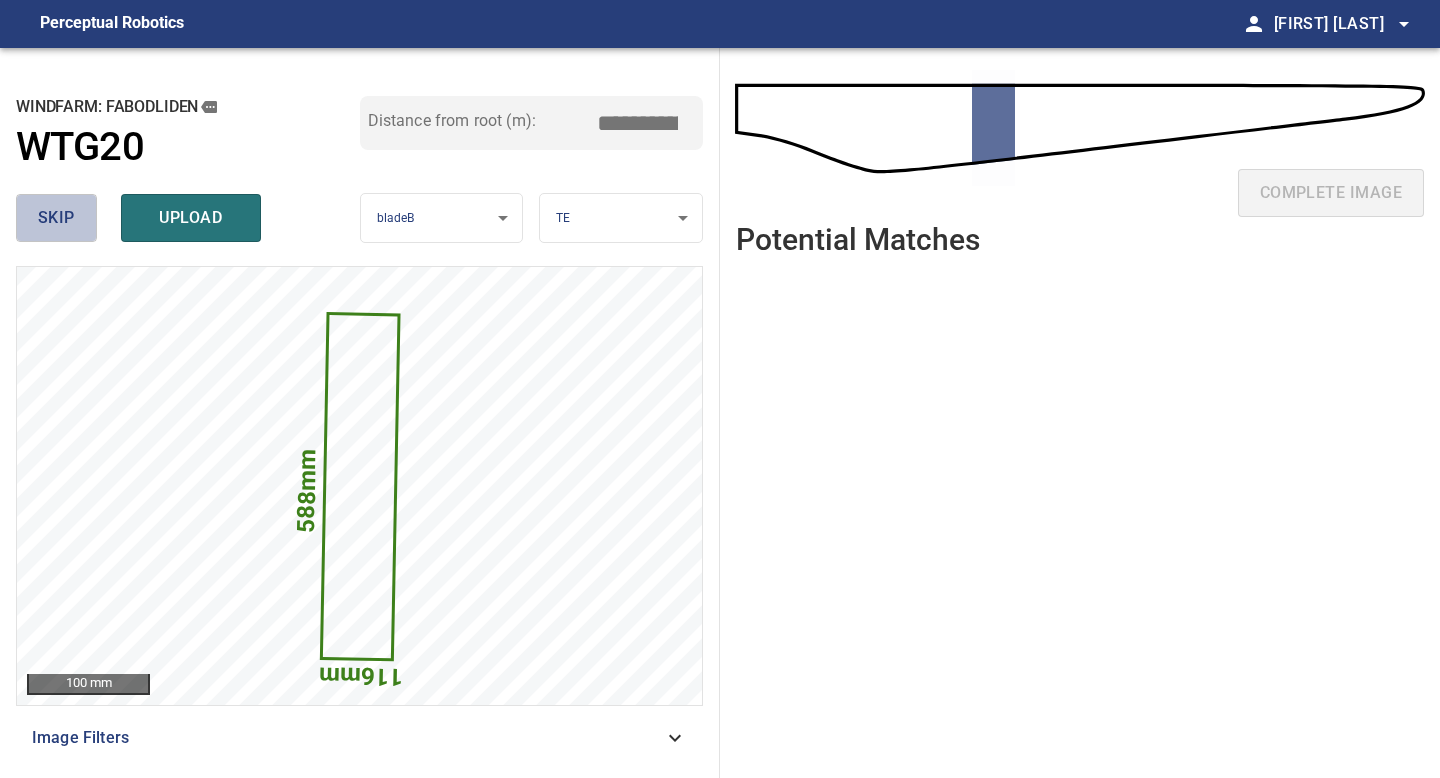 click on "skip" at bounding box center [56, 218] 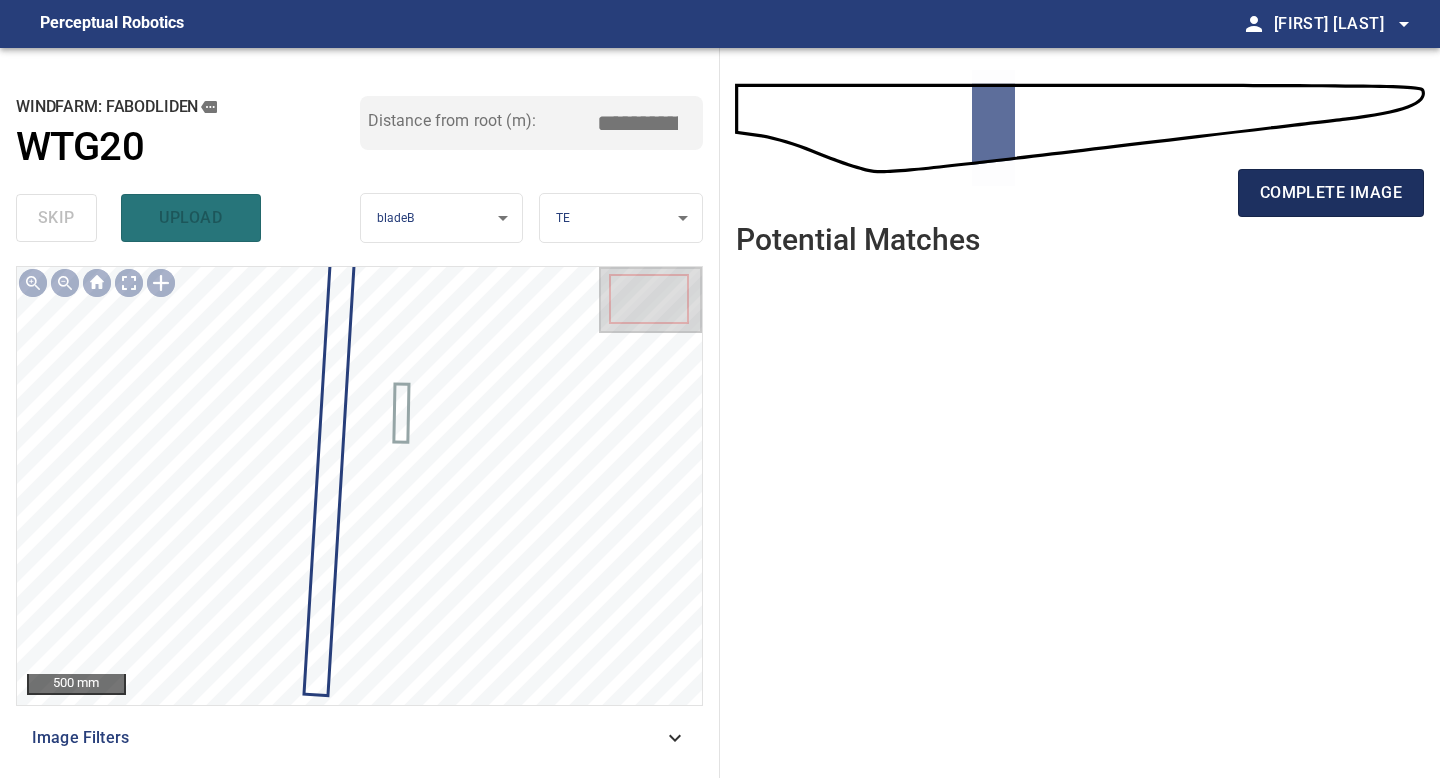 click on "complete image" at bounding box center (1331, 193) 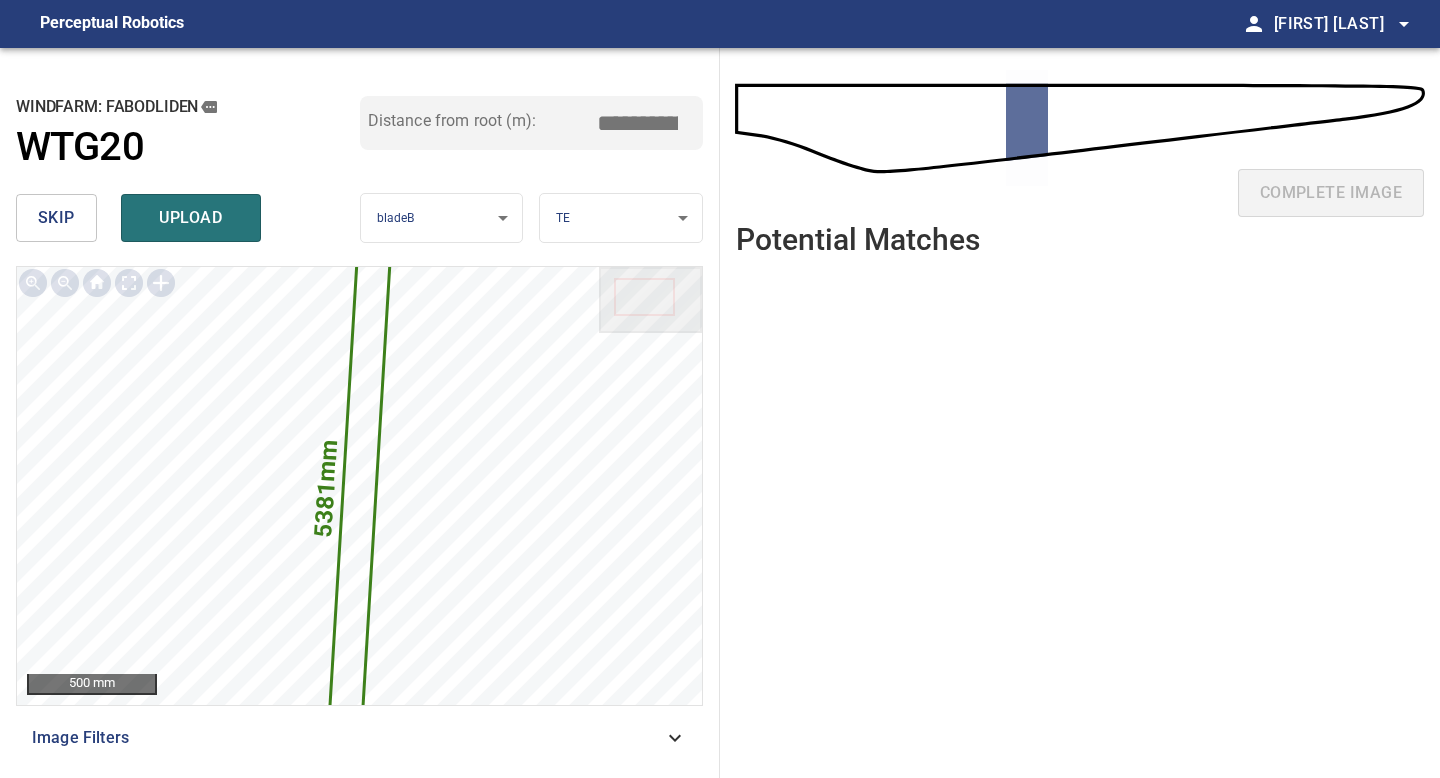 click on "*****" at bounding box center (645, 123) 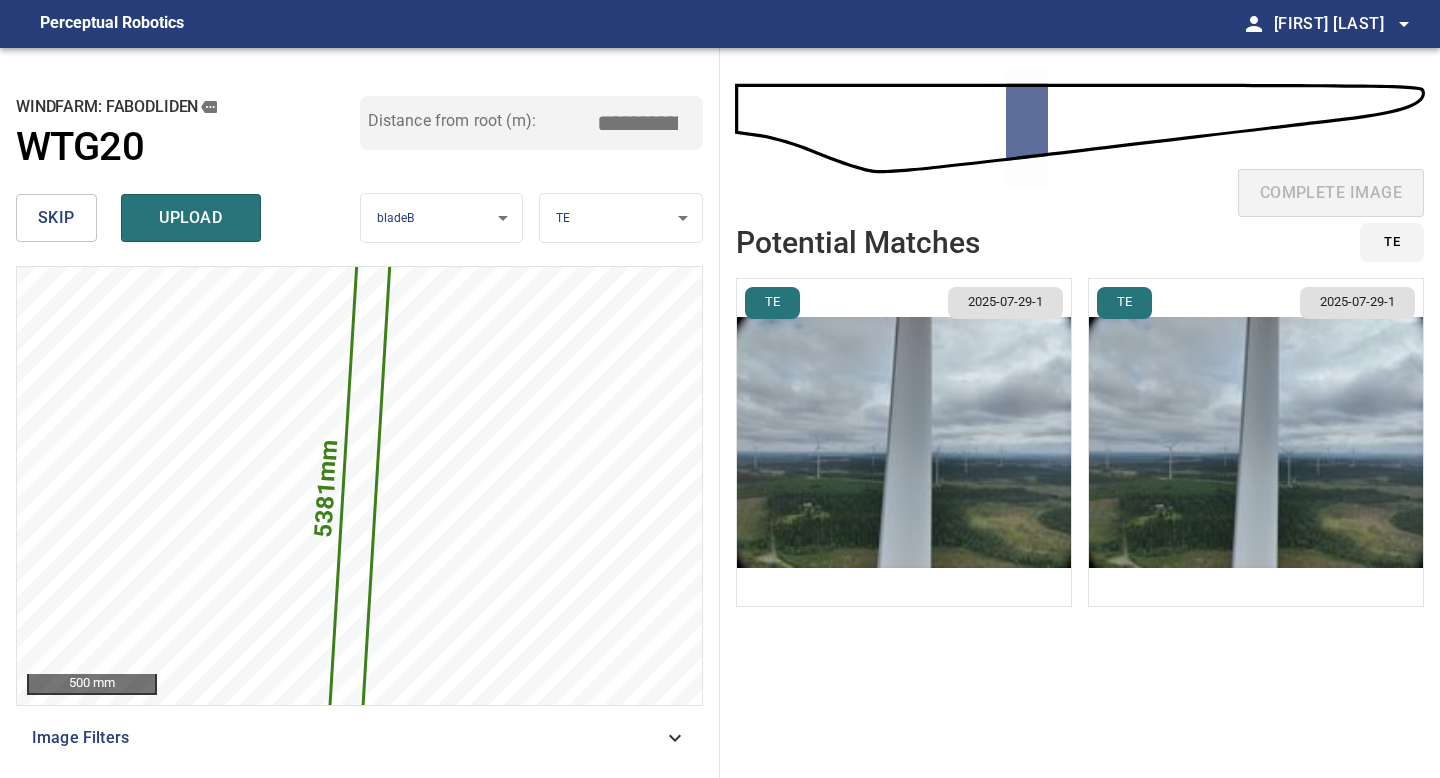 type on "*****" 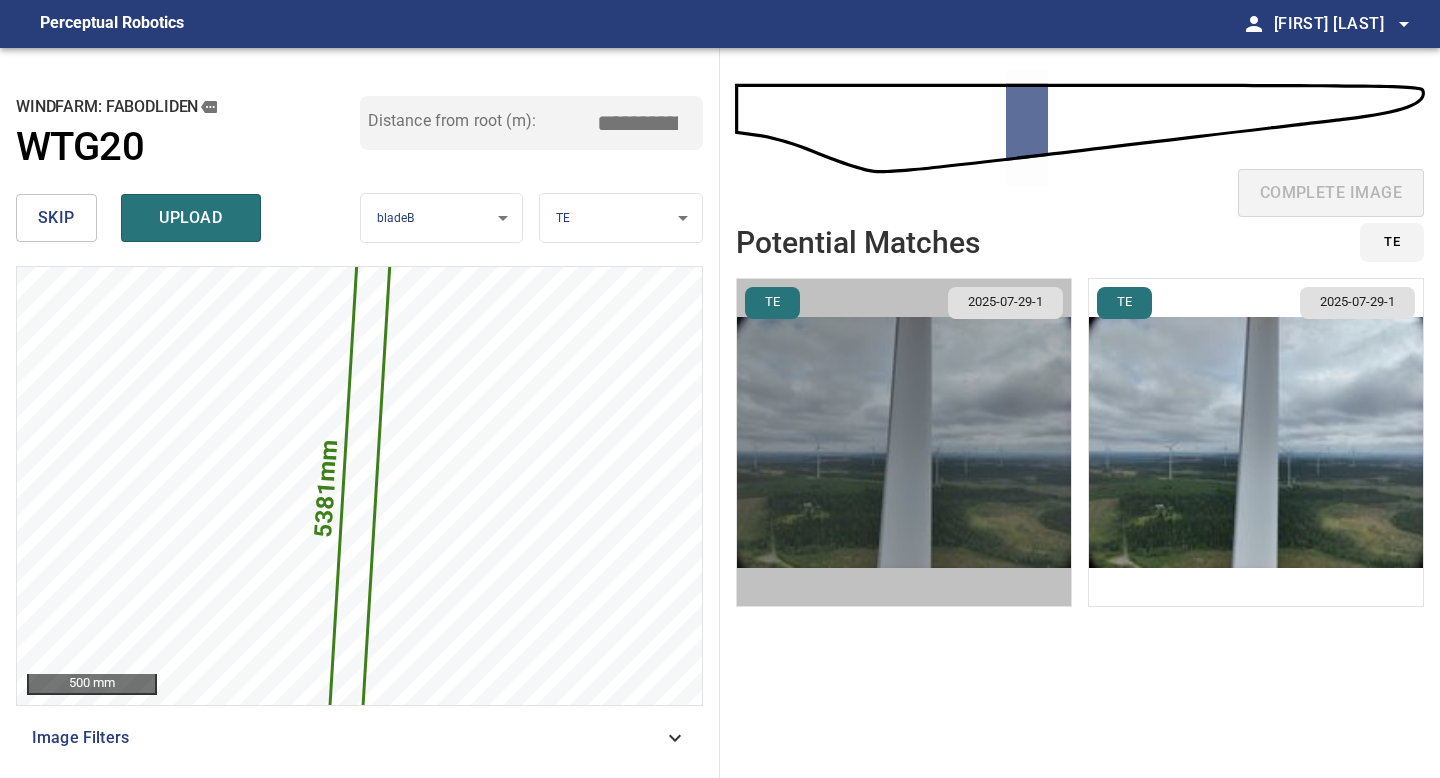 click at bounding box center (904, 442) 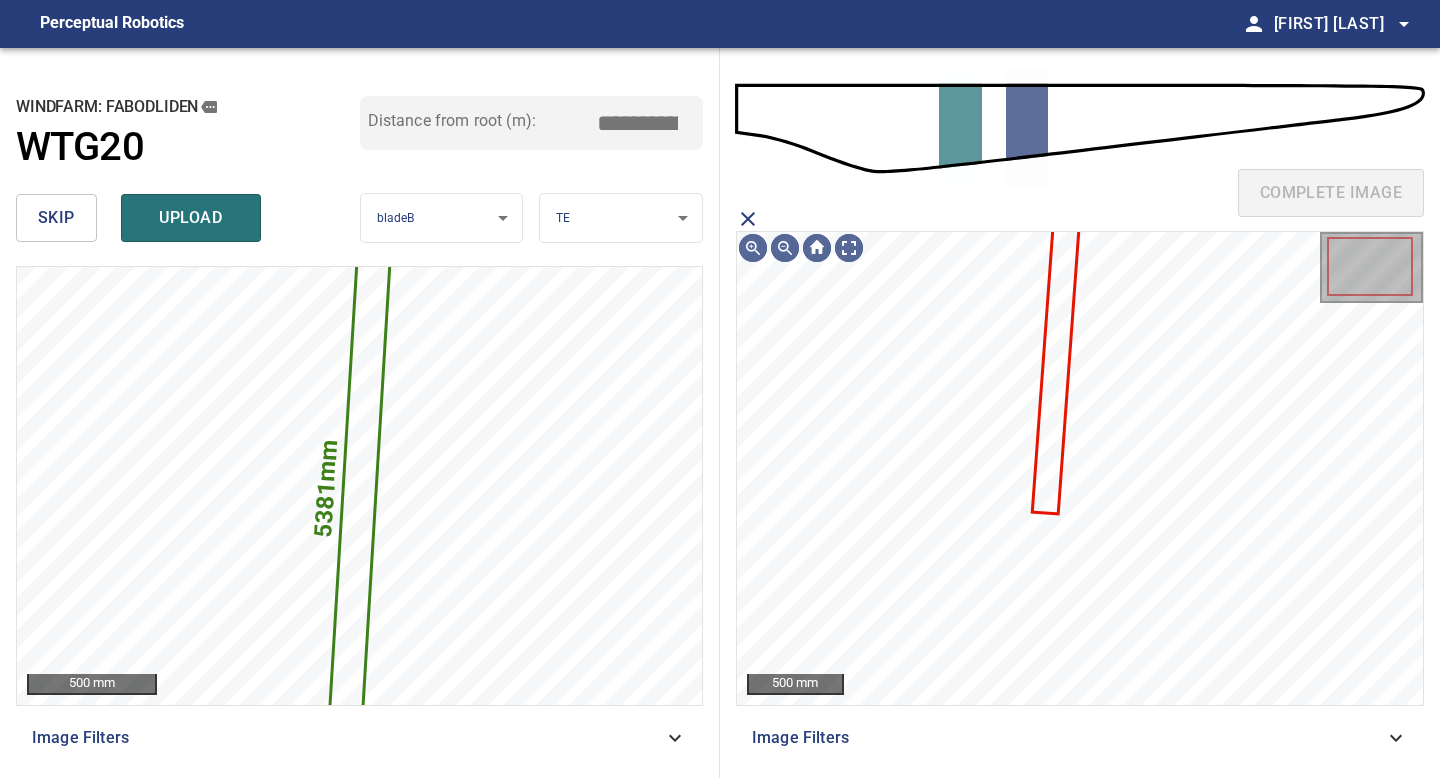 click 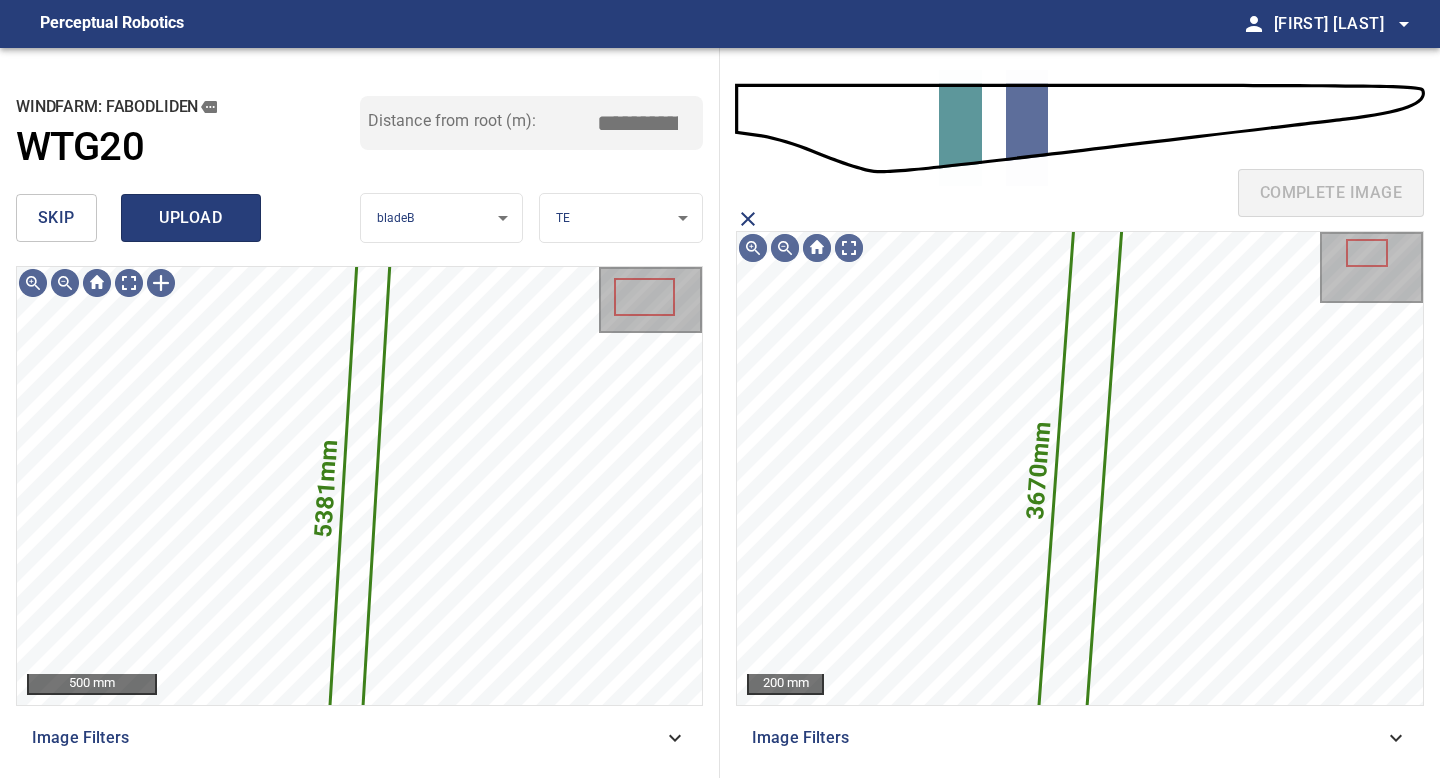 click on "upload" at bounding box center (191, 218) 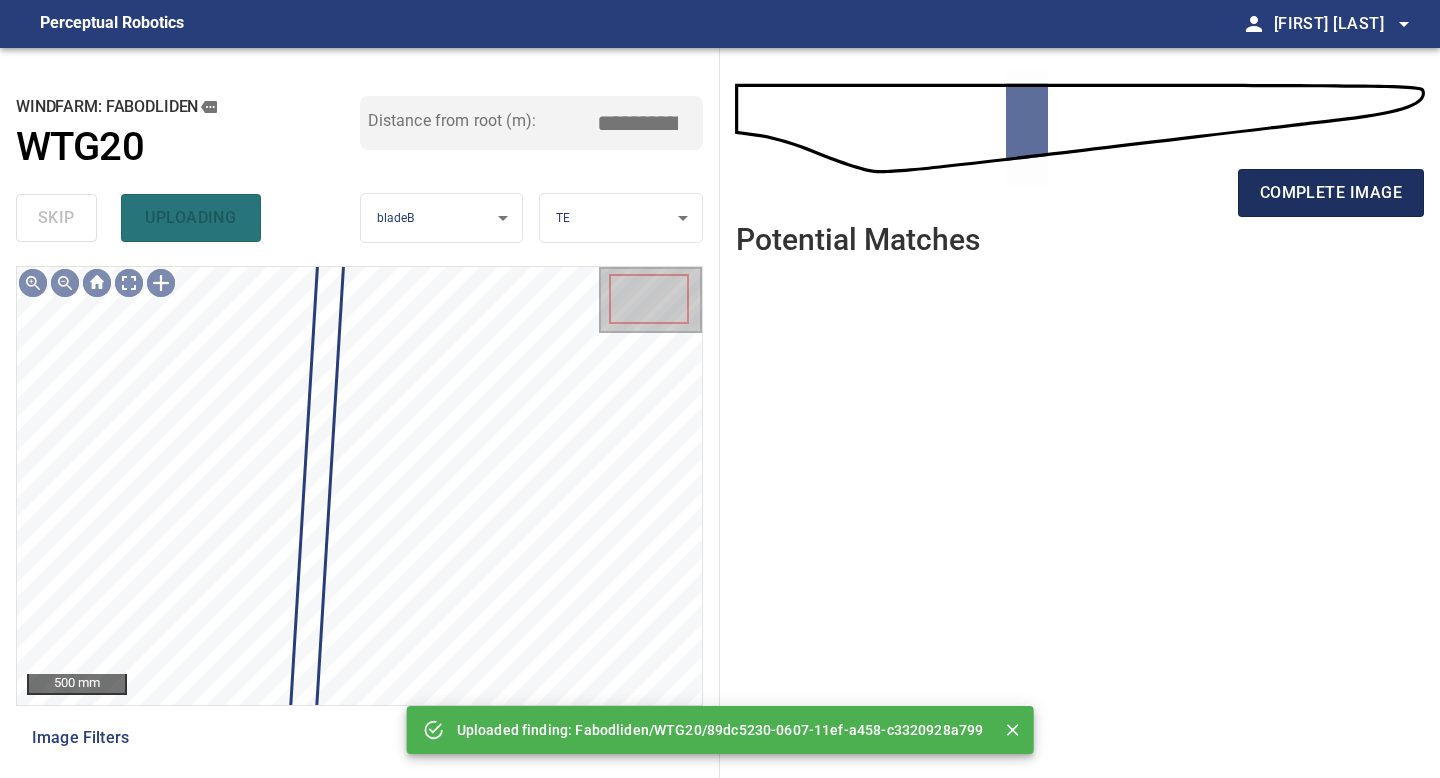 click on "complete image" at bounding box center (1331, 193) 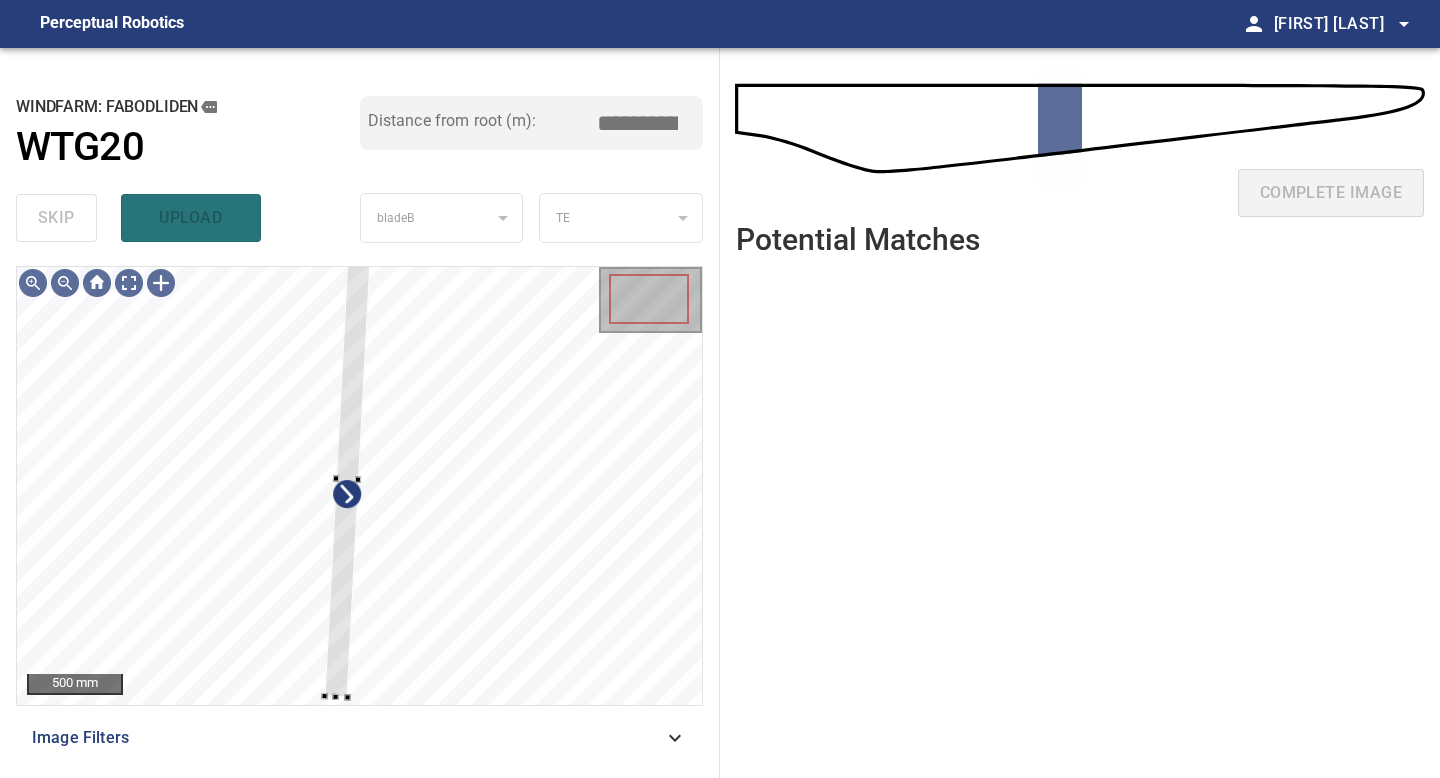 click on "**********" at bounding box center (360, 413) 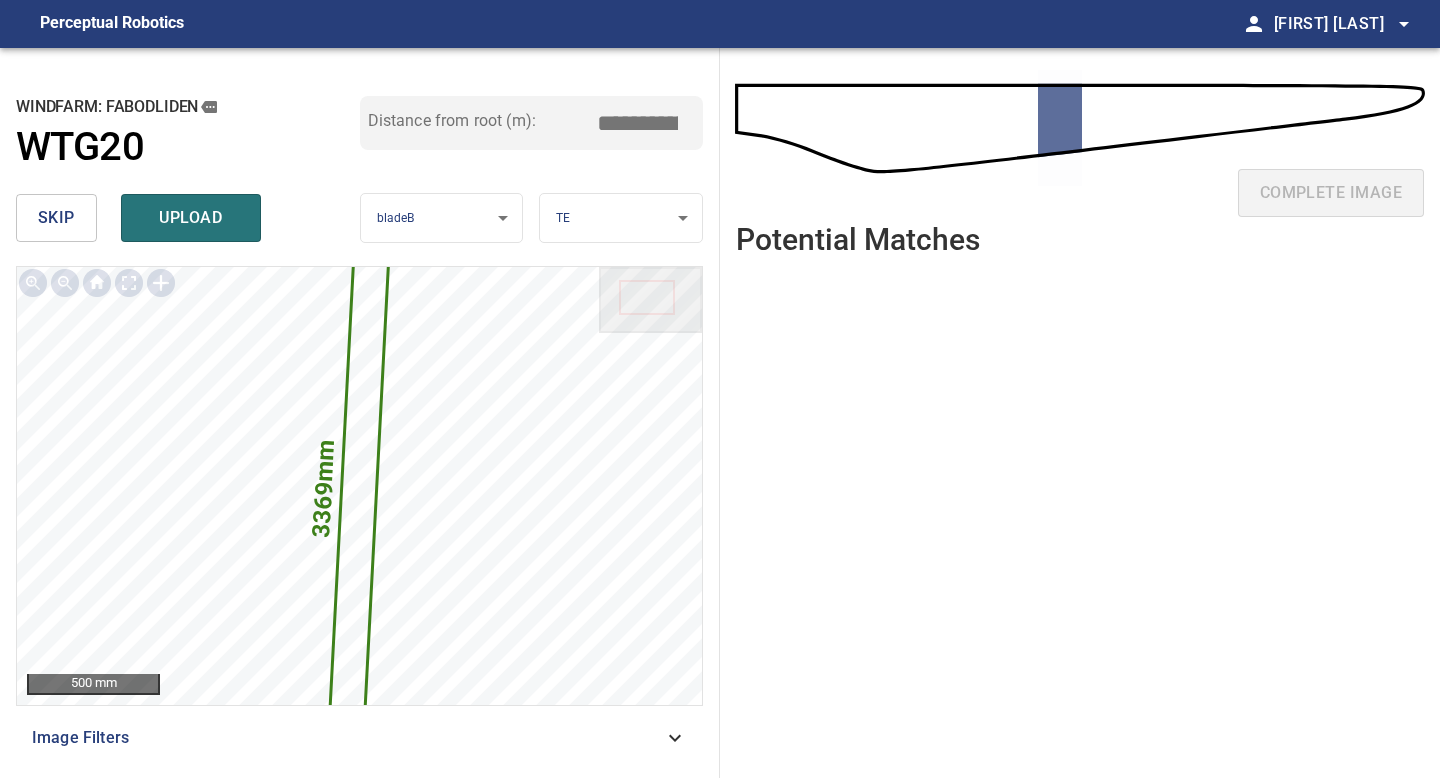 drag, startPoint x: 641, startPoint y: 122, endPoint x: 626, endPoint y: 122, distance: 15 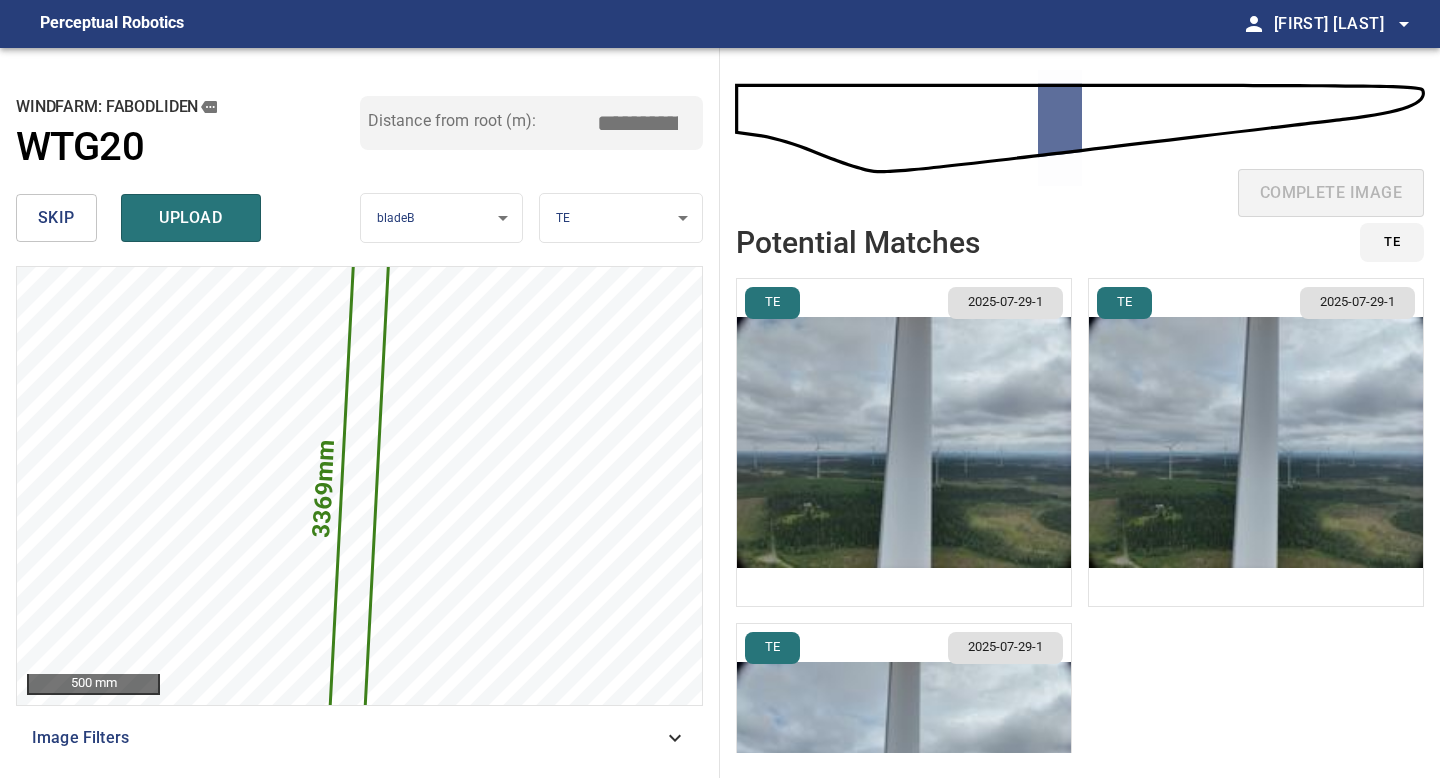 type on "*****" 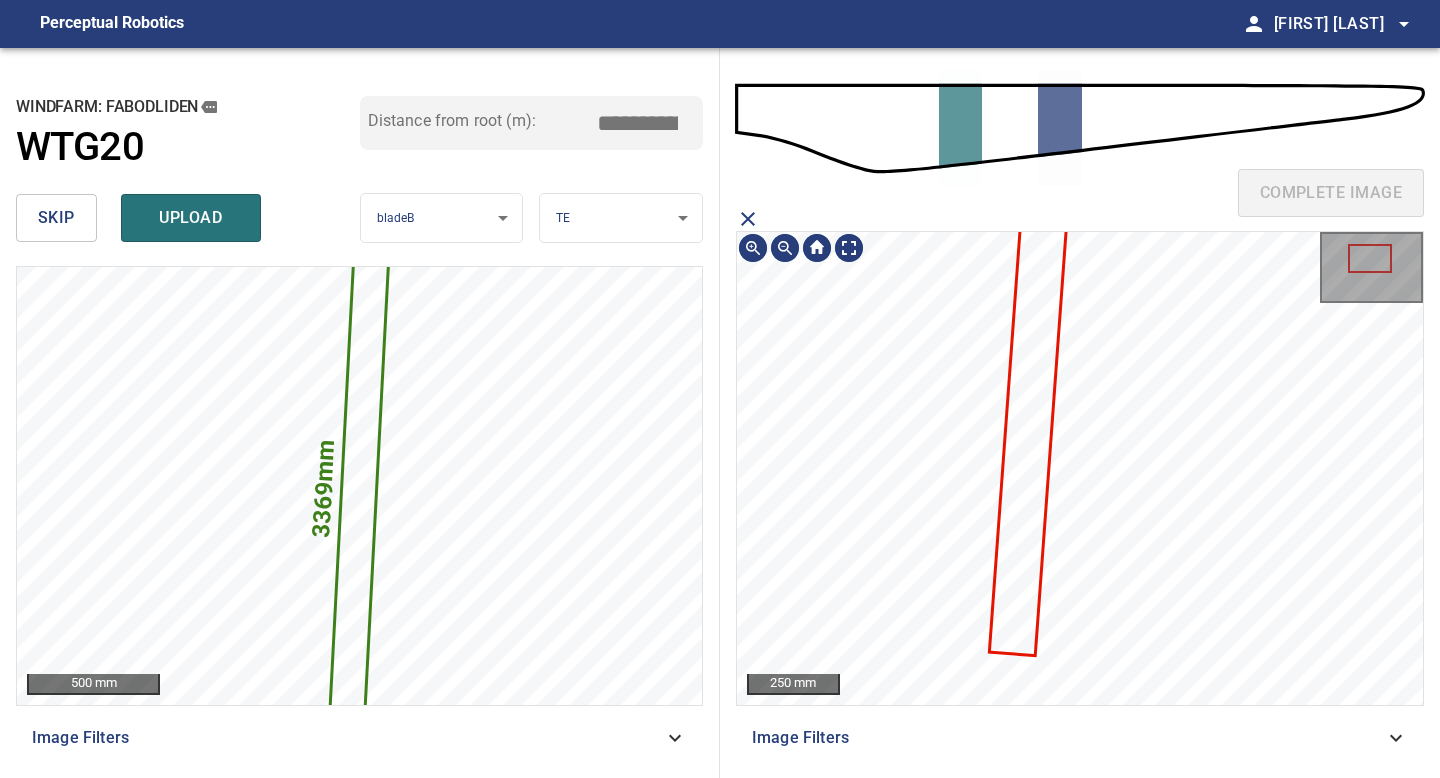 click 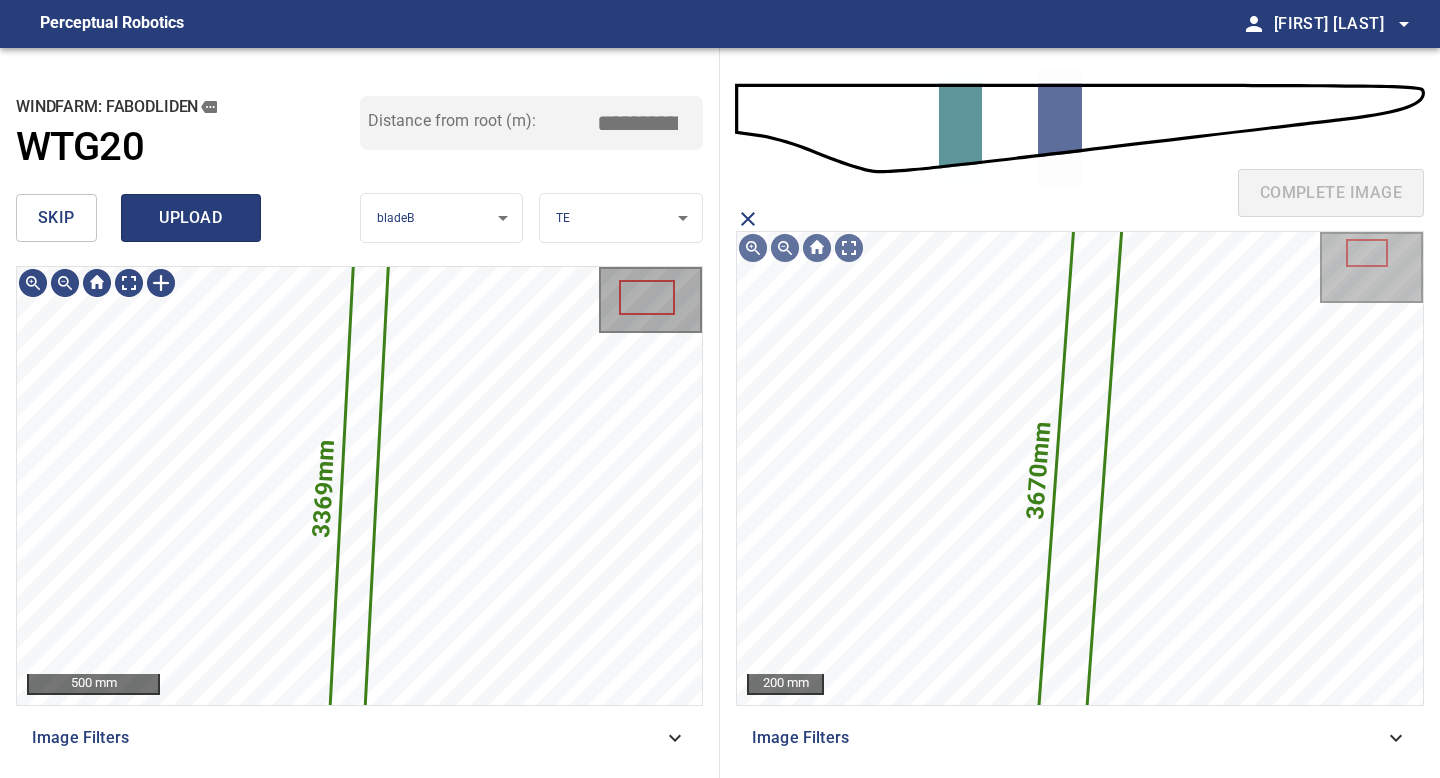 click on "upload" at bounding box center [191, 218] 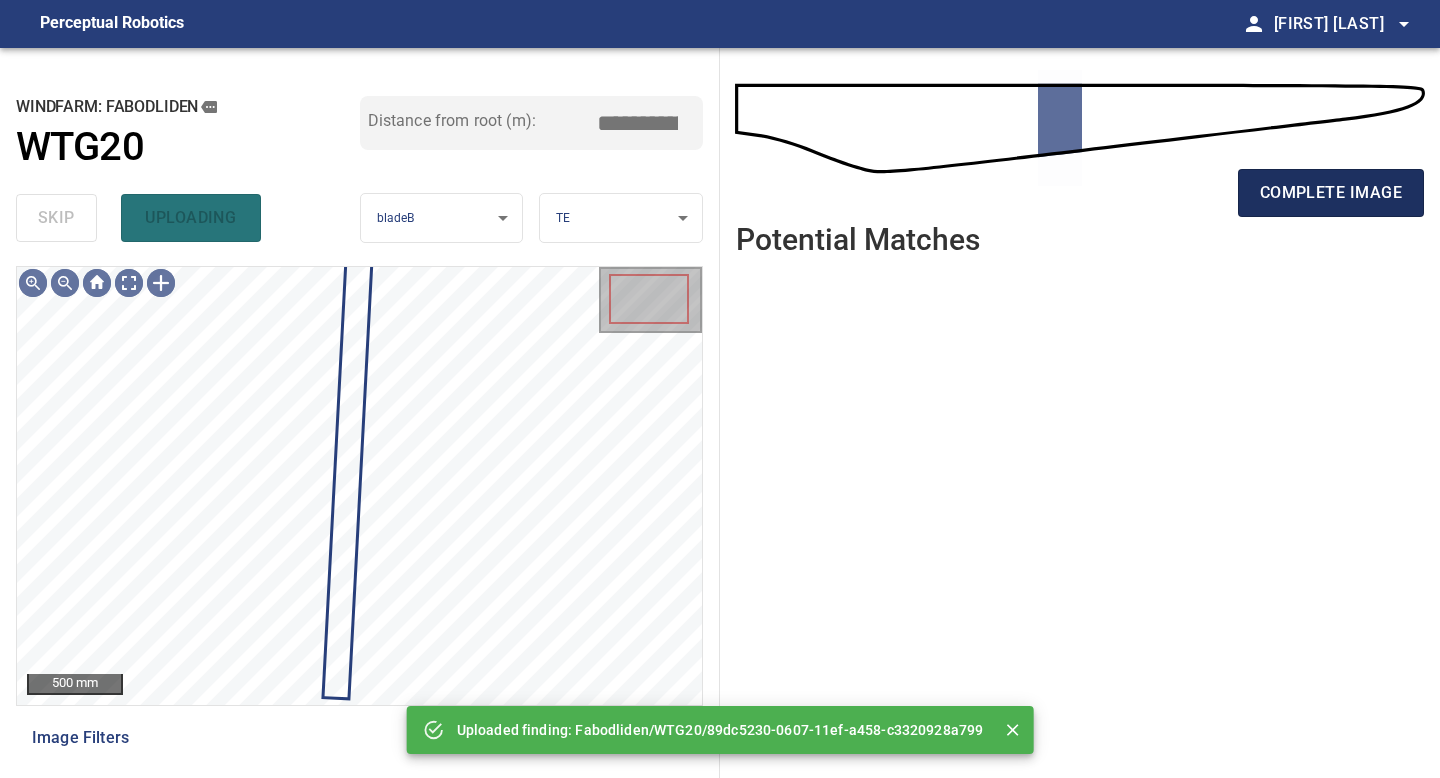click on "complete image" at bounding box center (1331, 193) 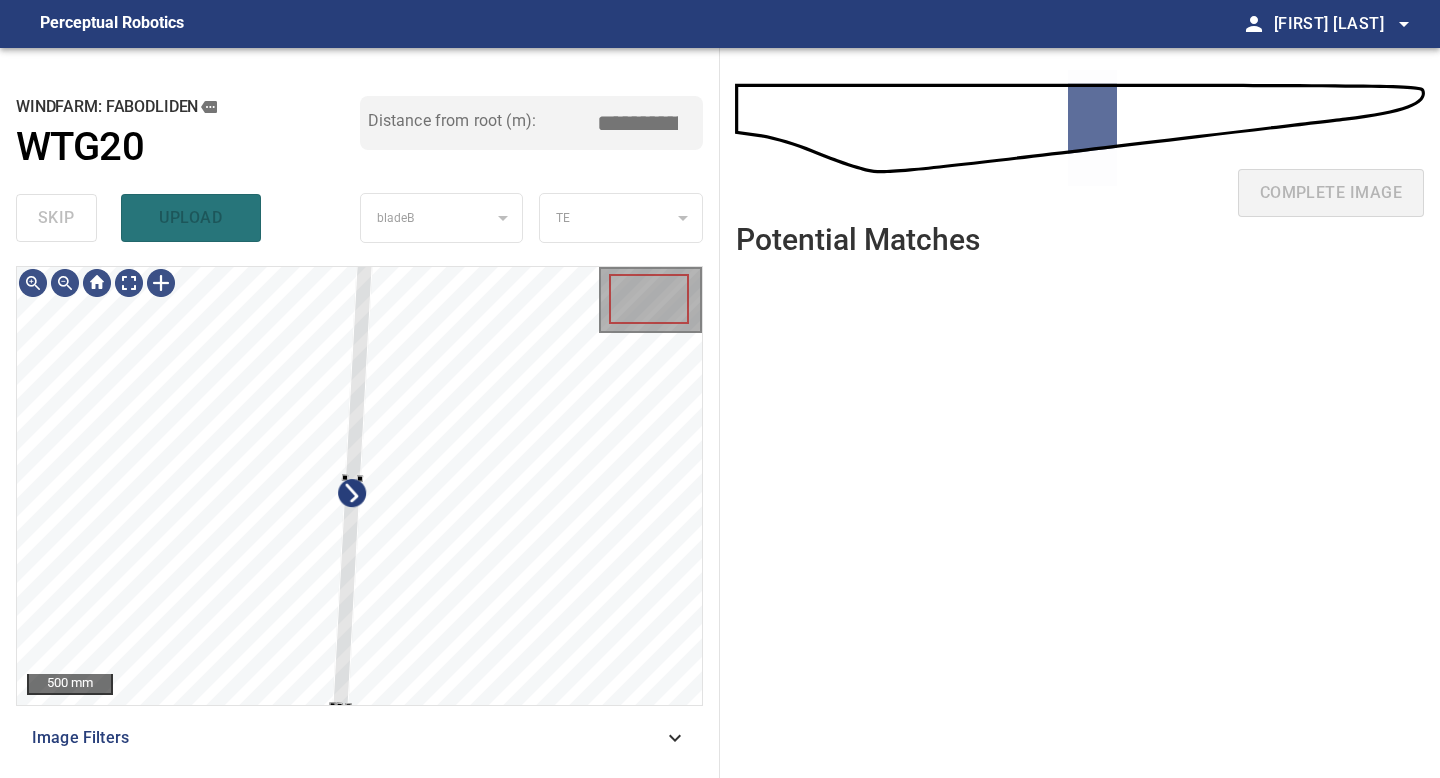 click on "500 mm Image Filters" at bounding box center (359, 514) 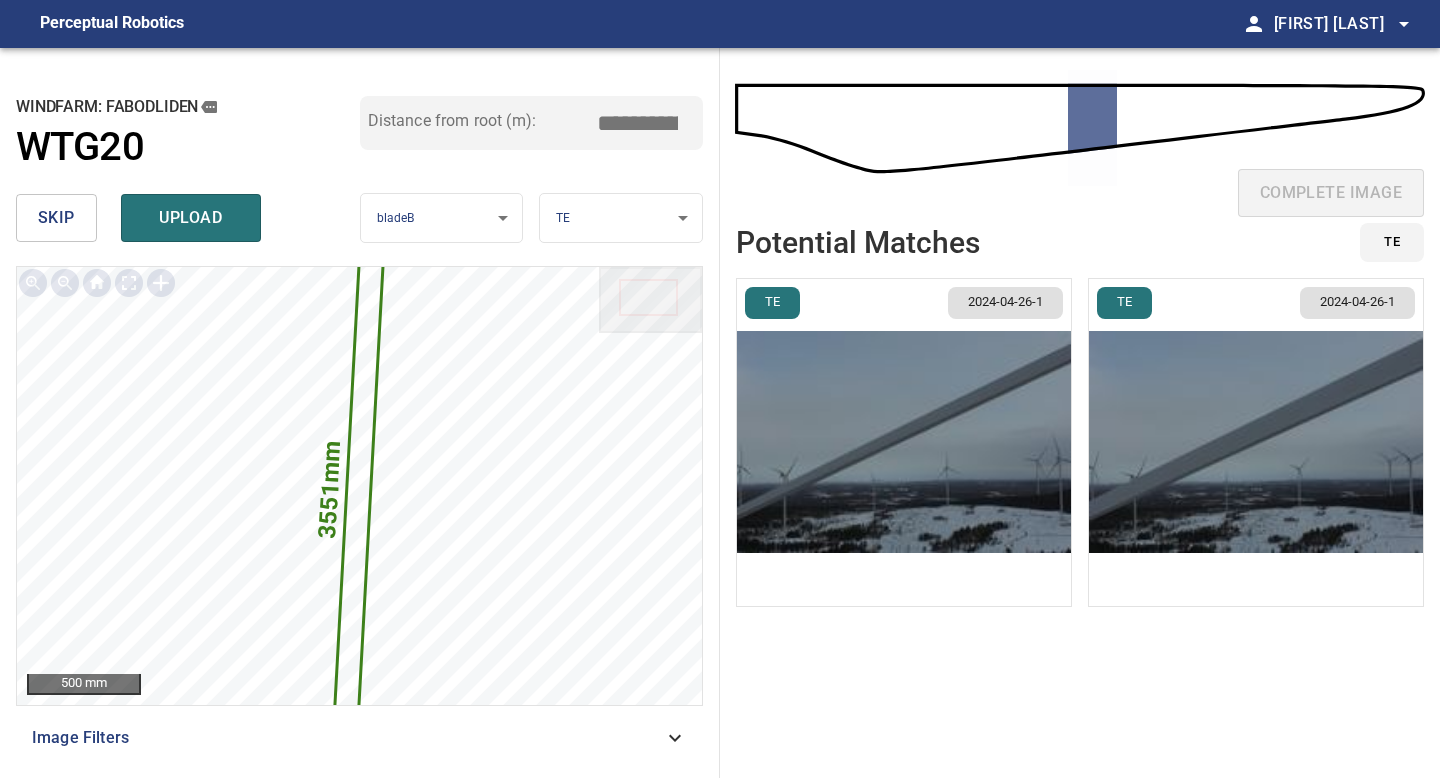 click at bounding box center [904, 442] 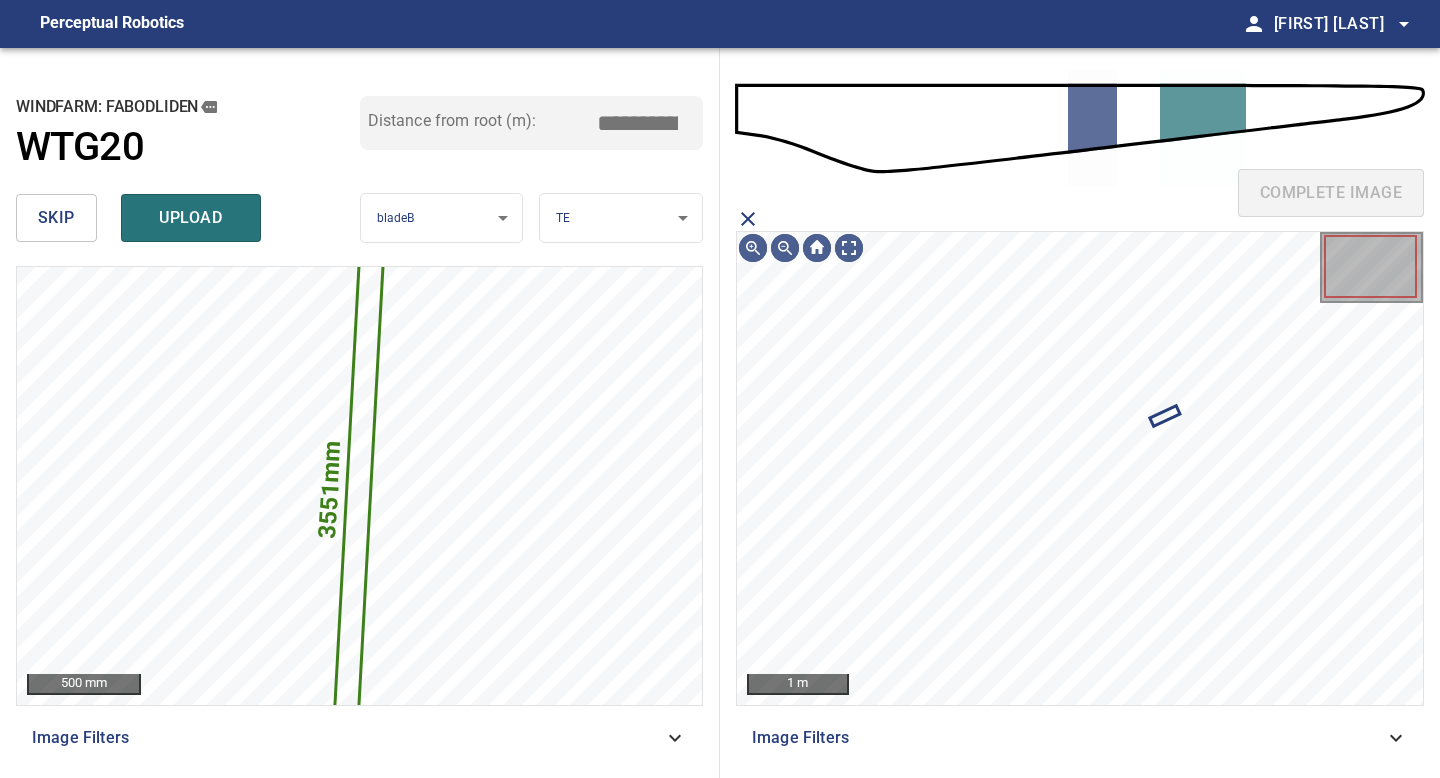 click on "complete image" at bounding box center [1080, 201] 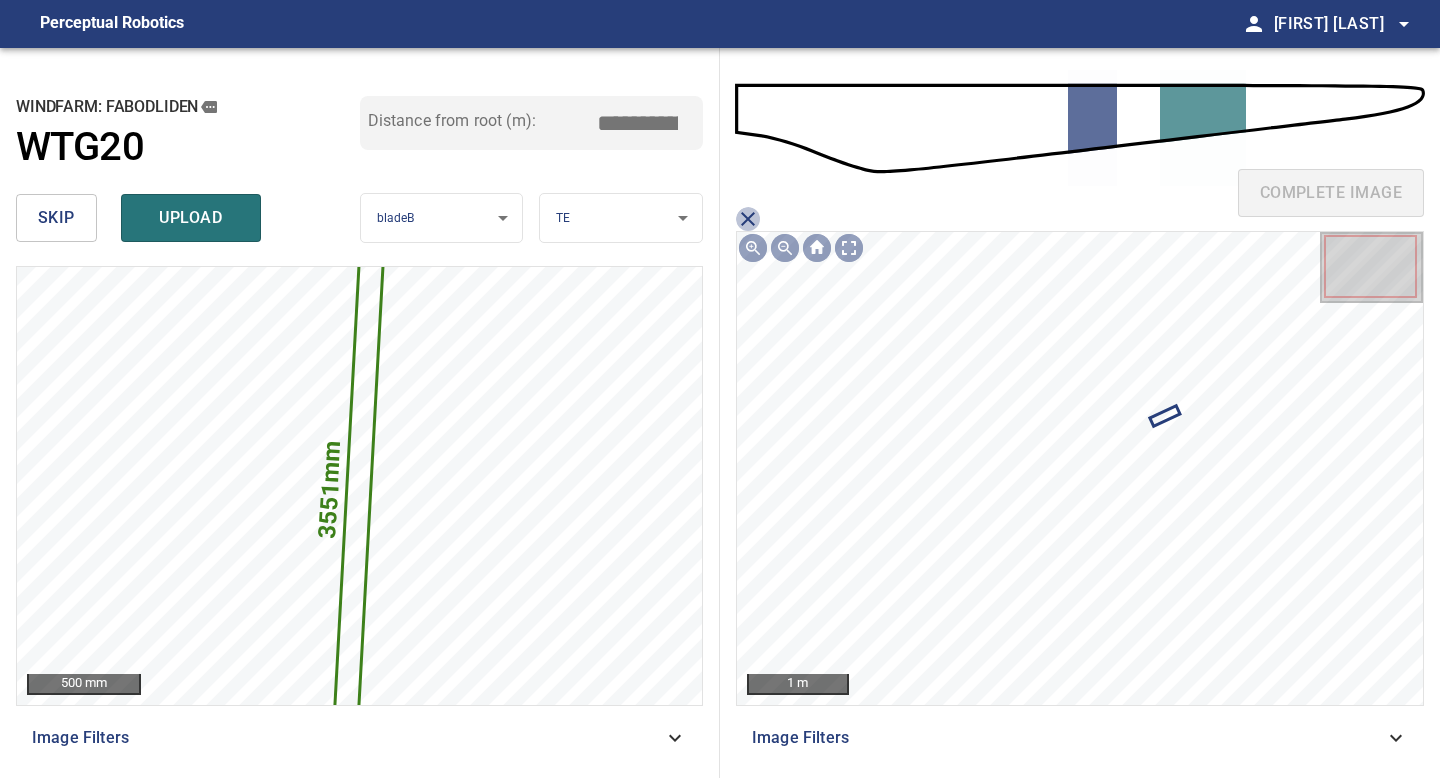 click 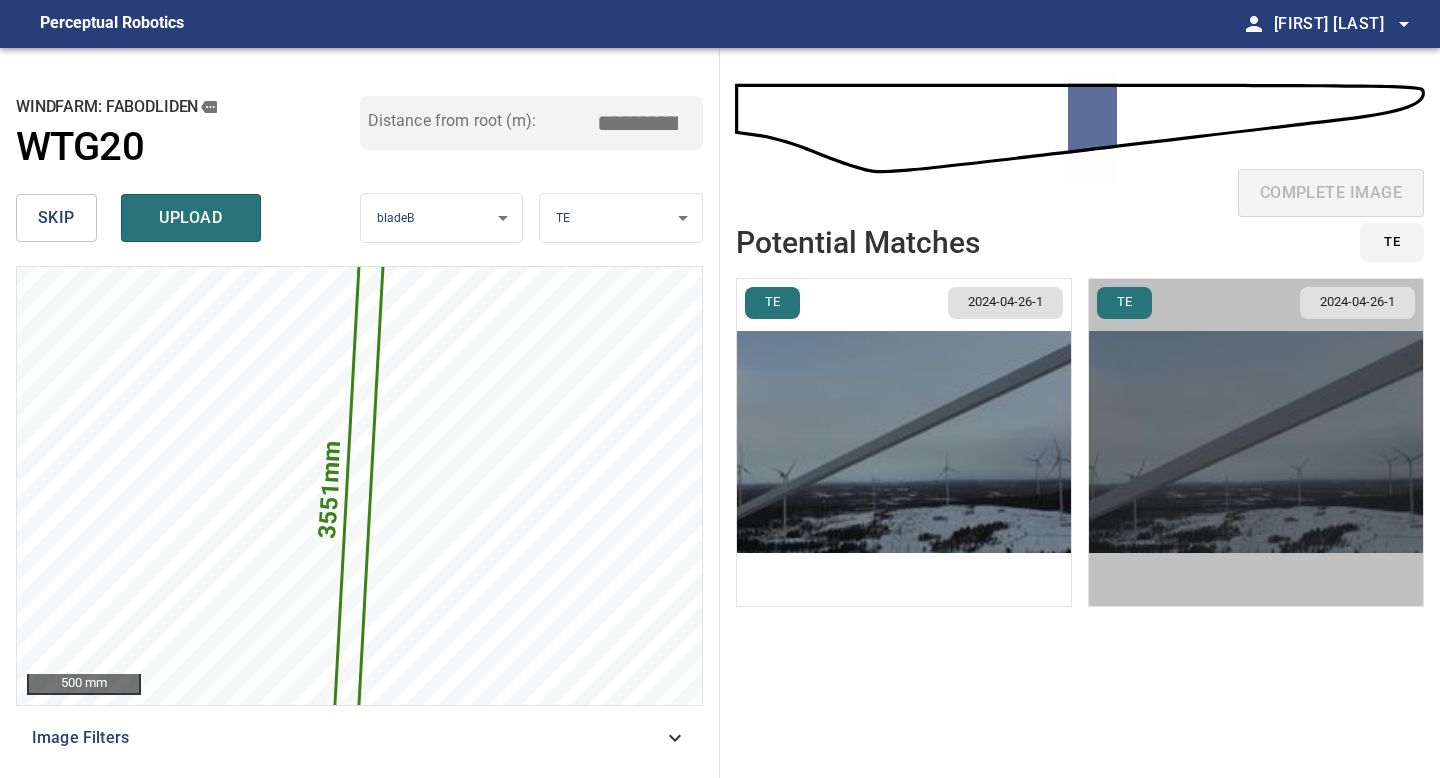 click at bounding box center [1256, 442] 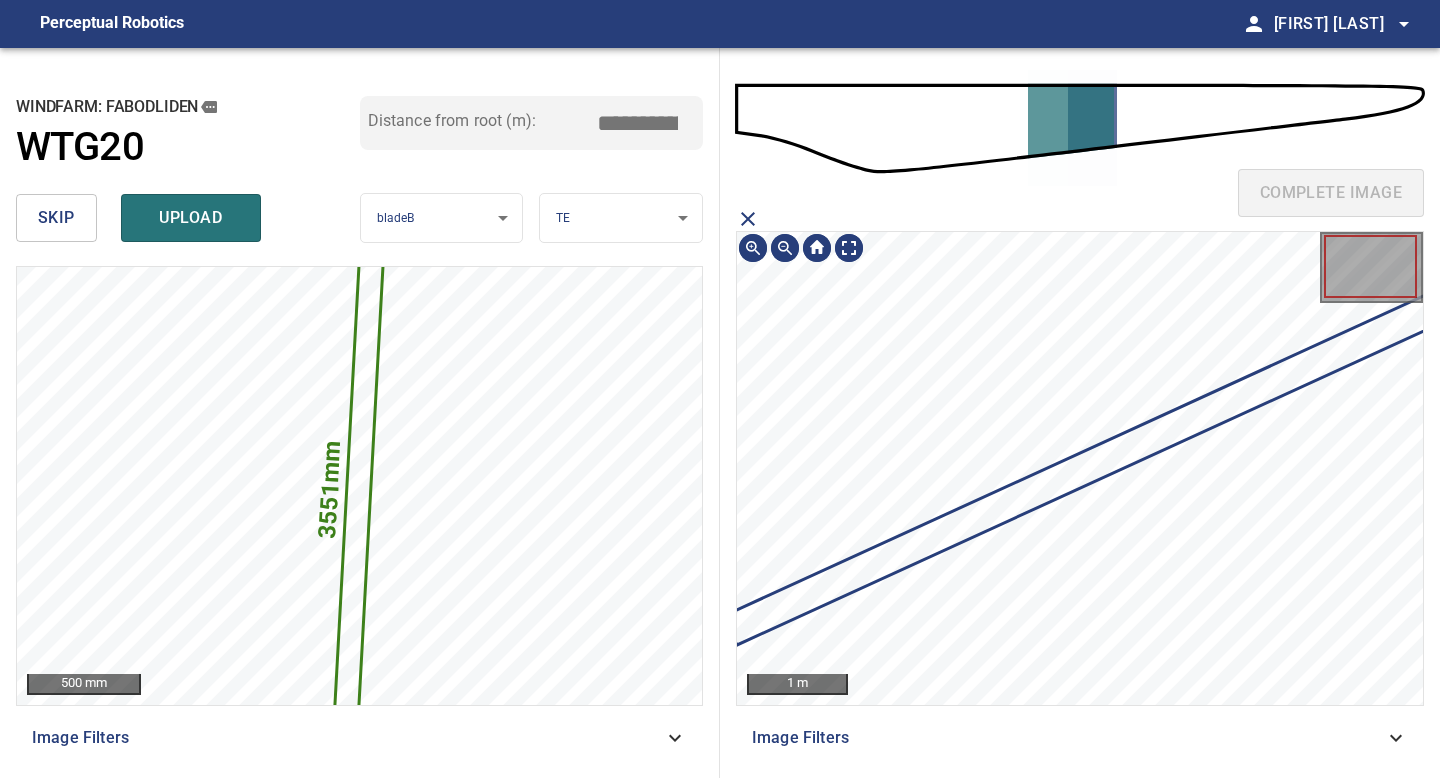 click 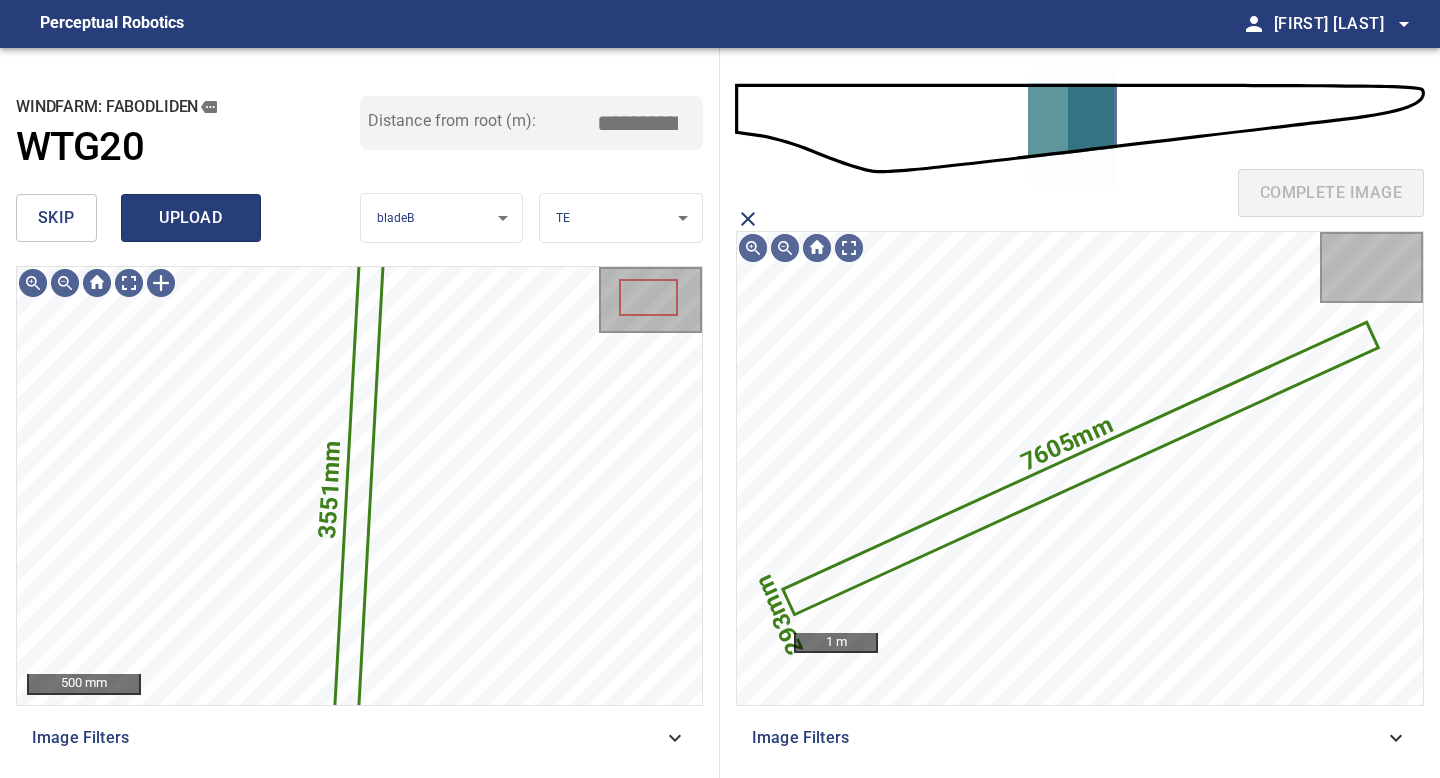 click on "upload" at bounding box center (191, 218) 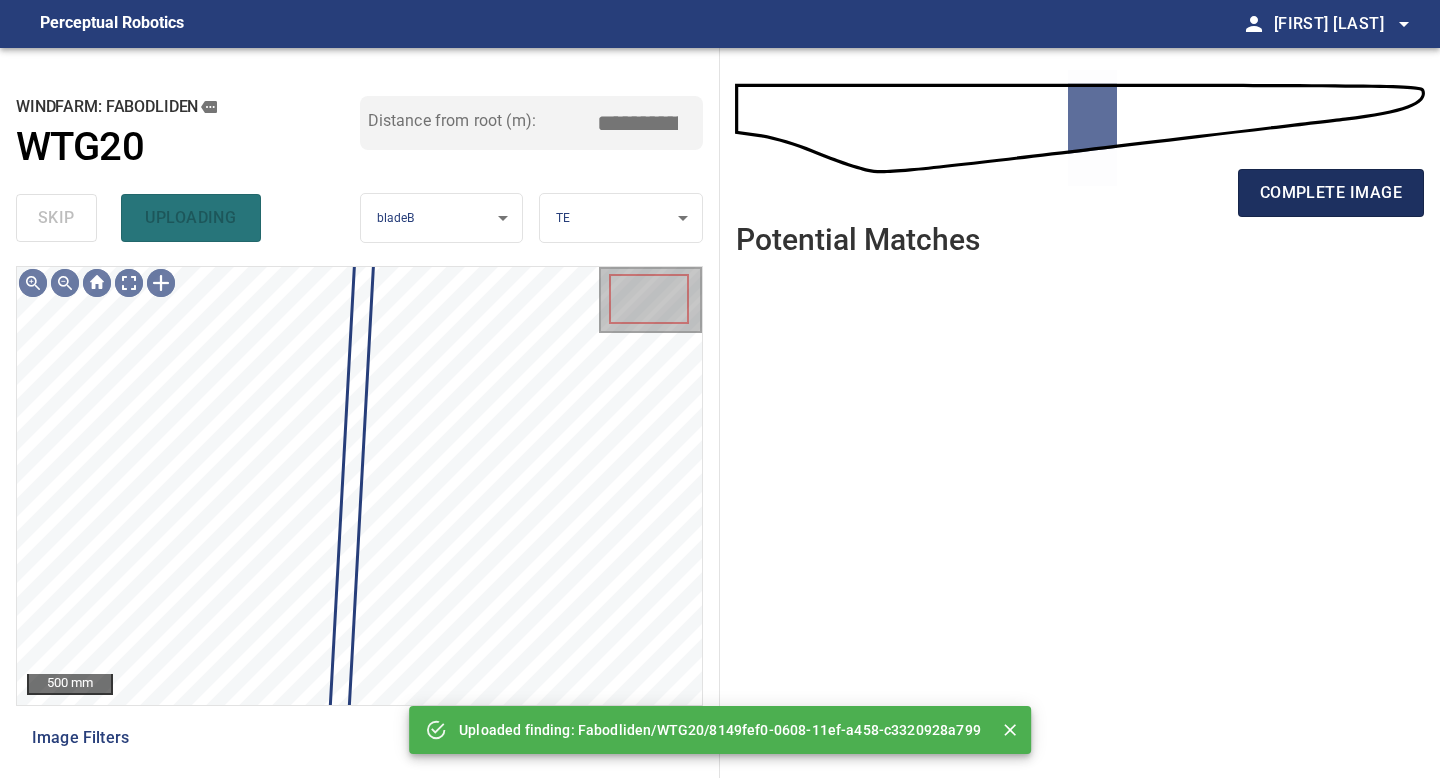 click on "complete image" at bounding box center [1331, 193] 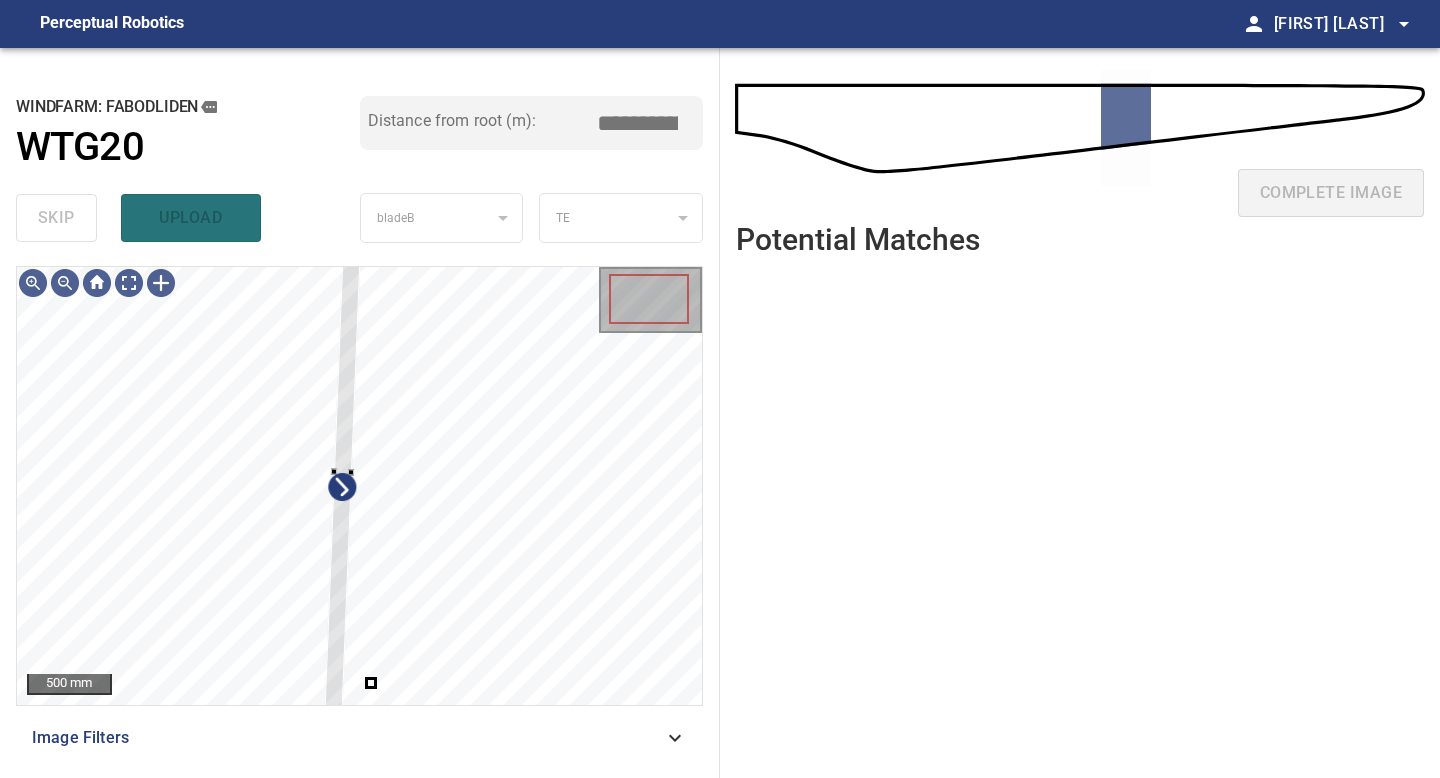 click on "500 mm Image Filters" at bounding box center [359, 514] 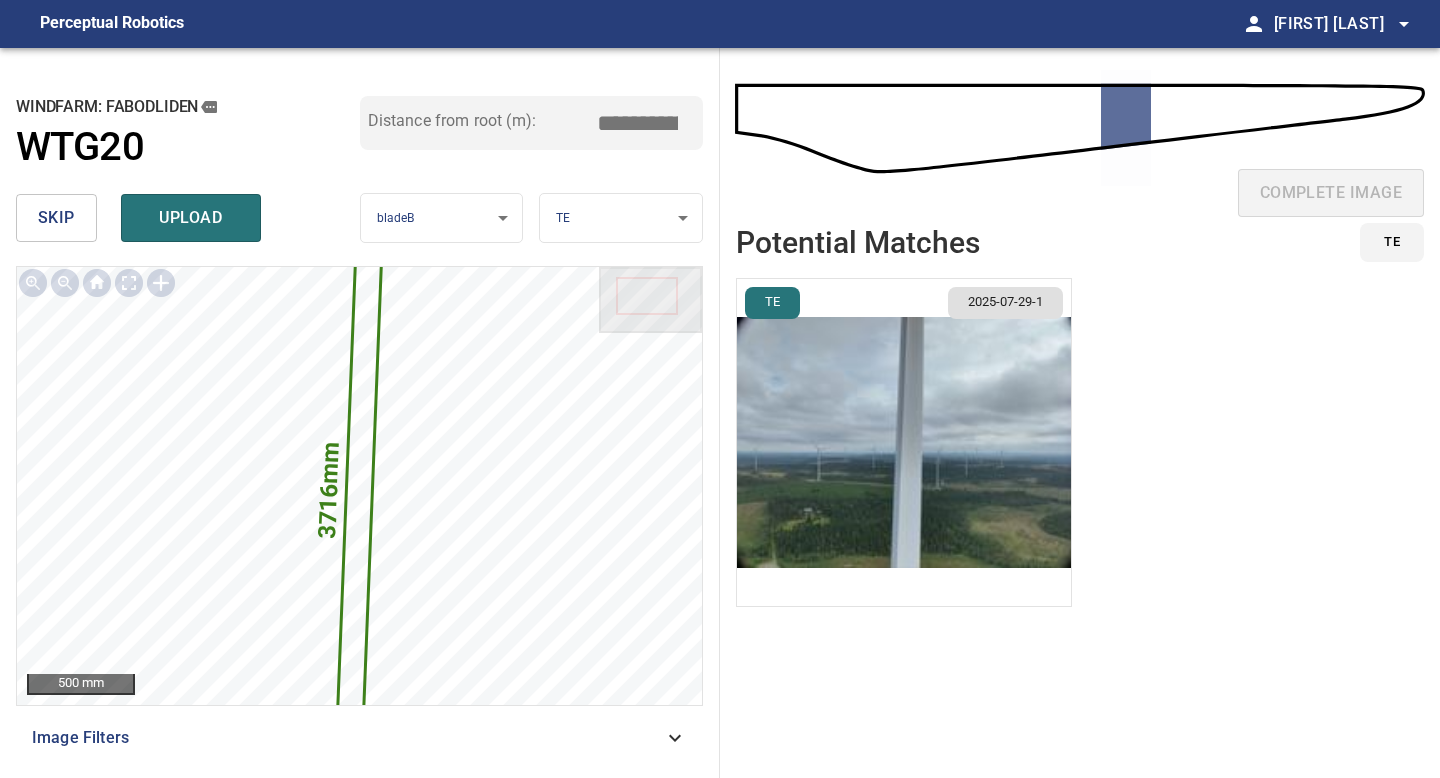 click on "*****" at bounding box center [645, 123] 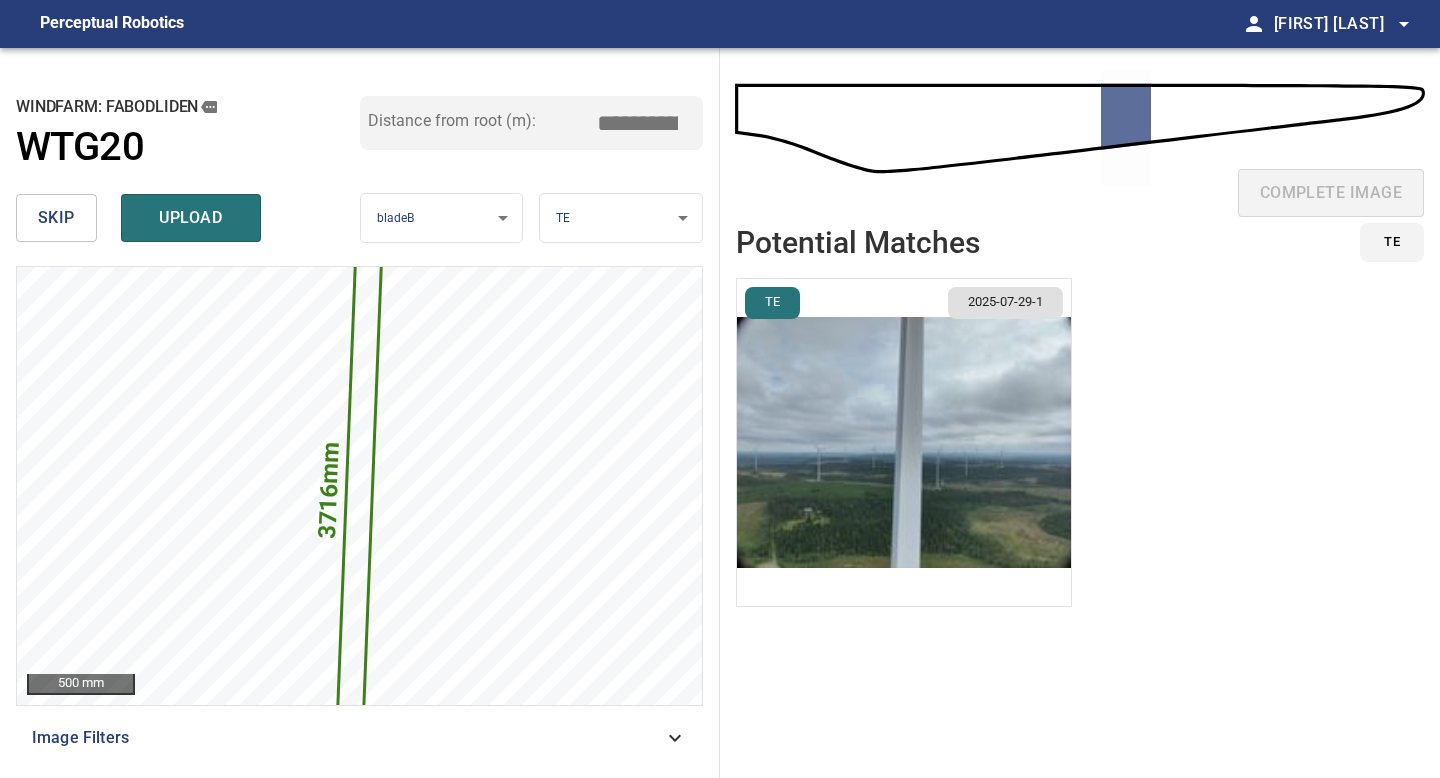 click at bounding box center (904, 442) 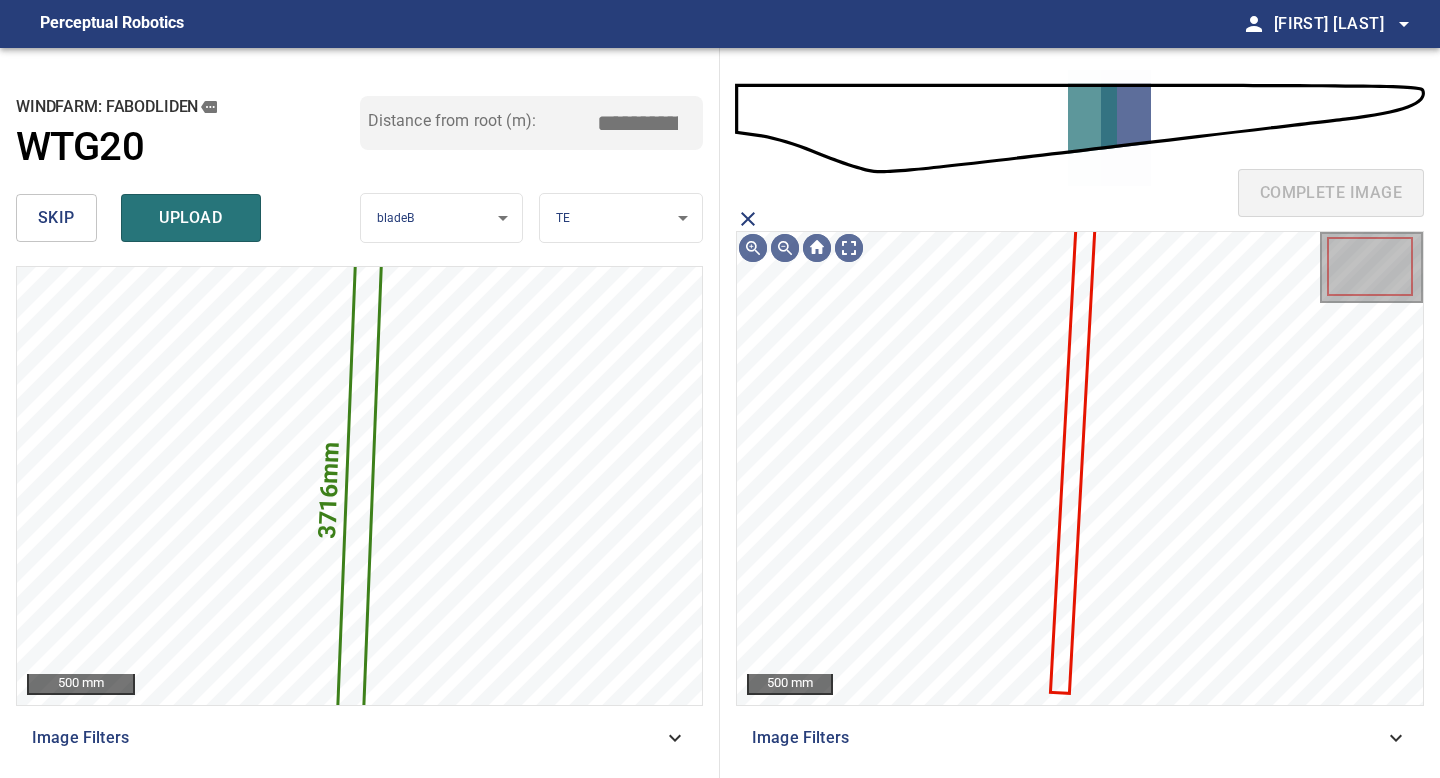 click 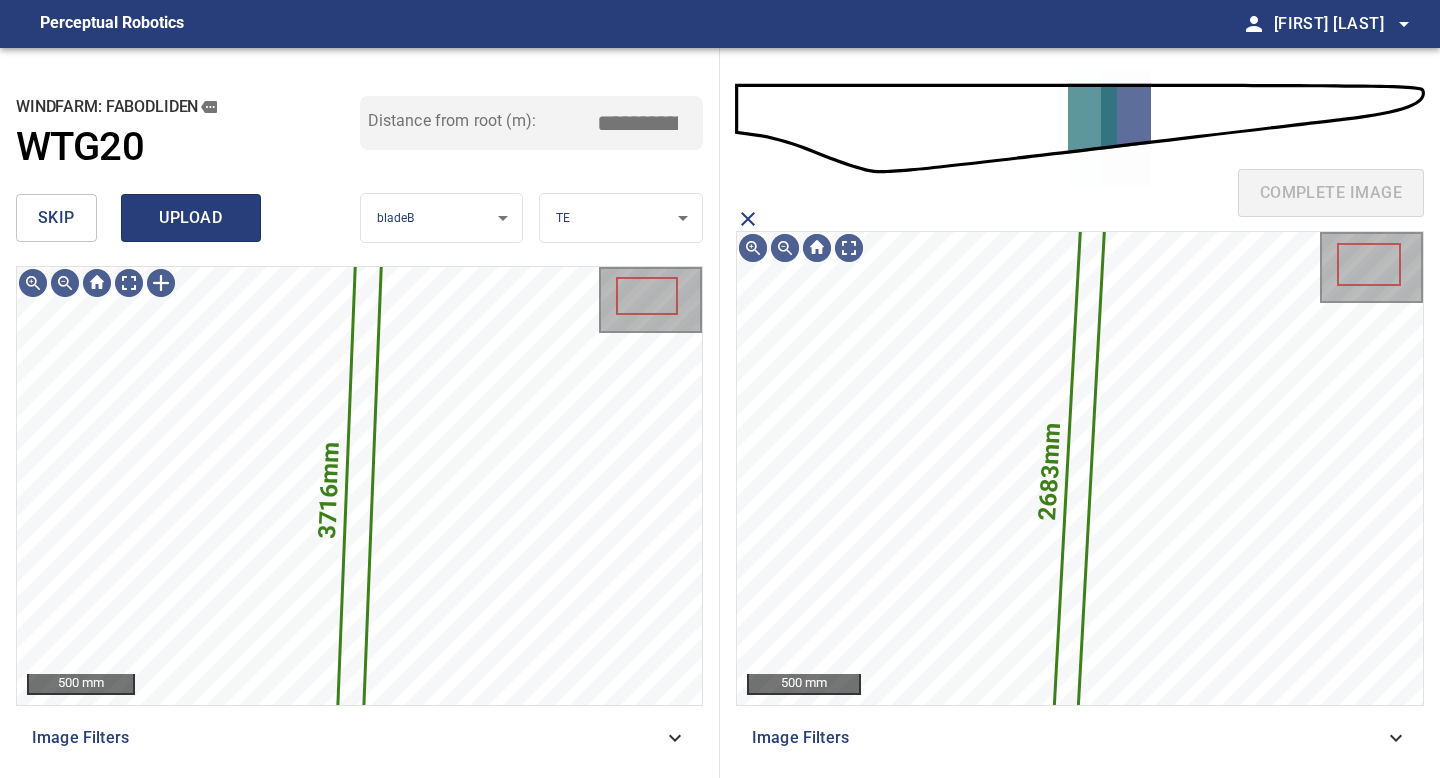 click on "upload" at bounding box center (191, 218) 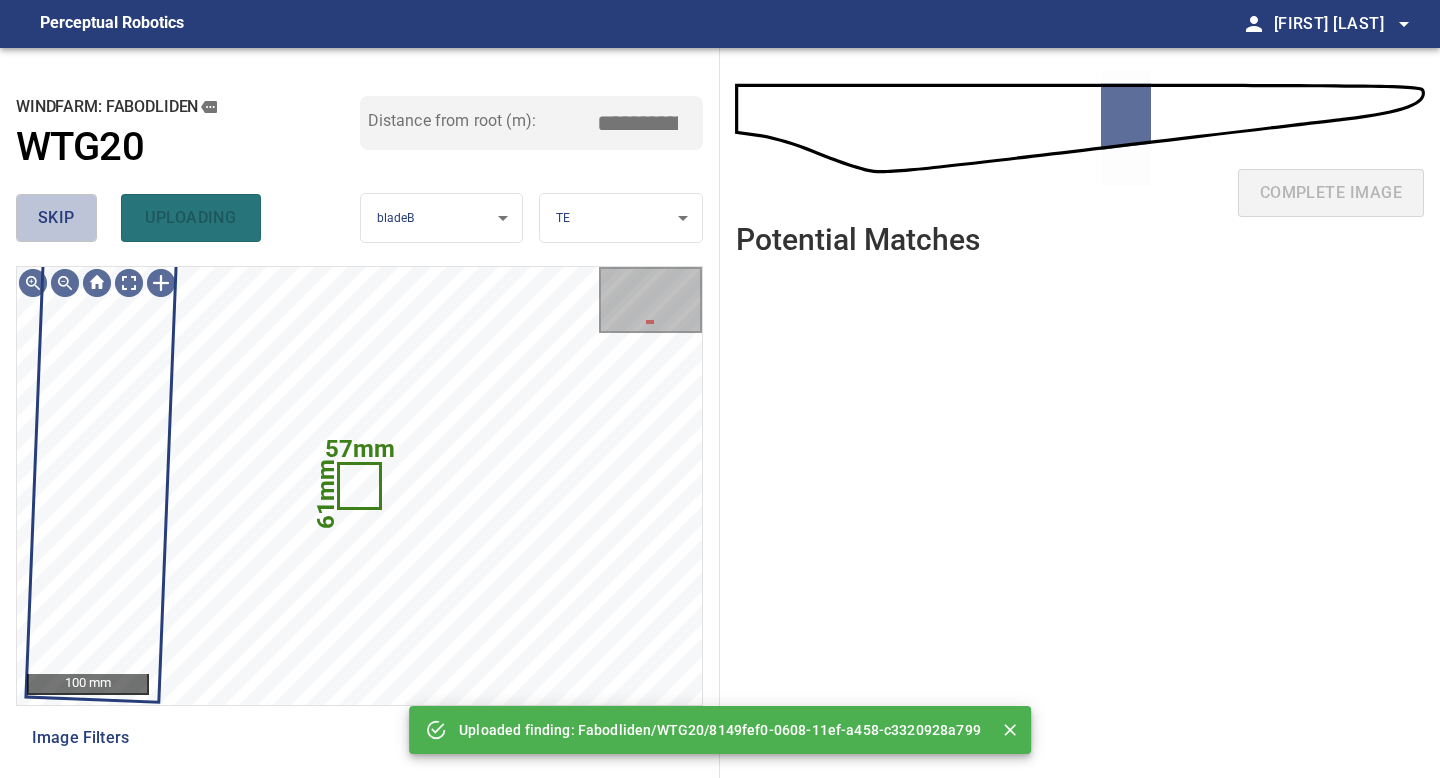 click on "skip" at bounding box center [56, 218] 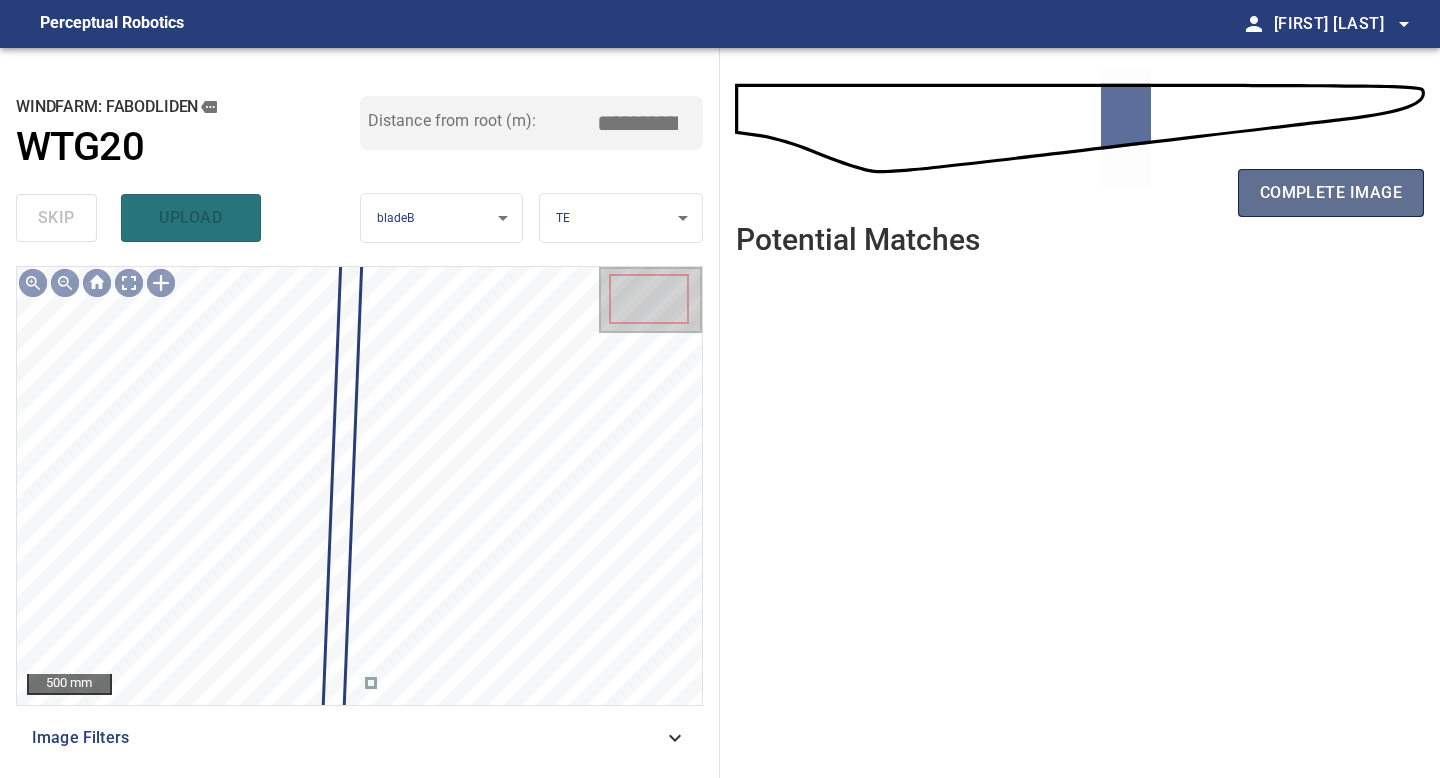 click on "complete image" at bounding box center (1331, 193) 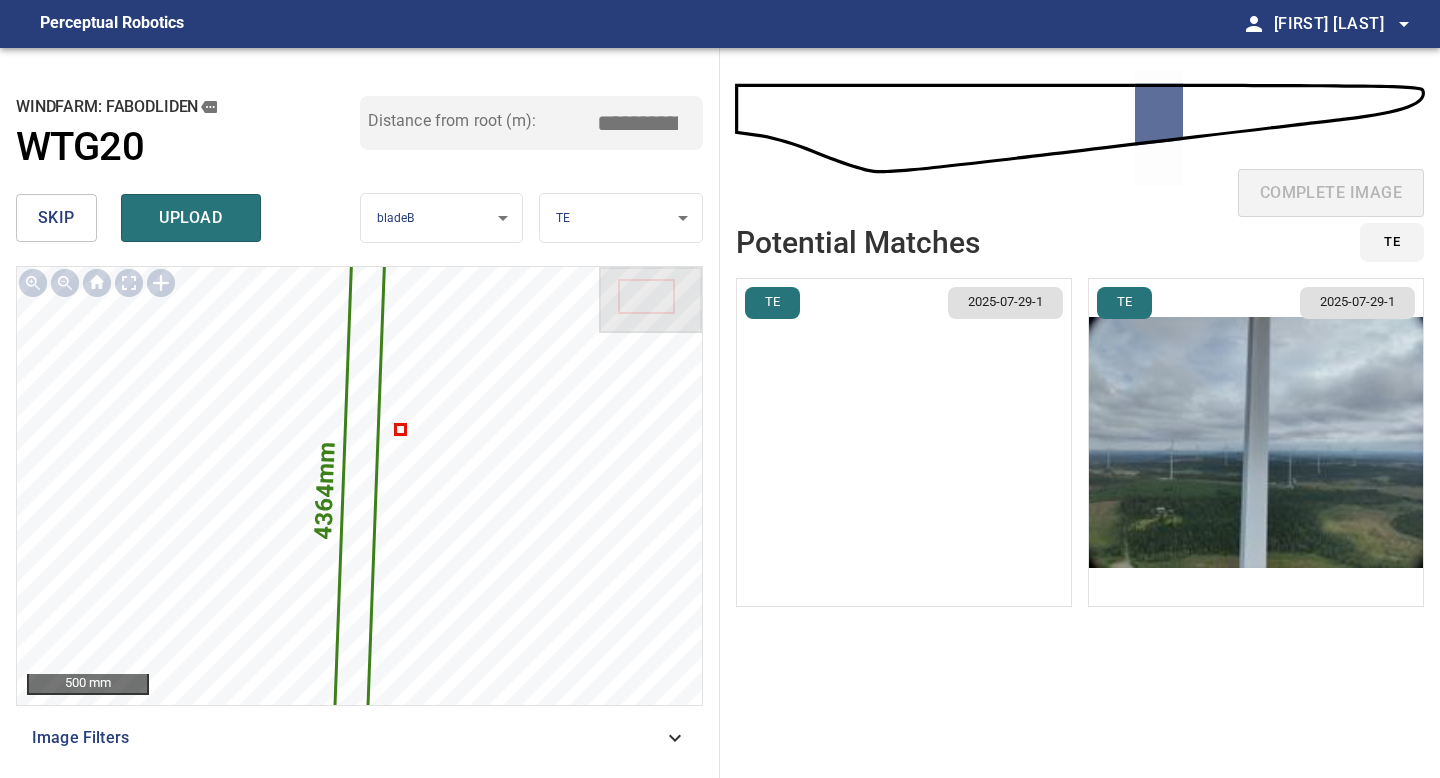 click at bounding box center (904, 442) 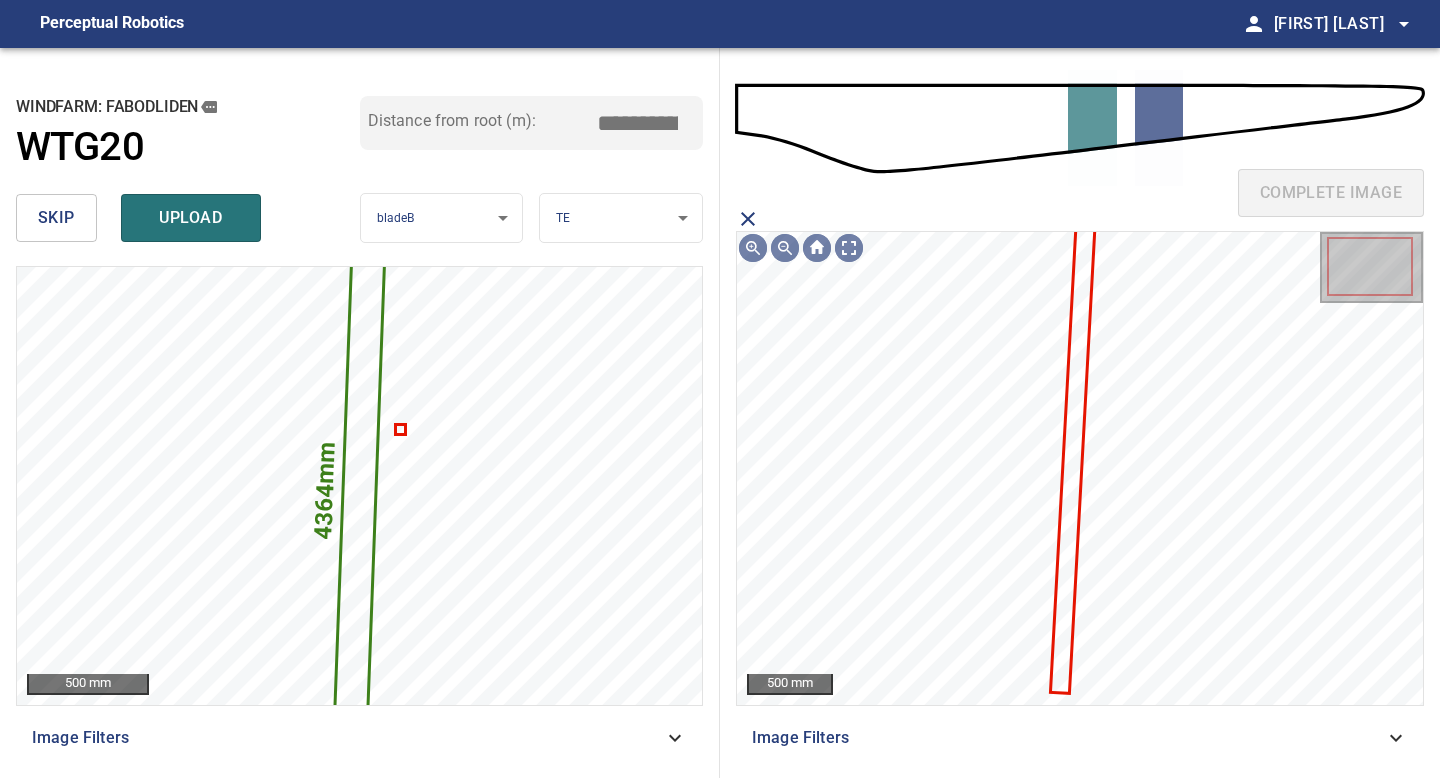 click 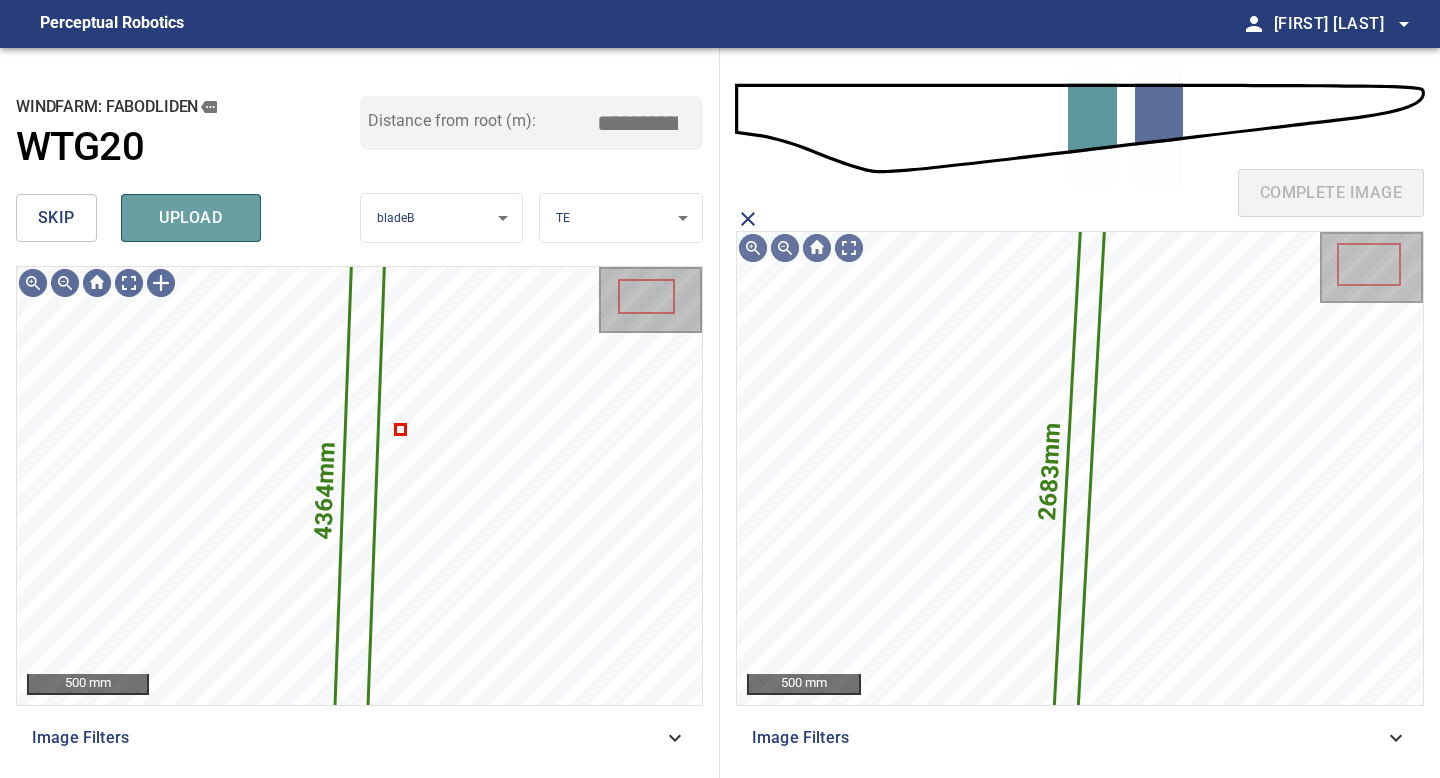 click on "upload" at bounding box center [191, 218] 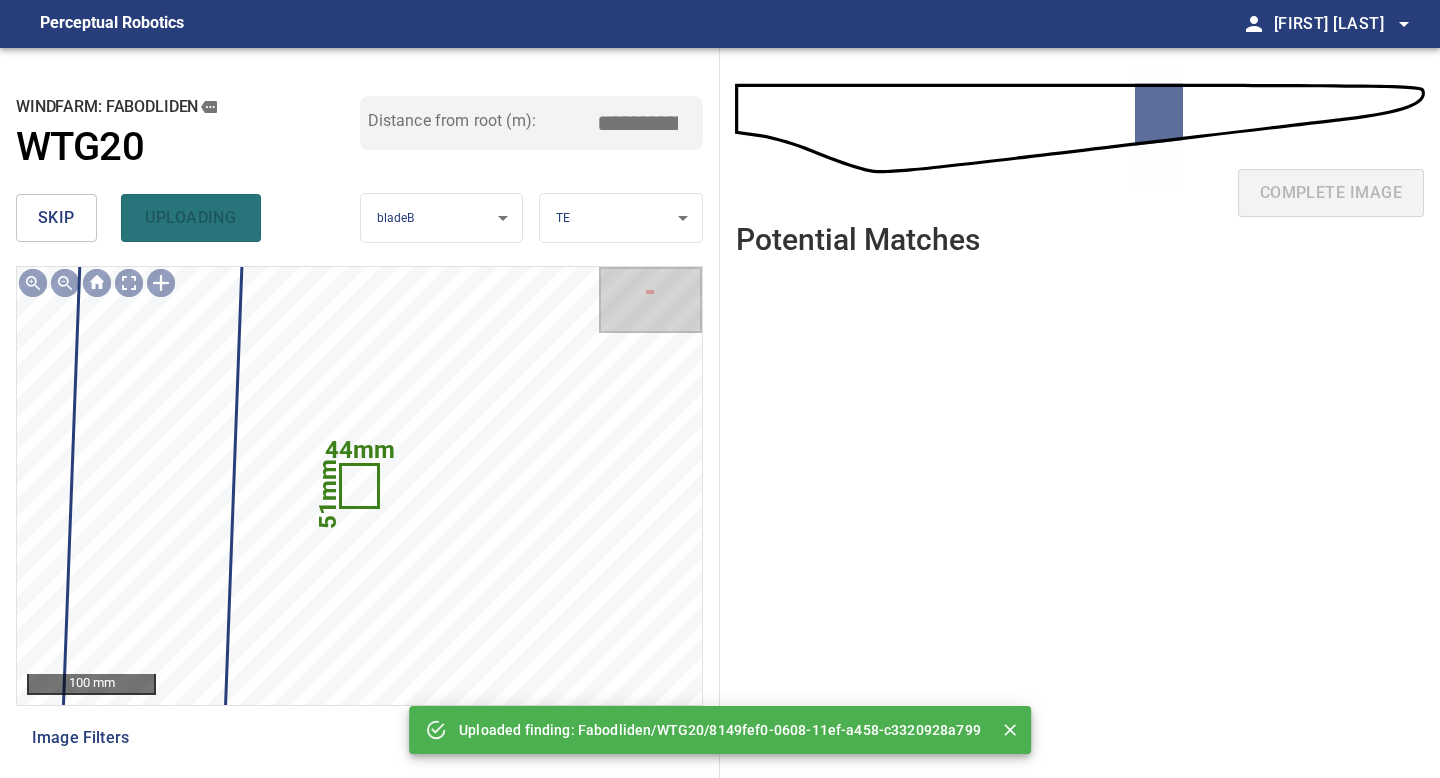 click on "skip" at bounding box center (56, 218) 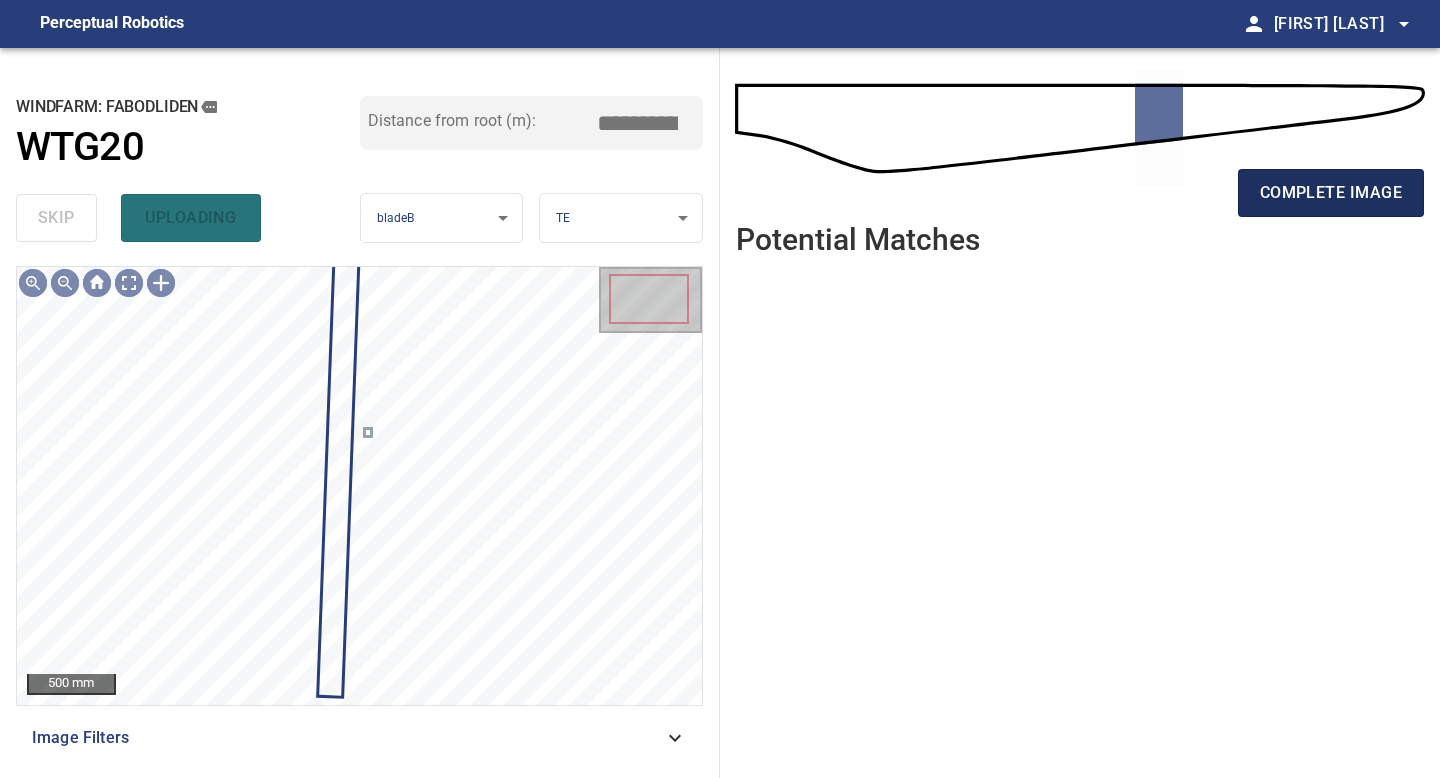 click on "complete image" at bounding box center [1331, 193] 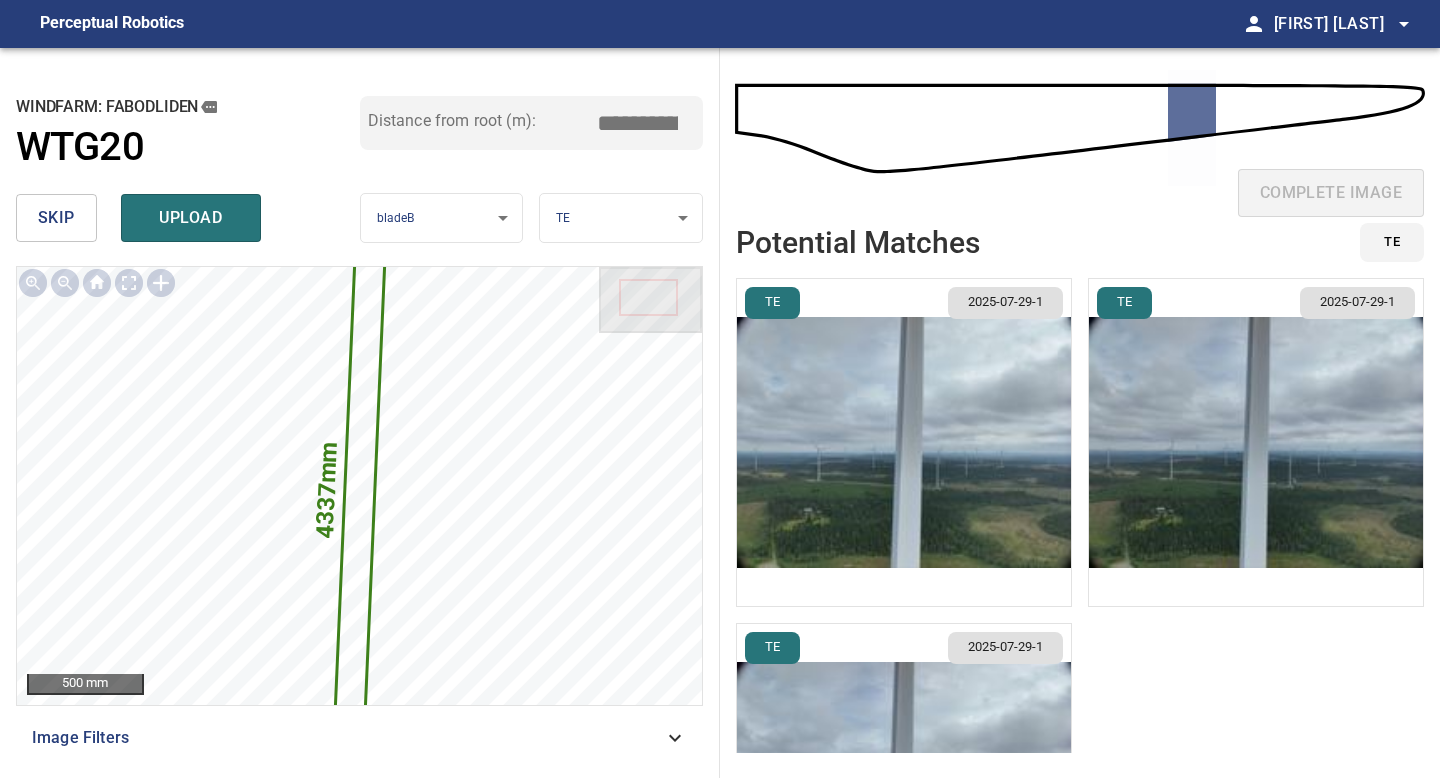 click at bounding box center (904, 442) 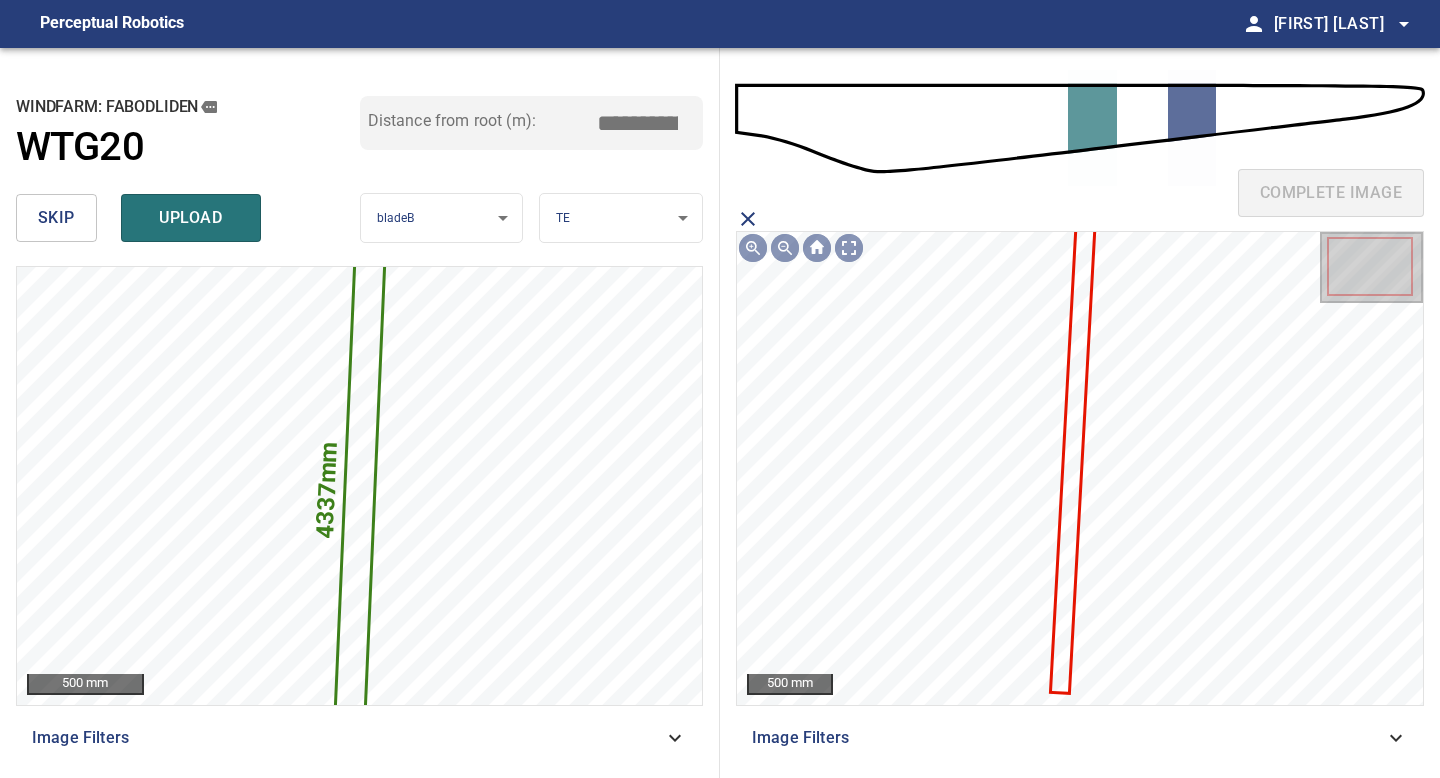 click 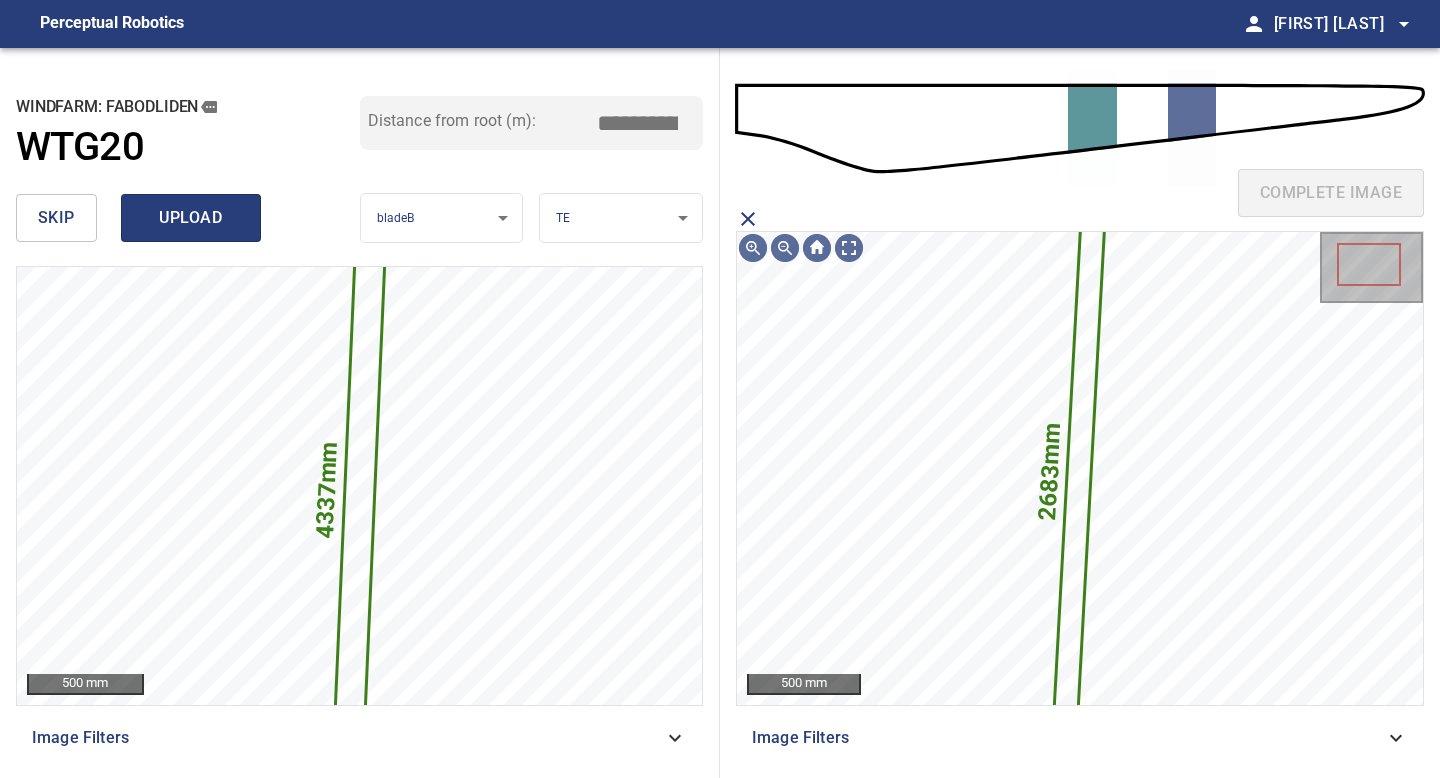 click on "upload" at bounding box center (191, 218) 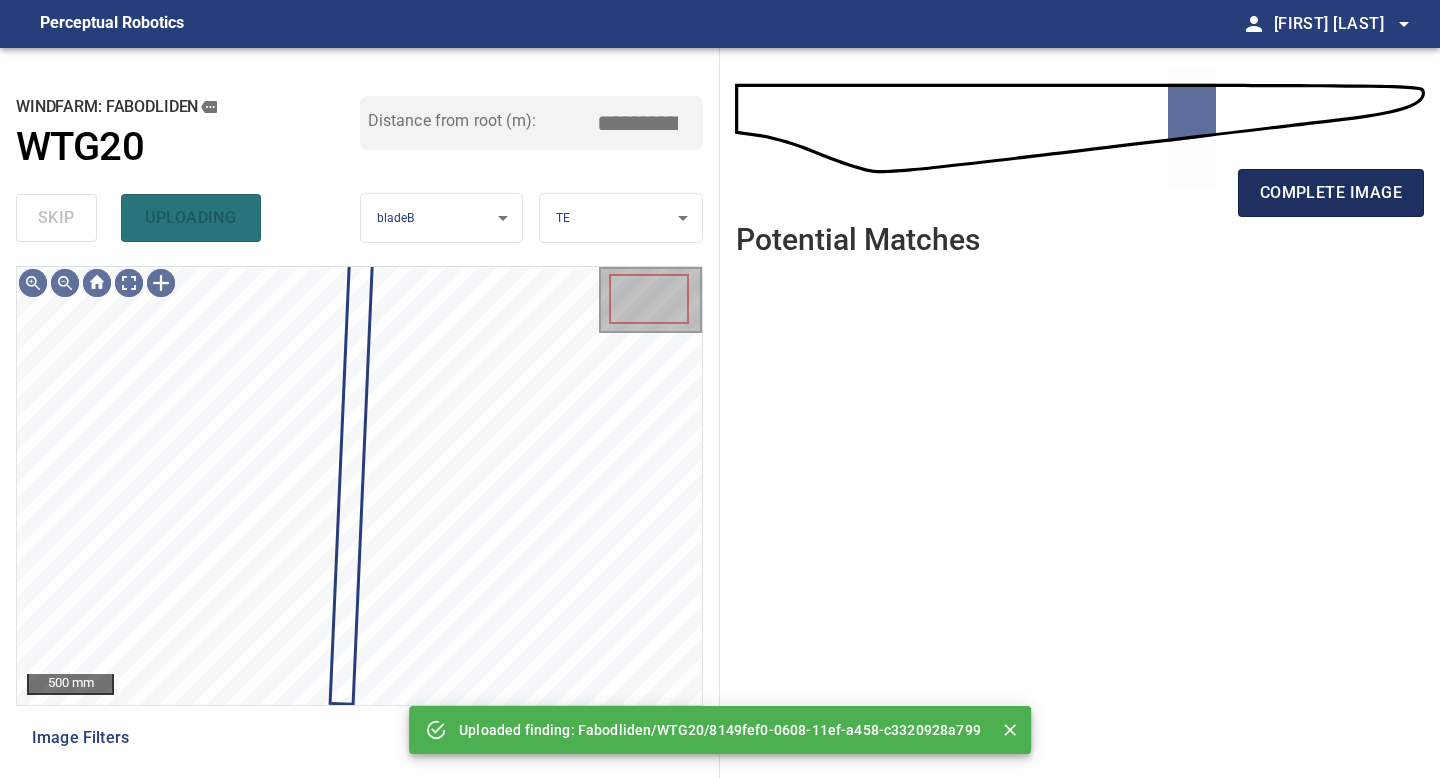 click on "complete image" at bounding box center [1331, 193] 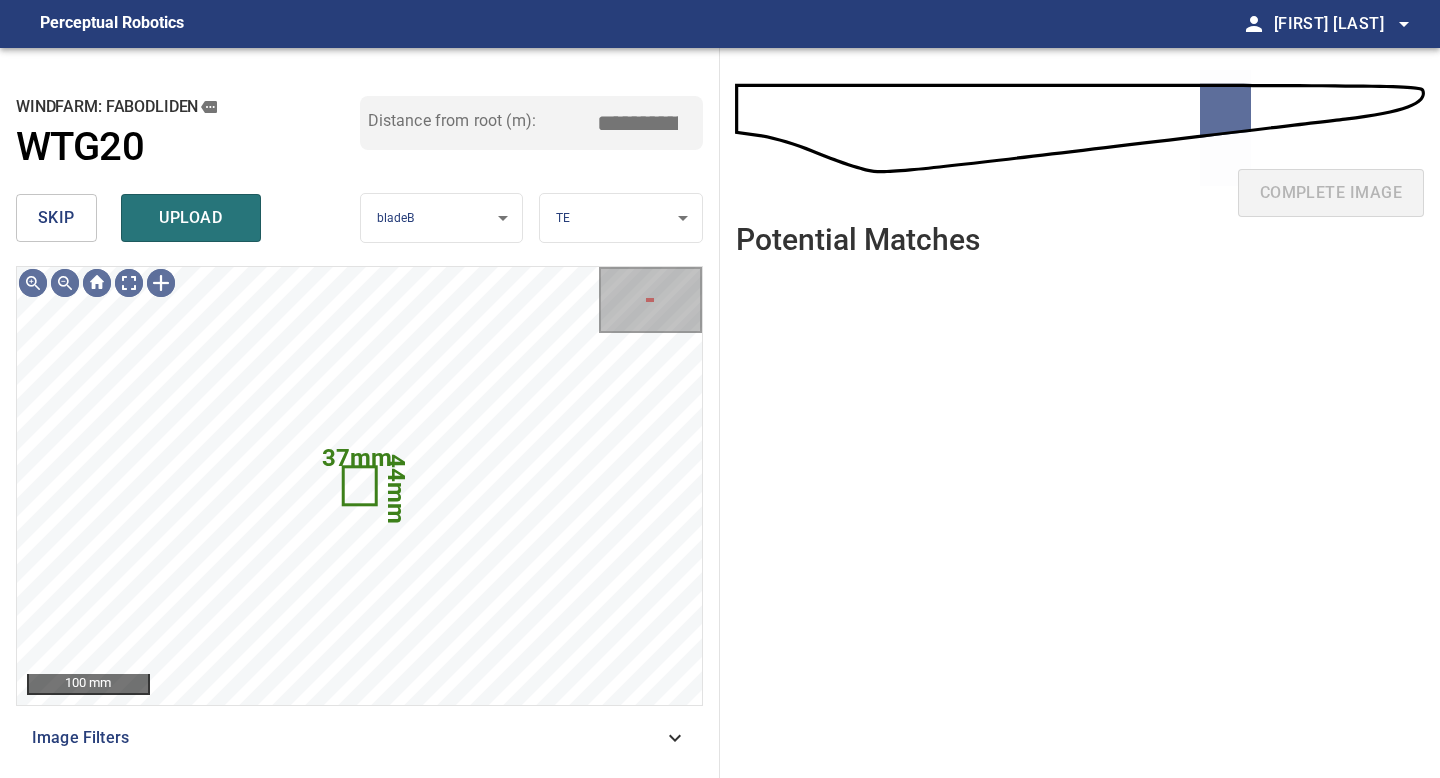 click on "skip" at bounding box center (56, 218) 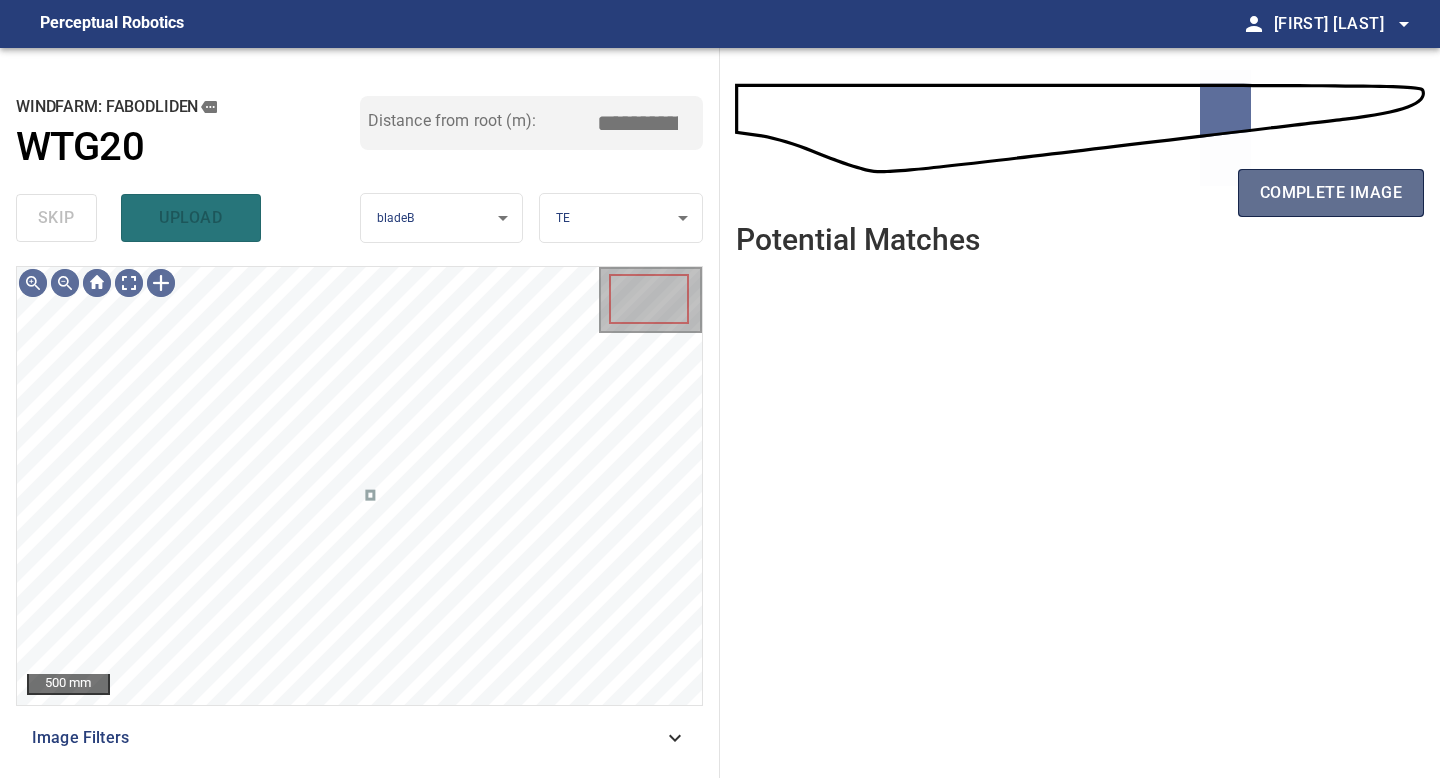 click on "complete image" at bounding box center (1331, 193) 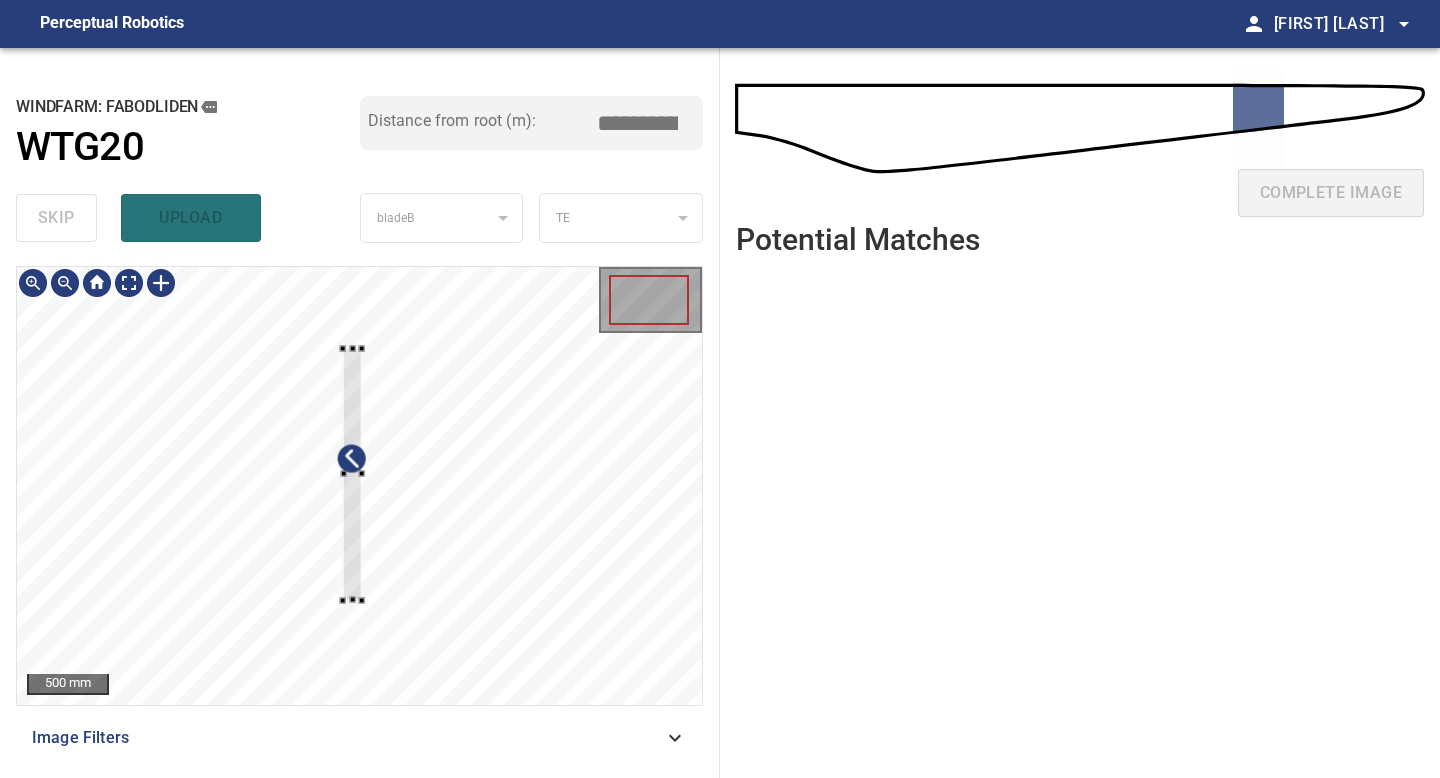 click at bounding box center (359, 486) 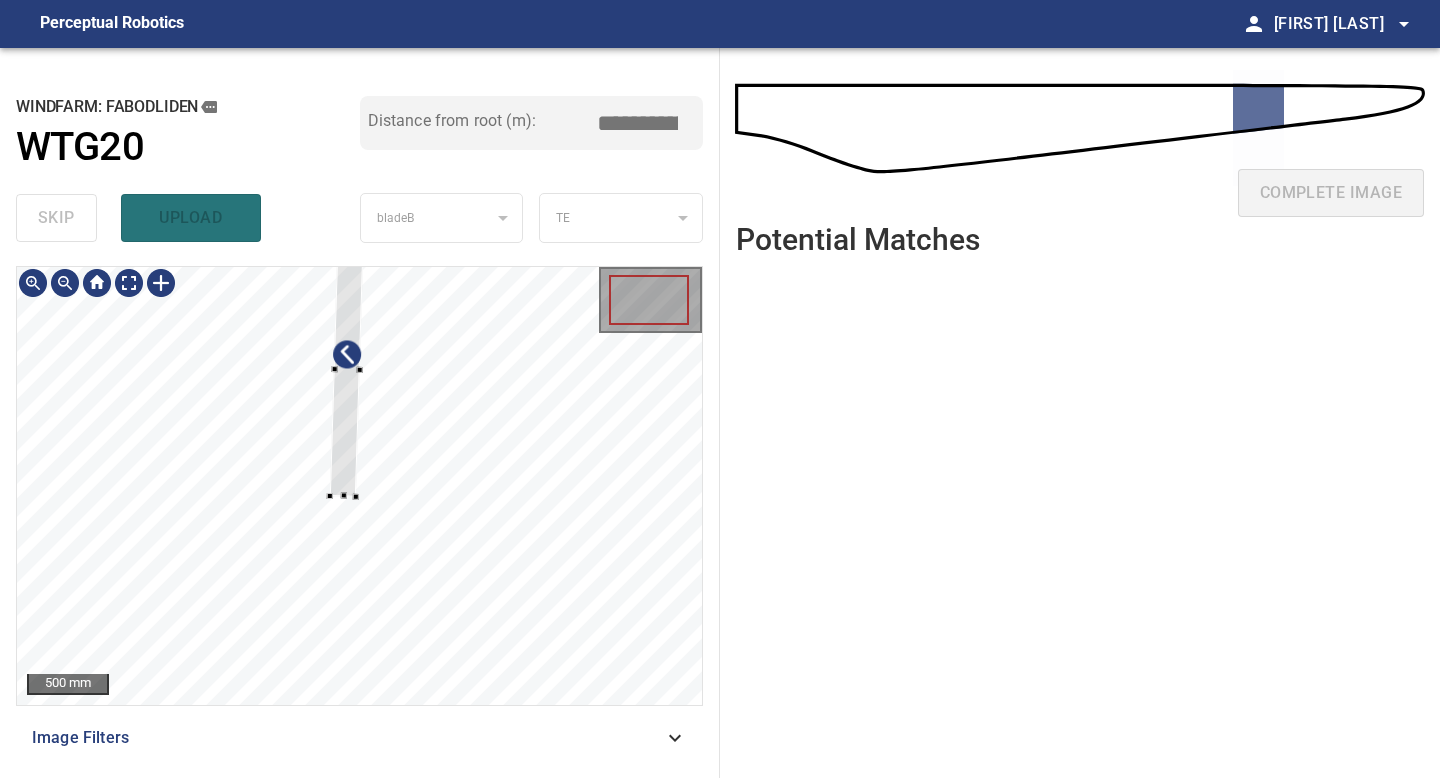 click at bounding box center [346, 370] 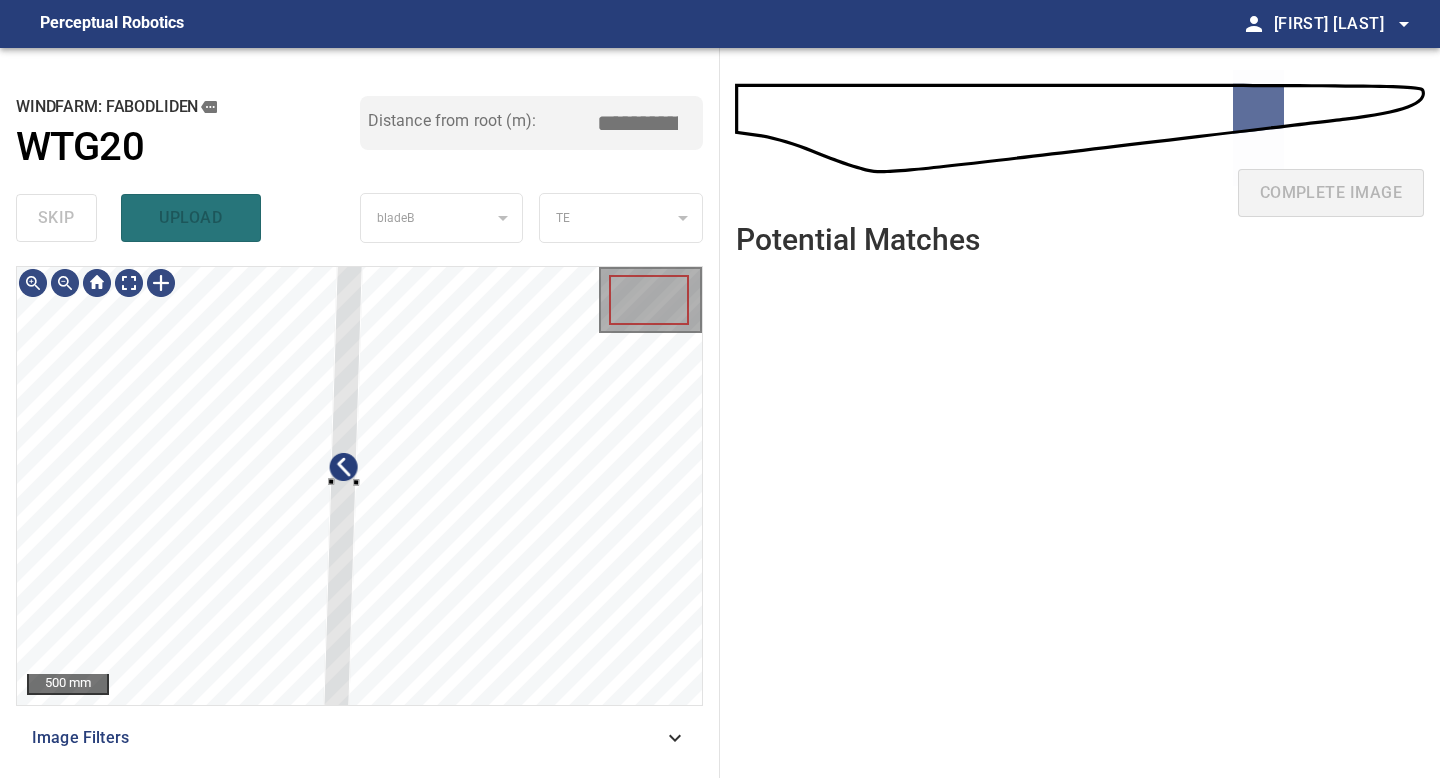 click on "500 mm Image Filters" at bounding box center (359, 514) 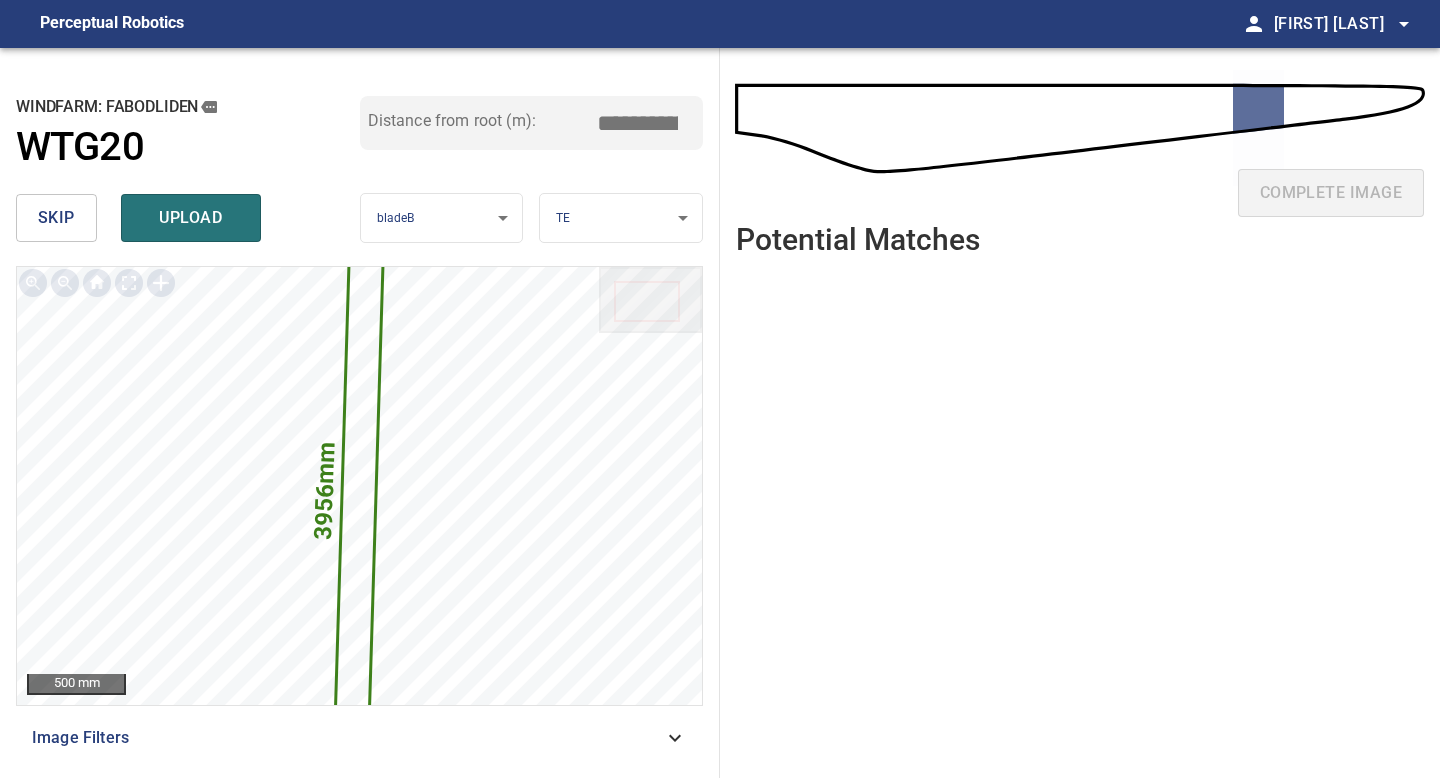 drag, startPoint x: 641, startPoint y: 116, endPoint x: 615, endPoint y: 116, distance: 26 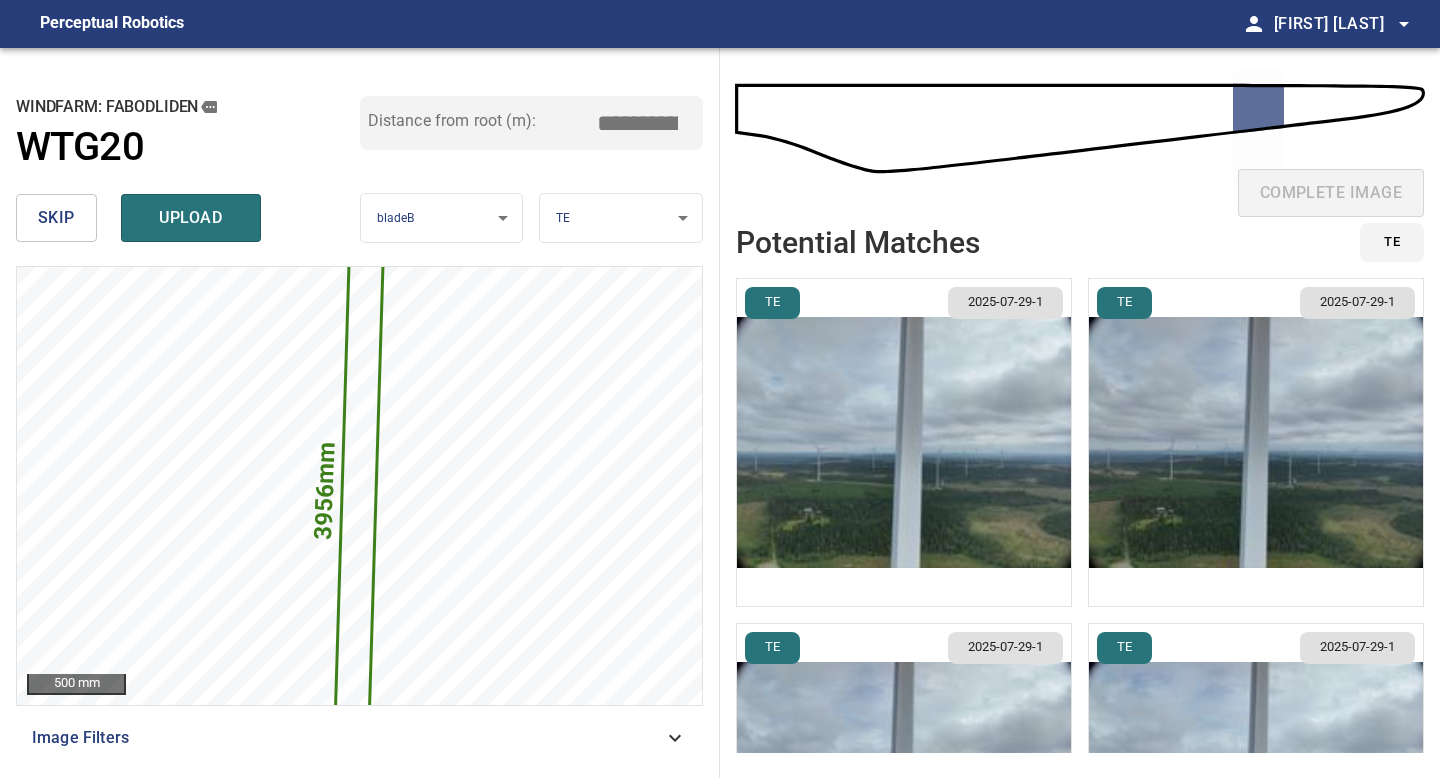type on "*****" 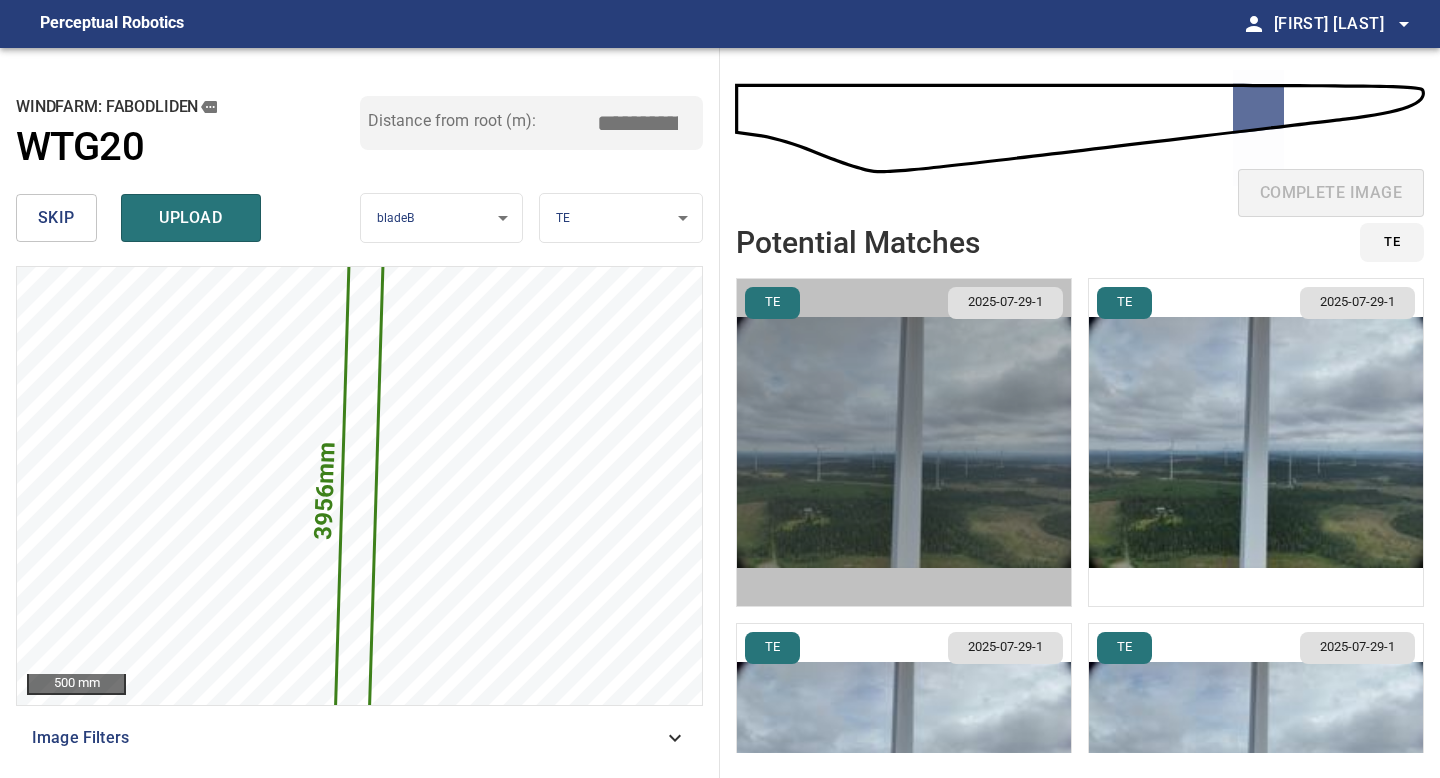 click at bounding box center (904, 442) 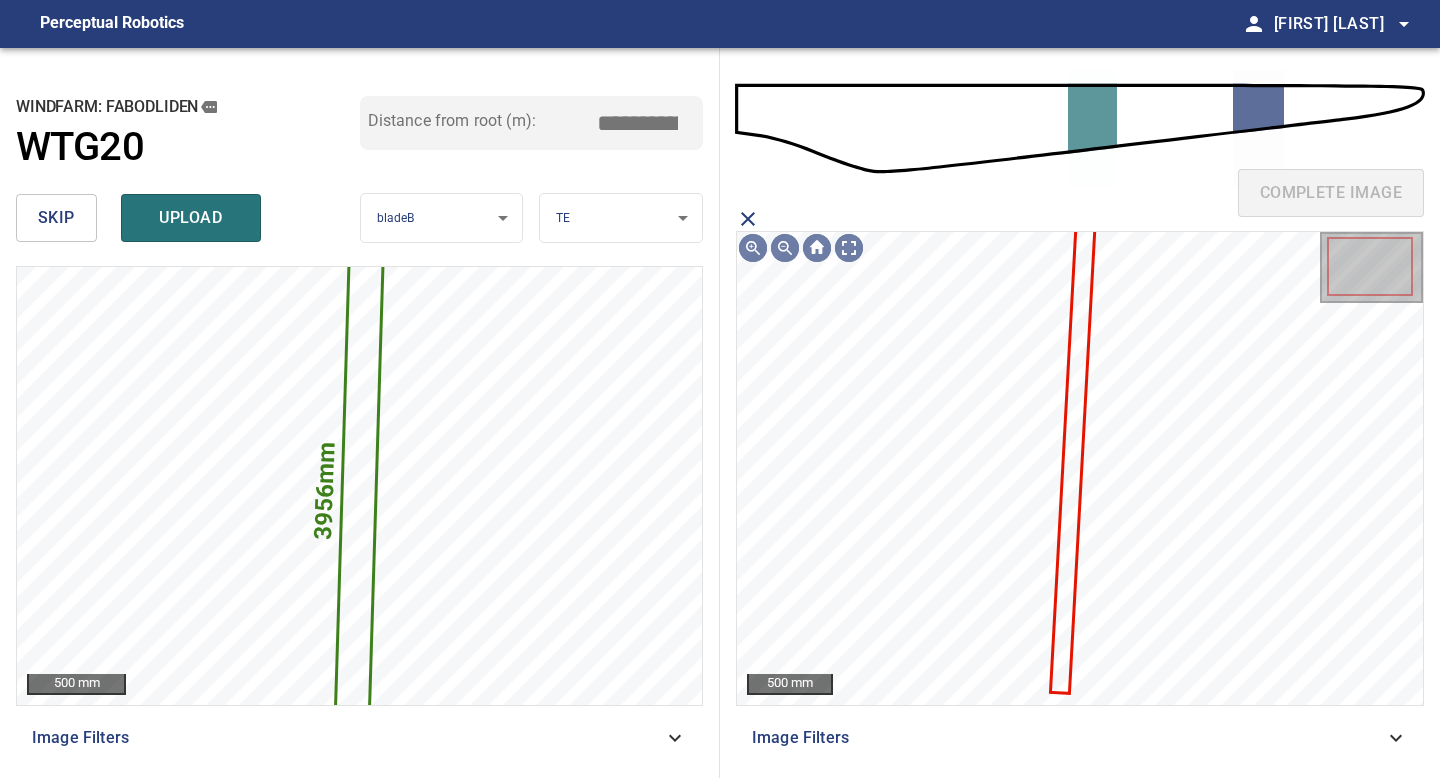 click 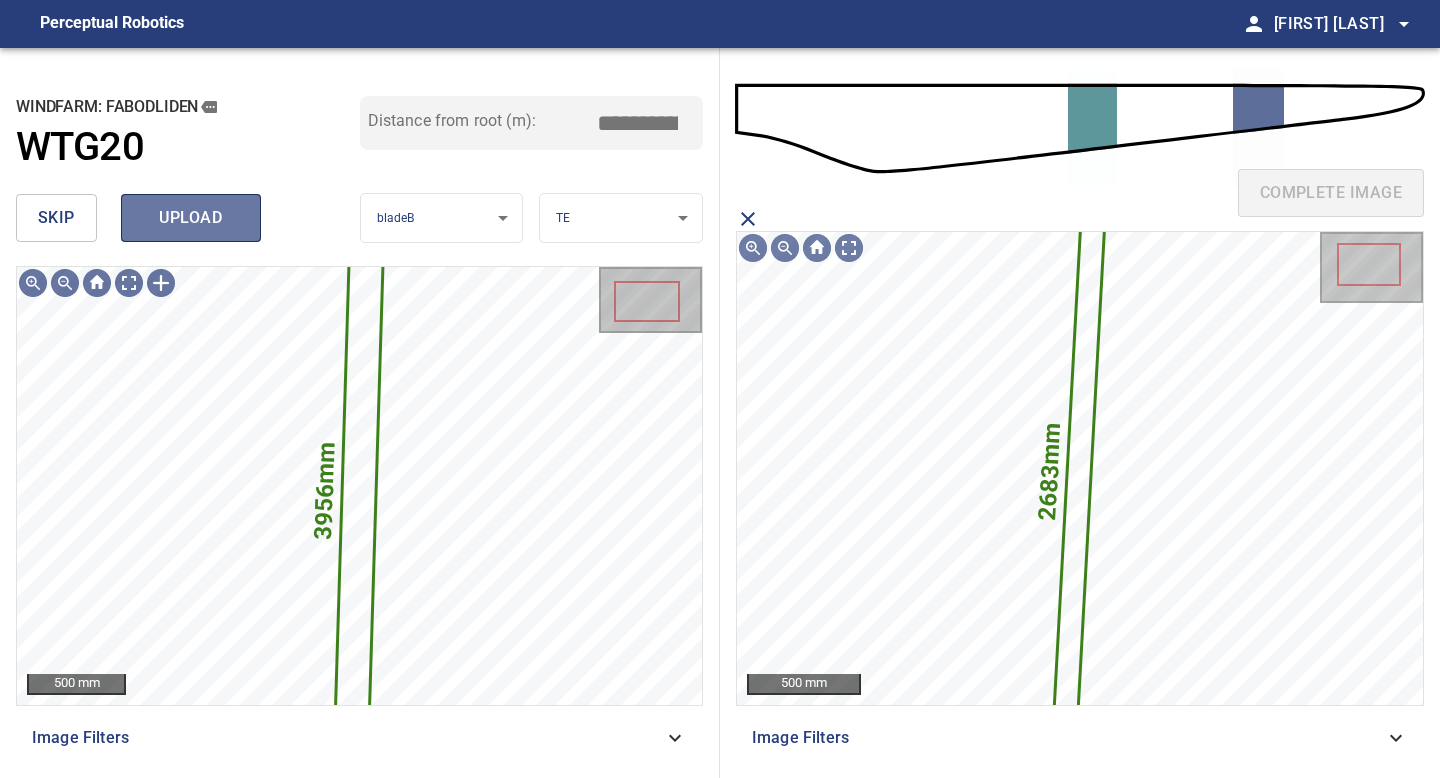 click on "upload" at bounding box center [191, 218] 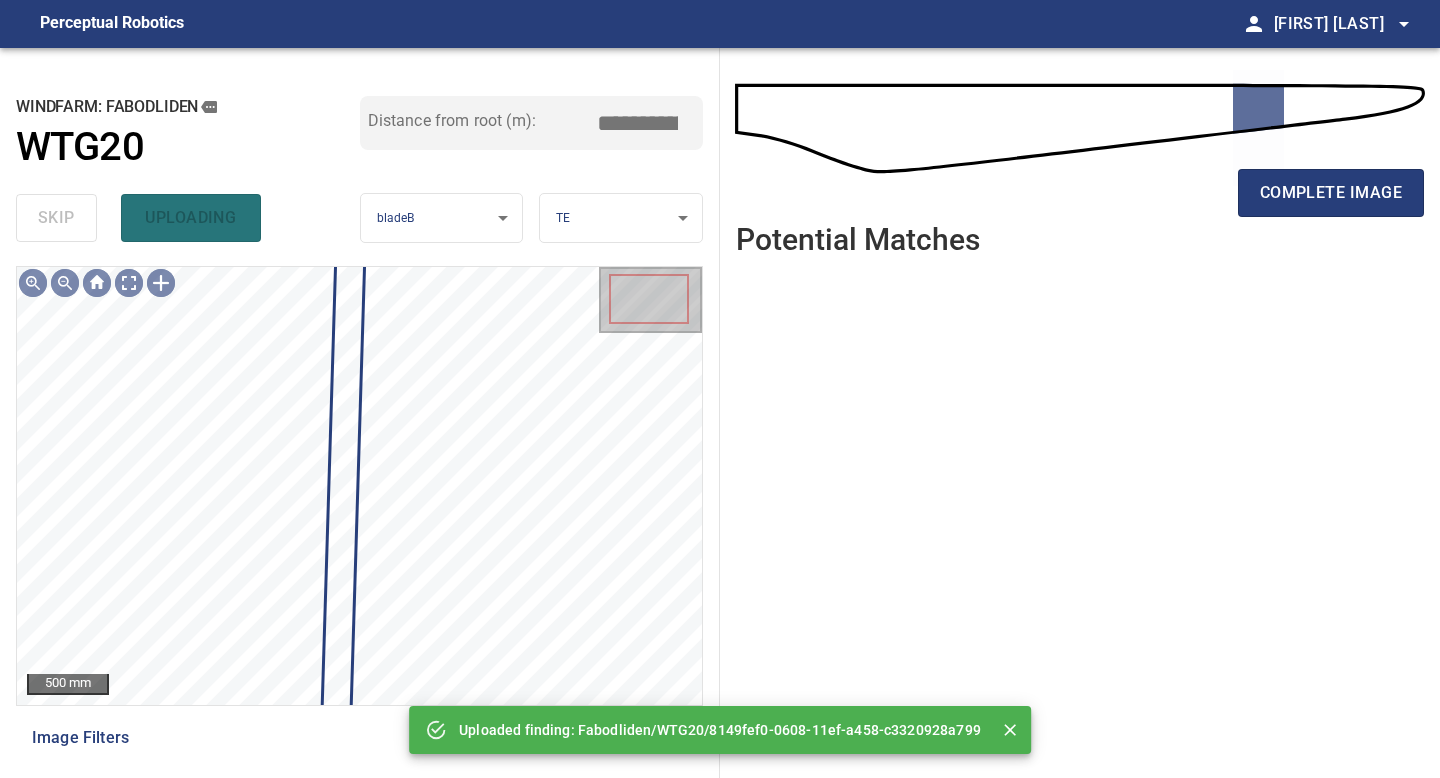 click on "complete image" at bounding box center [1080, 201] 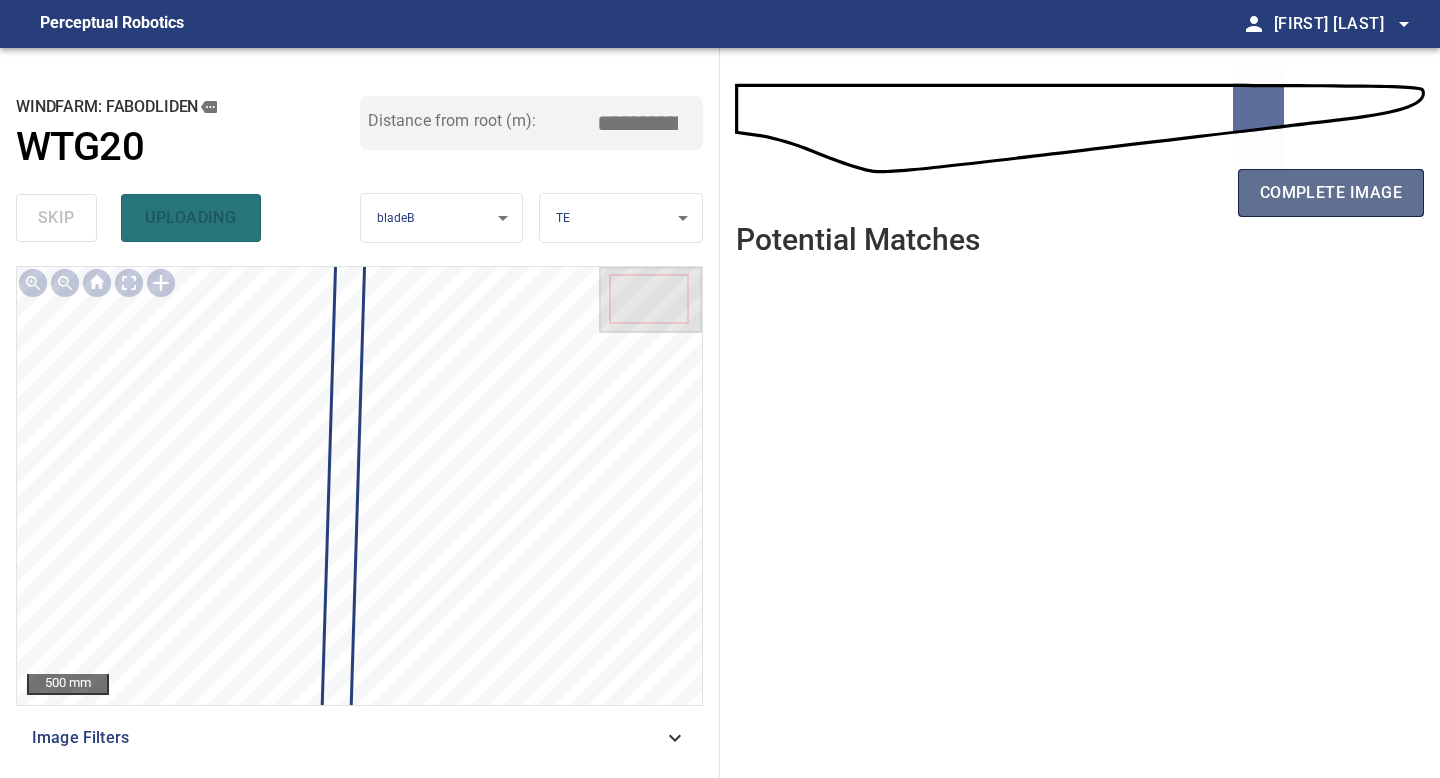 click on "complete image" at bounding box center [1331, 193] 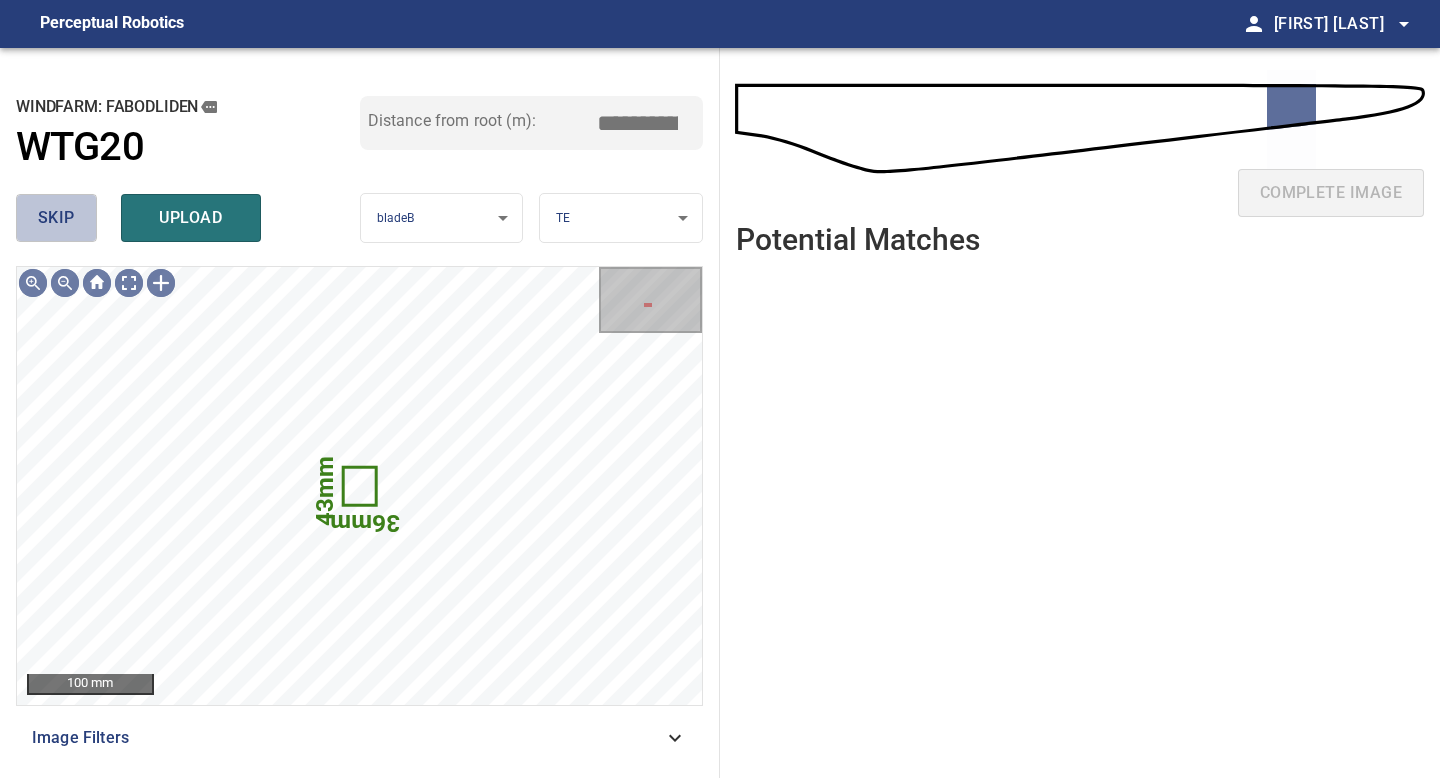 click on "skip" at bounding box center (56, 218) 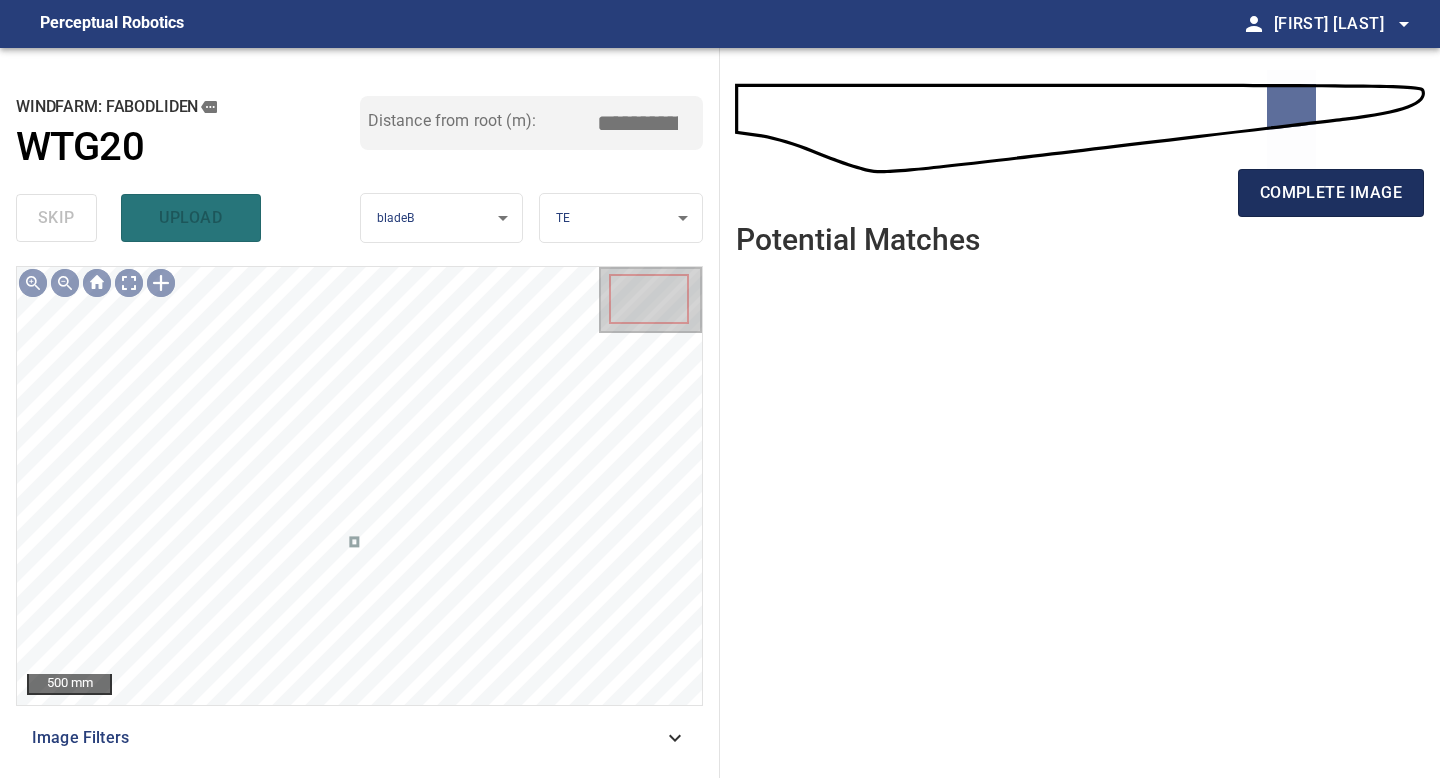 click on "complete image" at bounding box center (1331, 193) 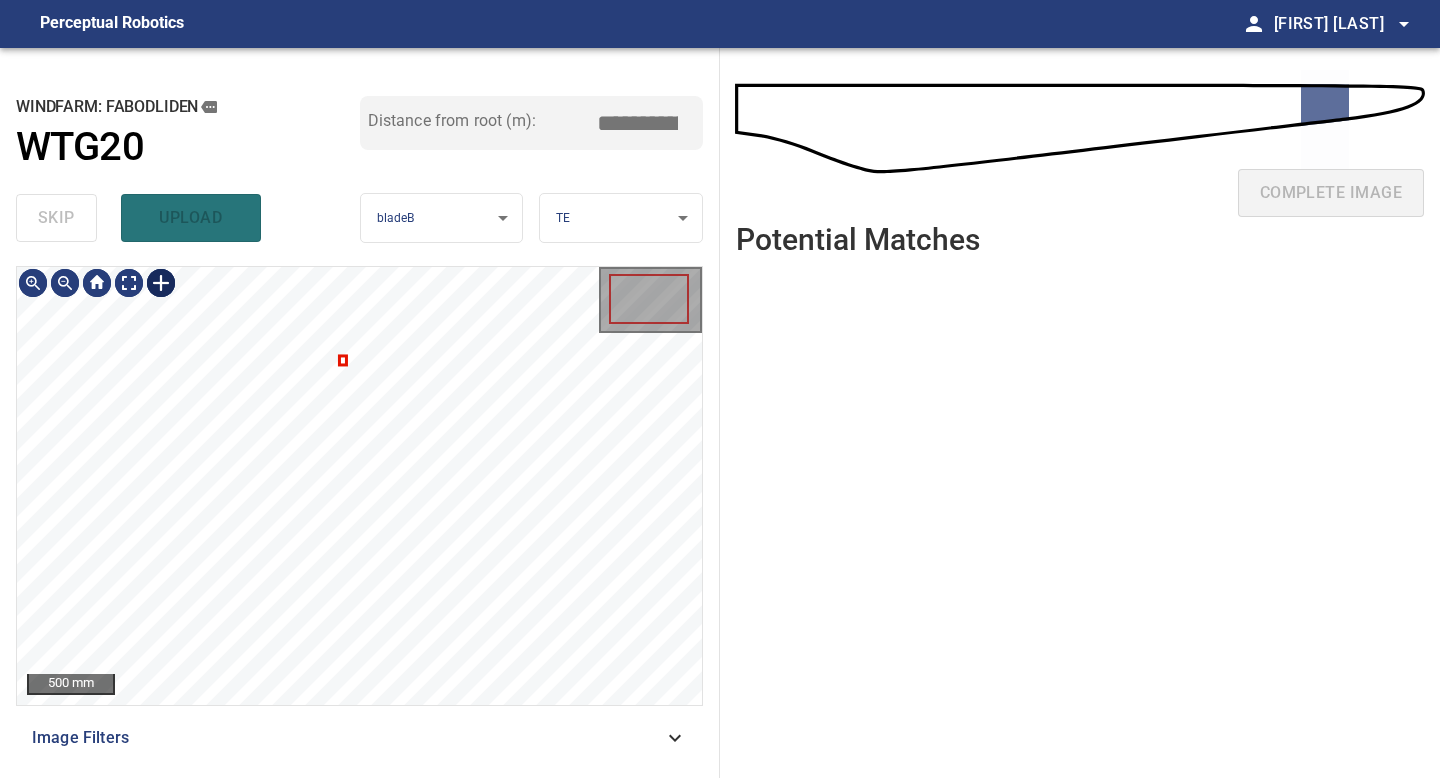 click at bounding box center [161, 283] 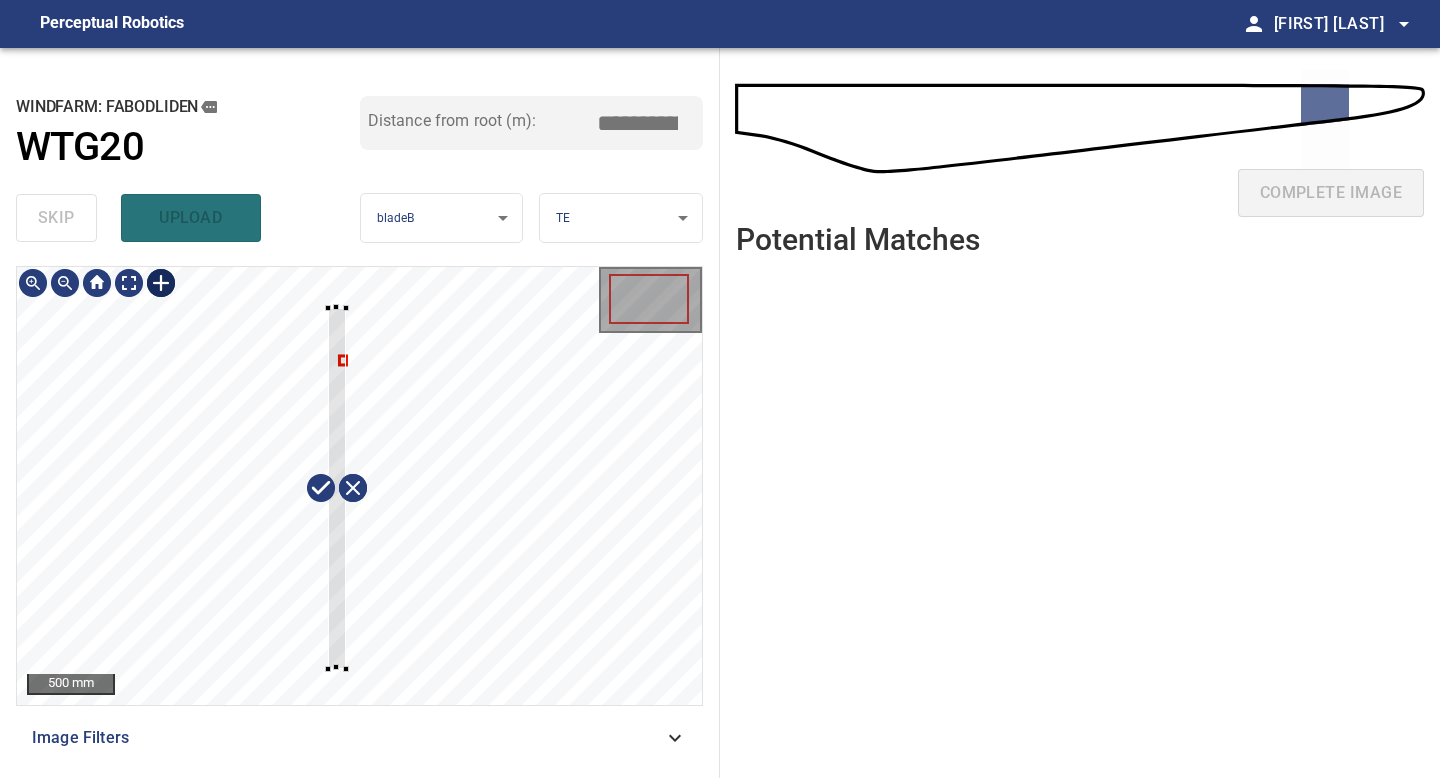 click at bounding box center [359, 486] 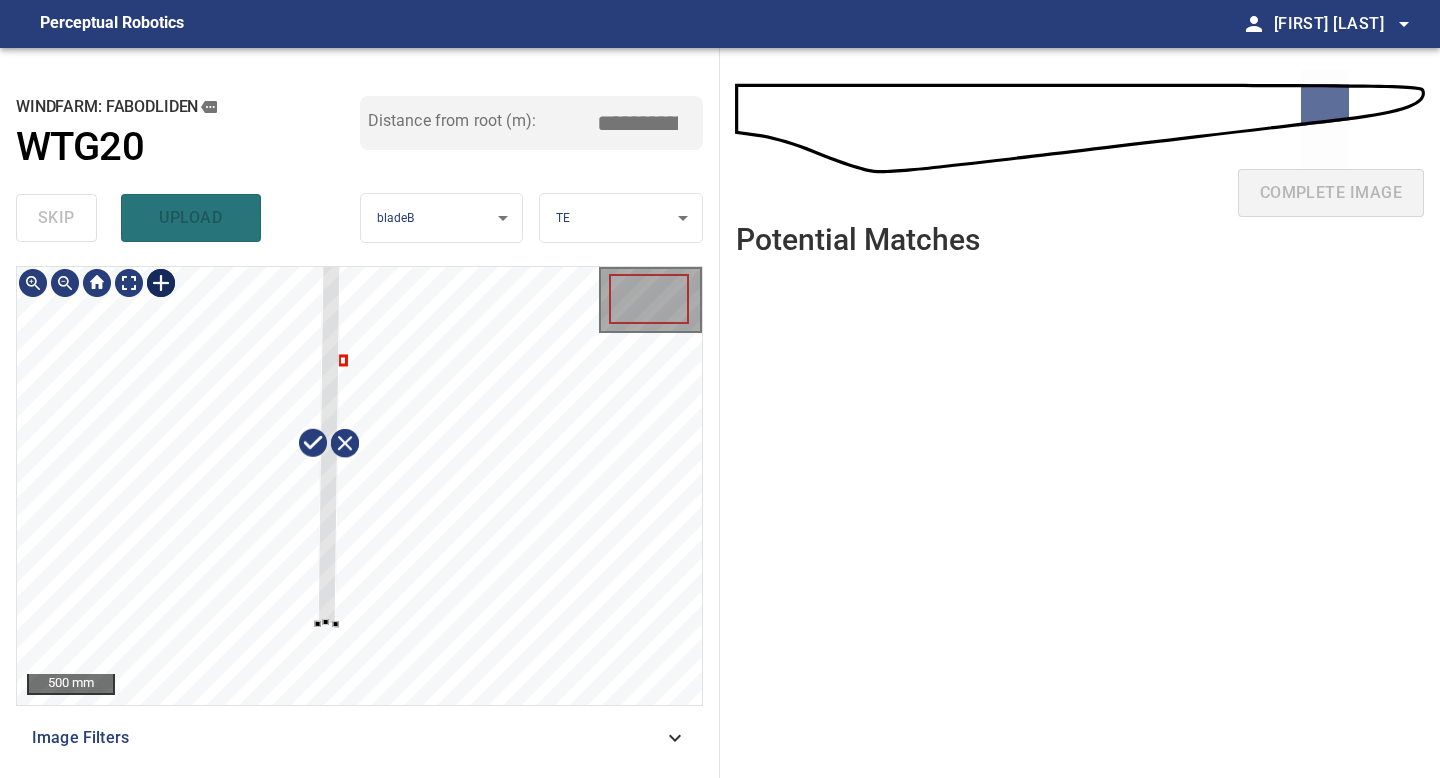 click at bounding box center [329, 443] 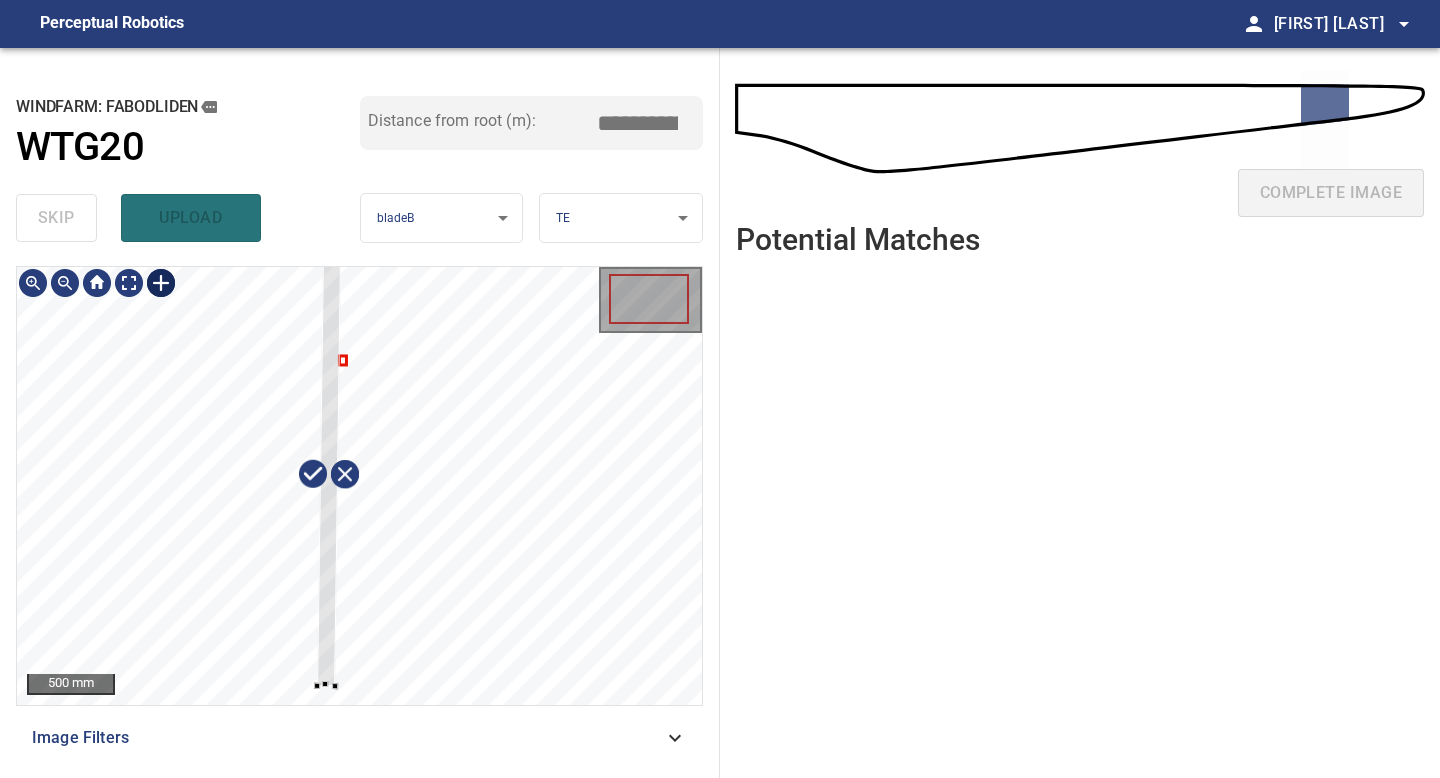 click on "500 mm Image Filters" at bounding box center [359, 514] 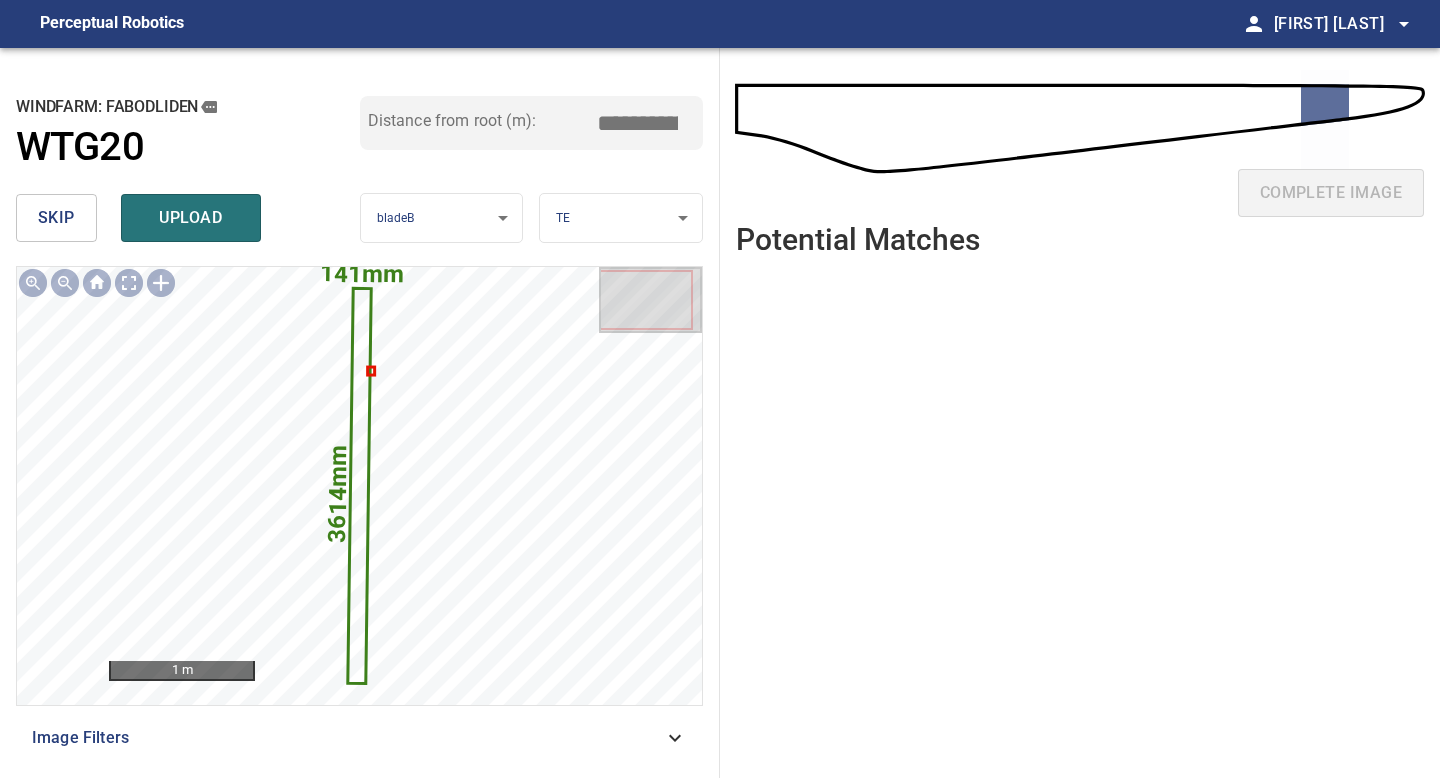 drag, startPoint x: 644, startPoint y: 121, endPoint x: 500, endPoint y: 121, distance: 144 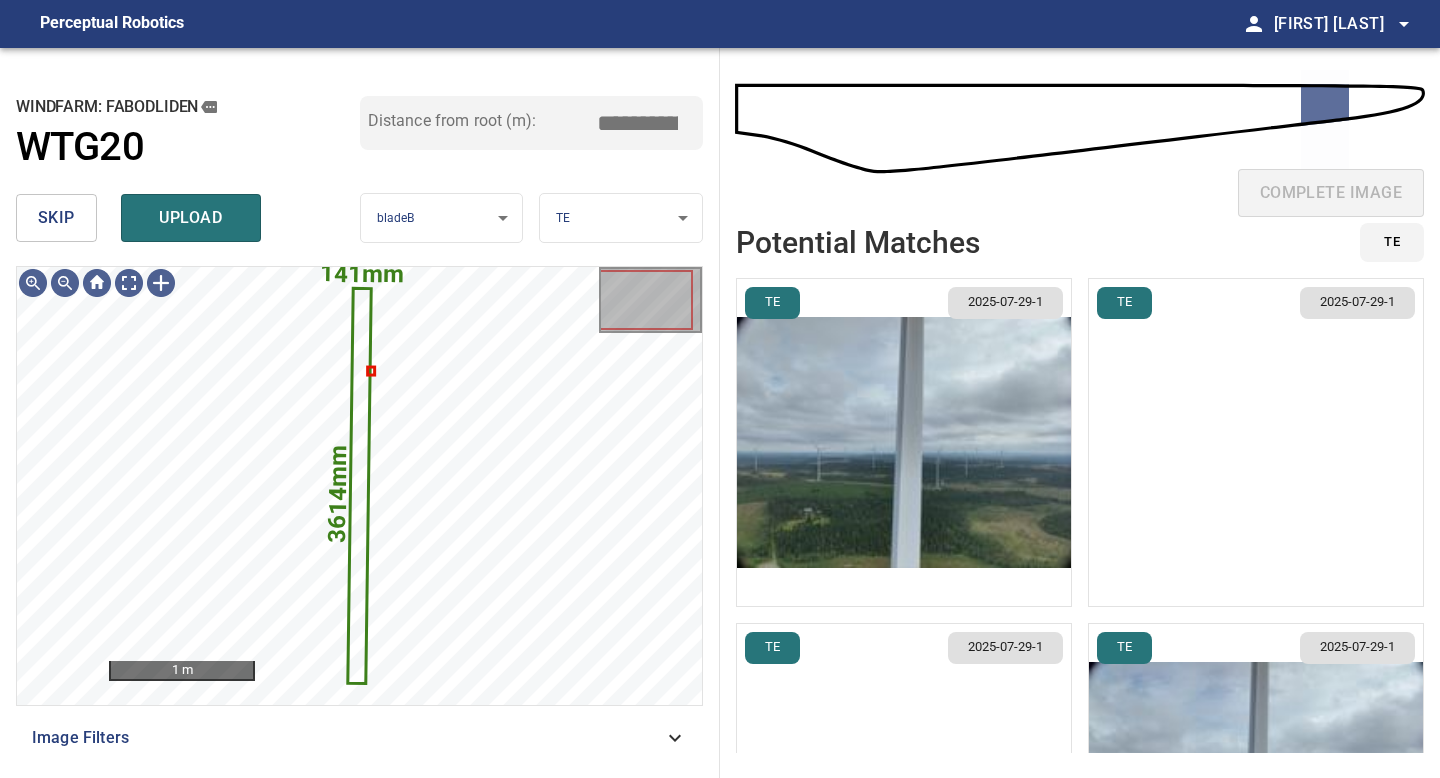 type on "*****" 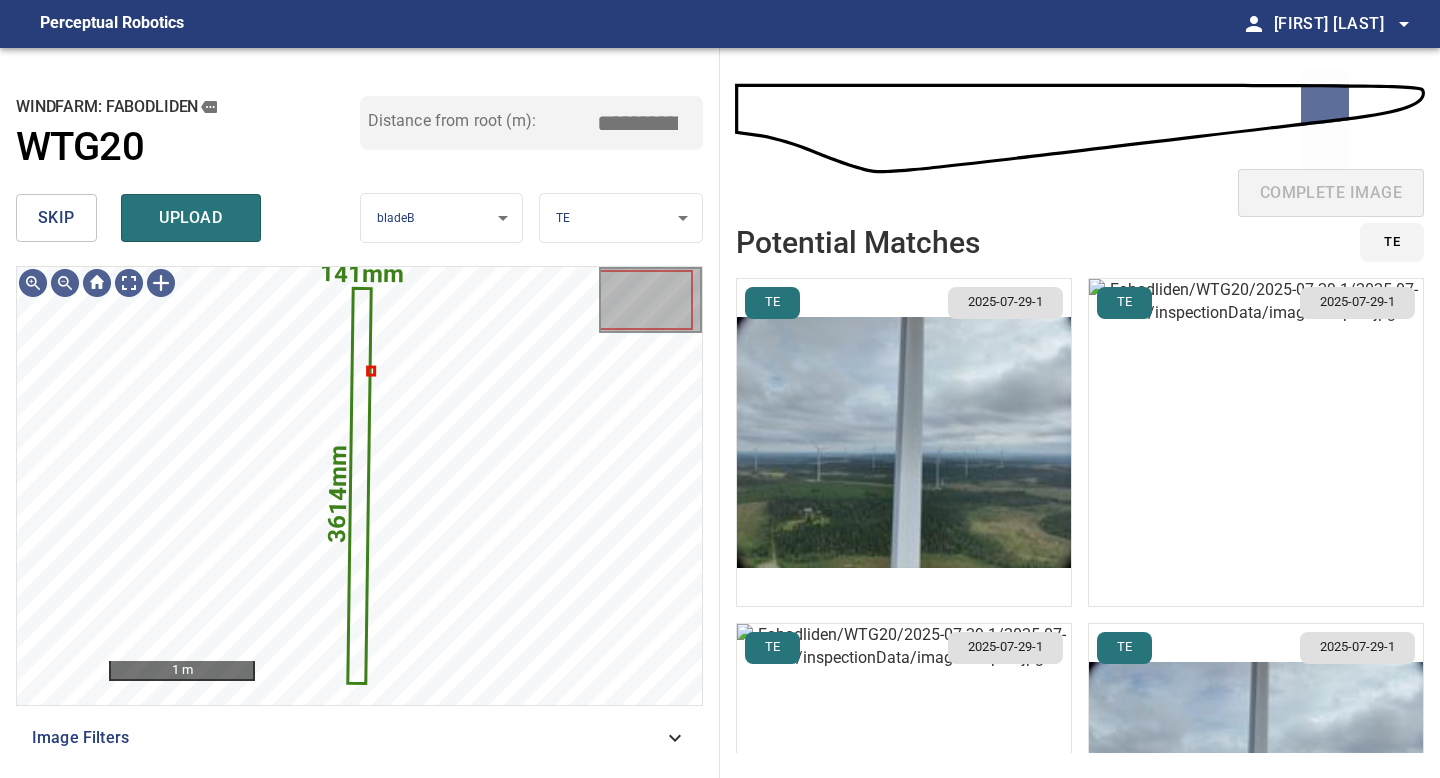 click at bounding box center [904, 442] 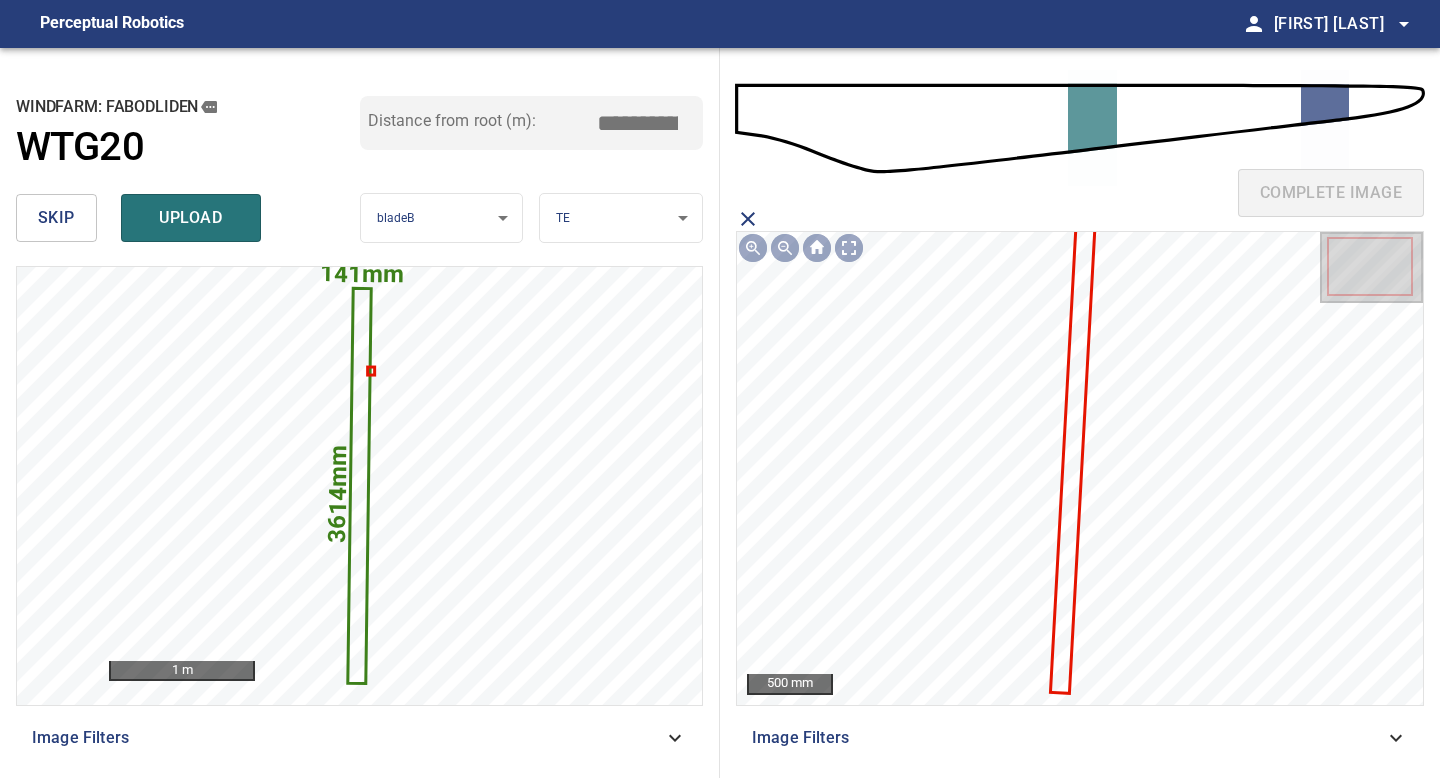 click 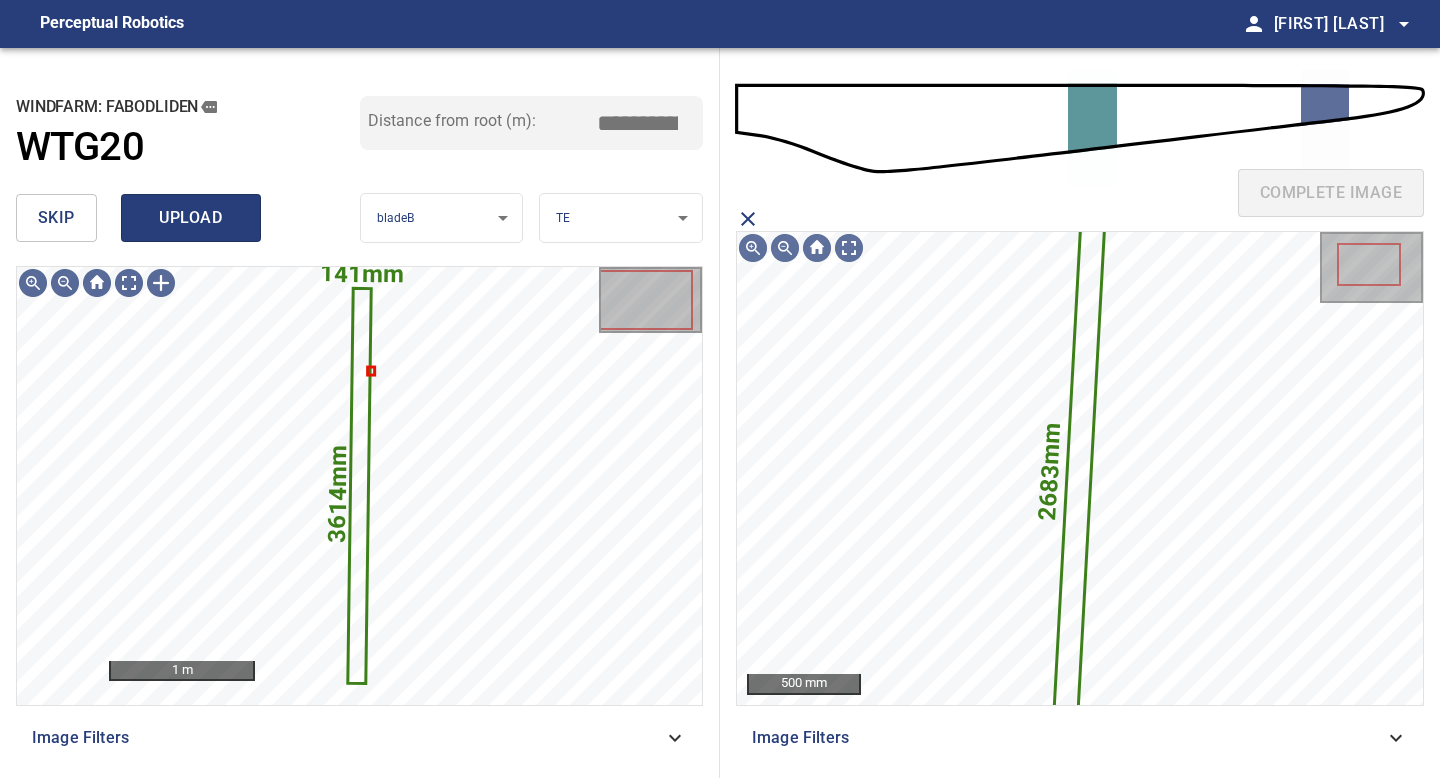 click on "upload" at bounding box center [191, 218] 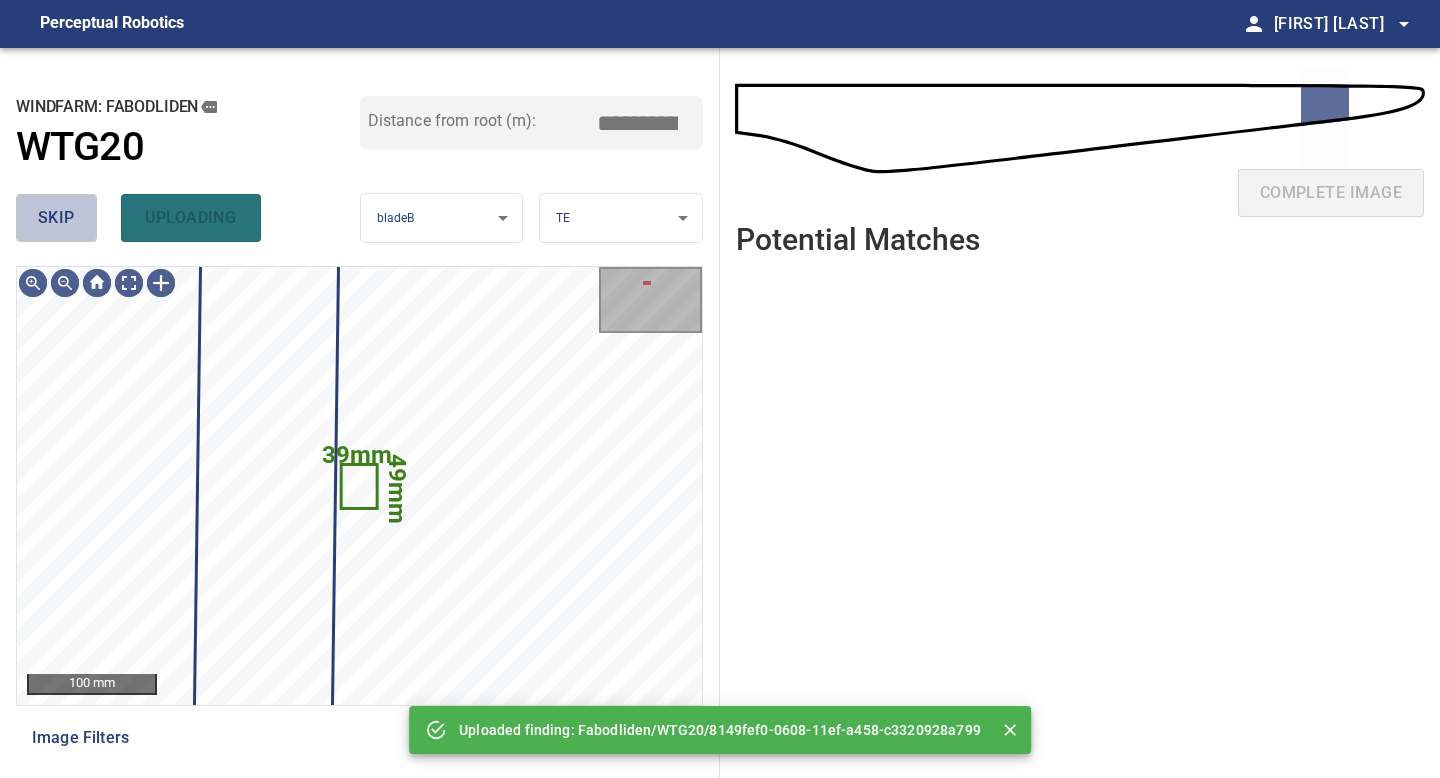 click on "skip" at bounding box center [56, 218] 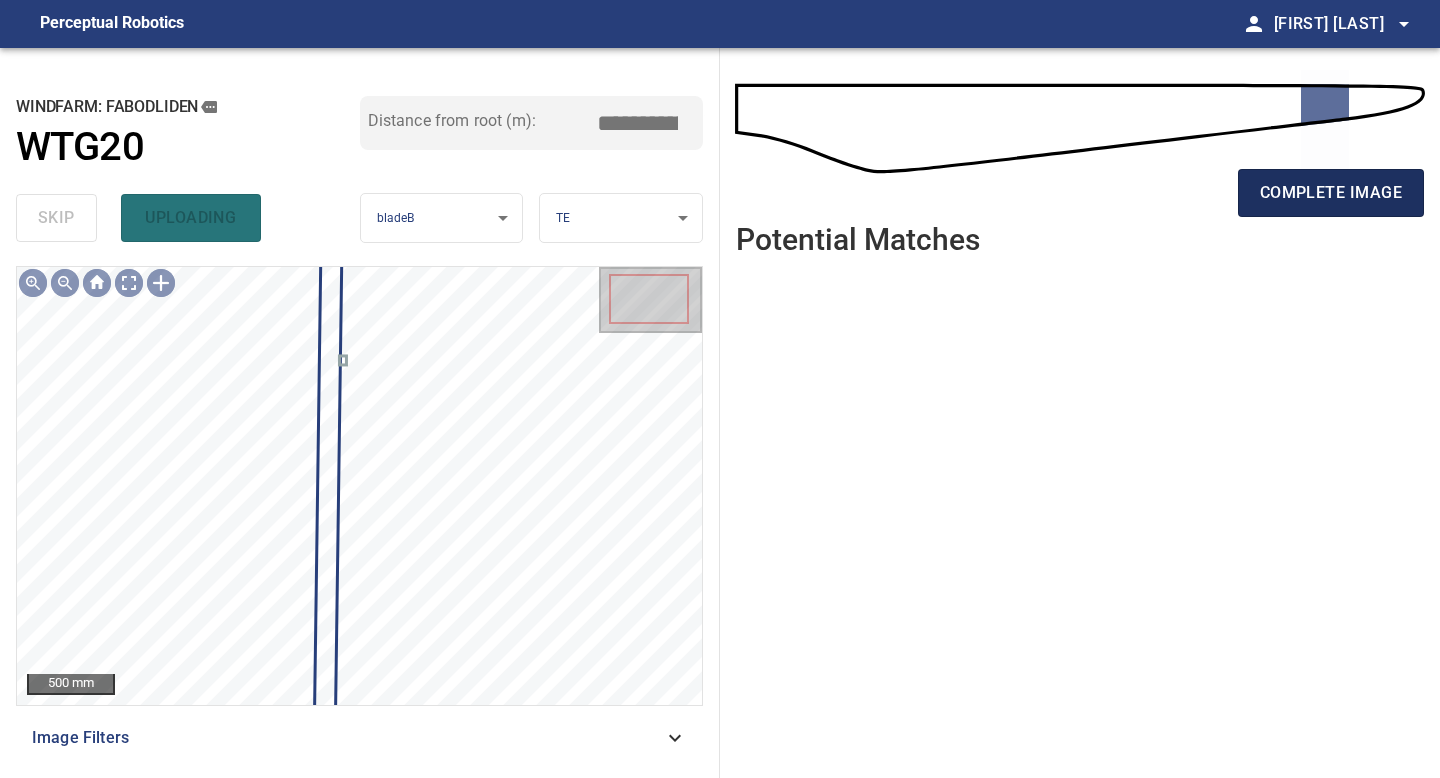 click on "complete image" at bounding box center (1331, 193) 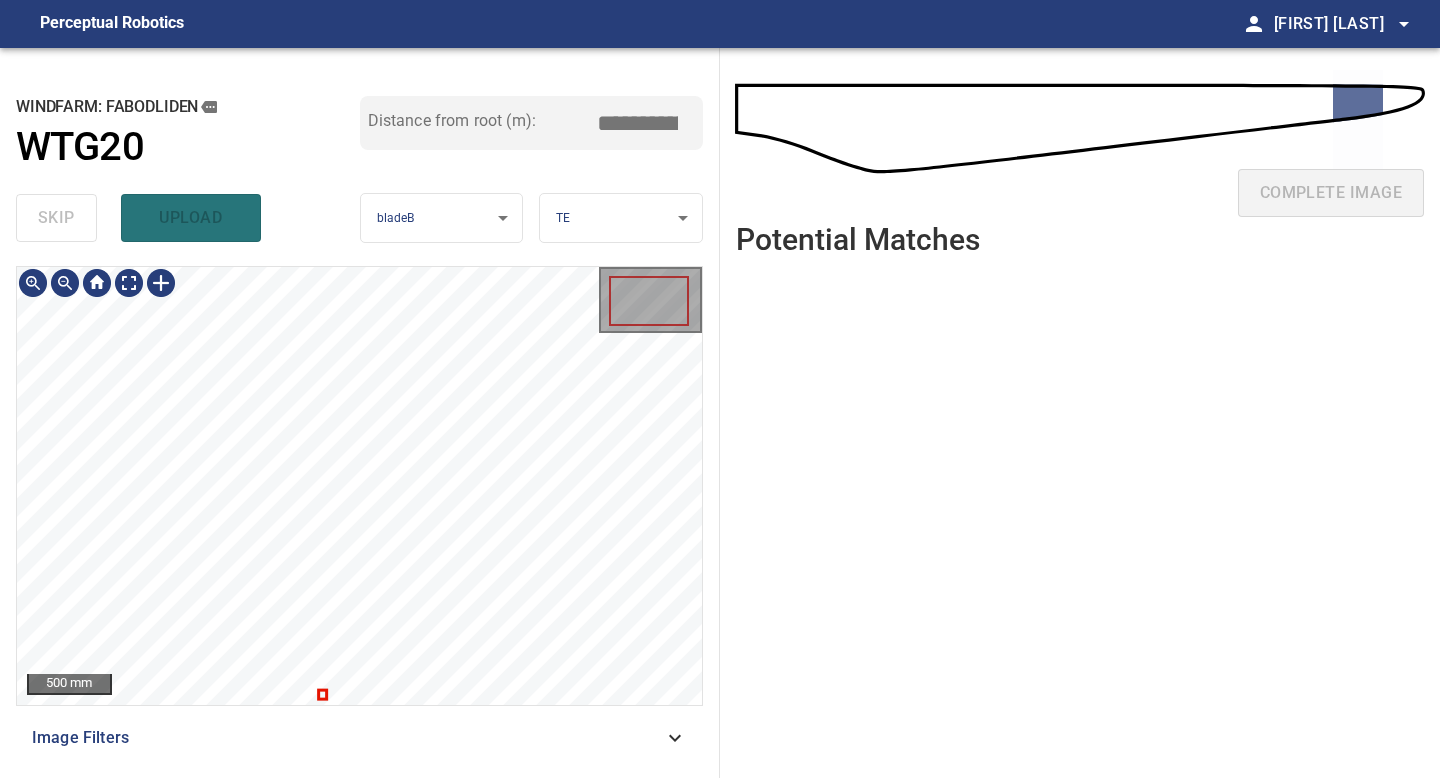 click on "**********" at bounding box center [360, 413] 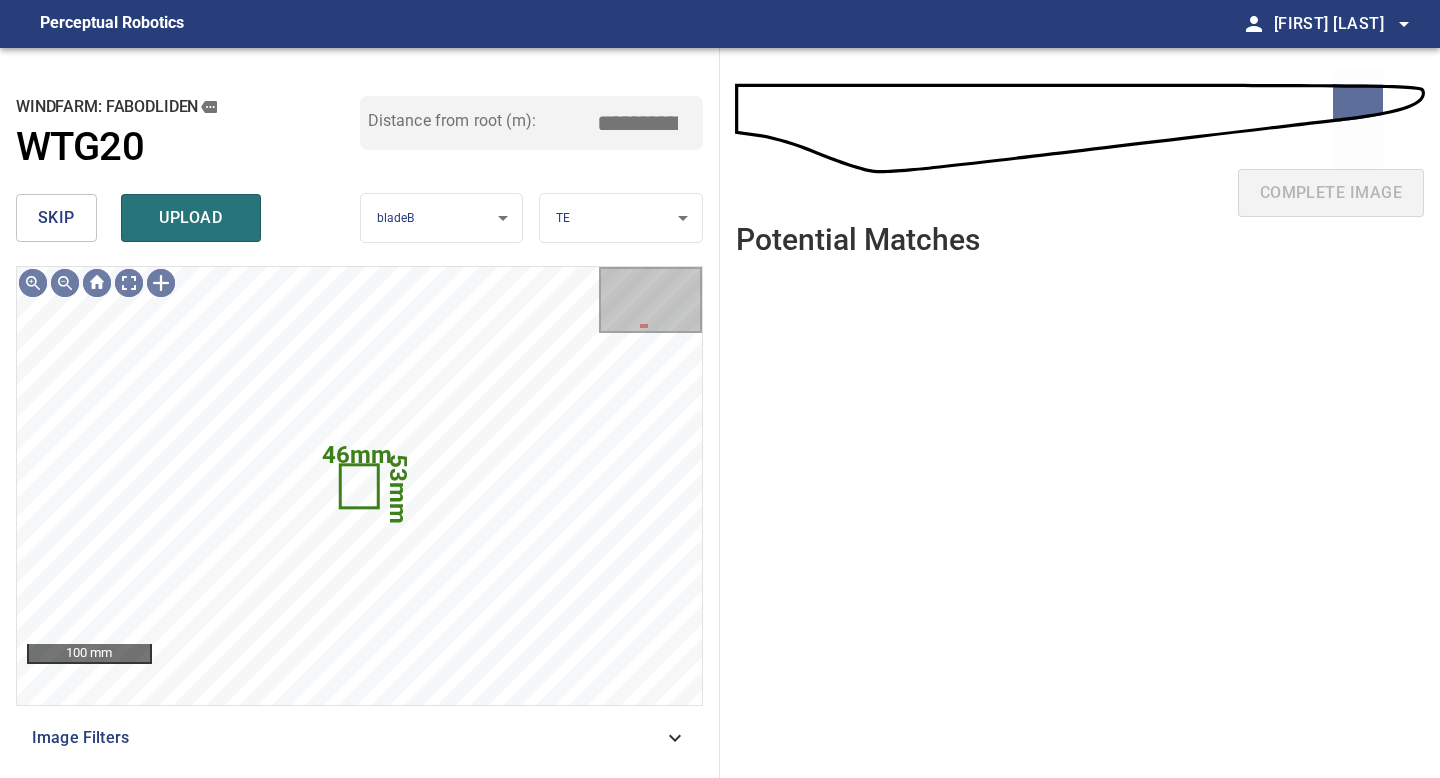 click on "skip" at bounding box center [56, 218] 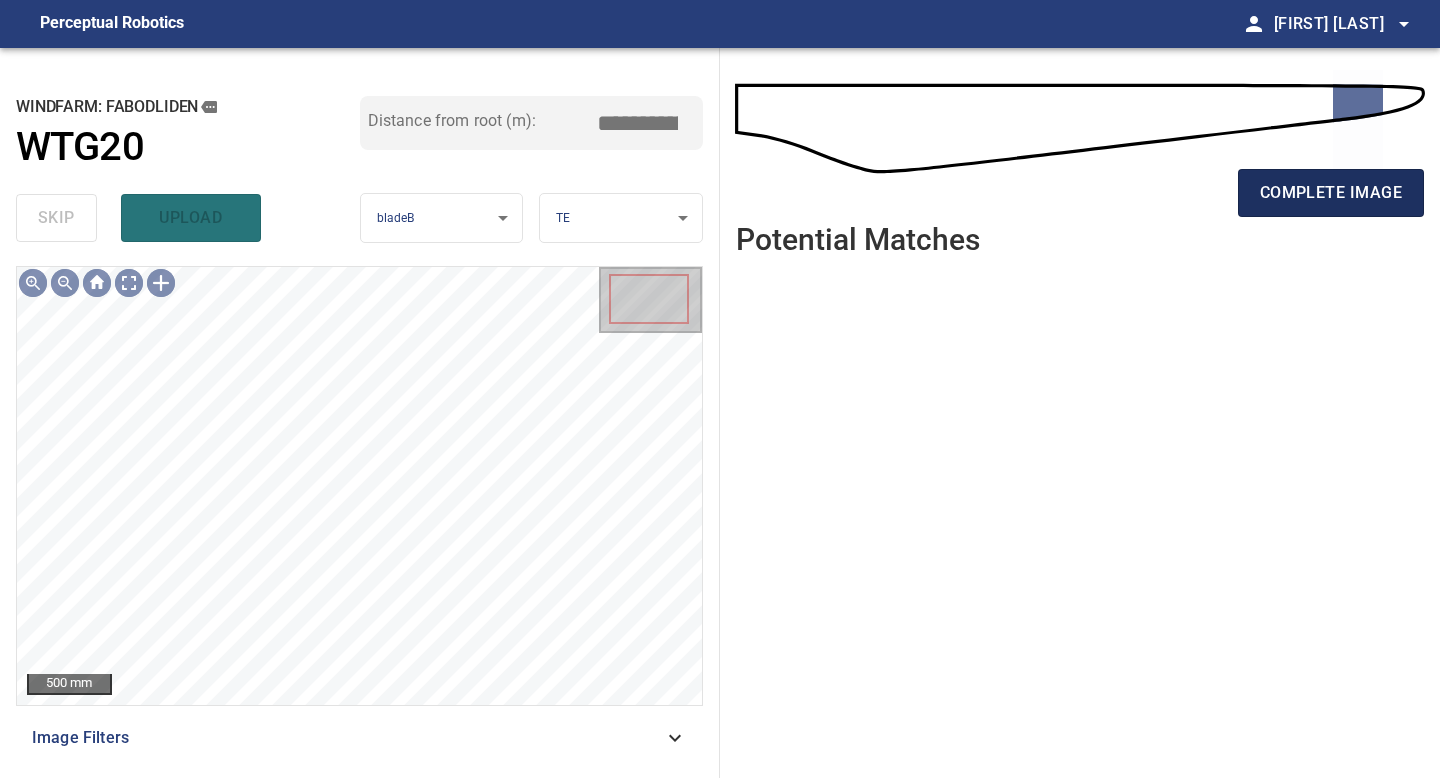 click on "complete image" at bounding box center (1331, 193) 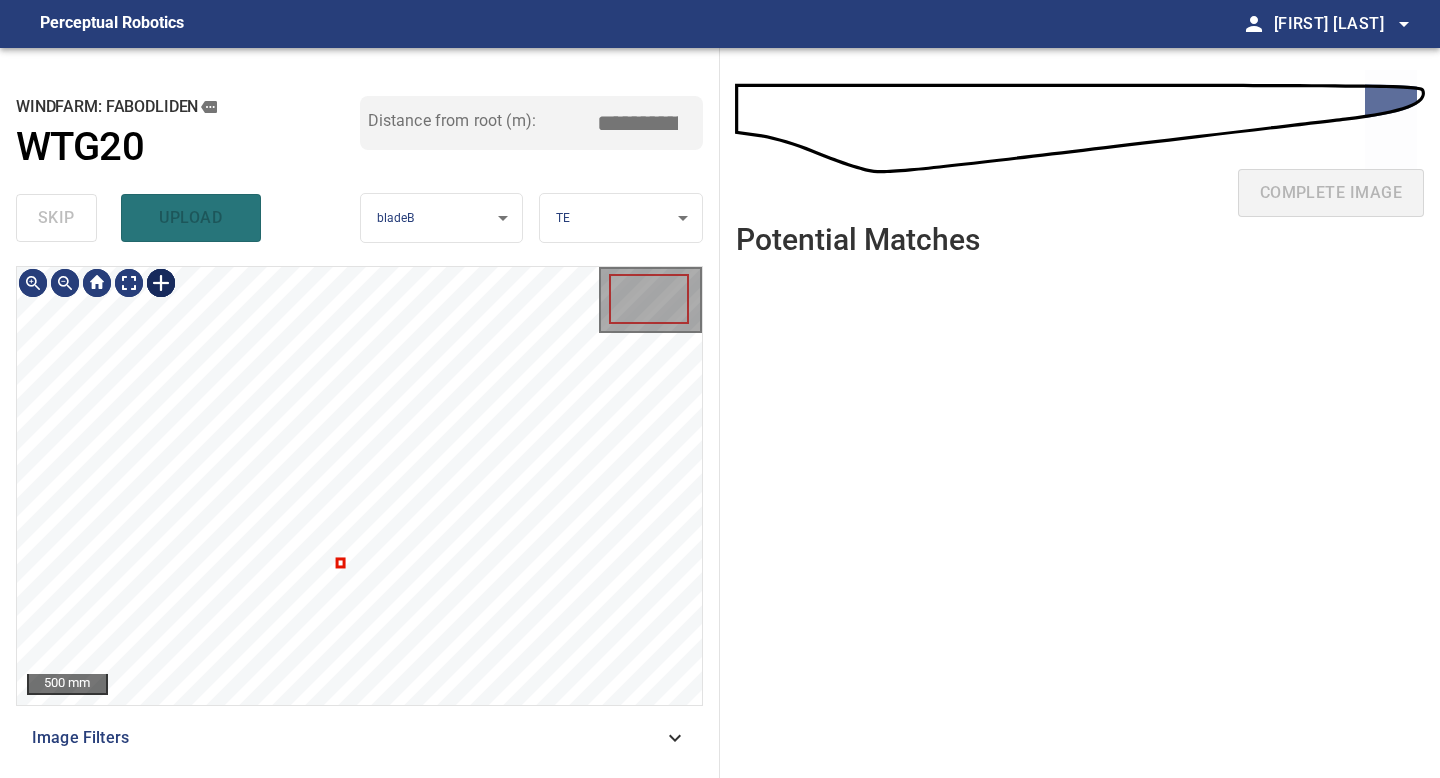 click at bounding box center (161, 283) 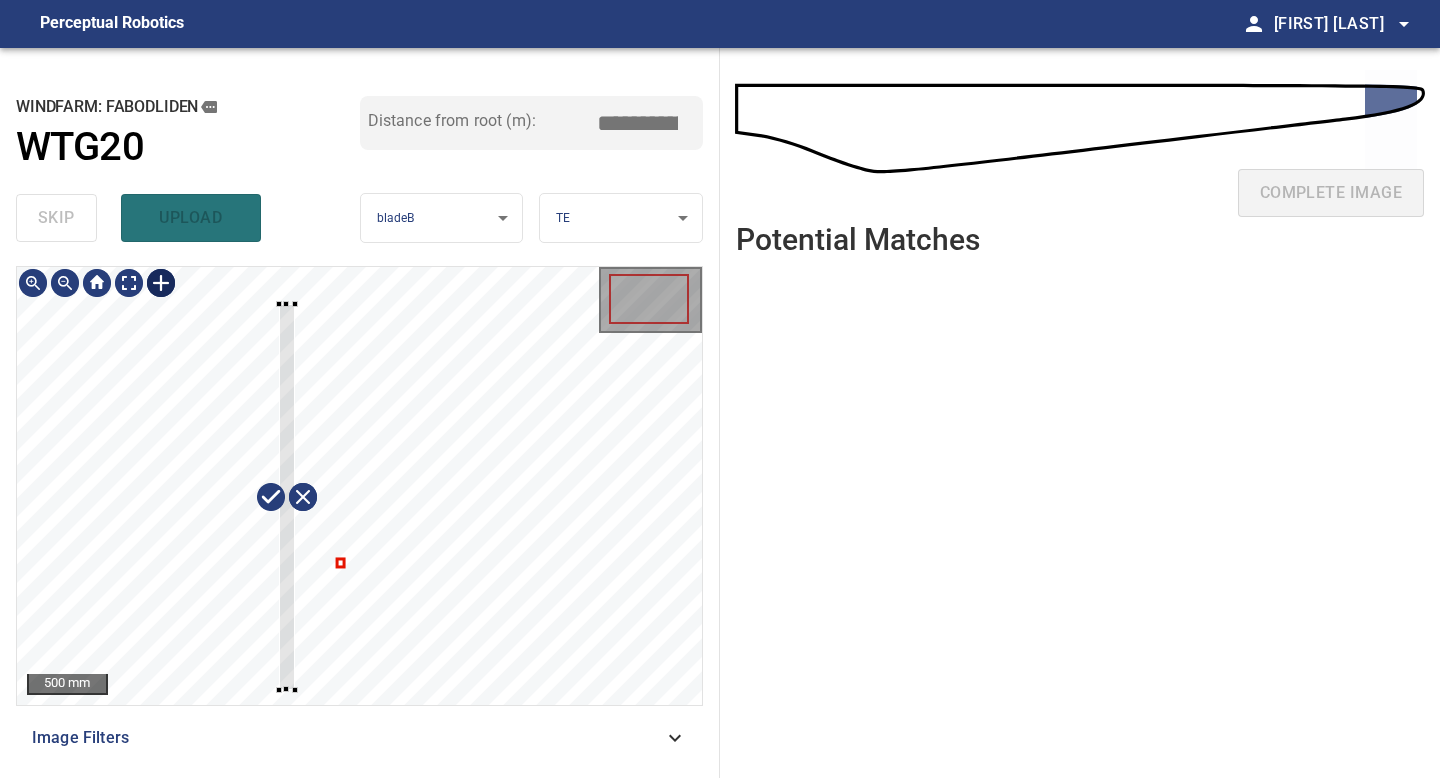 click at bounding box center (359, 486) 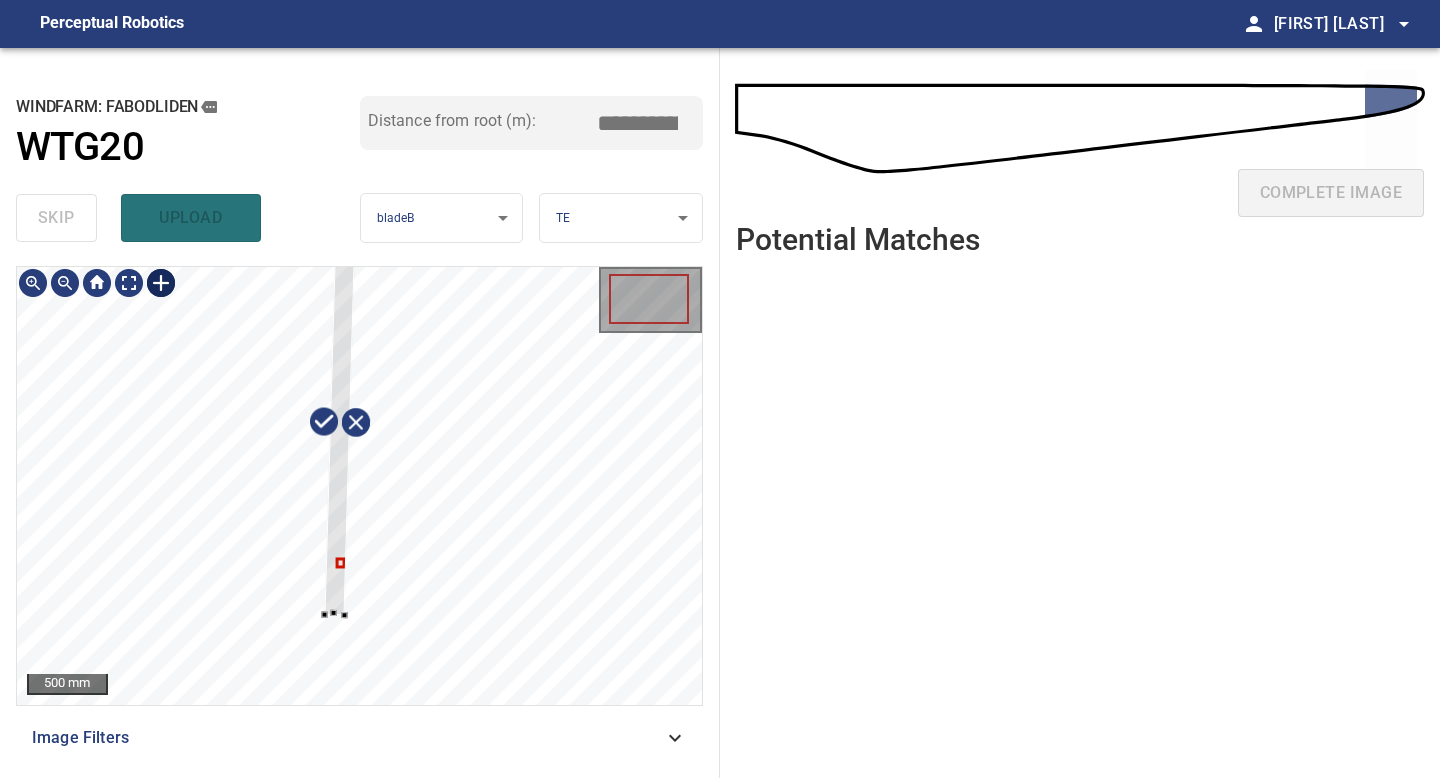 click at bounding box center [359, 486] 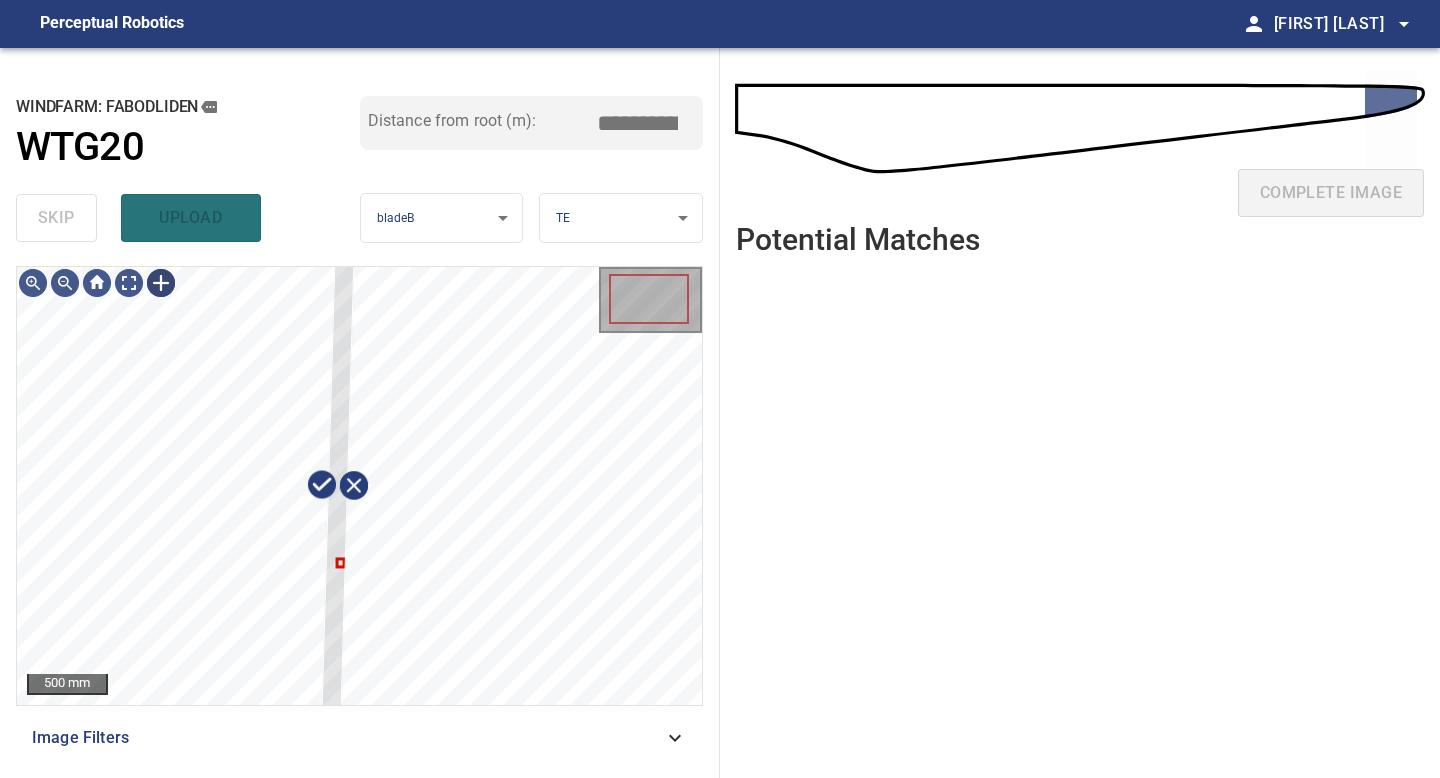 click on "500 mm Image Filters" at bounding box center [359, 514] 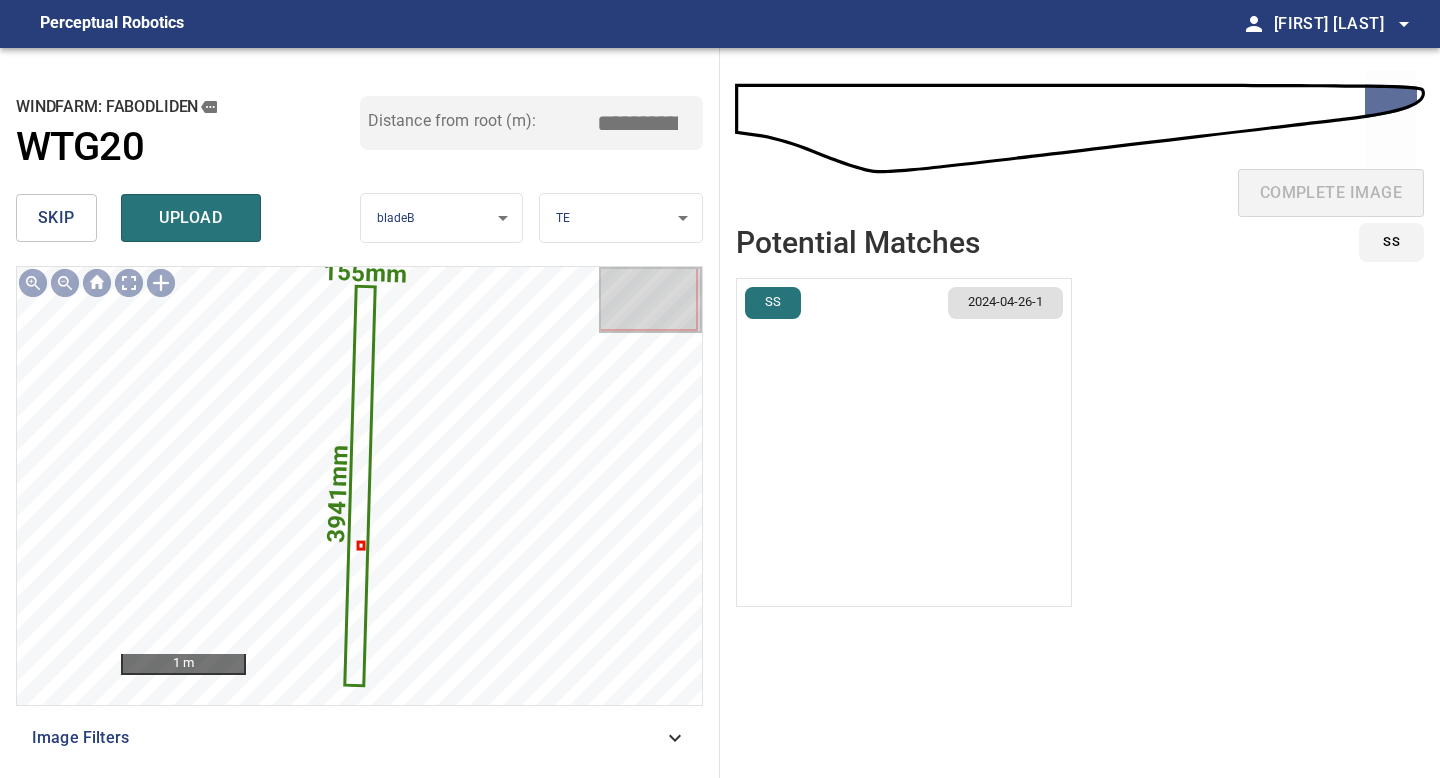 drag, startPoint x: 646, startPoint y: 125, endPoint x: 483, endPoint y: 125, distance: 163 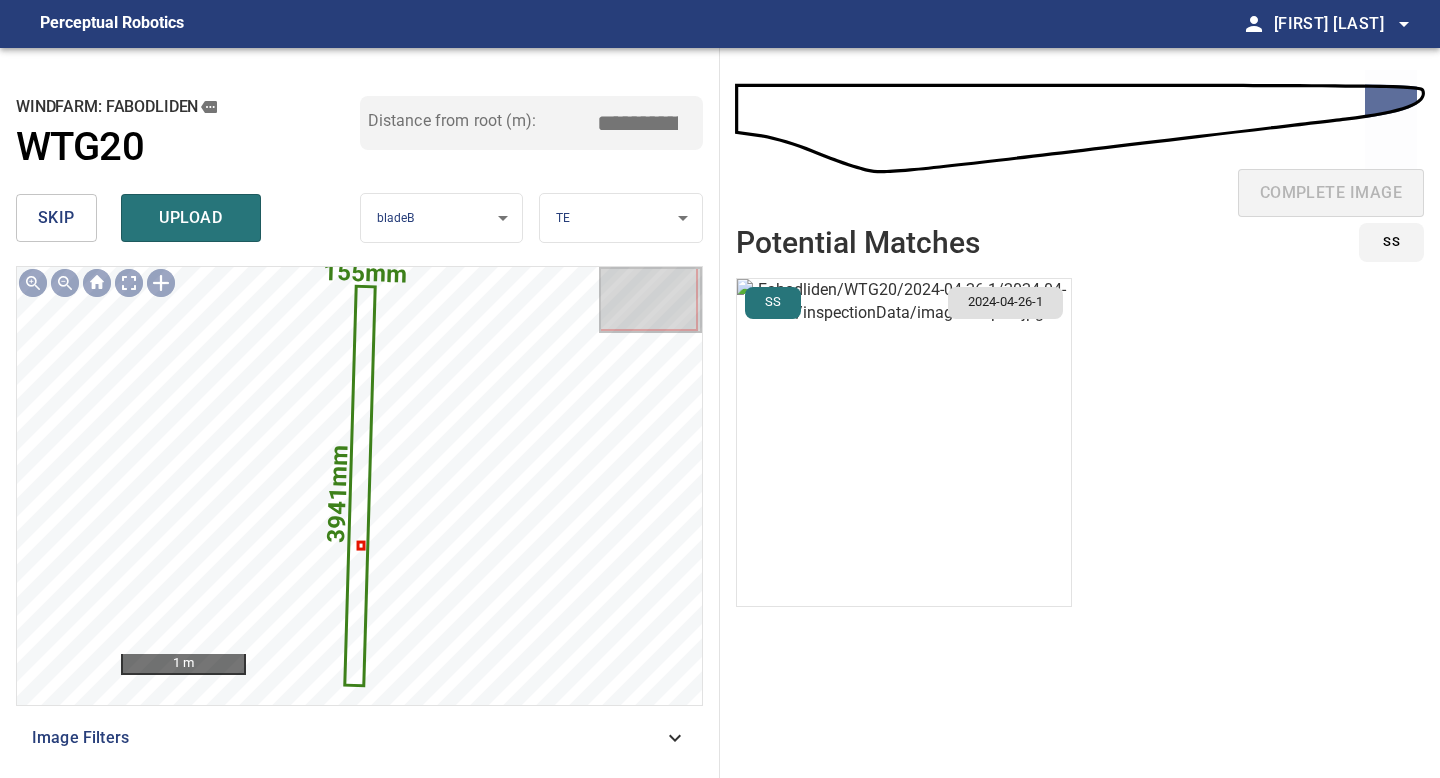 click on "Distance from root (m):  *****" at bounding box center (532, 123) 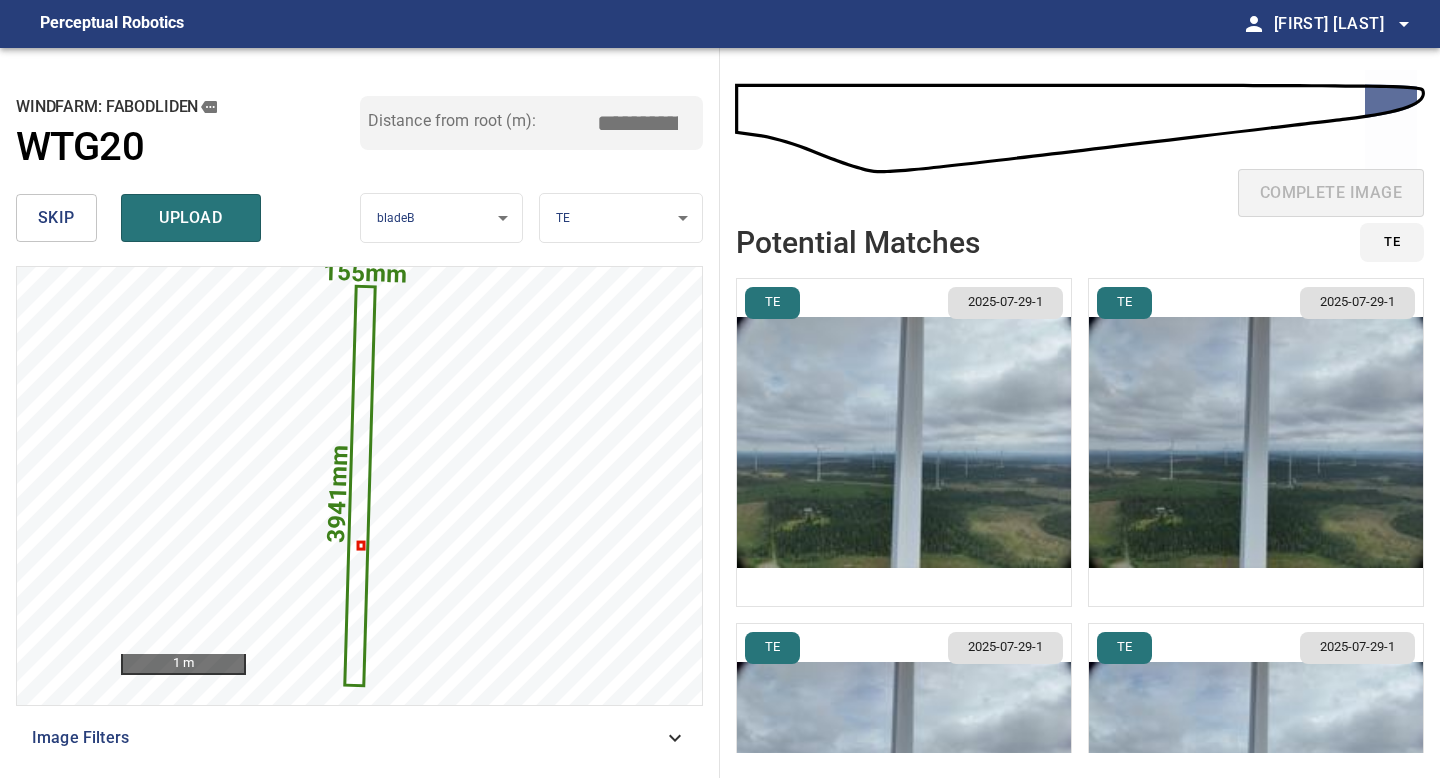 type on "*****" 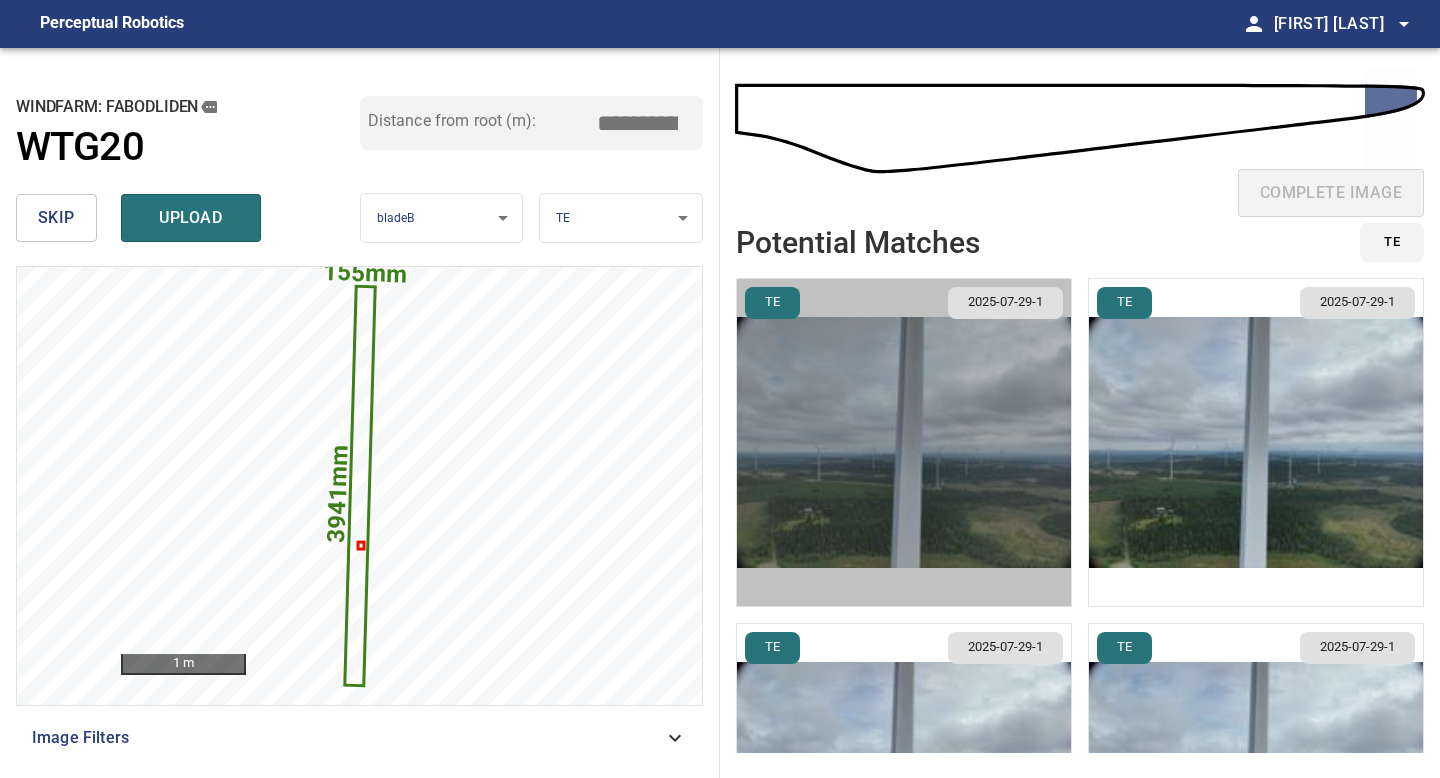 click at bounding box center (904, 442) 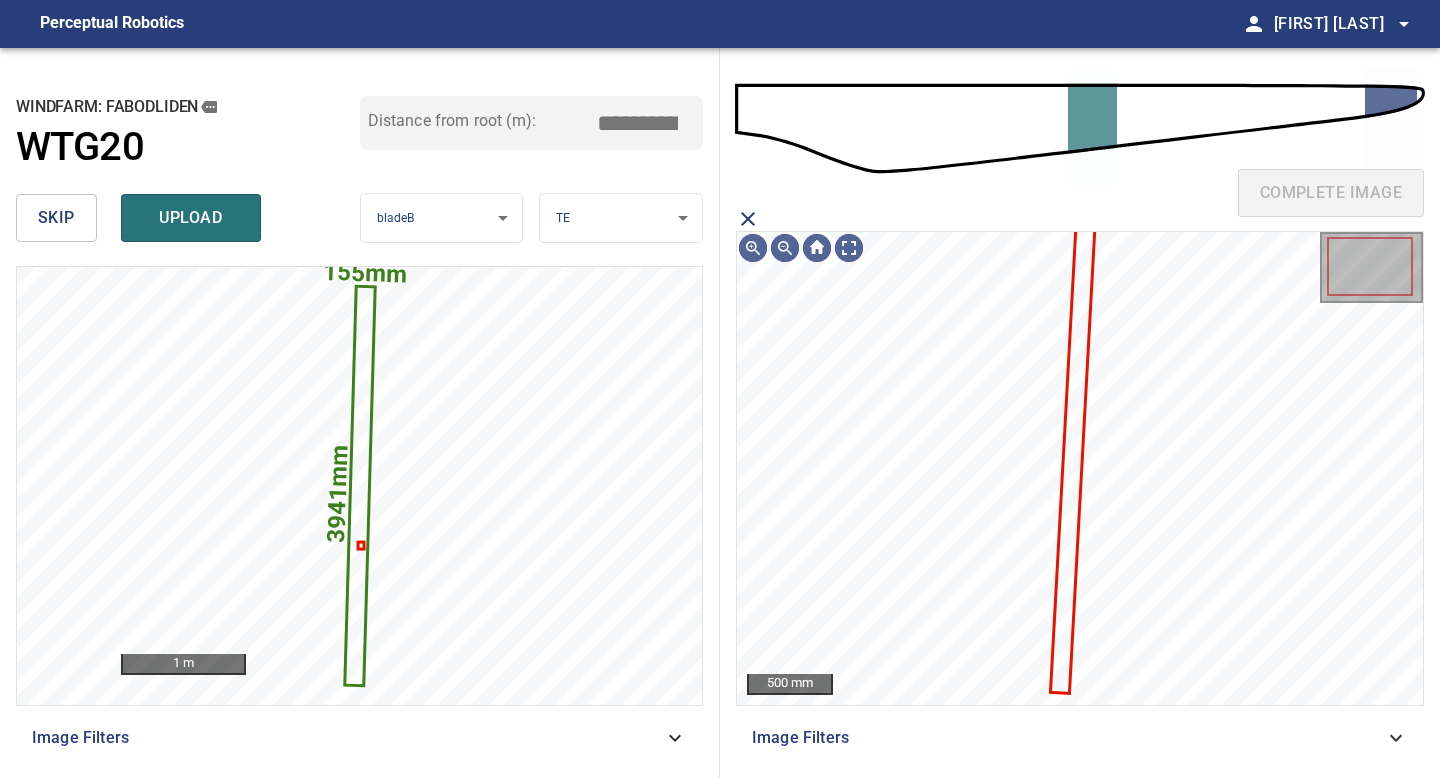 click 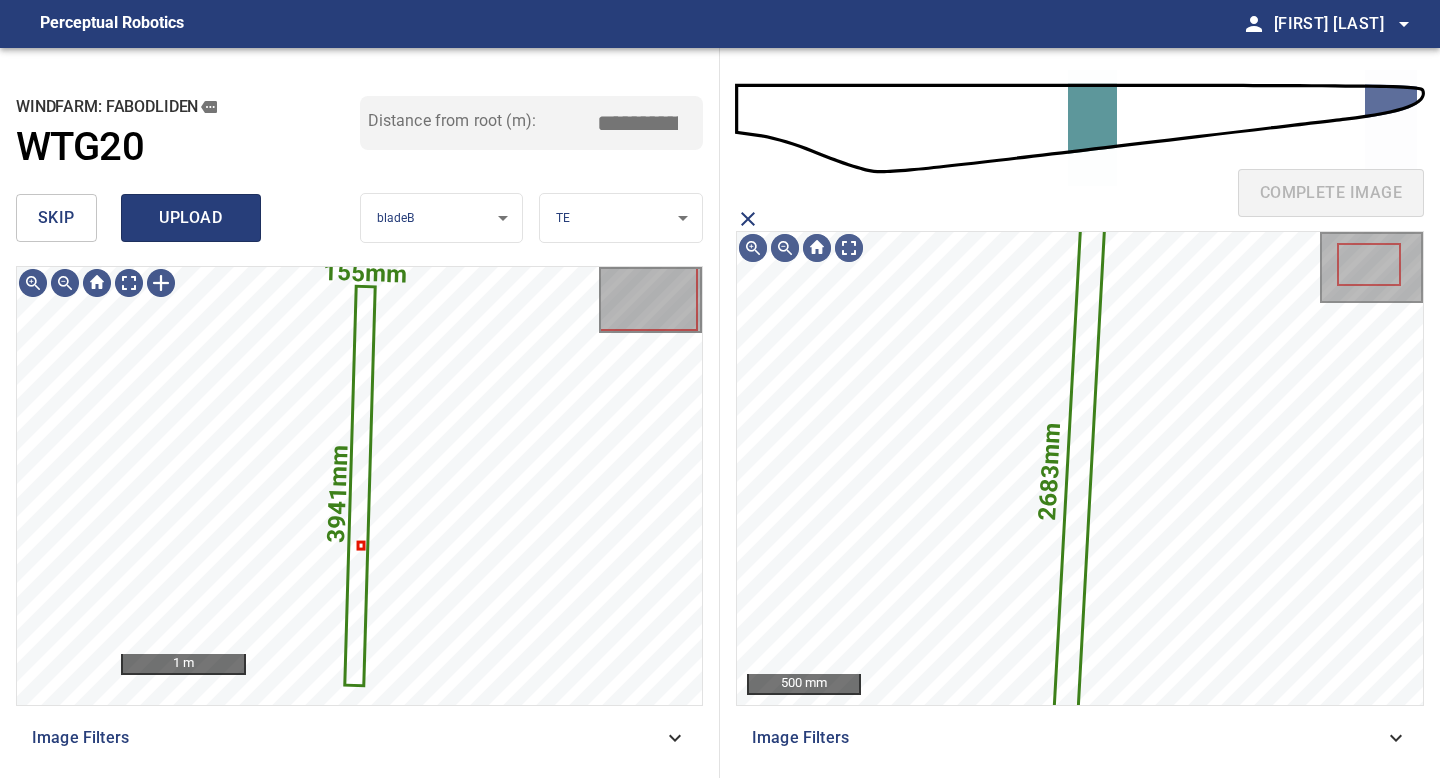 click on "upload" at bounding box center [191, 218] 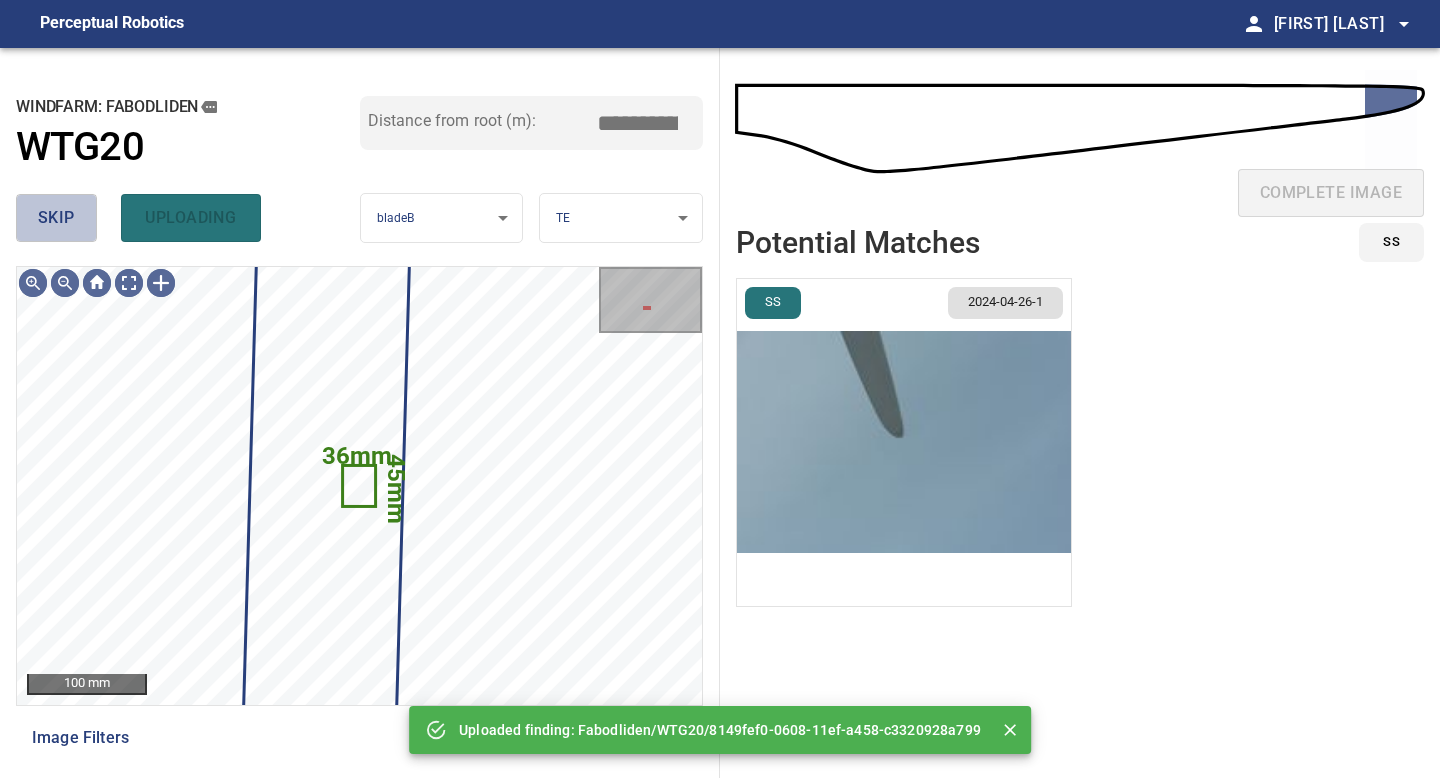 click on "skip" at bounding box center (56, 218) 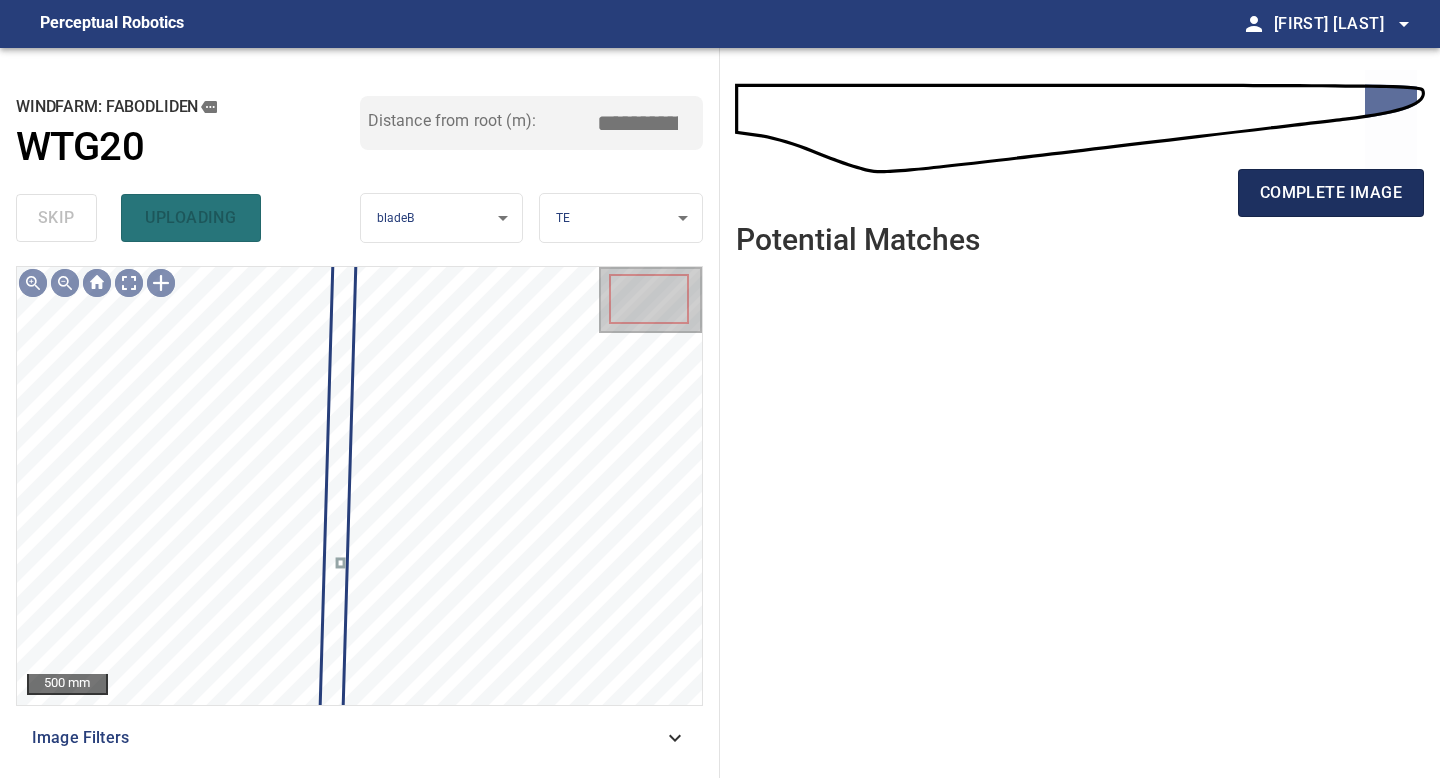 click on "complete image" at bounding box center [1331, 193] 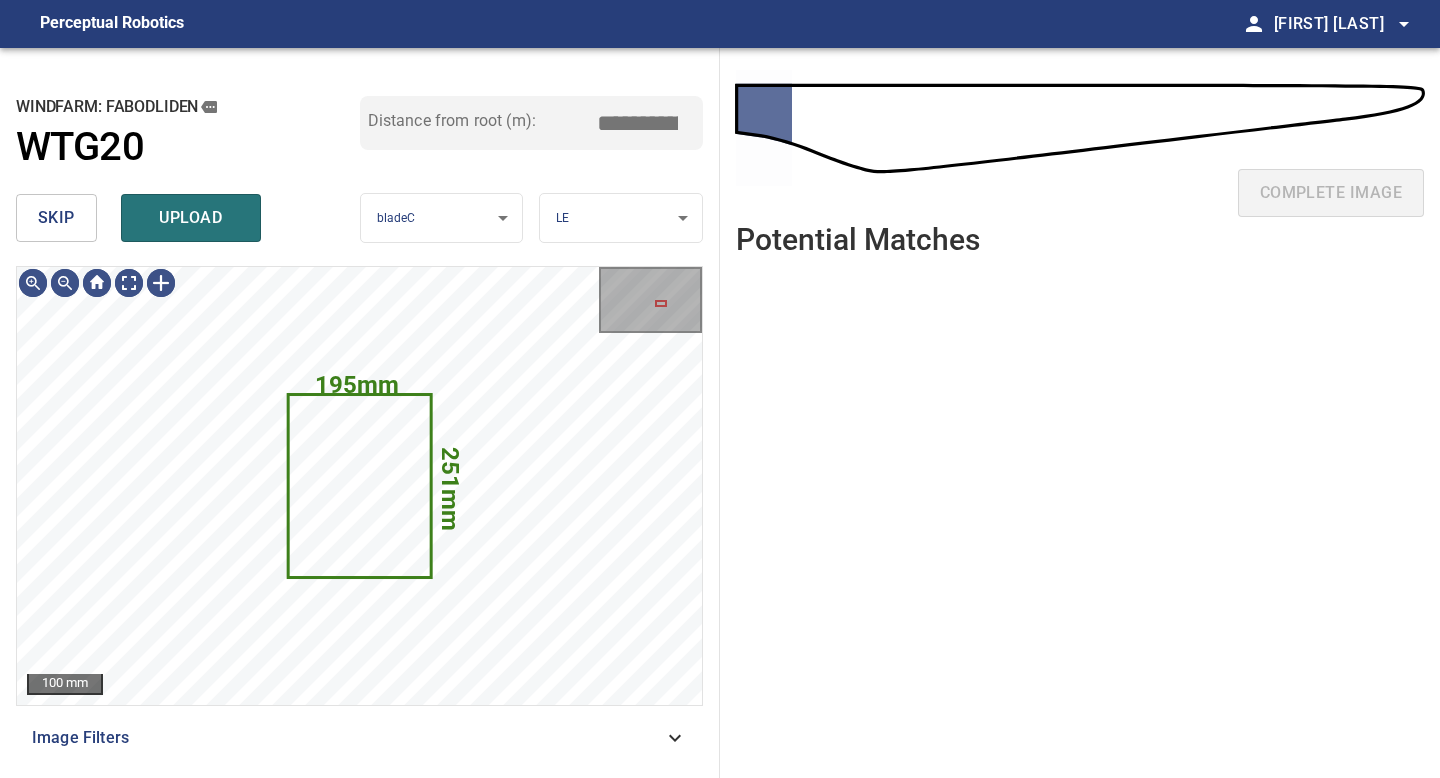 click on "skip" at bounding box center (56, 218) 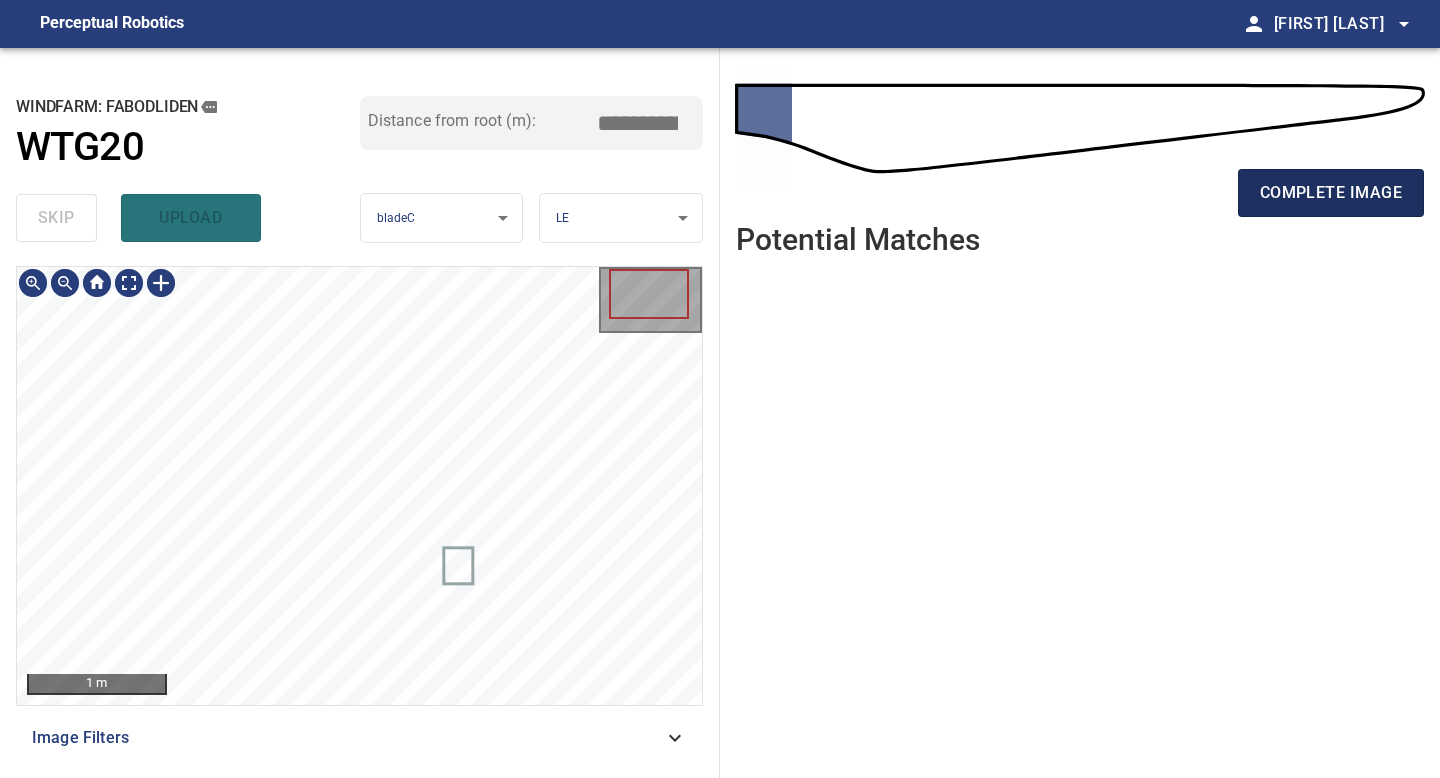 click on "complete image" at bounding box center [1331, 193] 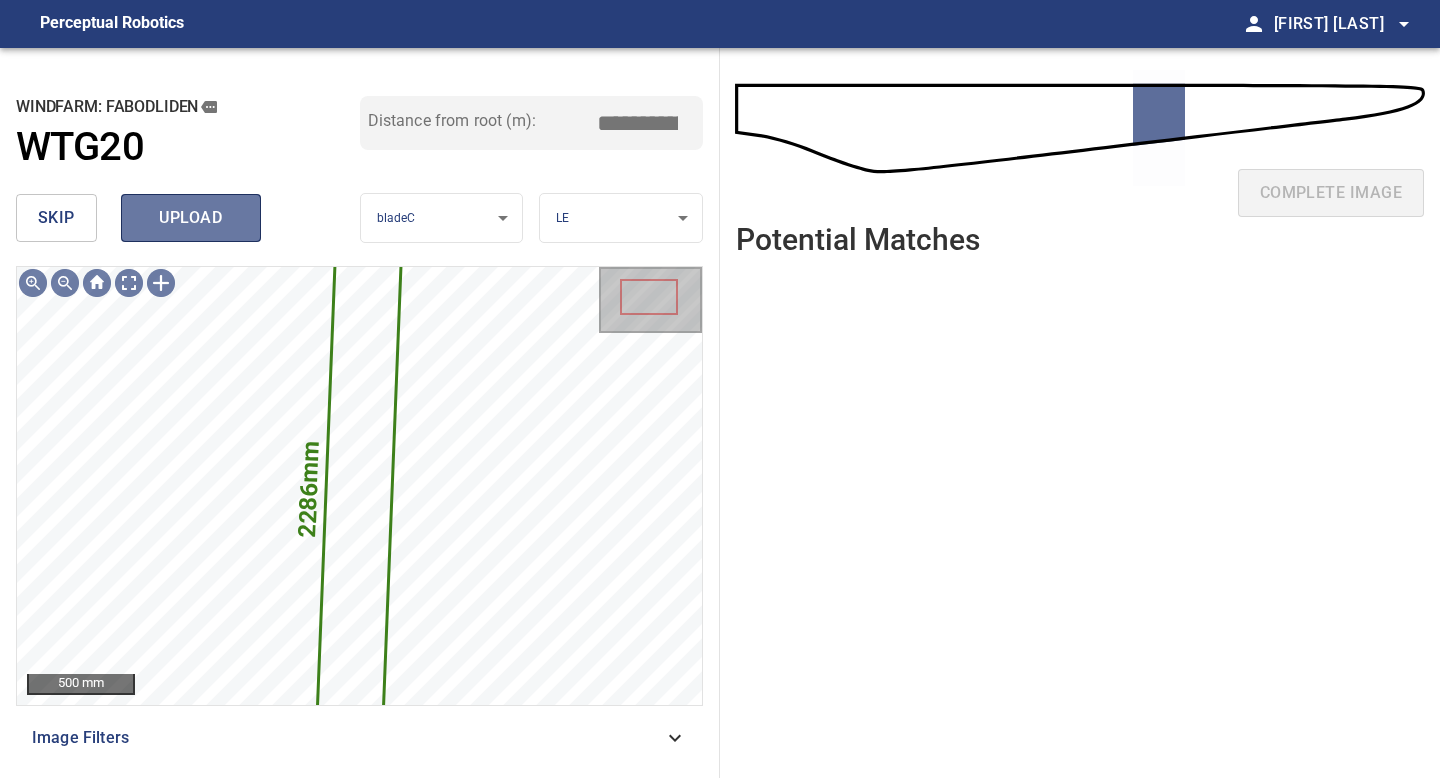 click on "upload" at bounding box center [191, 218] 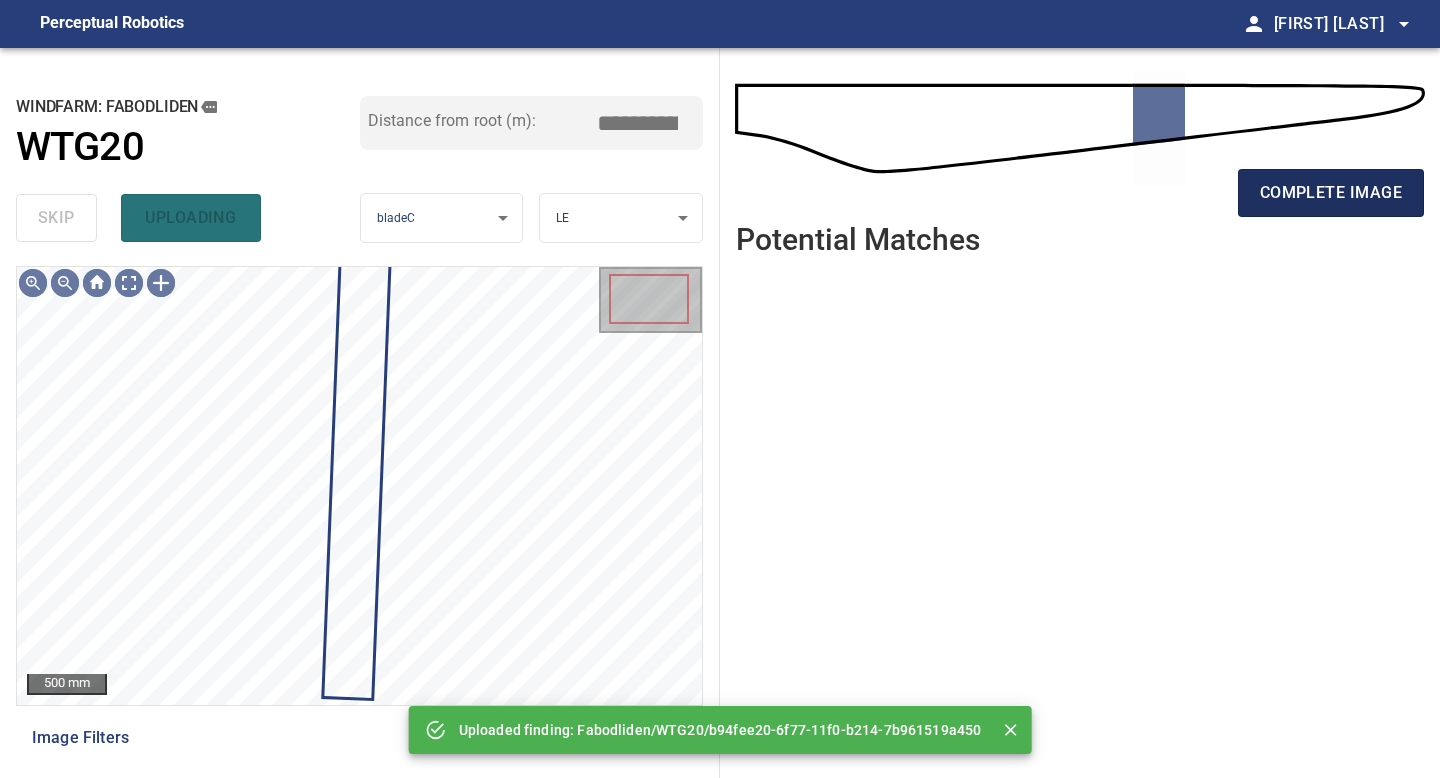 click on "complete image" at bounding box center [1331, 193] 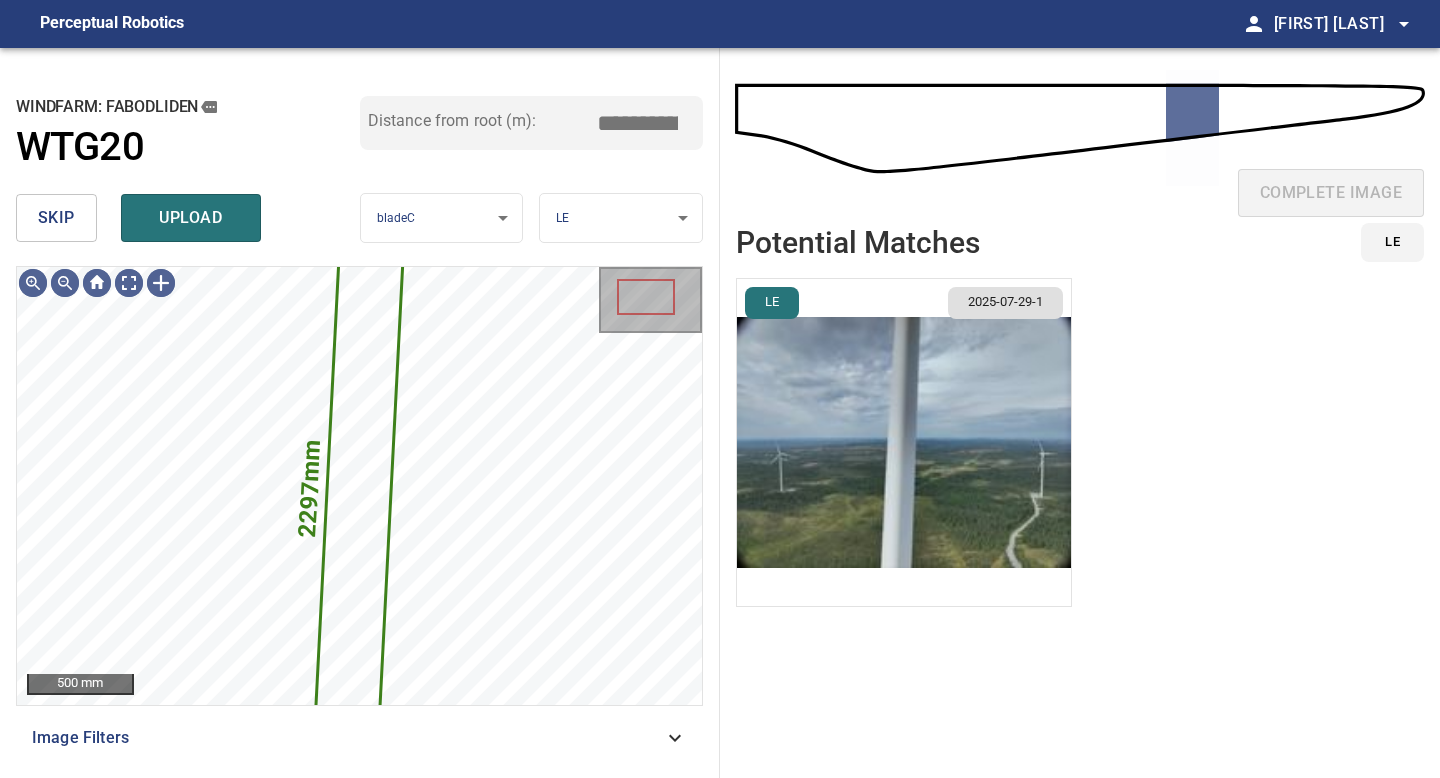 click at bounding box center (904, 442) 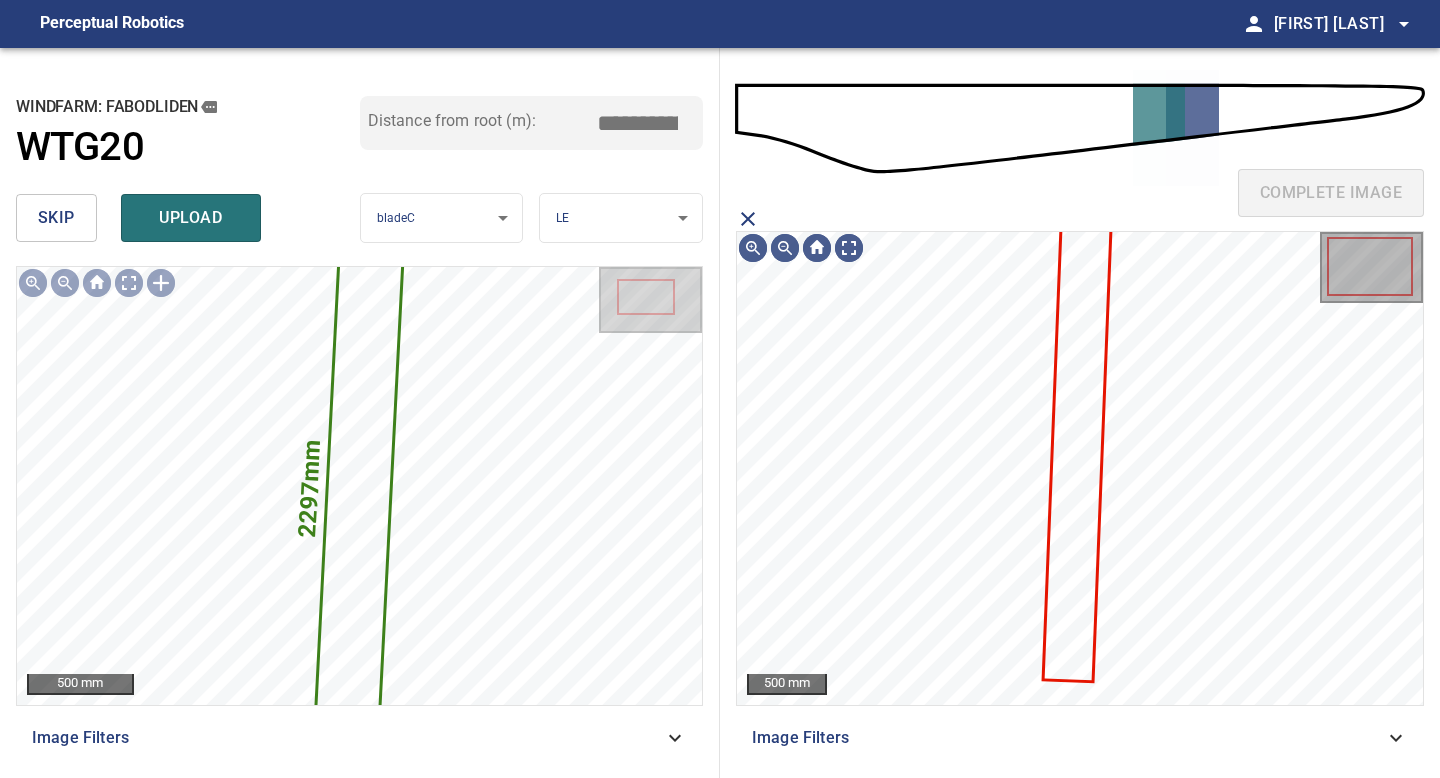 click 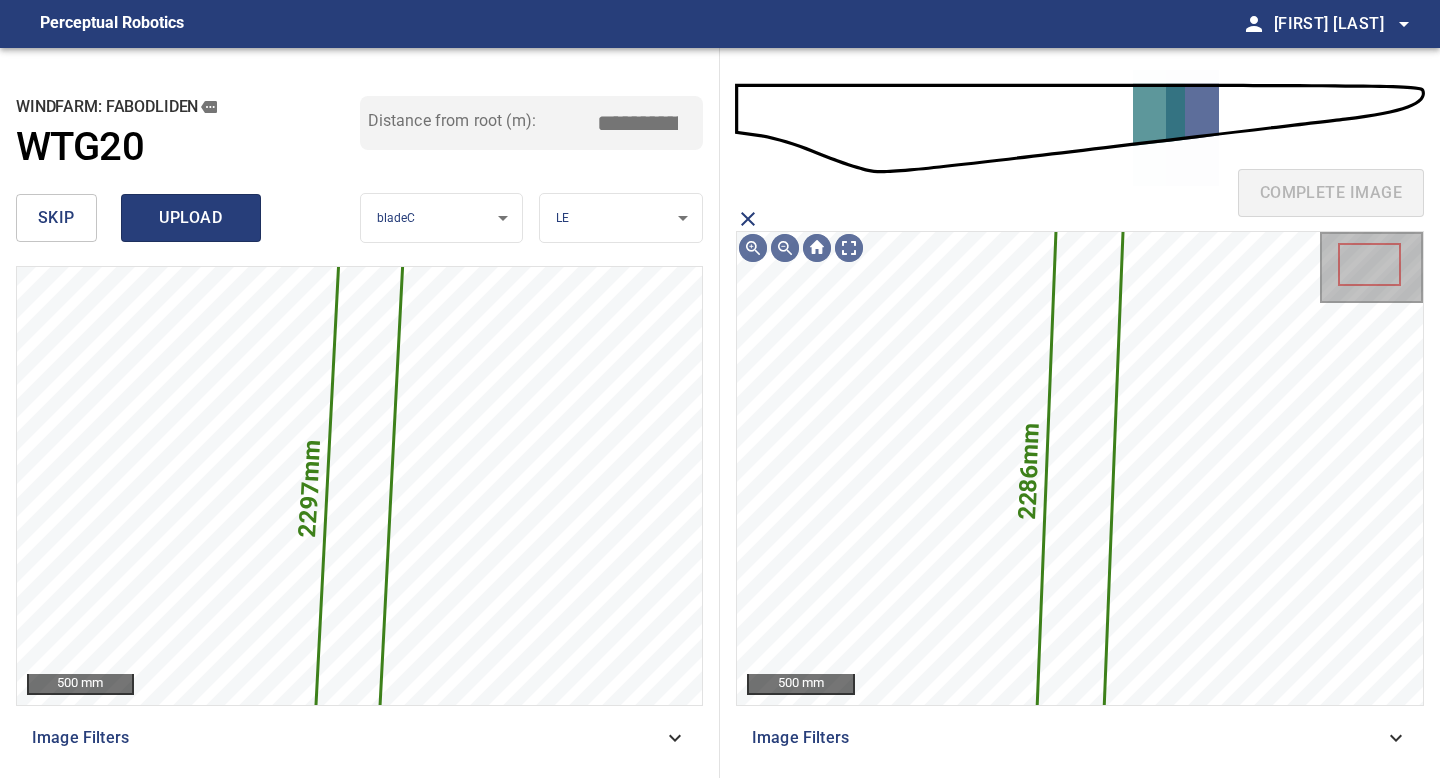 click on "upload" at bounding box center (191, 218) 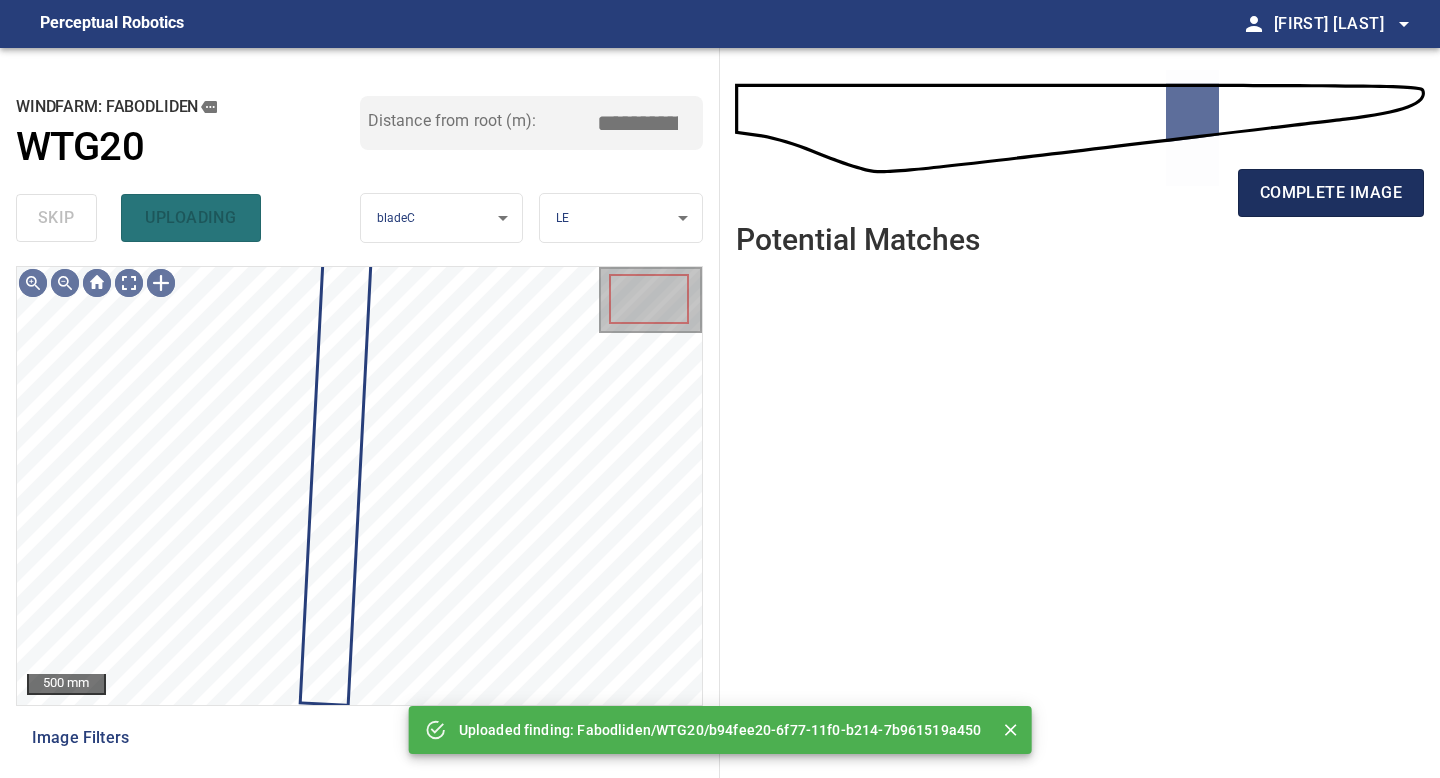 click on "complete image" at bounding box center [1331, 193] 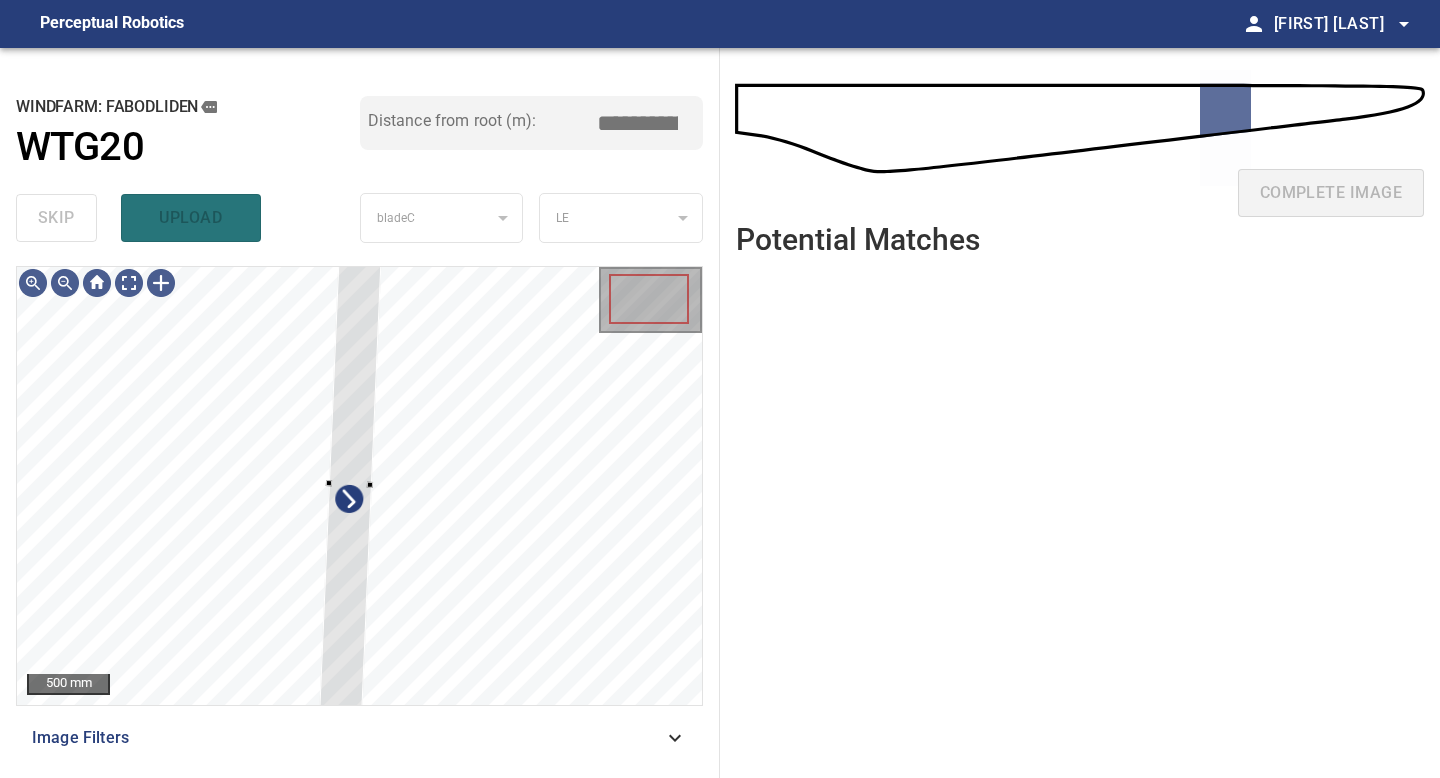 click on "500 mm Image Filters" at bounding box center (359, 514) 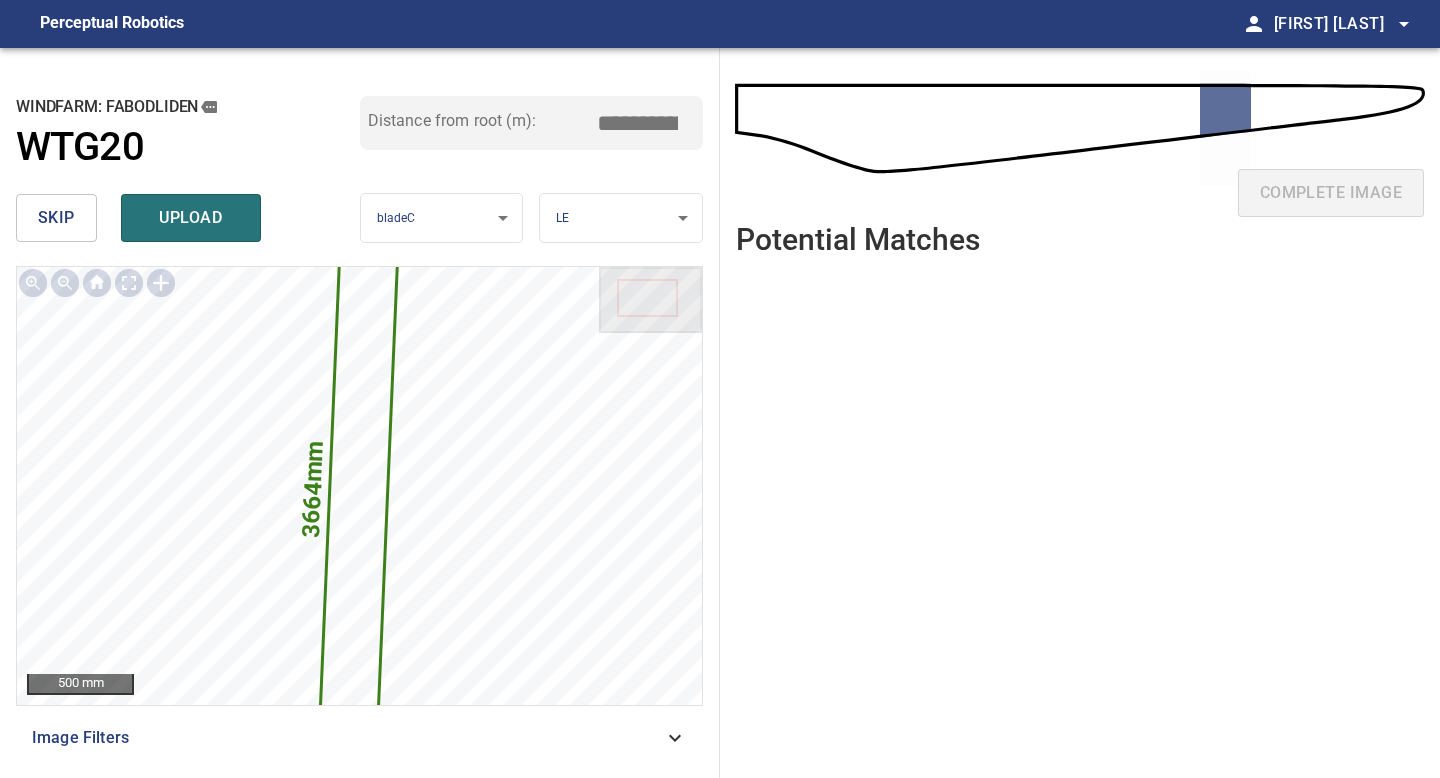 click on "*****" at bounding box center (645, 123) 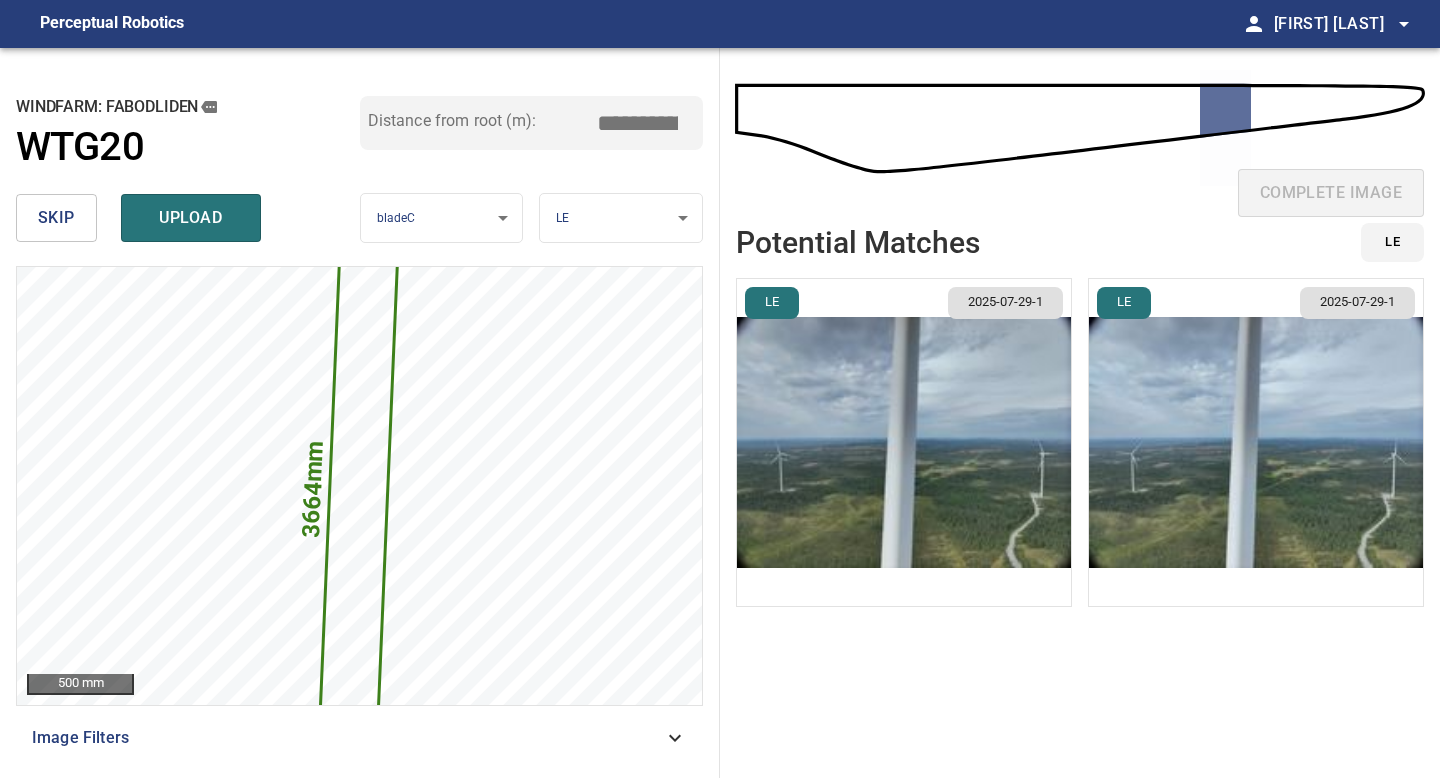type on "*****" 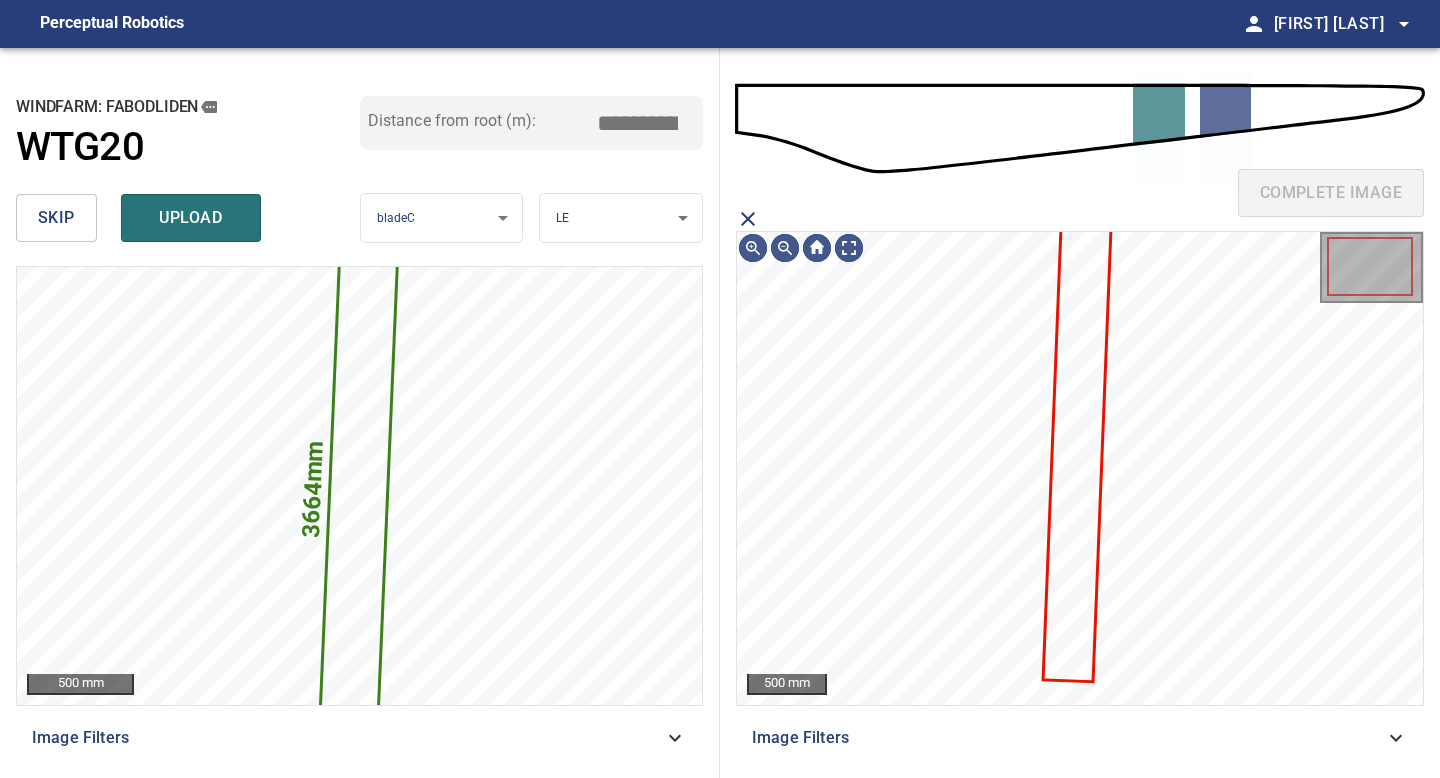 click 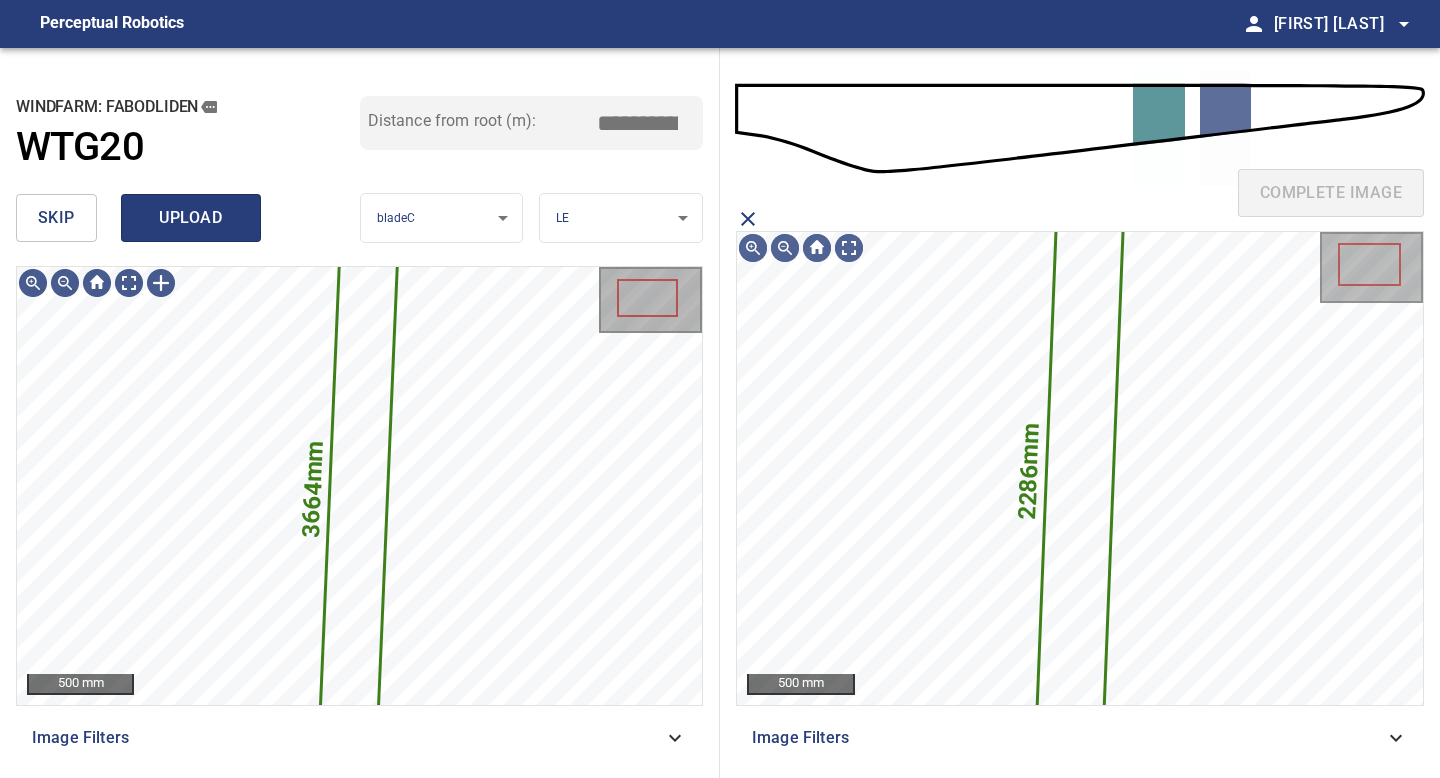 click on "upload" at bounding box center [191, 218] 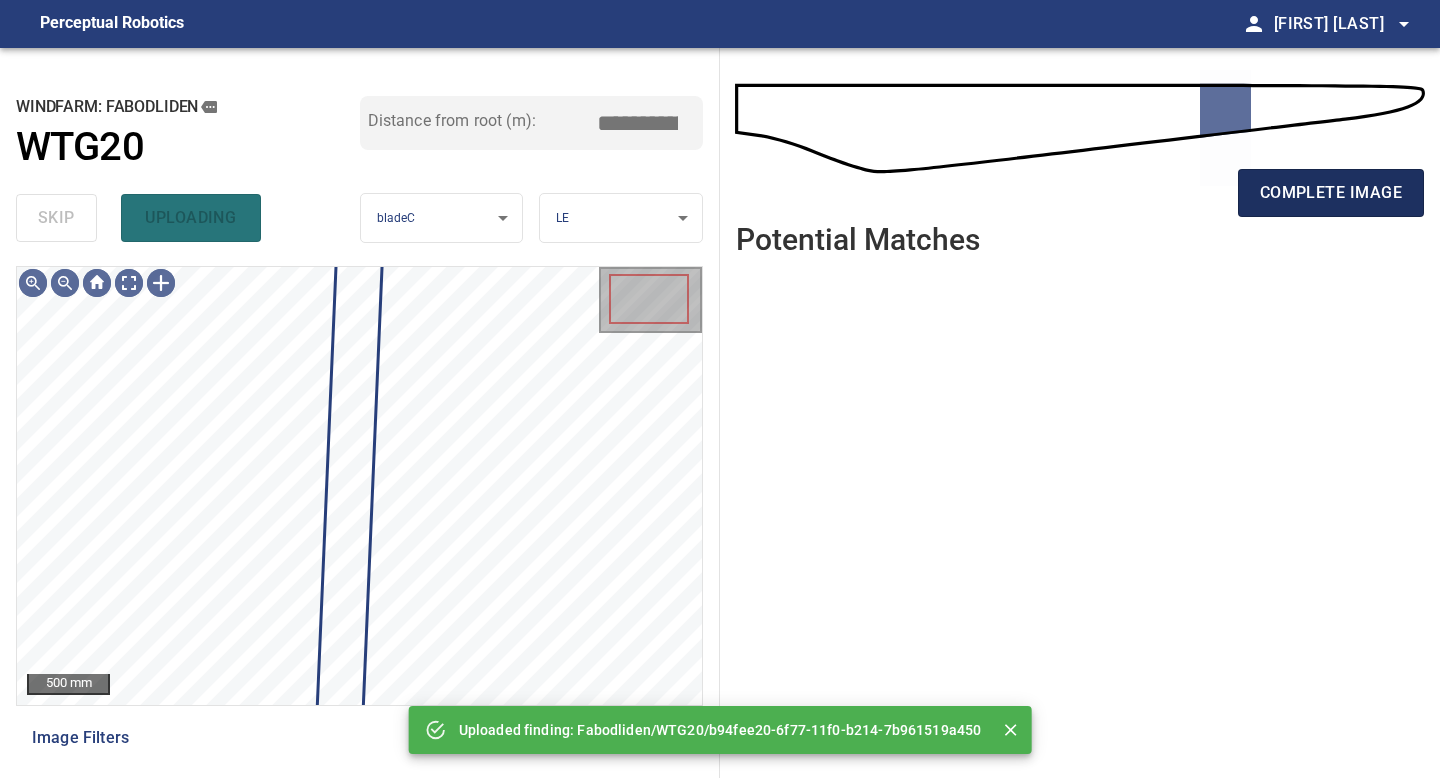 click on "complete image" at bounding box center [1331, 193] 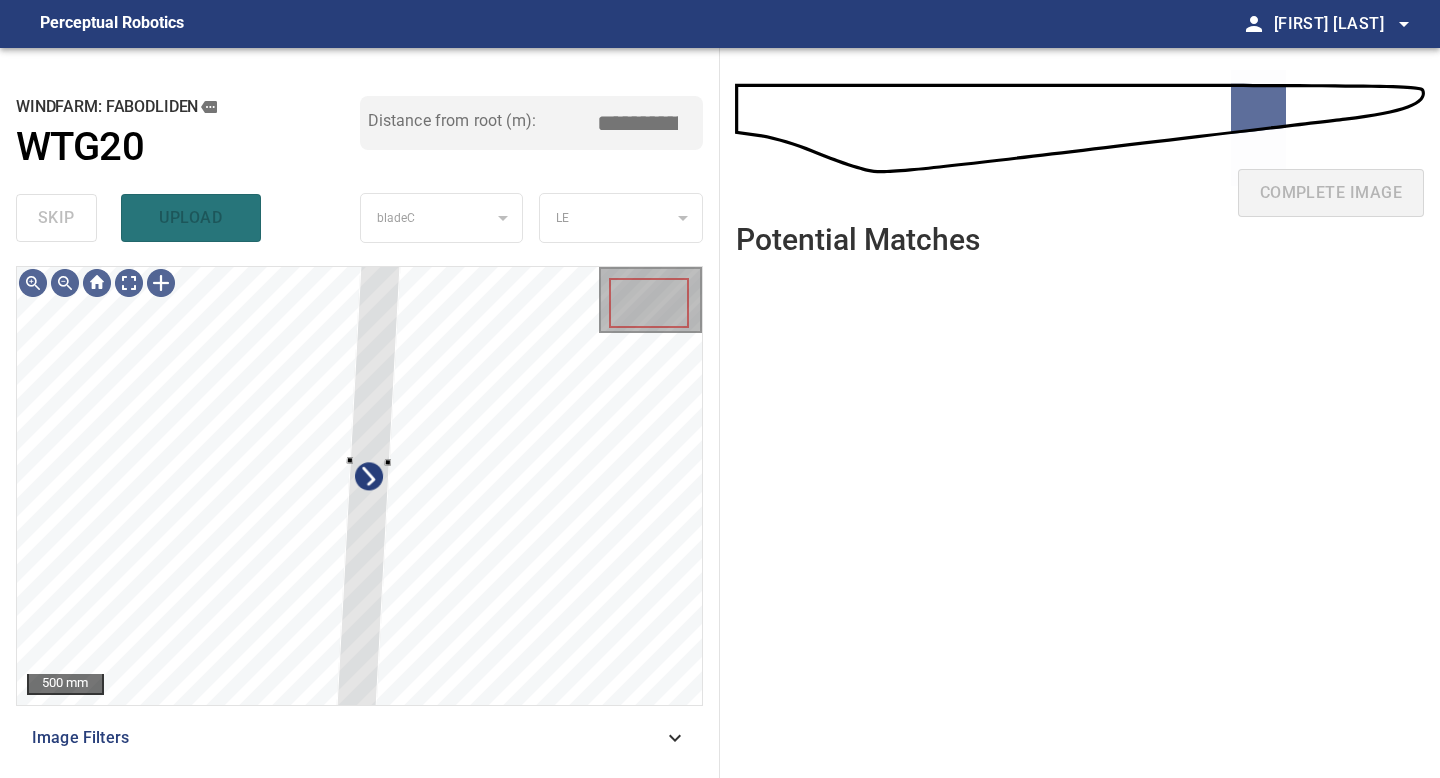 click on "500 mm Image Filters" at bounding box center [359, 514] 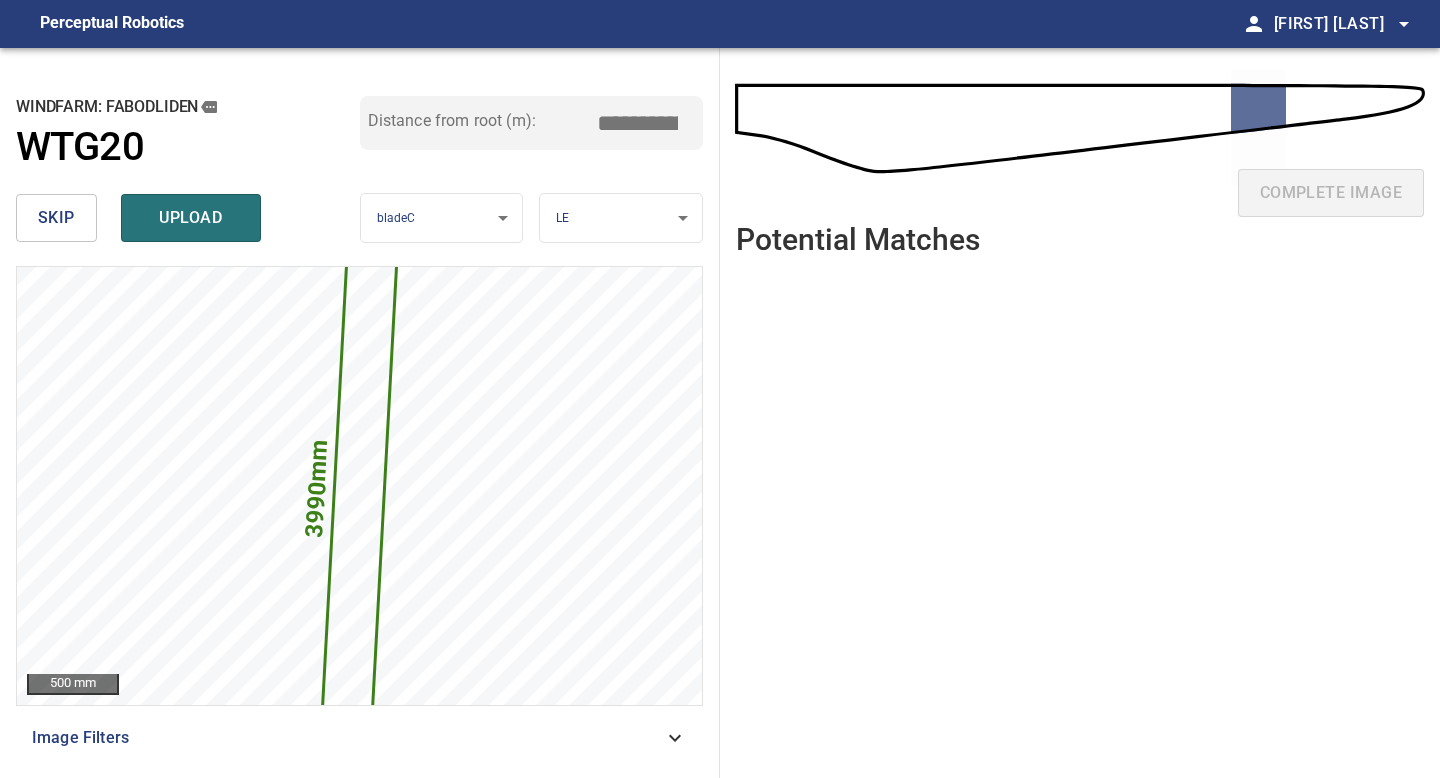 click on "*****" at bounding box center [645, 123] 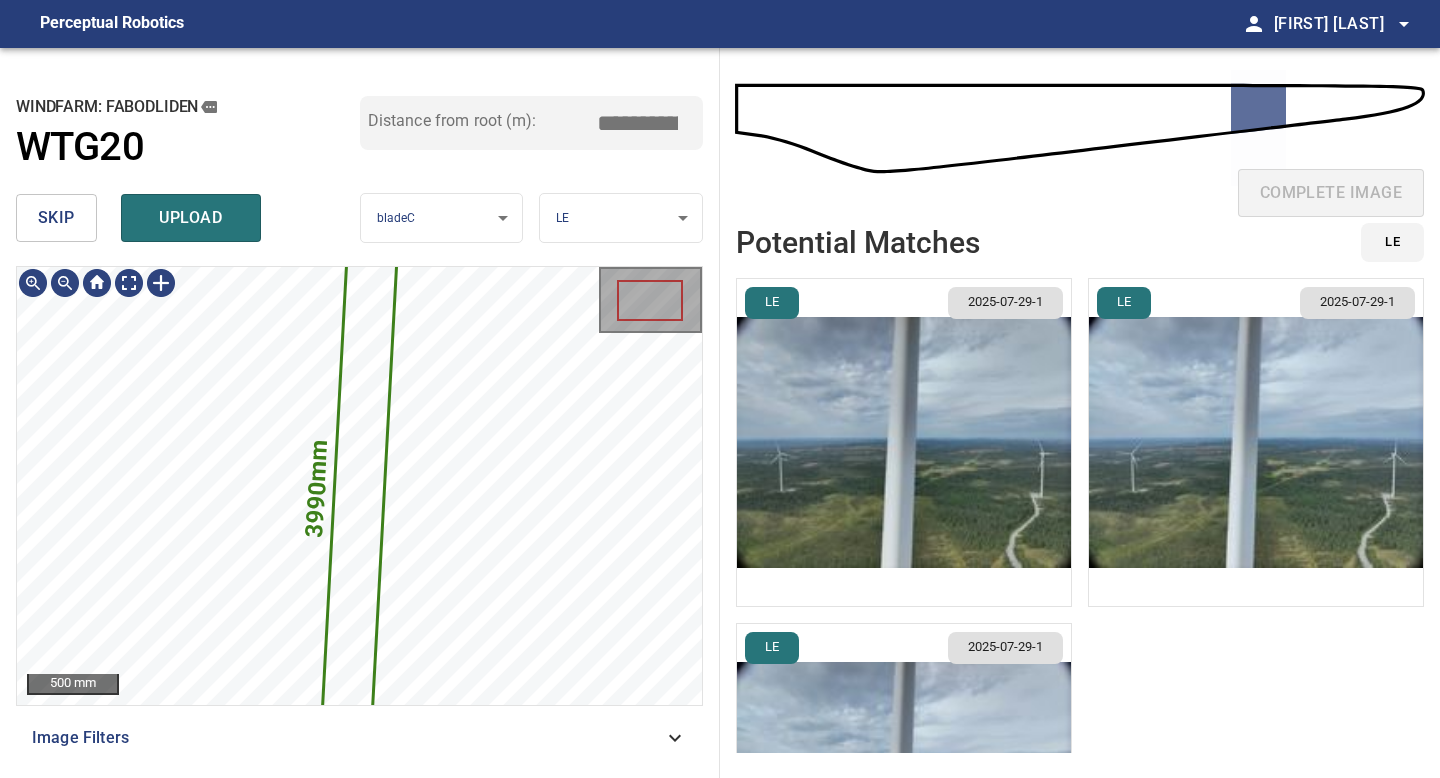 type on "*****" 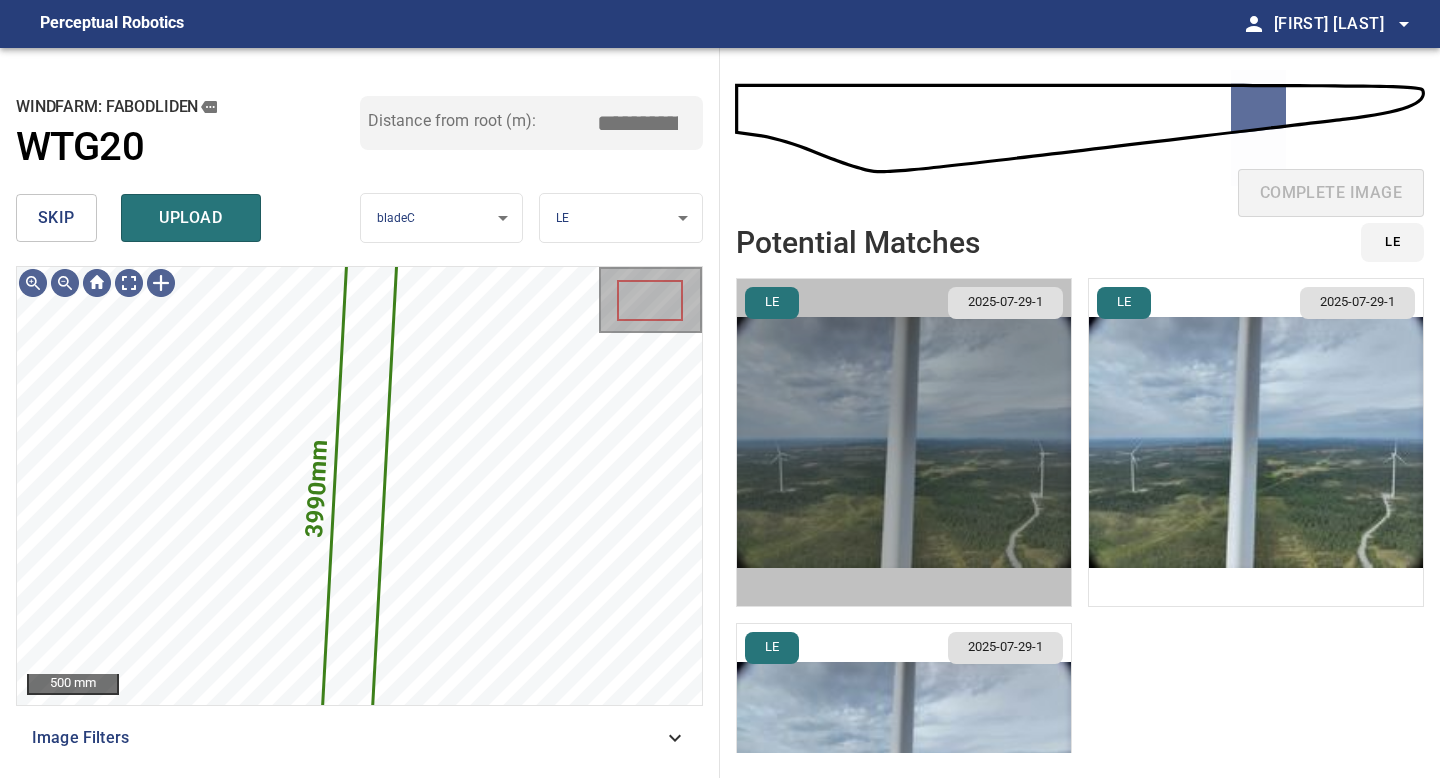 click at bounding box center [904, 442] 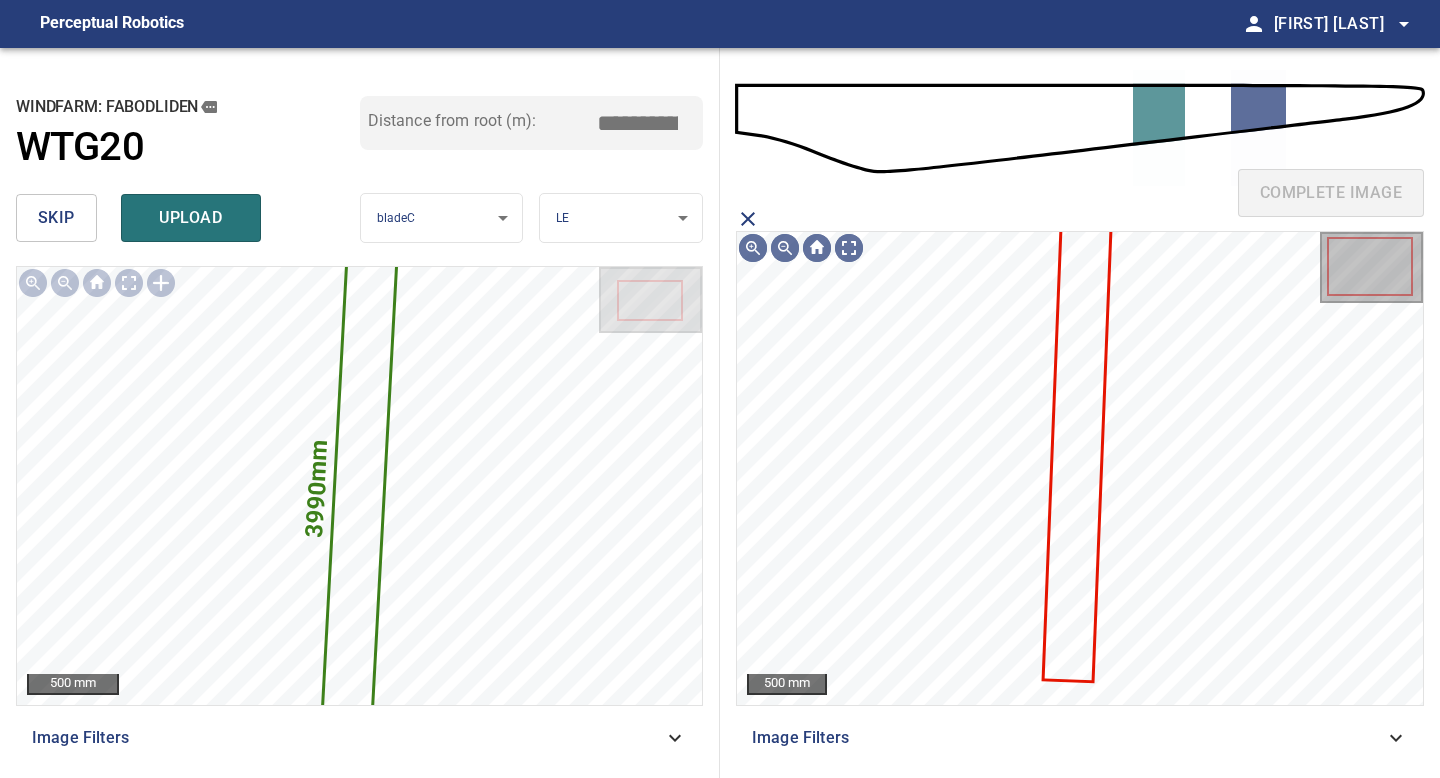 click 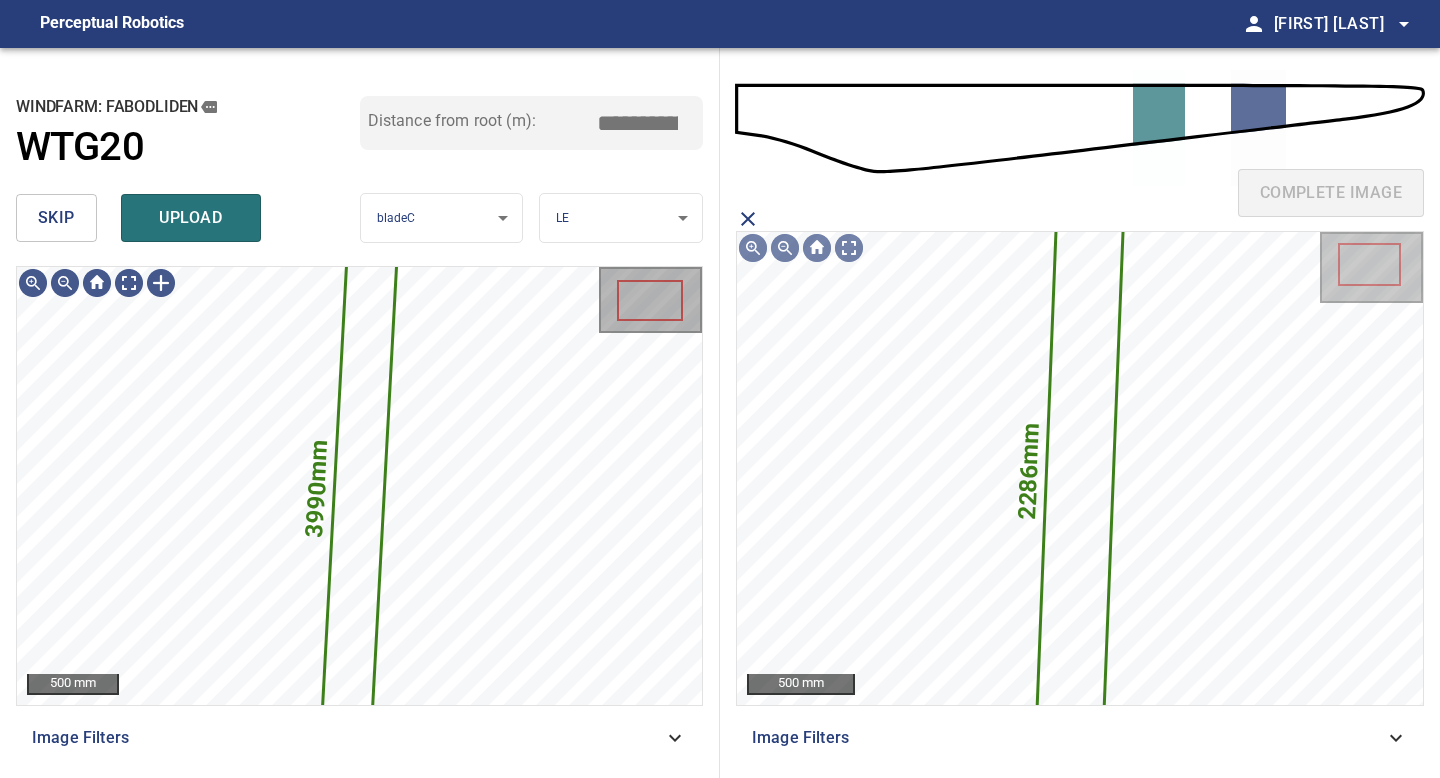 click on "skip upload" at bounding box center [188, 218] 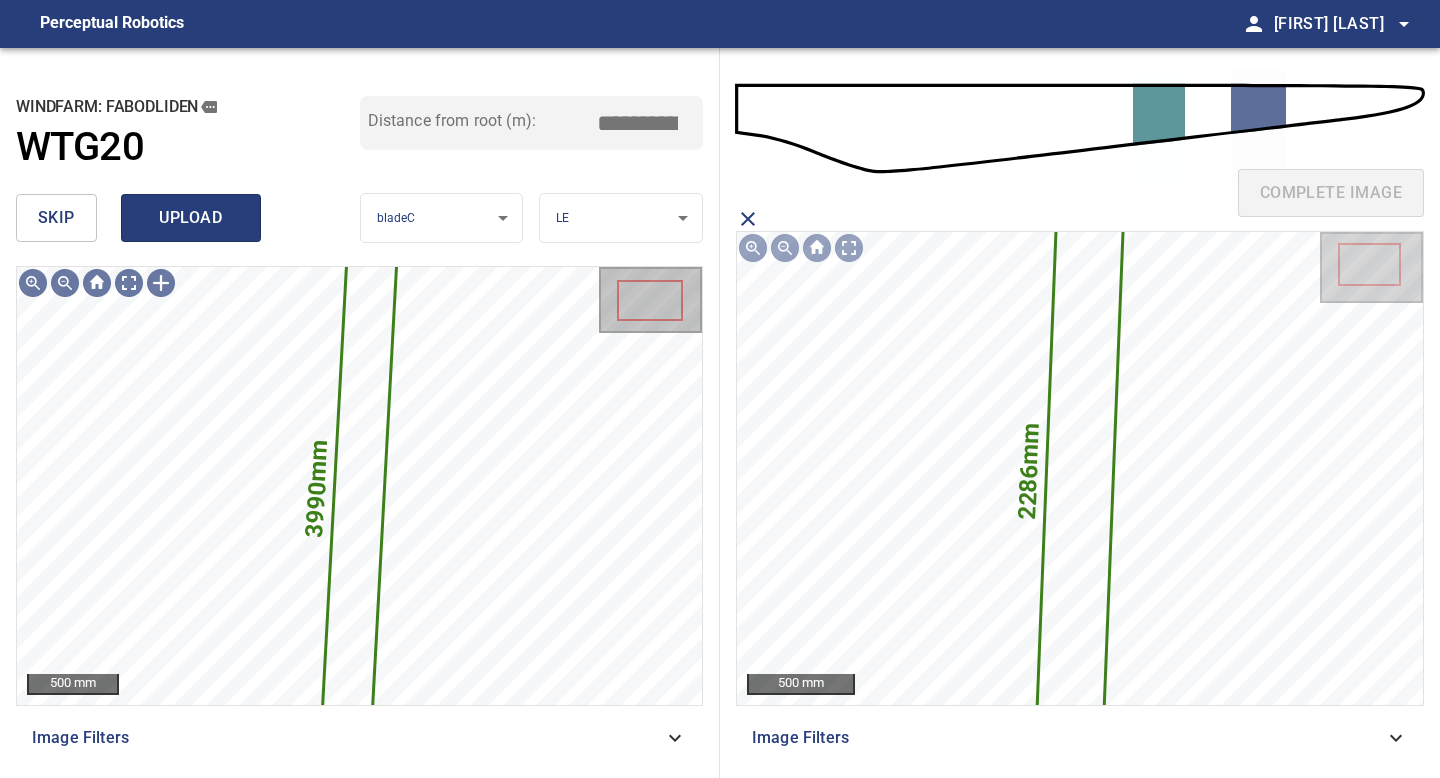 click on "upload" at bounding box center (191, 218) 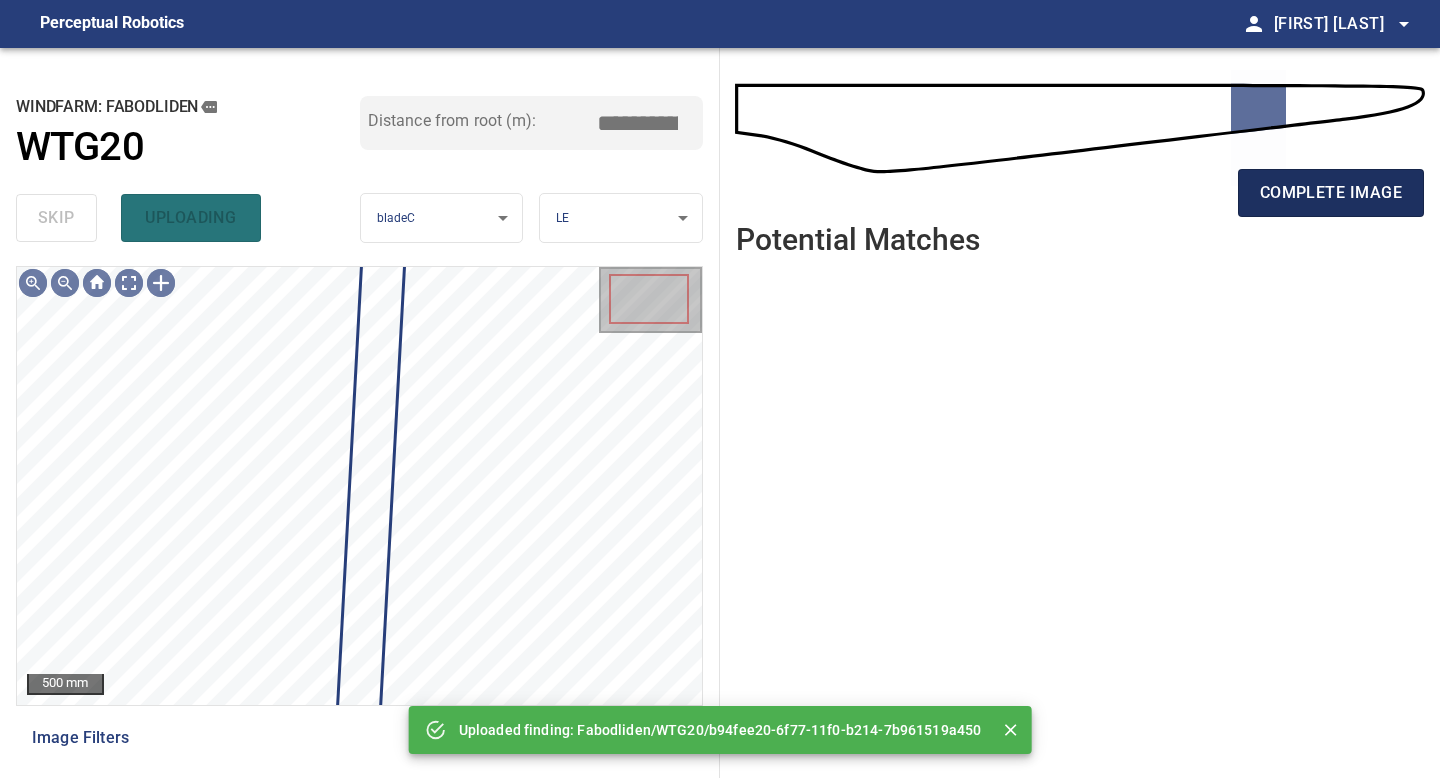 click on "complete image" at bounding box center (1331, 193) 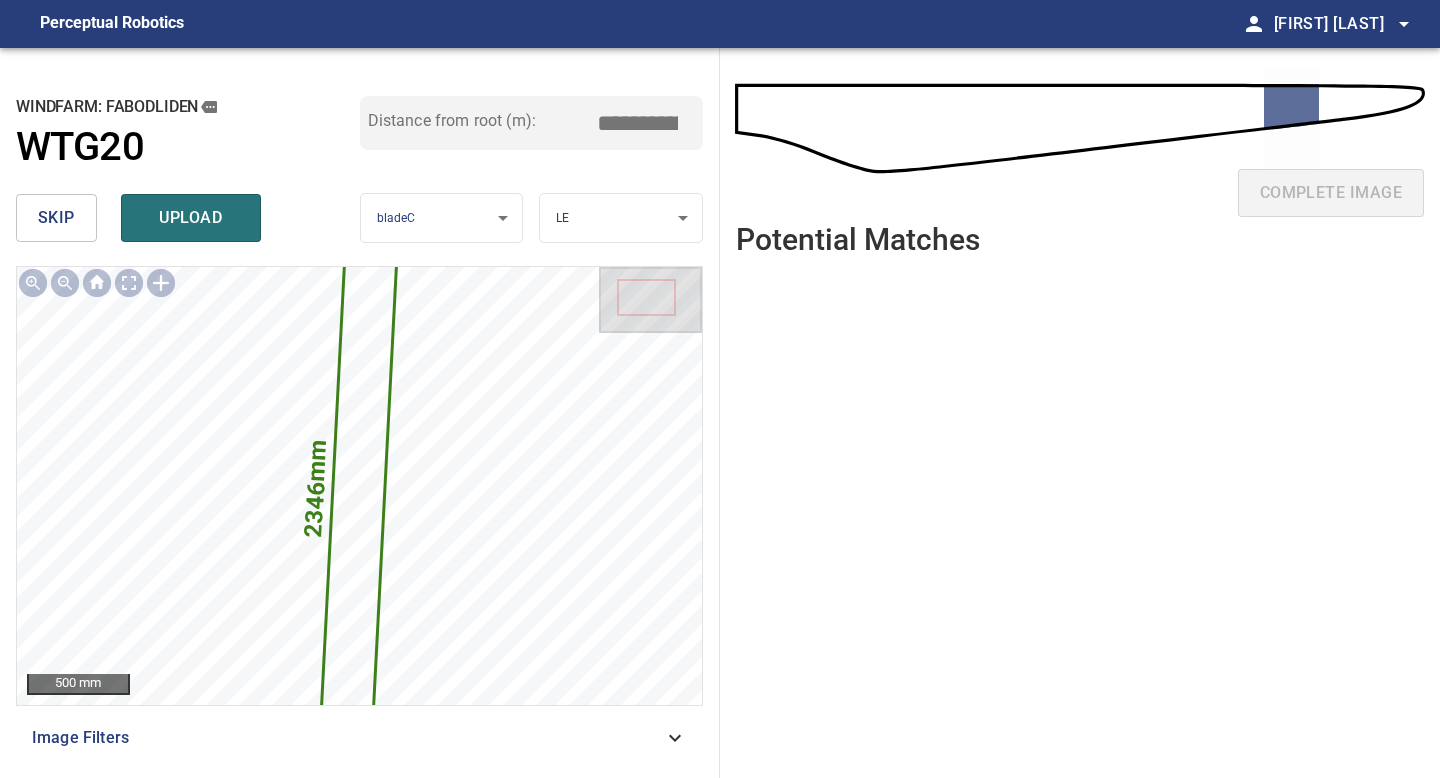 drag, startPoint x: 650, startPoint y: 119, endPoint x: 501, endPoint y: 100, distance: 150.20653 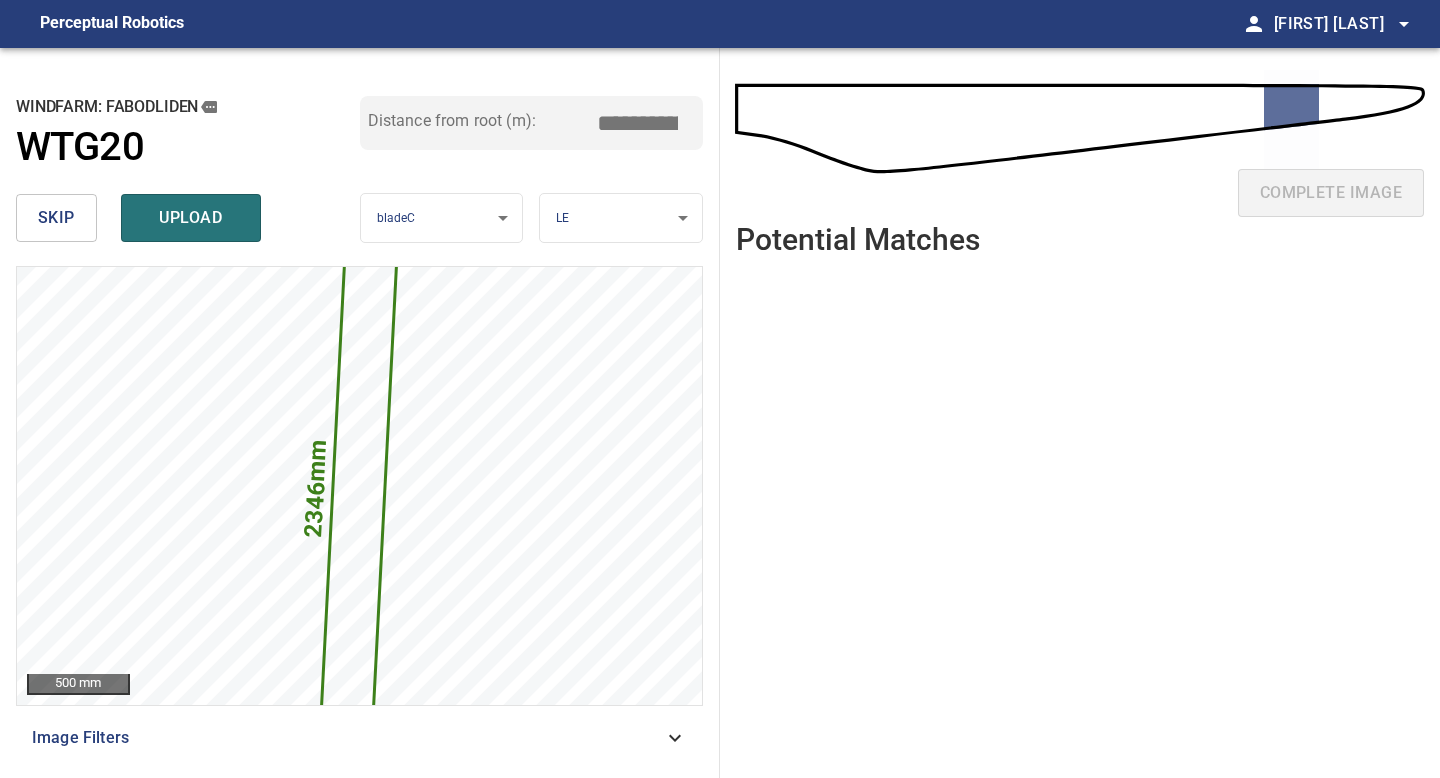 click on "*****" at bounding box center (645, 123) 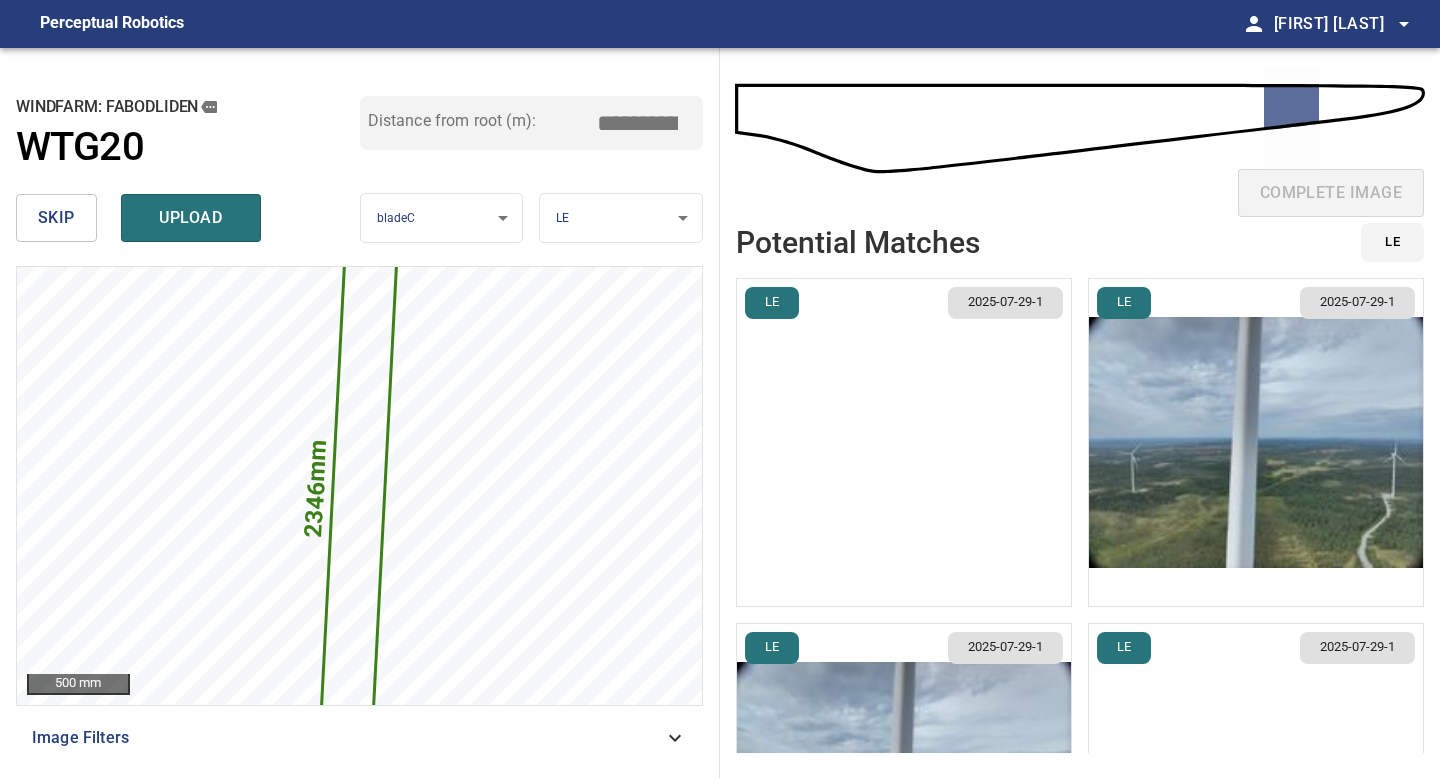 type on "*****" 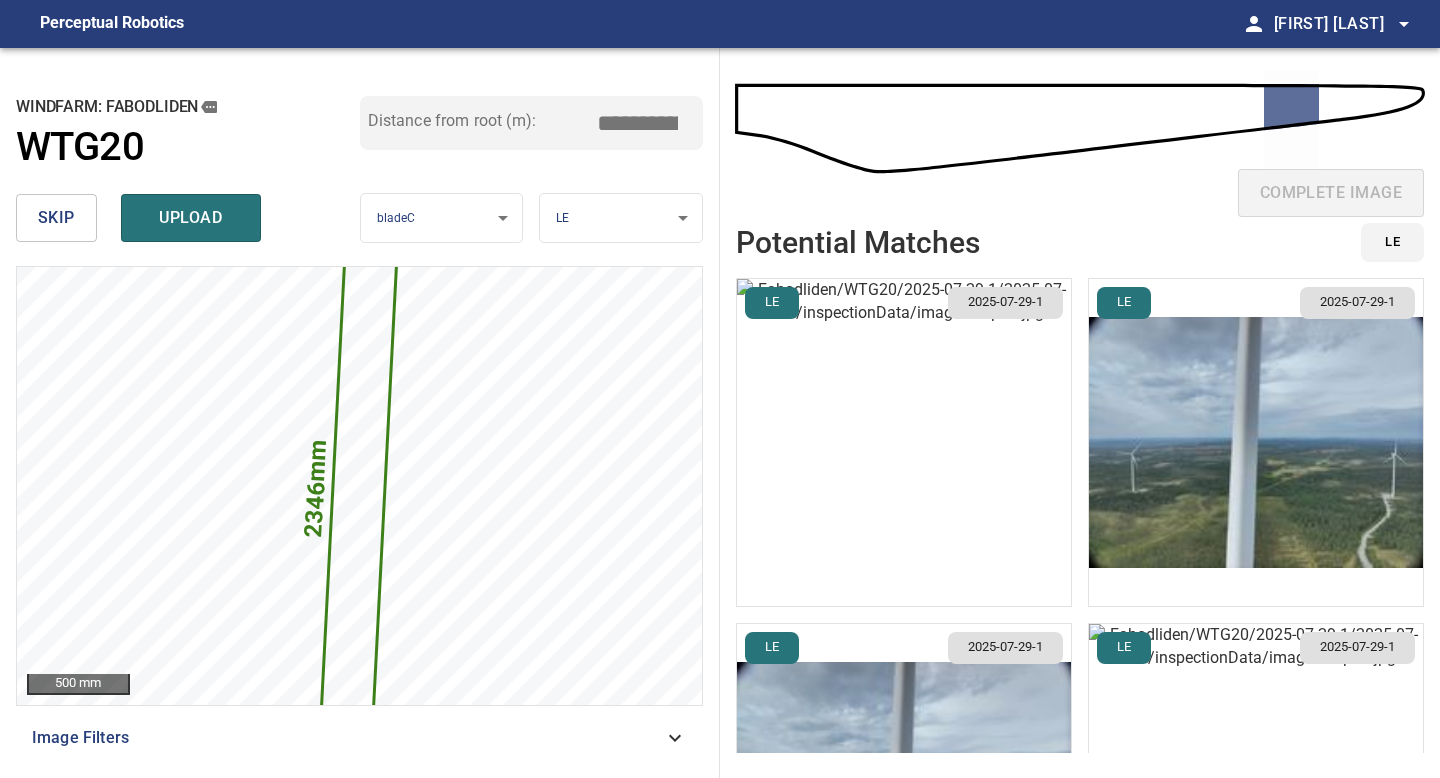 click at bounding box center (904, 442) 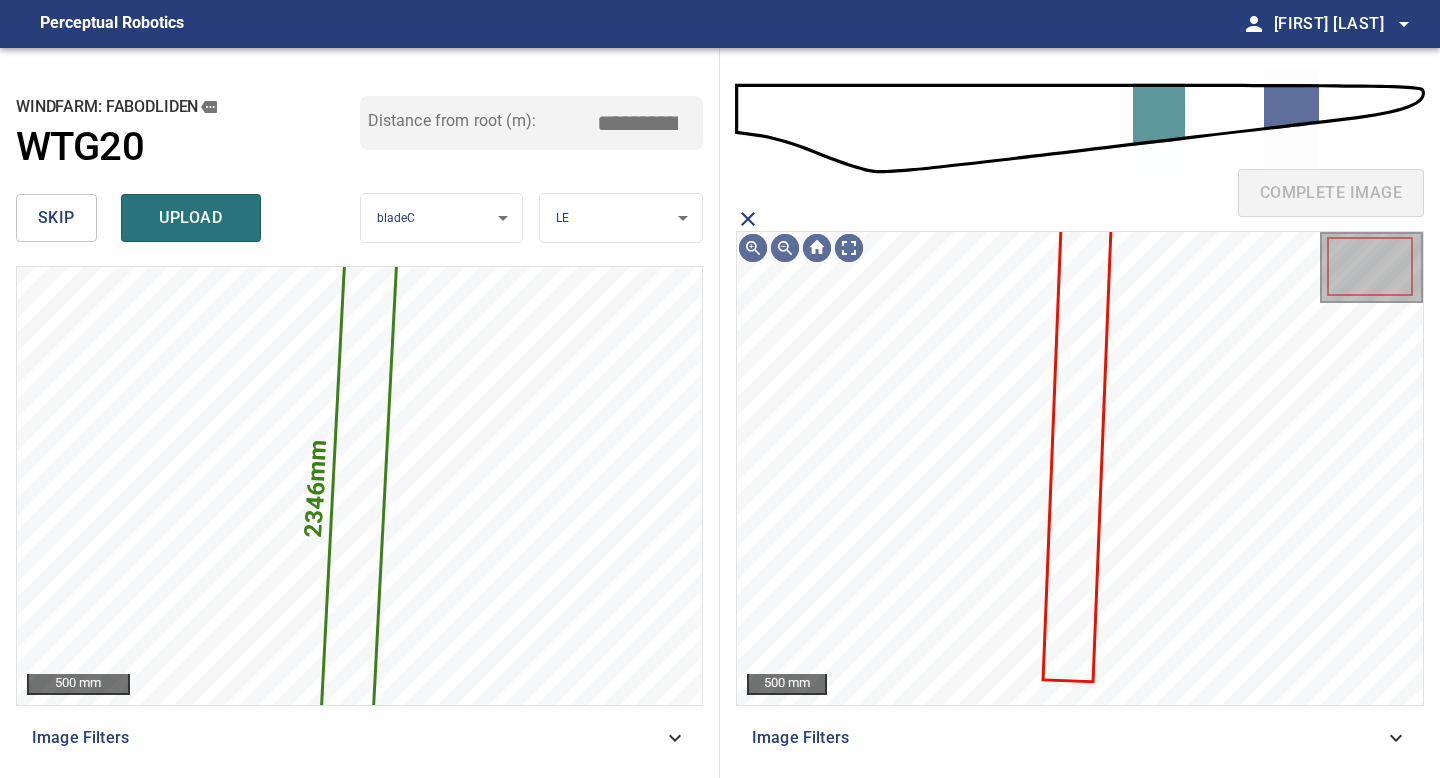 click 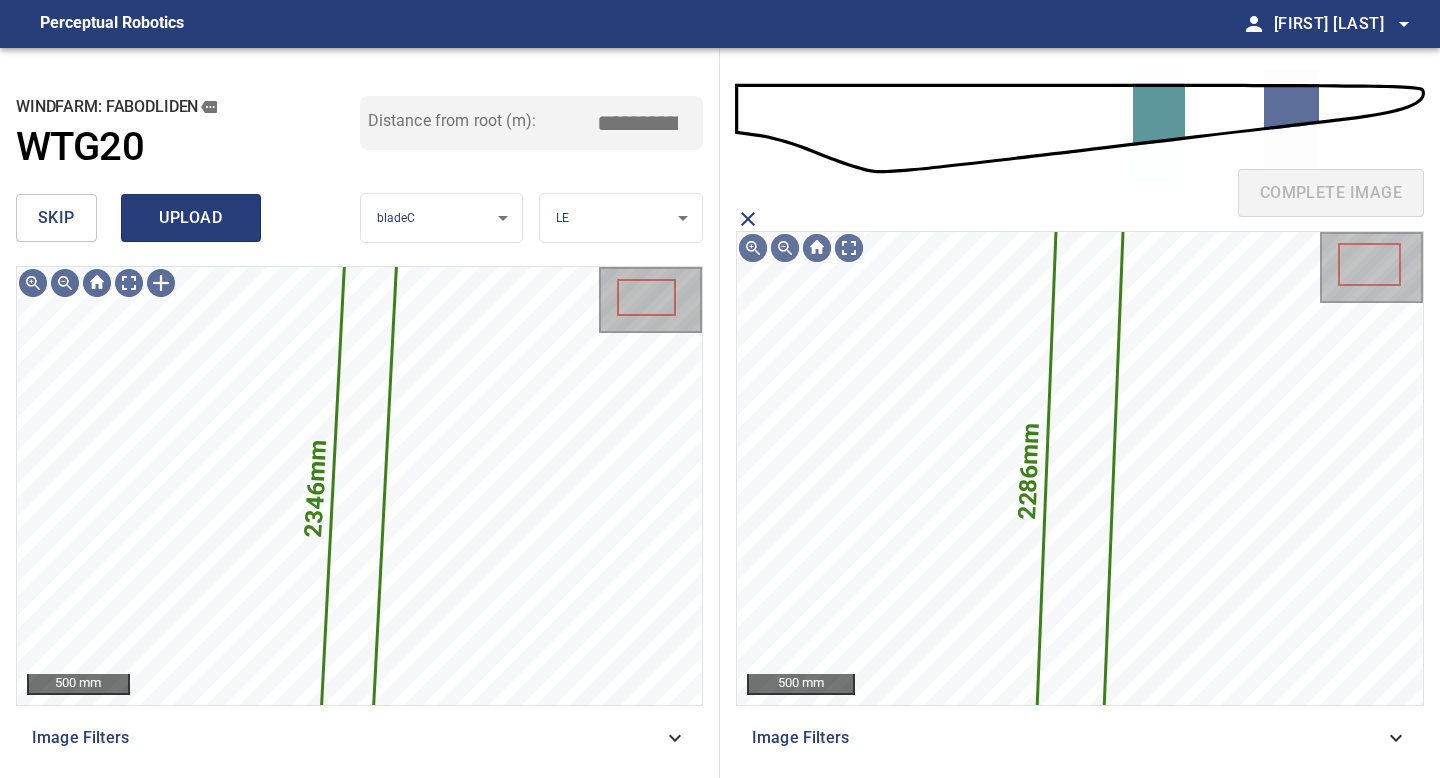 click on "upload" at bounding box center [191, 218] 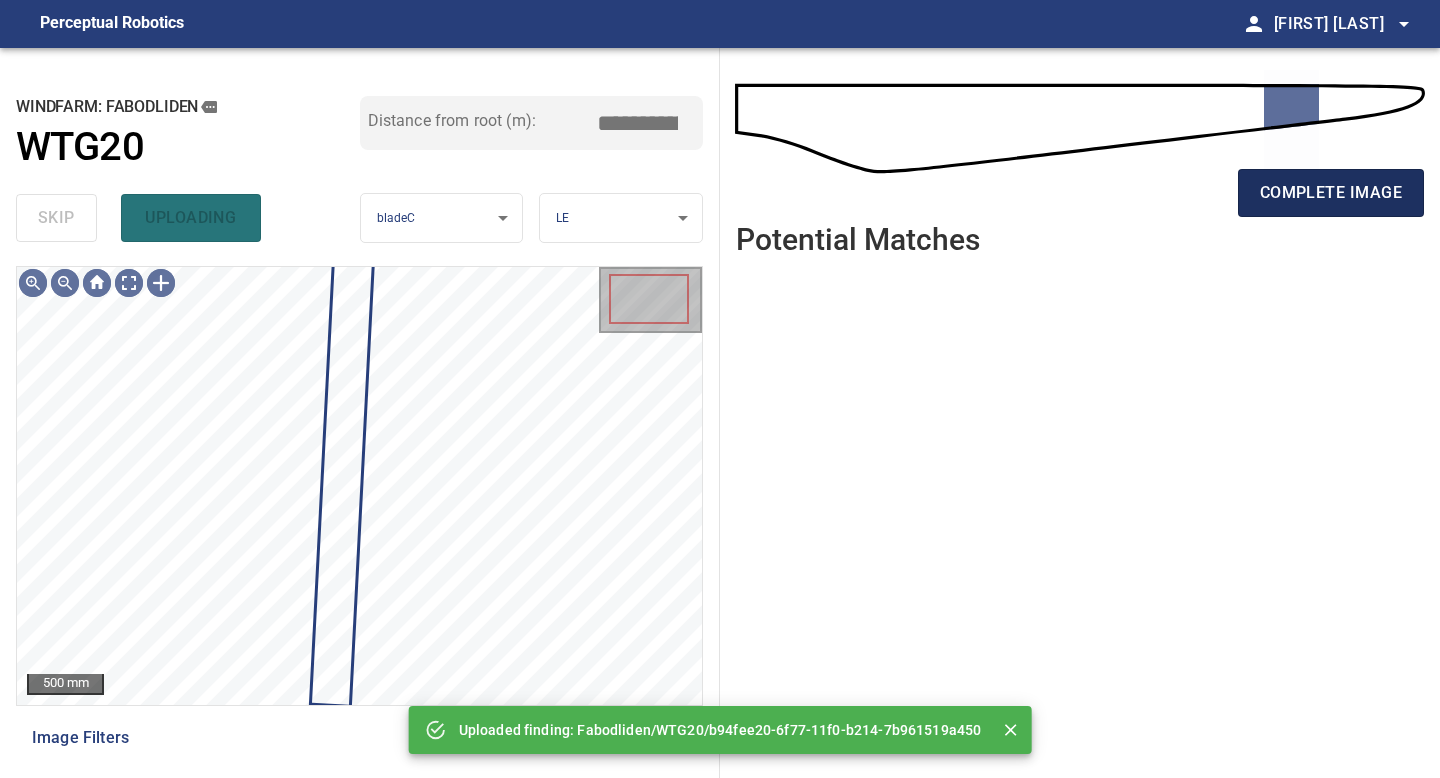 click on "complete image" at bounding box center [1331, 193] 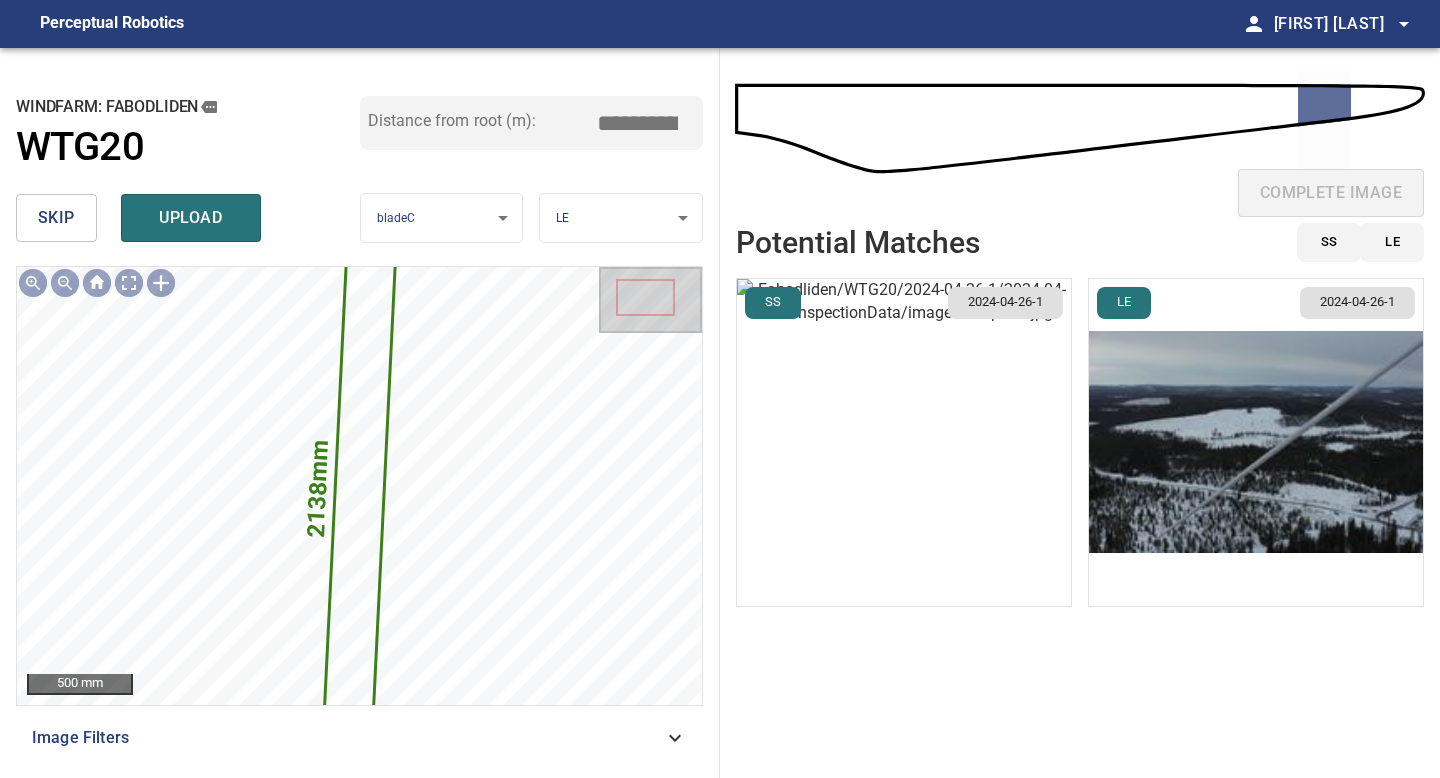 drag, startPoint x: 642, startPoint y: 121, endPoint x: 416, endPoint y: 110, distance: 226.26755 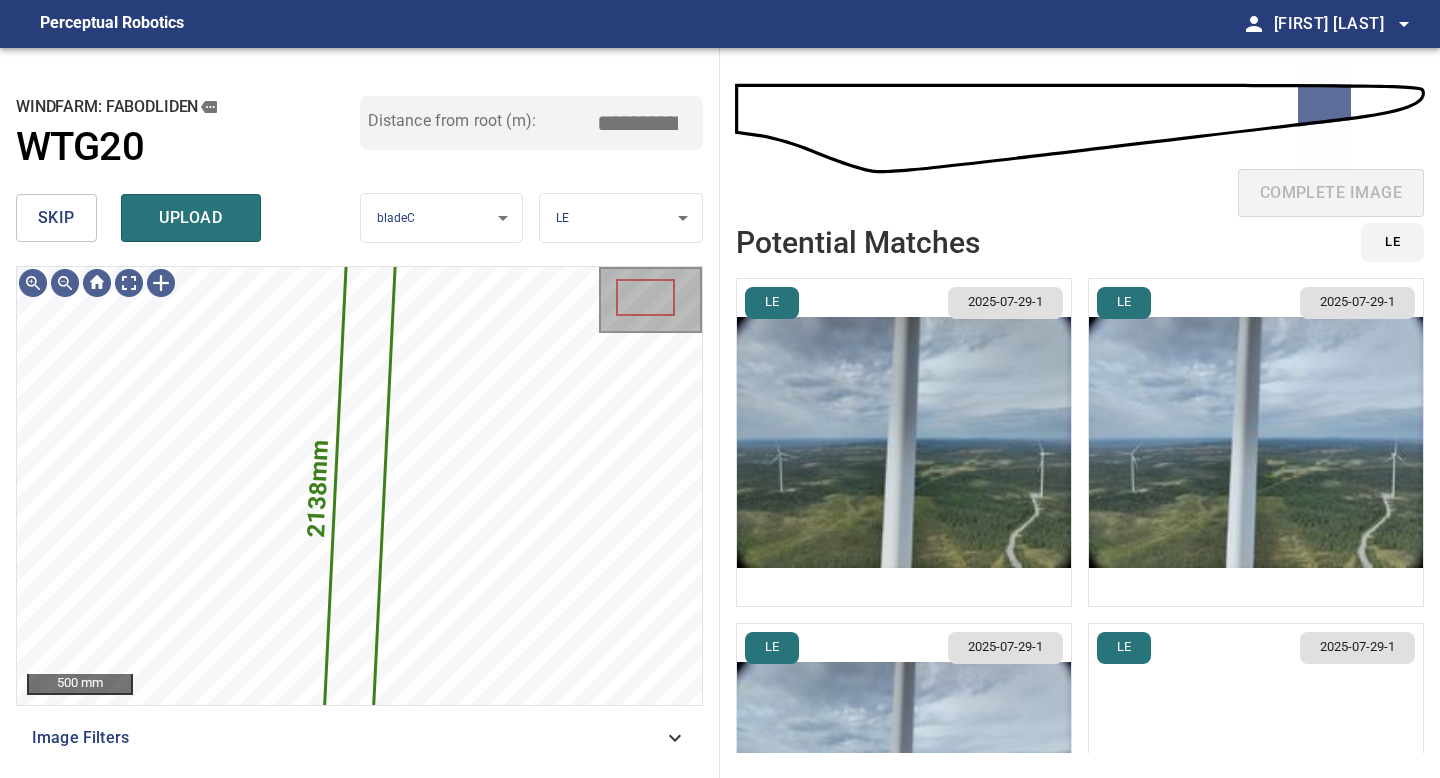 type on "*****" 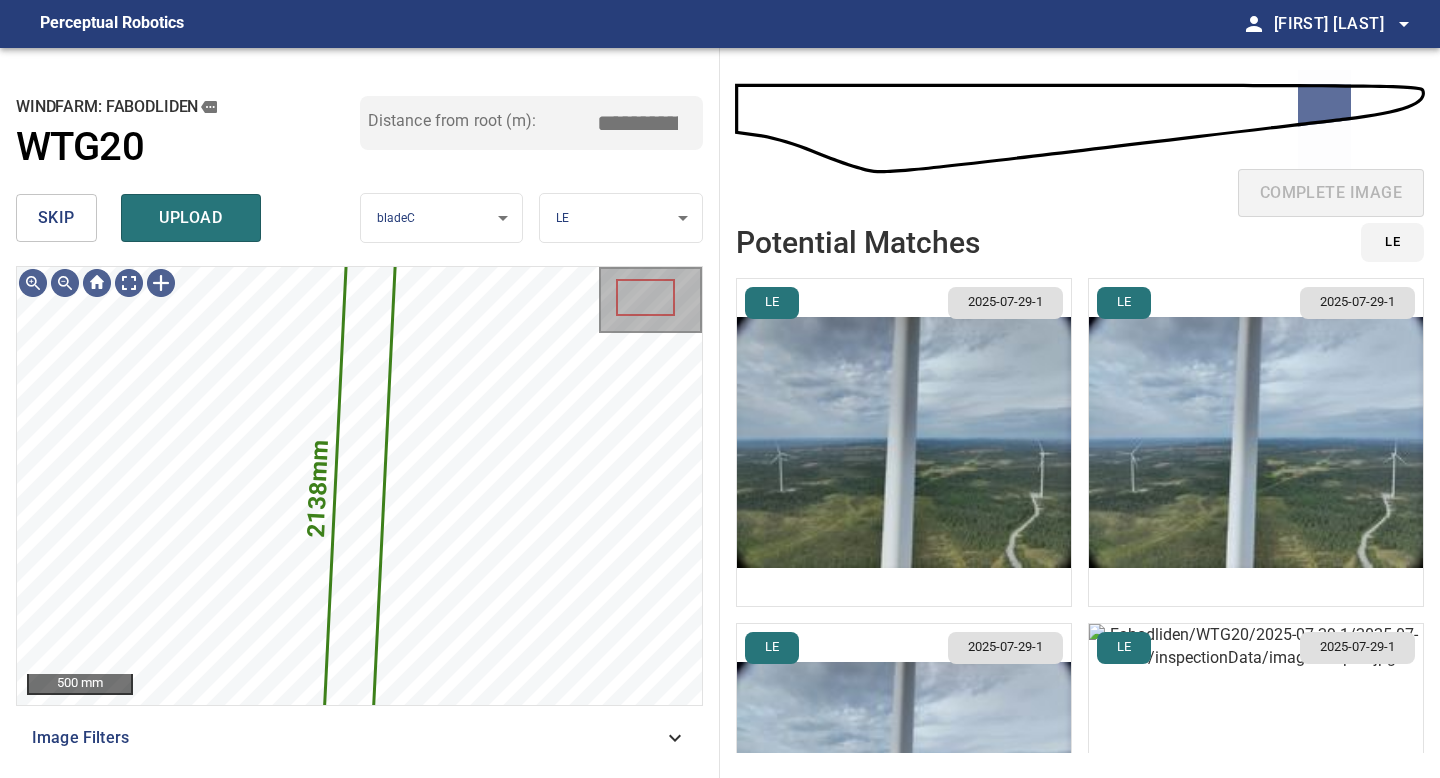 click at bounding box center [904, 442] 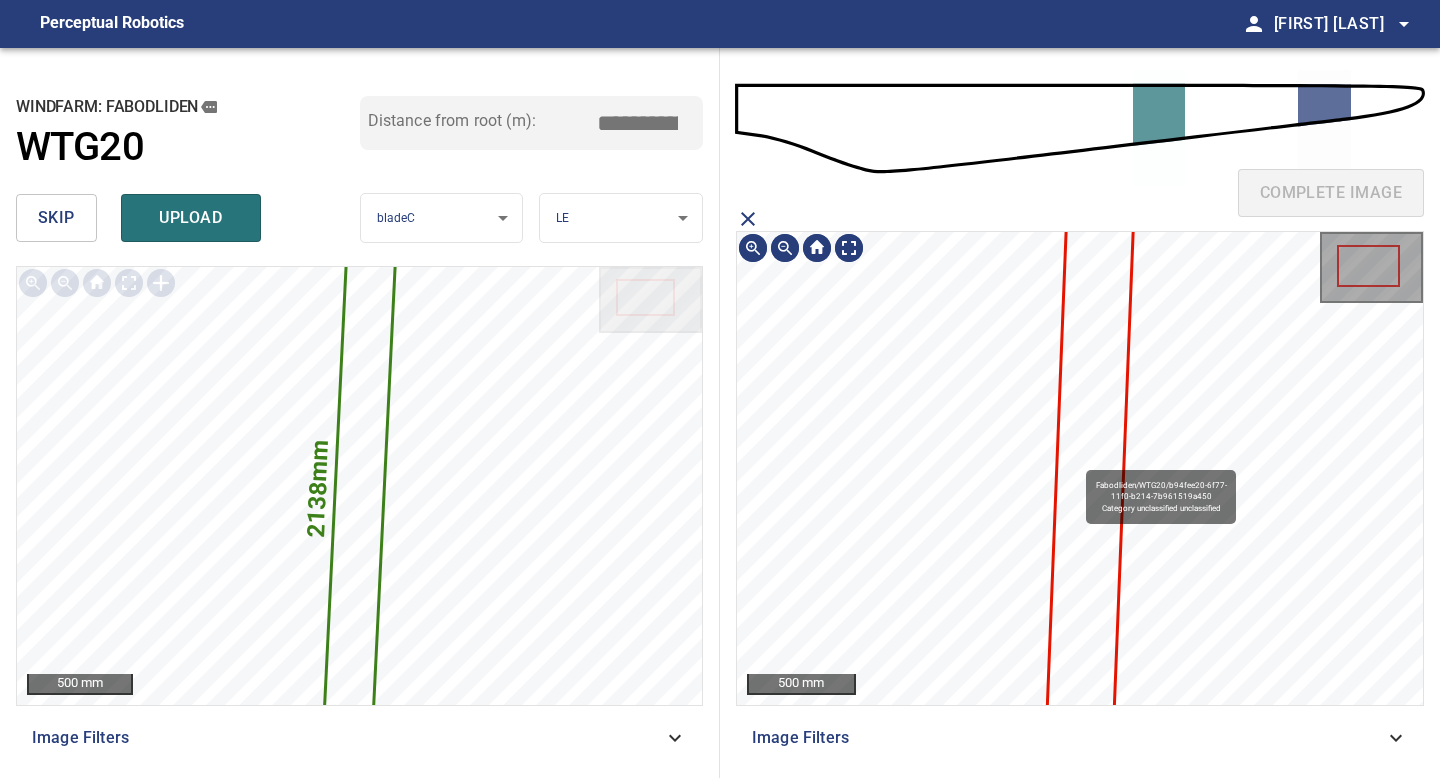 click 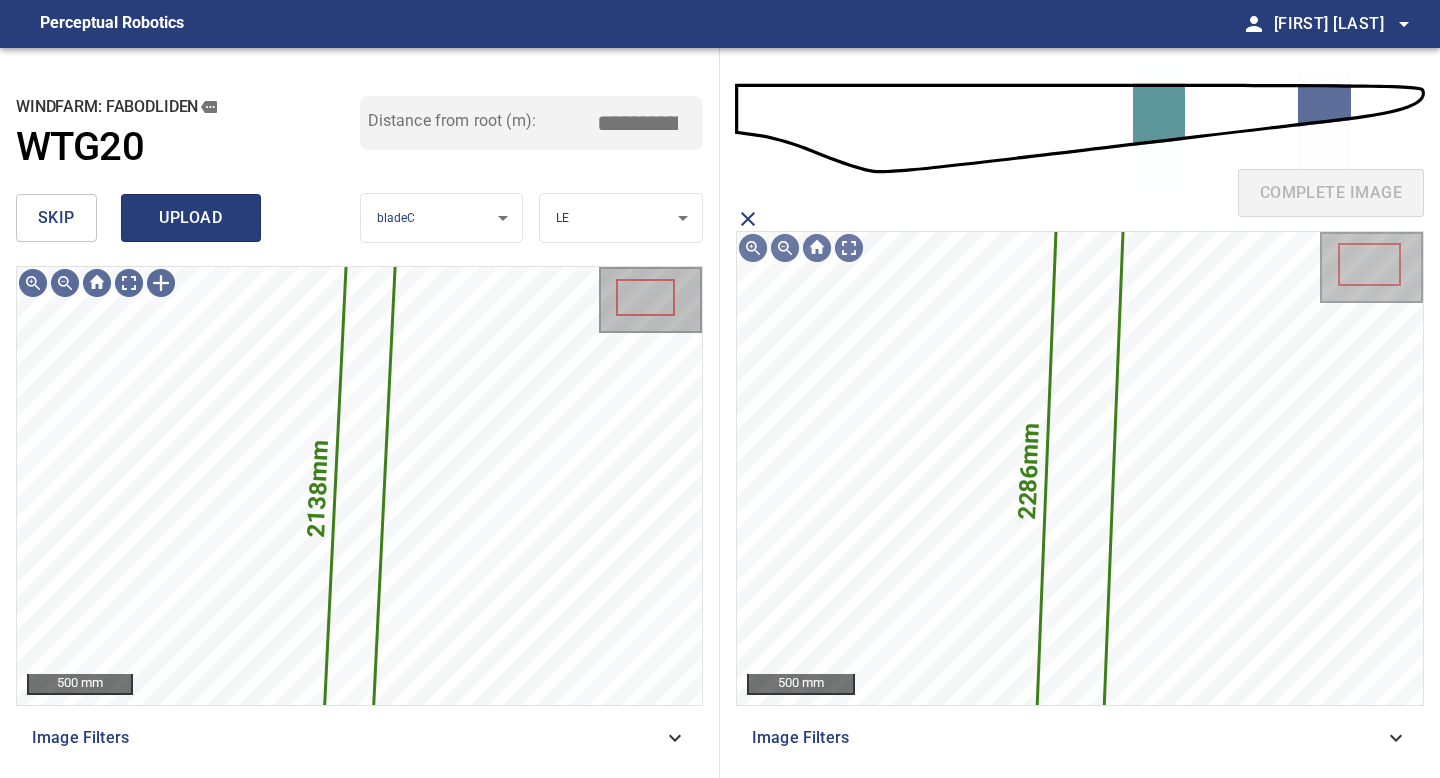 click on "upload" at bounding box center (191, 218) 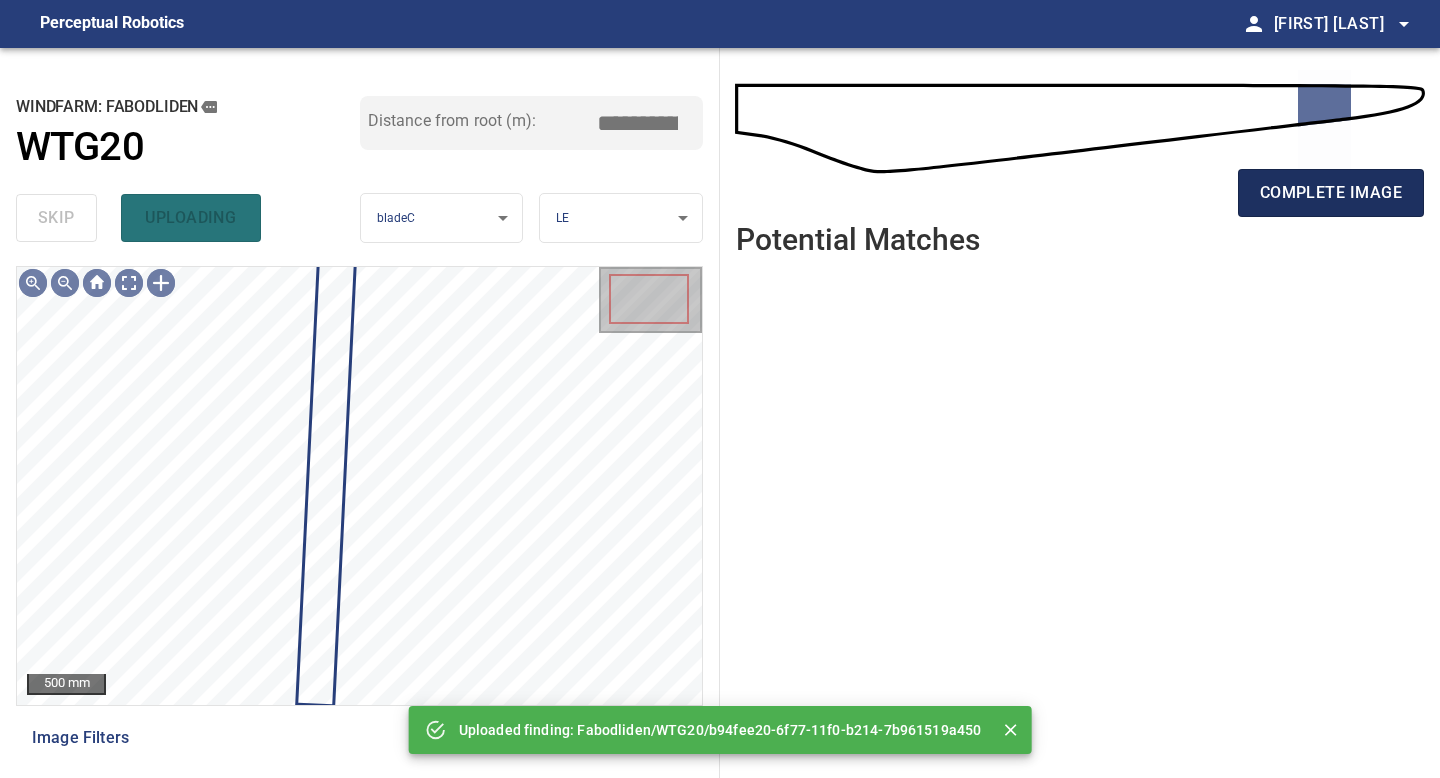 click on "complete image" at bounding box center [1331, 193] 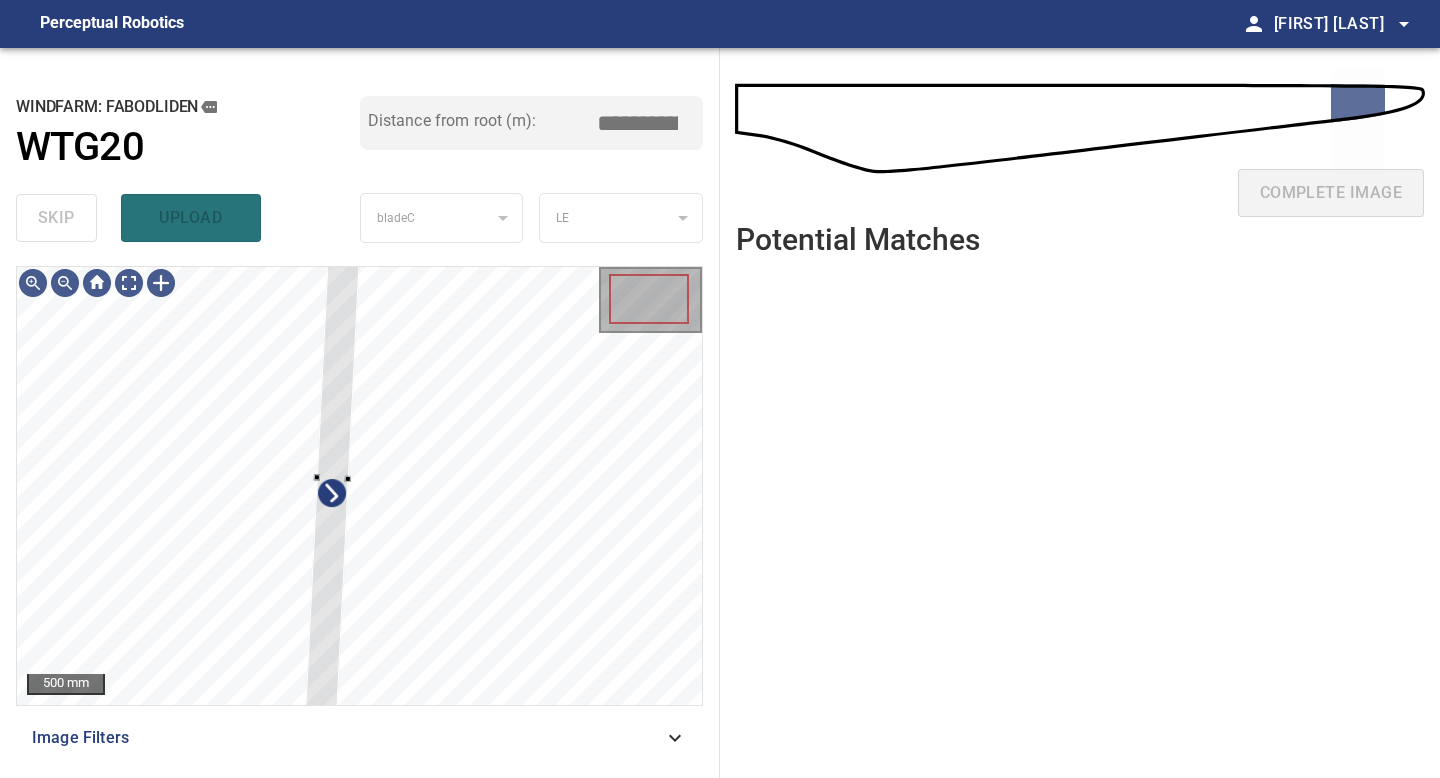 click on "500 mm Image Filters" at bounding box center (359, 514) 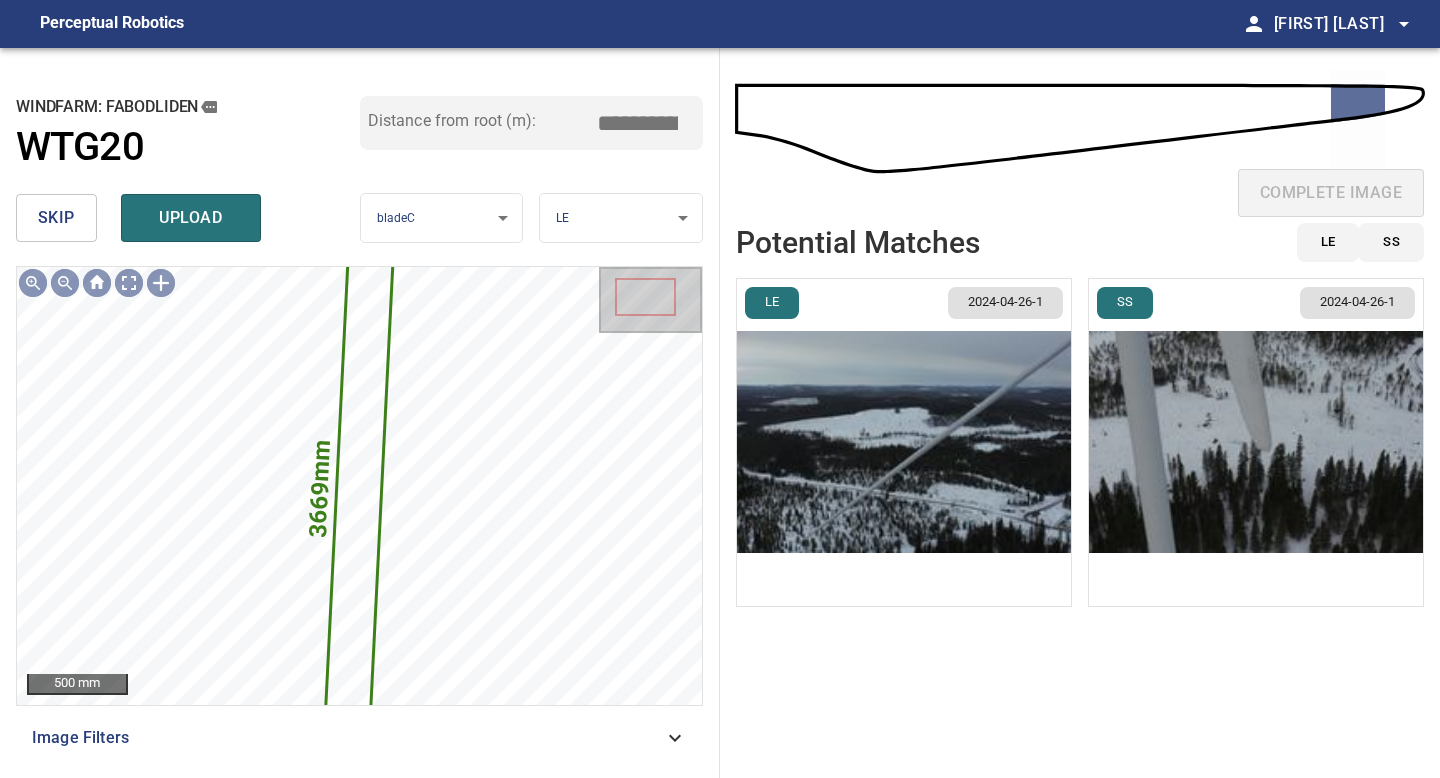 scroll, scrollTop: 0, scrollLeft: 0, axis: both 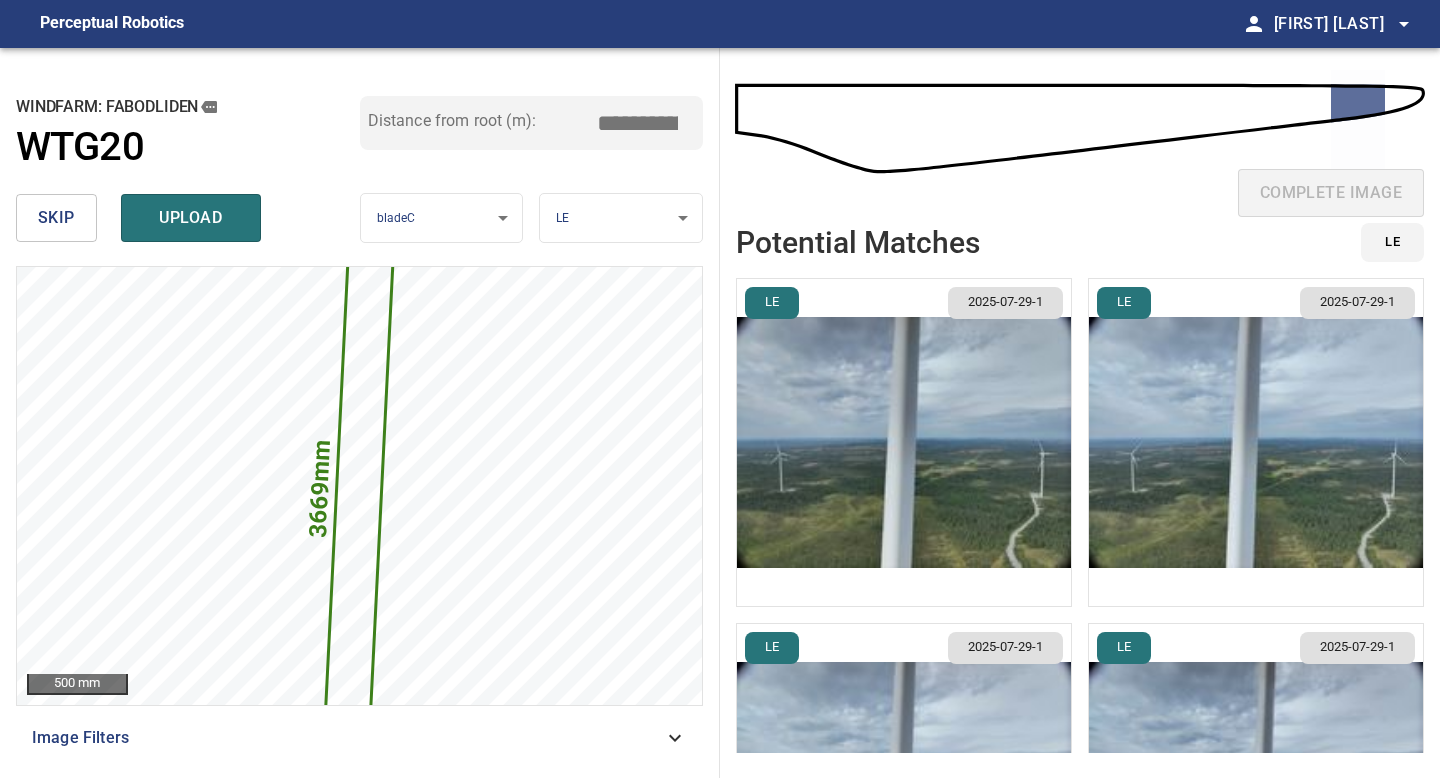 type on "*****" 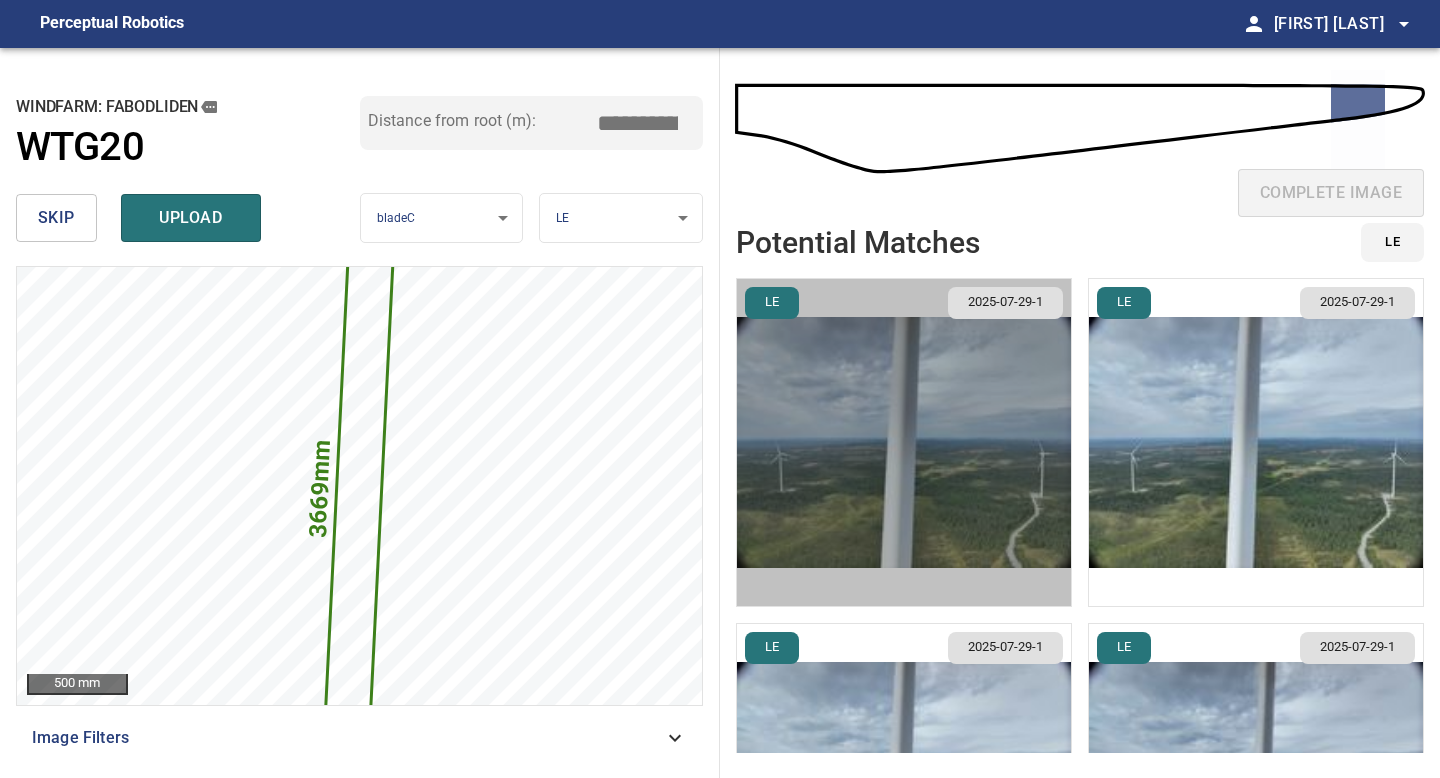 click at bounding box center (904, 442) 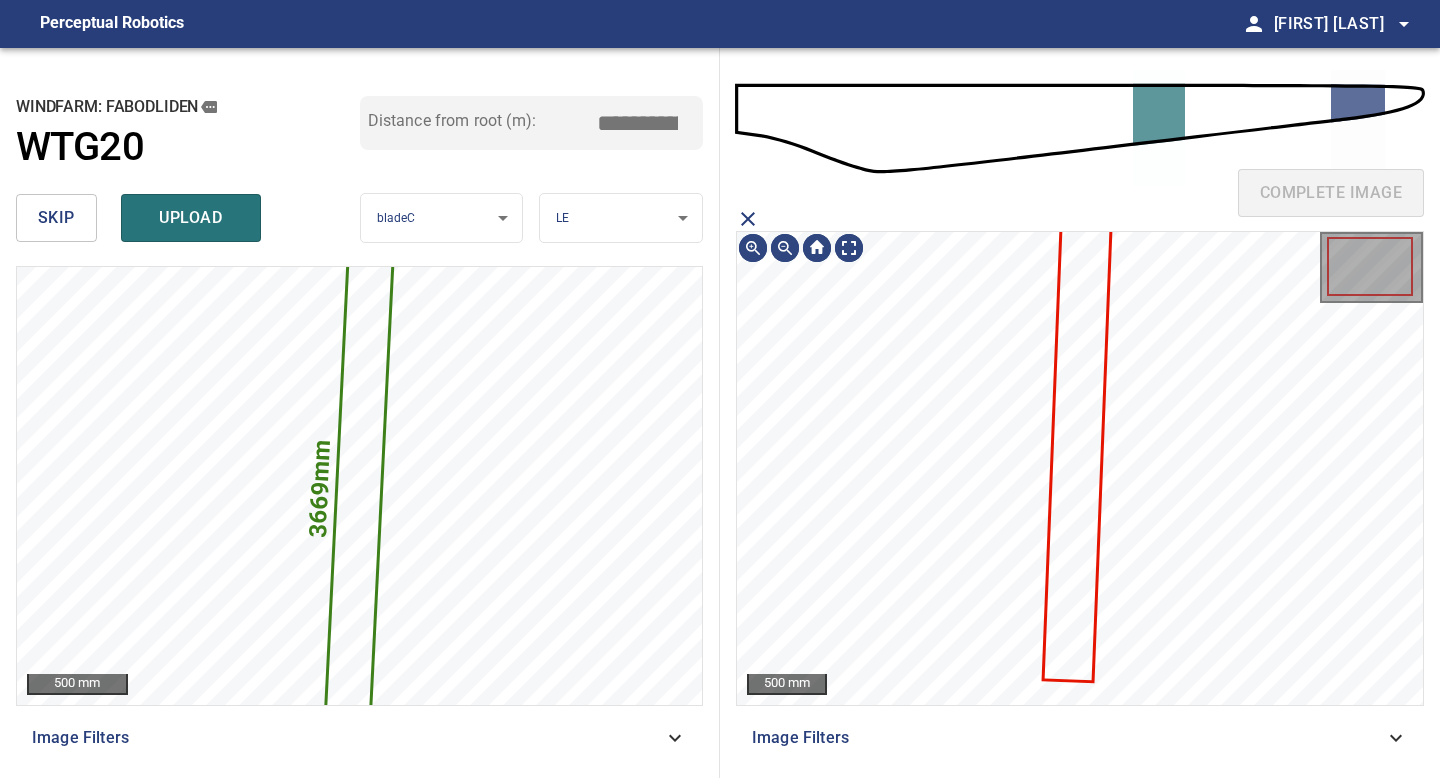 click 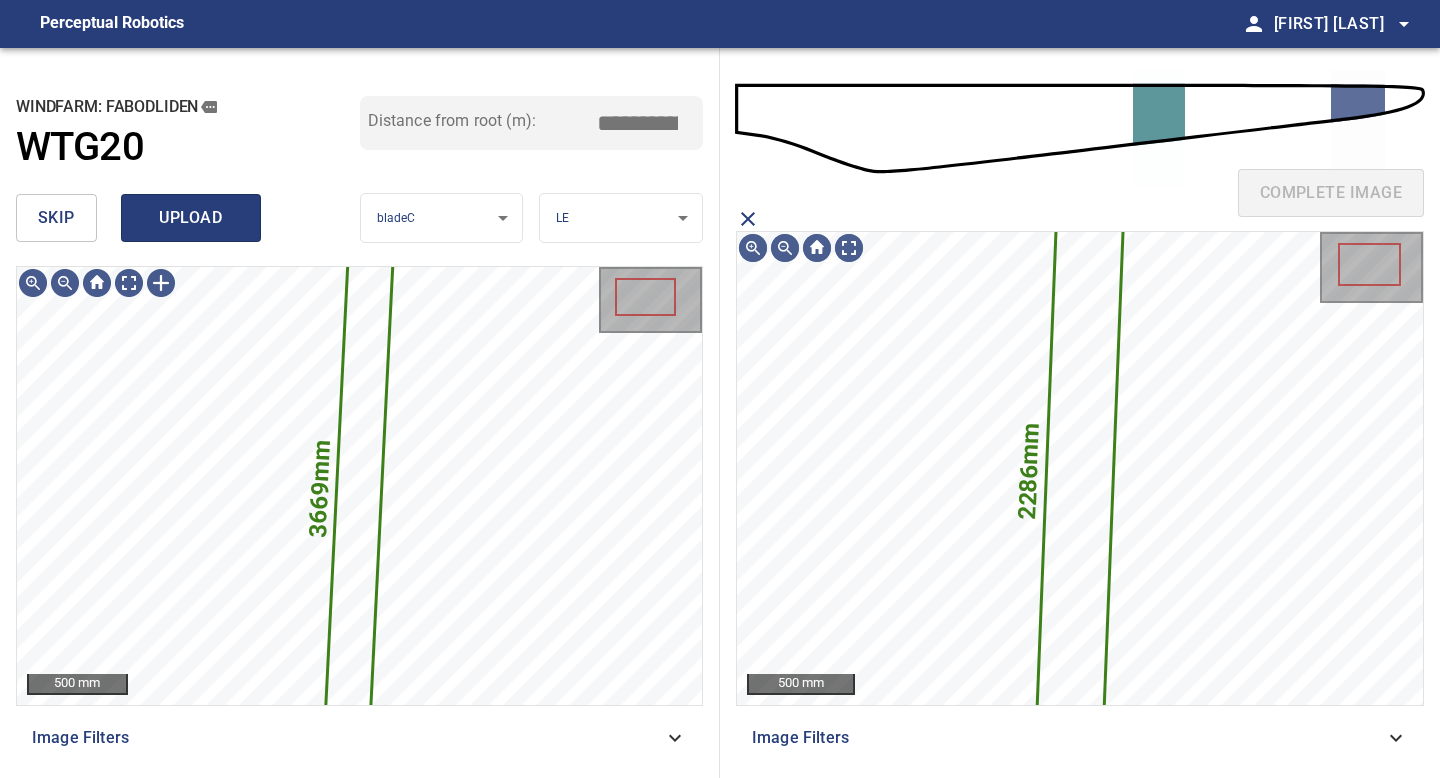 click on "upload" at bounding box center [191, 218] 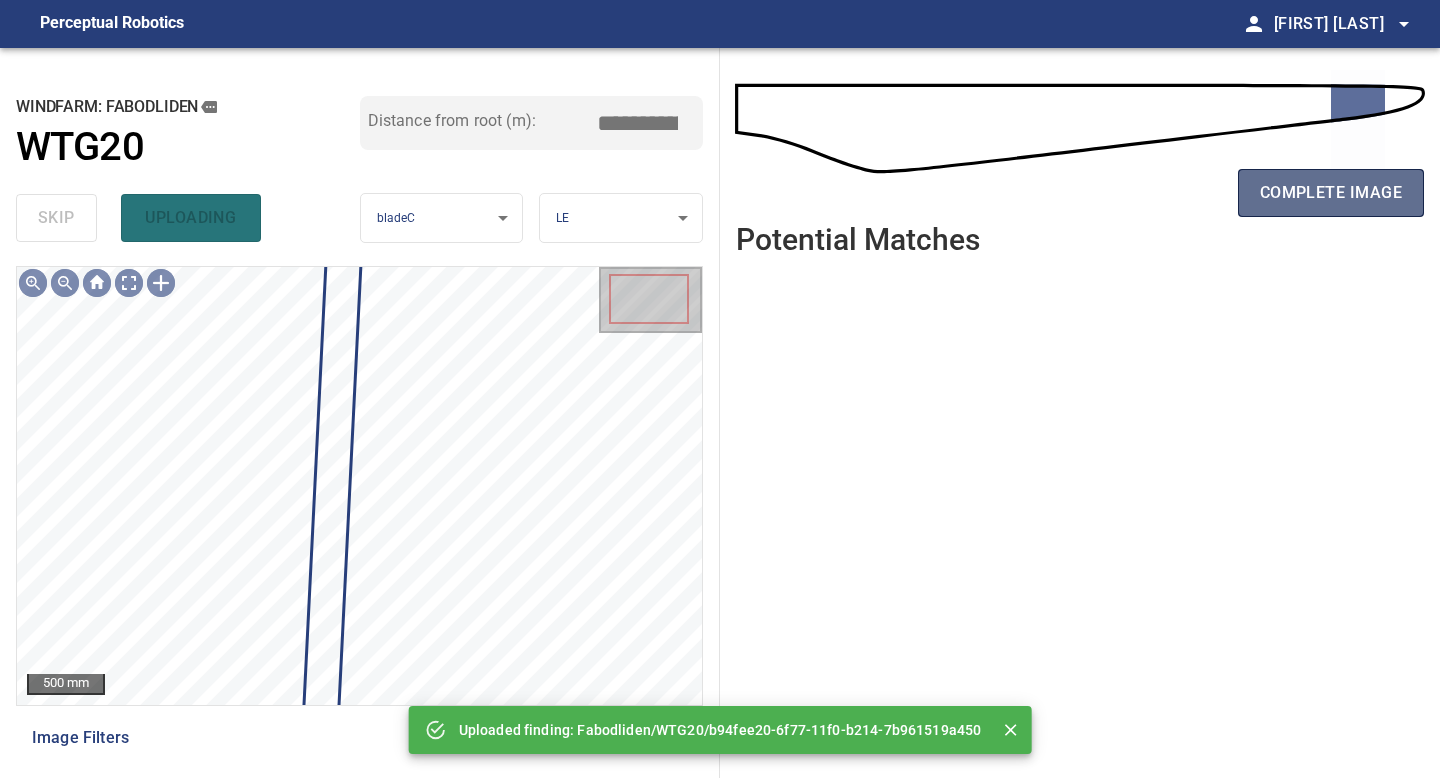 click on "complete image" at bounding box center [1331, 193] 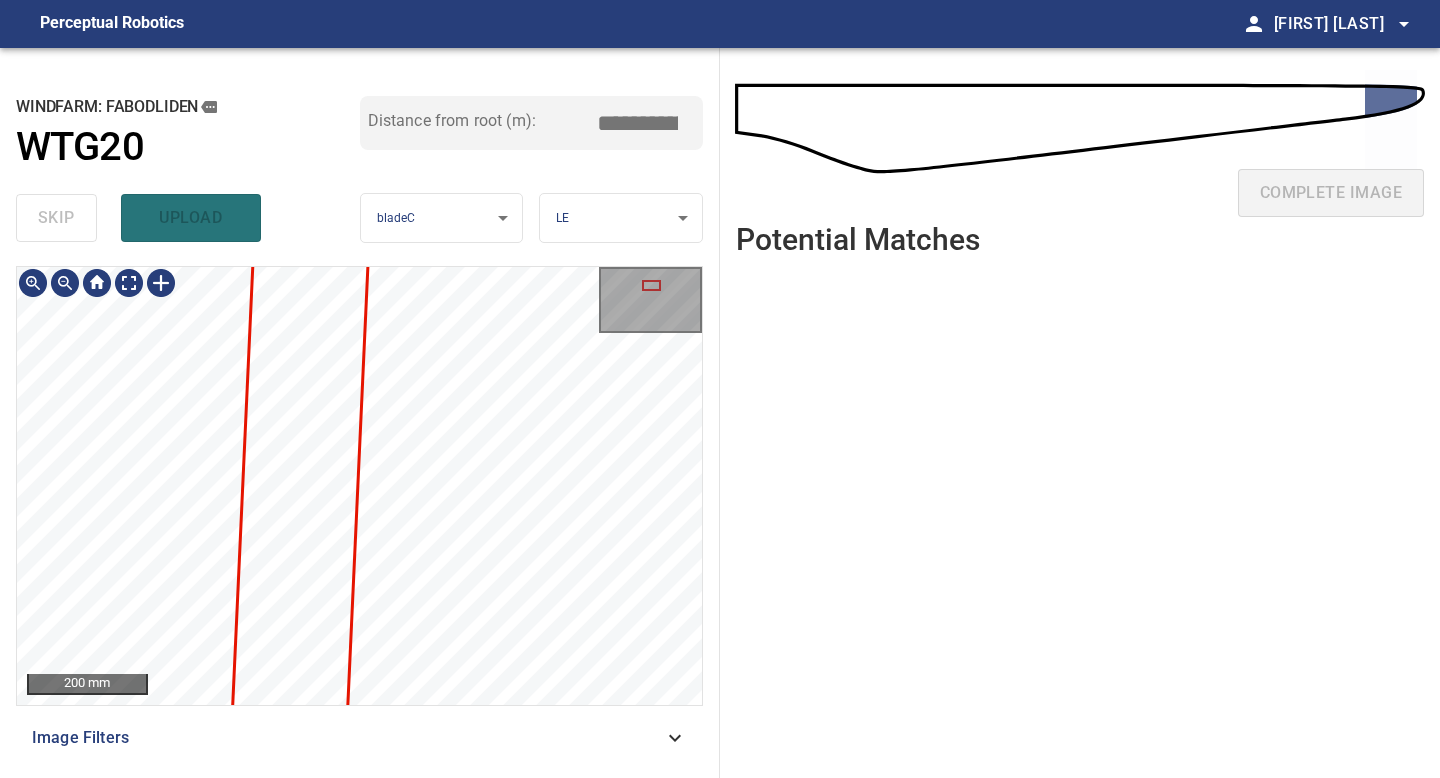 click on "**********" at bounding box center (360, 413) 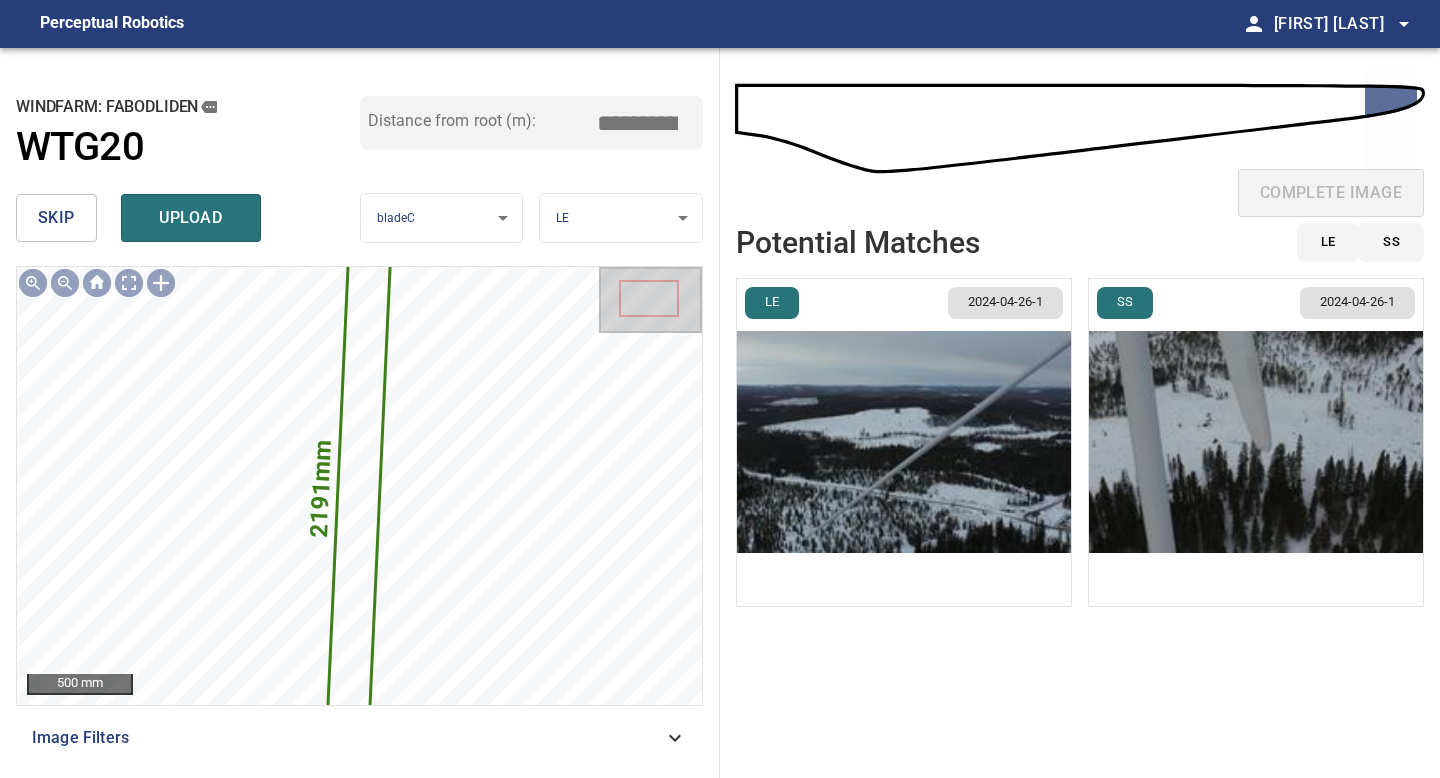 drag, startPoint x: 645, startPoint y: 123, endPoint x: 501, endPoint y: 122, distance: 144.00348 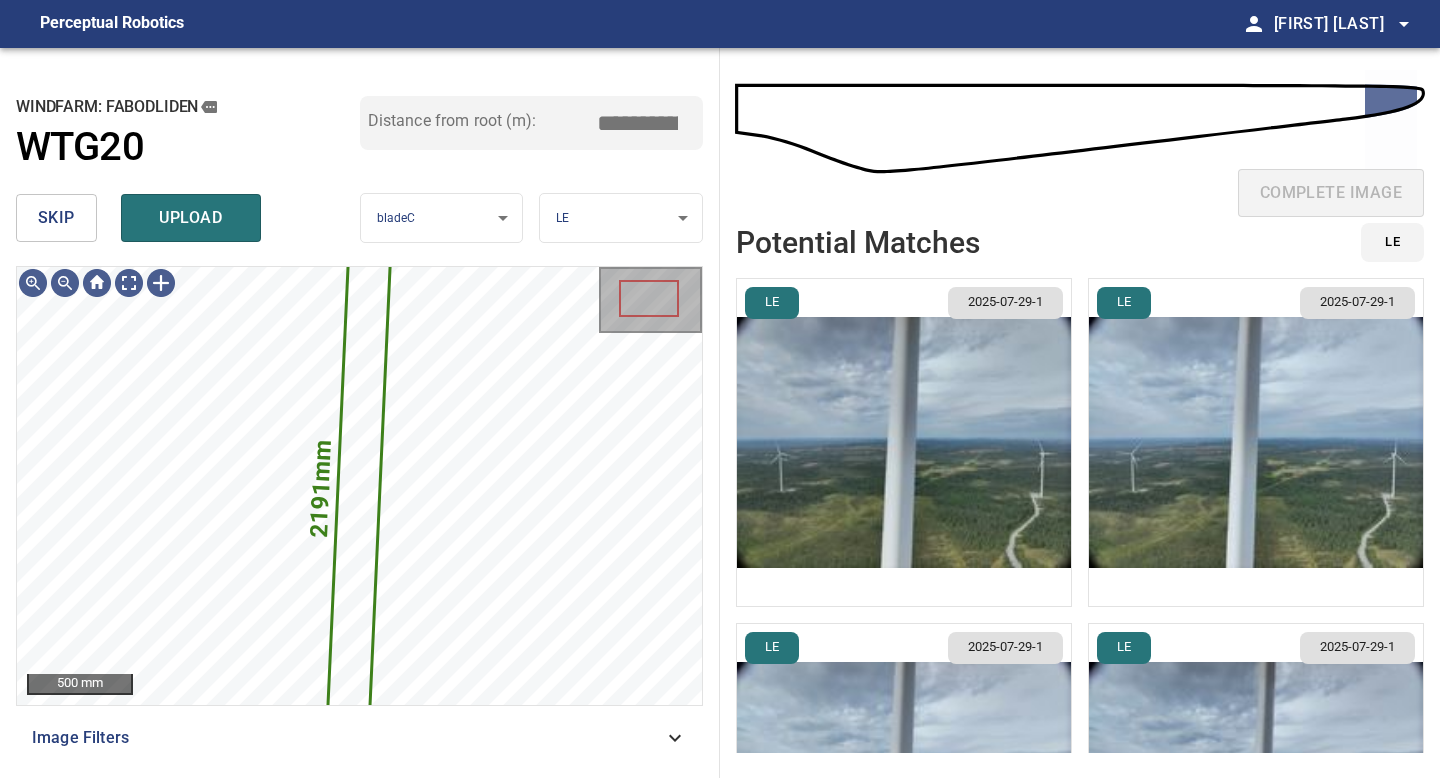 type on "*****" 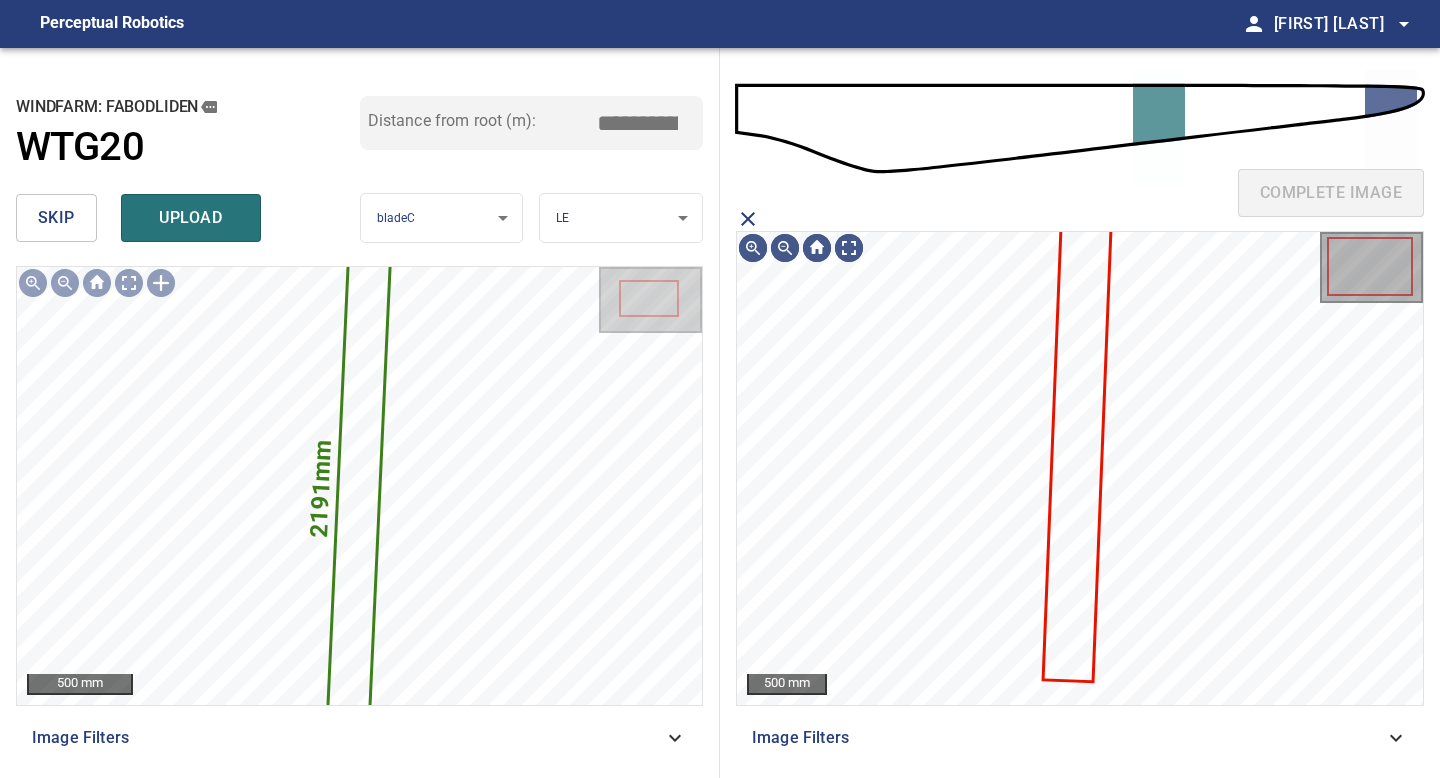 click 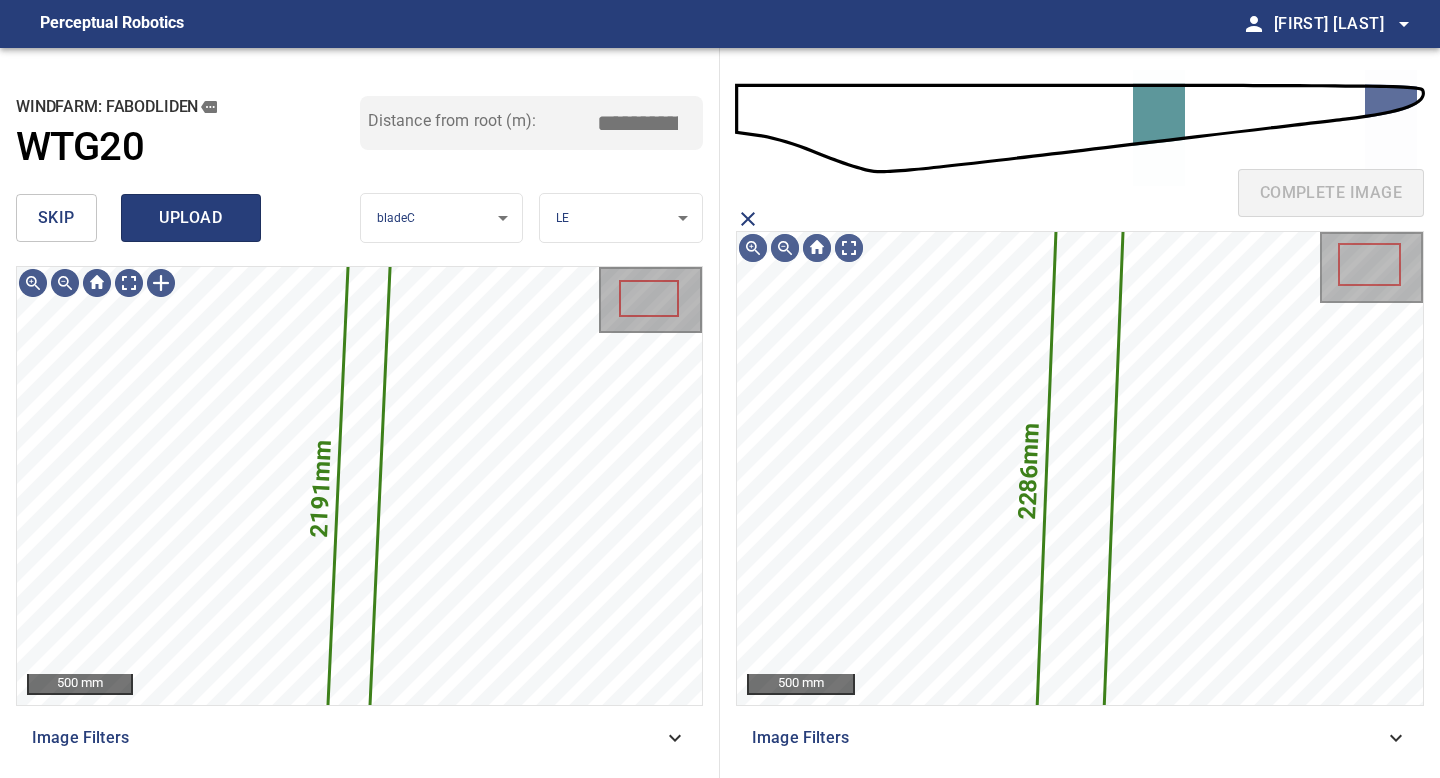 click on "upload" at bounding box center [191, 218] 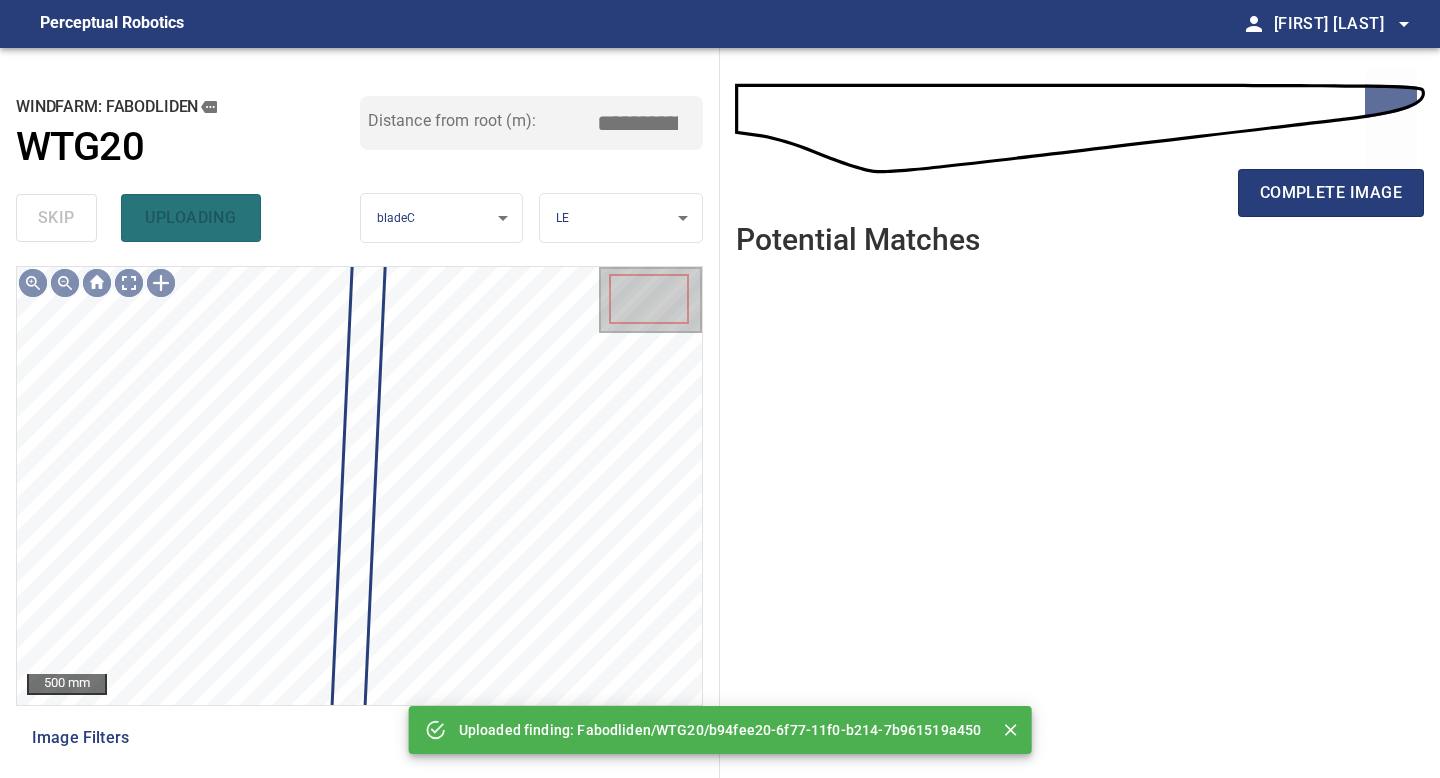 click on "complete image" at bounding box center [1080, 201] 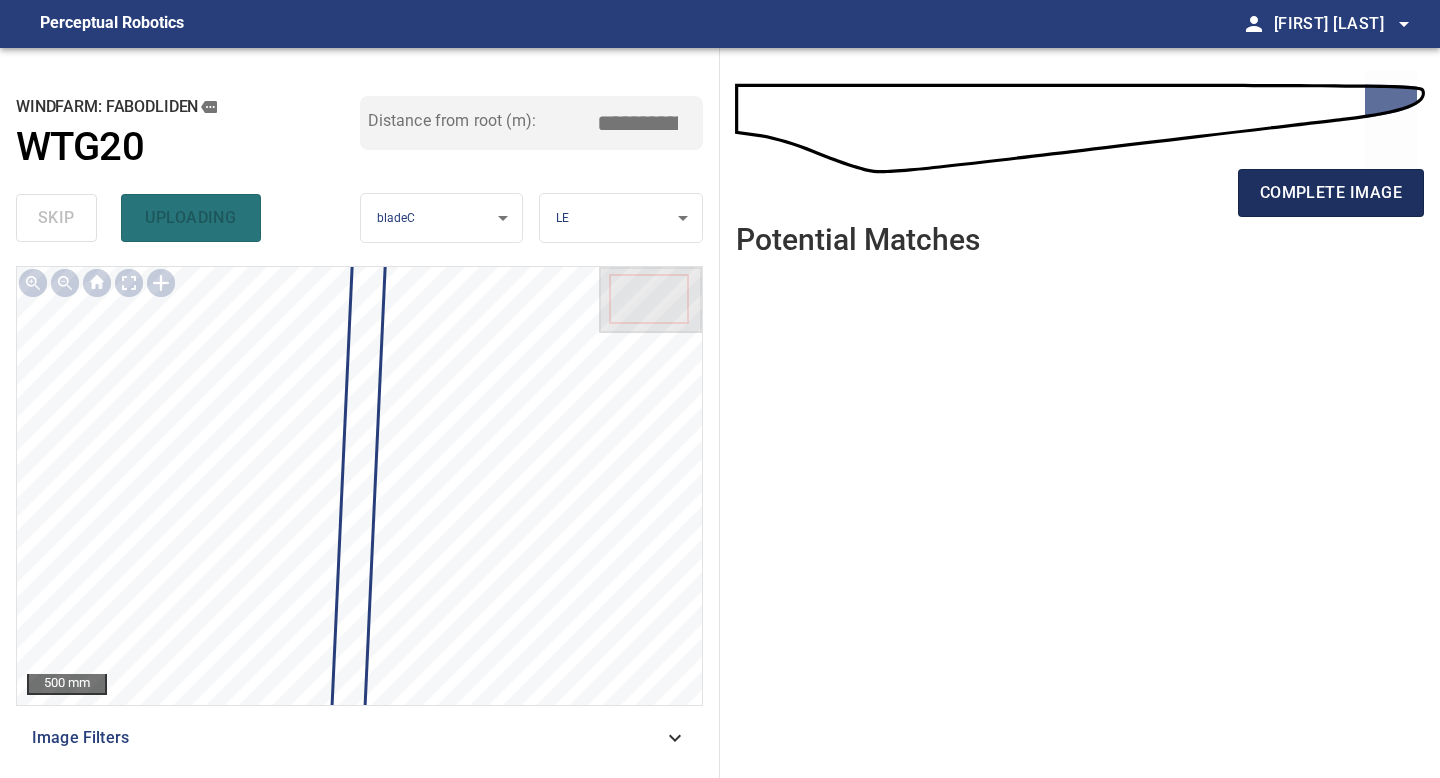 click on "complete image" at bounding box center (1331, 193) 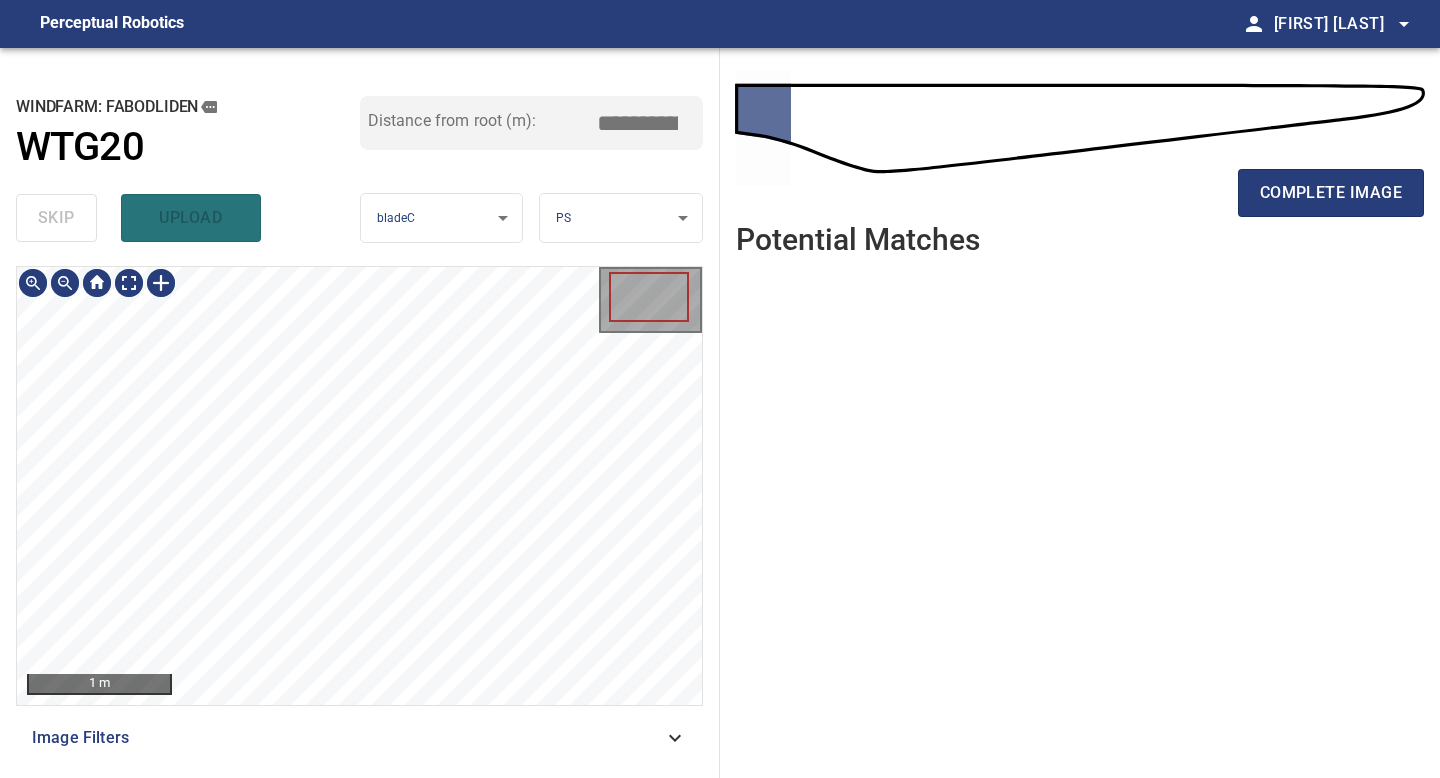 click on "**********" at bounding box center (360, 413) 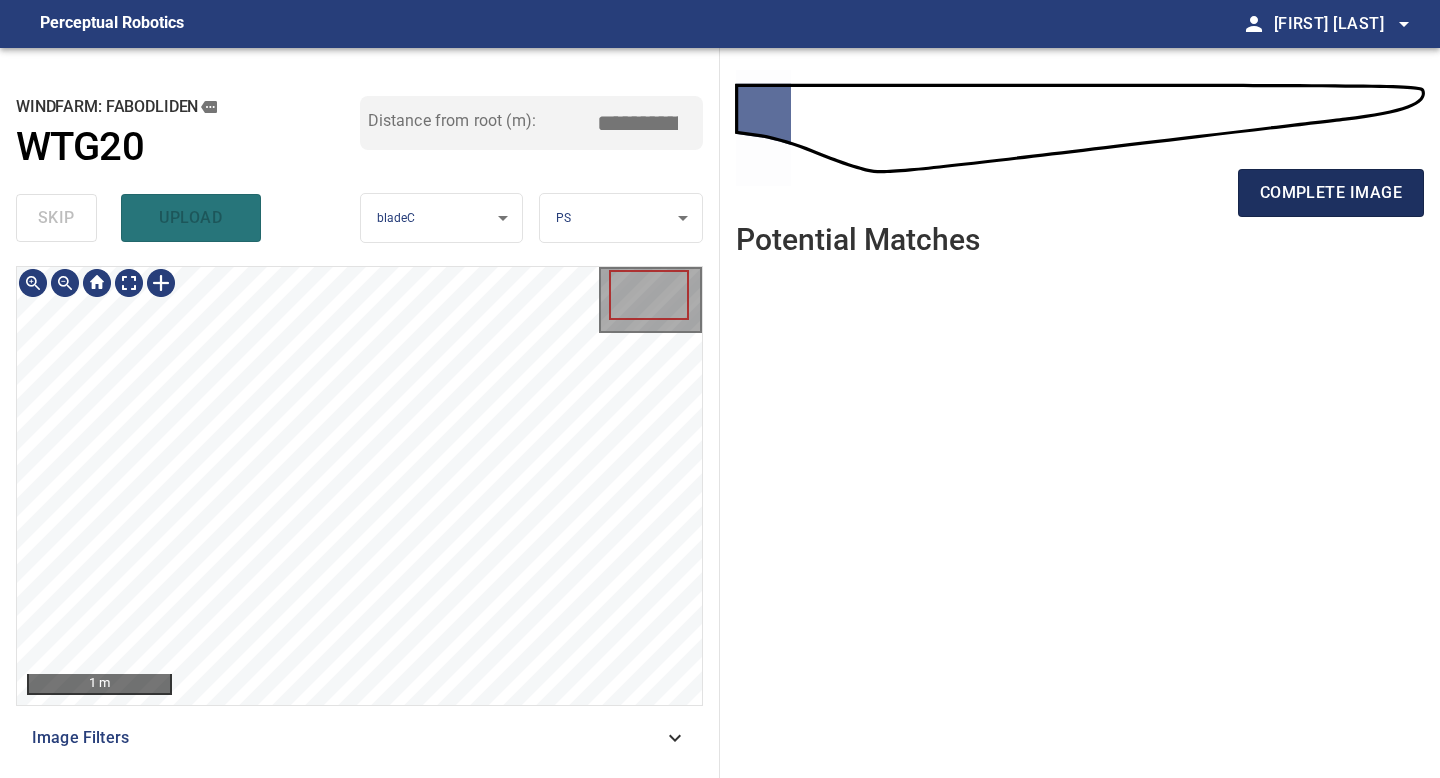 click on "complete image" at bounding box center [1331, 193] 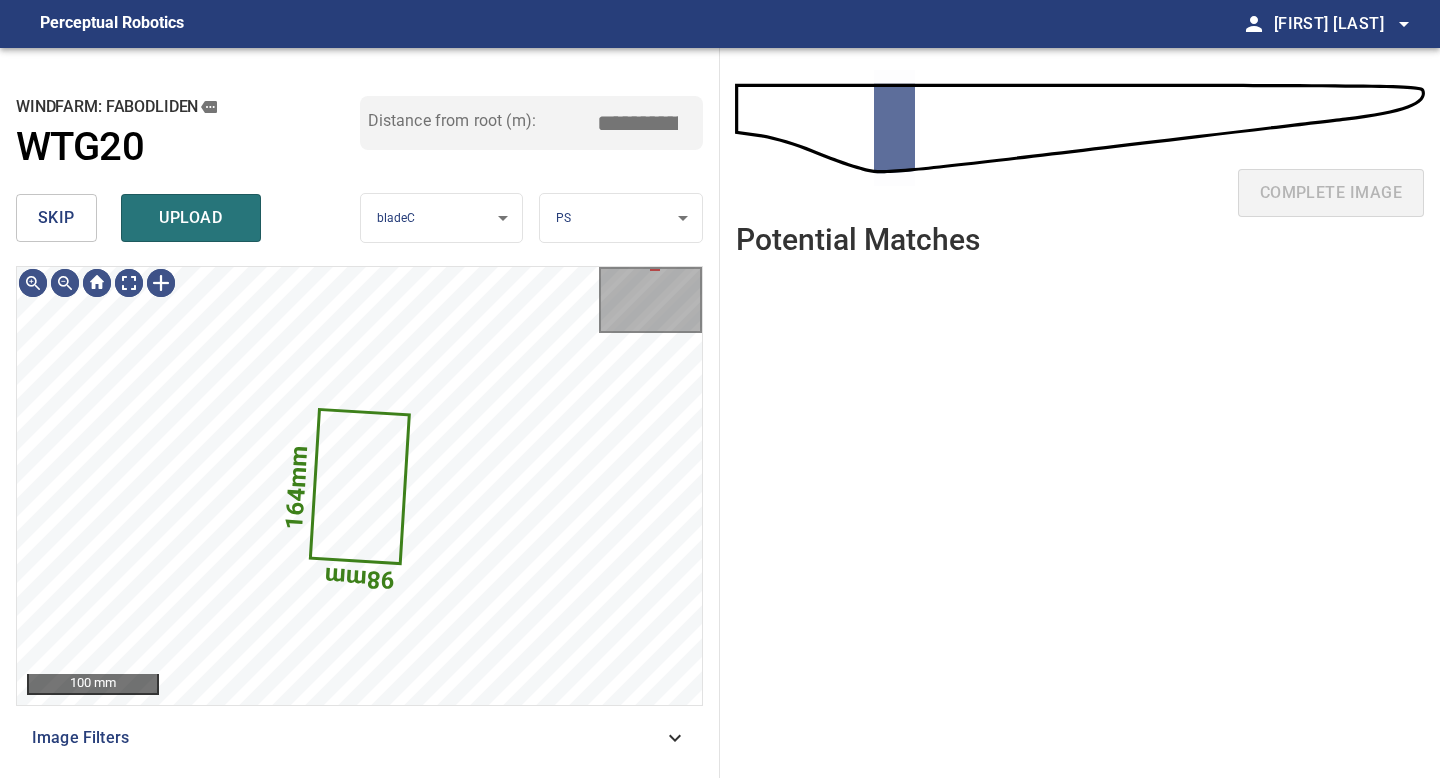 click on "skip" at bounding box center (56, 218) 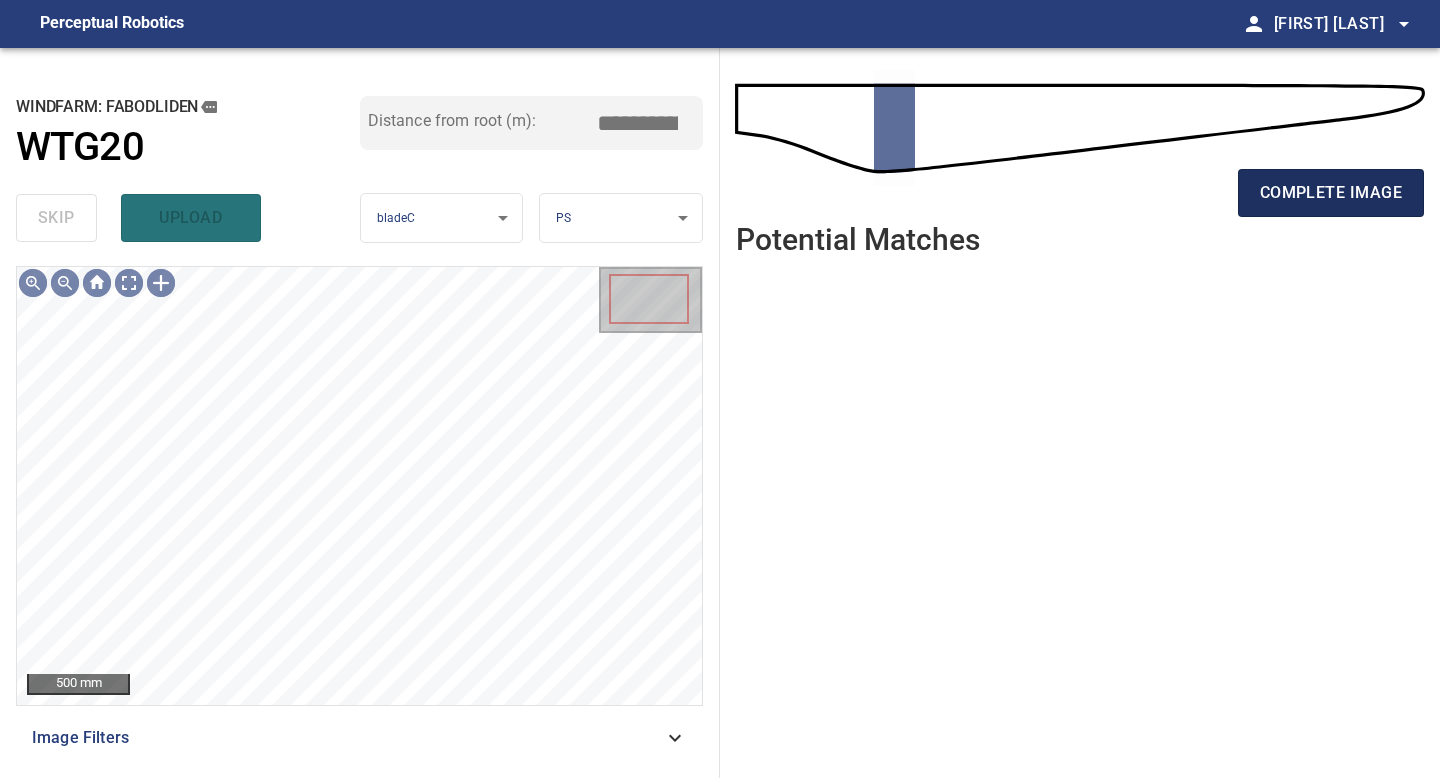 click on "complete image" at bounding box center [1331, 193] 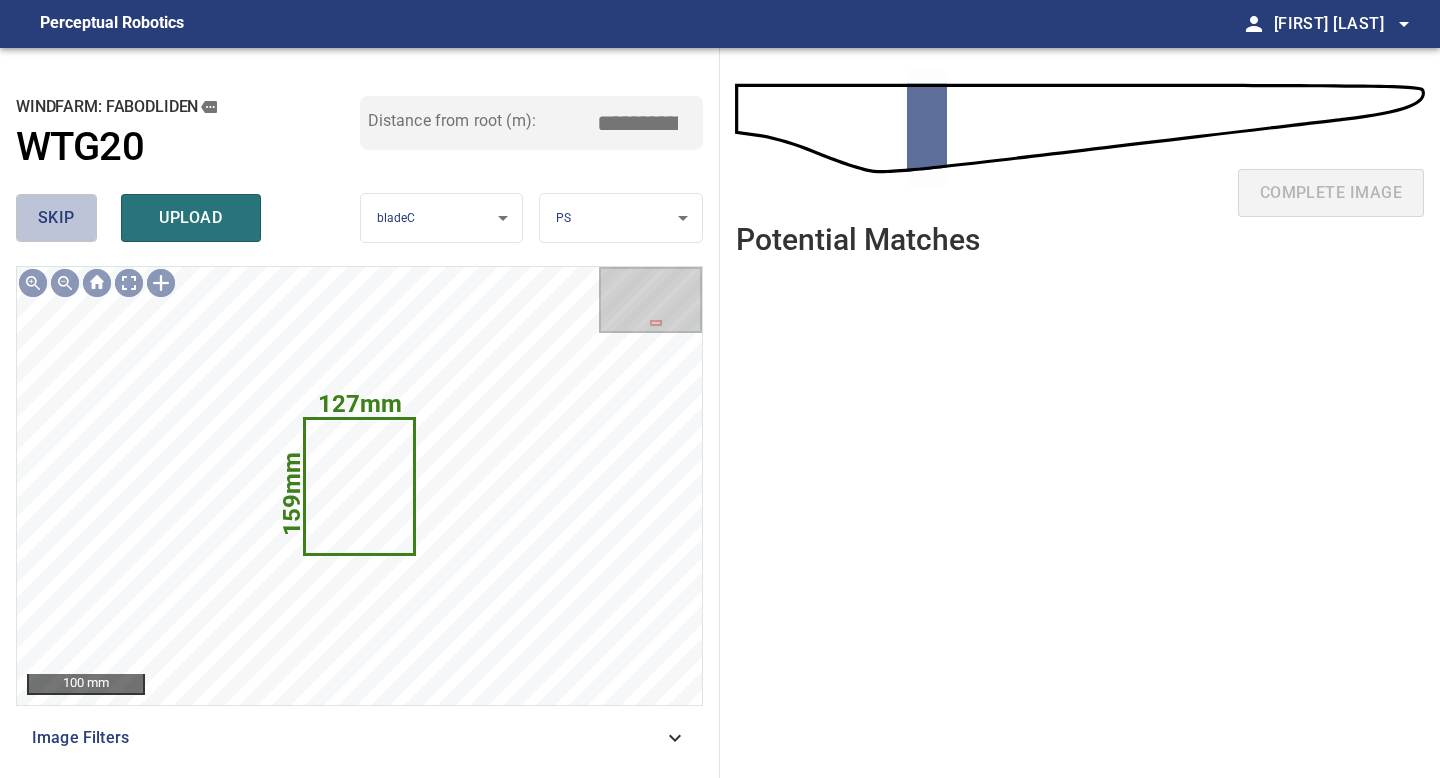 click on "skip" at bounding box center (56, 218) 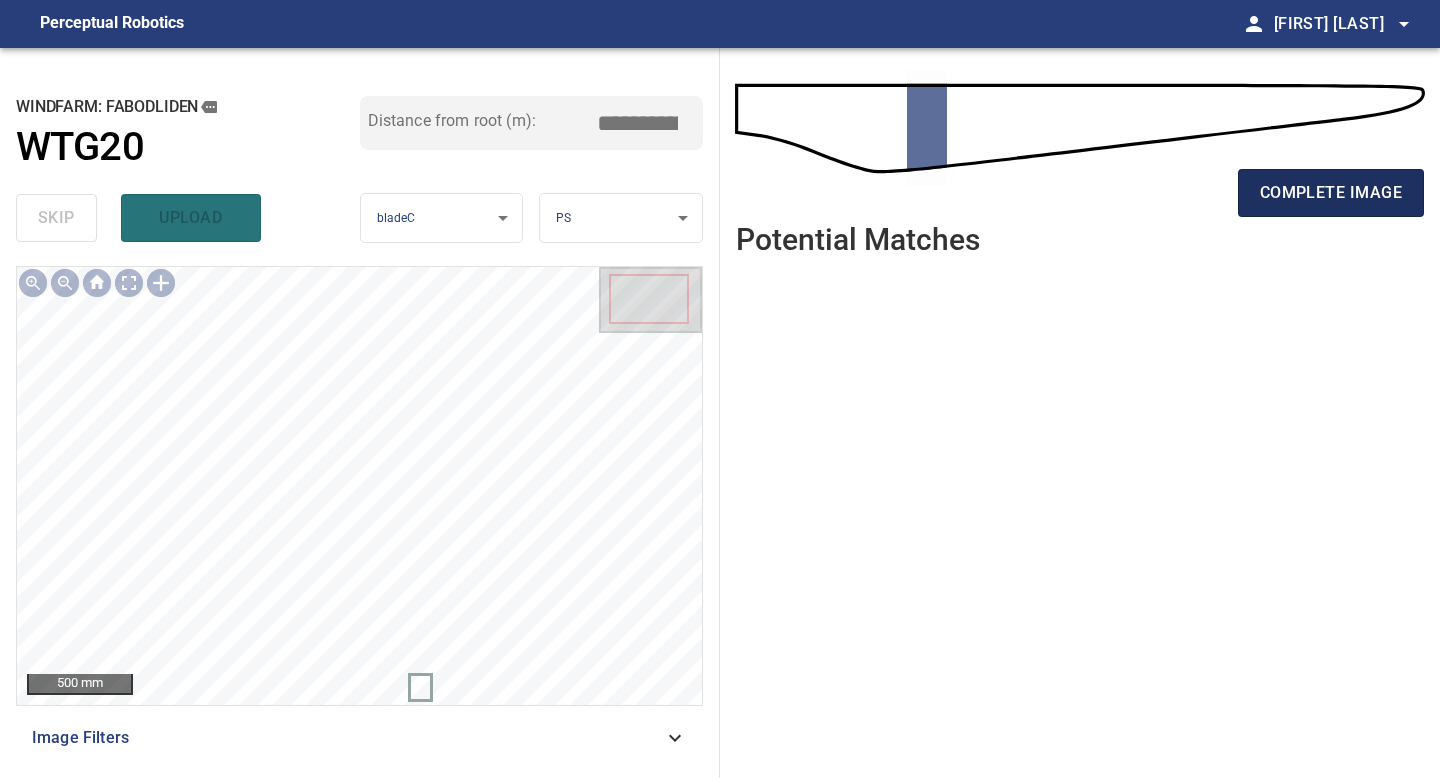 click on "complete image" at bounding box center [1331, 193] 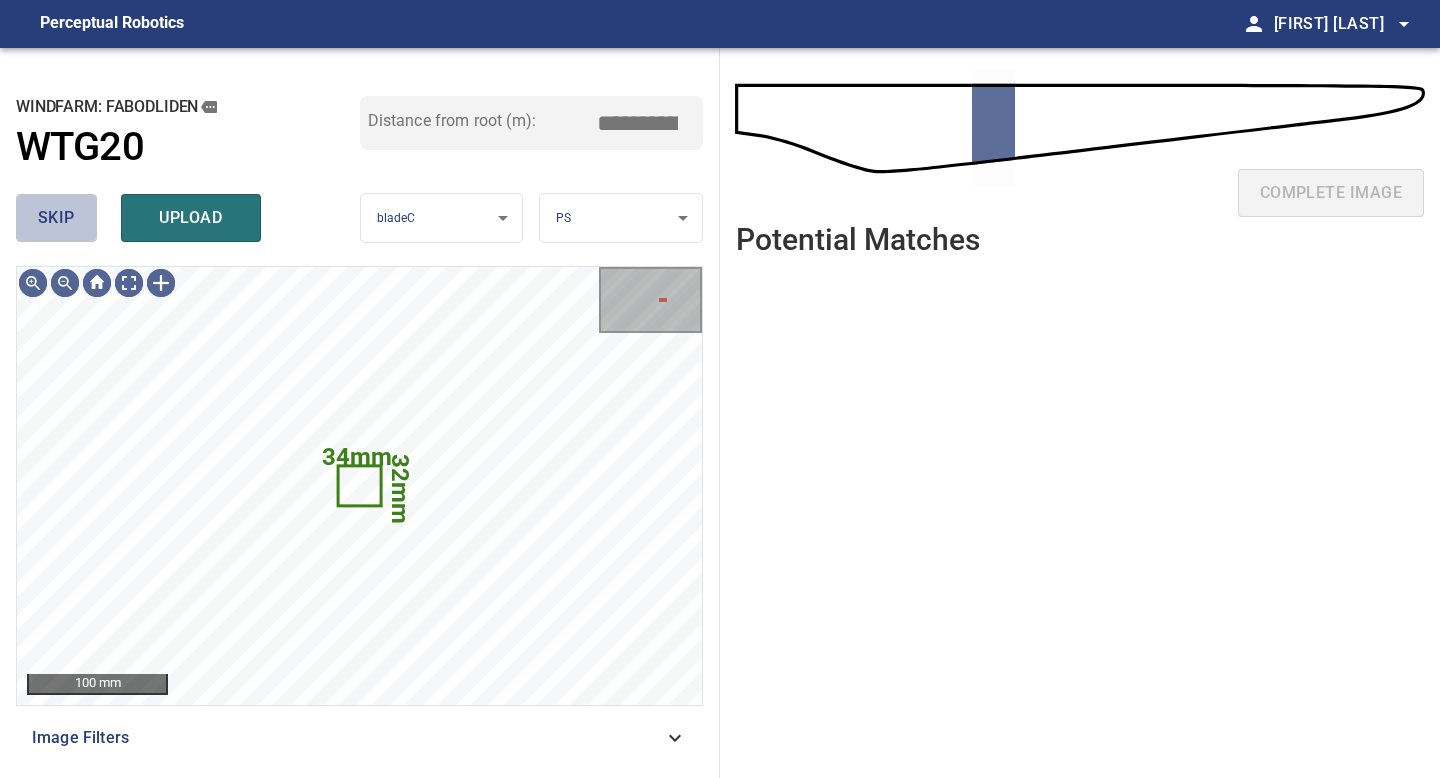 click on "skip" at bounding box center [56, 218] 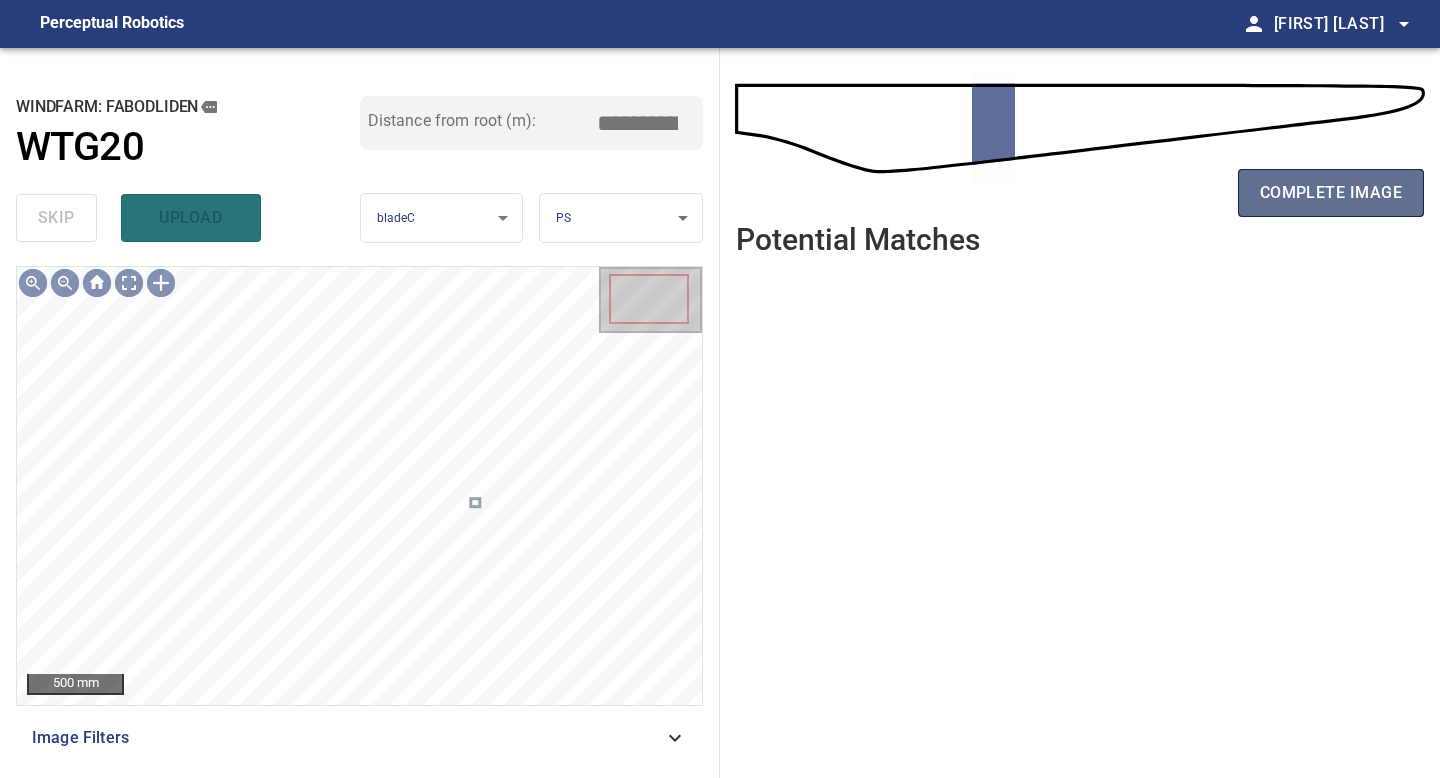 click on "complete image" at bounding box center (1331, 193) 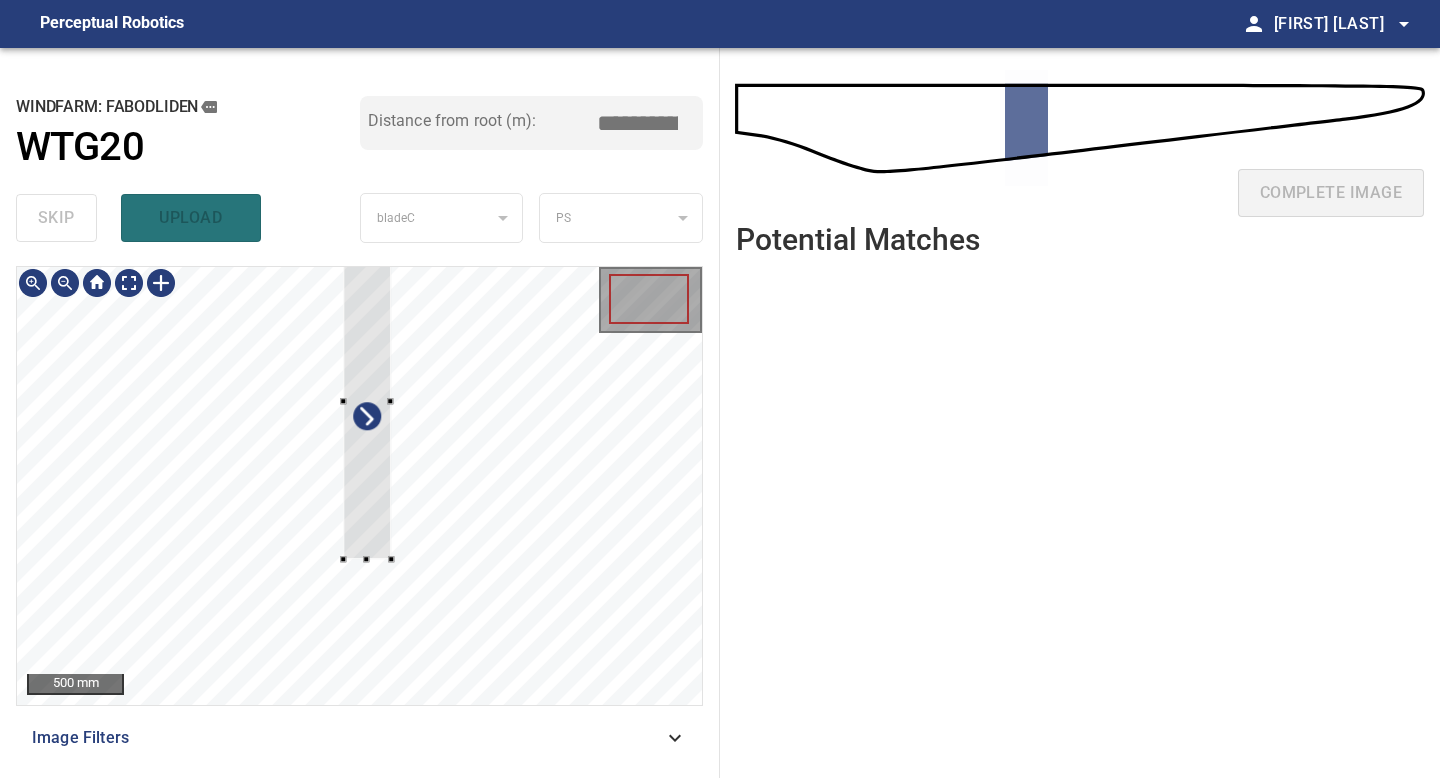 click at bounding box center [367, 400] 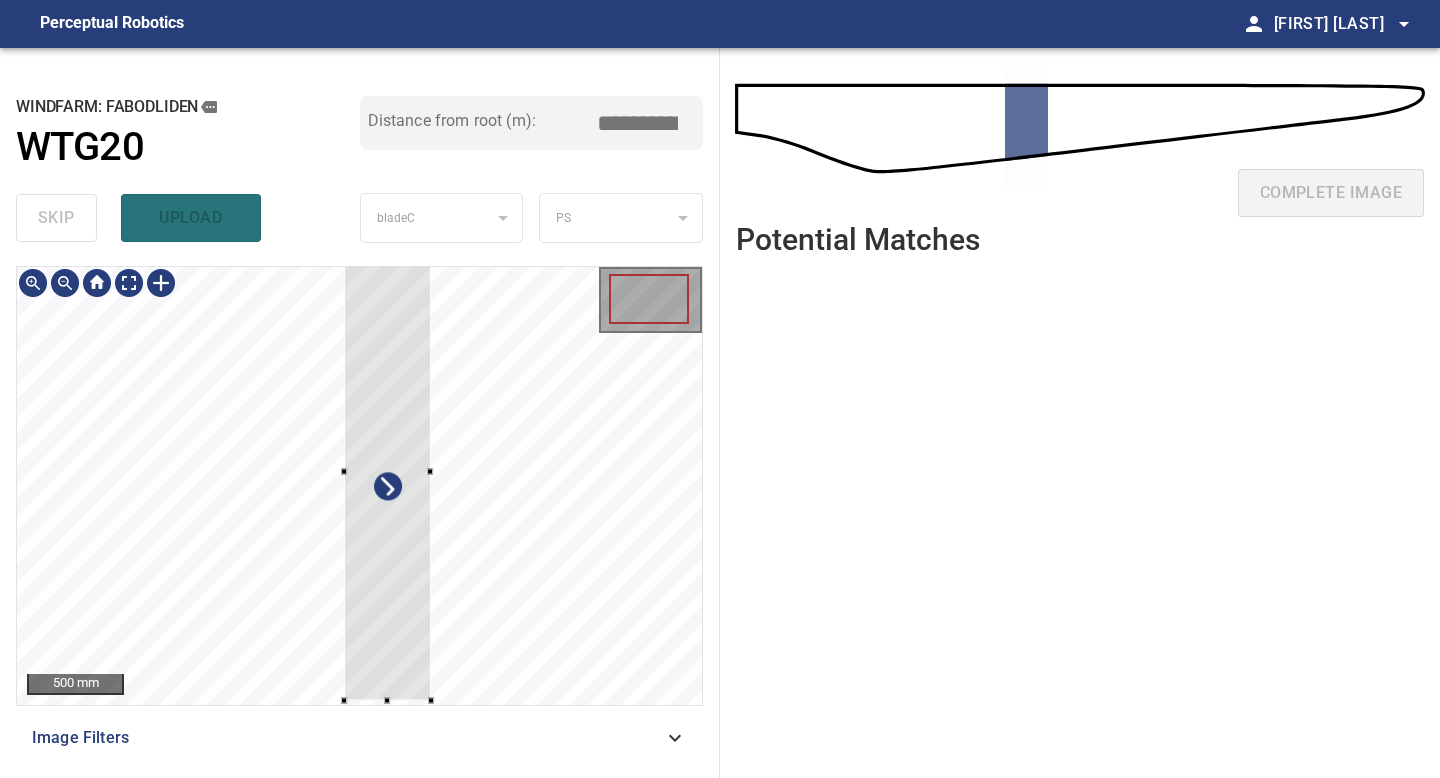 click on "500 mm Image Filters" at bounding box center [359, 514] 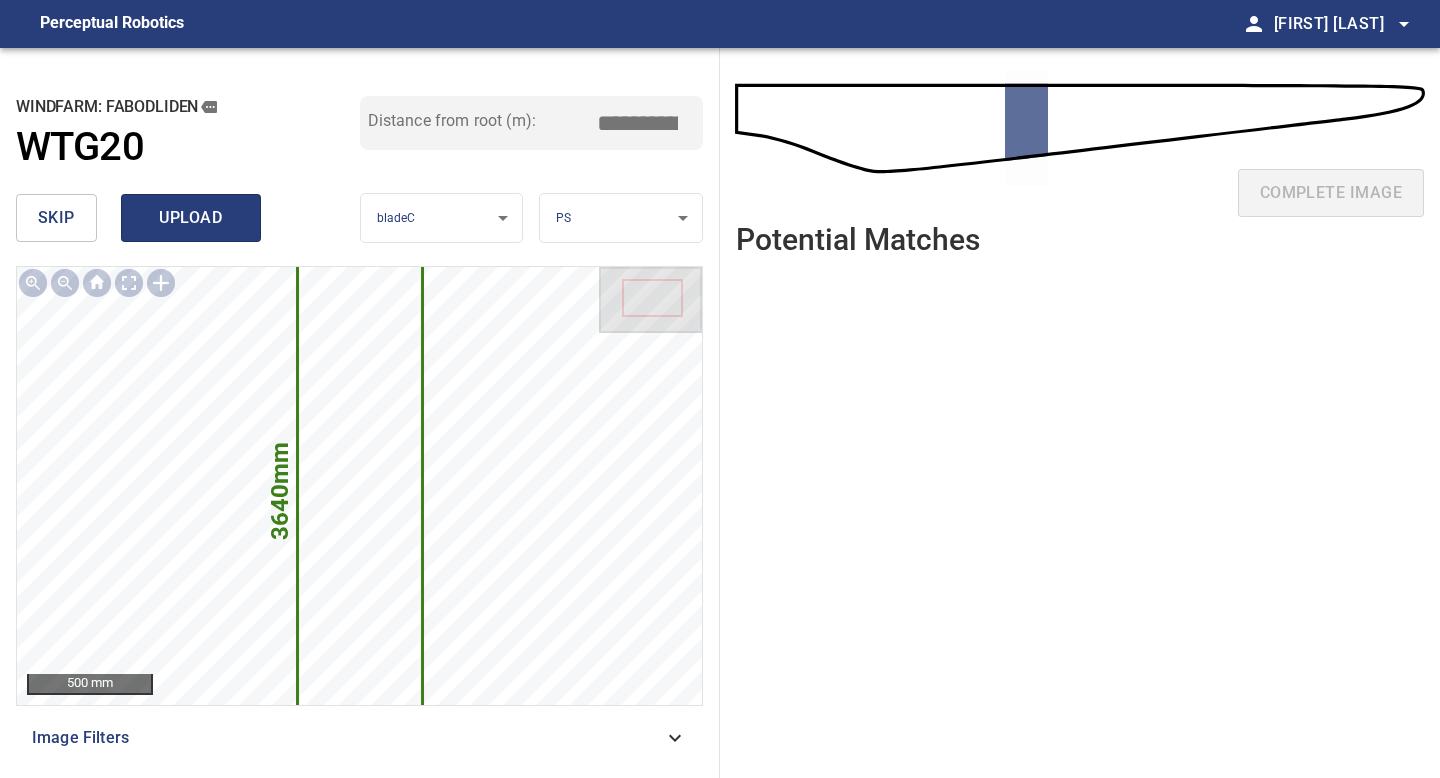 click on "upload" at bounding box center (191, 218) 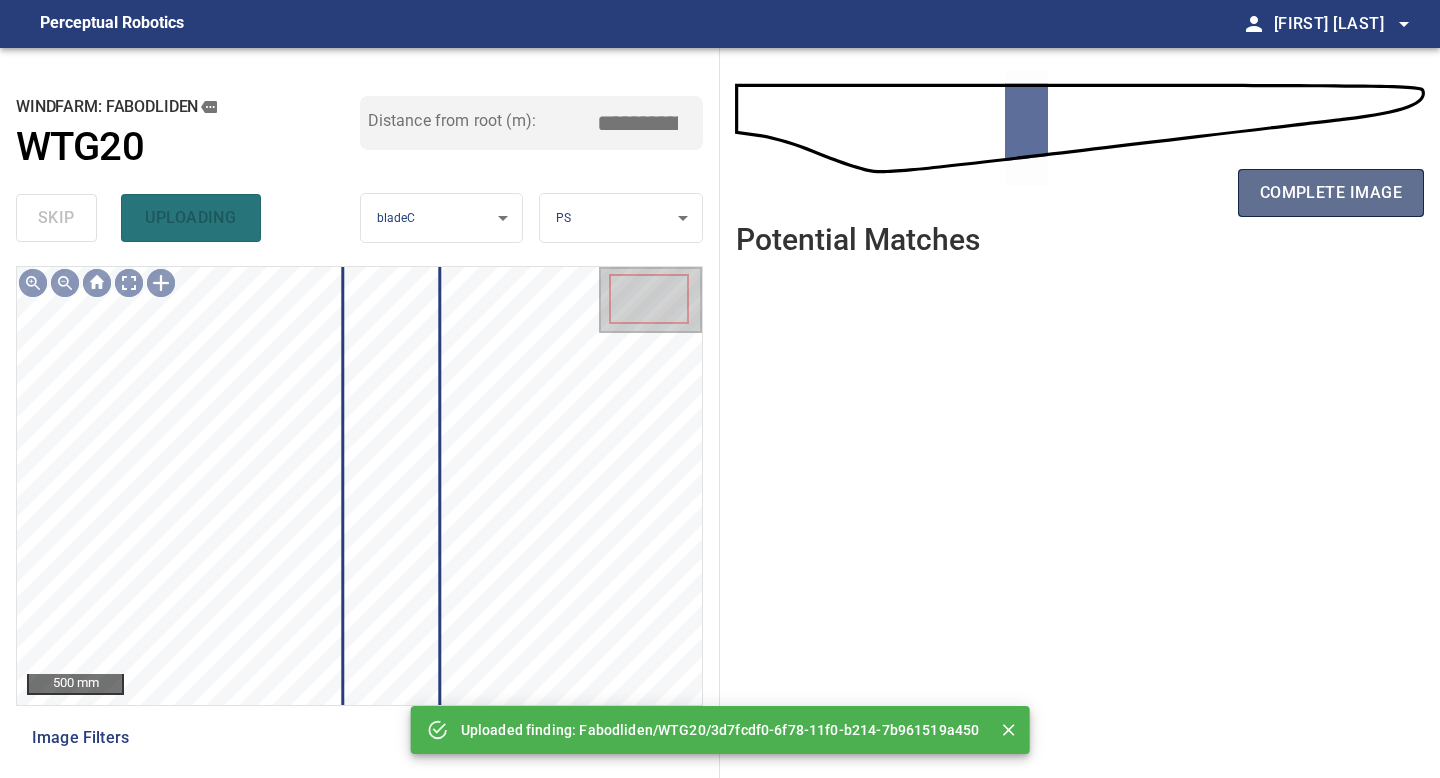 click on "complete image" at bounding box center (1331, 193) 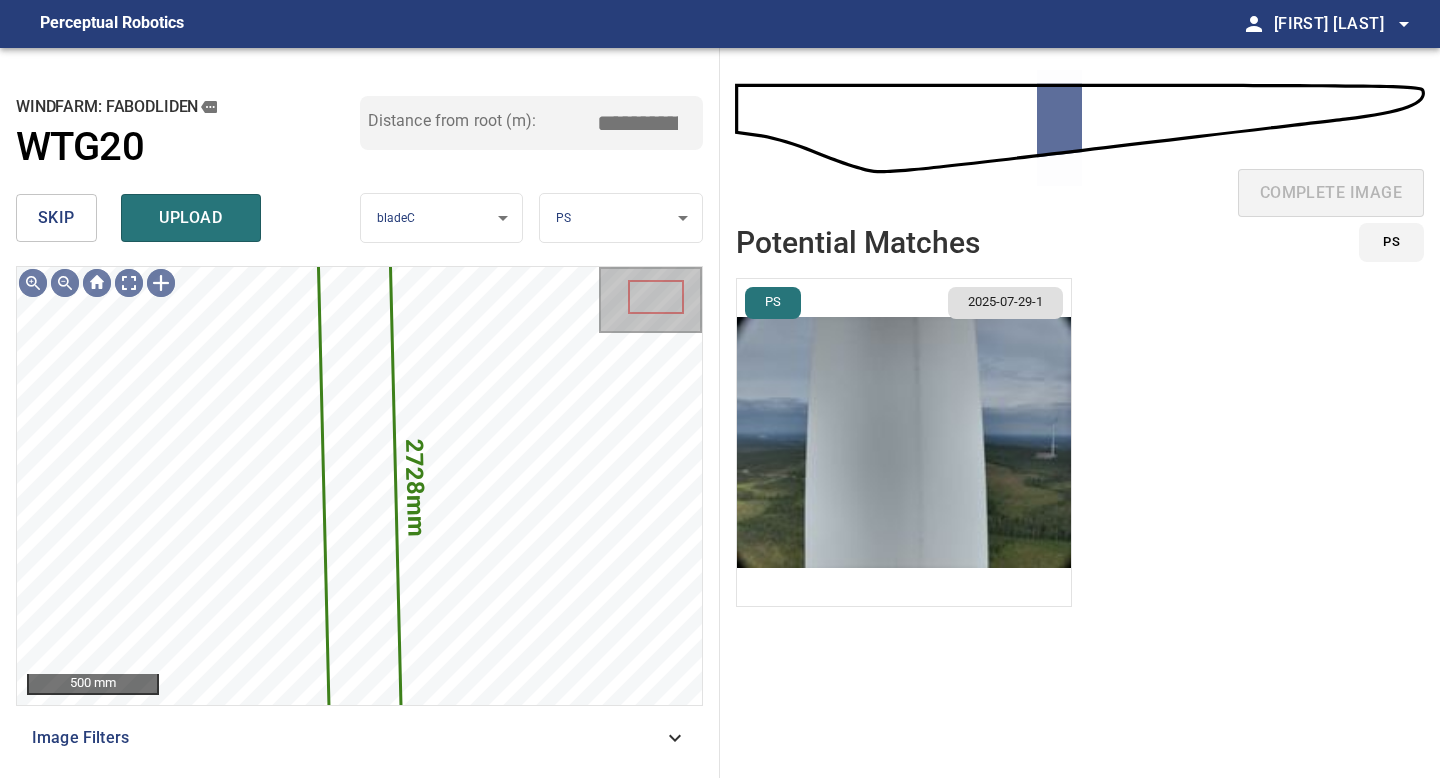 click on "PS 2025-07-29-1" at bounding box center [904, 442] 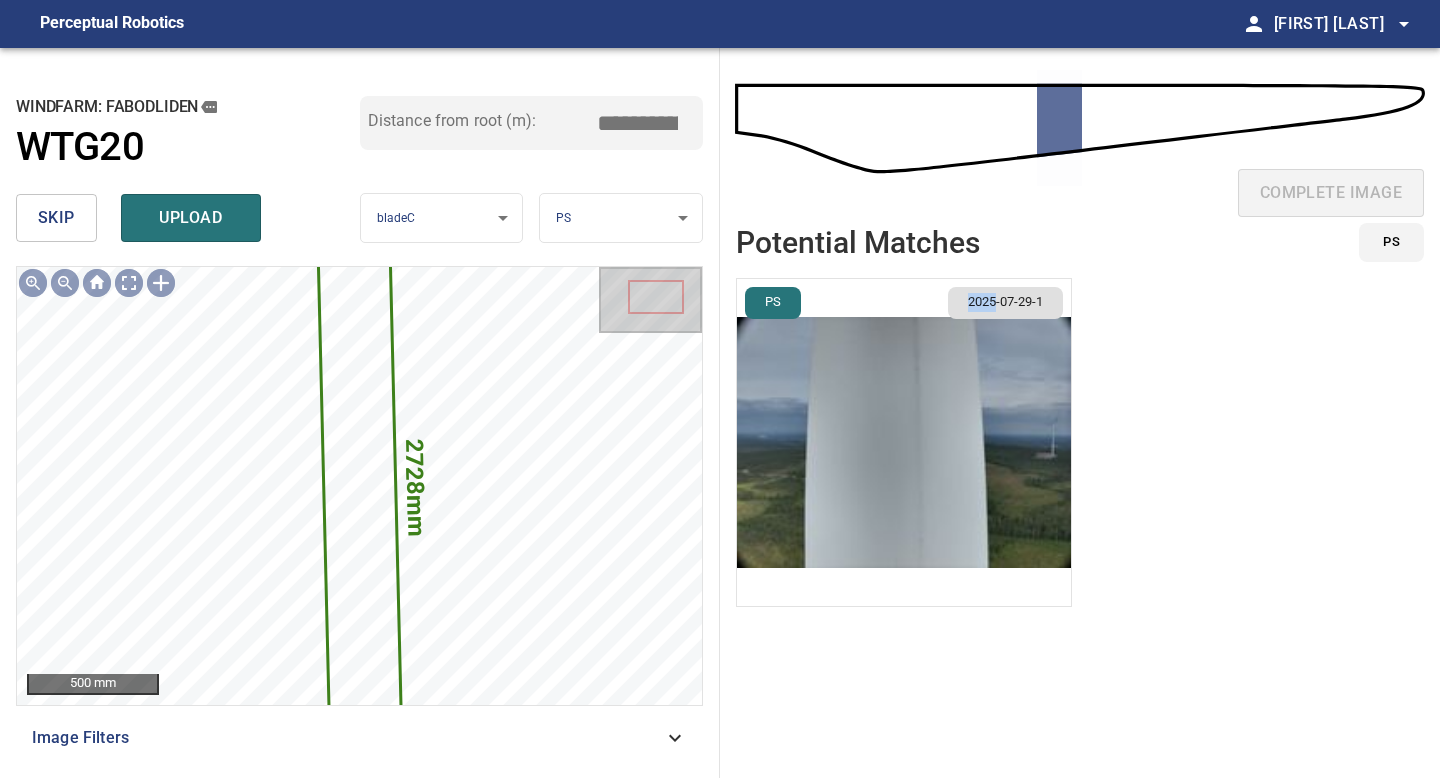 click on "PS 2025-07-29-1" at bounding box center (904, 442) 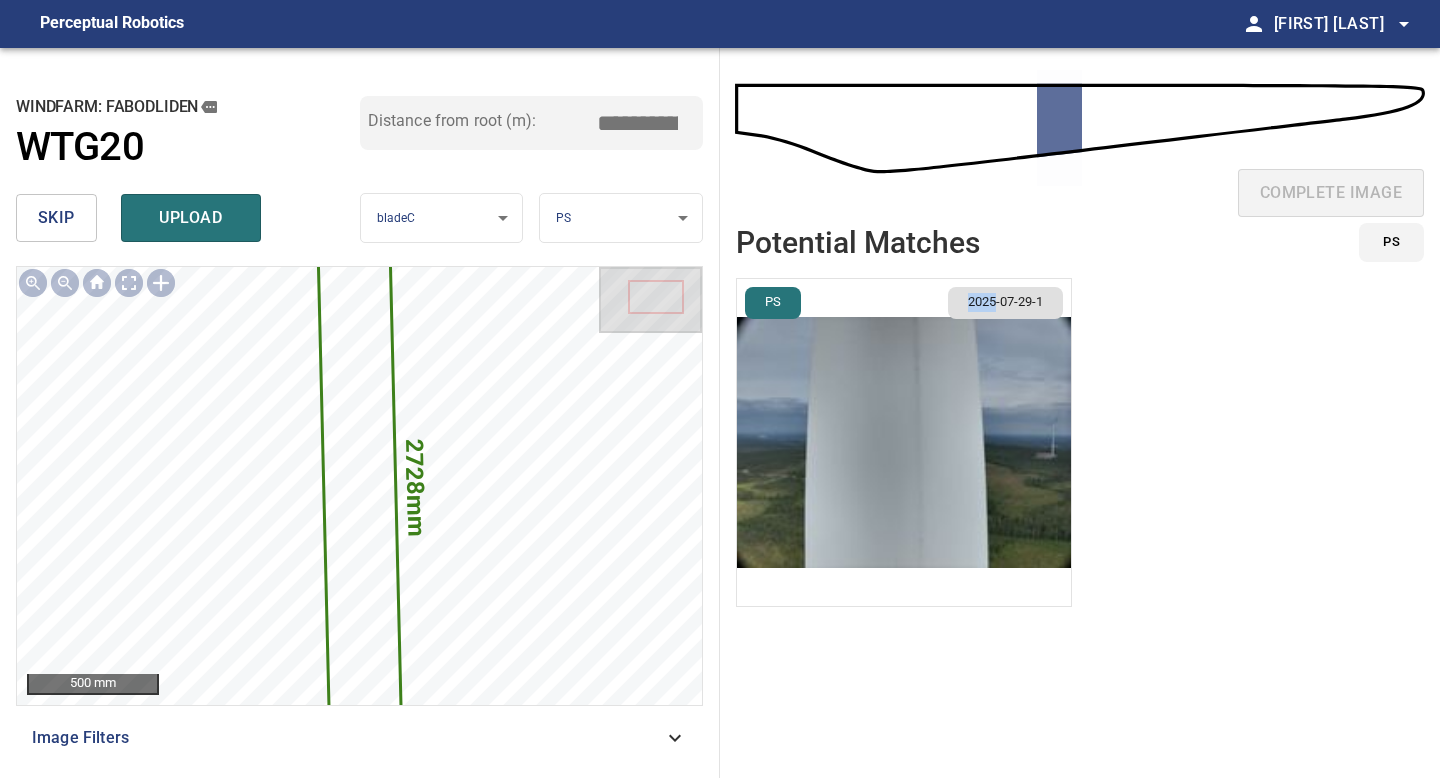click at bounding box center [904, 442] 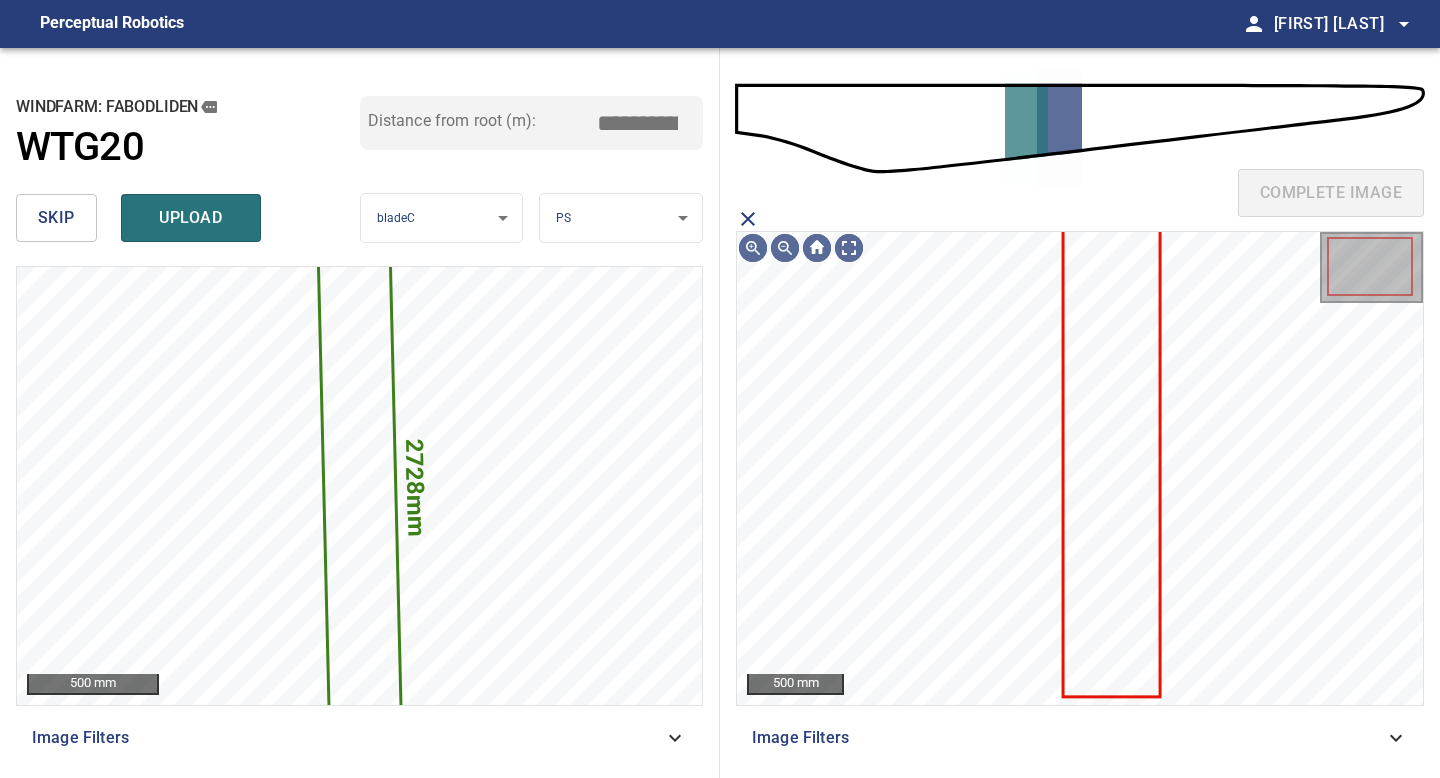 click 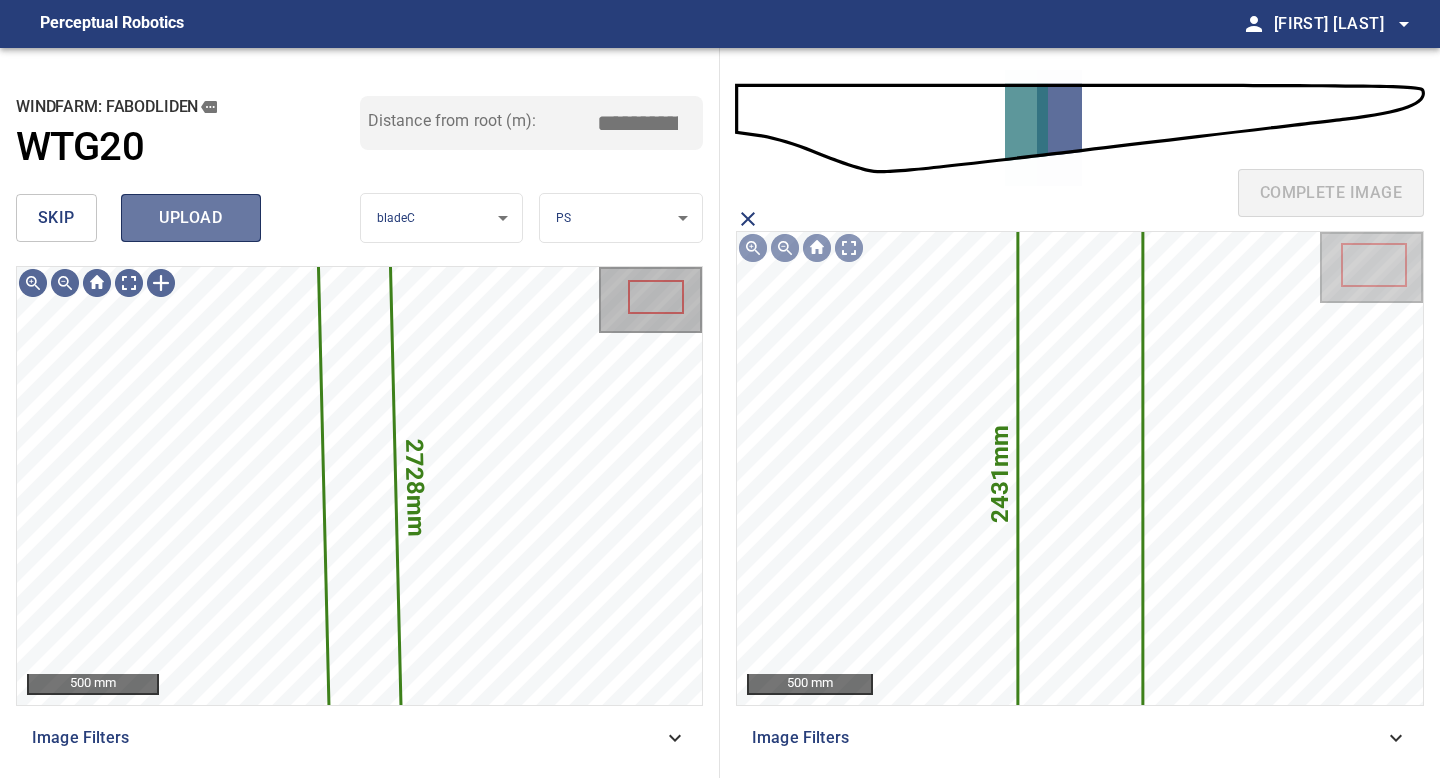 click on "upload" at bounding box center [191, 218] 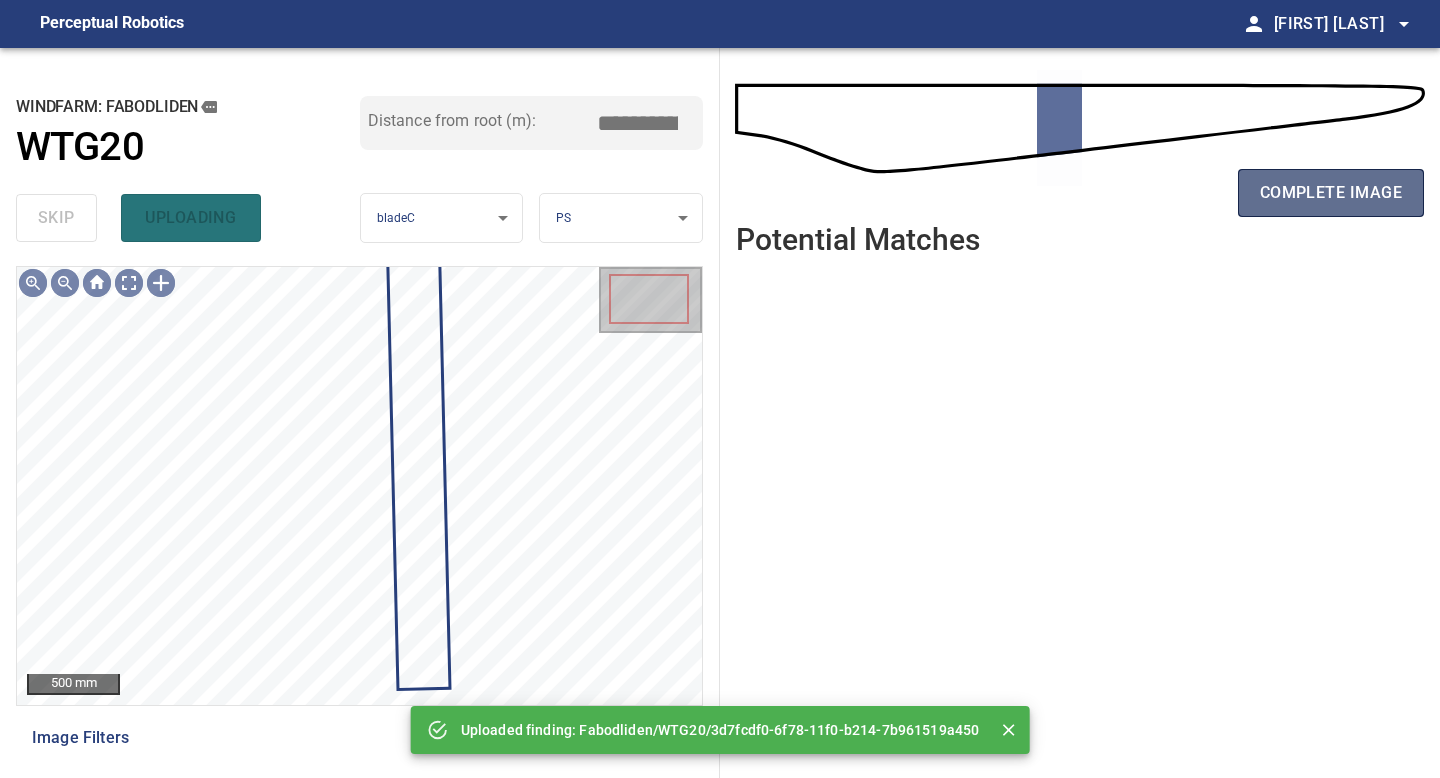 click on "complete image" at bounding box center [1331, 193] 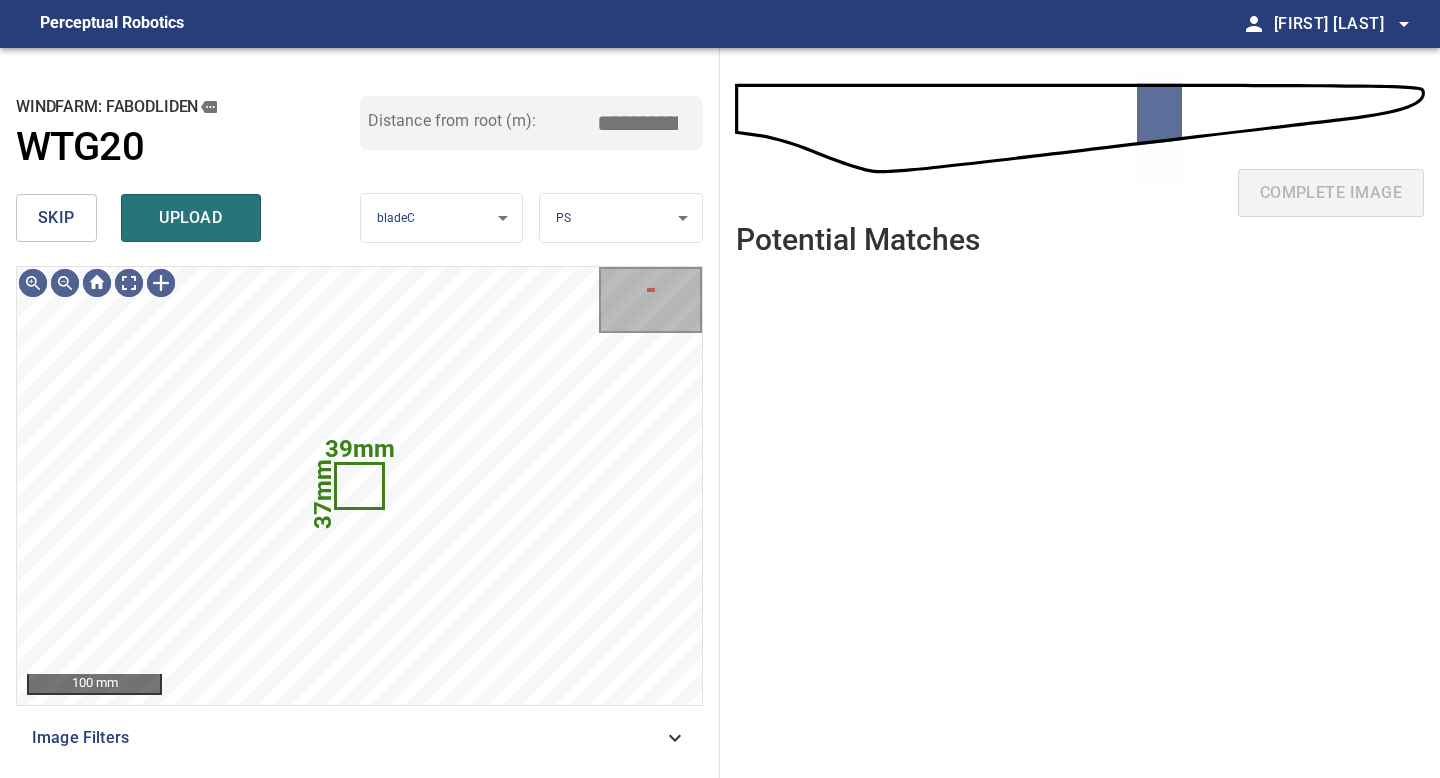 click on "skip" at bounding box center [56, 218] 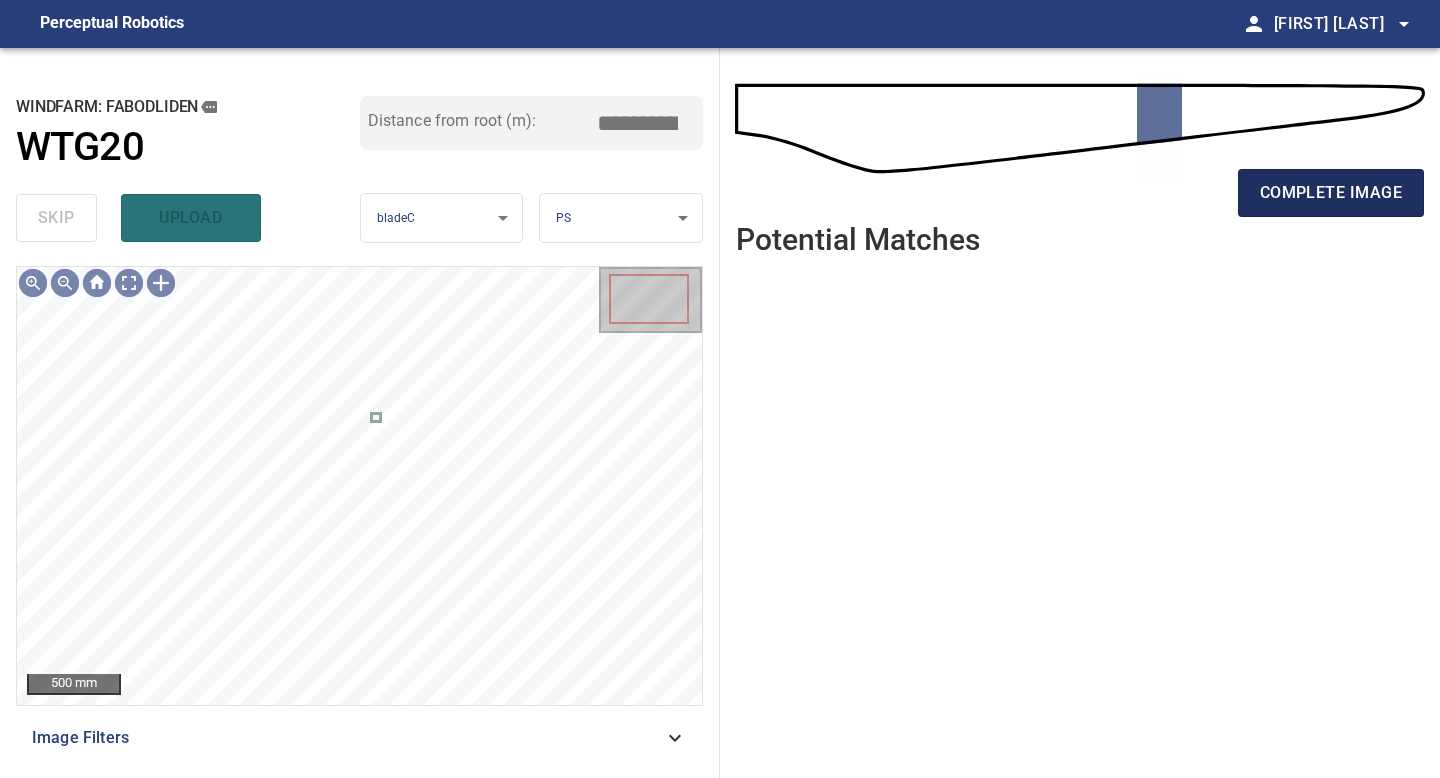 click on "complete image" at bounding box center [1331, 193] 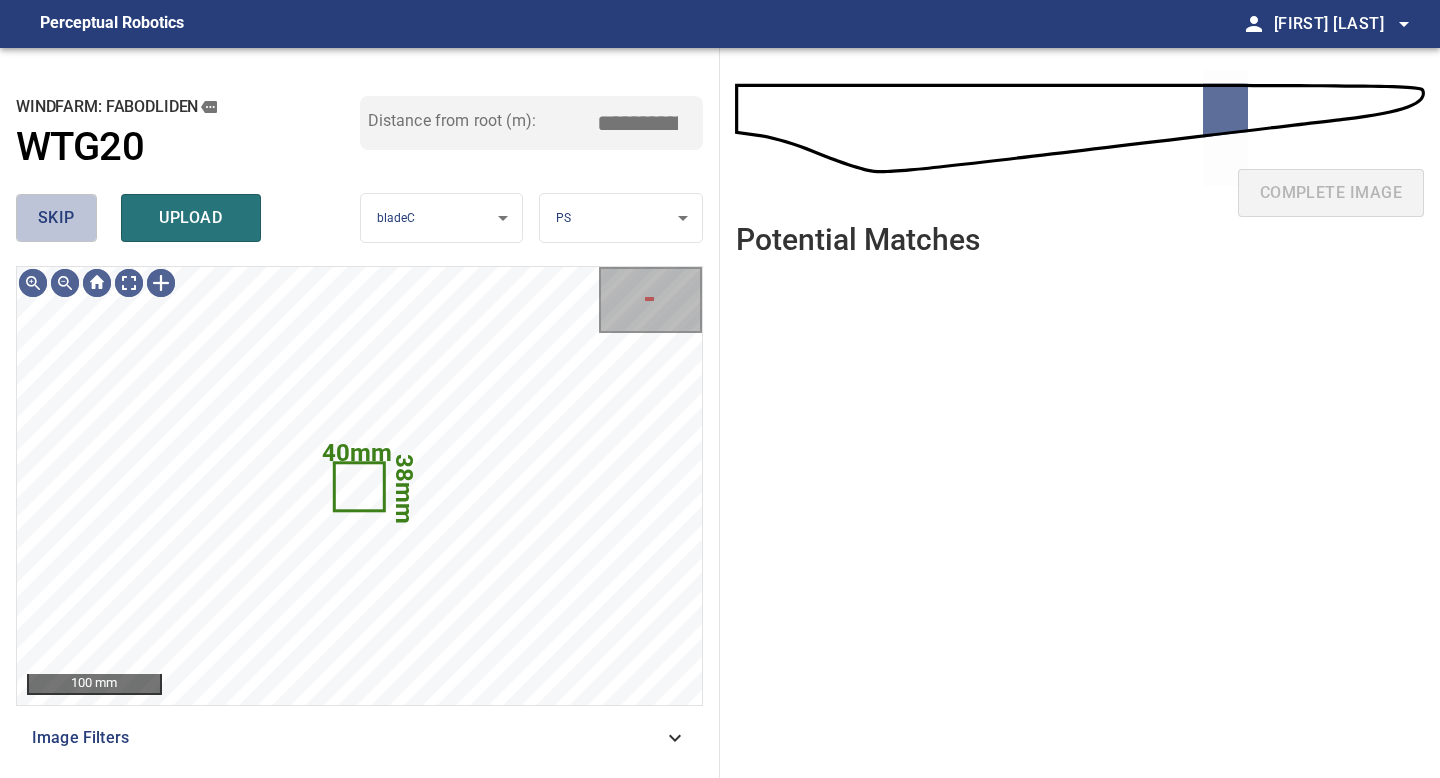 click on "skip" at bounding box center (56, 218) 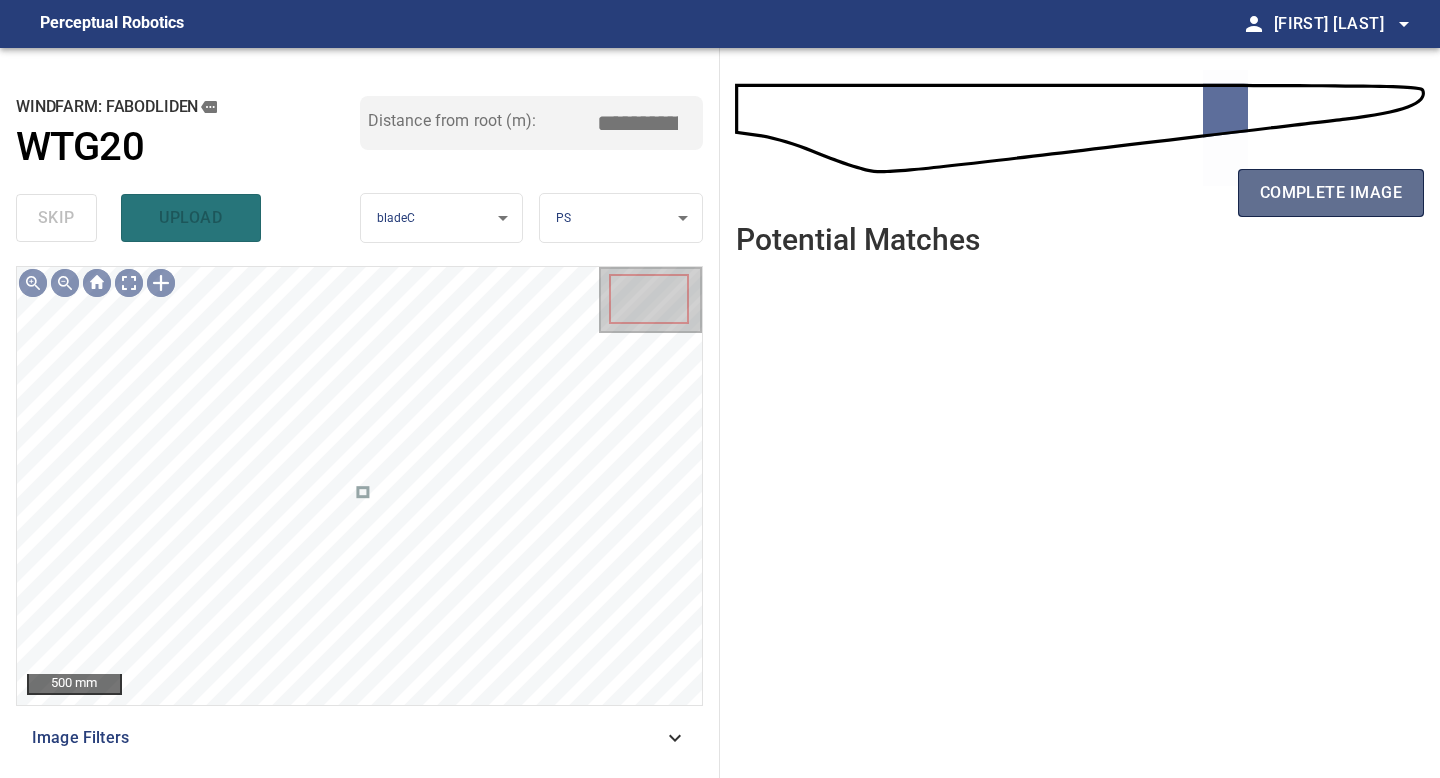 click on "complete image" at bounding box center [1331, 193] 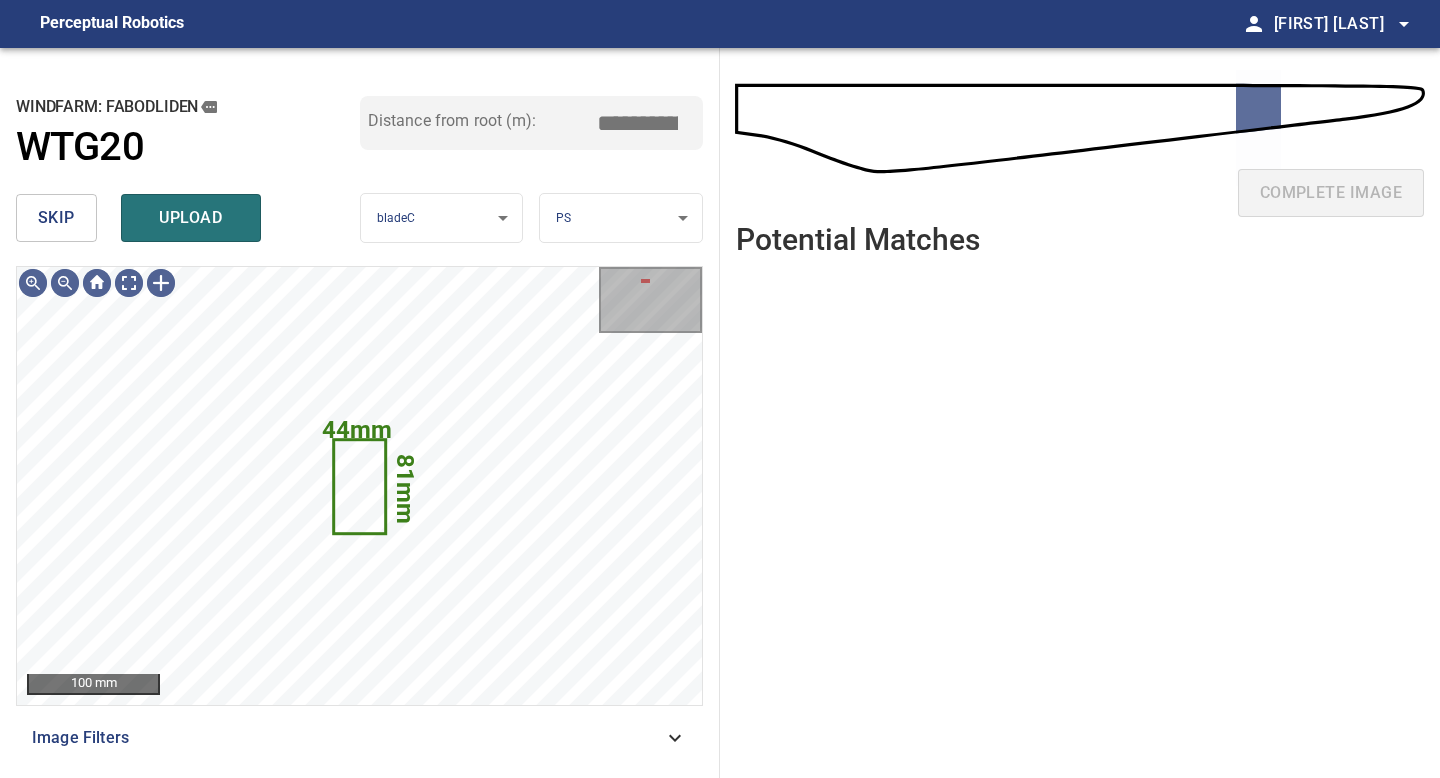 click on "skip" at bounding box center [56, 218] 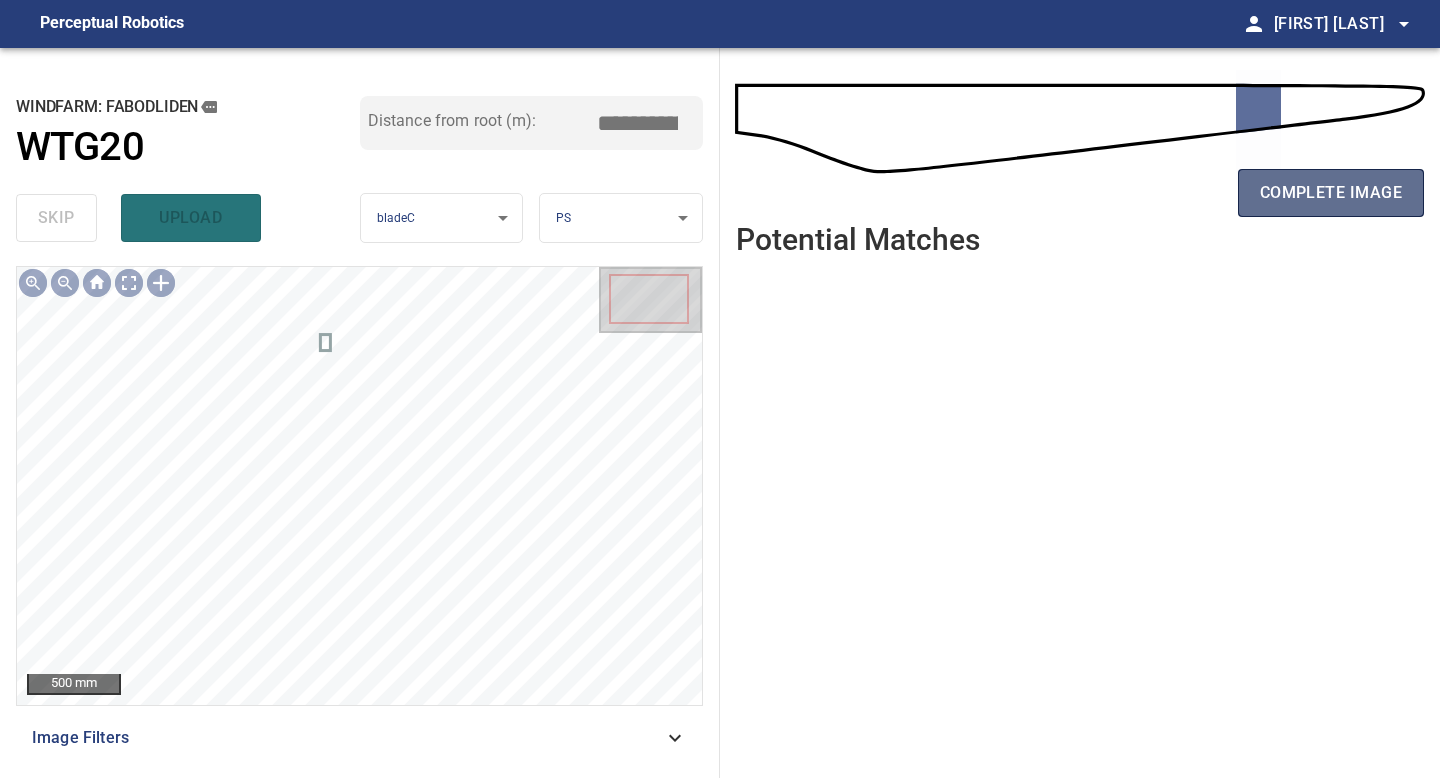 click on "complete image" at bounding box center (1331, 193) 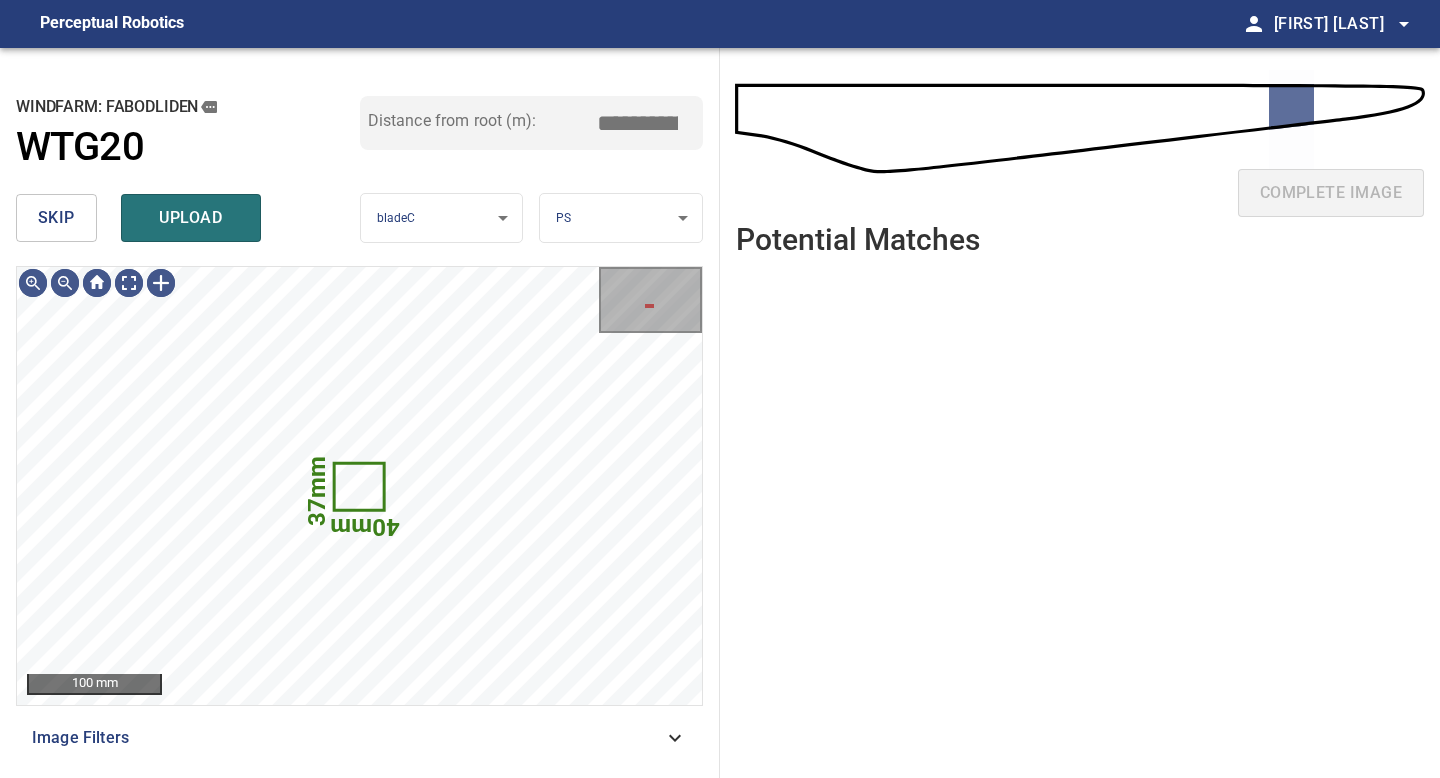 click on "skip" at bounding box center (56, 218) 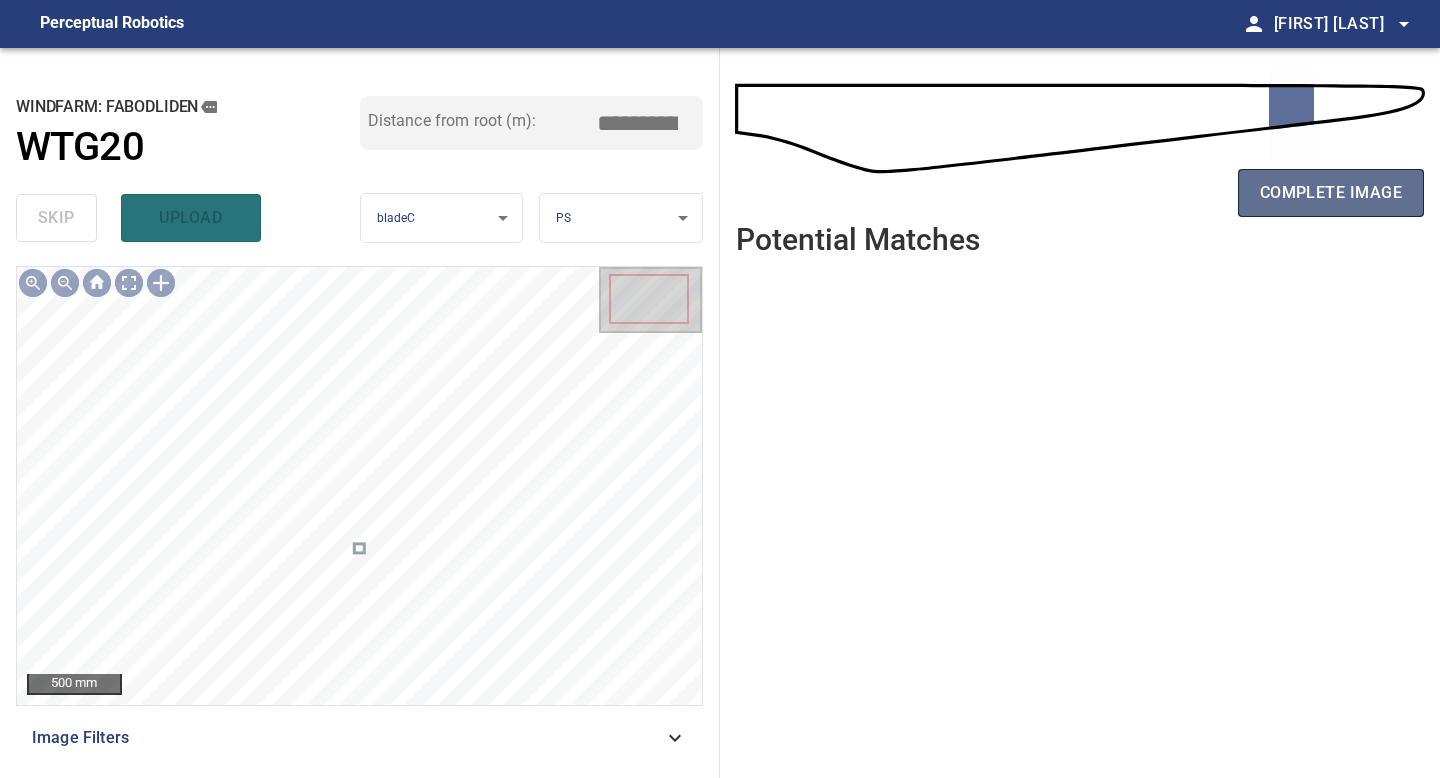 click on "complete image" at bounding box center [1331, 193] 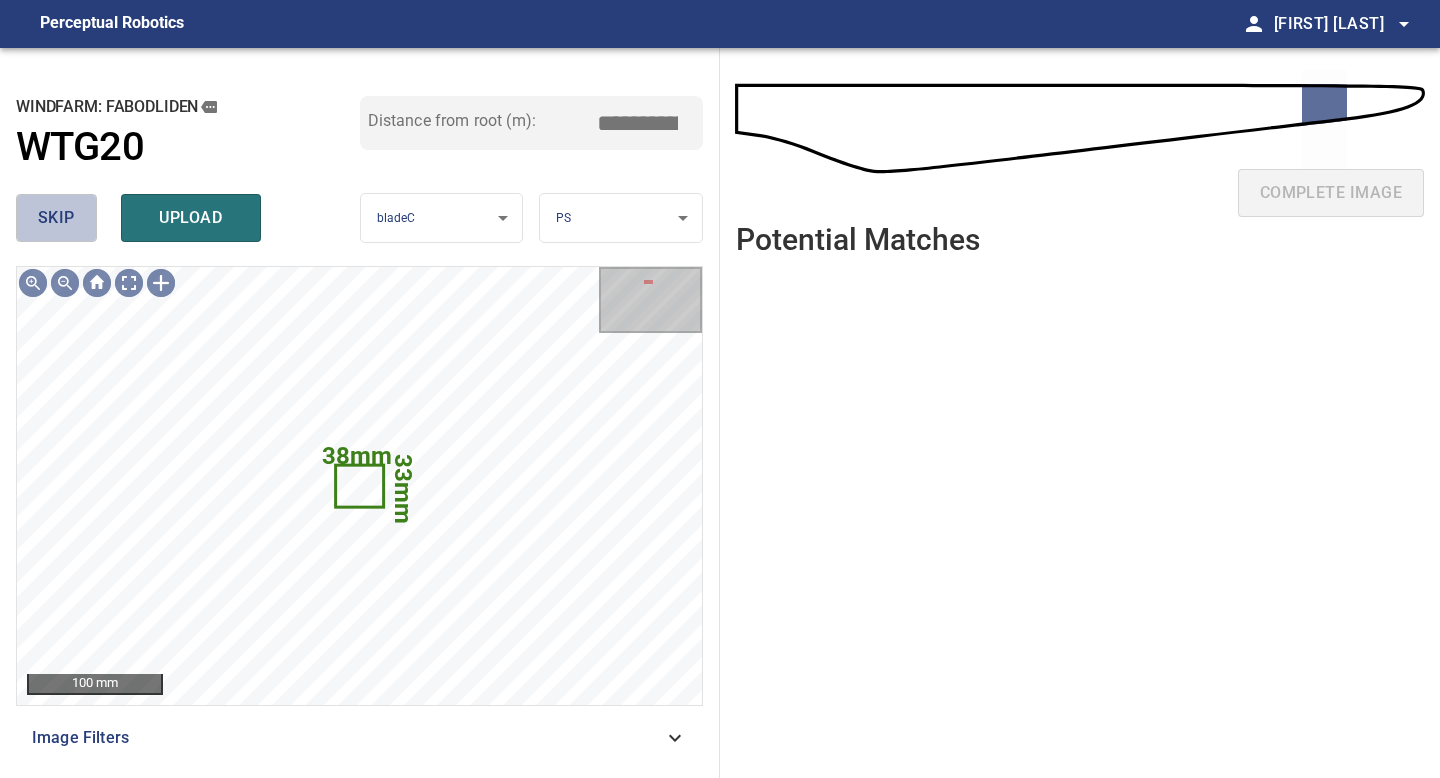 click on "skip" at bounding box center (56, 218) 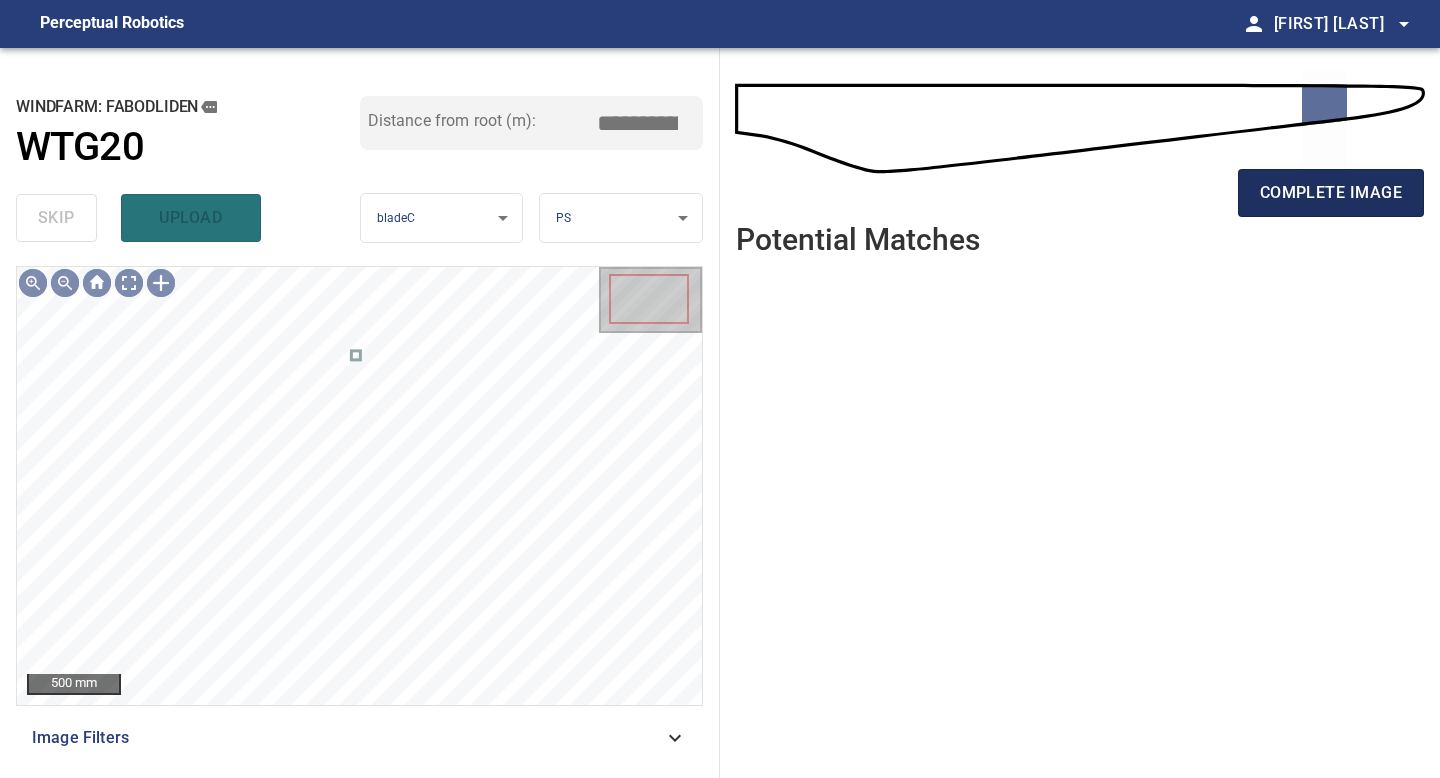 click on "complete image" at bounding box center (1331, 193) 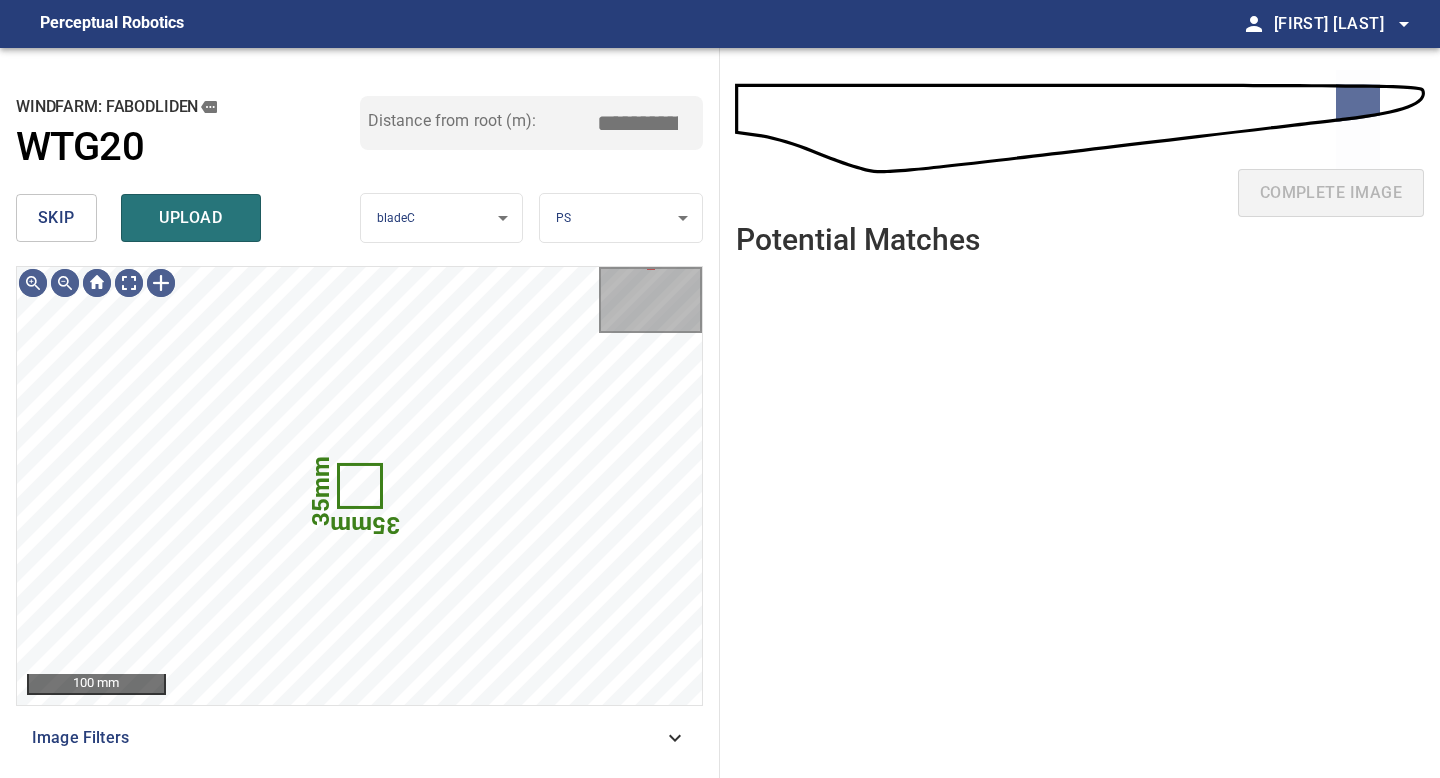 click on "skip" at bounding box center (56, 218) 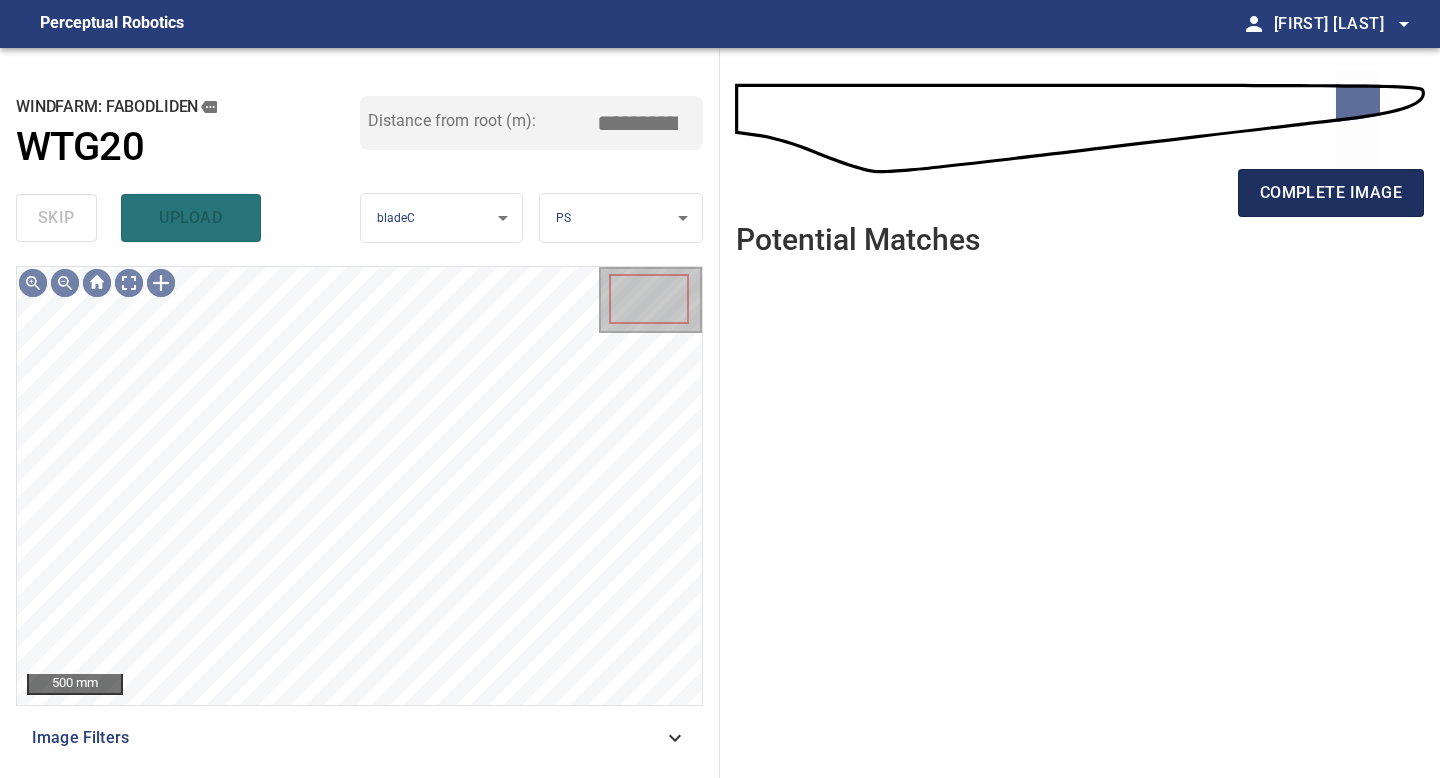 click on "complete image" at bounding box center (1331, 193) 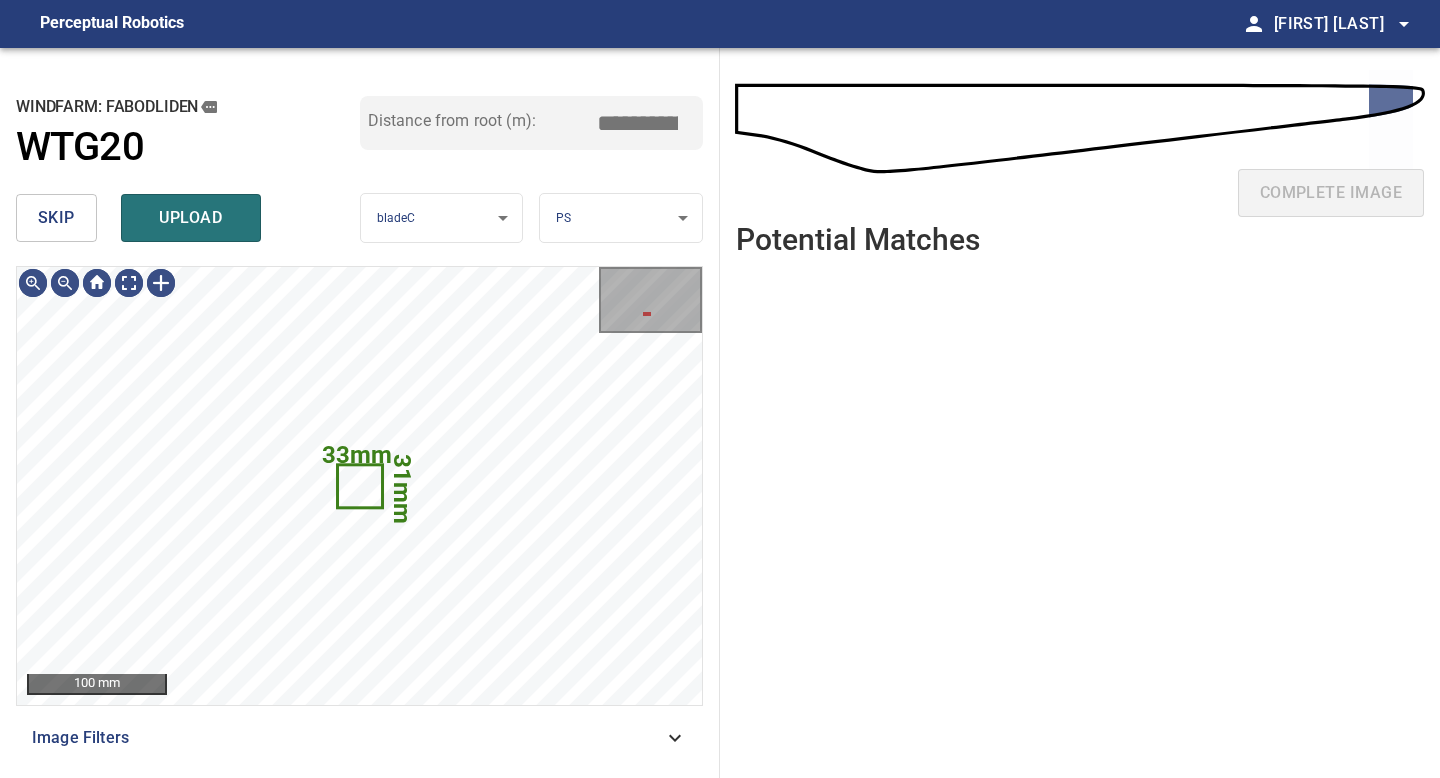 click on "skip" at bounding box center (56, 218) 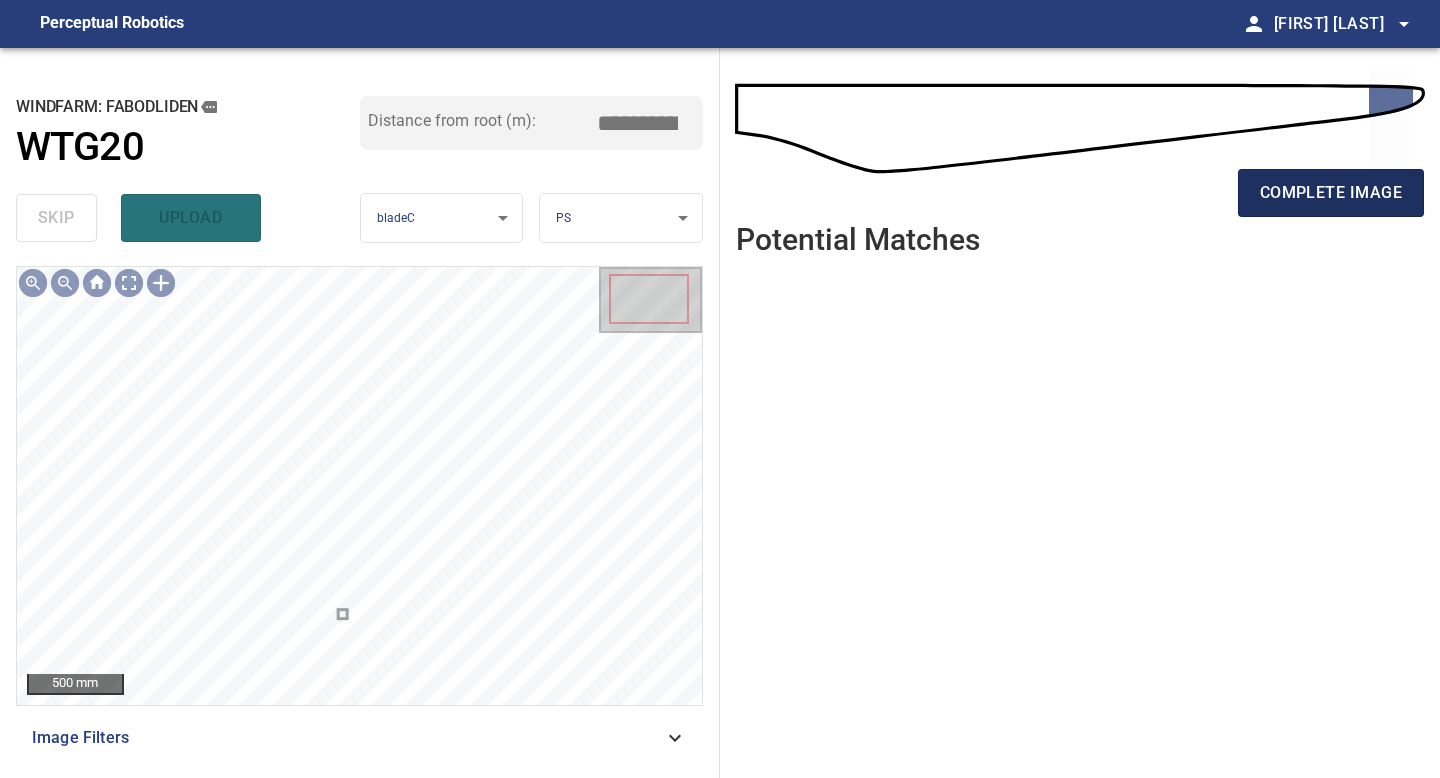 click on "complete image" at bounding box center [1331, 193] 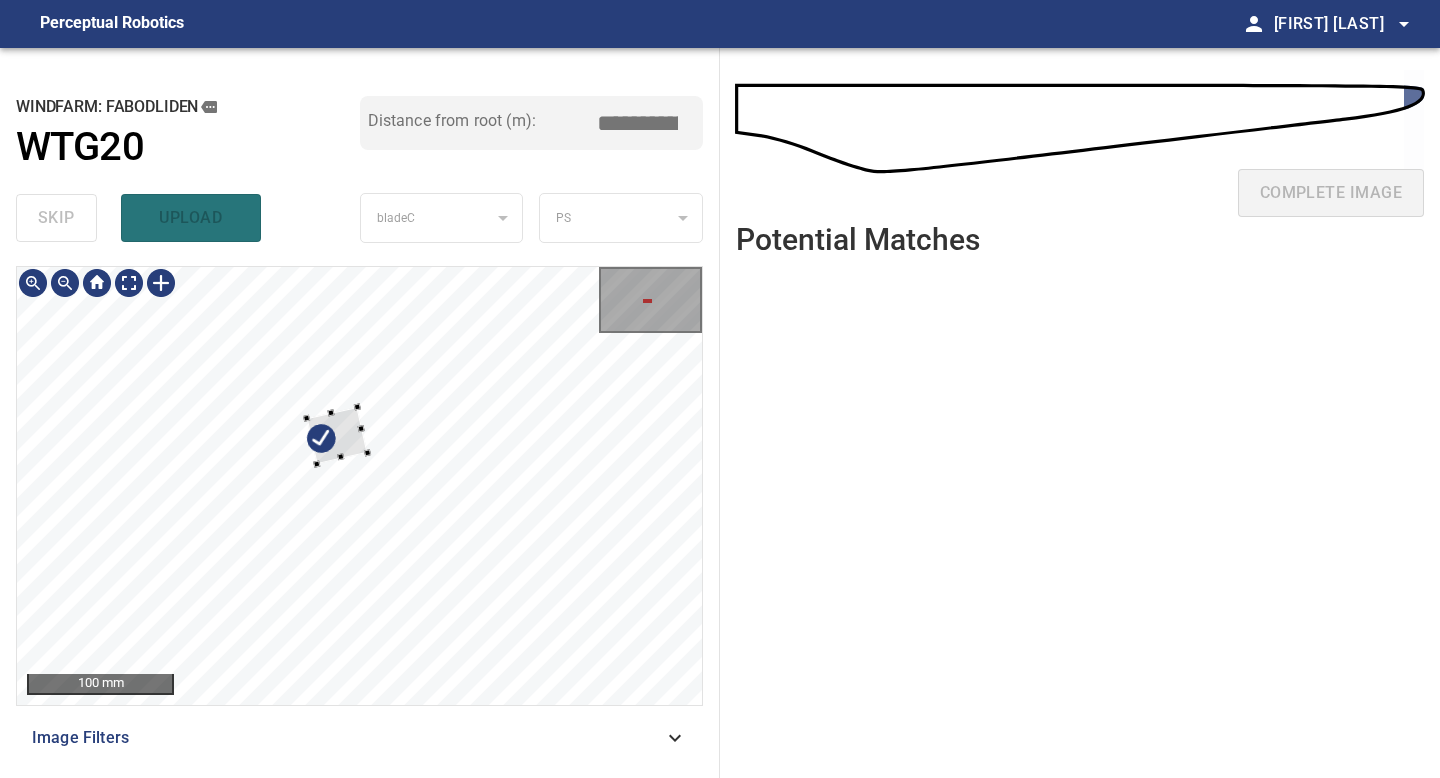 click at bounding box center (336, 435) 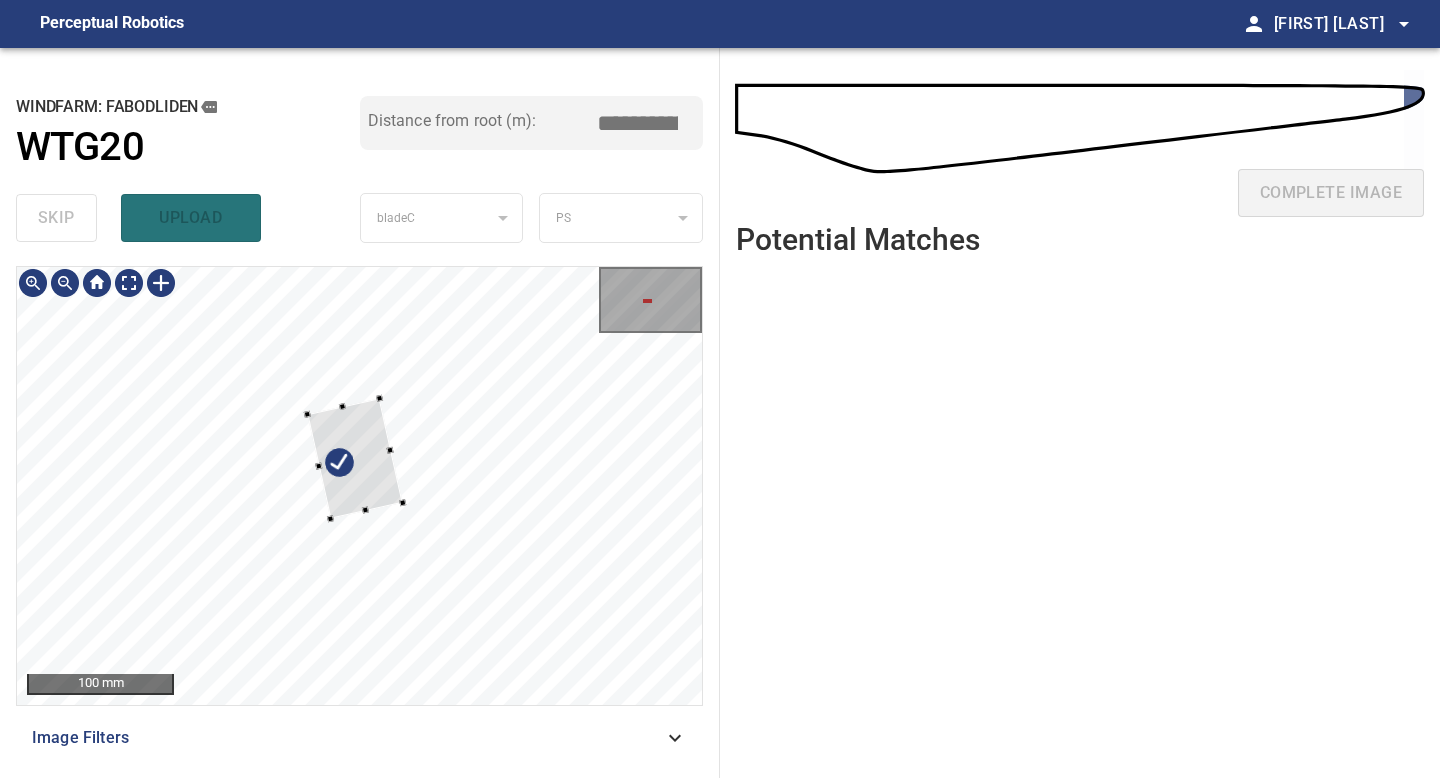 click at bounding box center (359, 486) 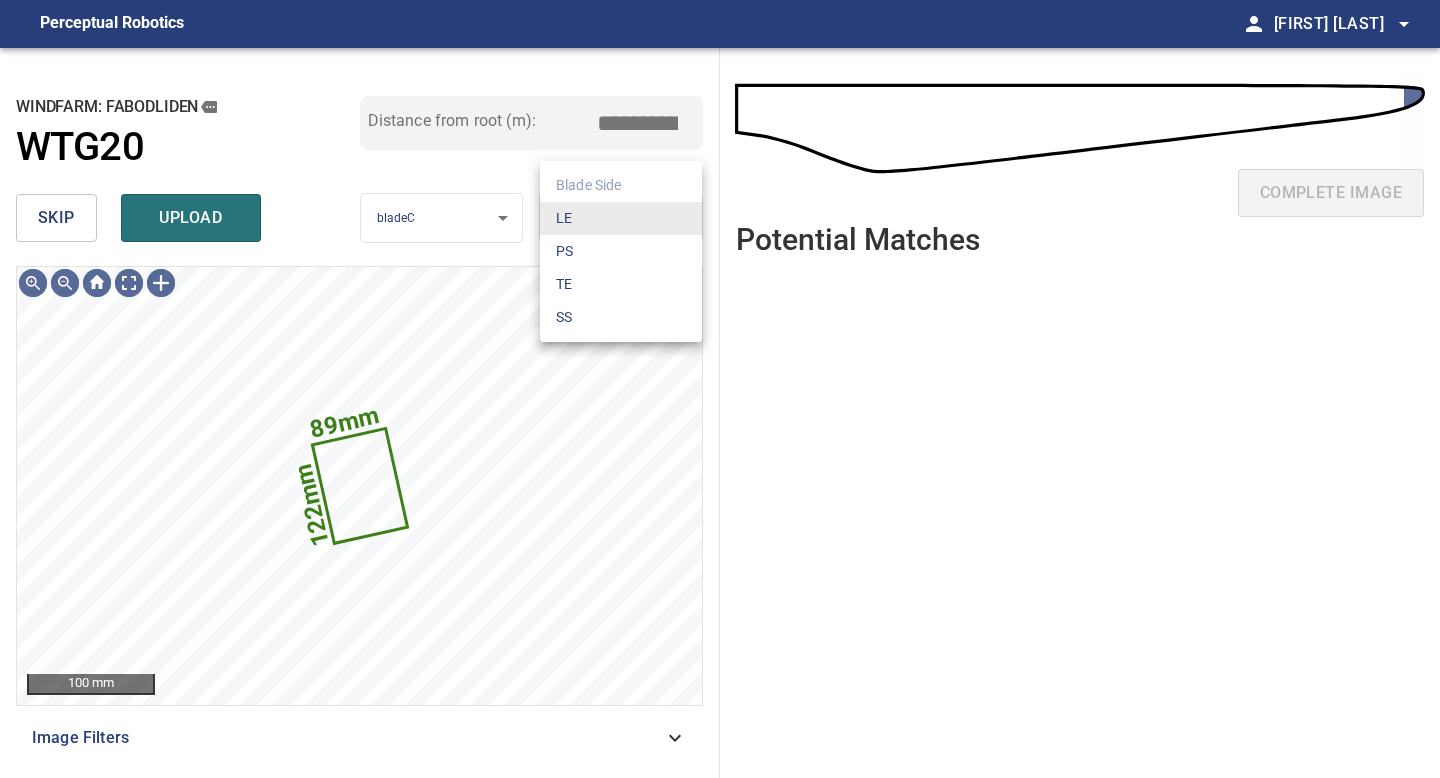 click on "**********" at bounding box center [720, 389] 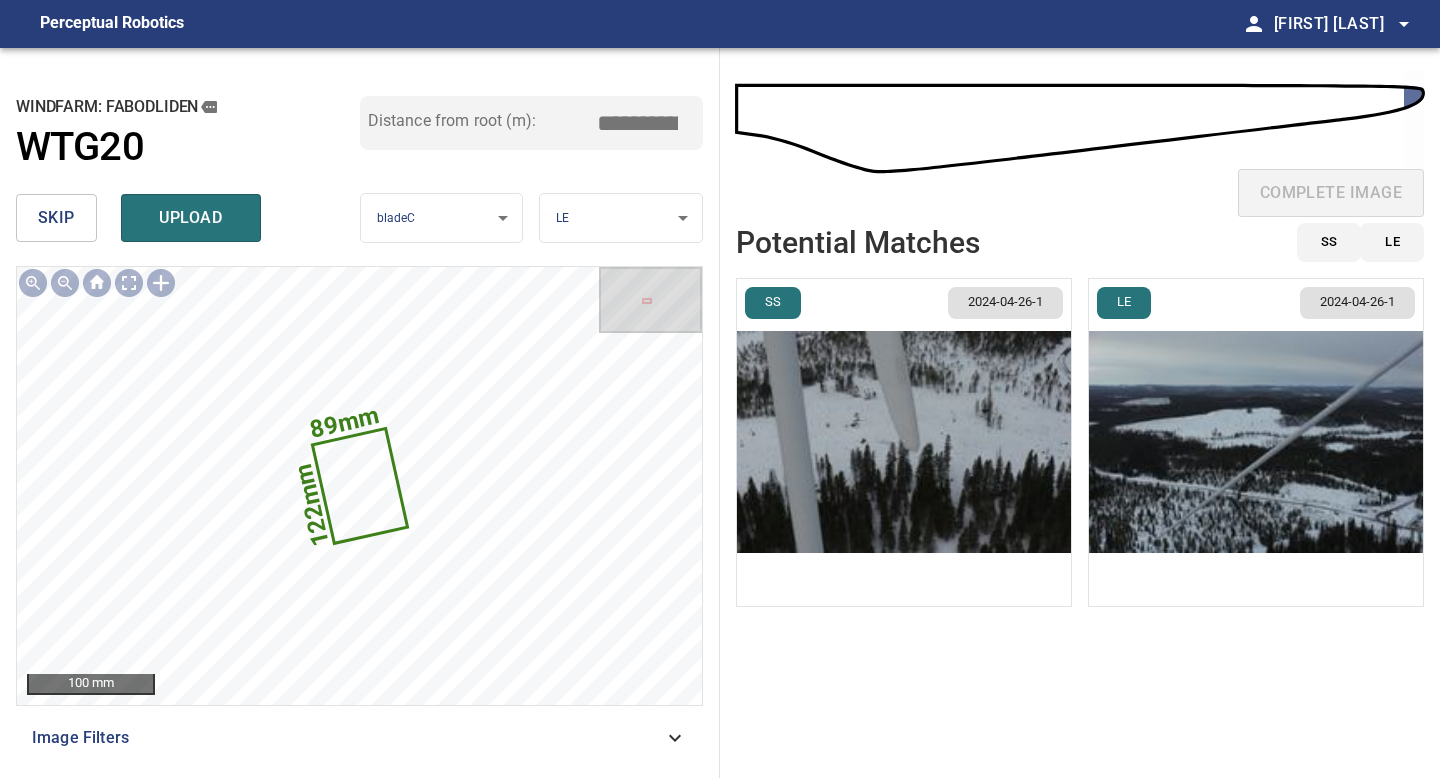 click at bounding box center (1256, 442) 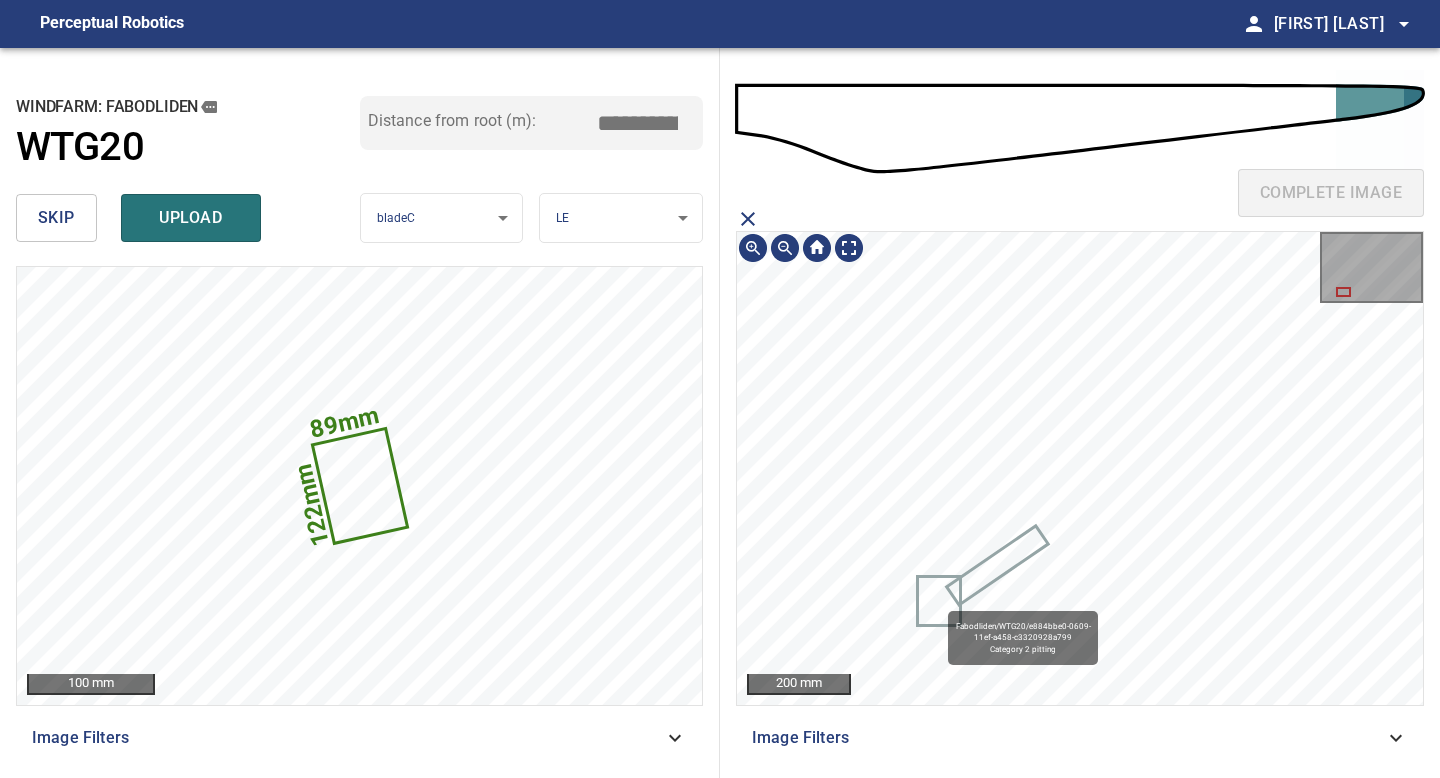 click 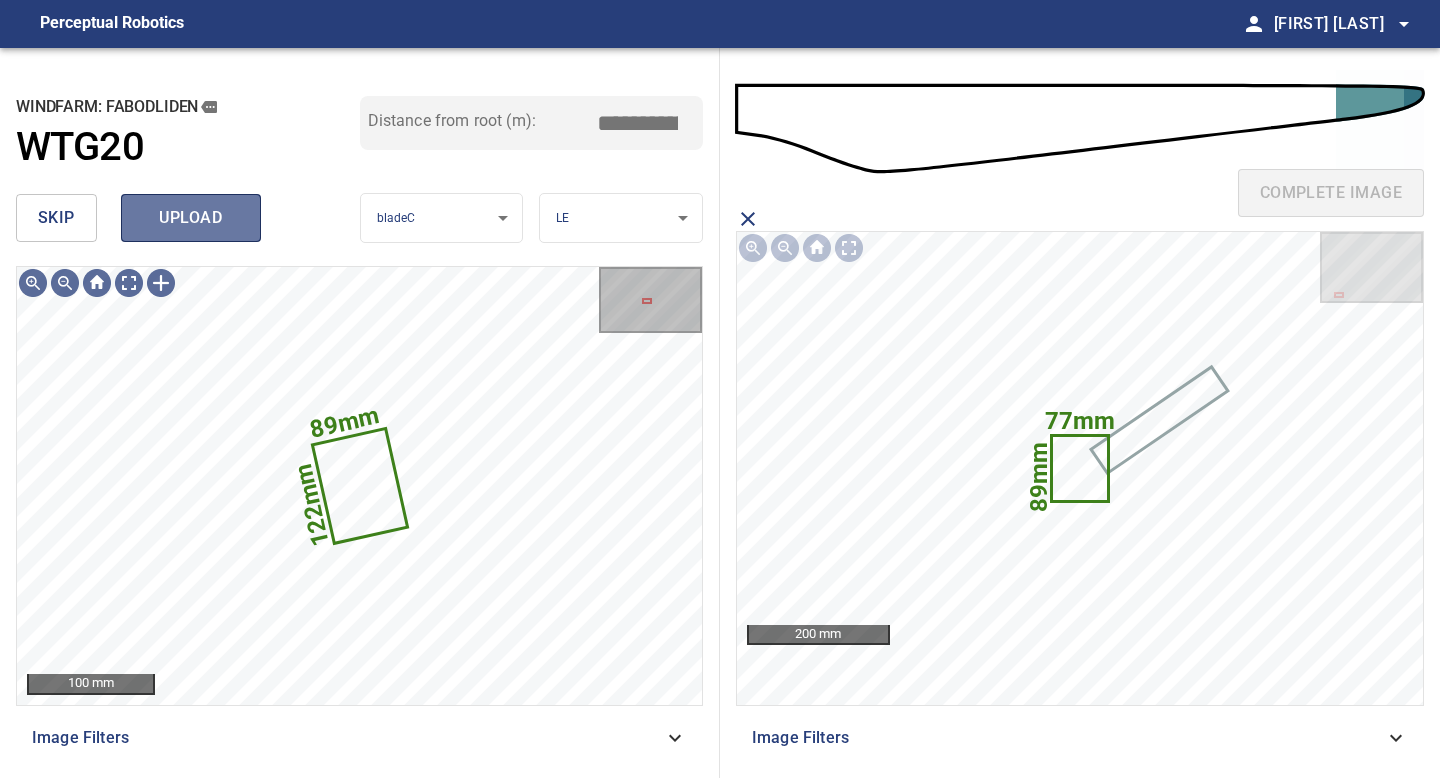 click on "upload" at bounding box center [191, 218] 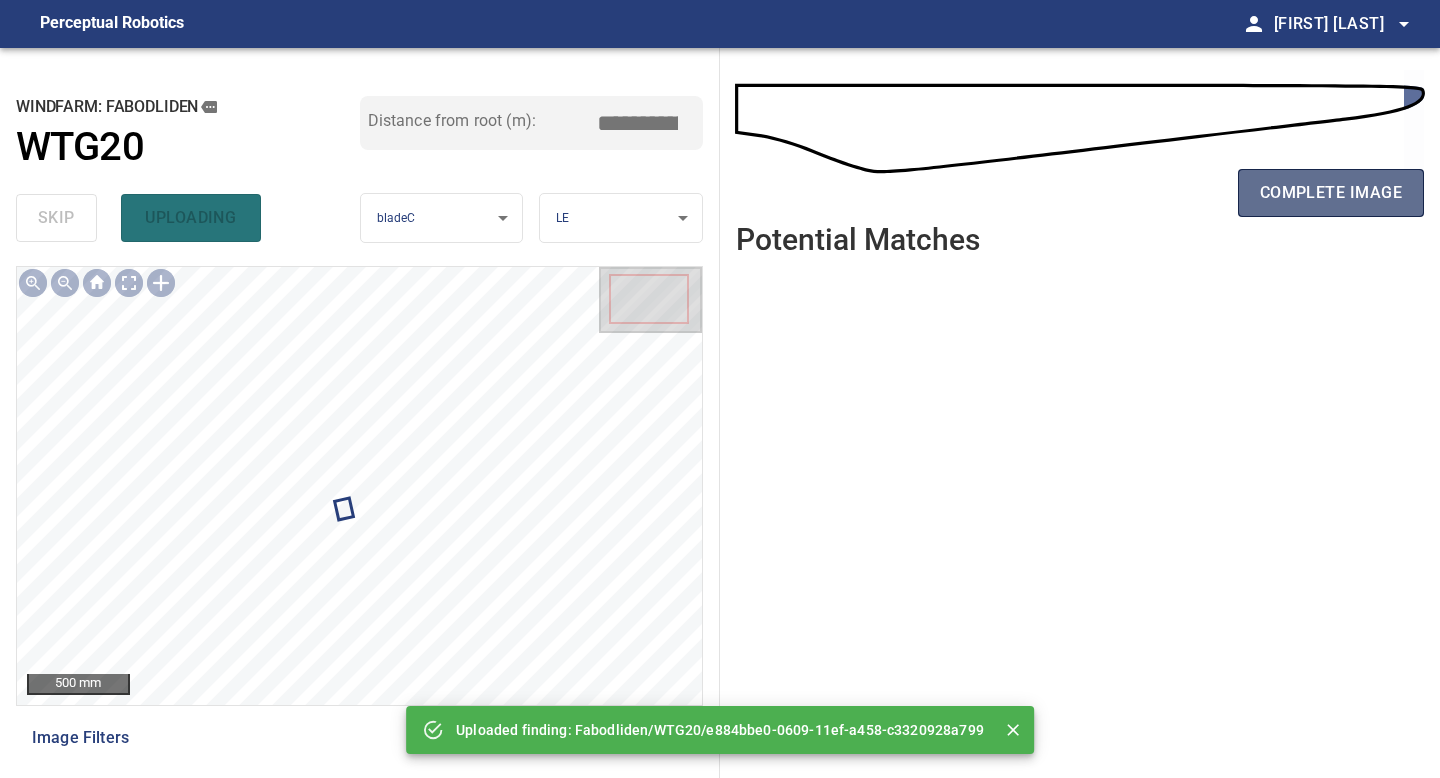 click on "complete image" at bounding box center (1331, 193) 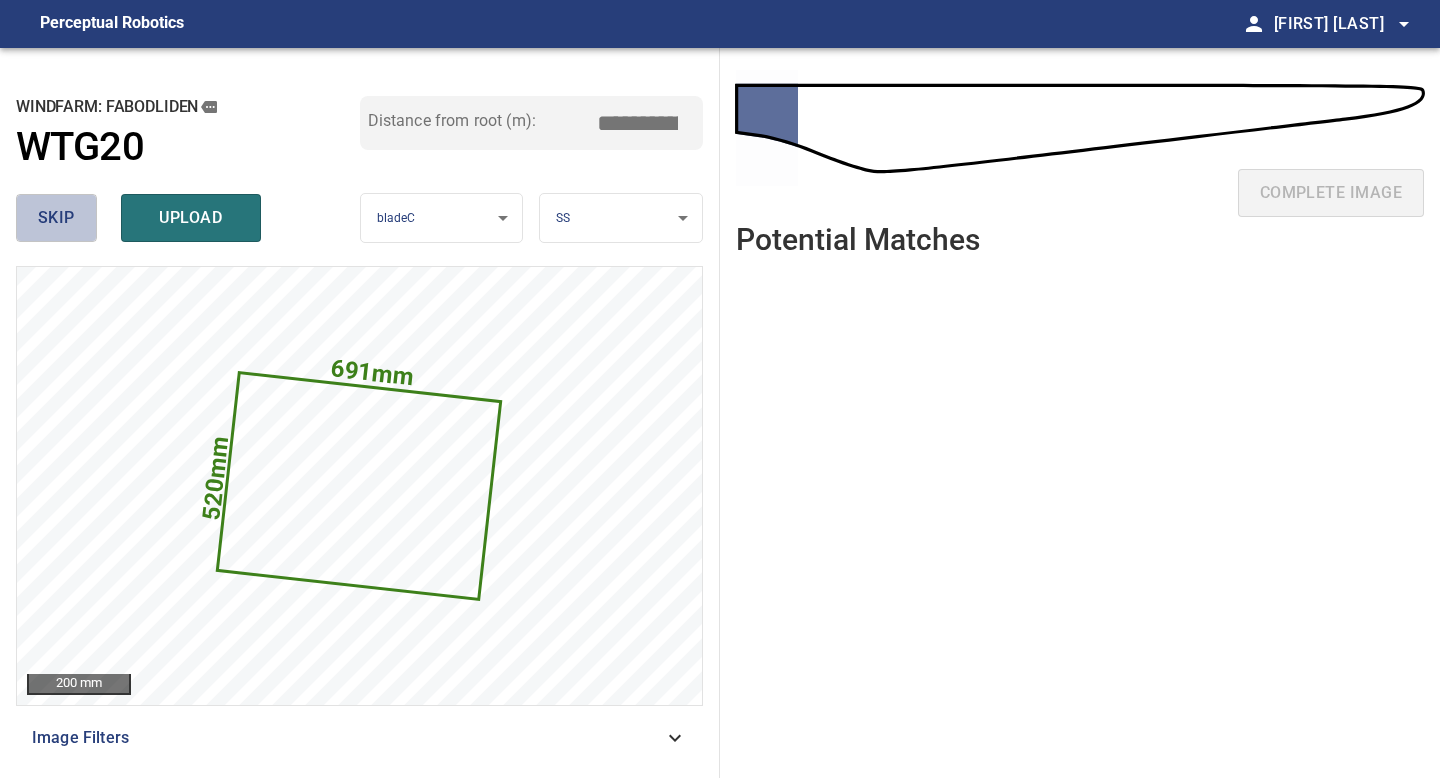 click on "skip" at bounding box center [56, 218] 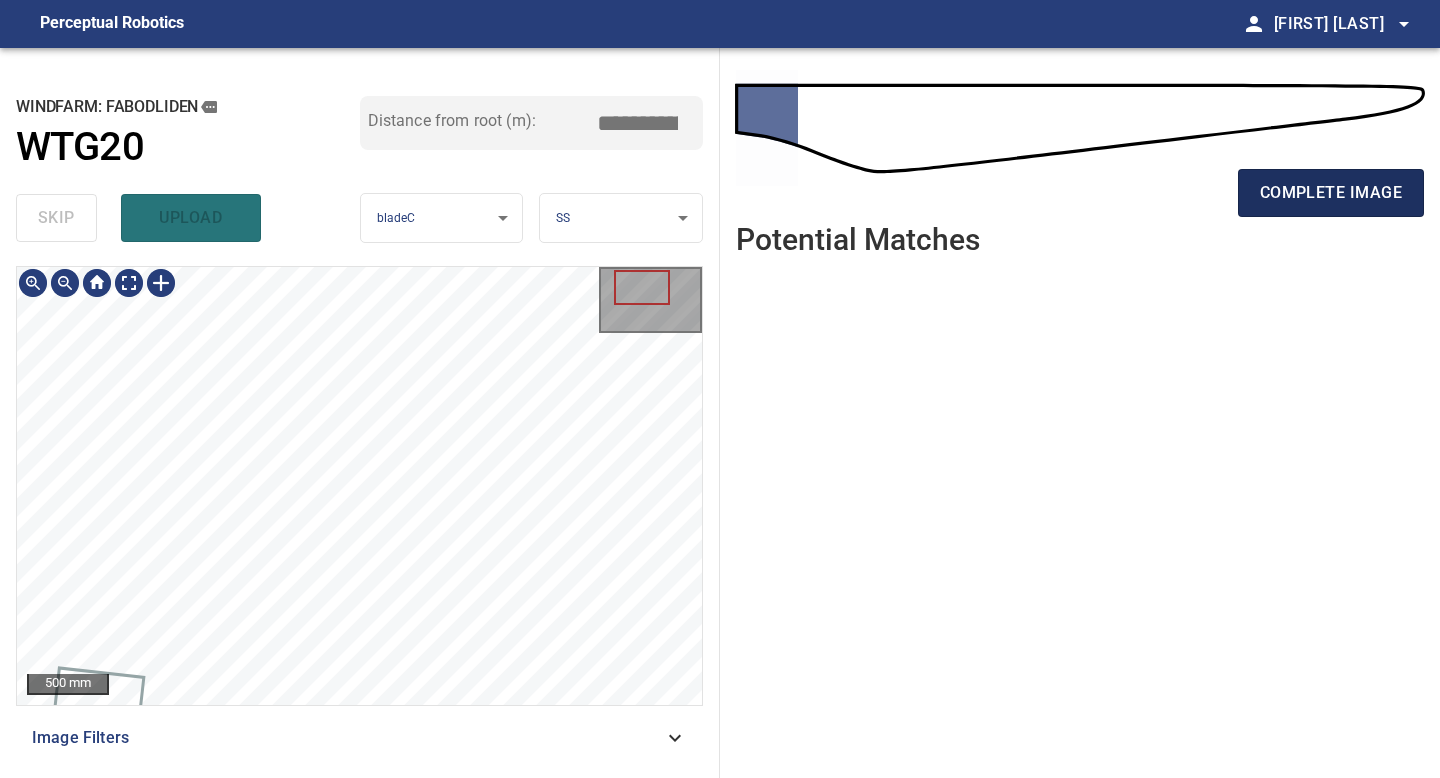 click on "complete image" at bounding box center [1331, 193] 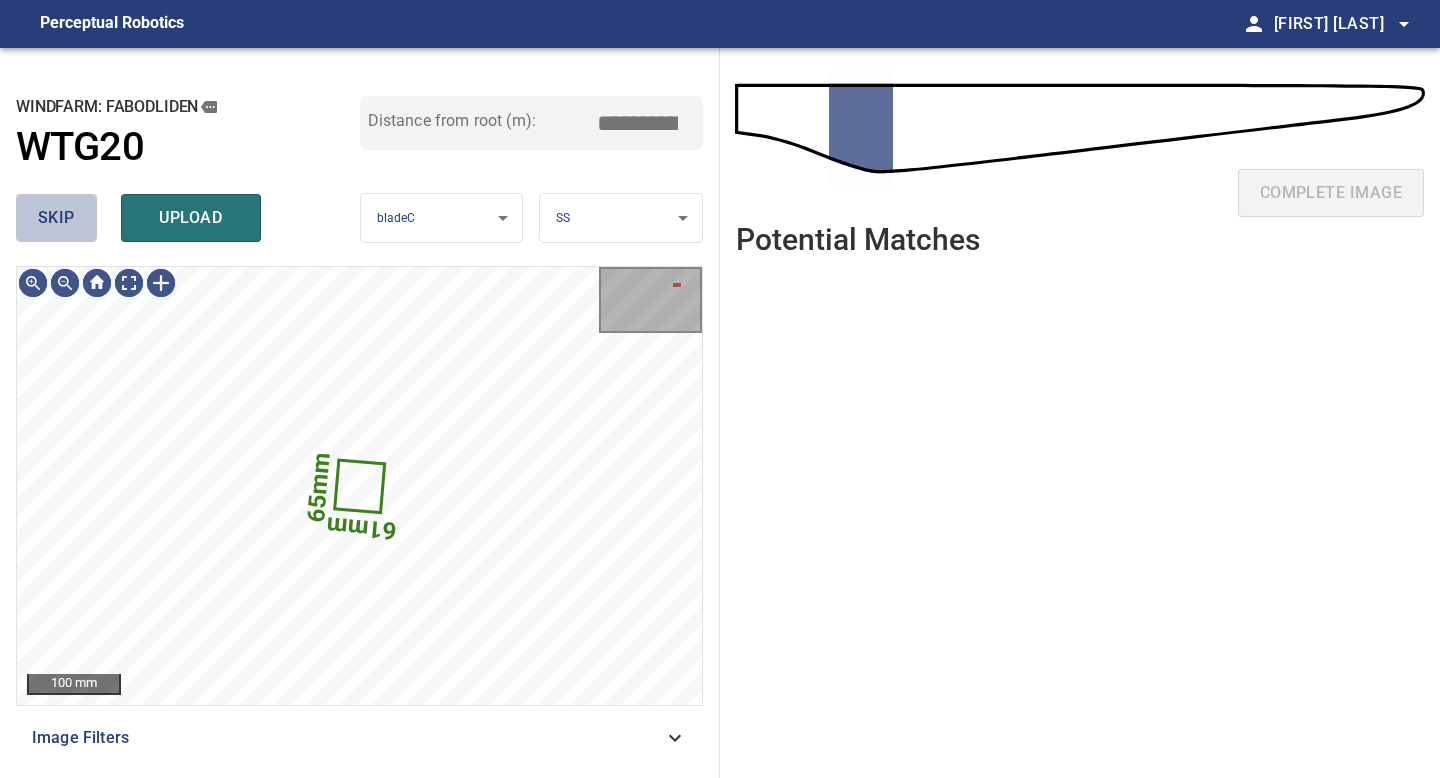 click on "skip" at bounding box center (56, 218) 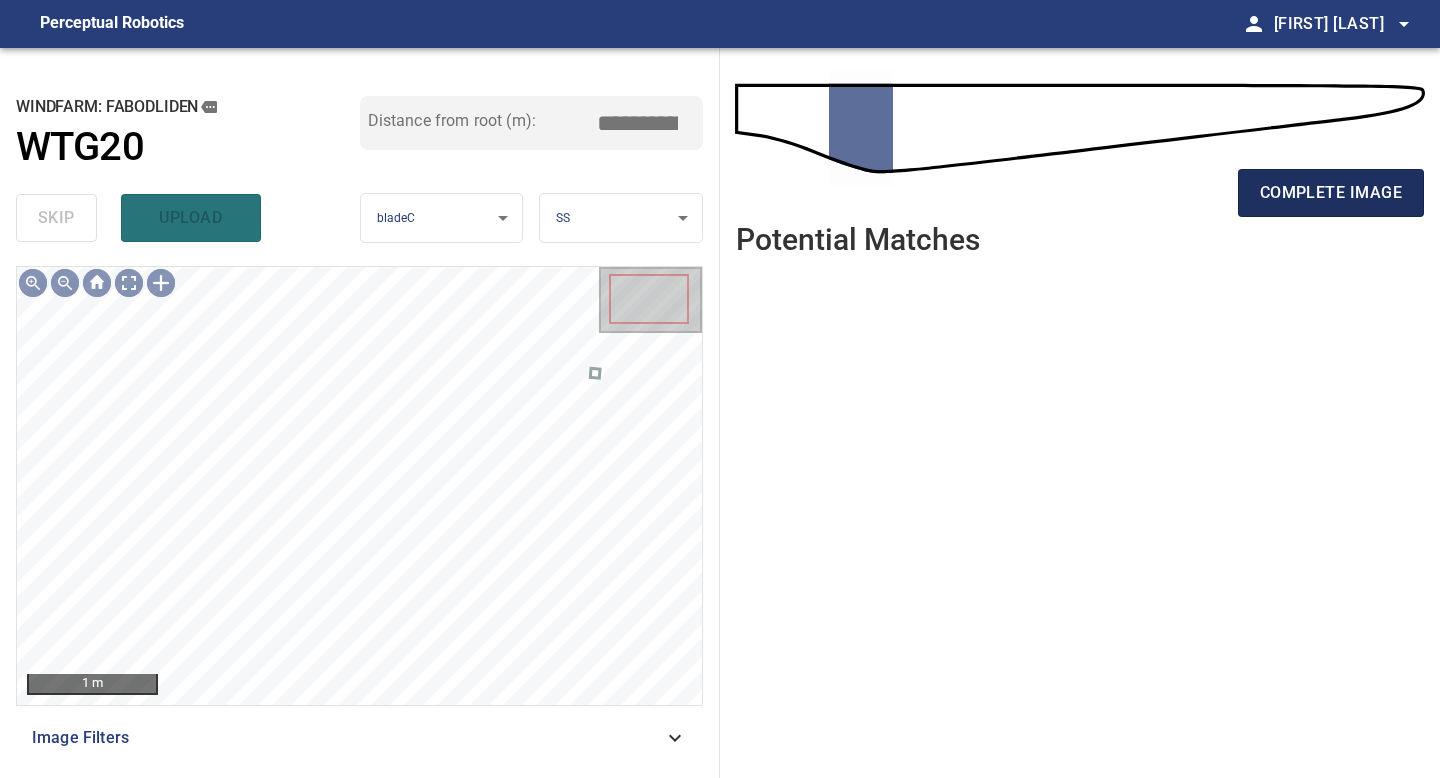 click on "complete image" at bounding box center [1331, 193] 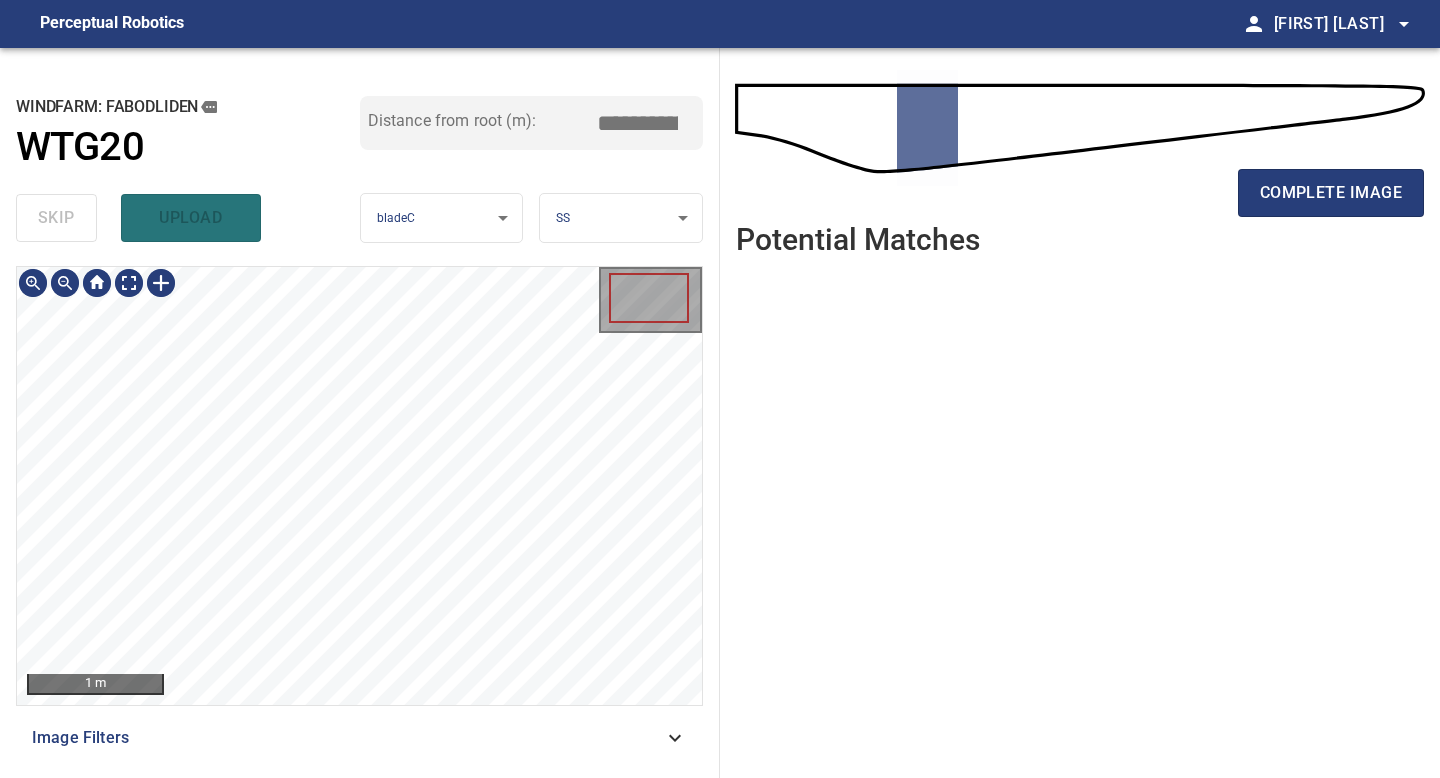 click on "1 m Image Filters" at bounding box center [359, 514] 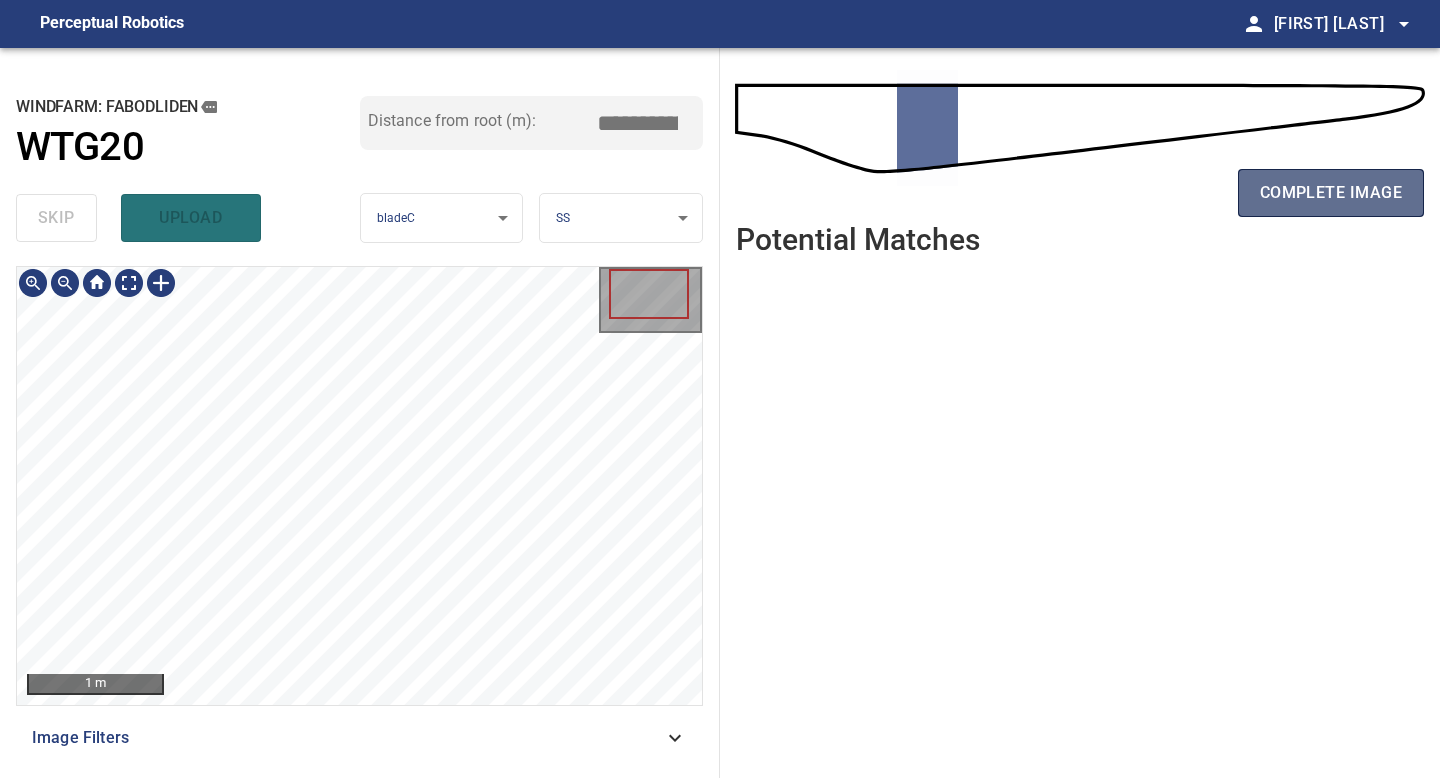 click on "complete image" at bounding box center (1331, 193) 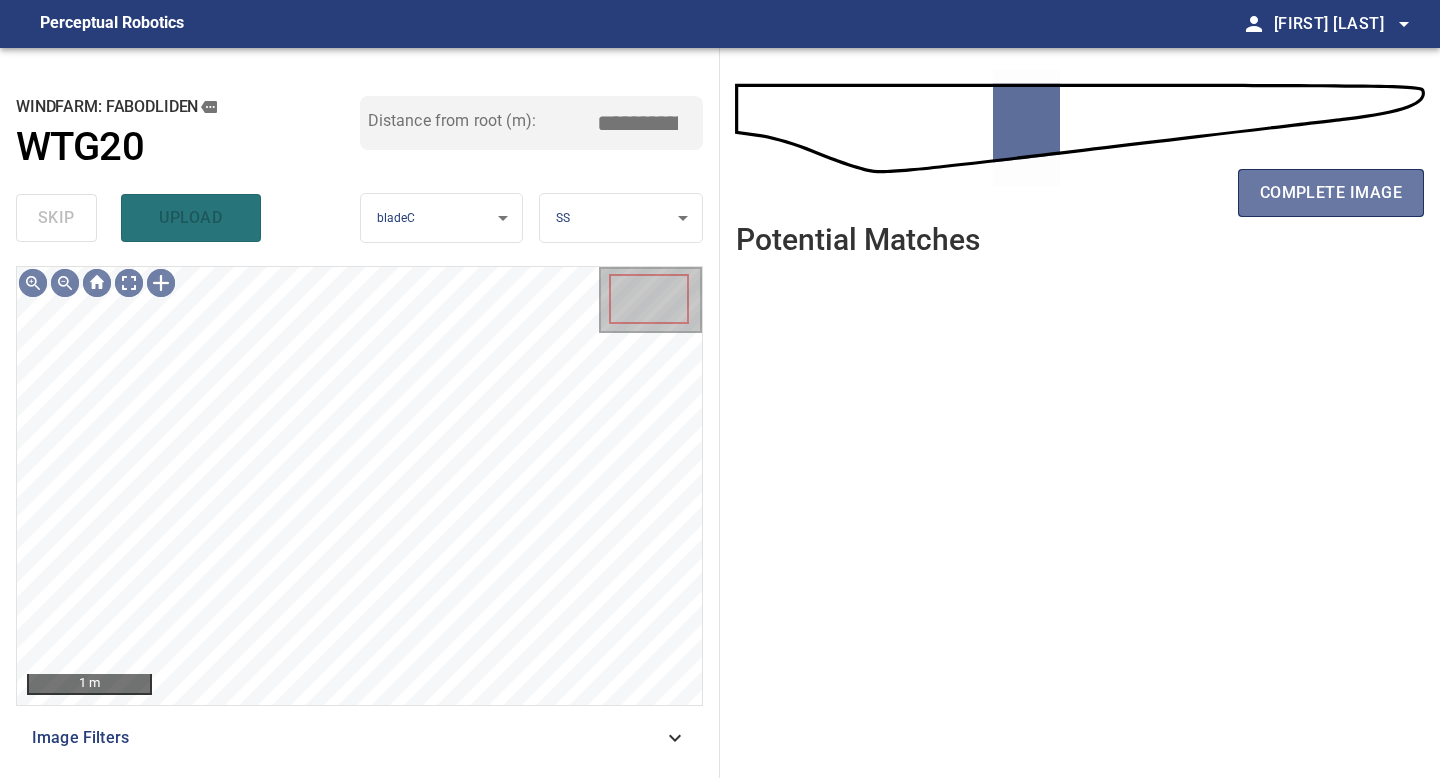 click on "complete image" at bounding box center (1331, 193) 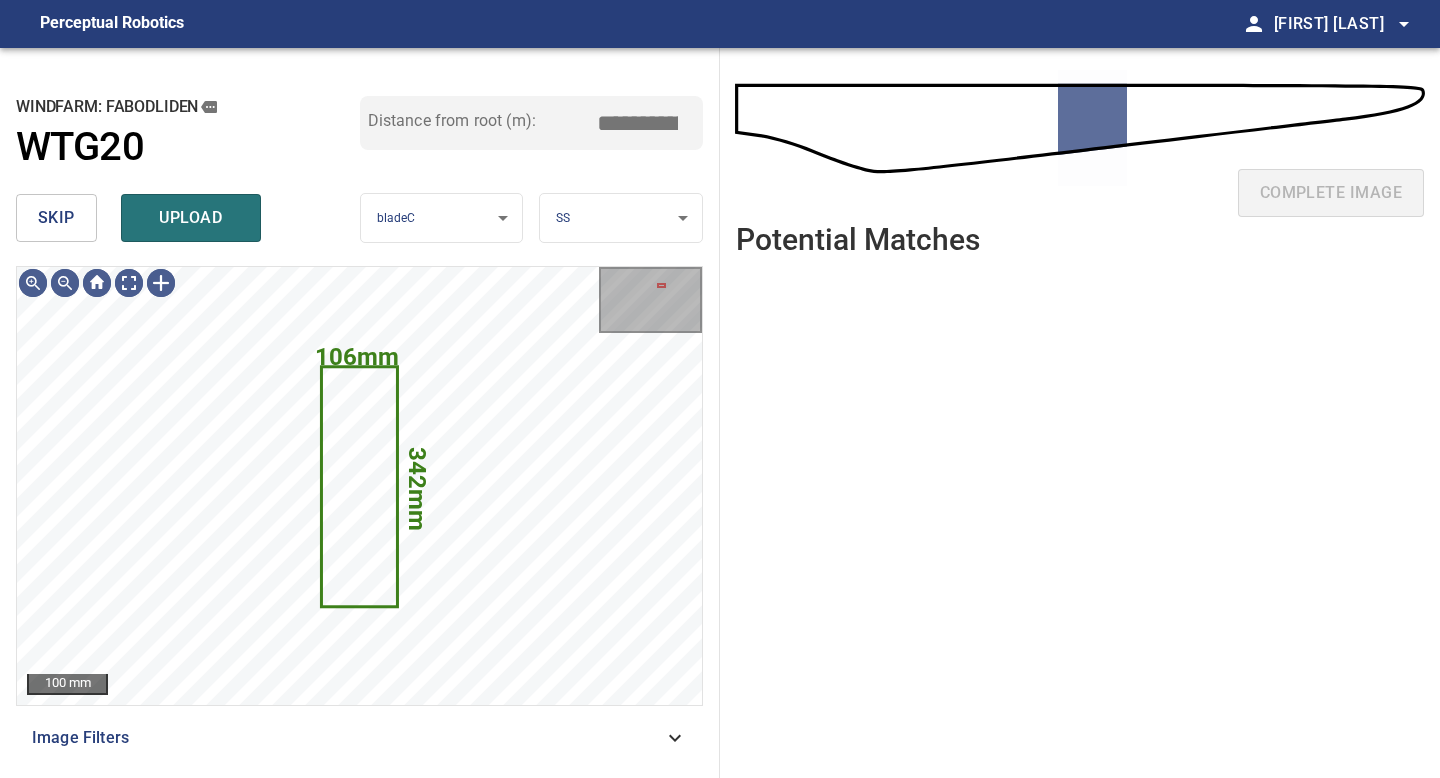 click on "skip" at bounding box center [56, 218] 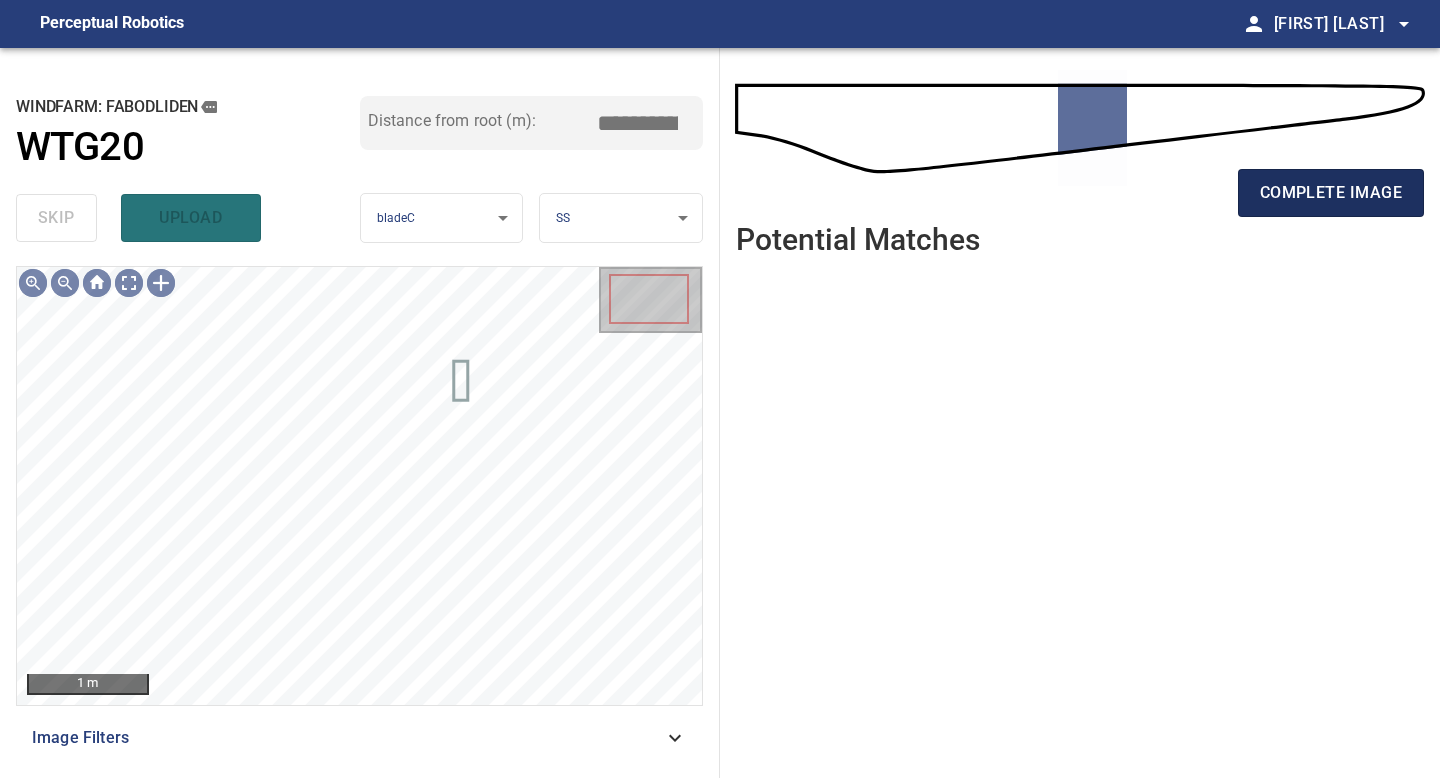click on "complete image" at bounding box center (1331, 193) 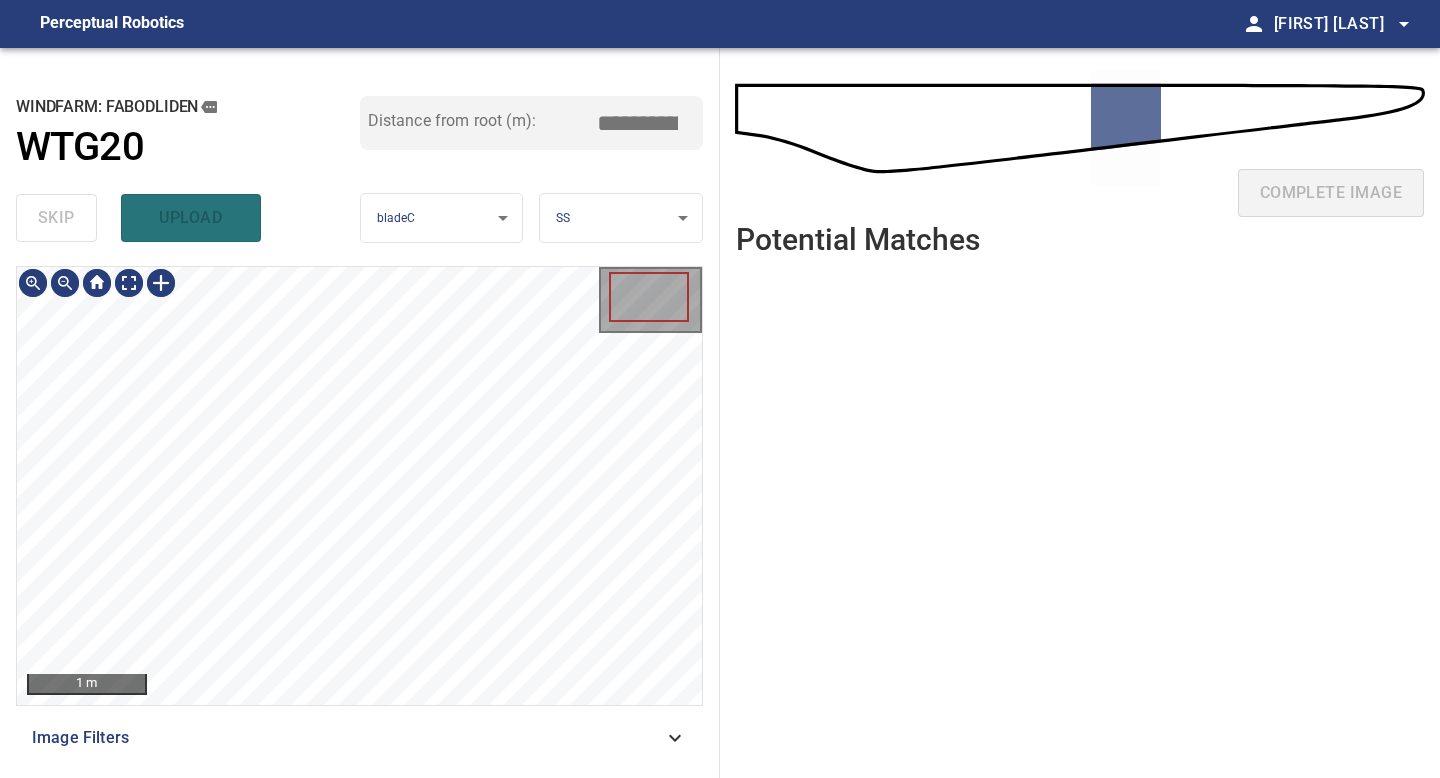 click on "**********" at bounding box center (360, 413) 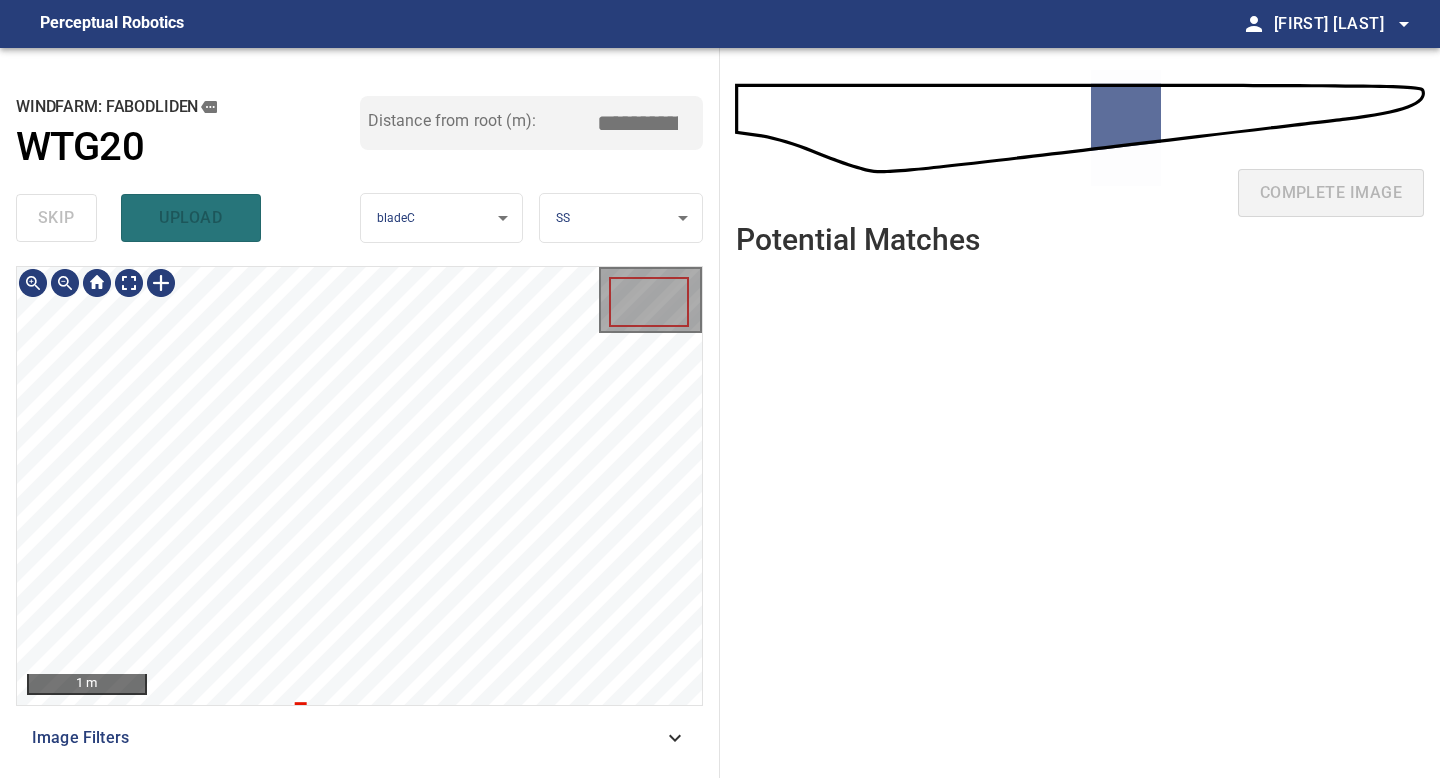 click on "**********" at bounding box center [360, 413] 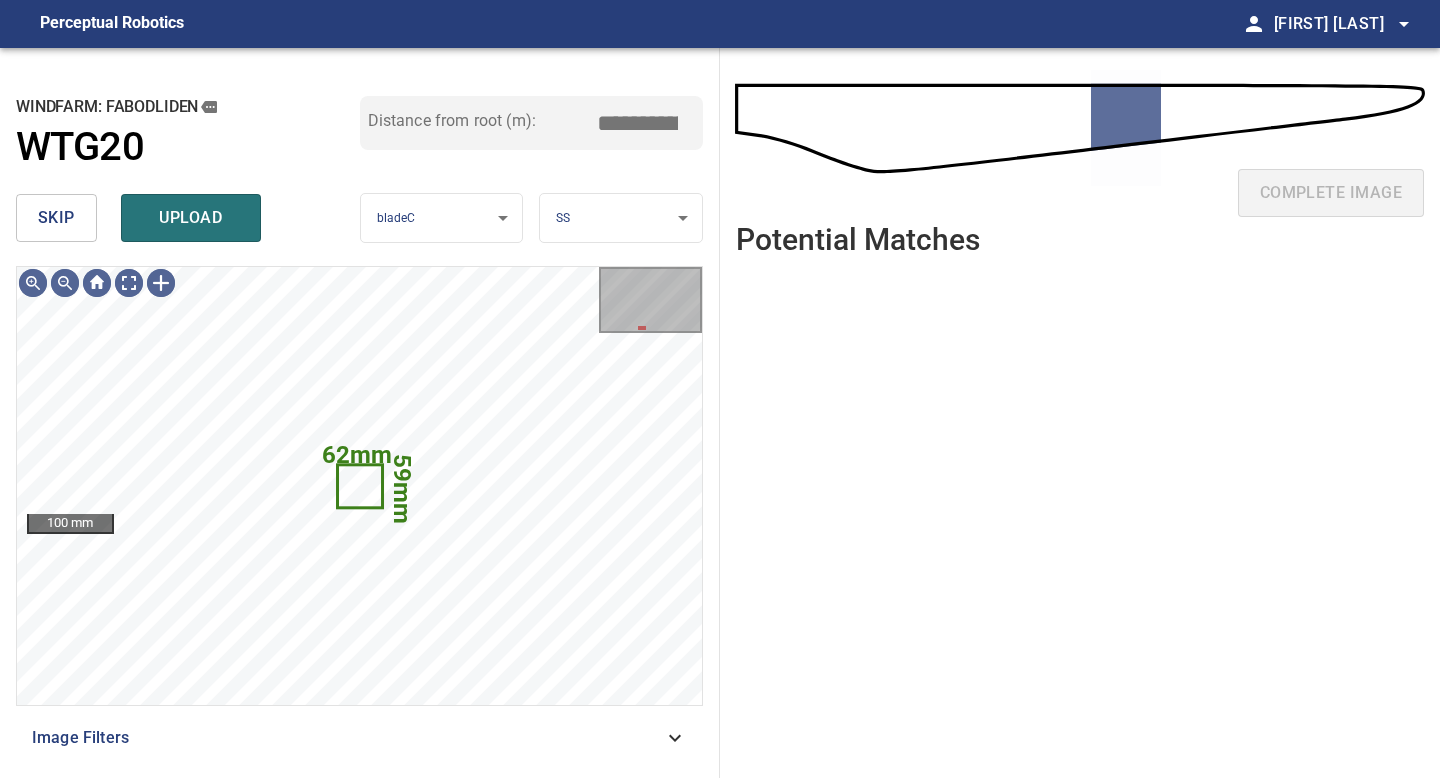 click on "skip" at bounding box center (56, 218) 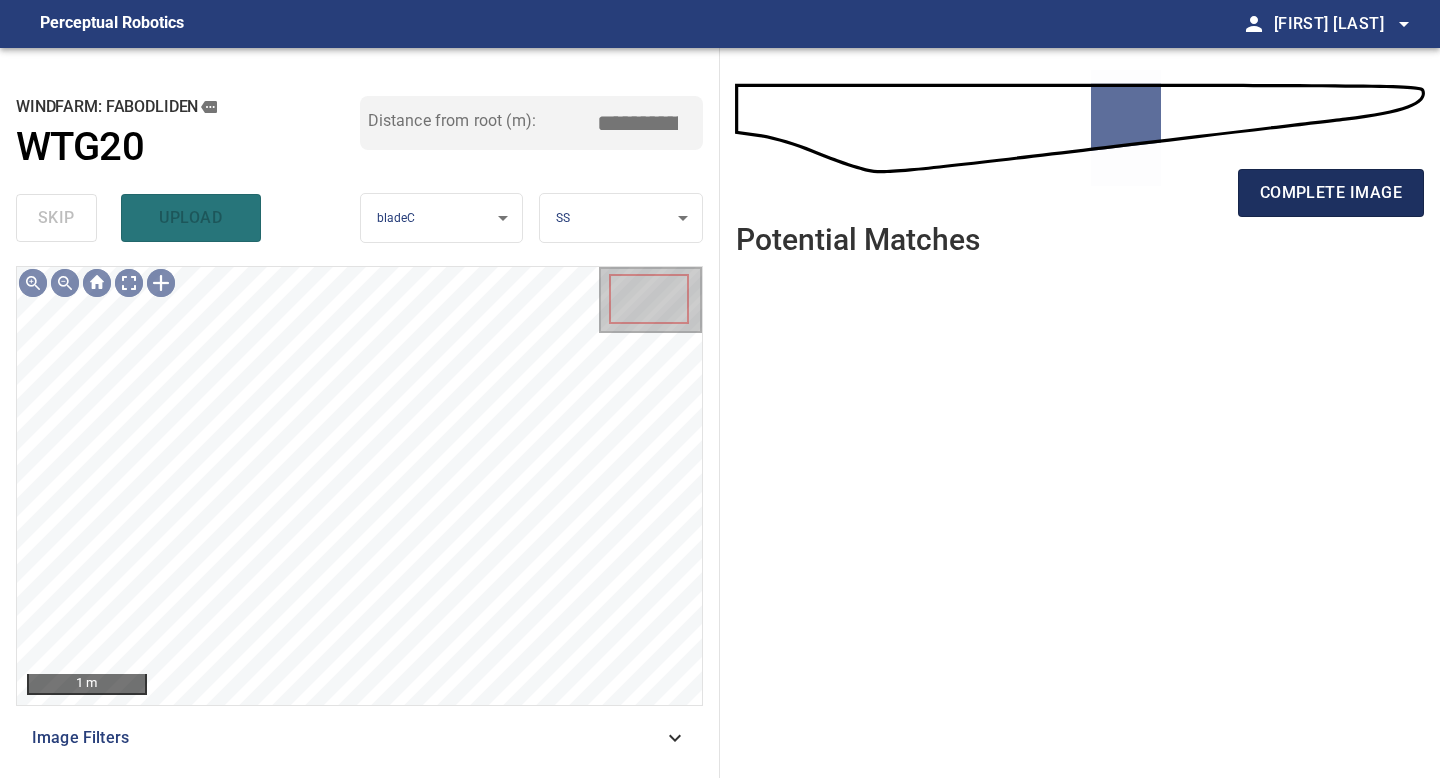 click on "complete image" at bounding box center (1331, 193) 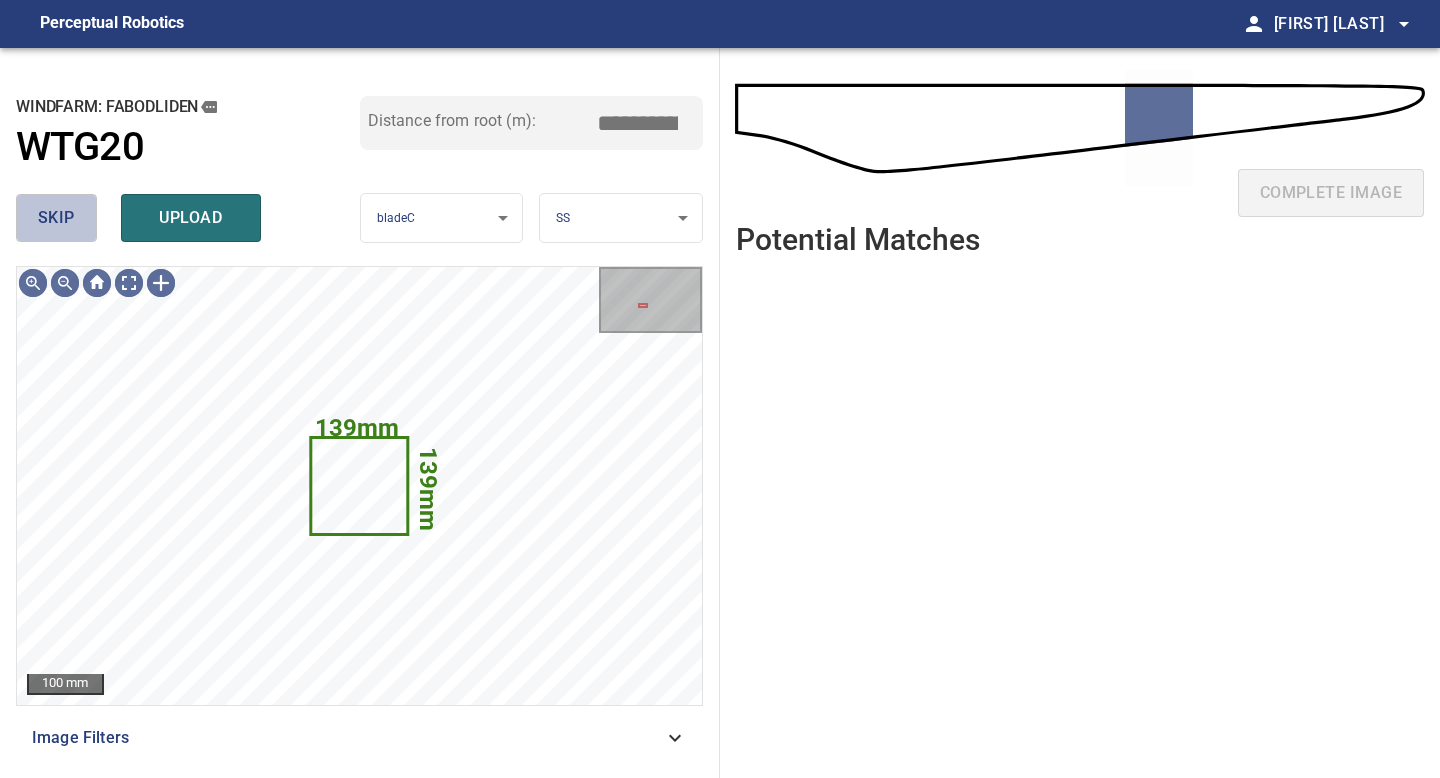 click on "skip" at bounding box center (56, 218) 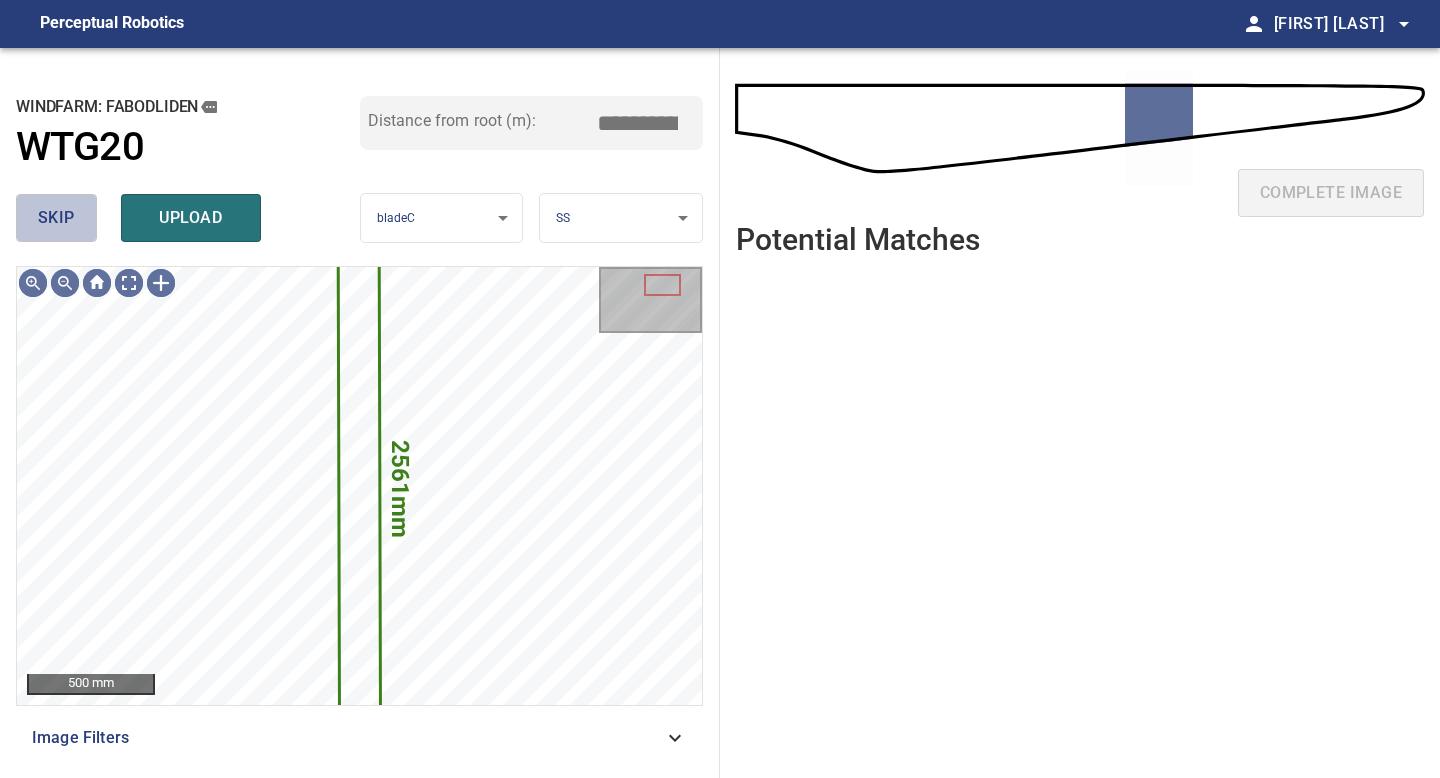 click on "skip" at bounding box center [56, 218] 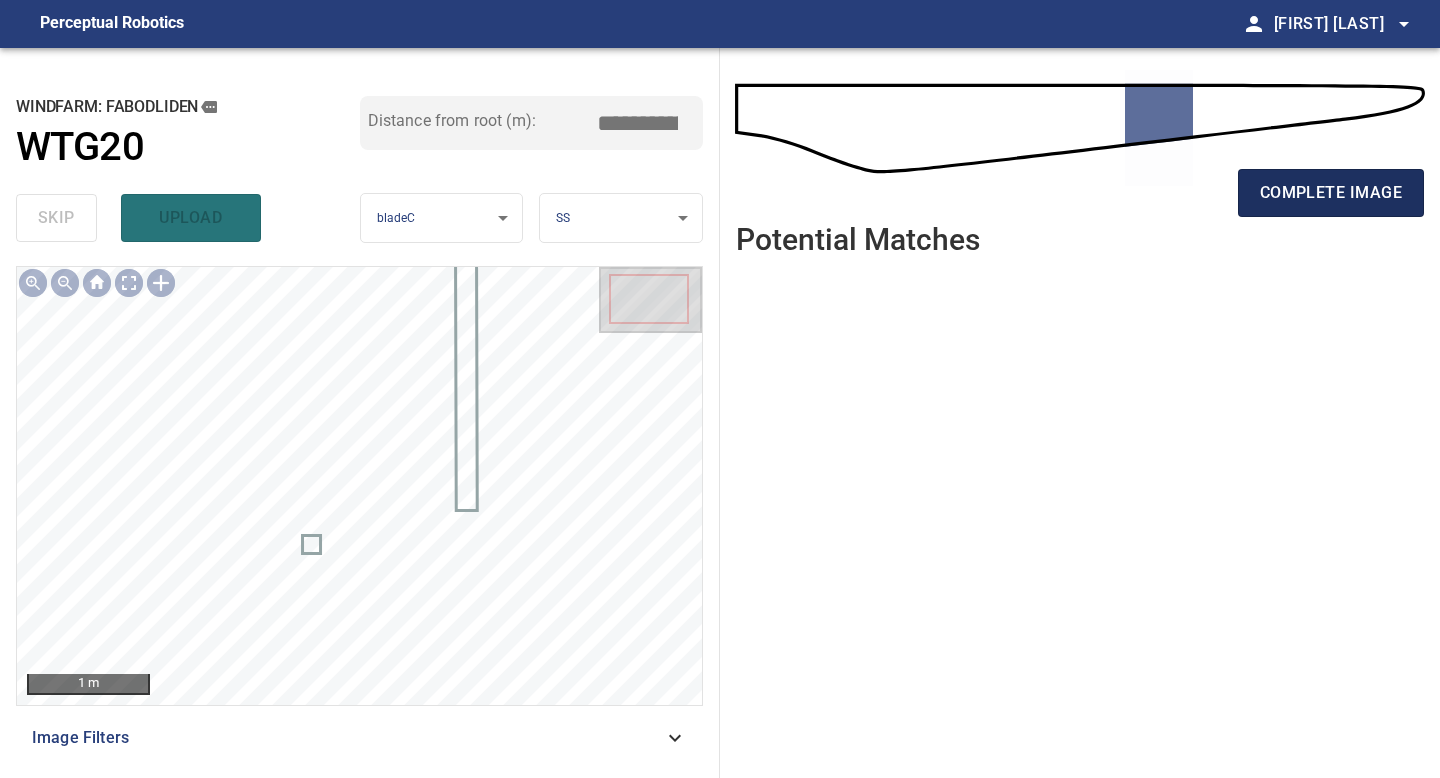 click on "complete image" at bounding box center [1331, 193] 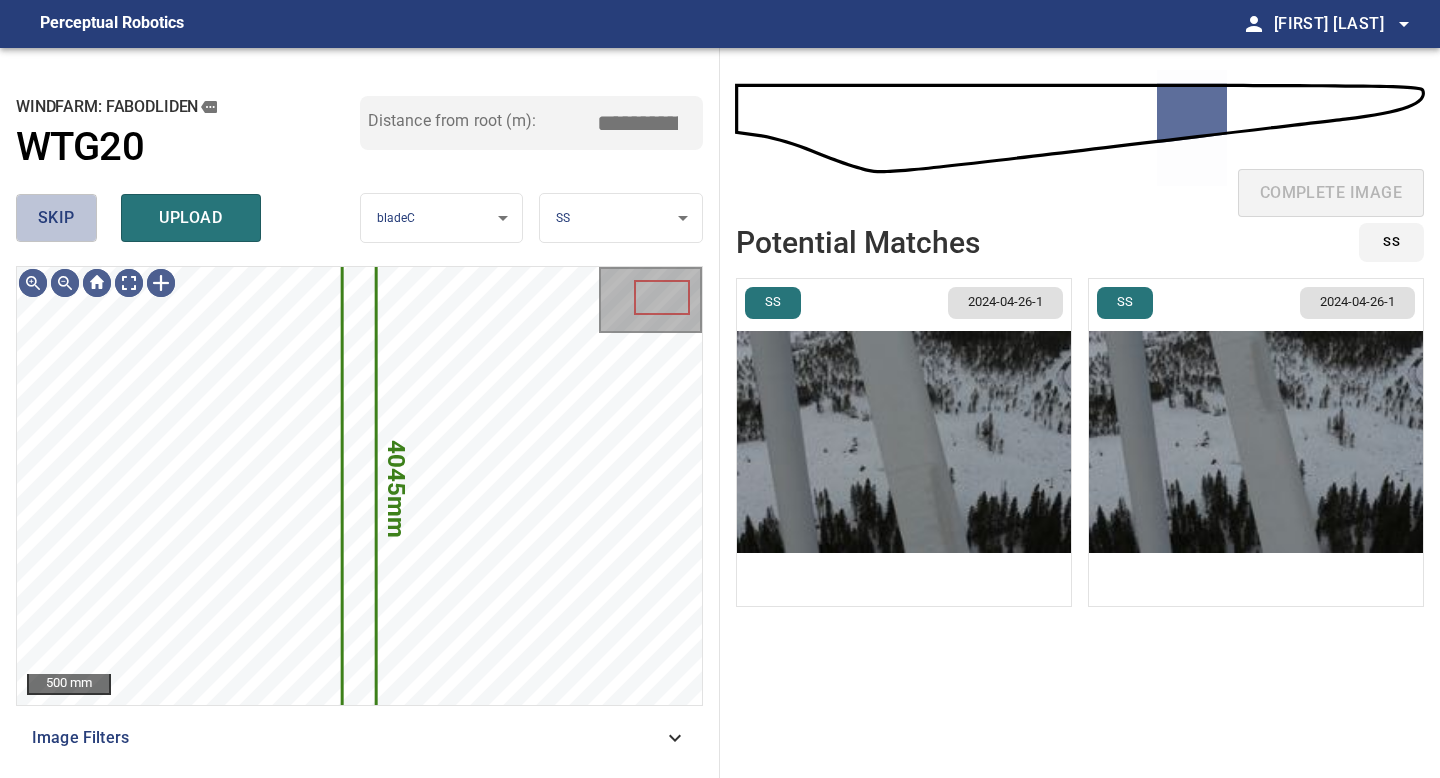 click on "skip" at bounding box center [56, 218] 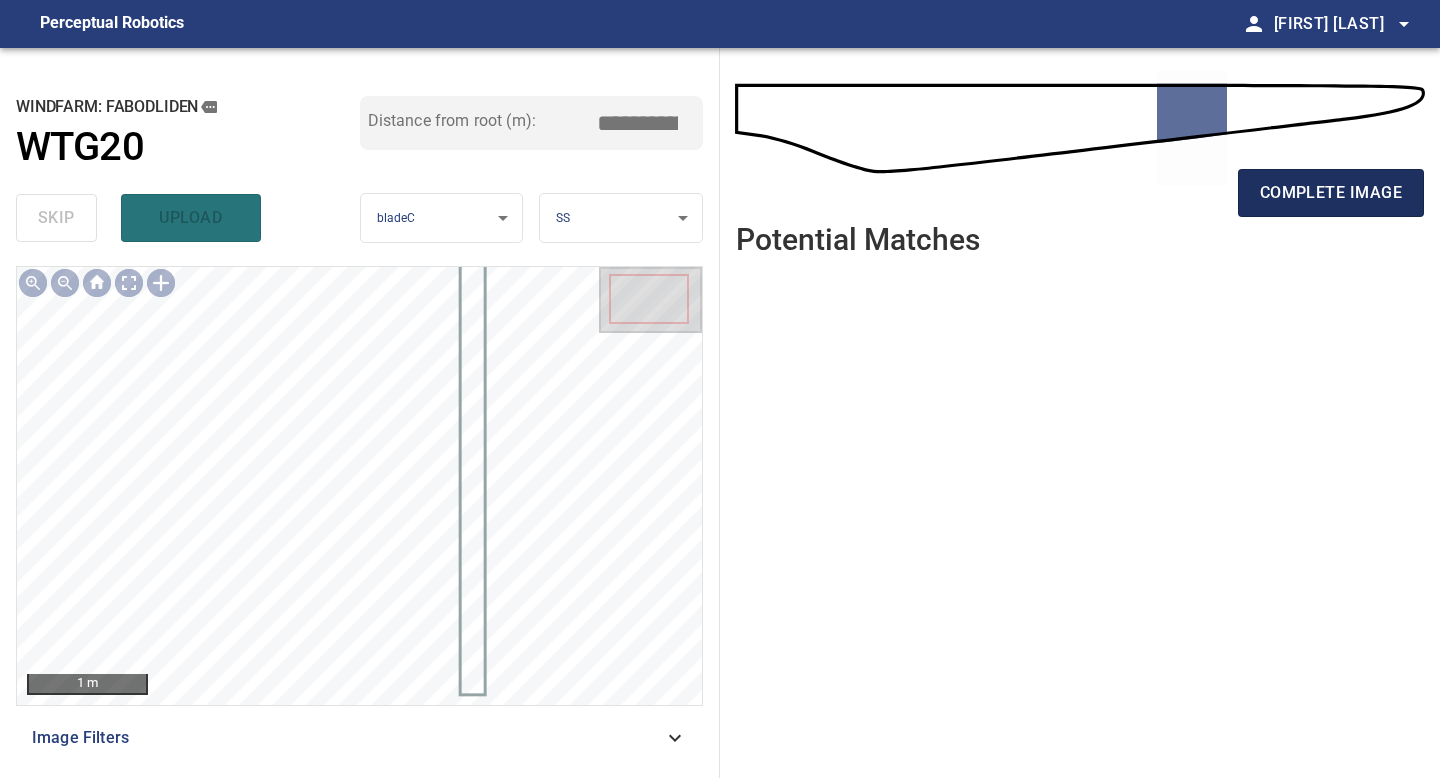 click on "complete image" at bounding box center (1331, 193) 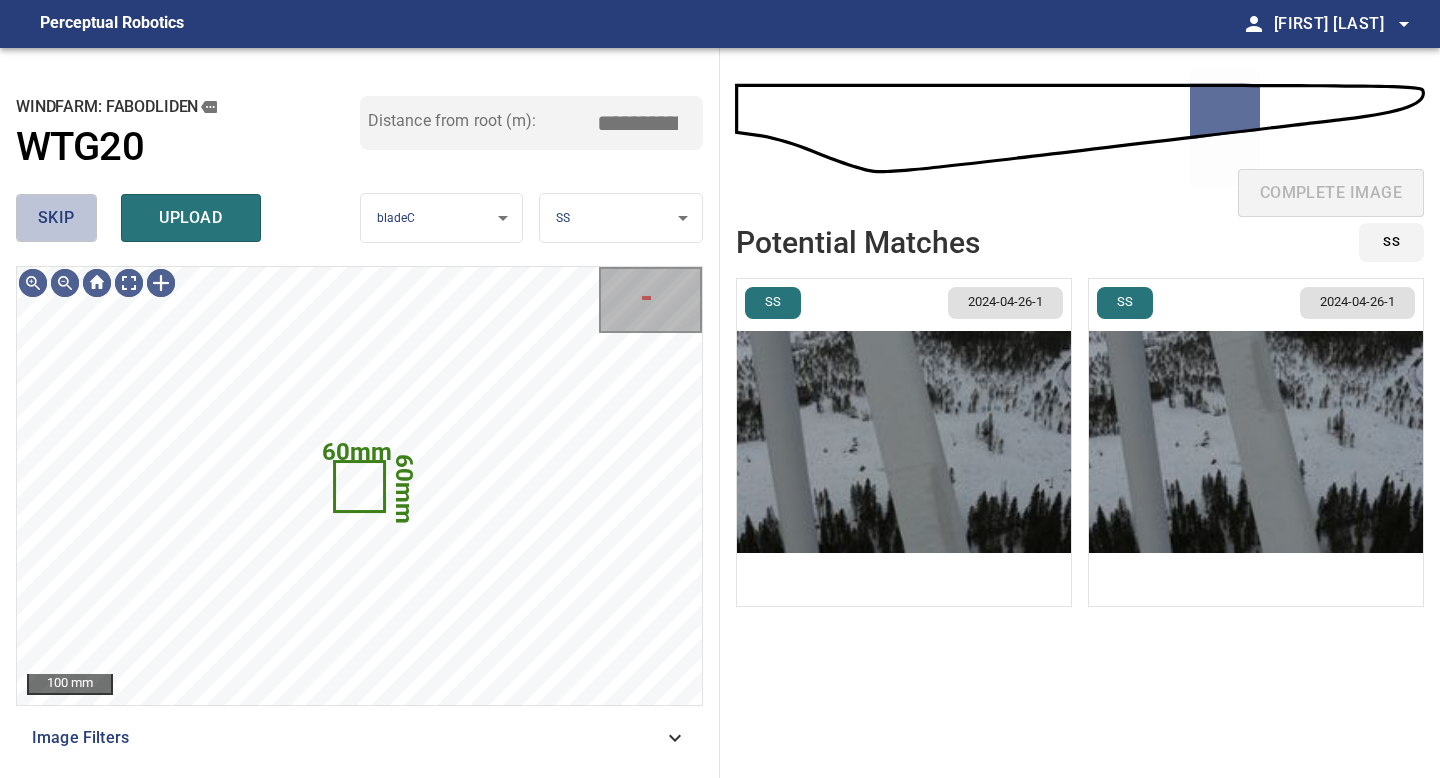 click on "skip" at bounding box center [56, 218] 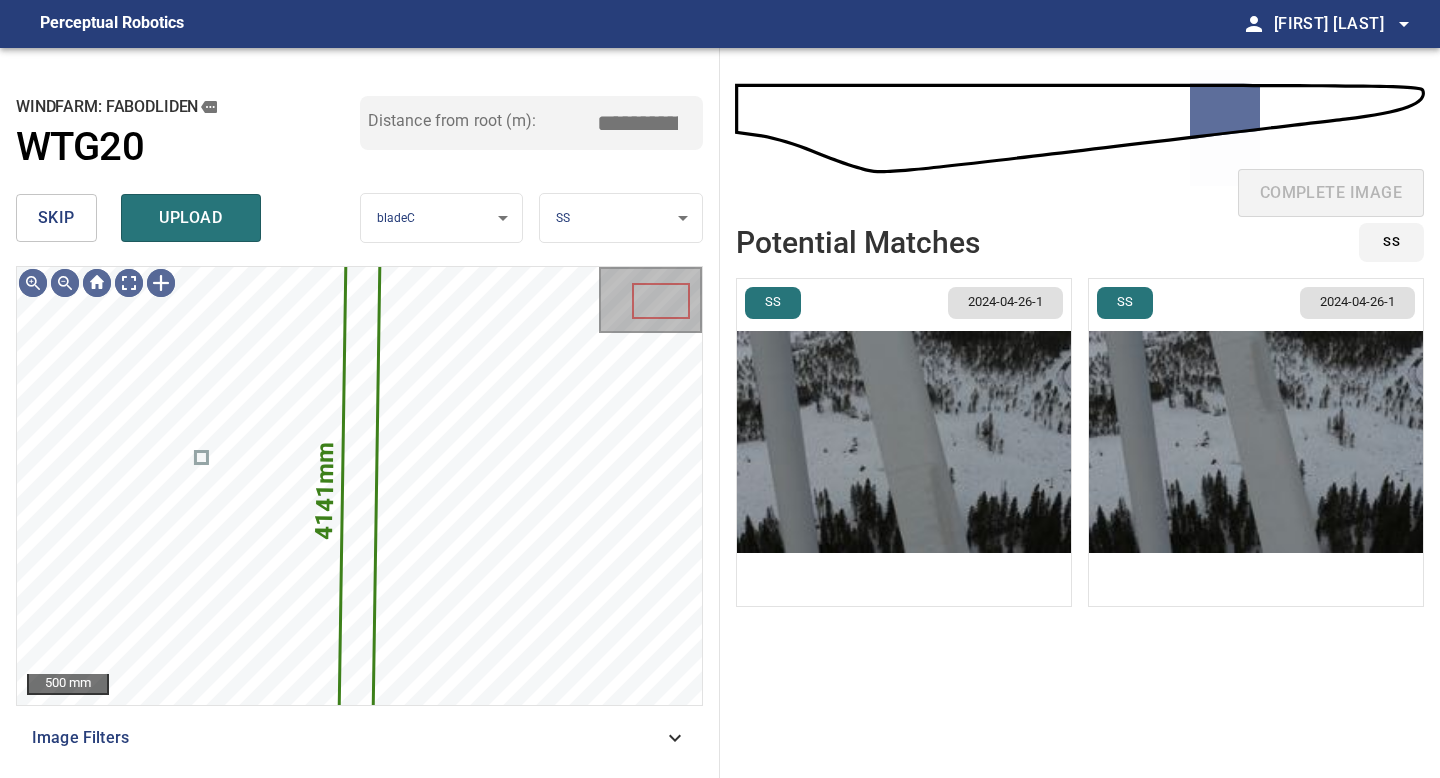 click on "skip" at bounding box center (56, 218) 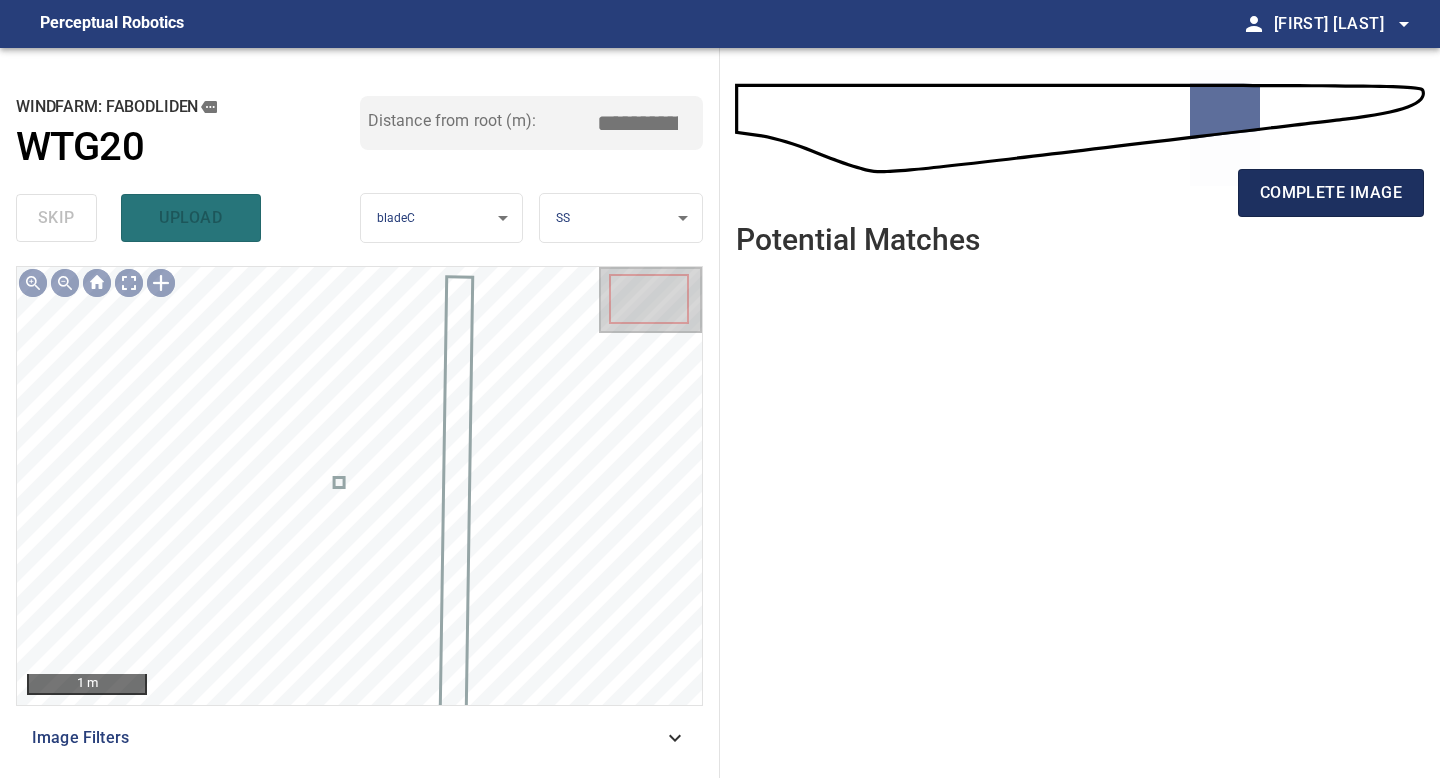 click on "complete image" at bounding box center [1331, 193] 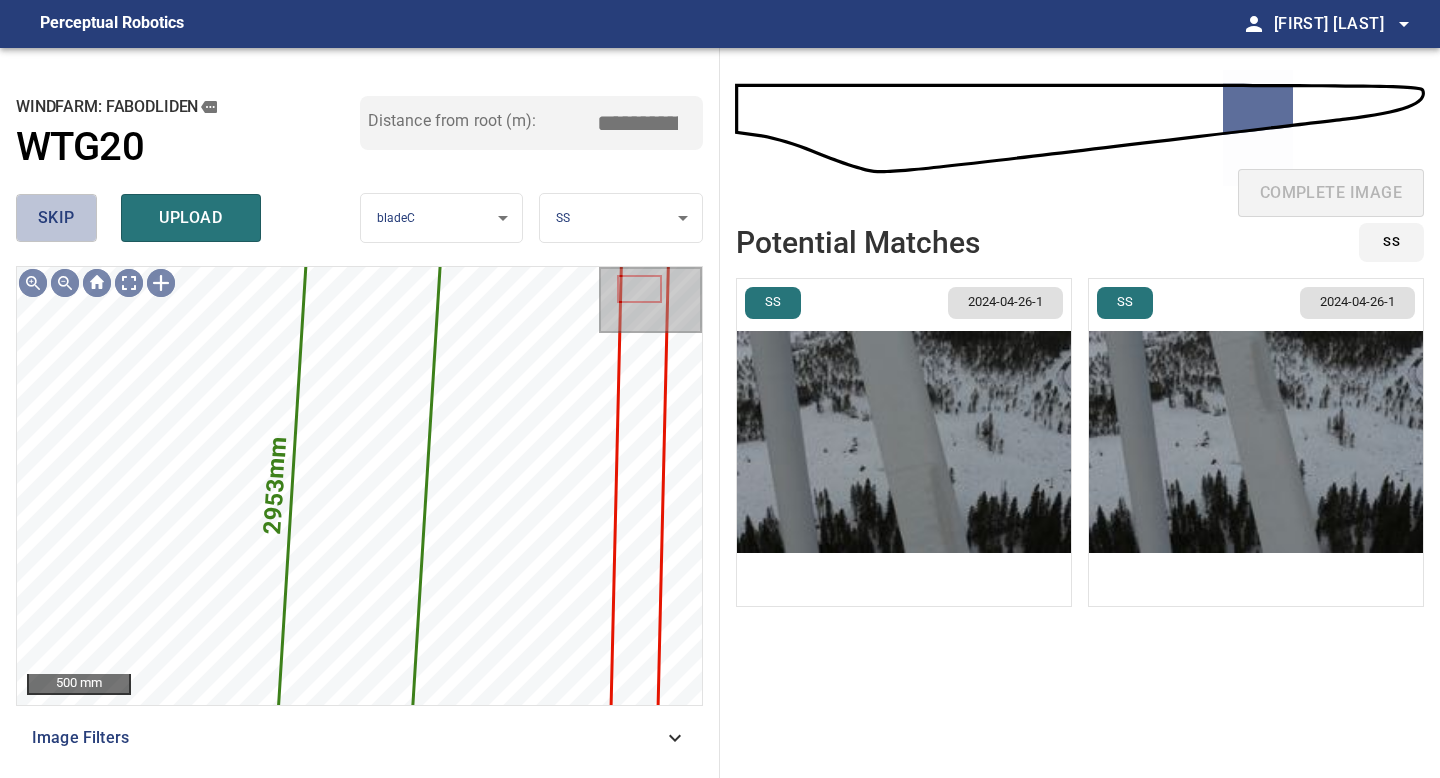 click on "skip" at bounding box center (56, 218) 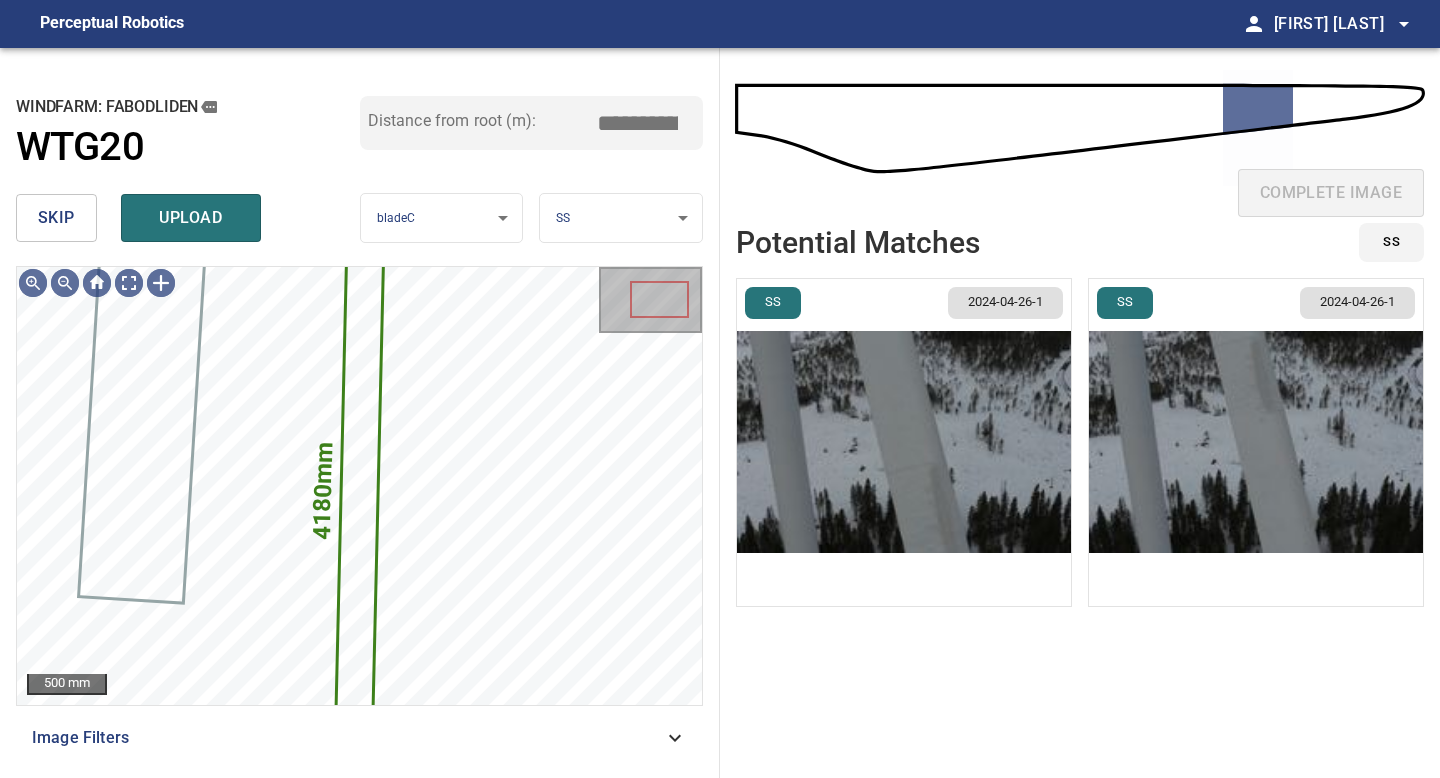 click on "skip" at bounding box center (56, 218) 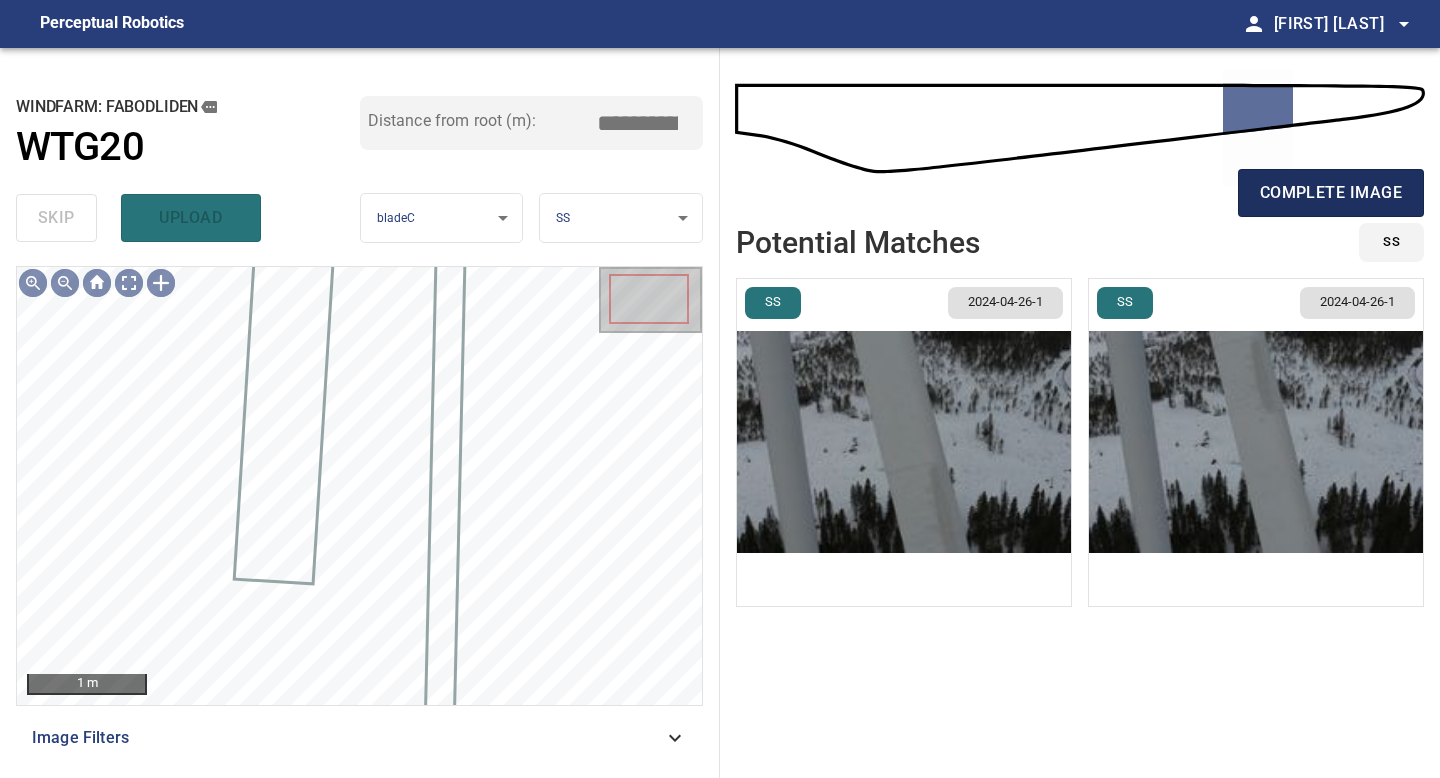 click on "complete image" at bounding box center (1331, 193) 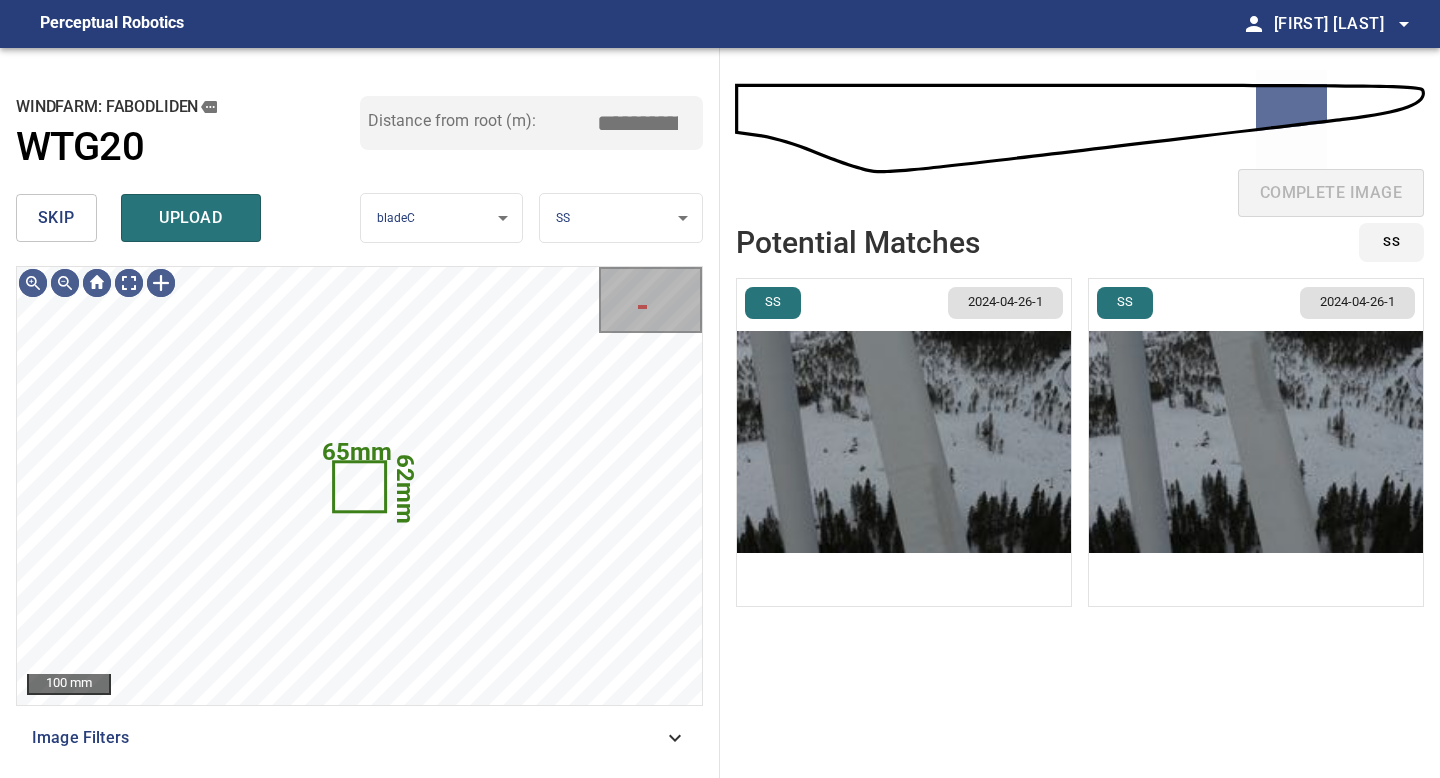 click on "skip" at bounding box center (56, 218) 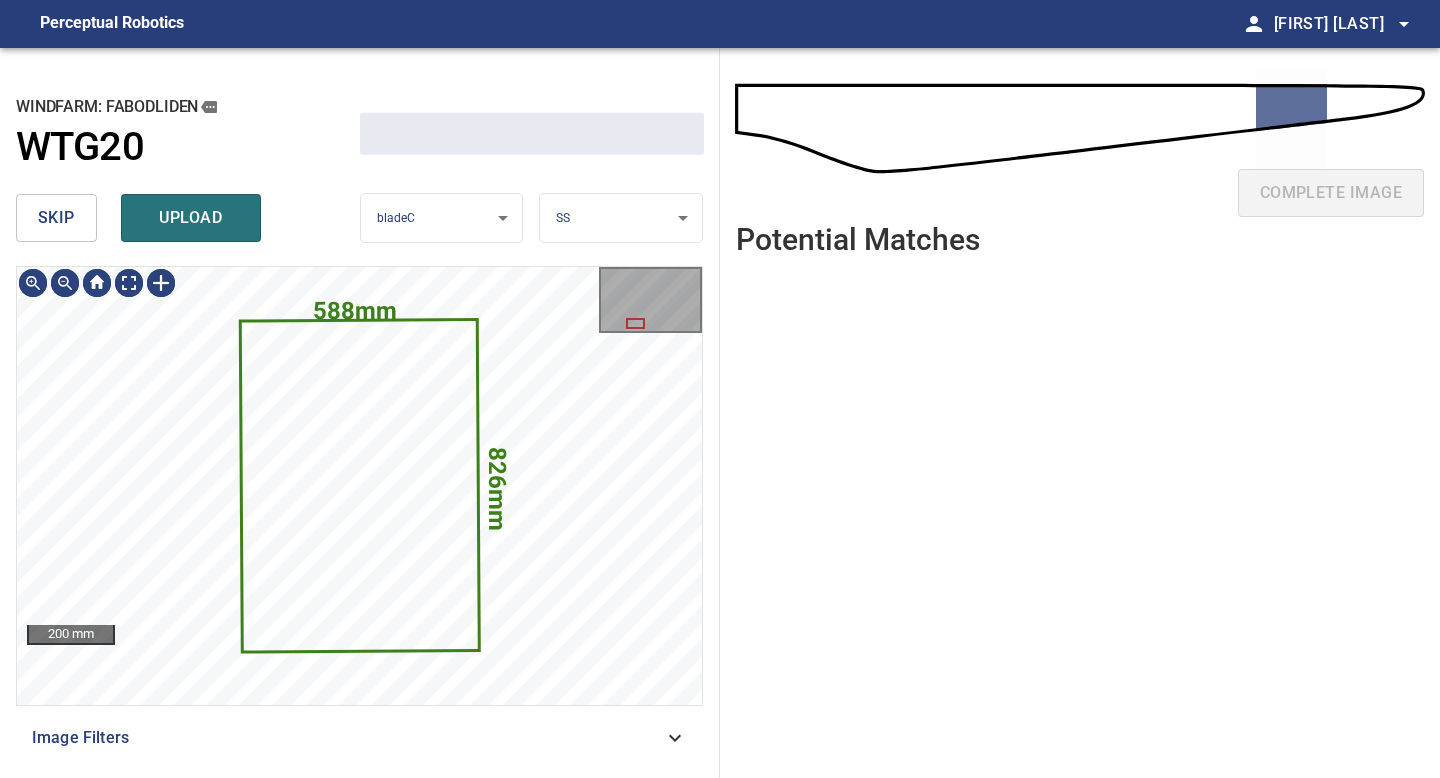 click on "skip" at bounding box center (56, 218) 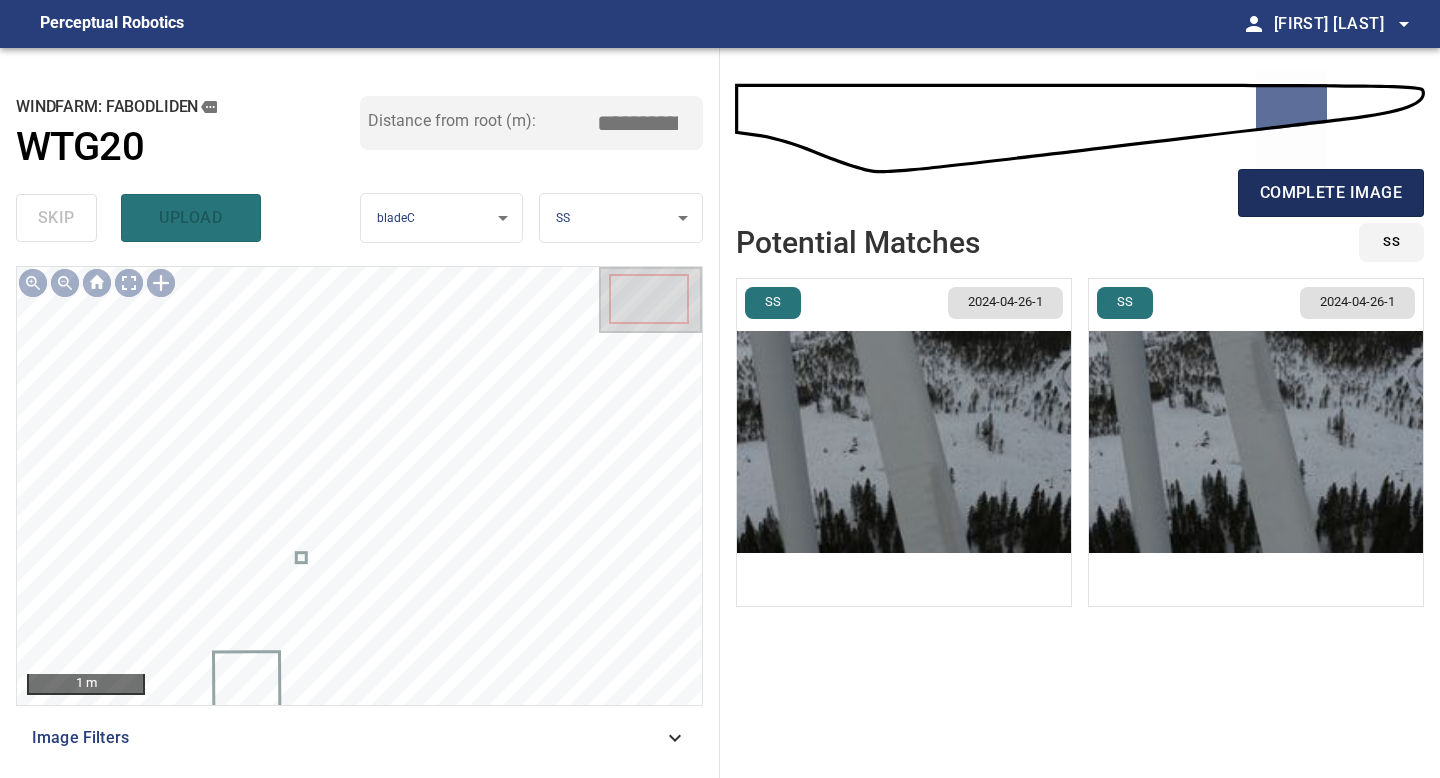 click on "complete image" at bounding box center [1331, 193] 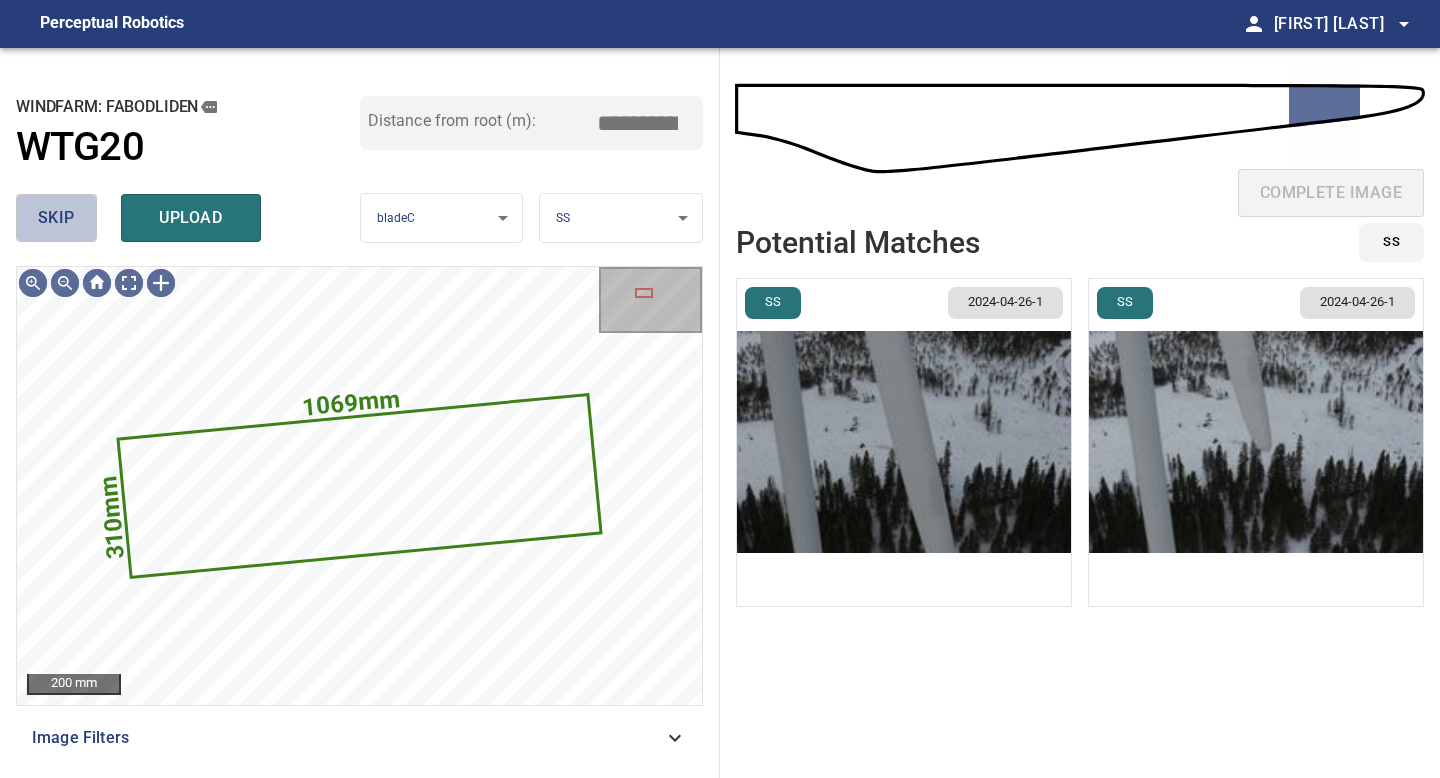 click on "skip" at bounding box center [56, 218] 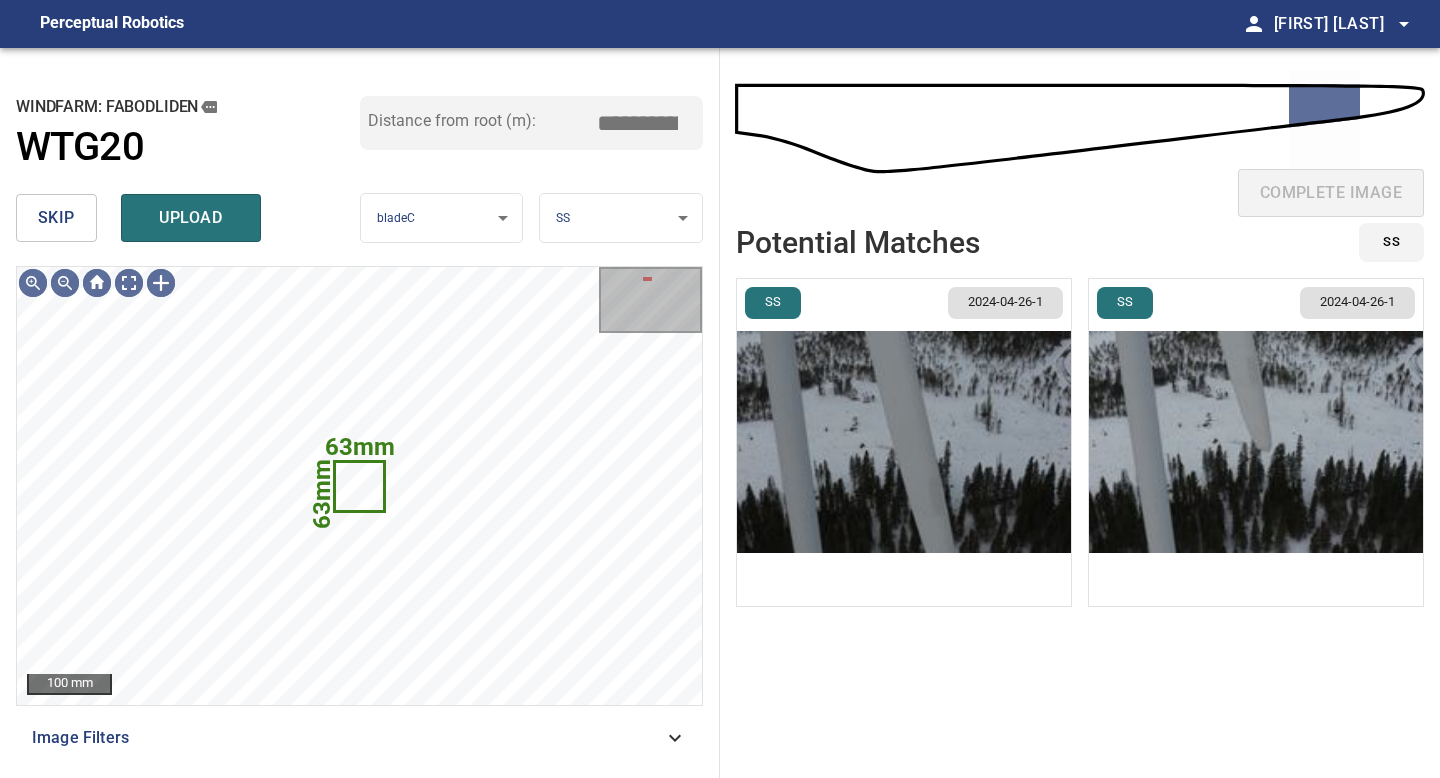 click on "skip" at bounding box center [56, 218] 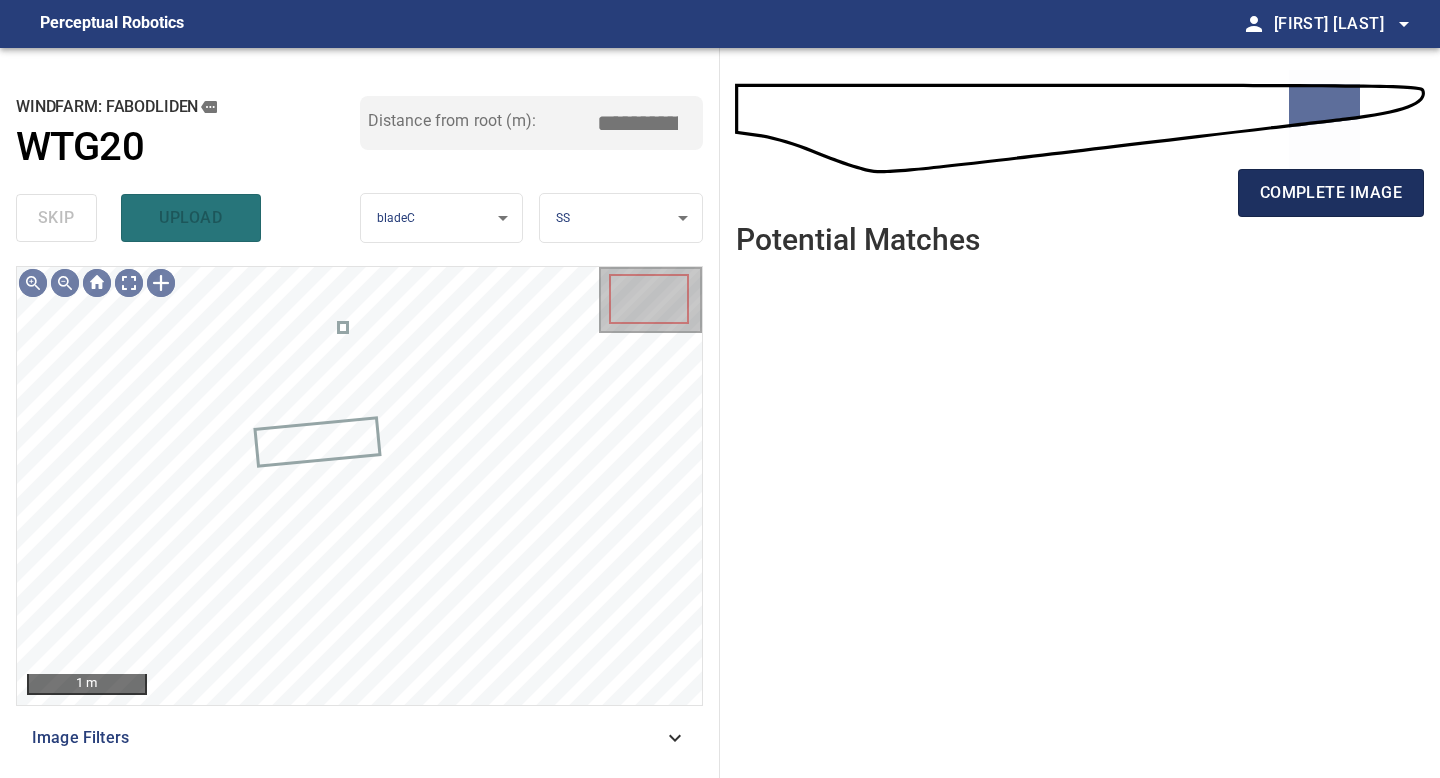 click on "complete image" at bounding box center (1331, 193) 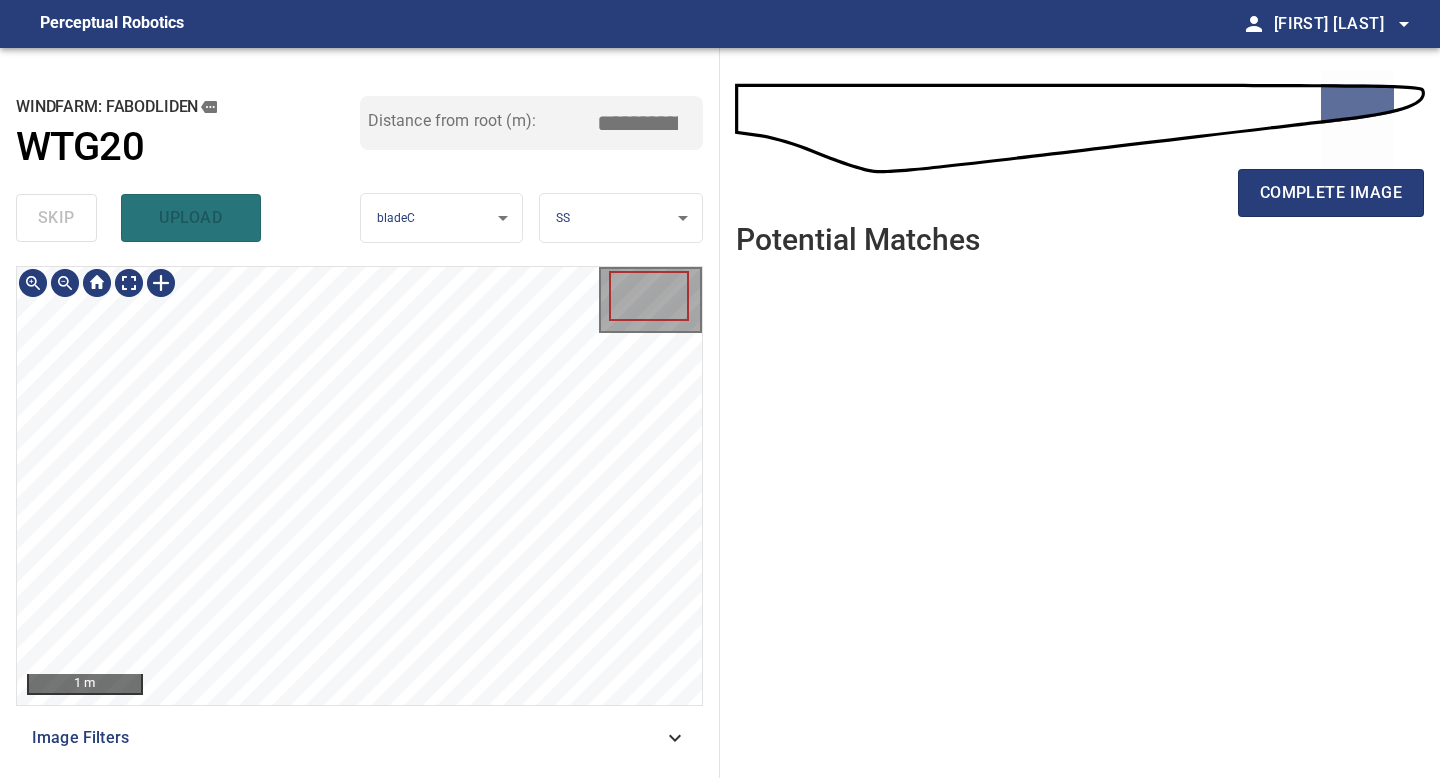 click on "**********" at bounding box center (720, 413) 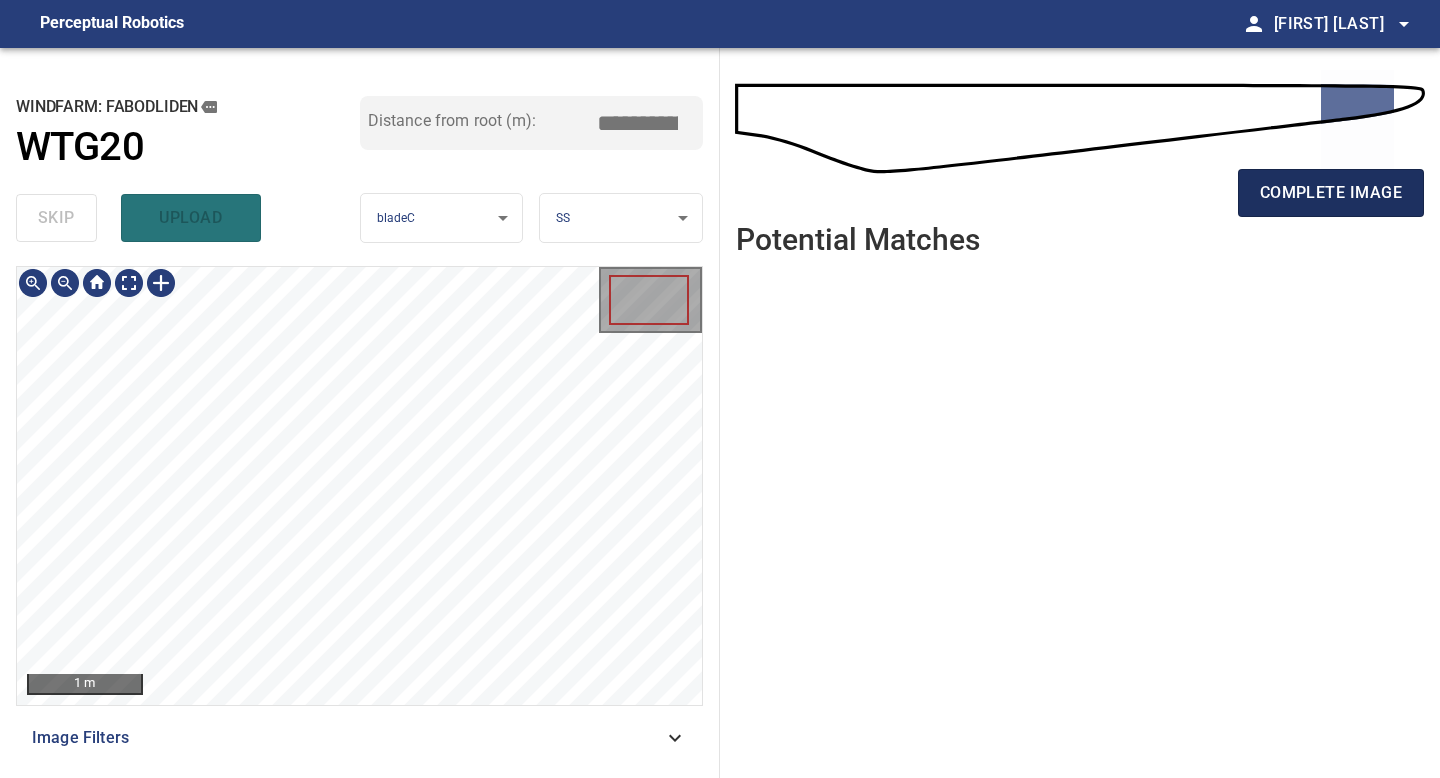 click on "complete image" at bounding box center [1331, 193] 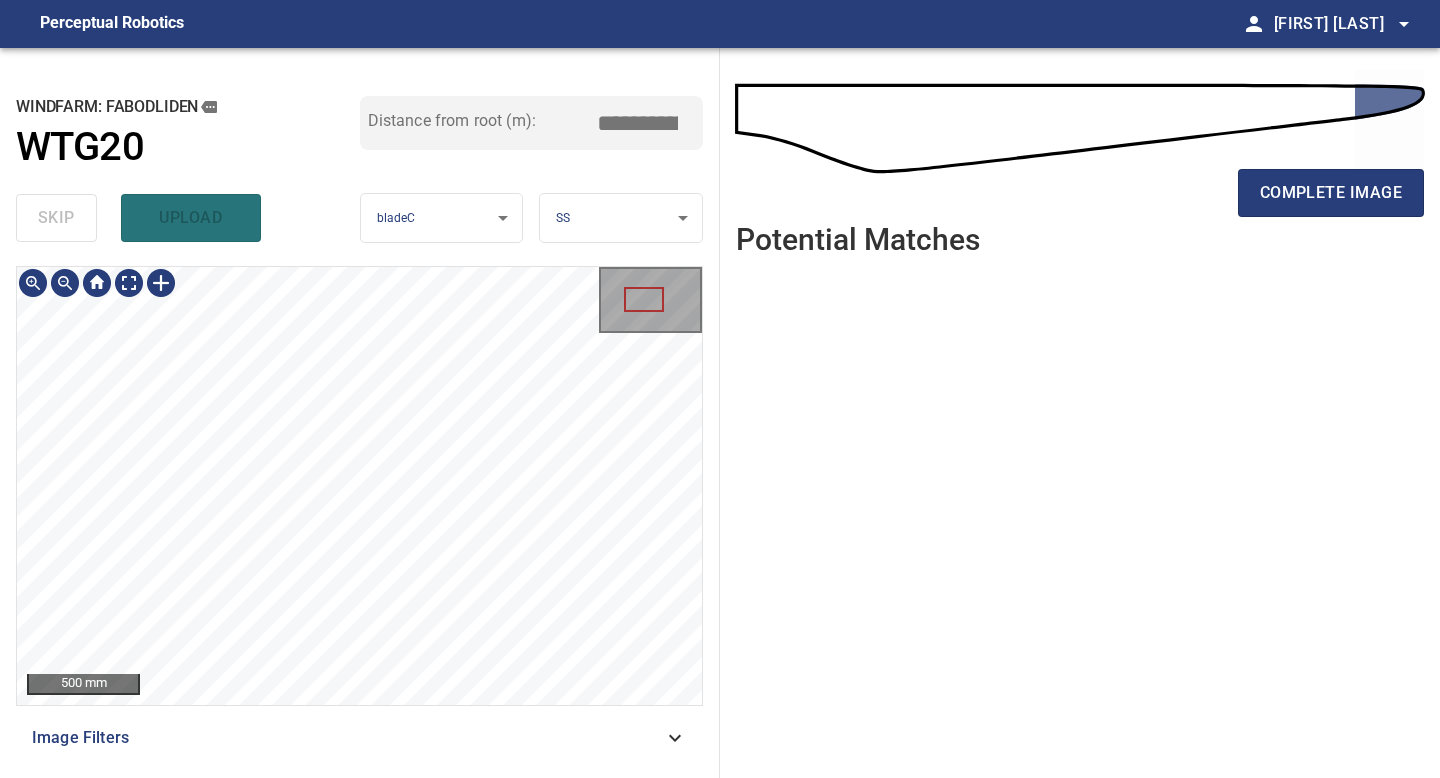 click on "500 mm Image Filters" at bounding box center (359, 514) 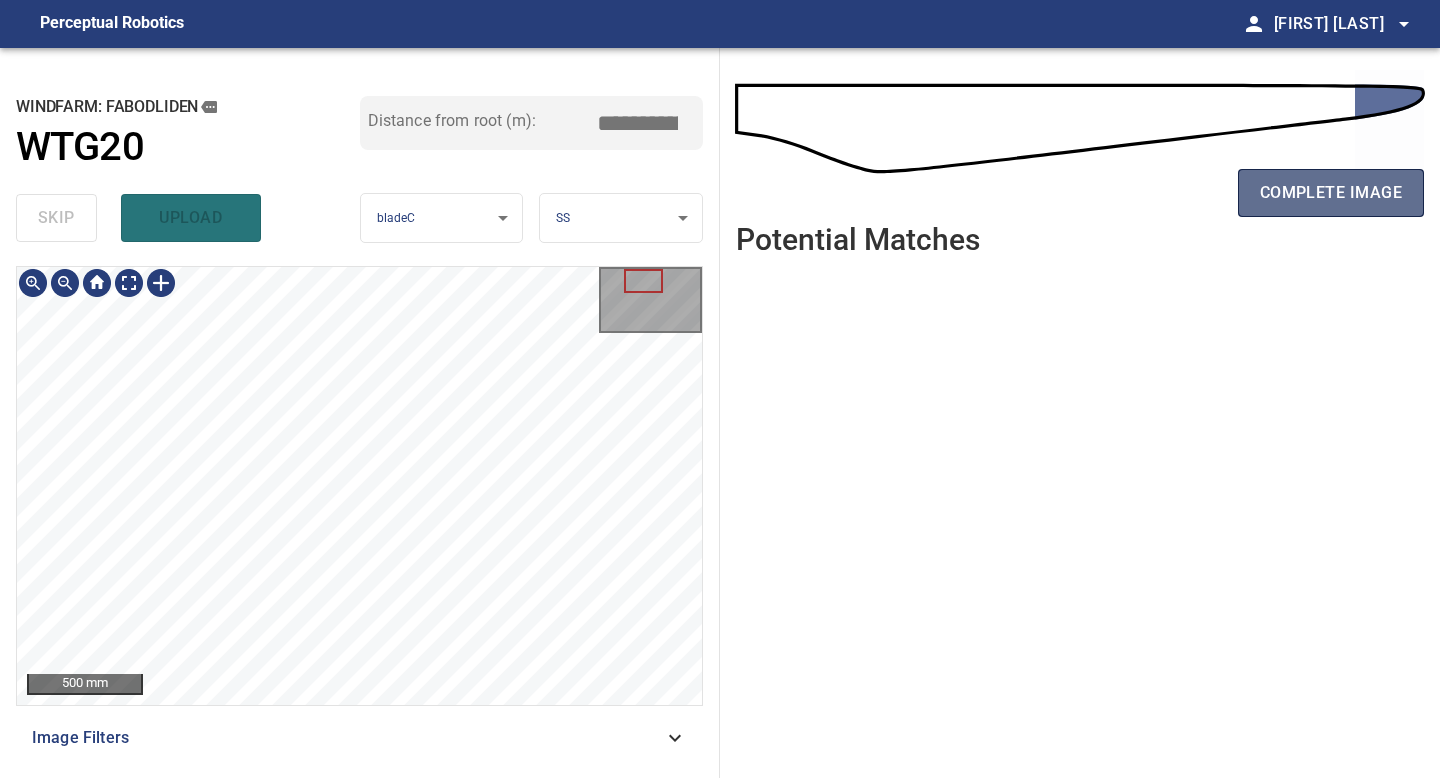 click on "complete image" at bounding box center (1331, 193) 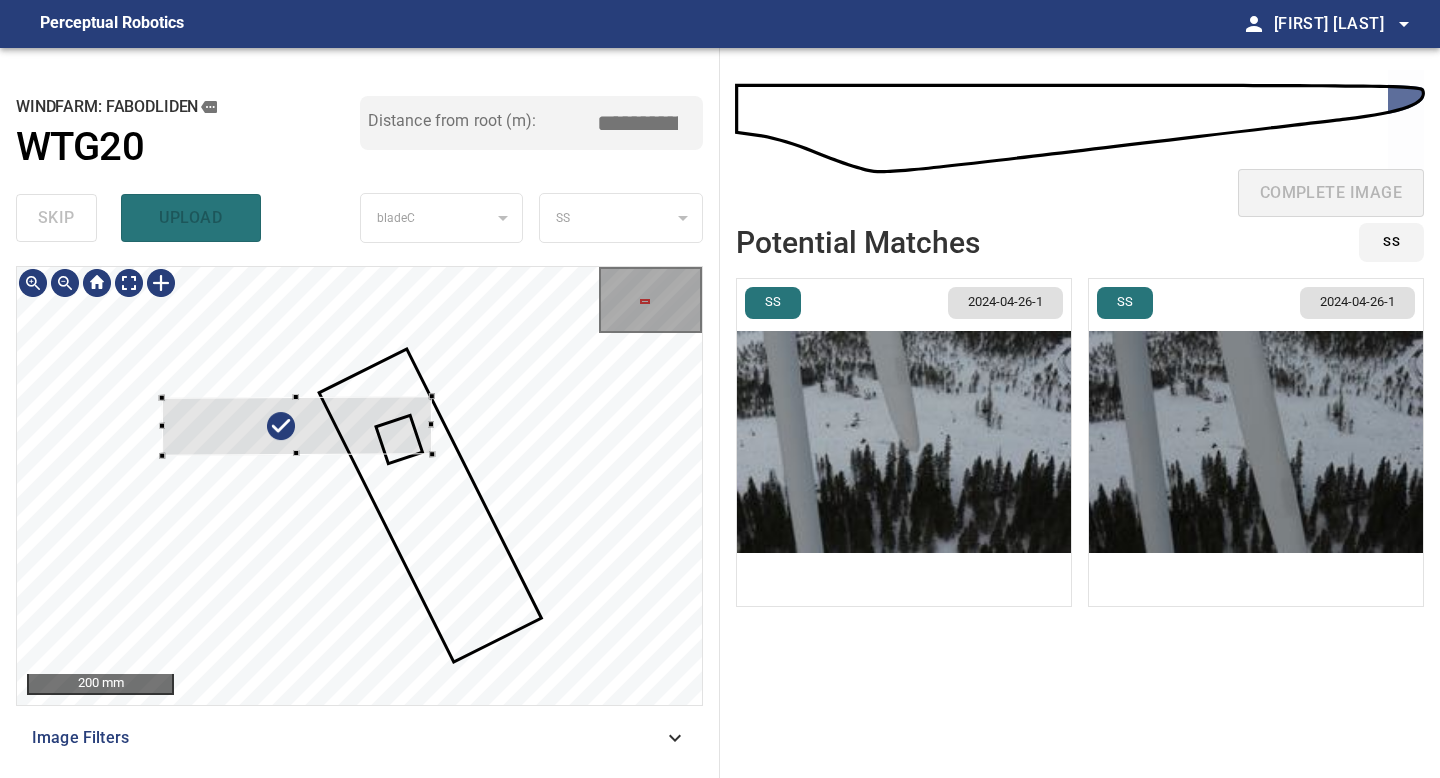 click at bounding box center [359, 486] 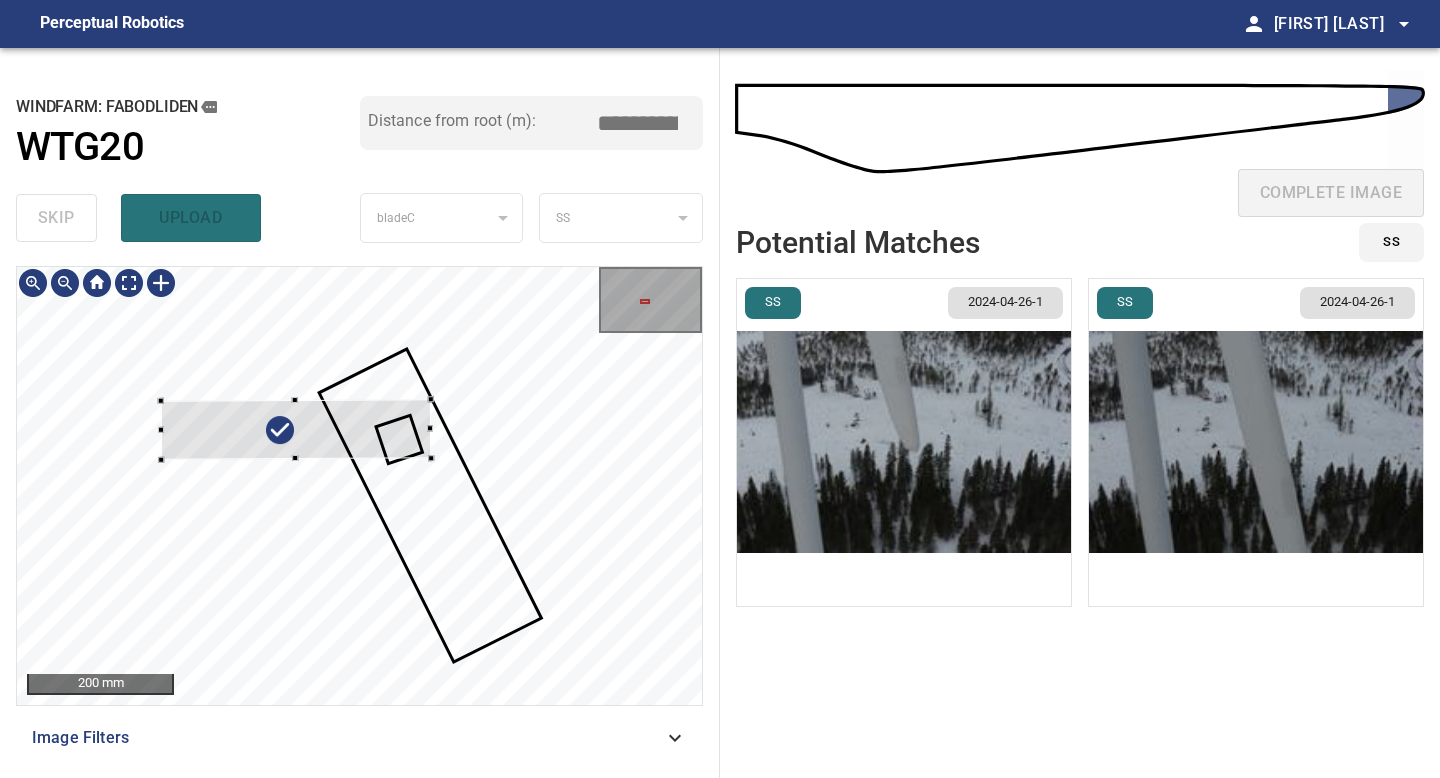 click at bounding box center [296, 429] 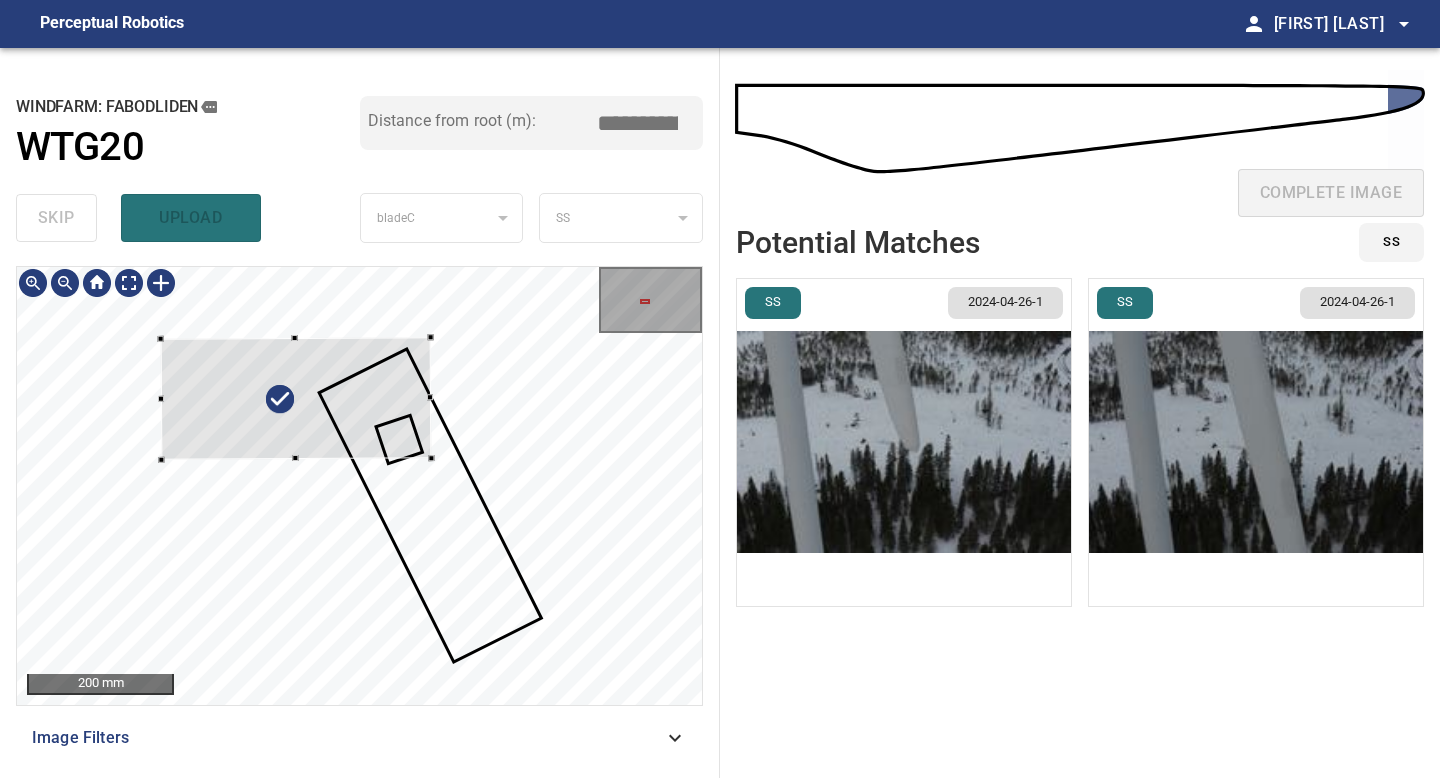 click at bounding box center [359, 486] 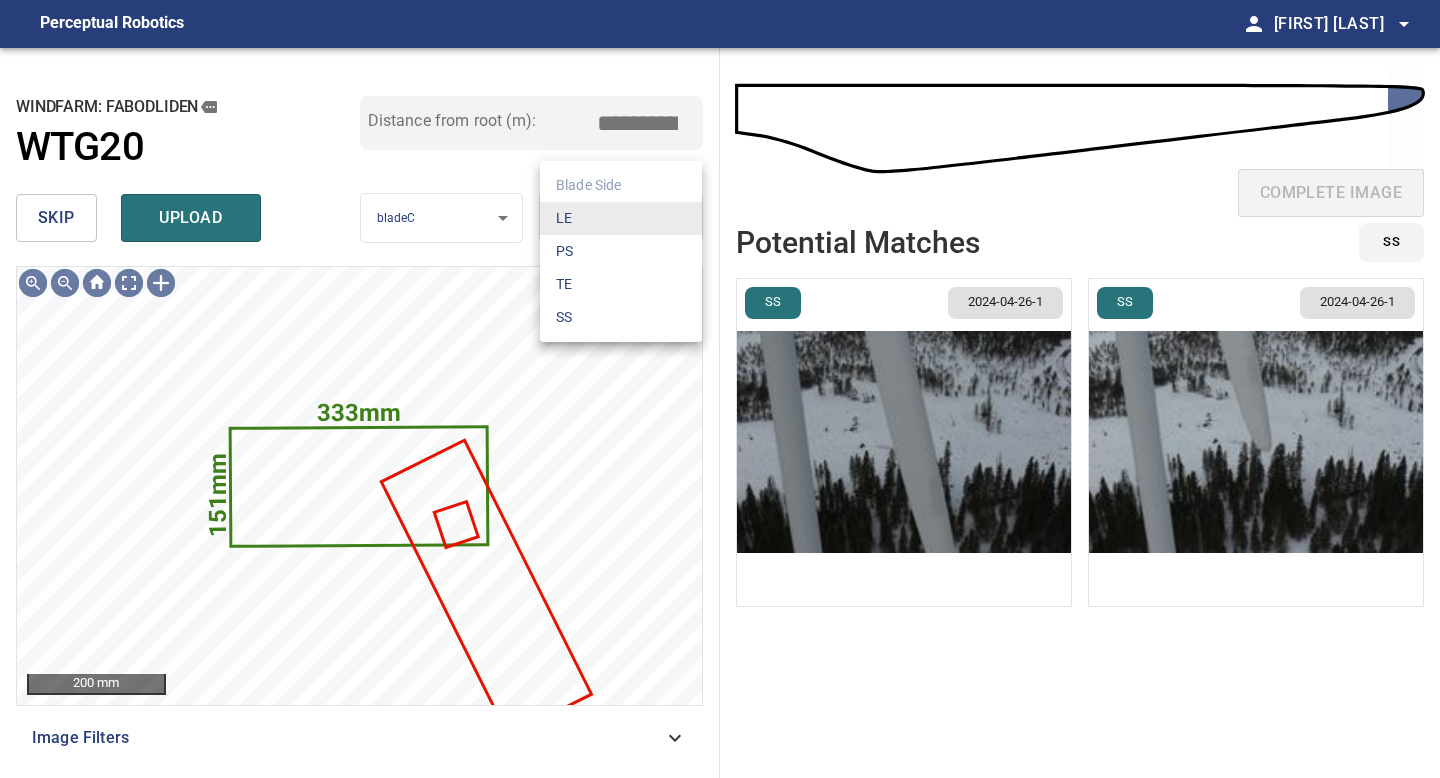 click on "**********" at bounding box center (720, 389) 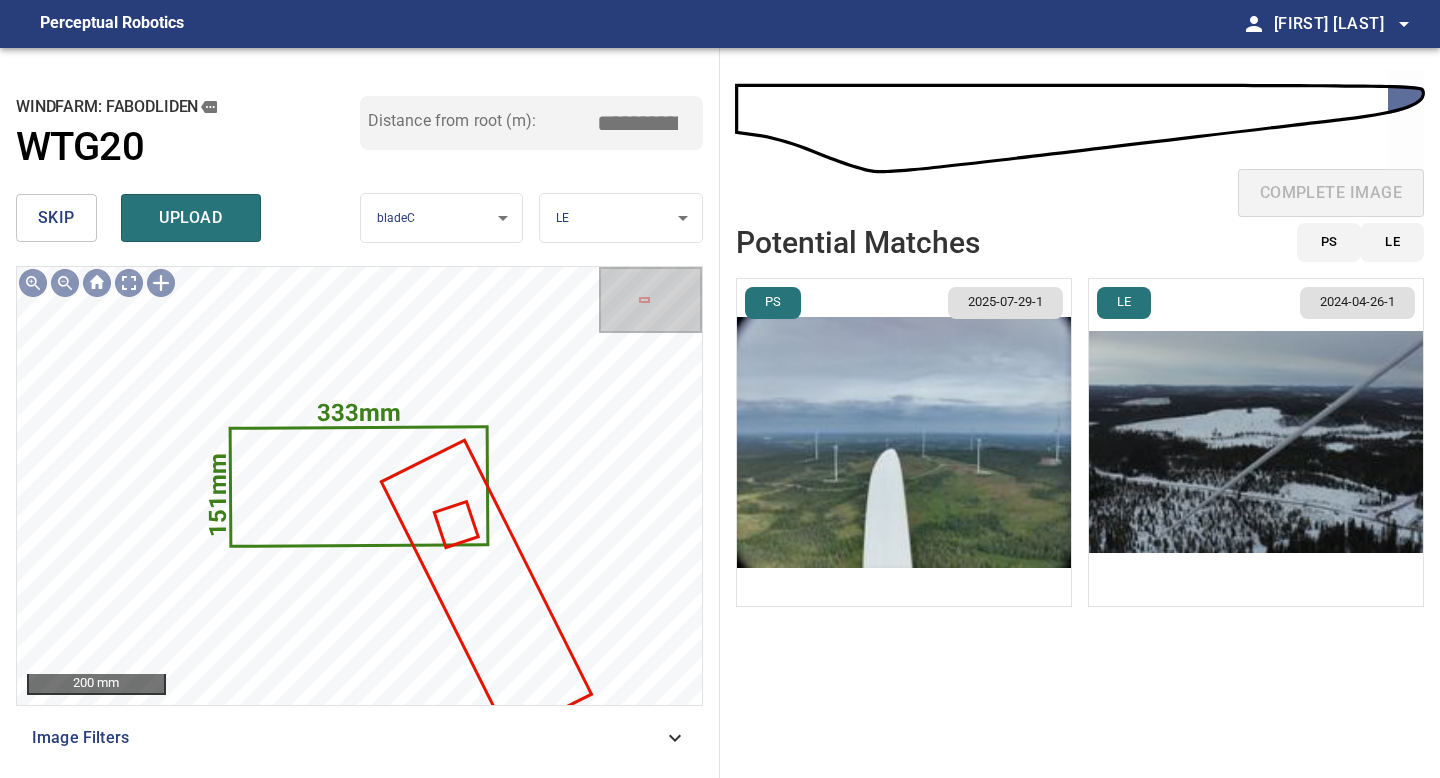 click at bounding box center (904, 442) 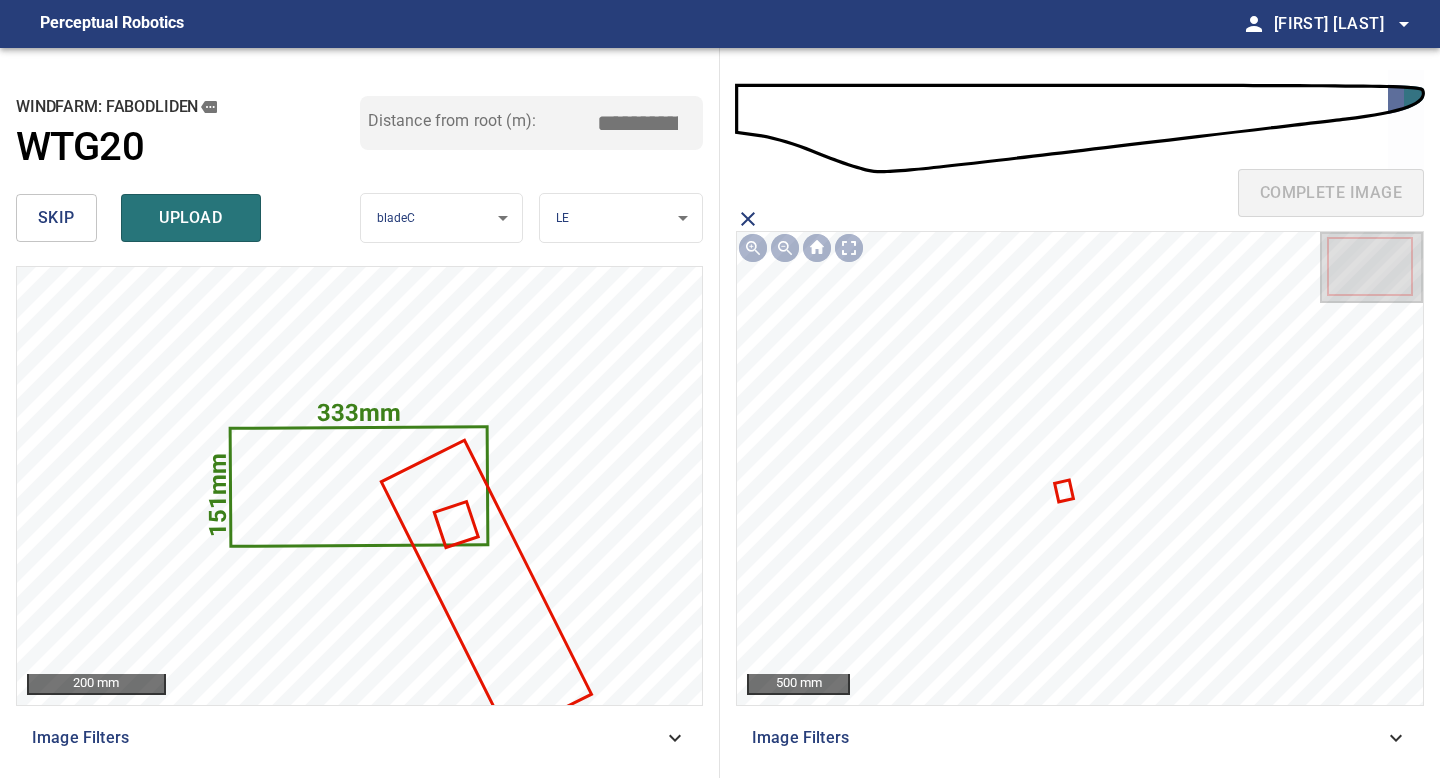 click 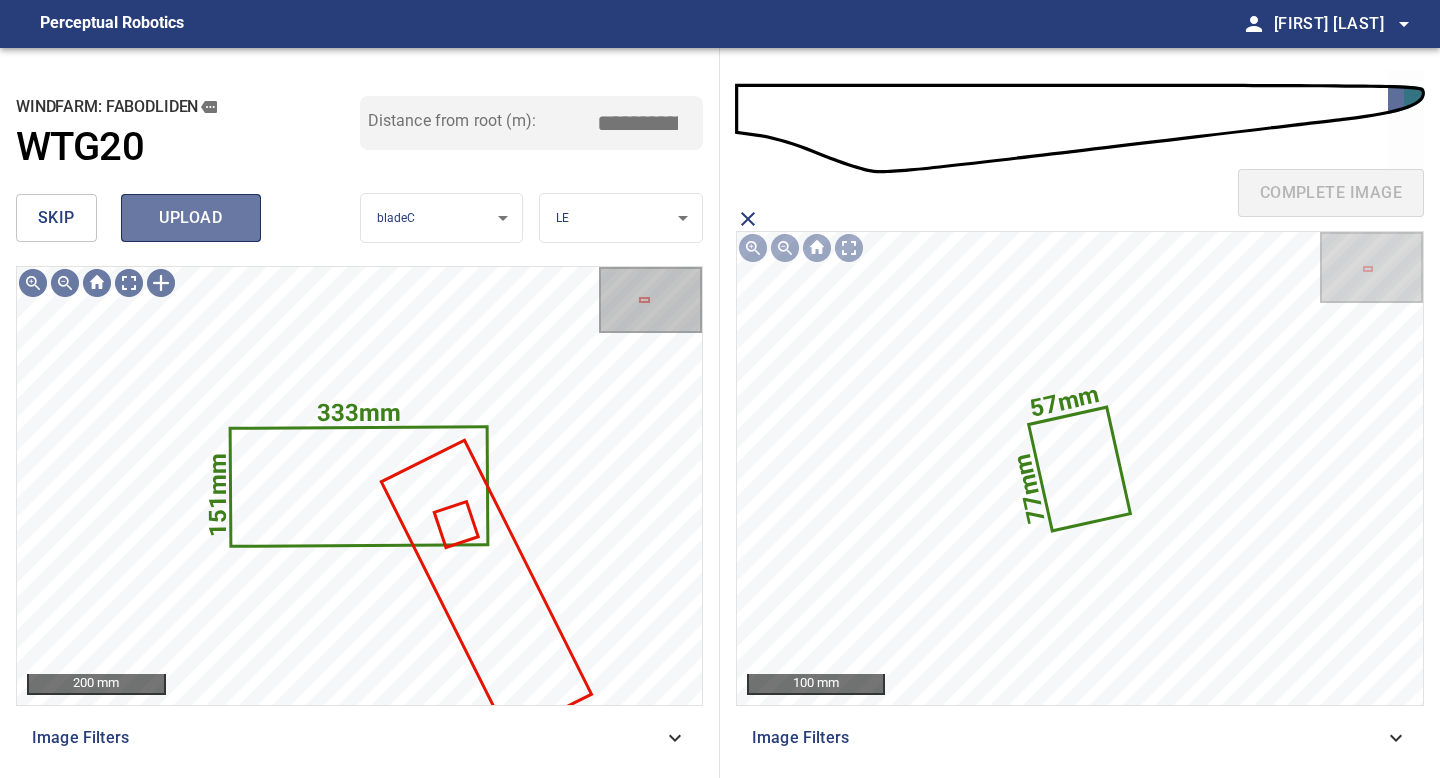 click on "upload" at bounding box center (191, 218) 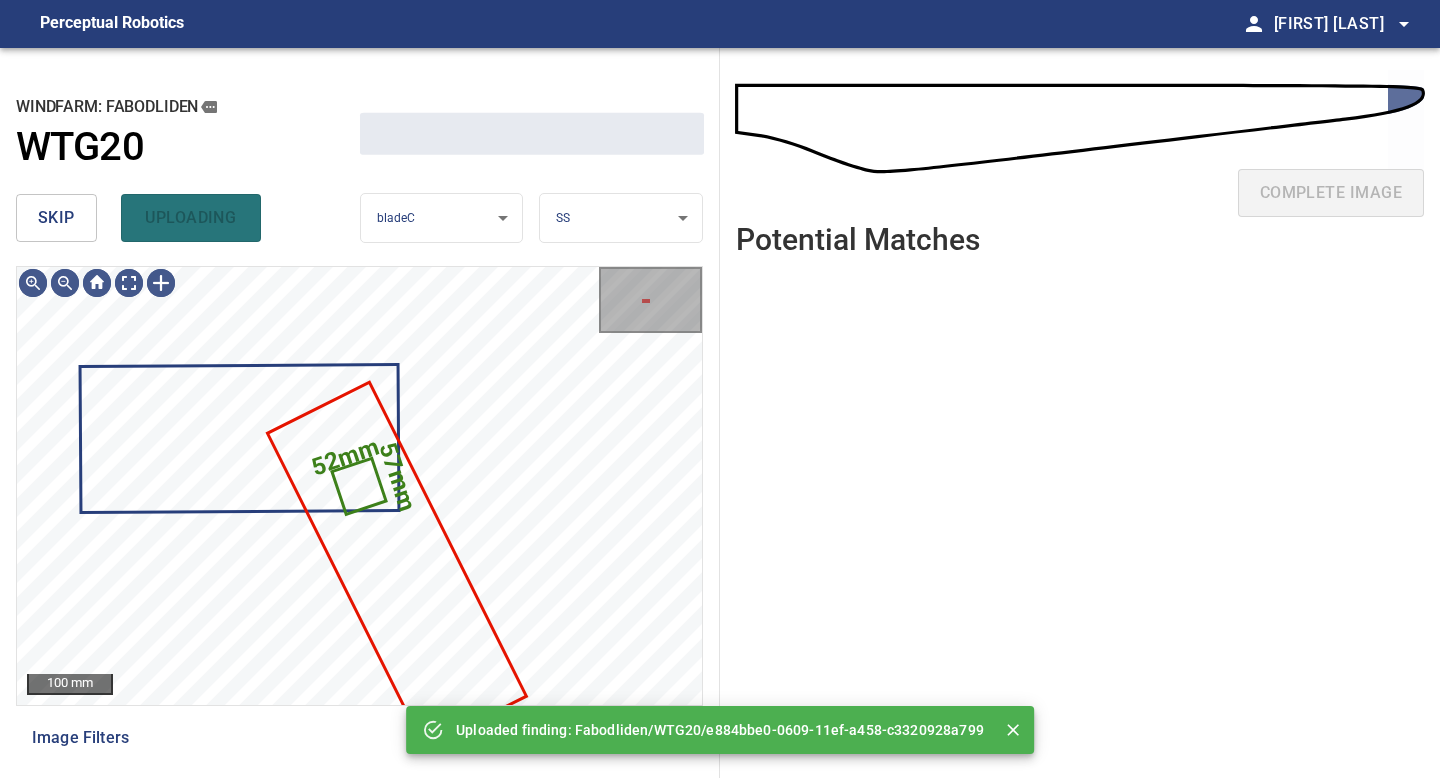 click on "skip" at bounding box center [56, 218] 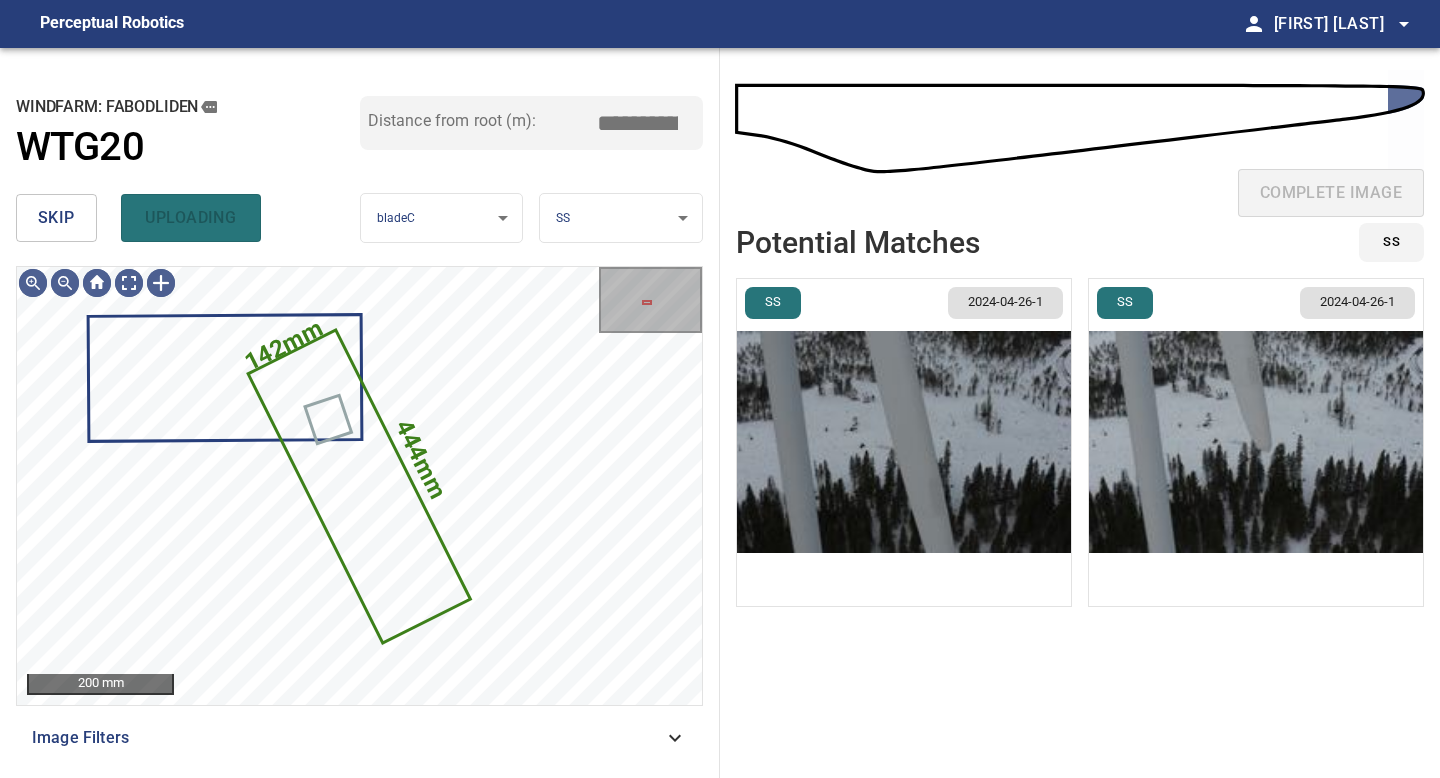 click on "skip" at bounding box center [56, 218] 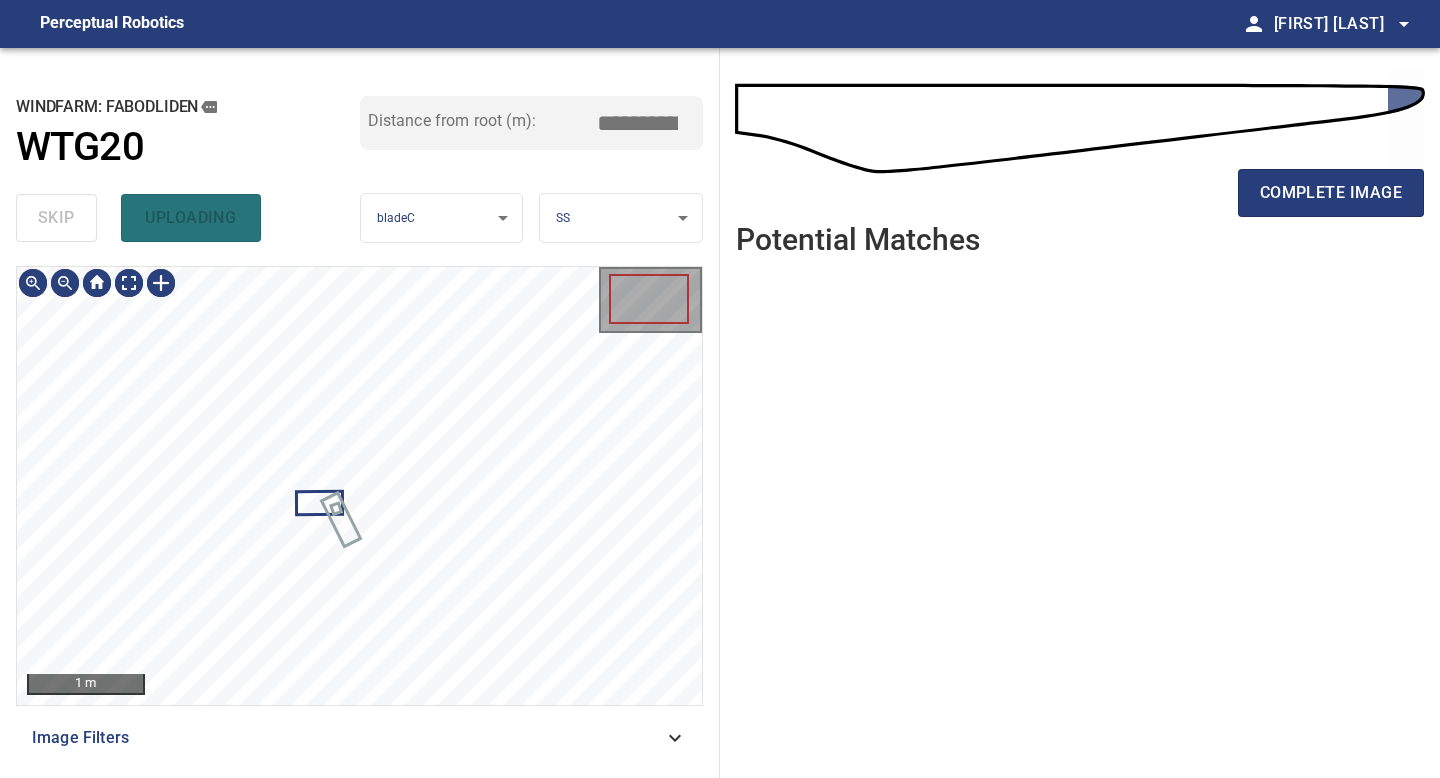 type on "*****" 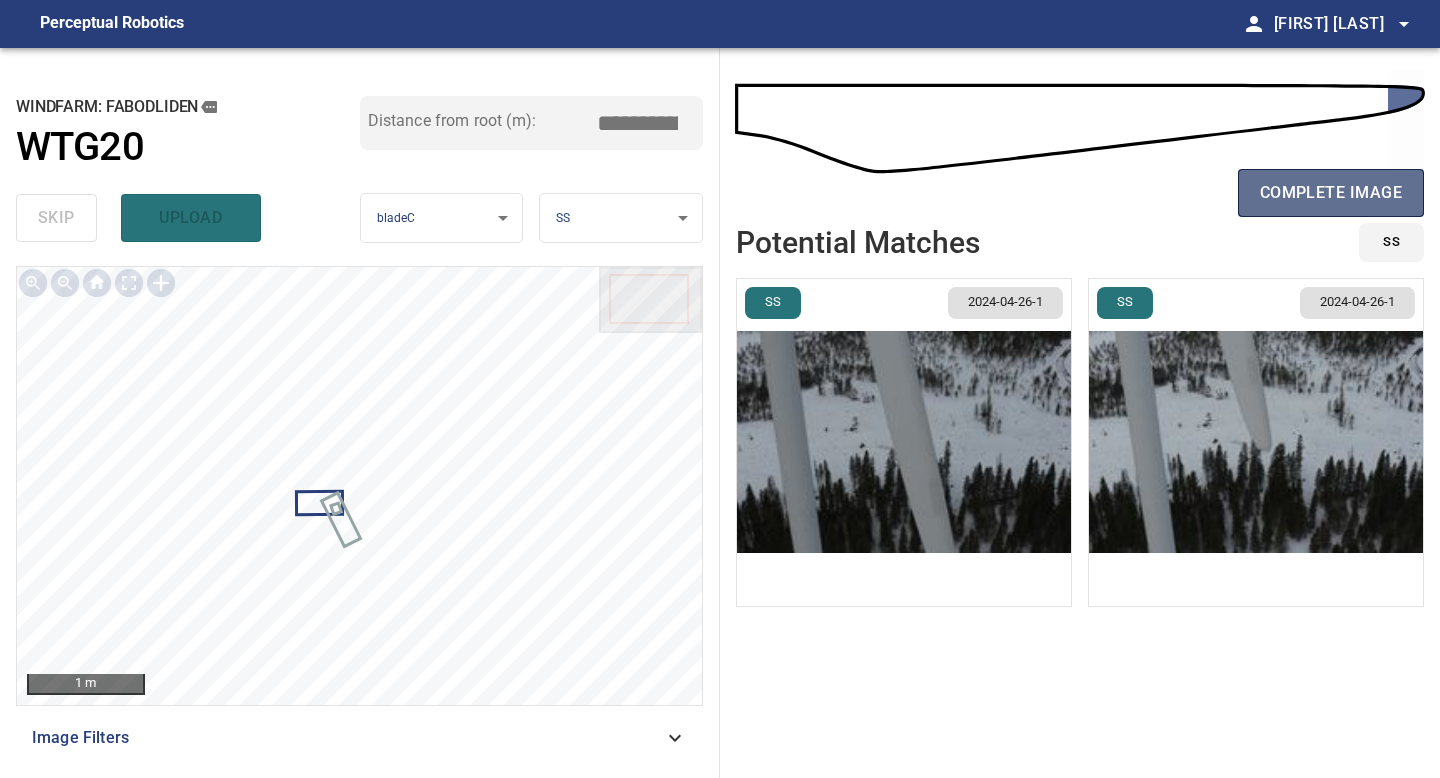click on "complete image" at bounding box center [1331, 193] 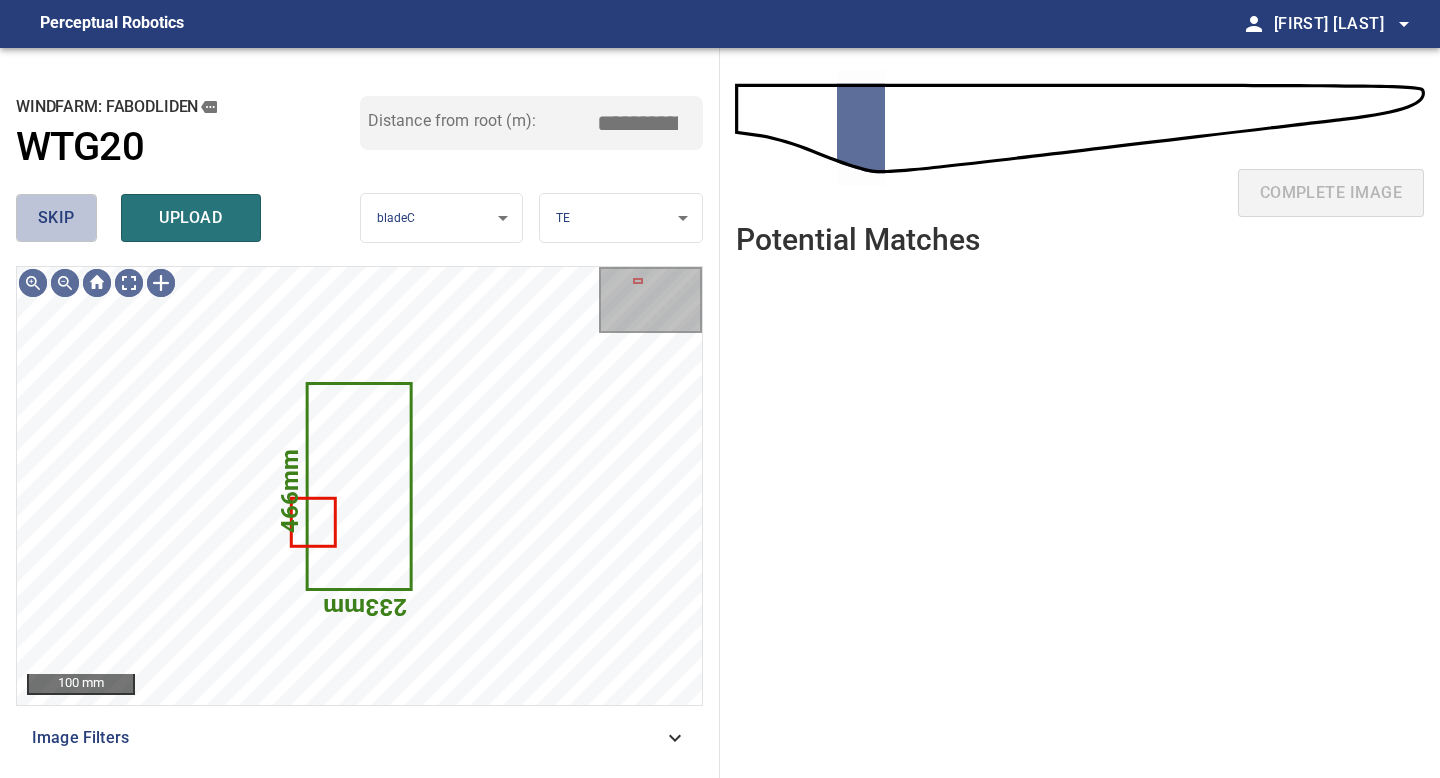 click on "skip" at bounding box center (56, 218) 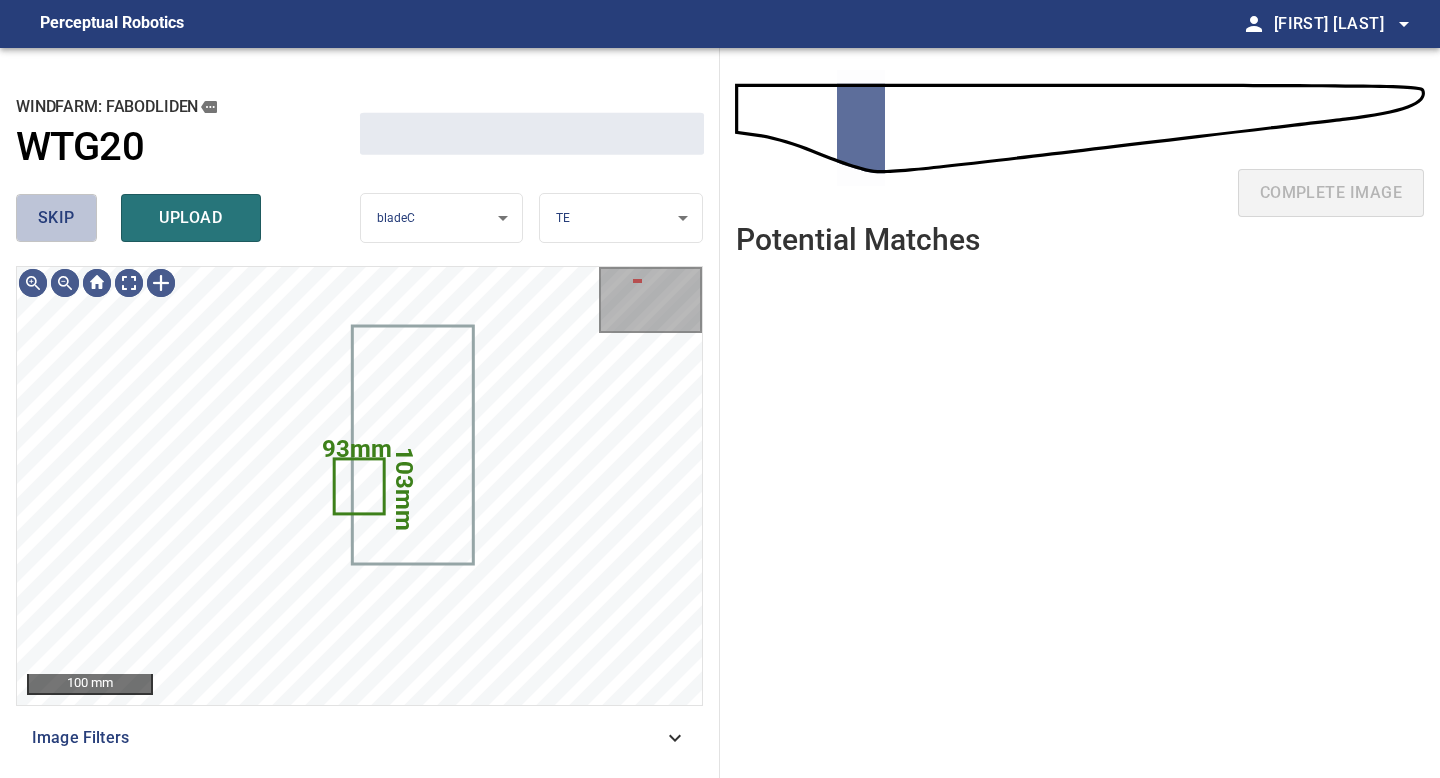click on "skip" at bounding box center (56, 218) 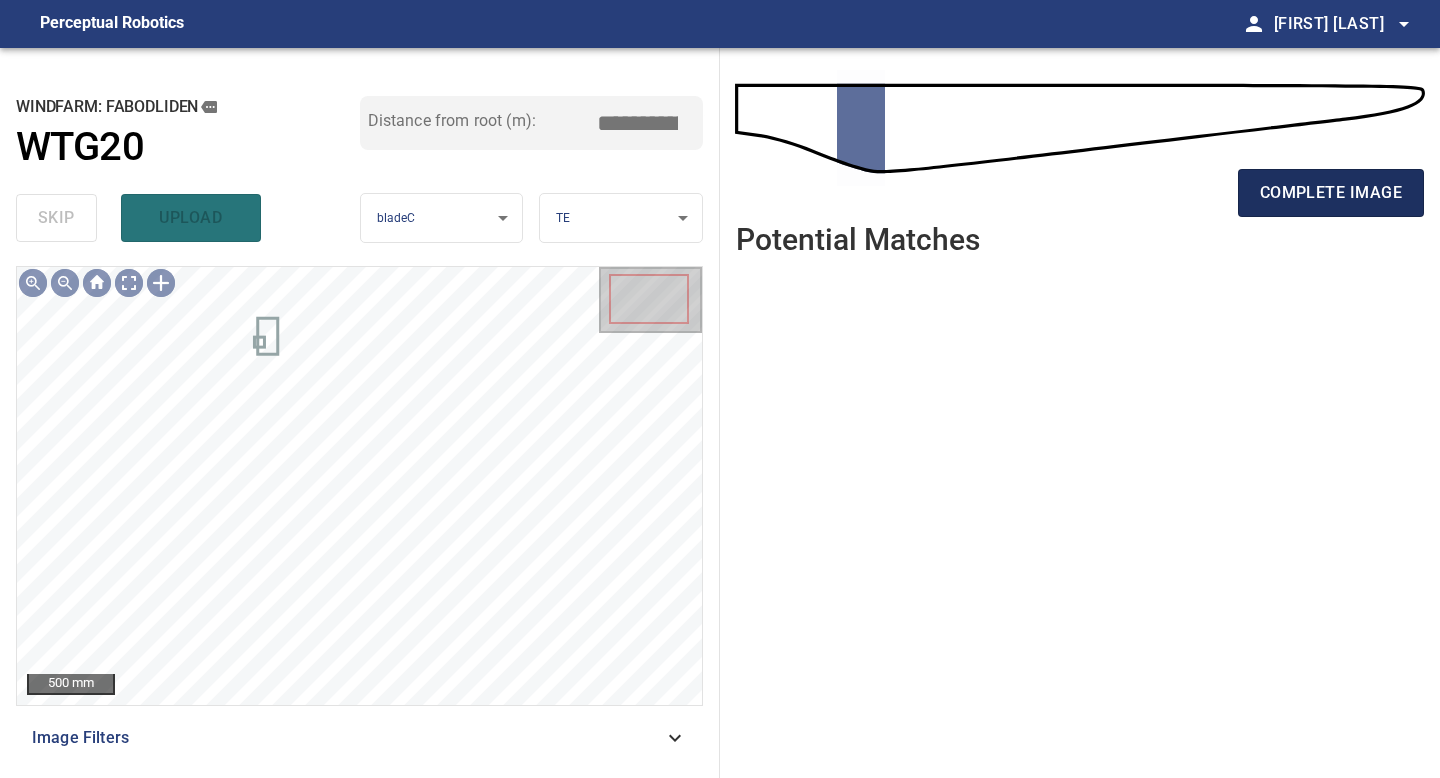 click on "complete image" at bounding box center (1331, 193) 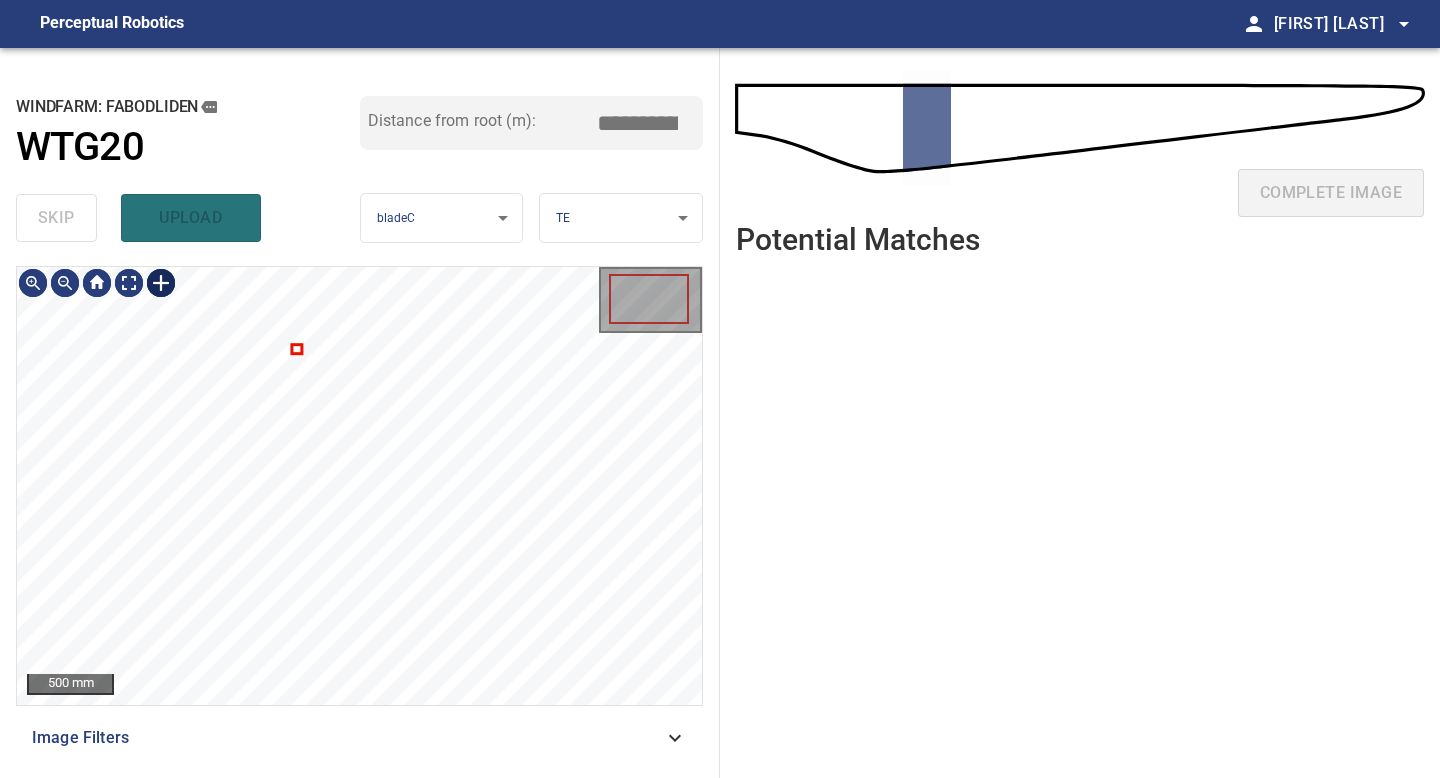 click at bounding box center (161, 283) 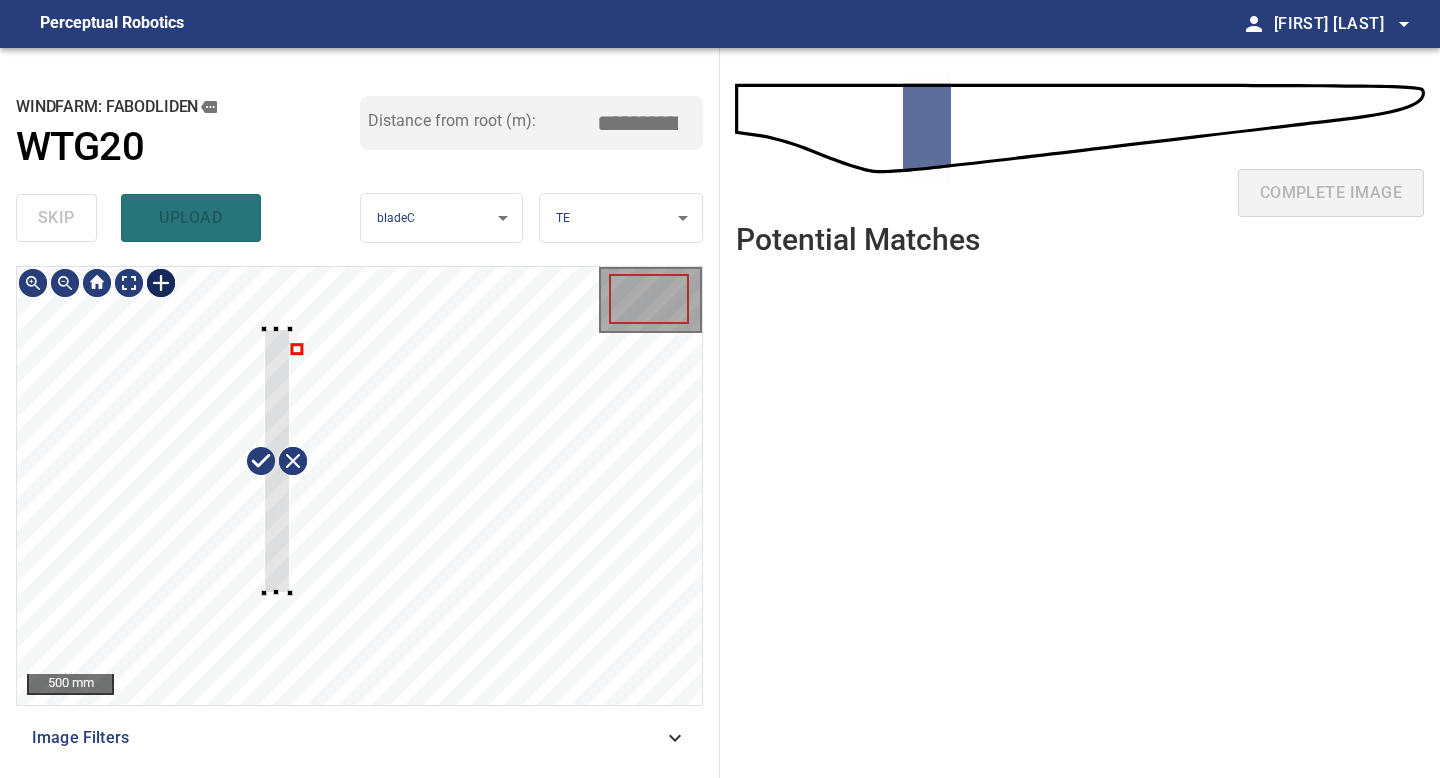 click at bounding box center (359, 486) 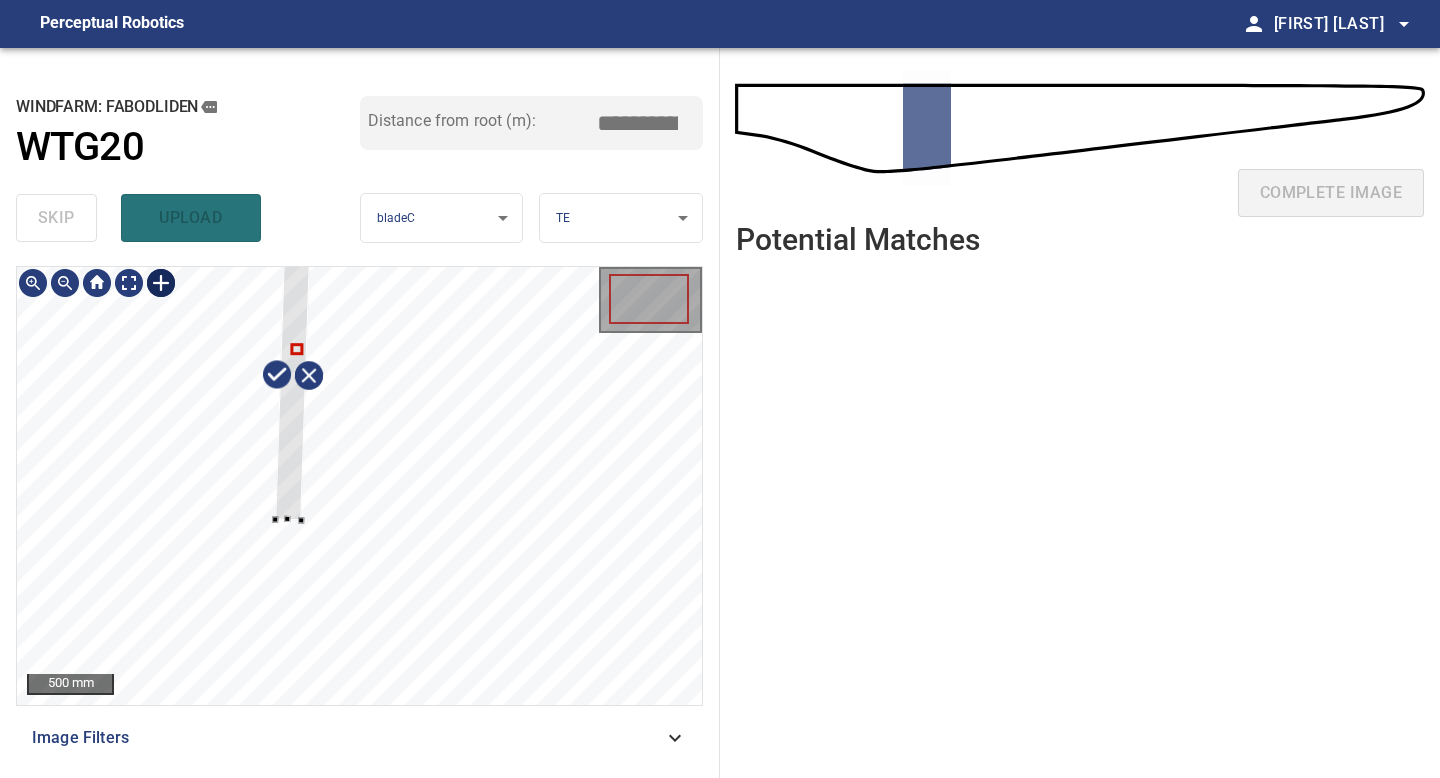 click at bounding box center (293, 375) 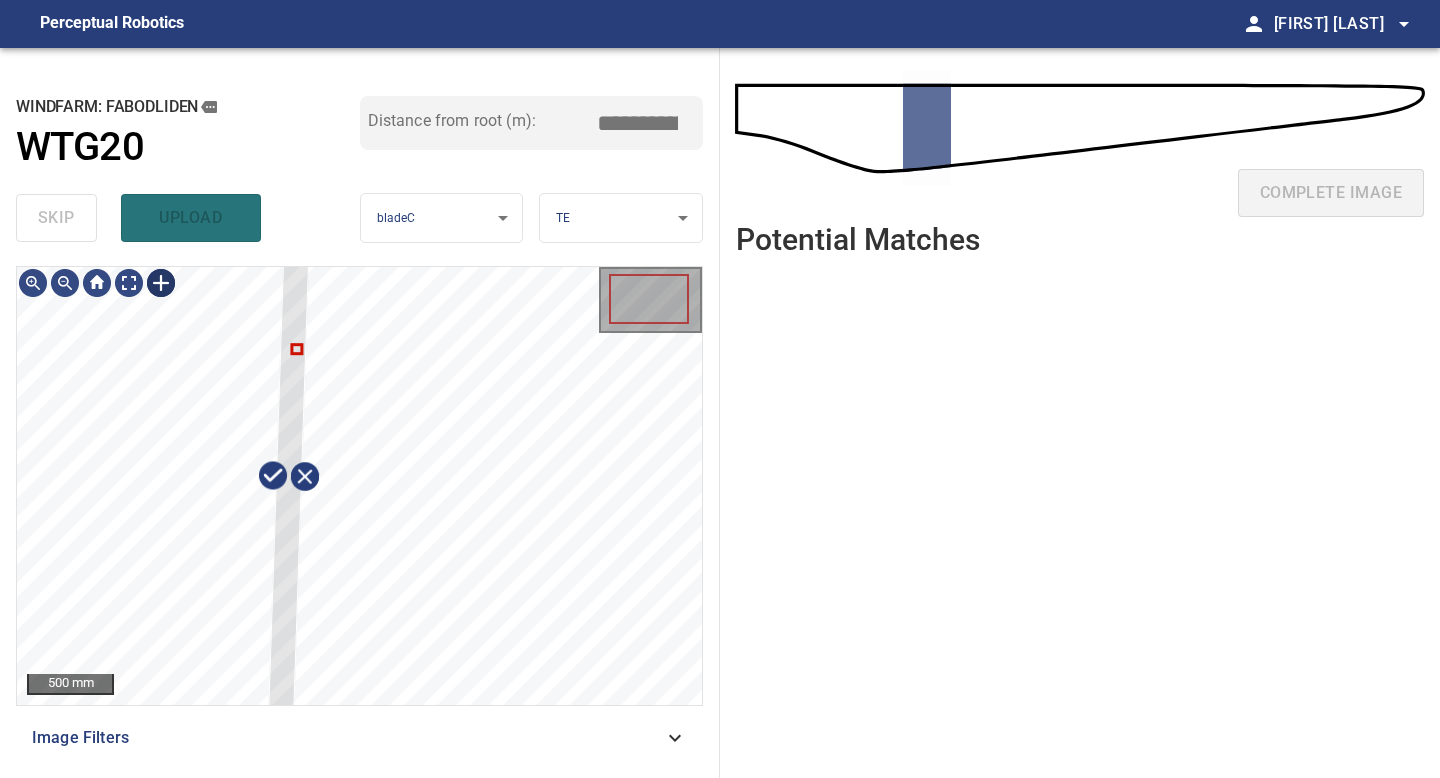 click on "500 mm Image Filters" at bounding box center [359, 514] 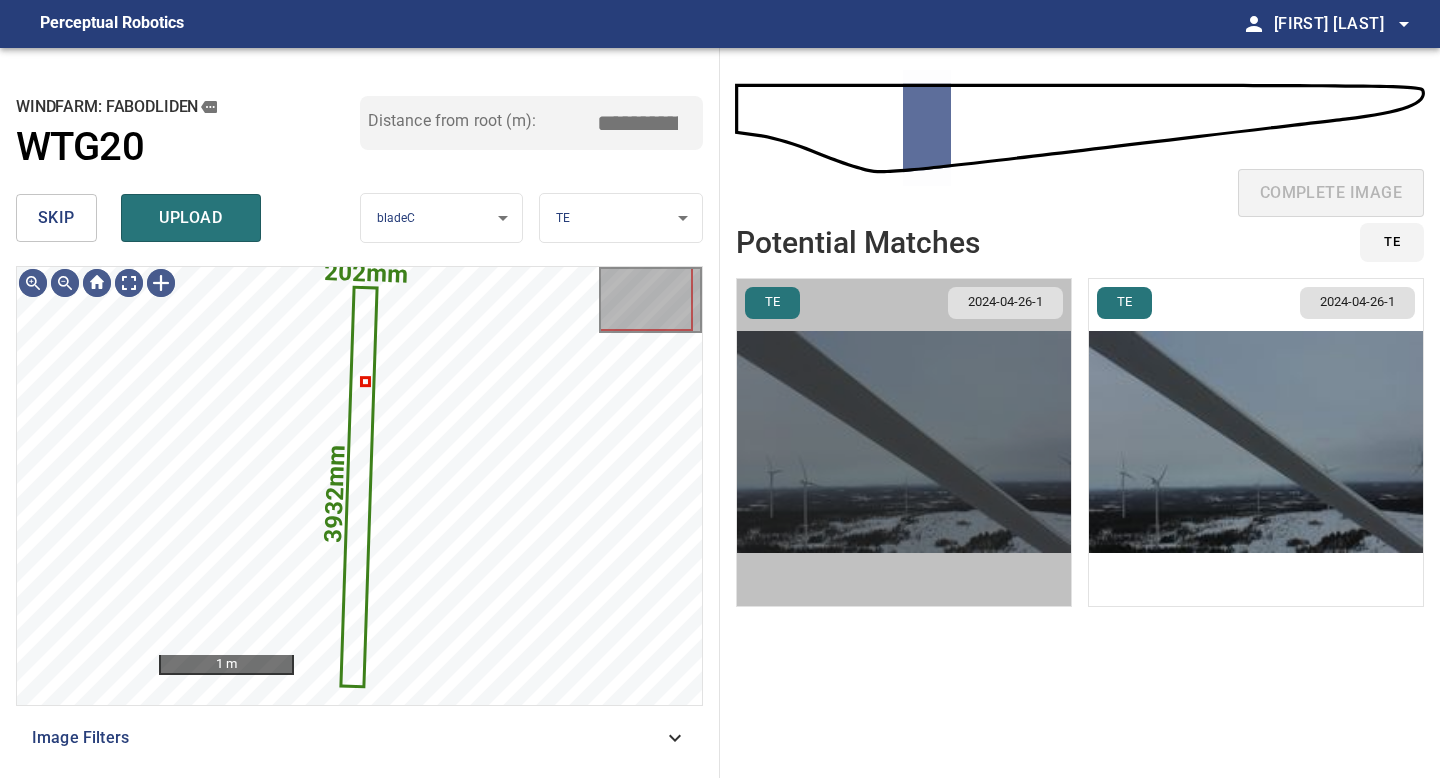 click at bounding box center [904, 442] 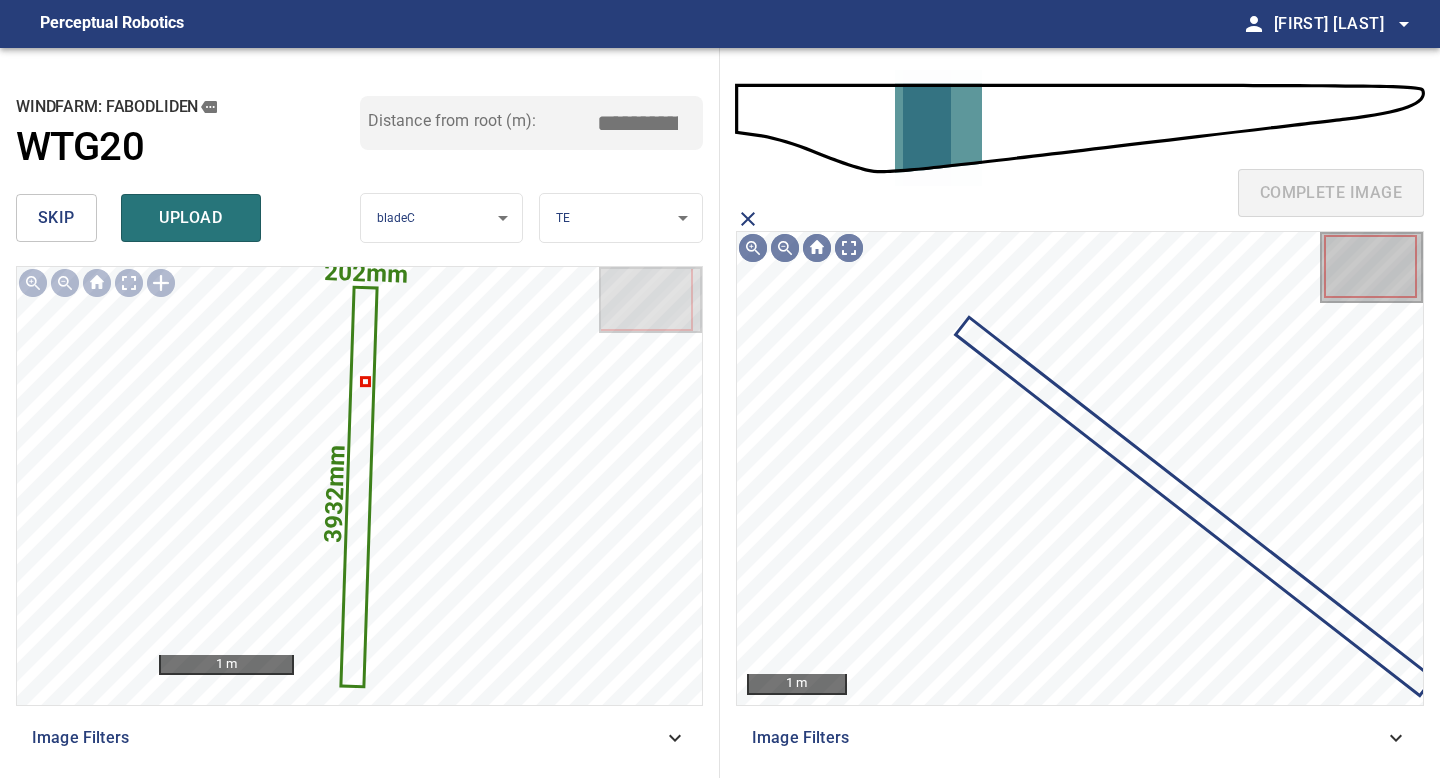 click 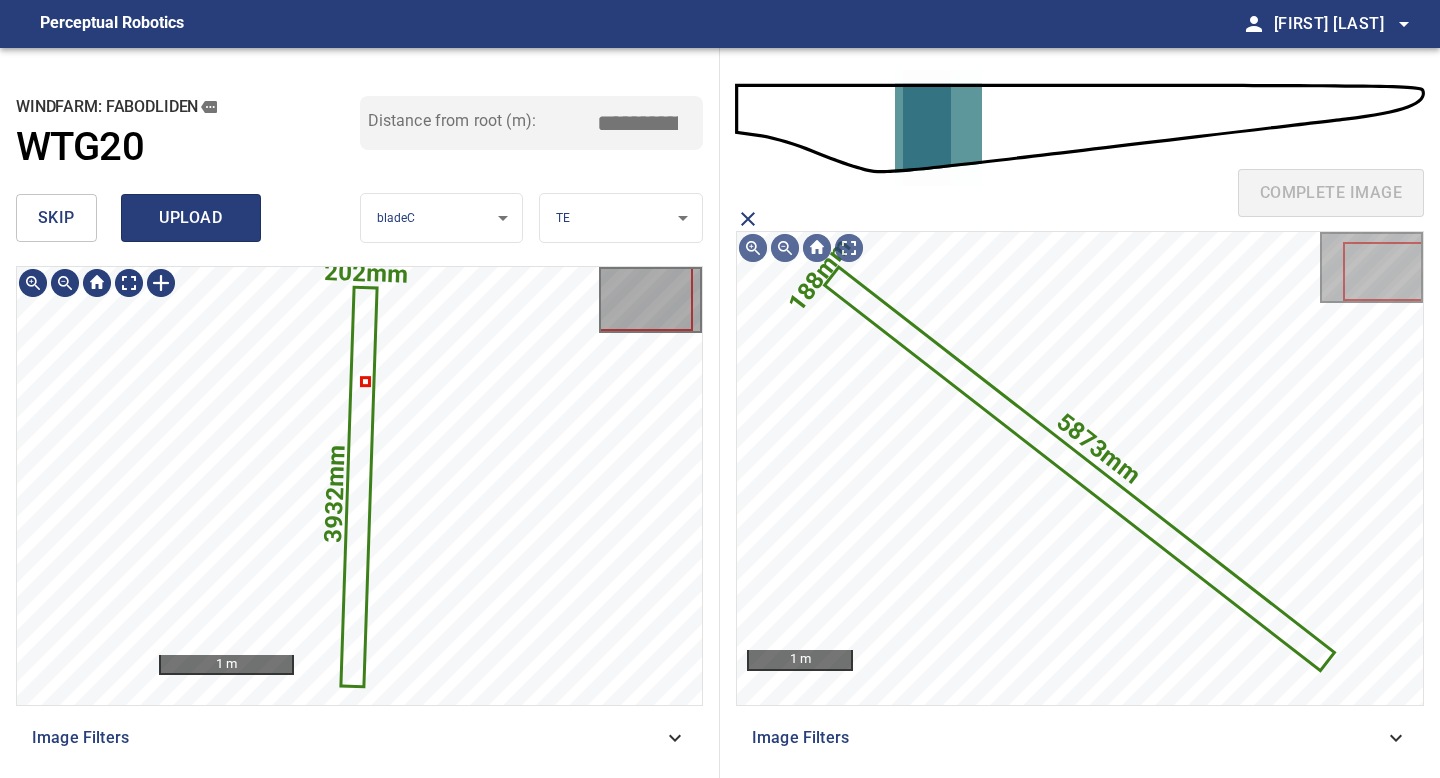 click on "upload" at bounding box center (191, 218) 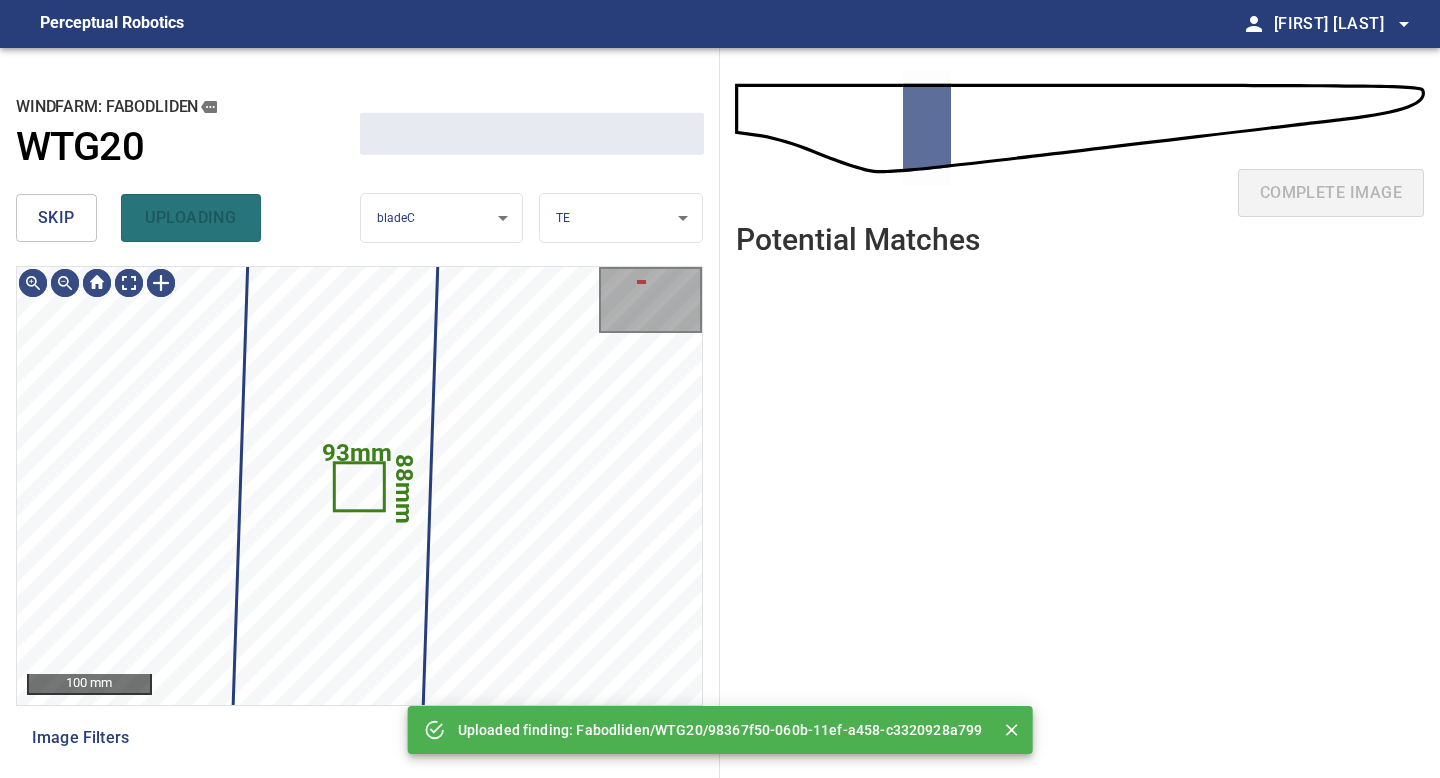 click on "skip" at bounding box center (56, 218) 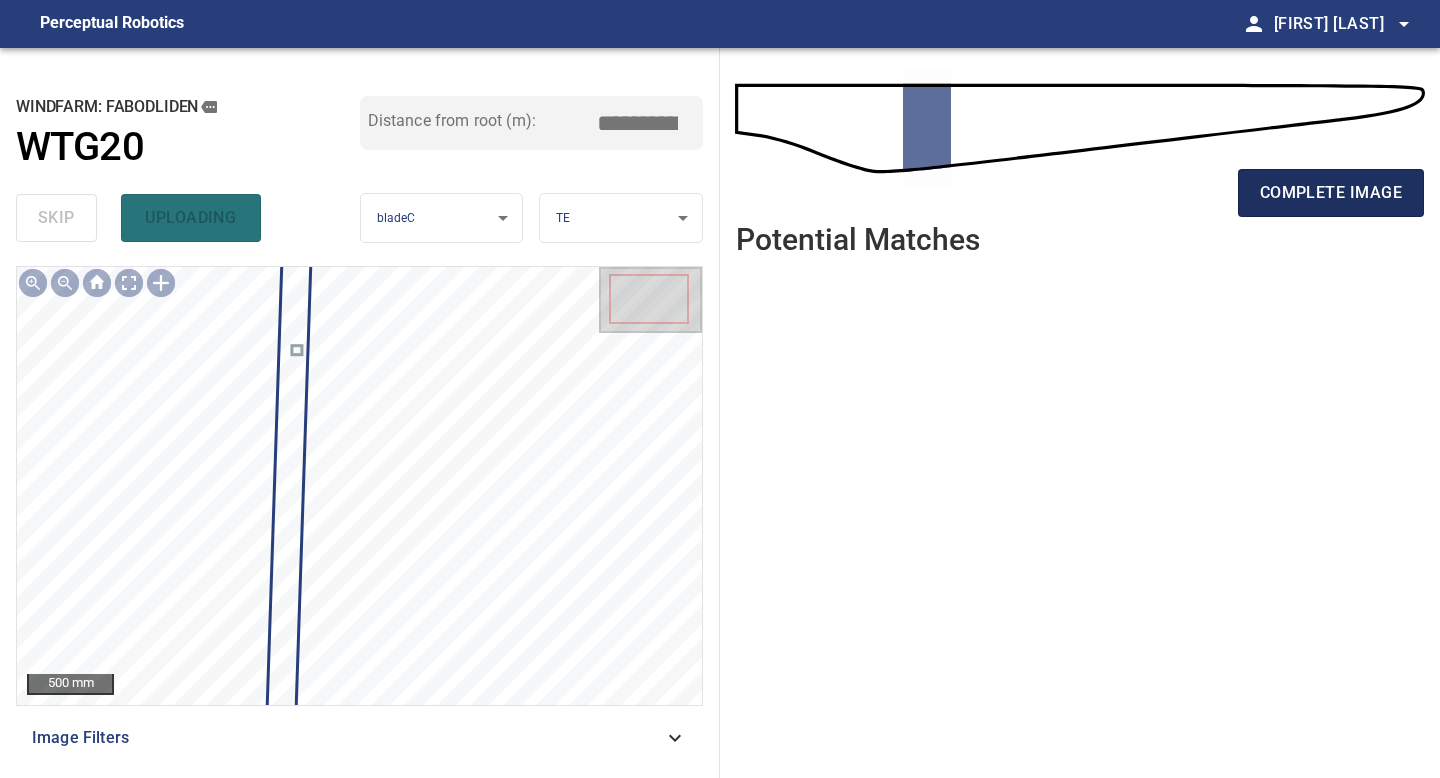 click on "complete image" at bounding box center (1331, 193) 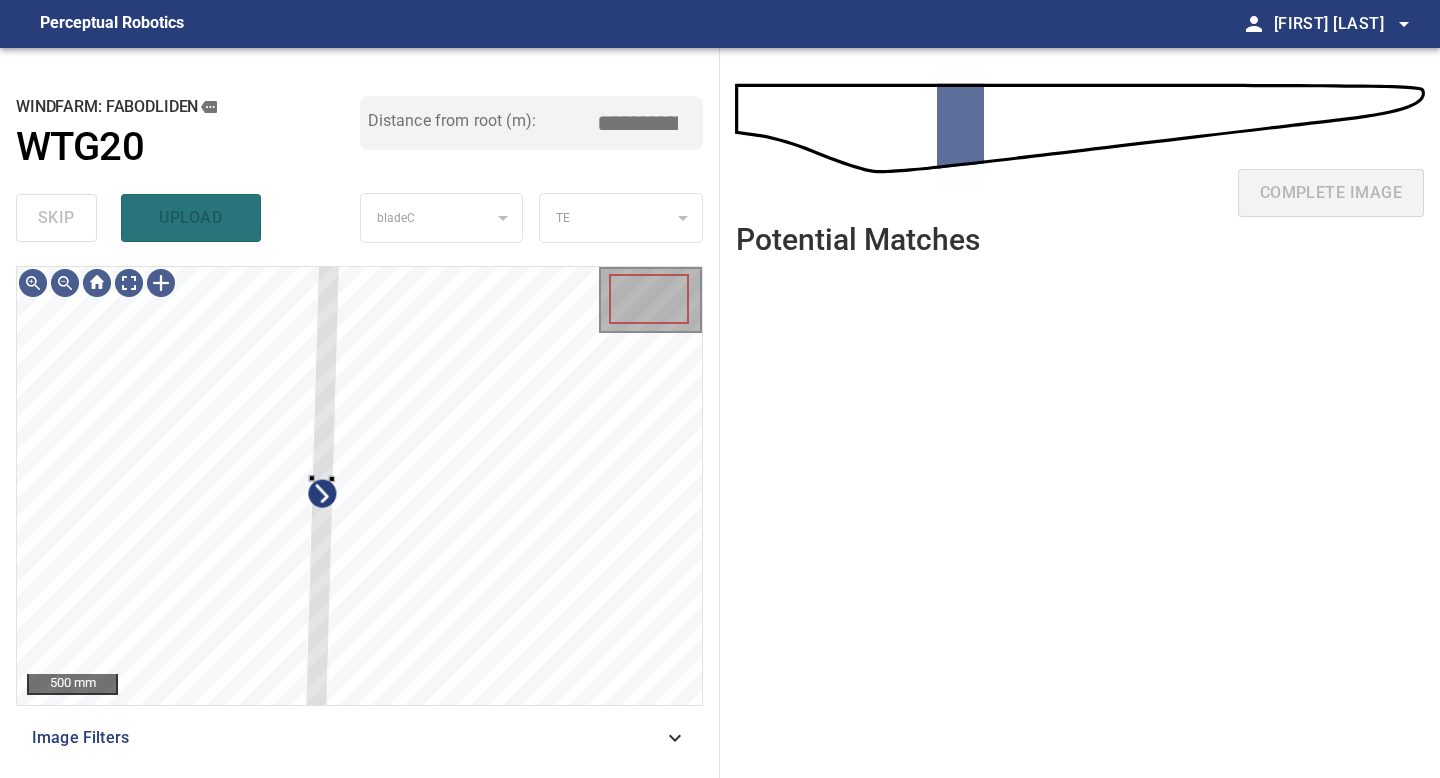 click on "500 mm Image Filters" at bounding box center [359, 514] 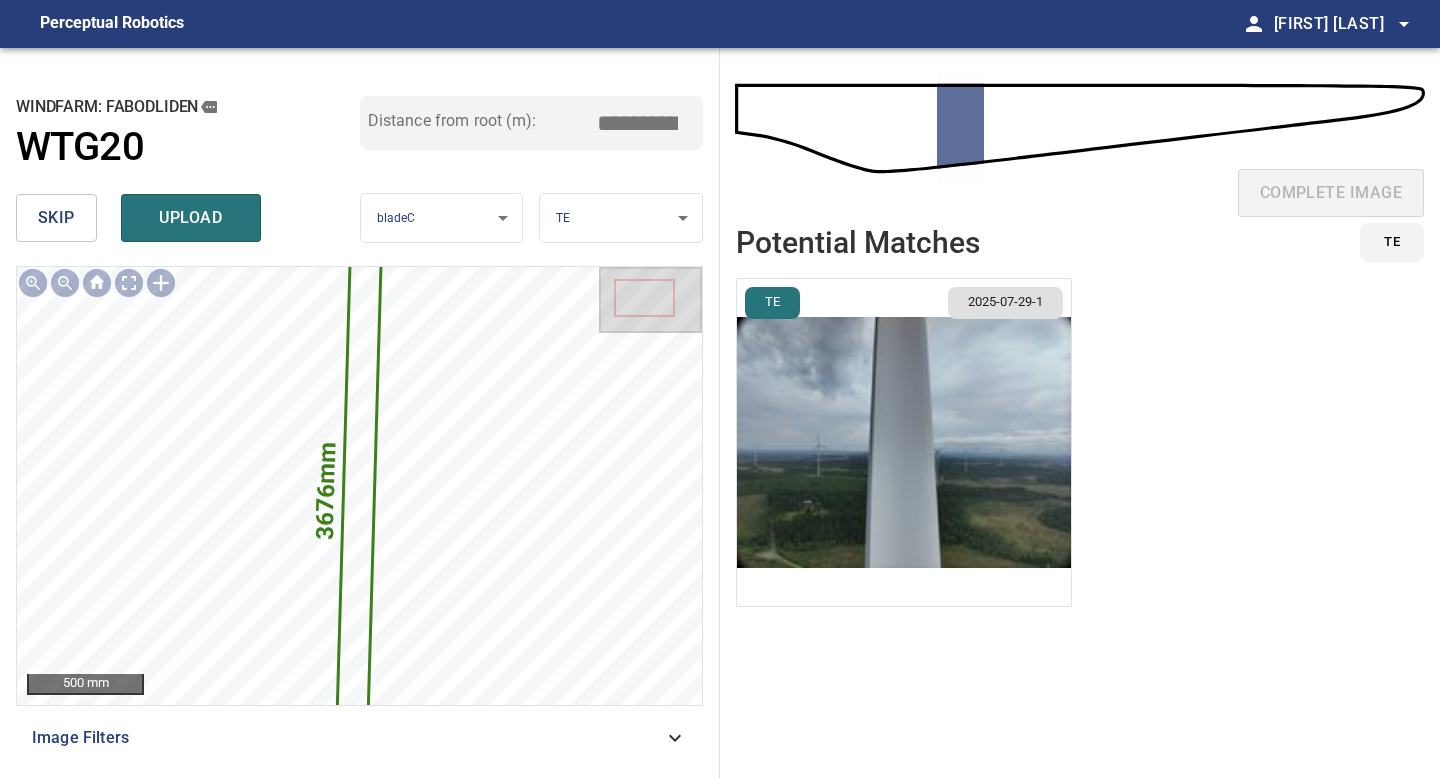 click at bounding box center [904, 442] 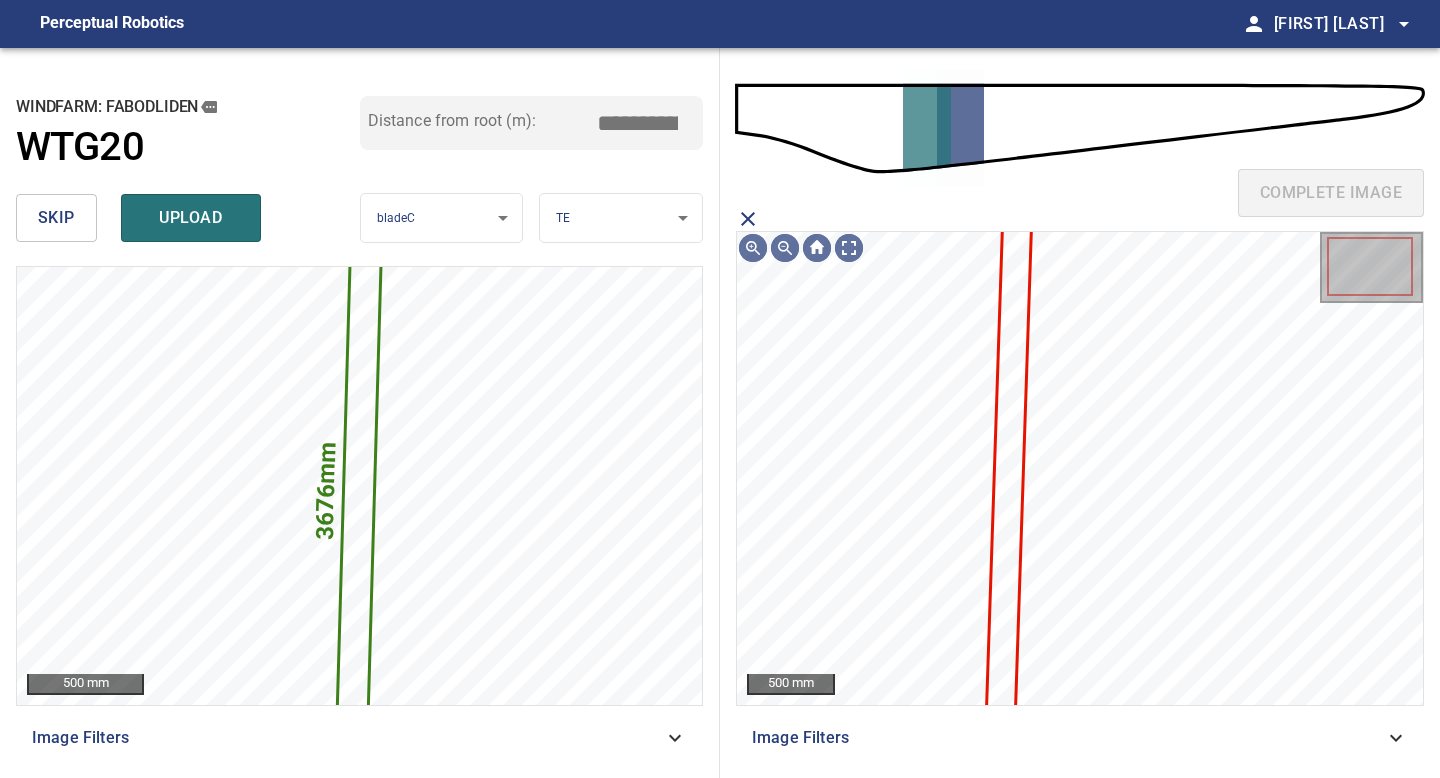 click 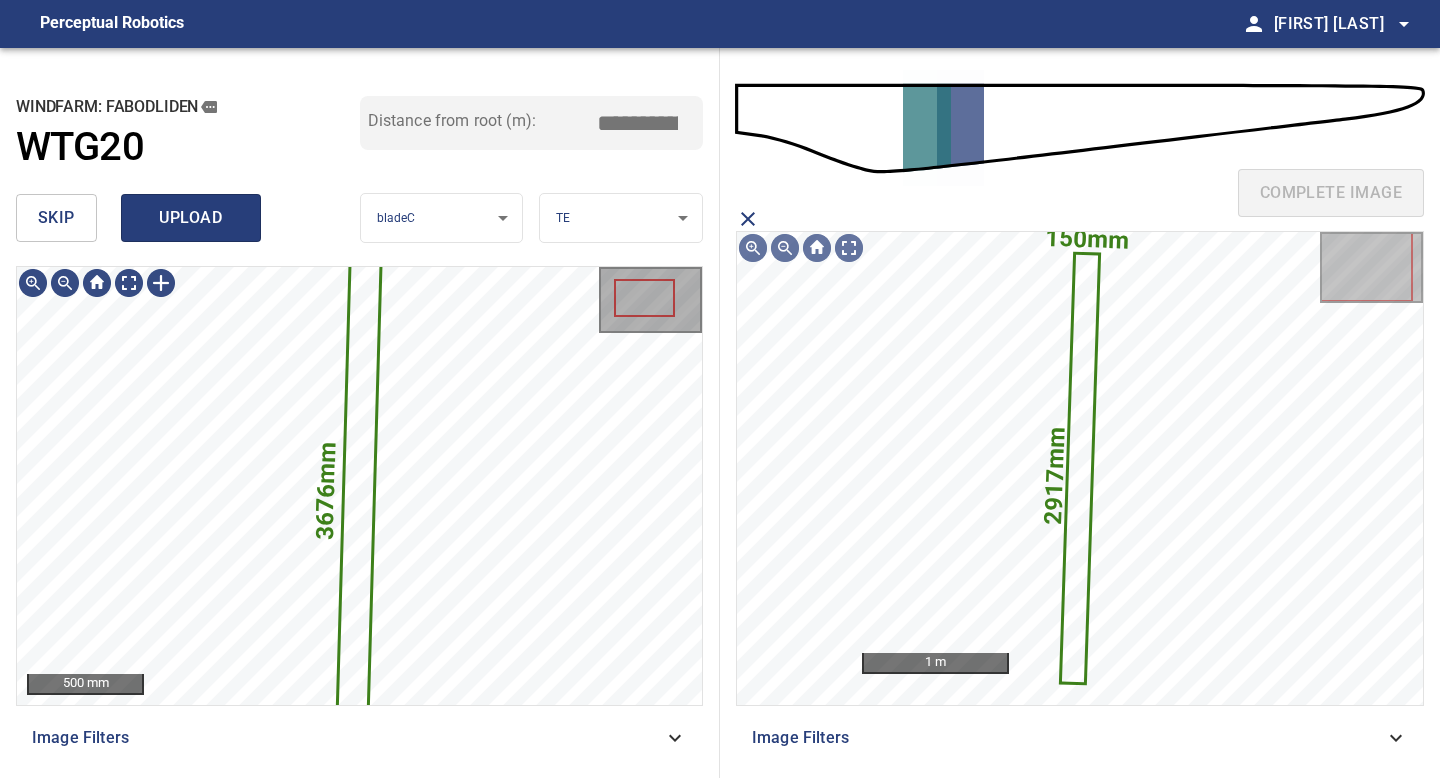 click on "upload" at bounding box center [191, 218] 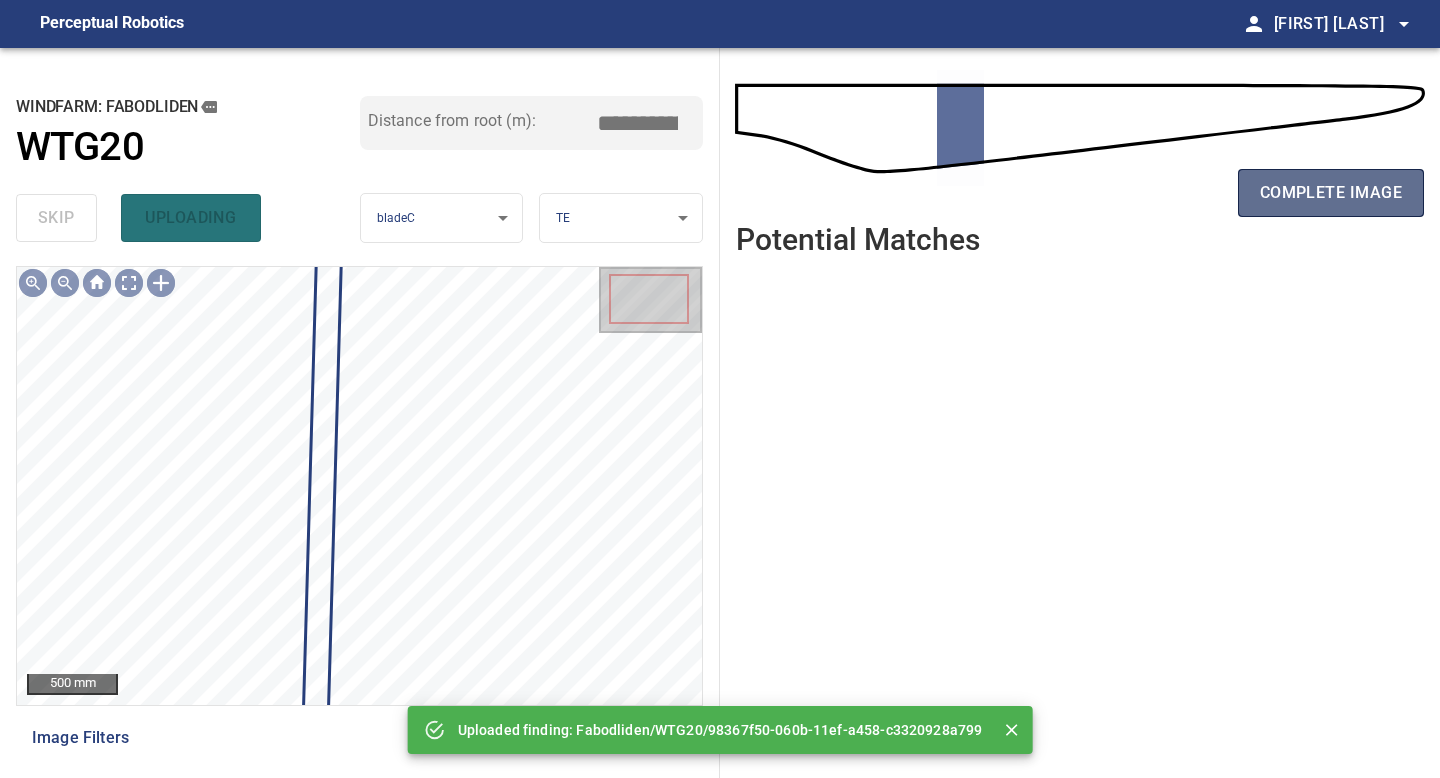 click on "complete image" at bounding box center [1331, 193] 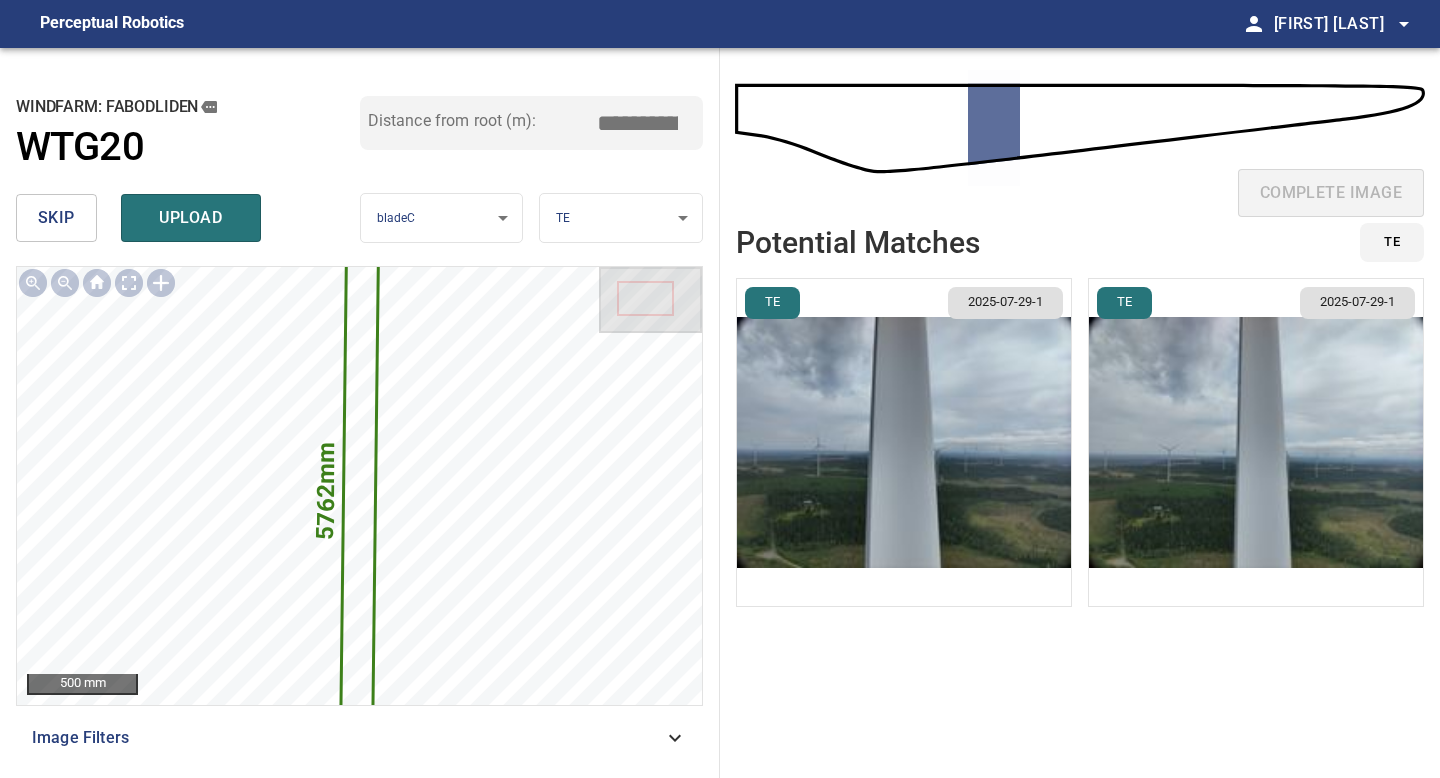 click at bounding box center [904, 442] 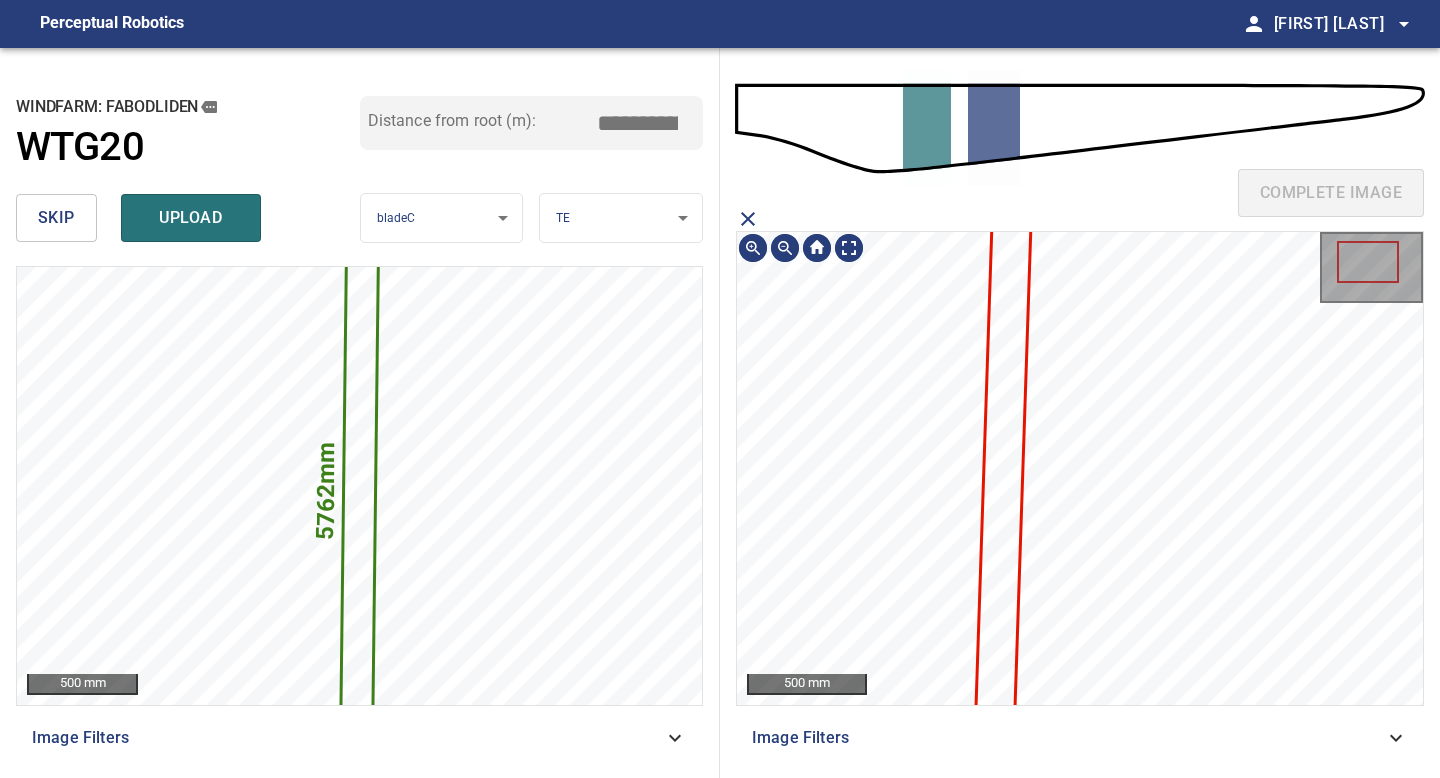 click 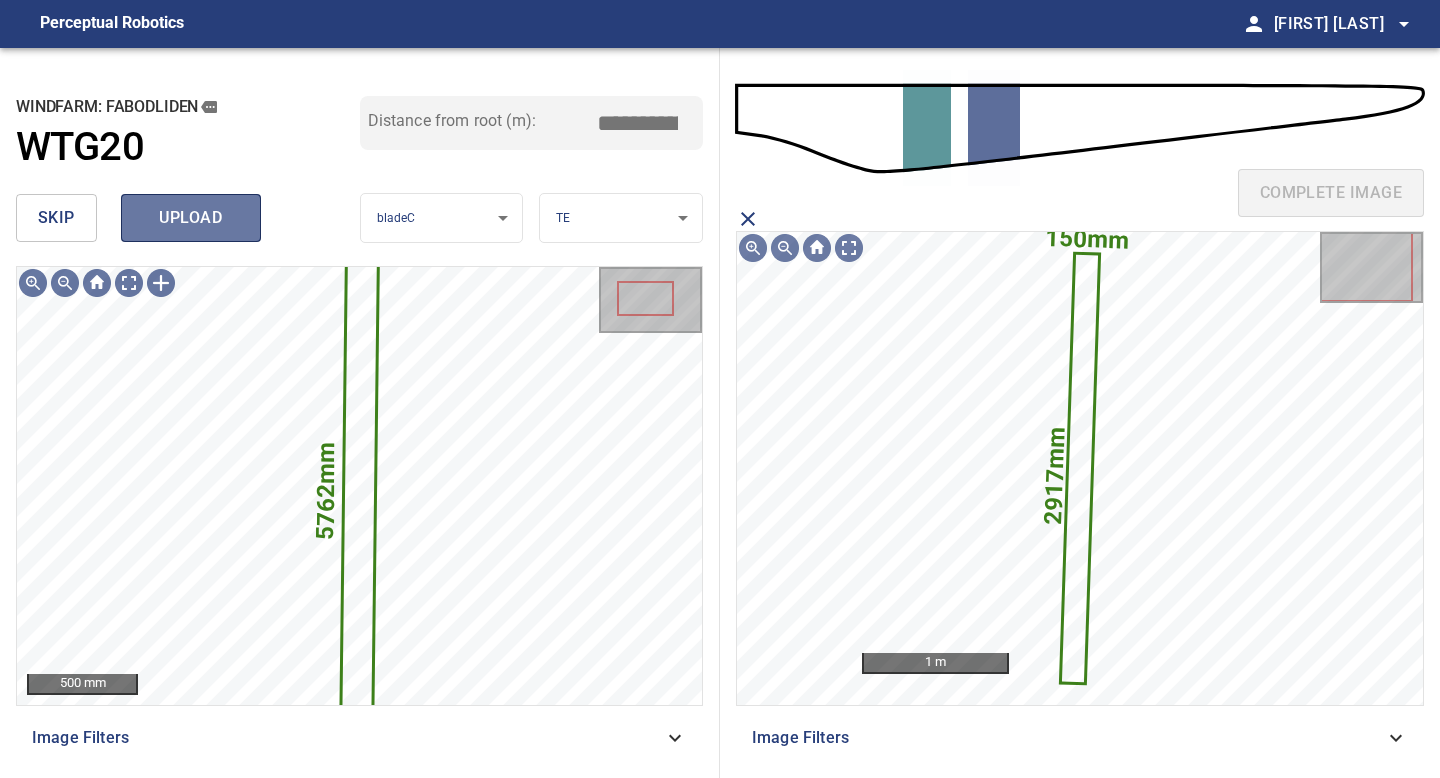 click on "upload" at bounding box center [191, 218] 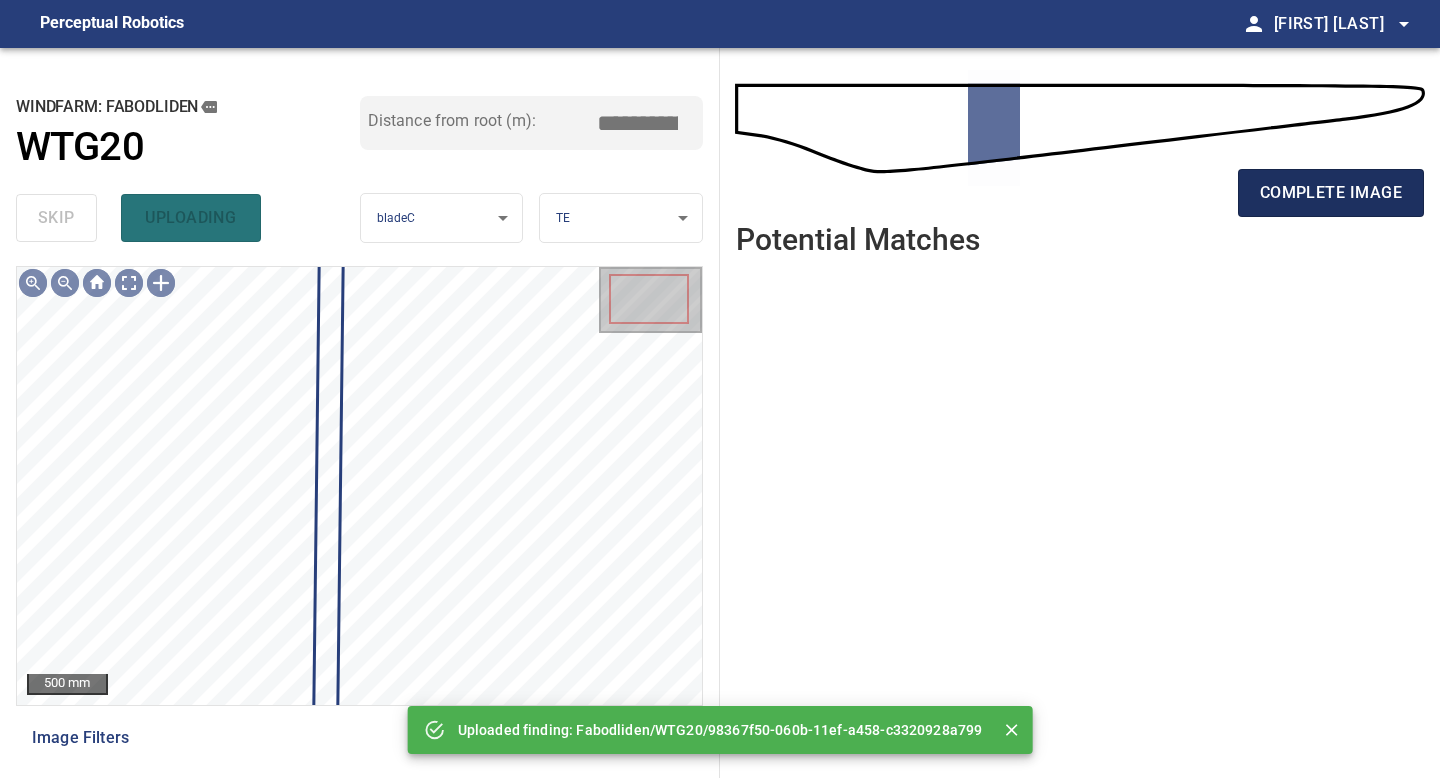 click on "complete image" at bounding box center (1331, 193) 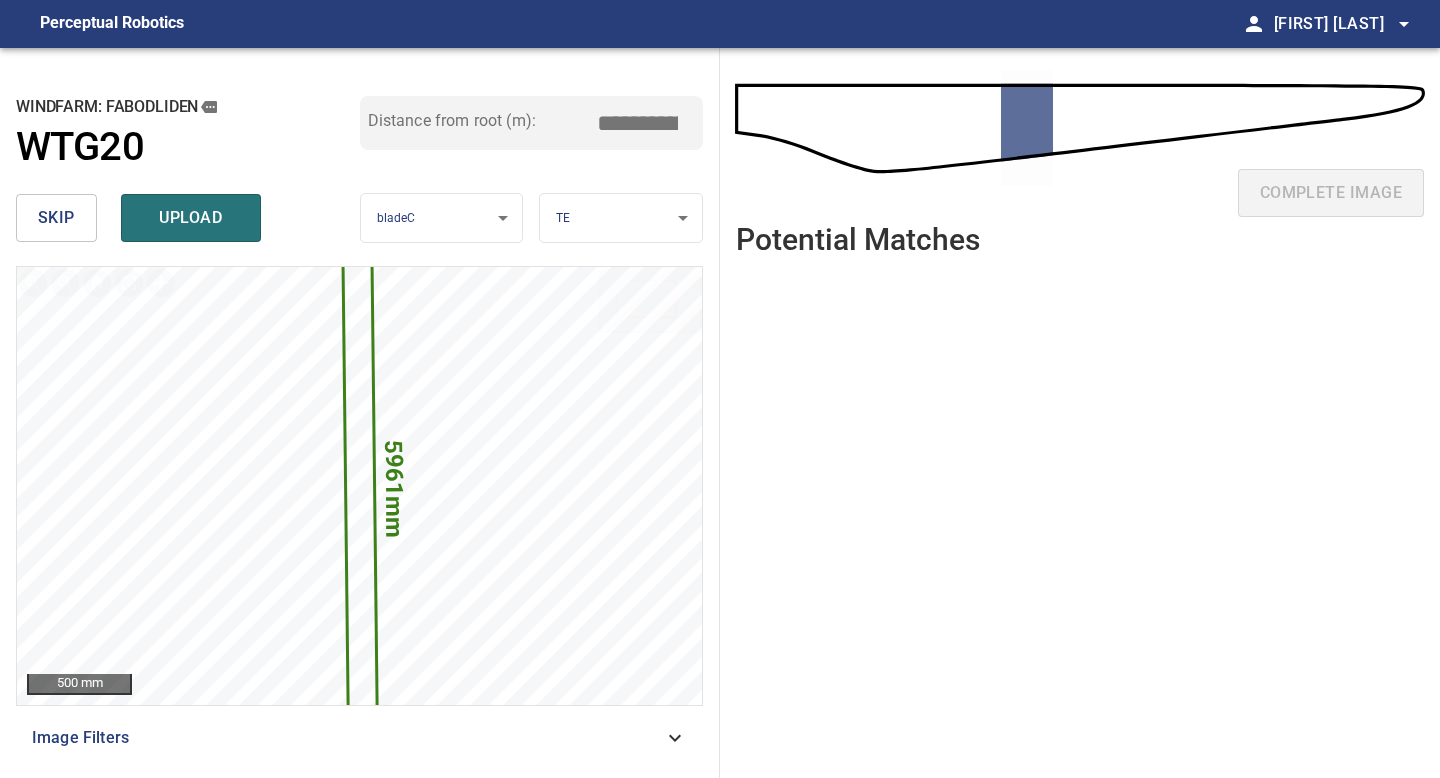 click on "*****" at bounding box center [645, 123] 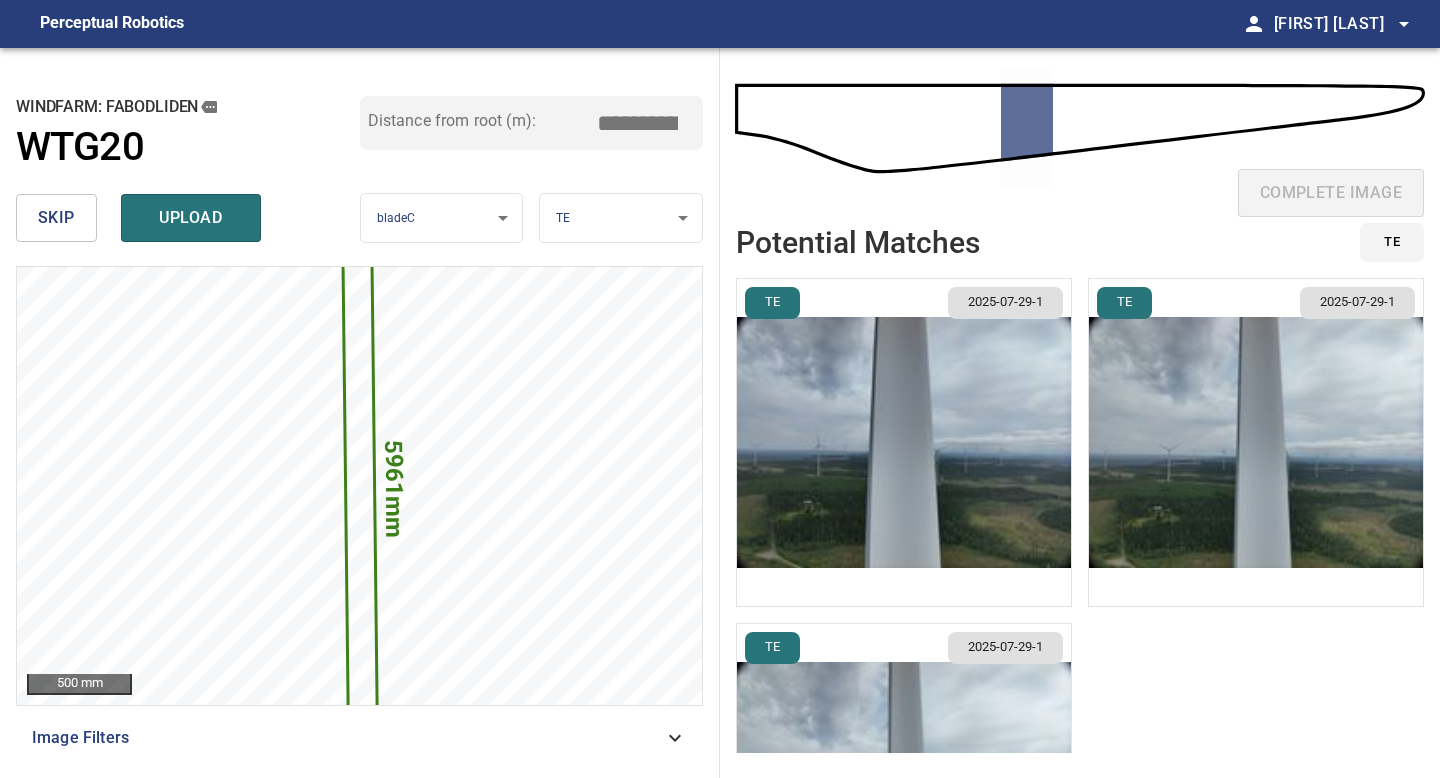 type on "*****" 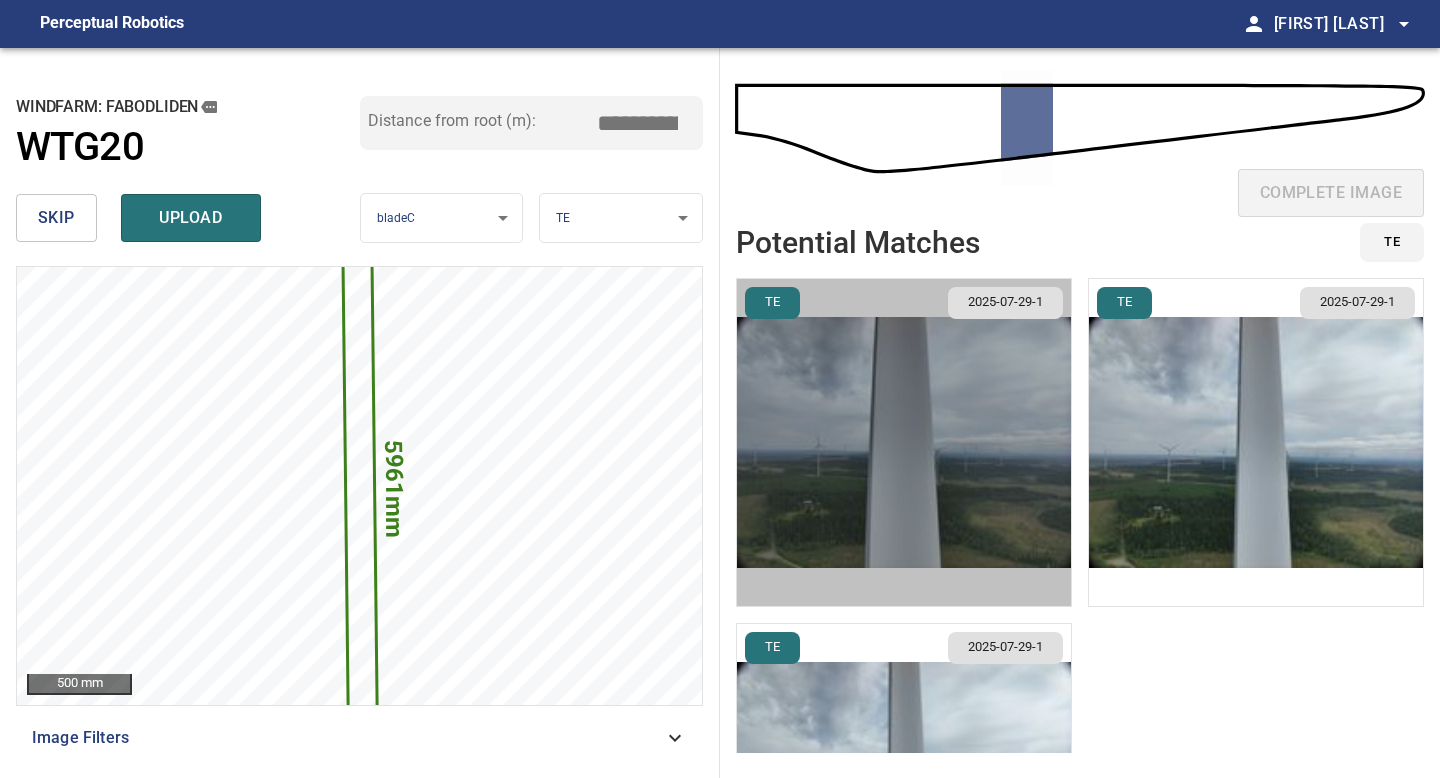 click at bounding box center [904, 442] 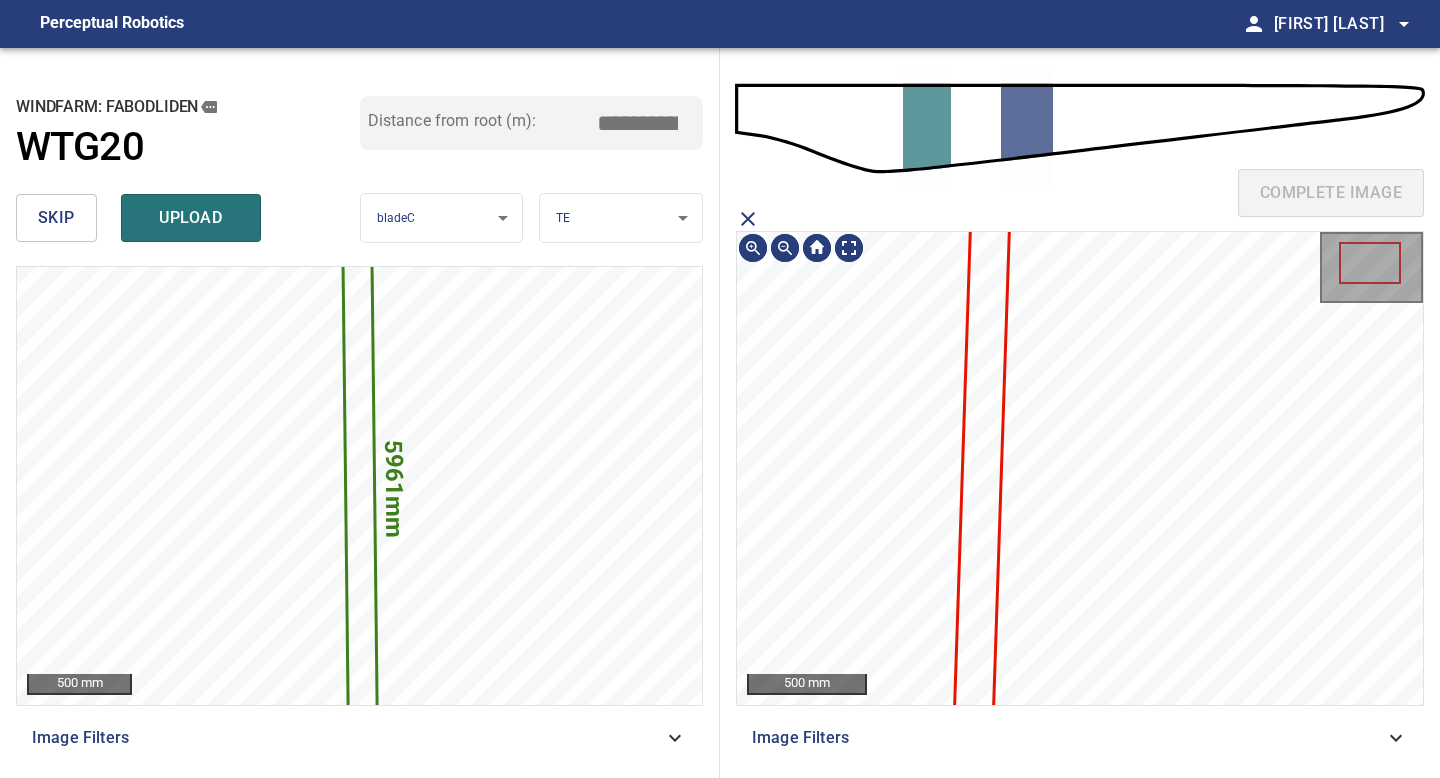 click 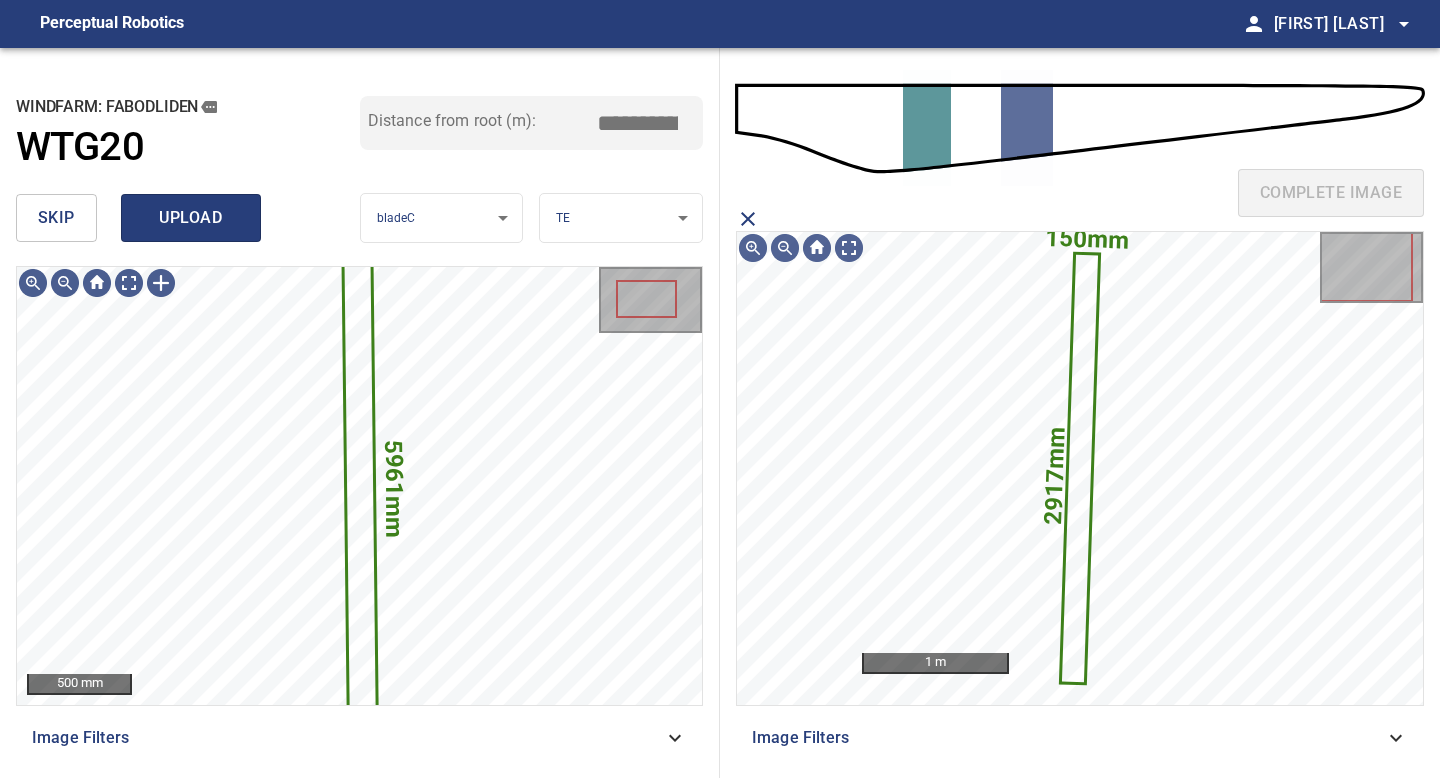 click on "upload" at bounding box center [191, 218] 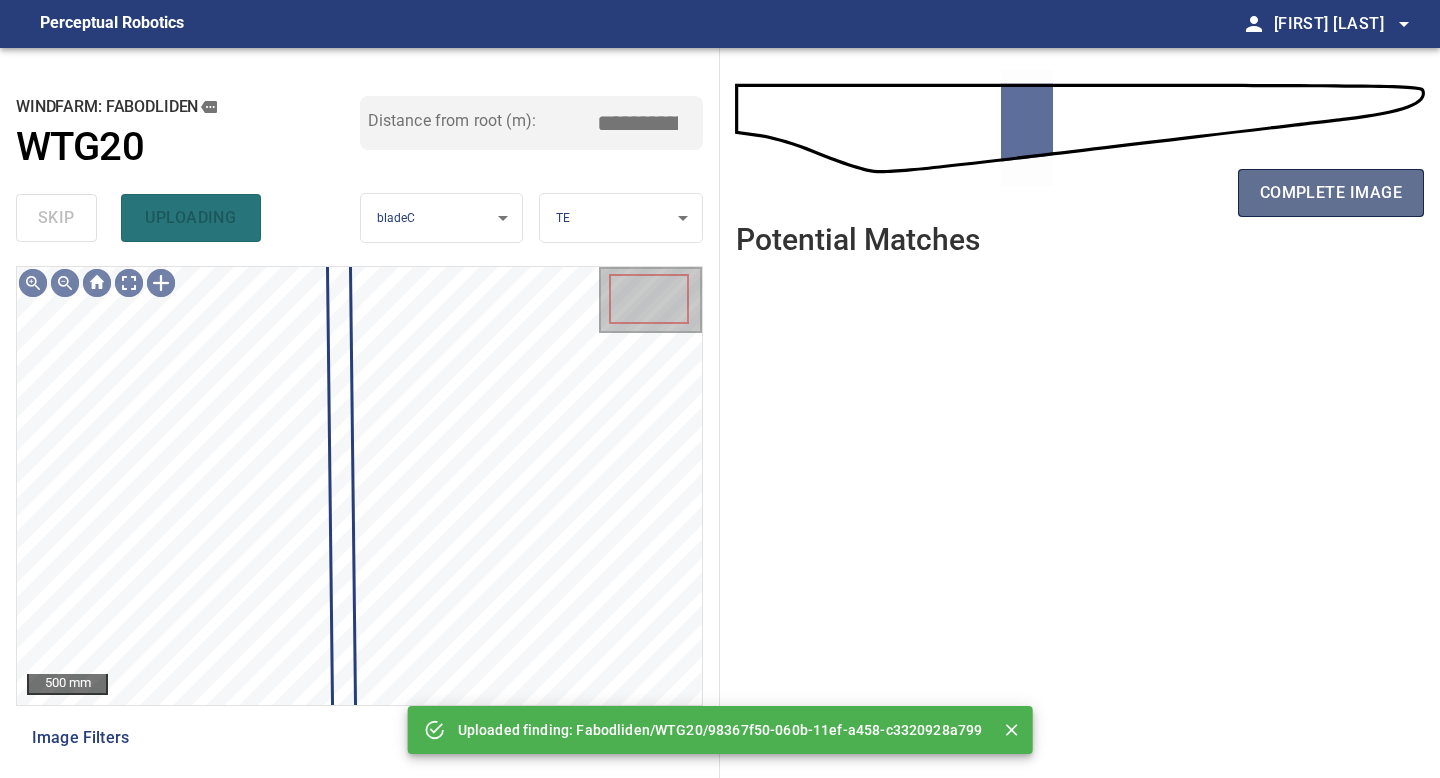 click on "complete image" at bounding box center [1331, 193] 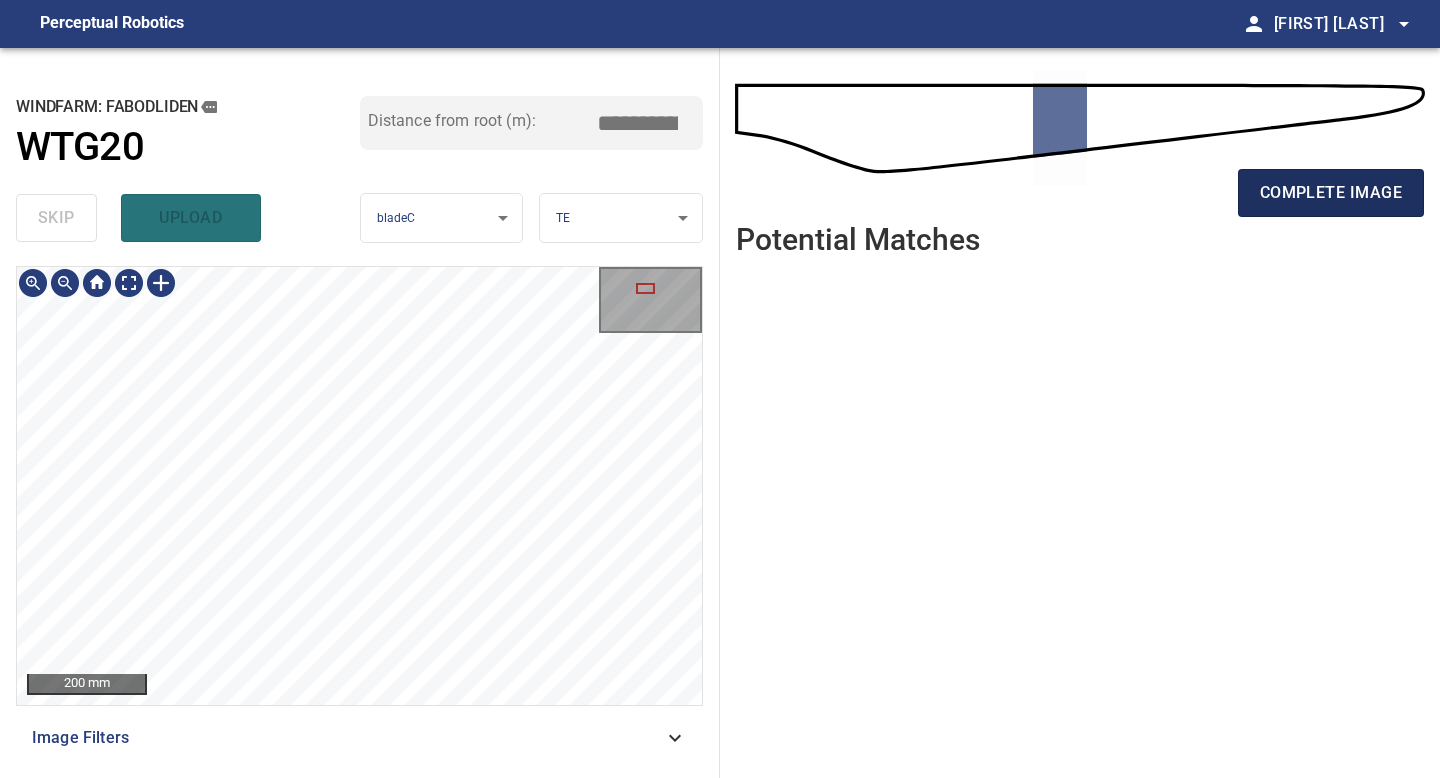 click on "complete image" at bounding box center [1331, 193] 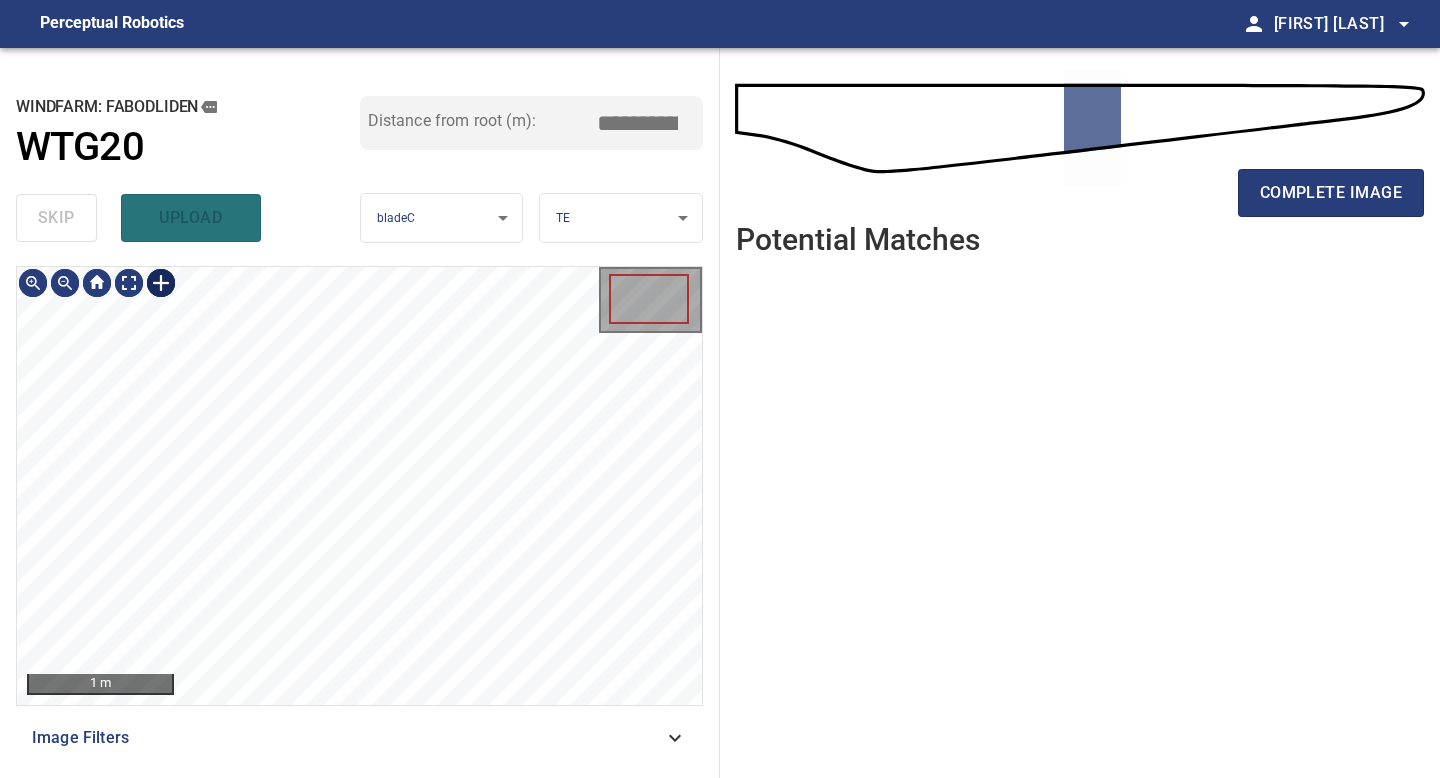 click at bounding box center (161, 283) 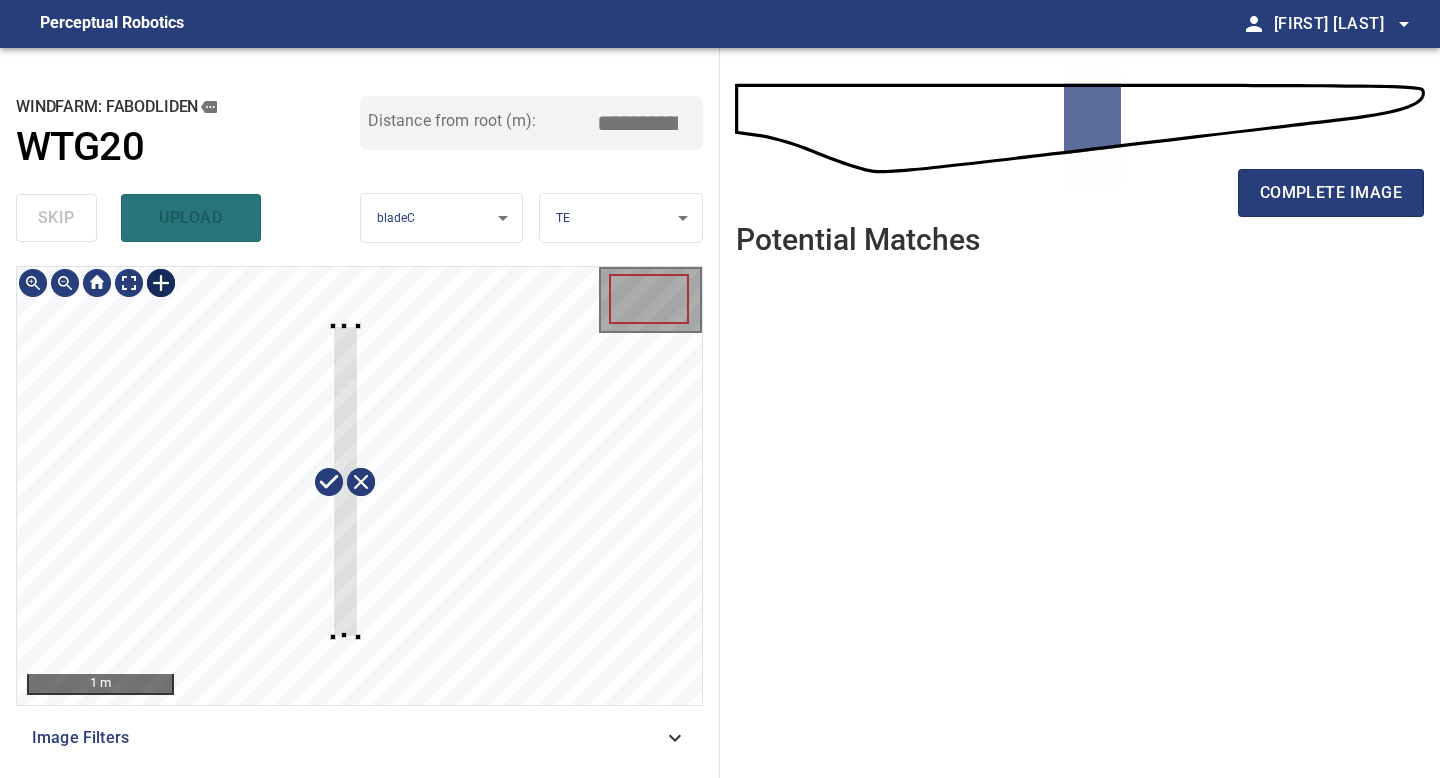click at bounding box center (359, 486) 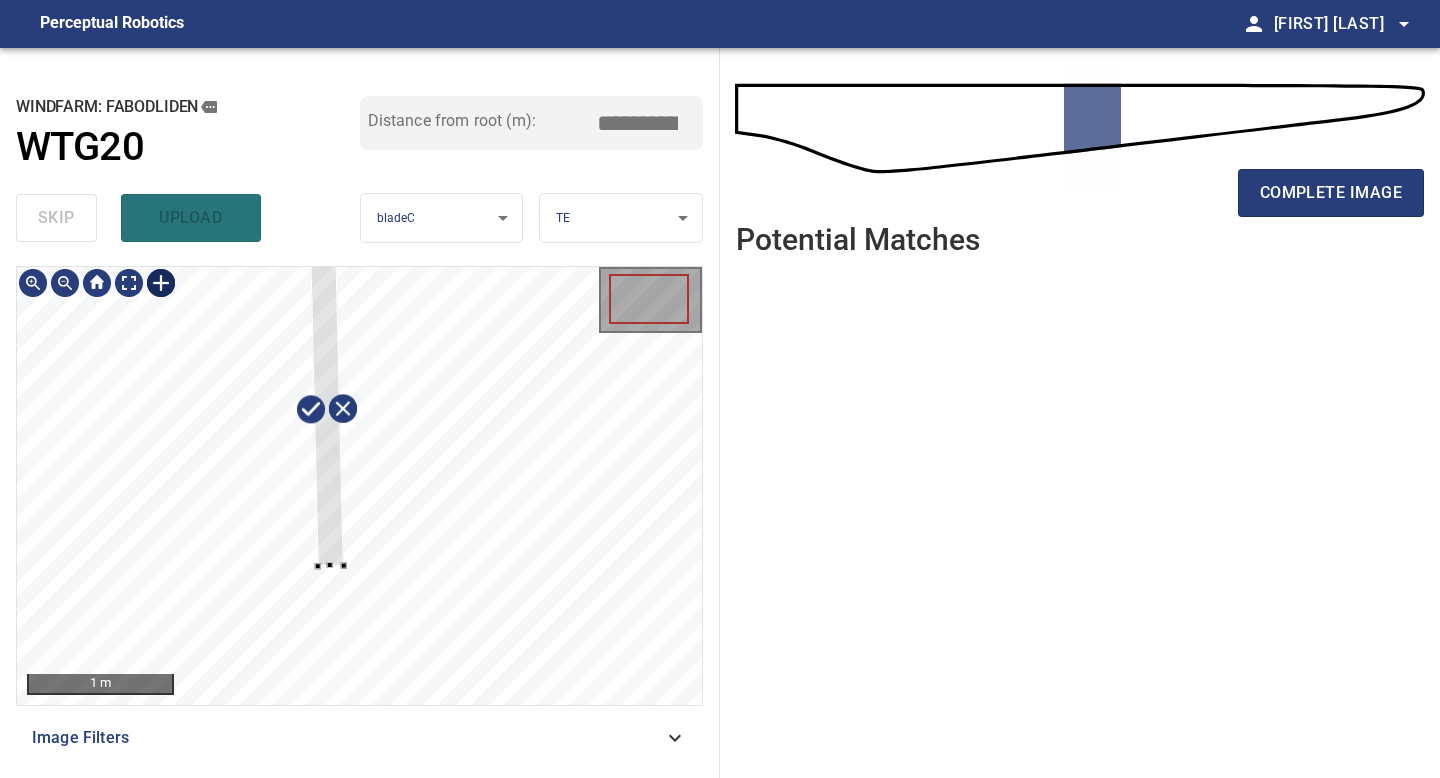 click at bounding box center [327, 408] 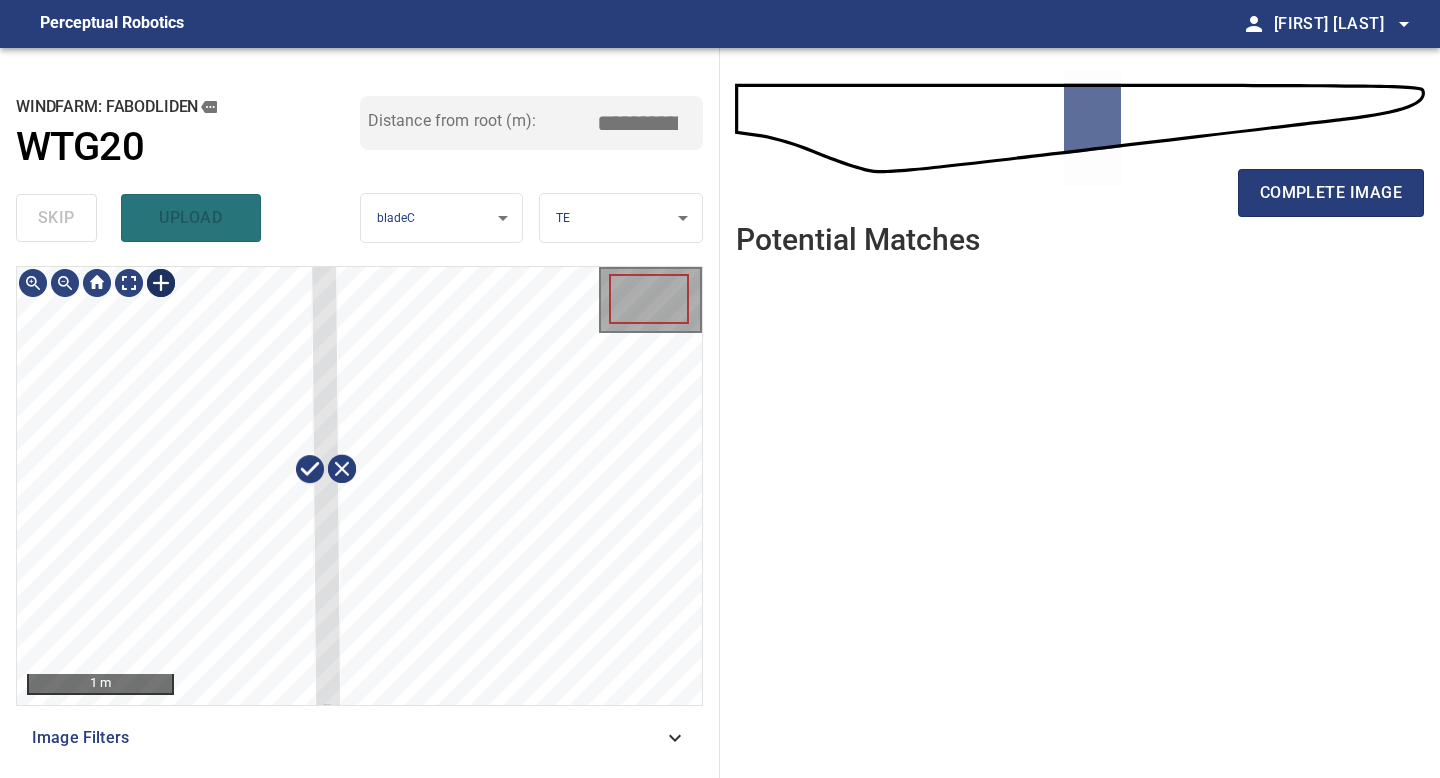 click on "1 m Image Filters" at bounding box center [359, 514] 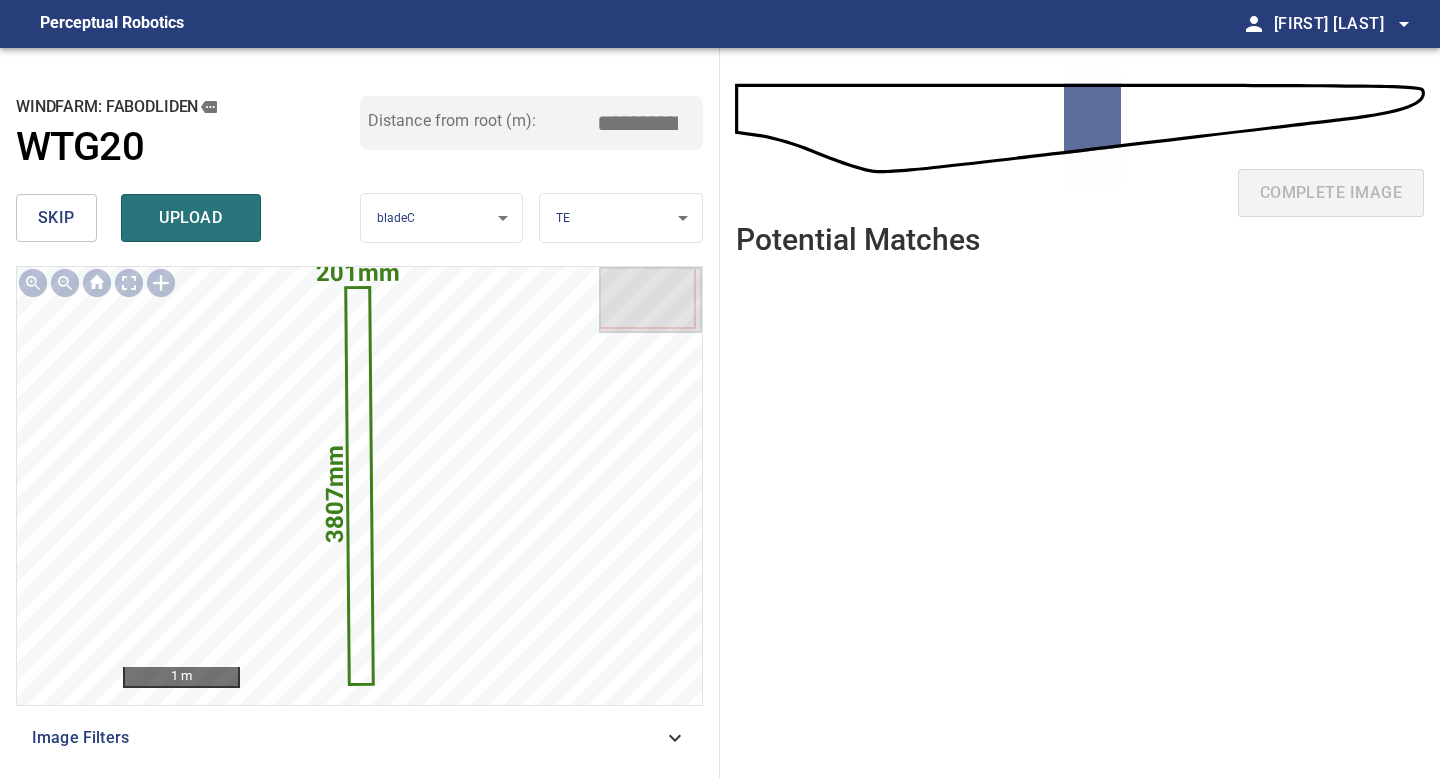 click on "*****" at bounding box center (645, 123) 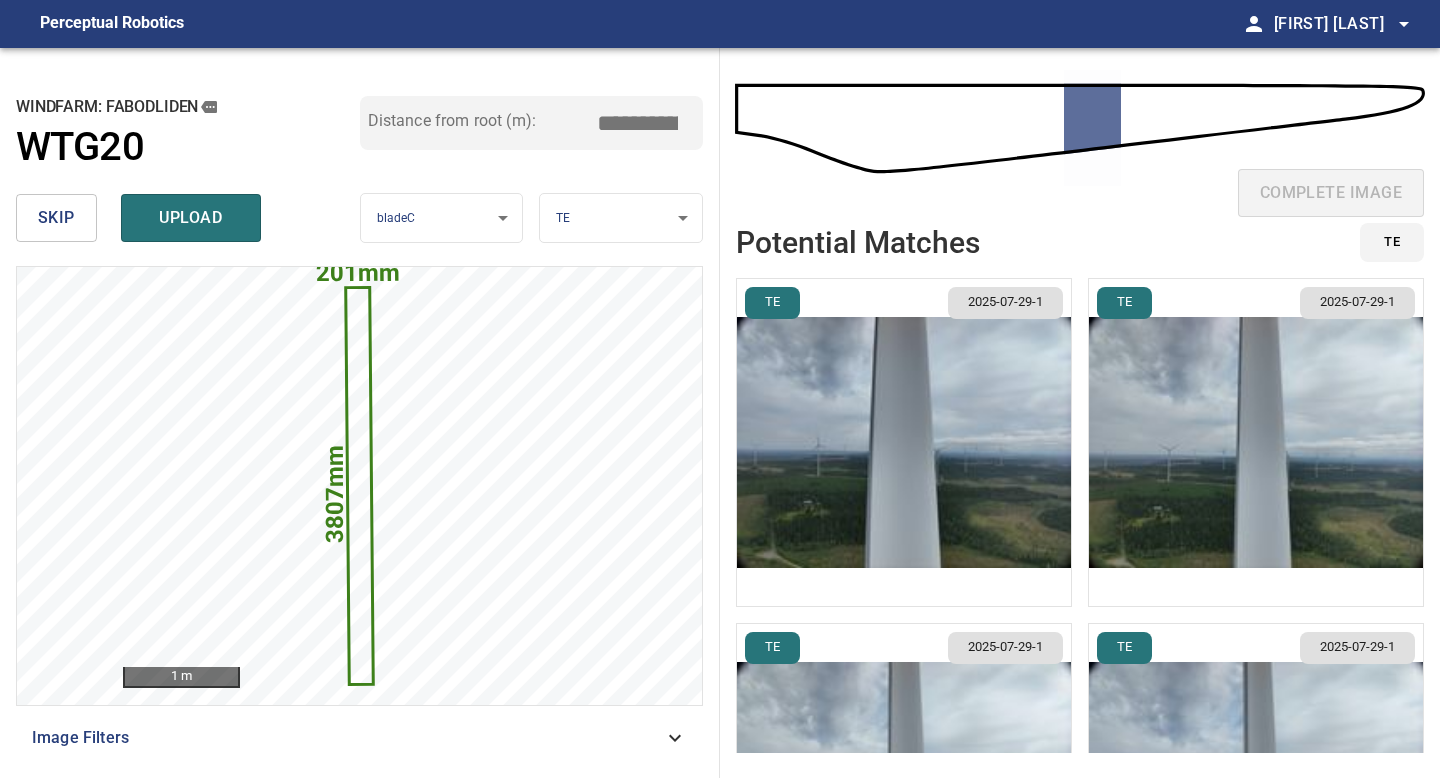 type on "*****" 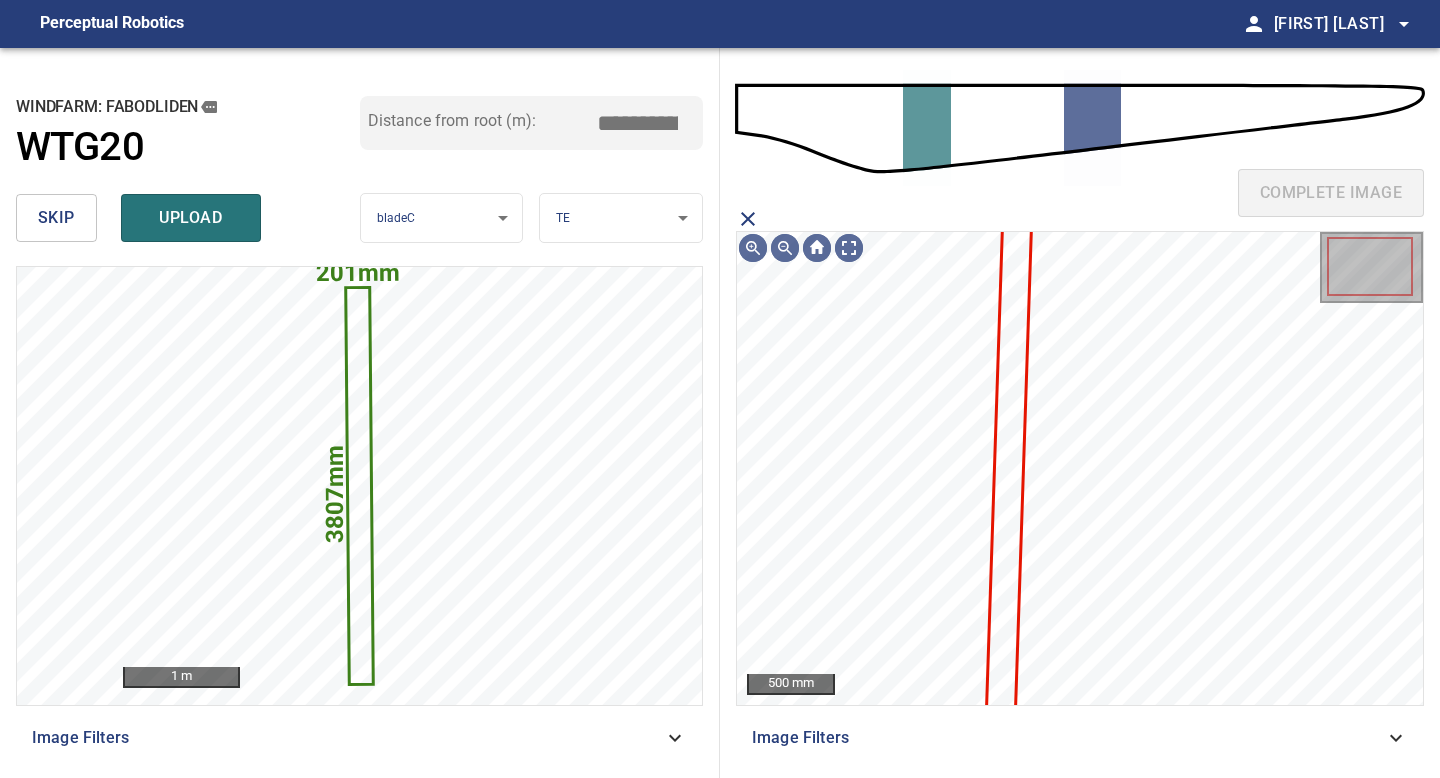 click 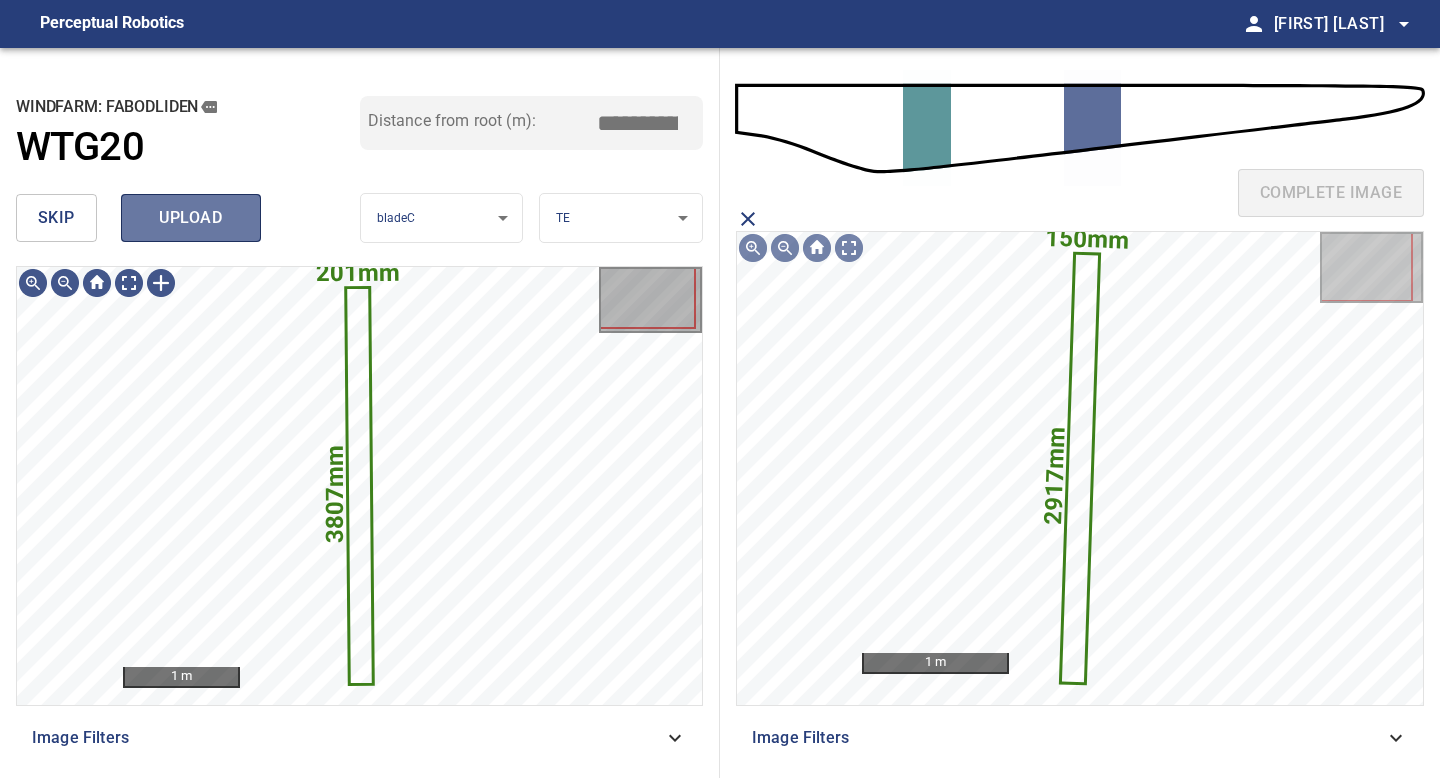 click on "upload" at bounding box center (191, 218) 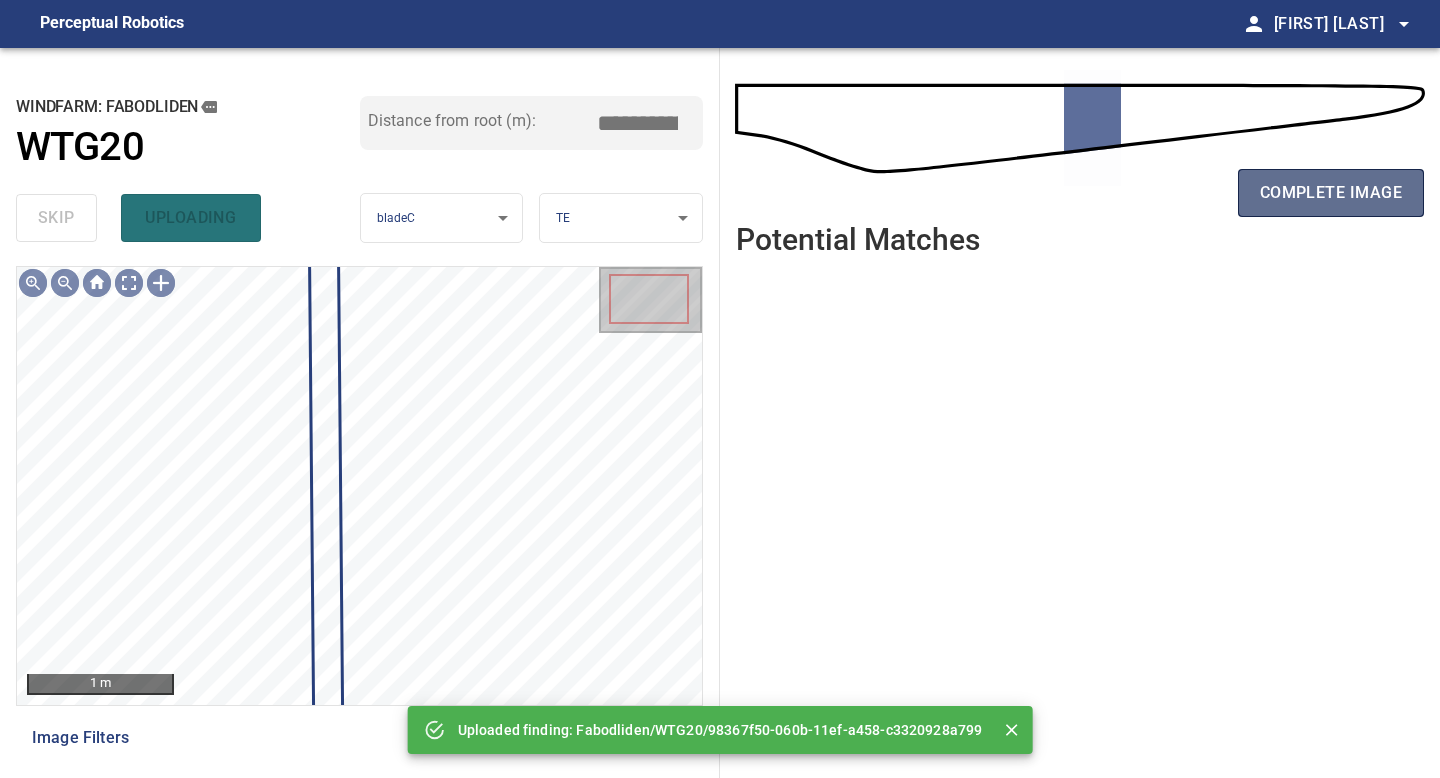 click on "complete image" at bounding box center (1331, 193) 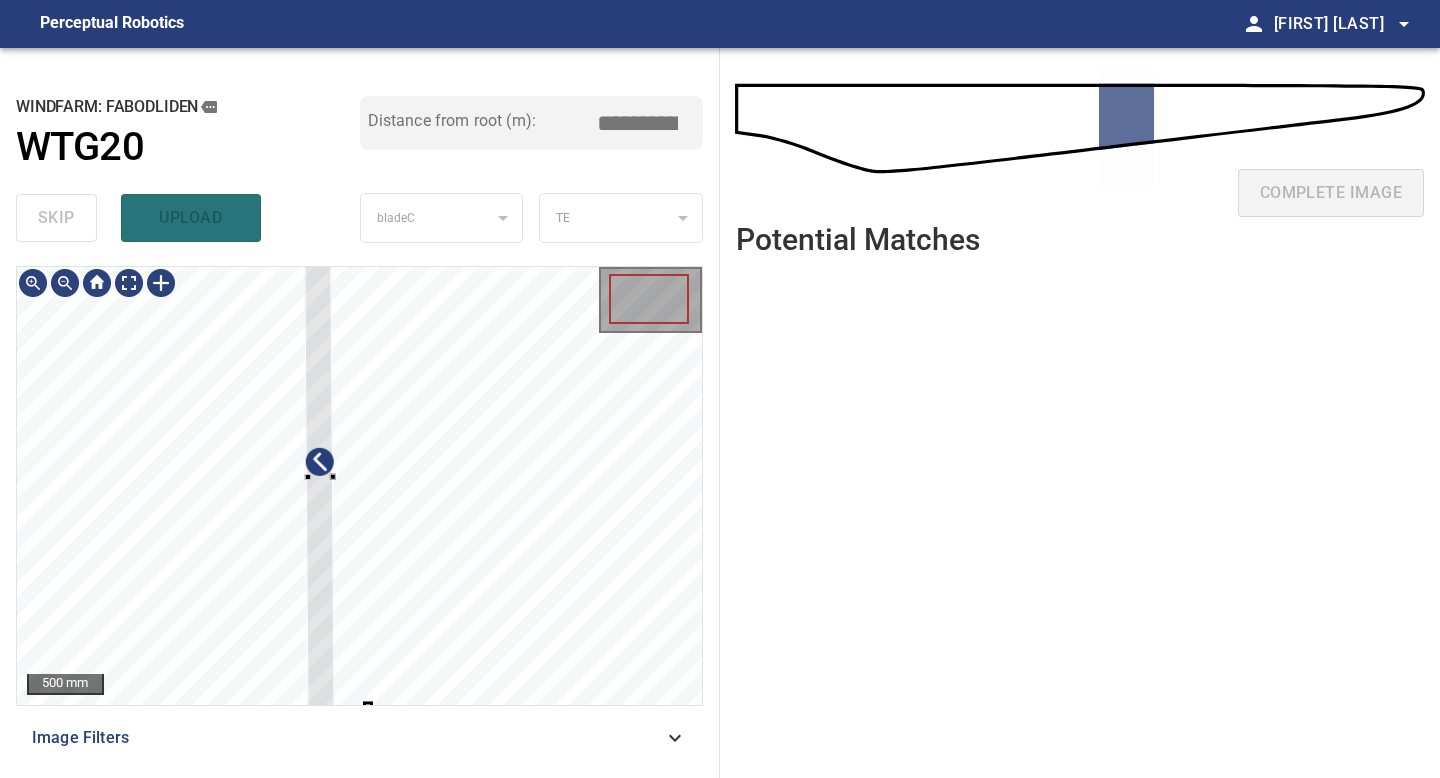 click on "500 mm Image Filters" at bounding box center [359, 514] 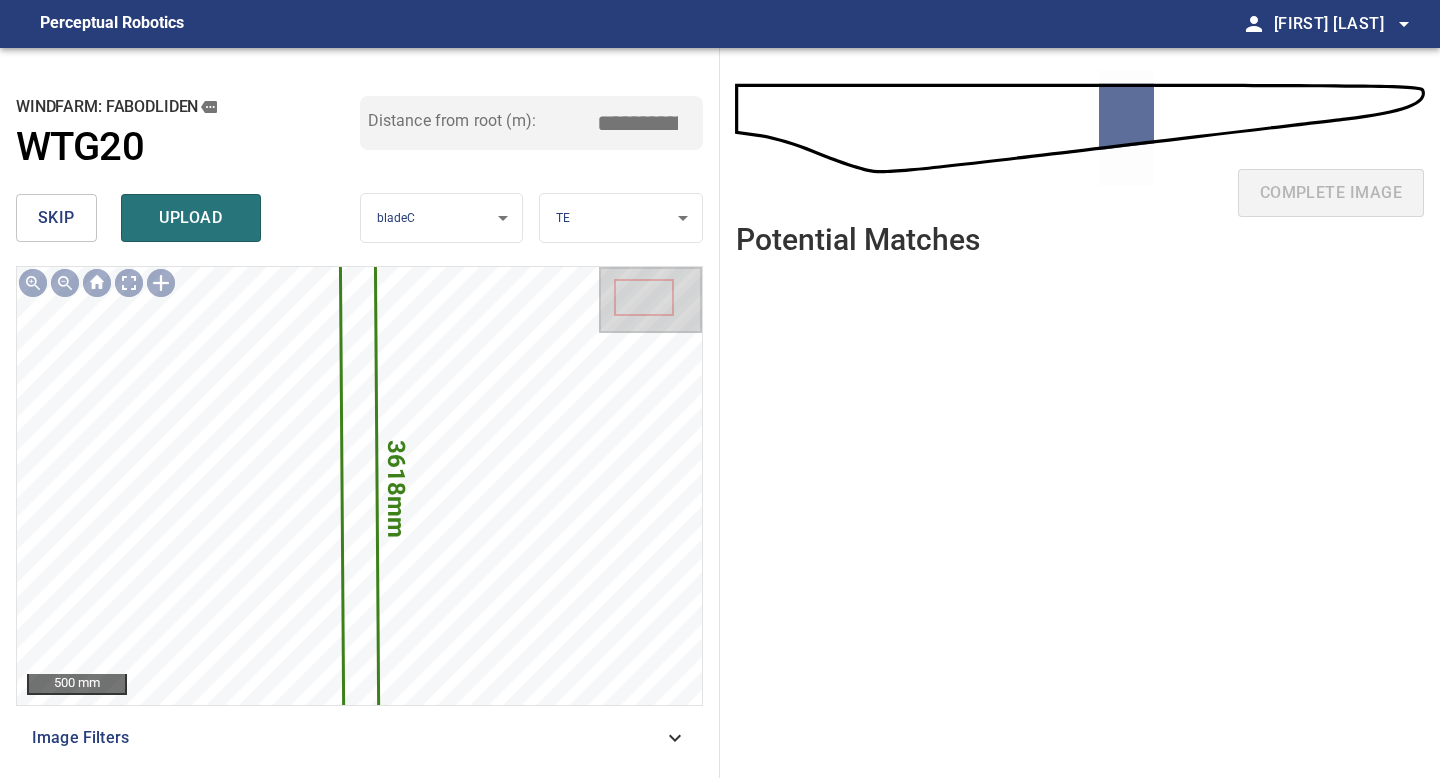 drag, startPoint x: 644, startPoint y: 121, endPoint x: 517, endPoint y: 121, distance: 127 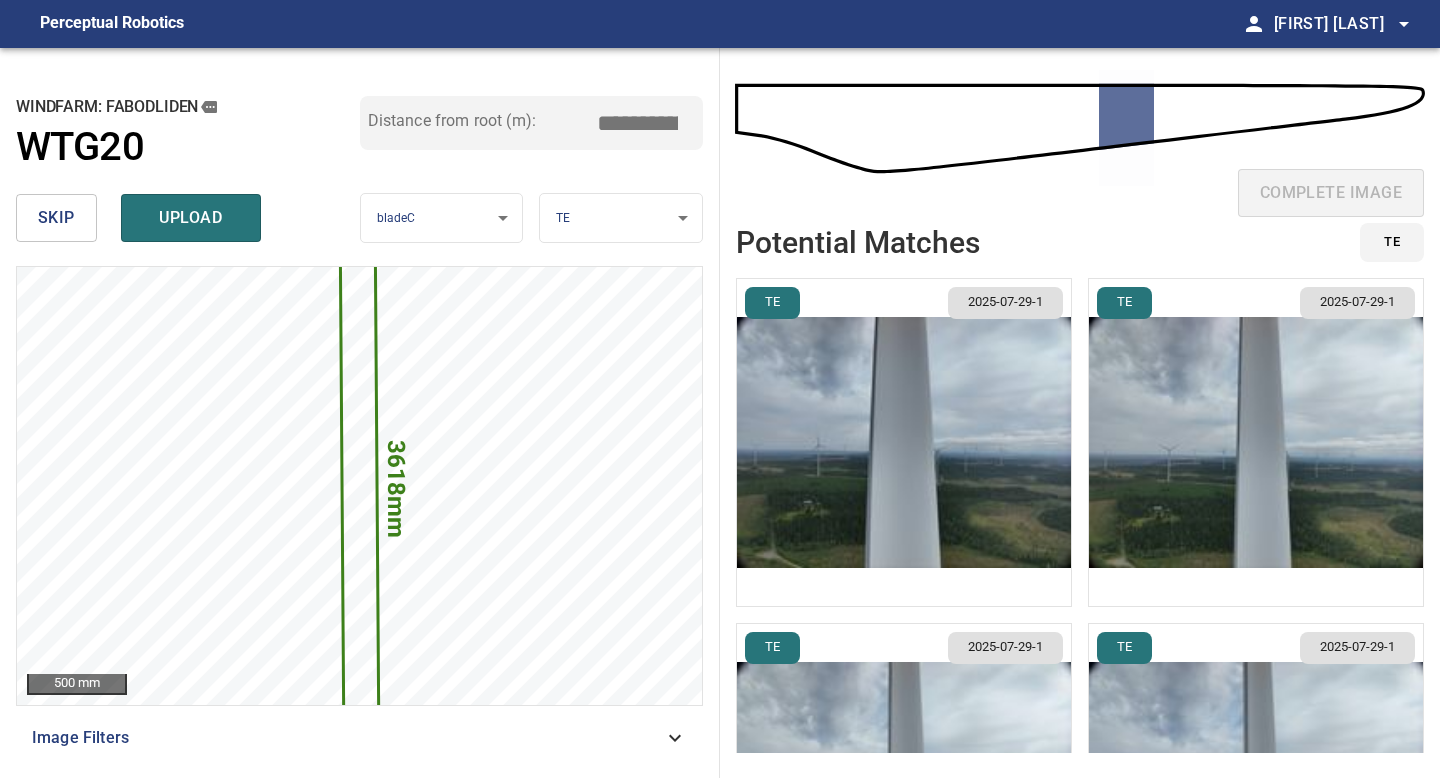 type on "*****" 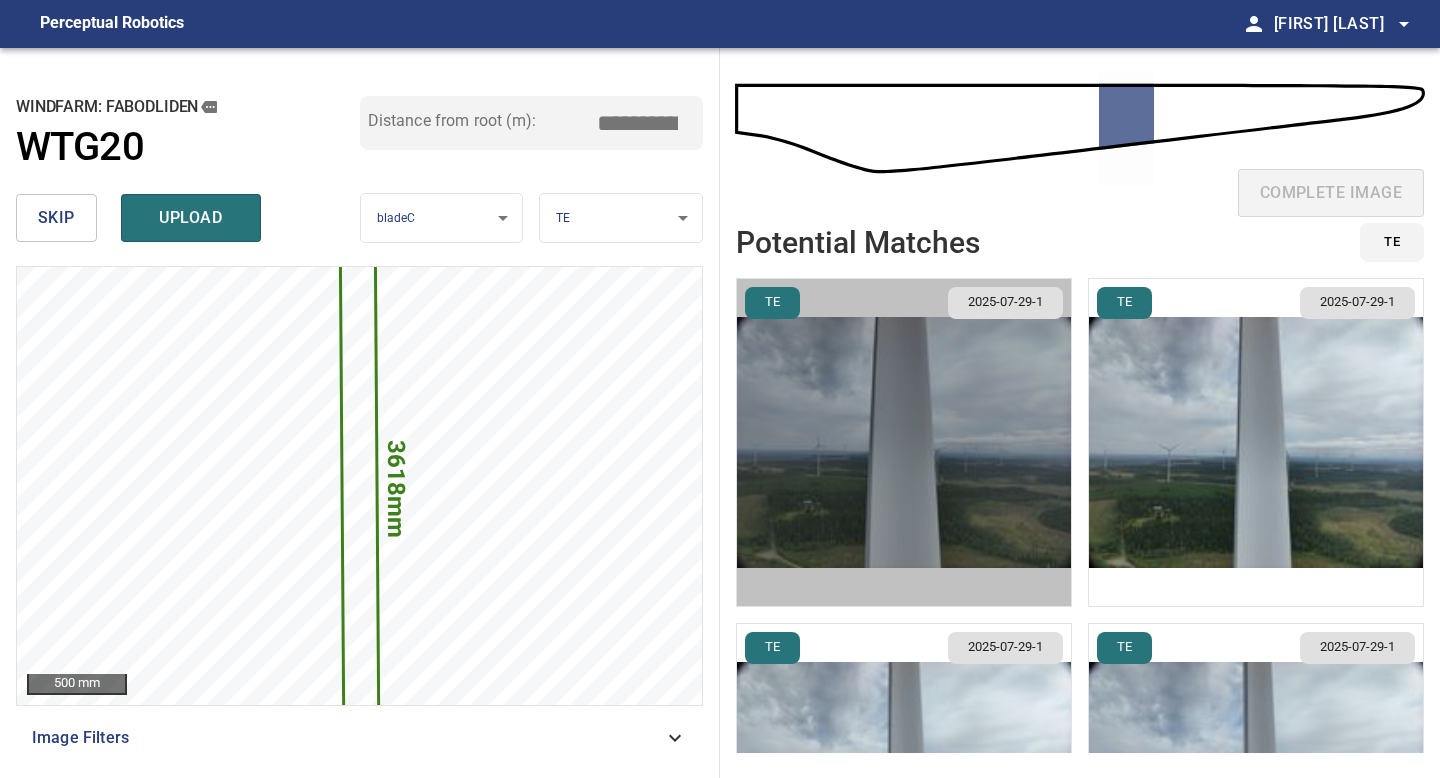 click at bounding box center (904, 442) 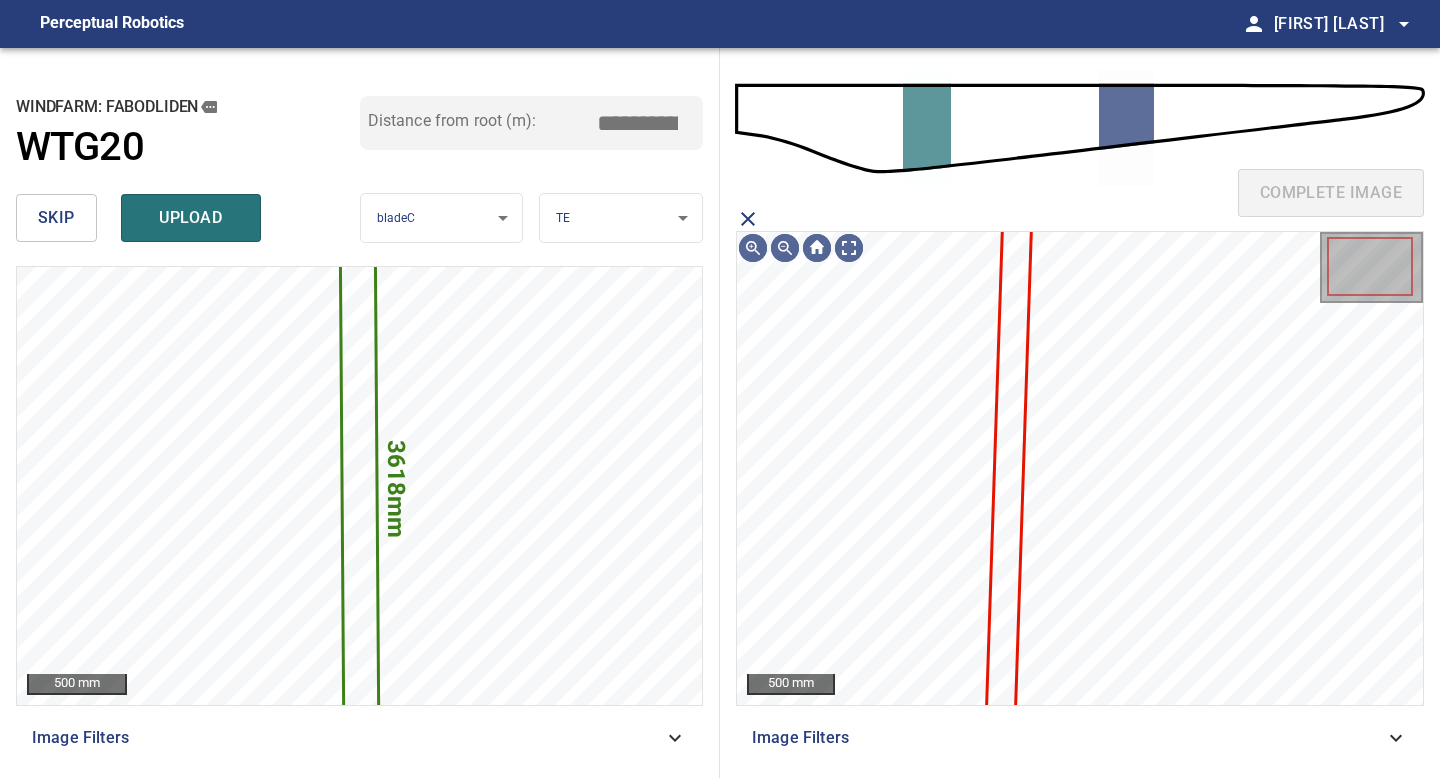 click 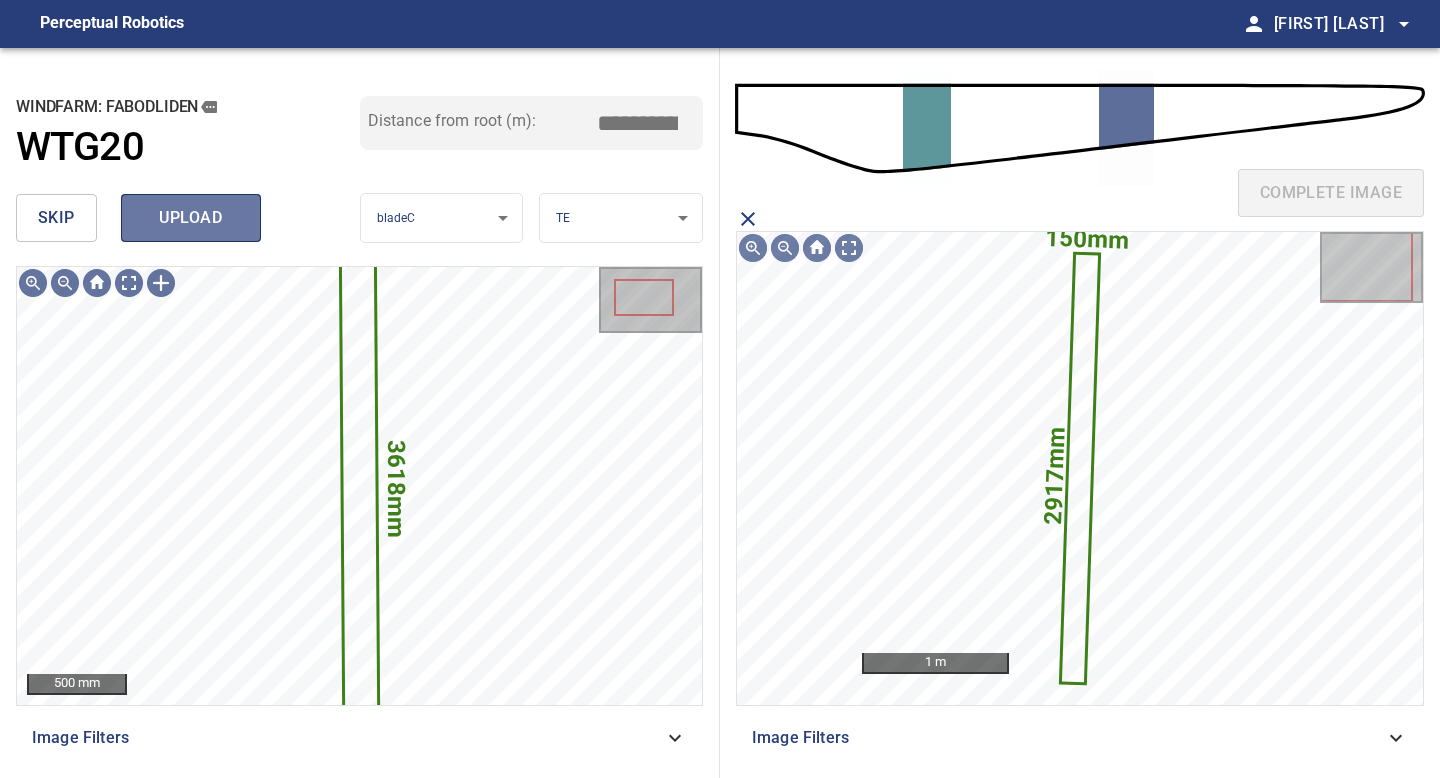 click on "upload" at bounding box center (191, 218) 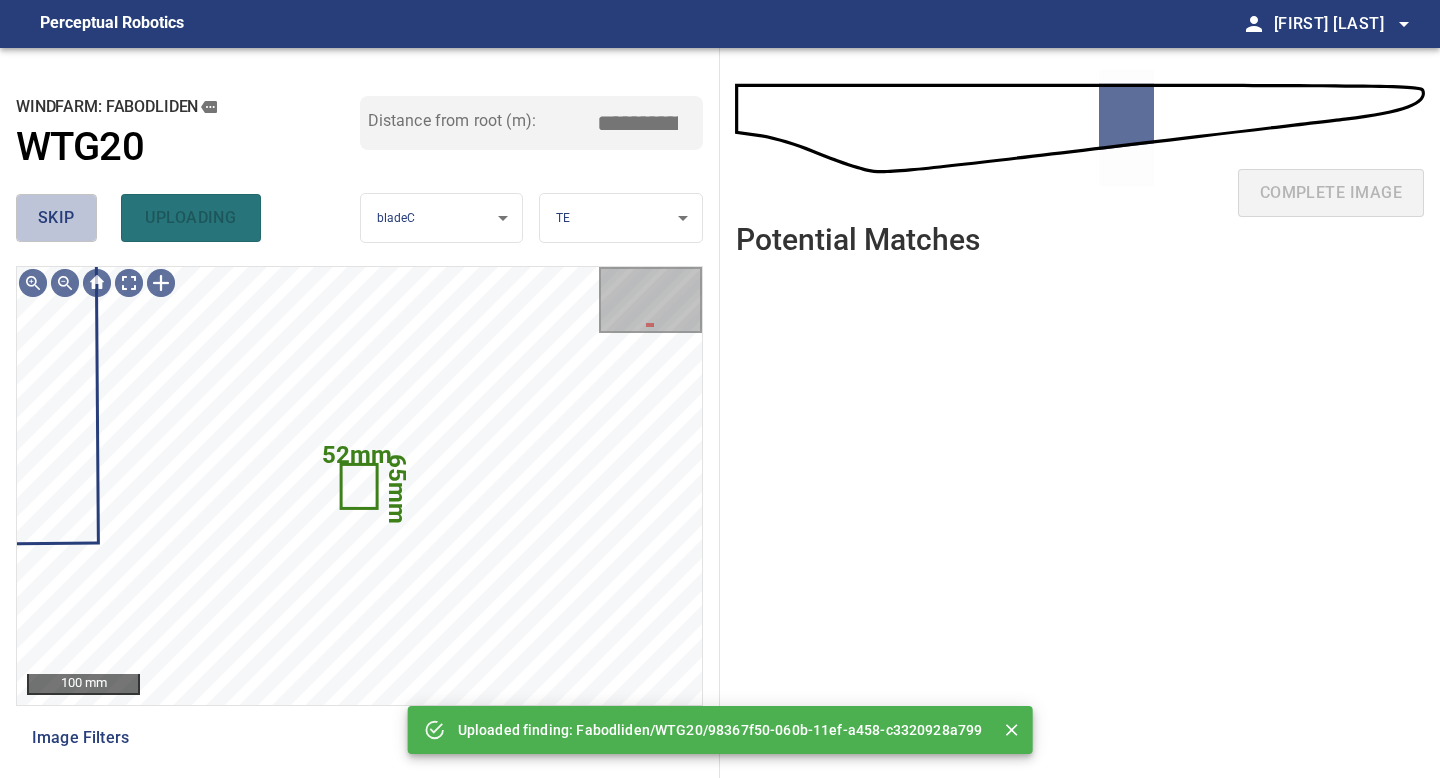 click on "skip" at bounding box center (56, 218) 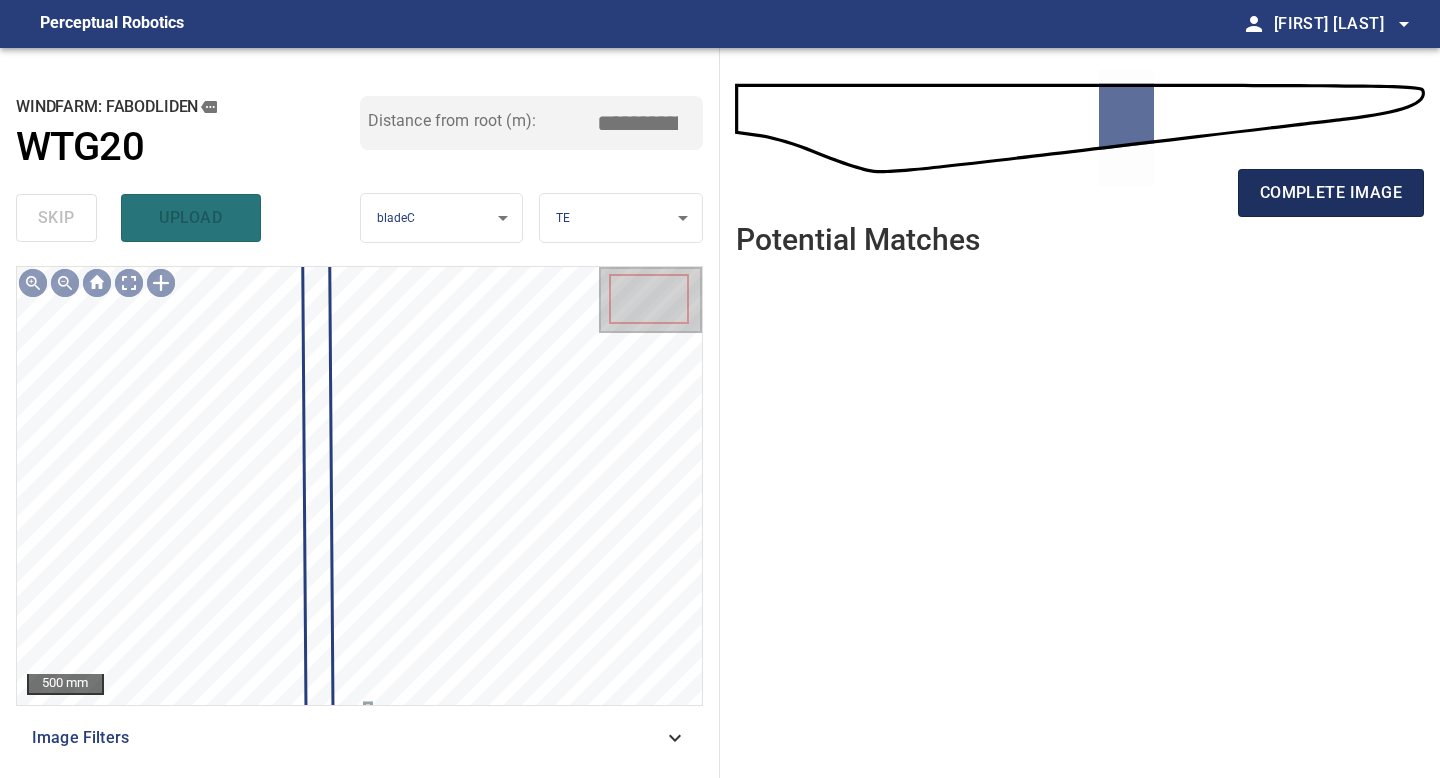 click on "complete image" at bounding box center (1331, 193) 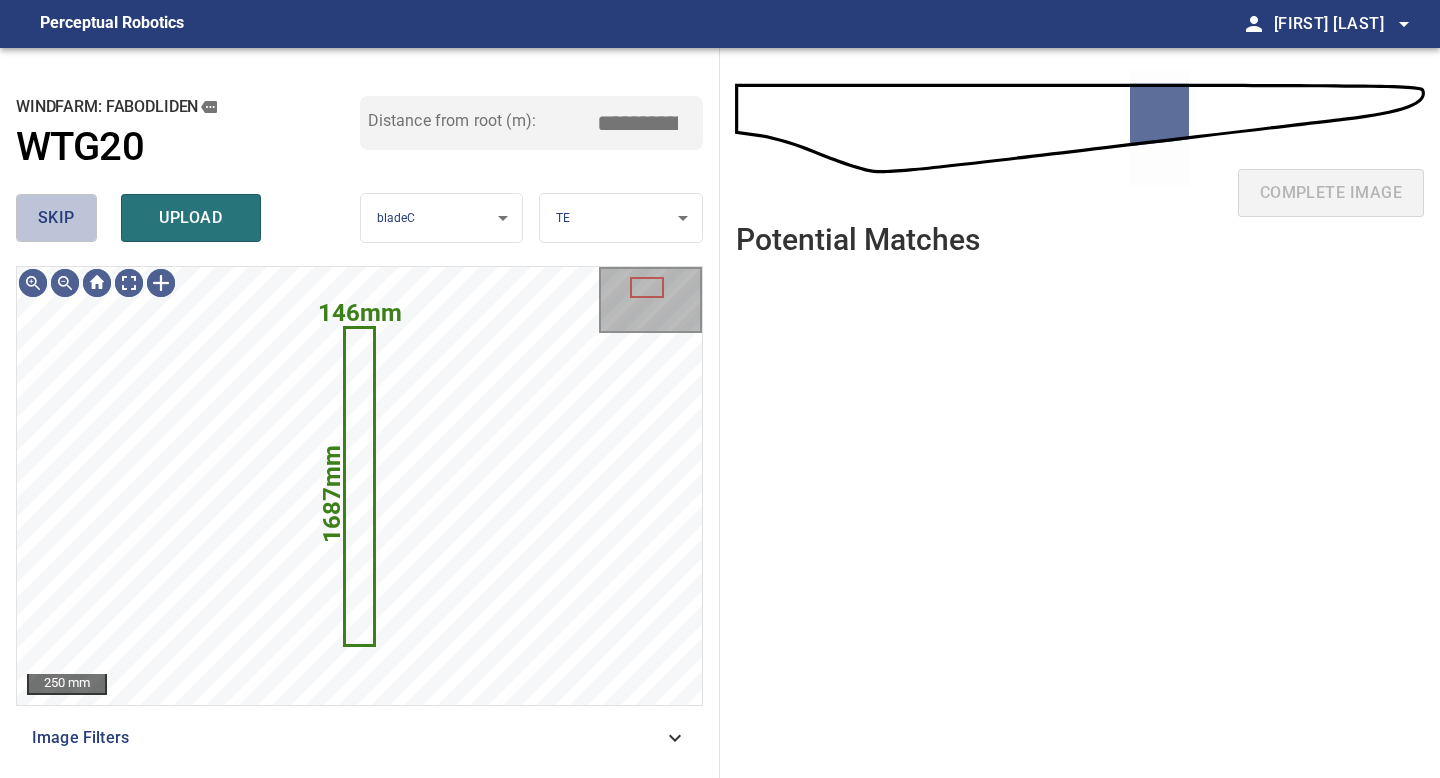 click on "skip" at bounding box center [56, 218] 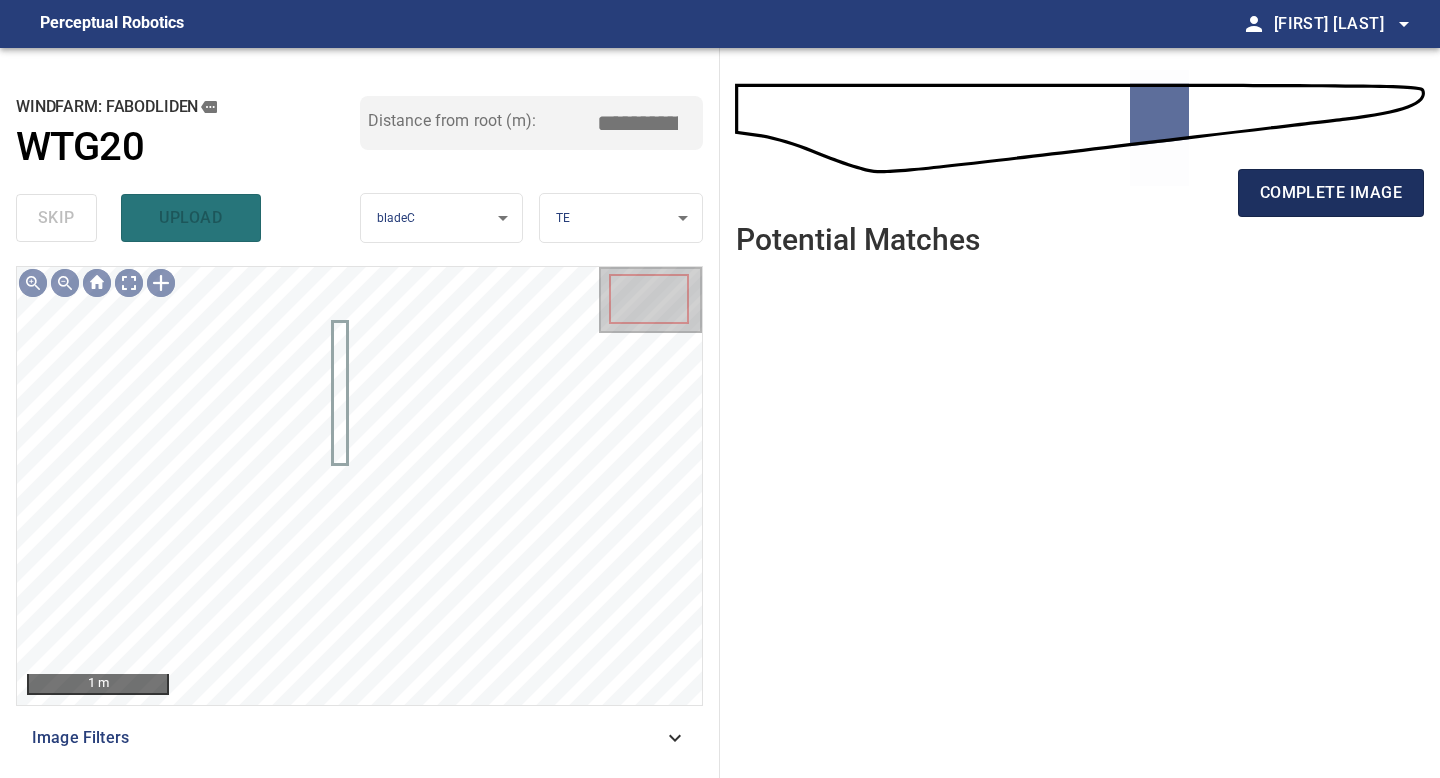 click on "complete image" at bounding box center [1331, 193] 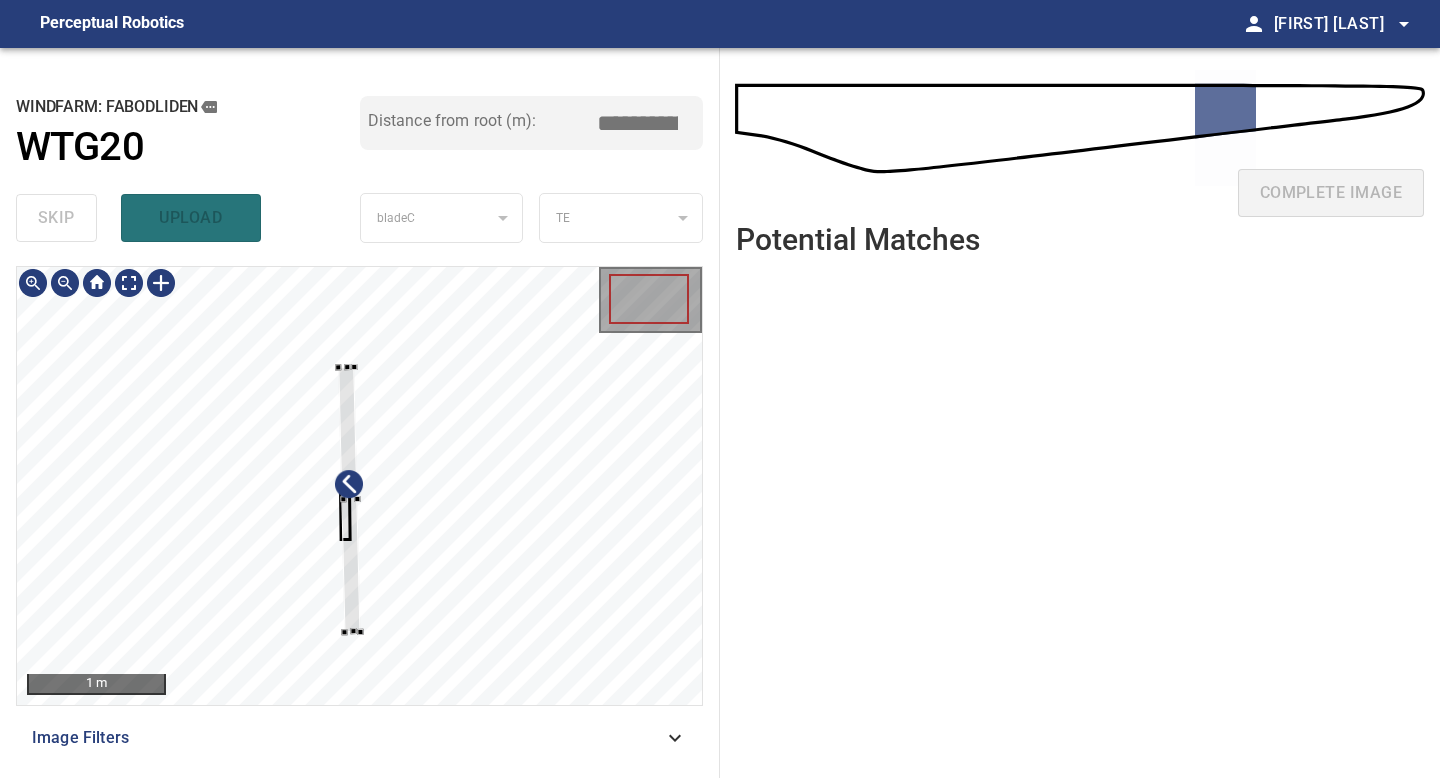 click at bounding box center (359, 486) 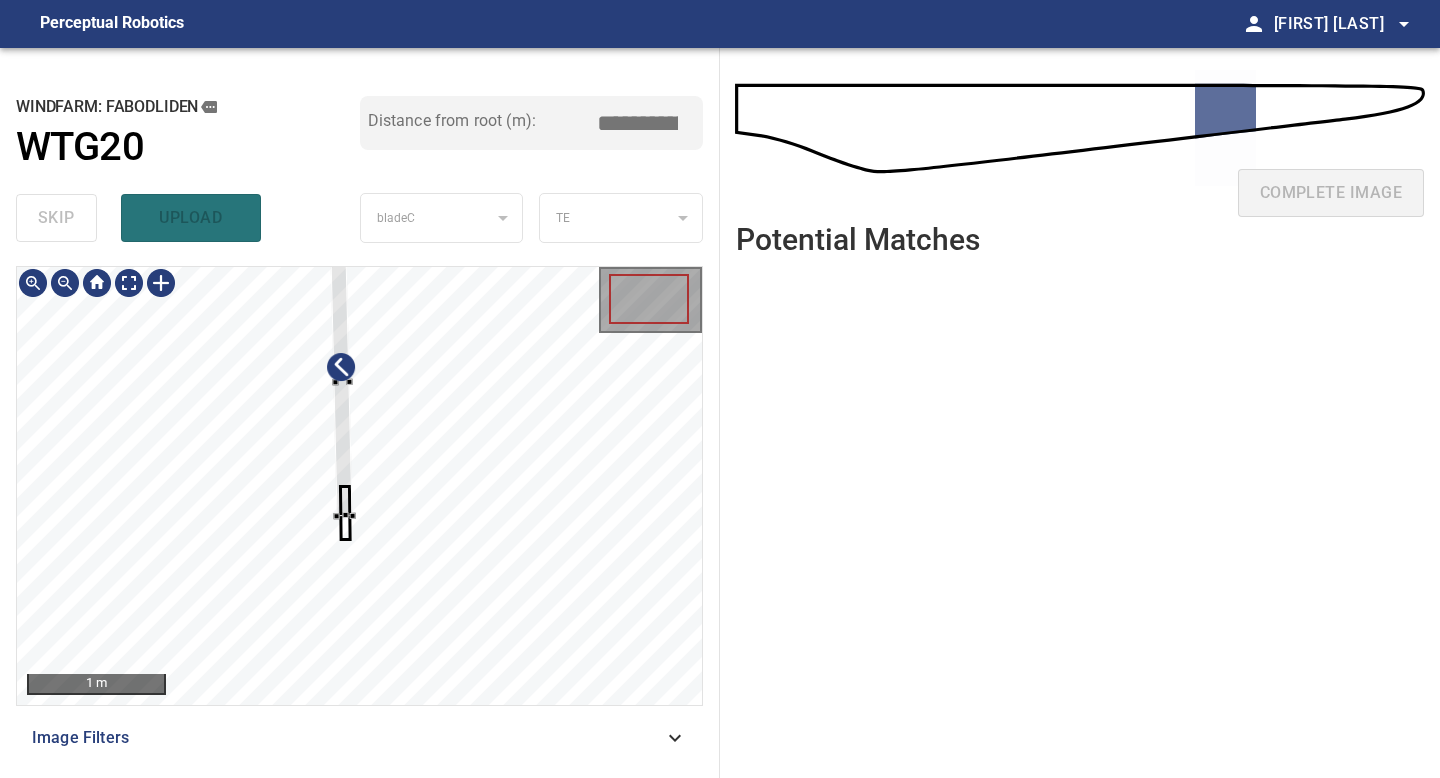 click at bounding box center [342, 383] 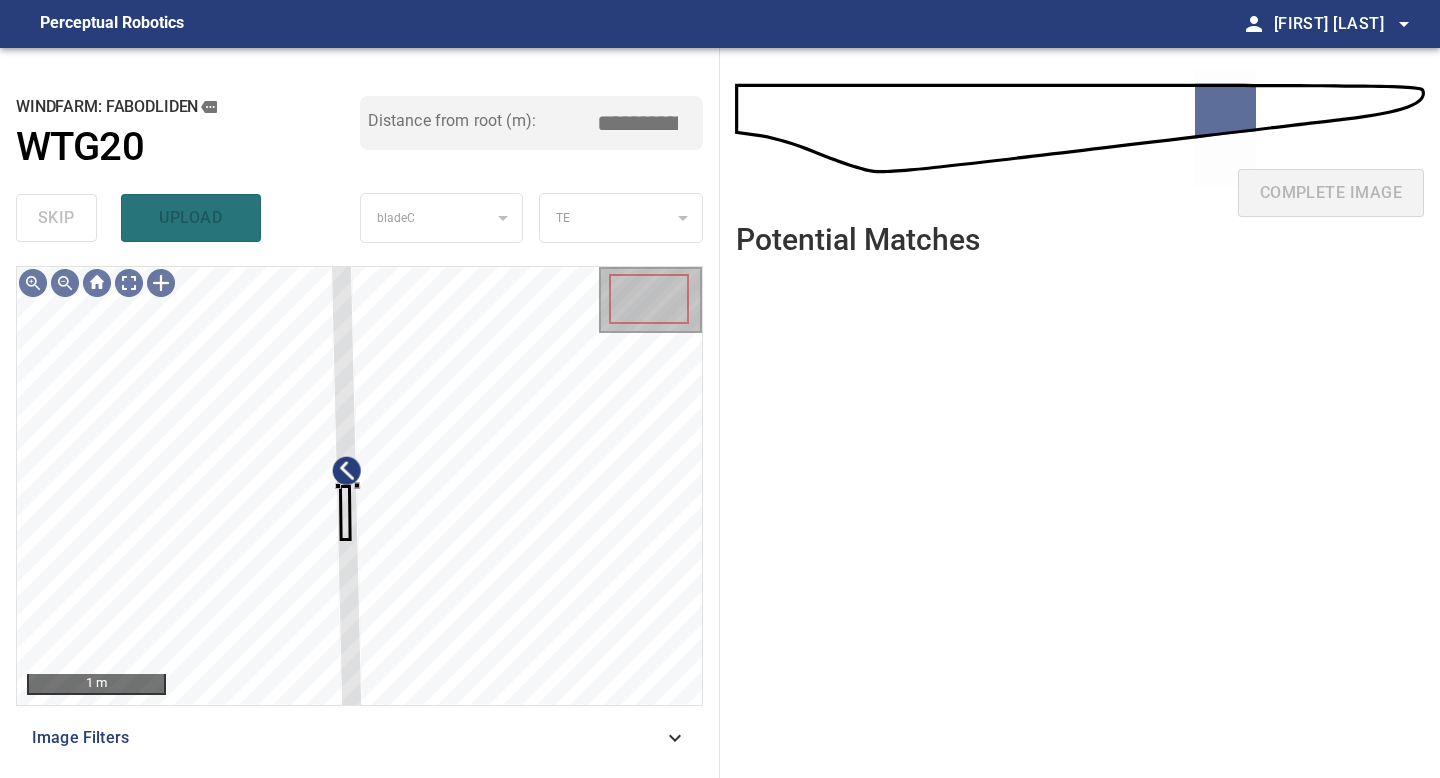 click on "1 m Image Filters" at bounding box center [359, 514] 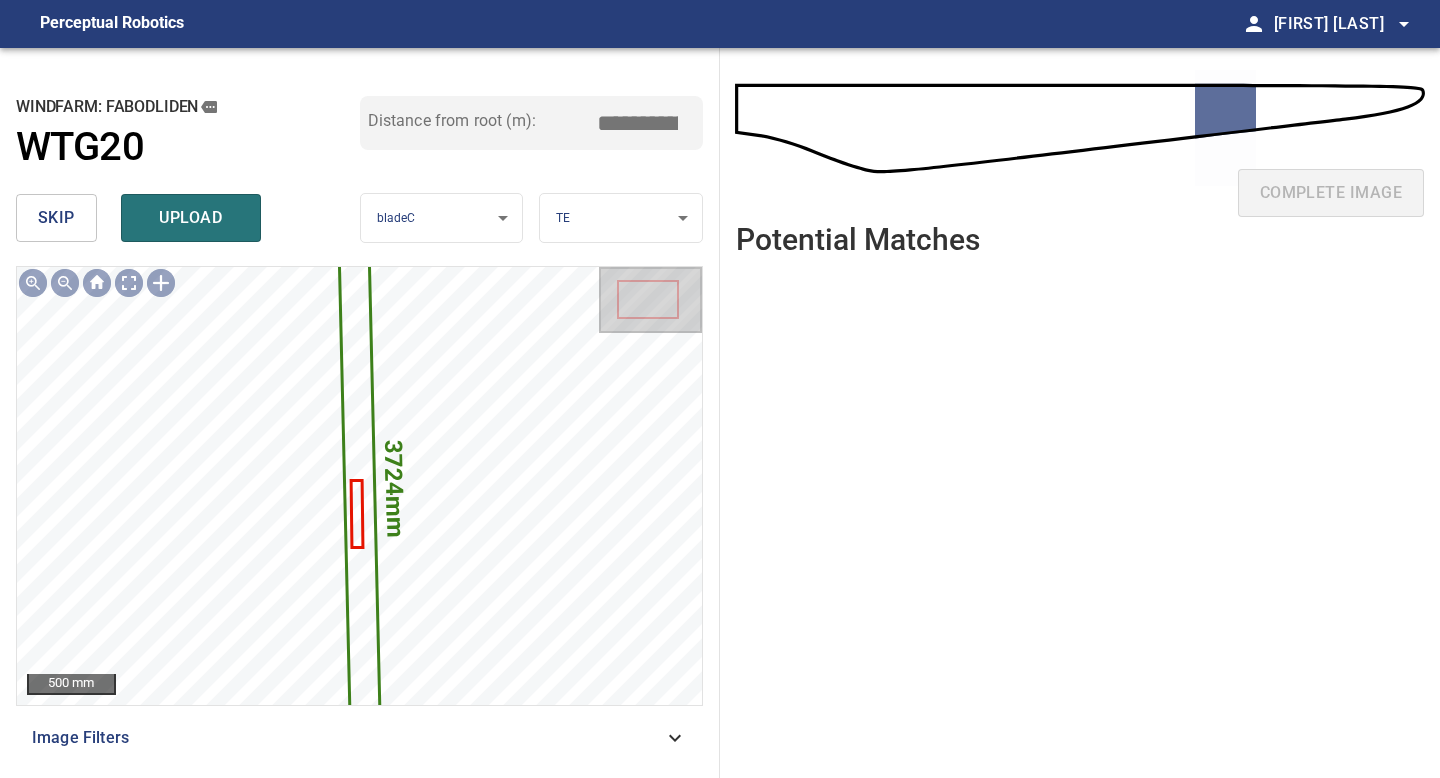 drag, startPoint x: 644, startPoint y: 120, endPoint x: 490, endPoint y: 117, distance: 154.02922 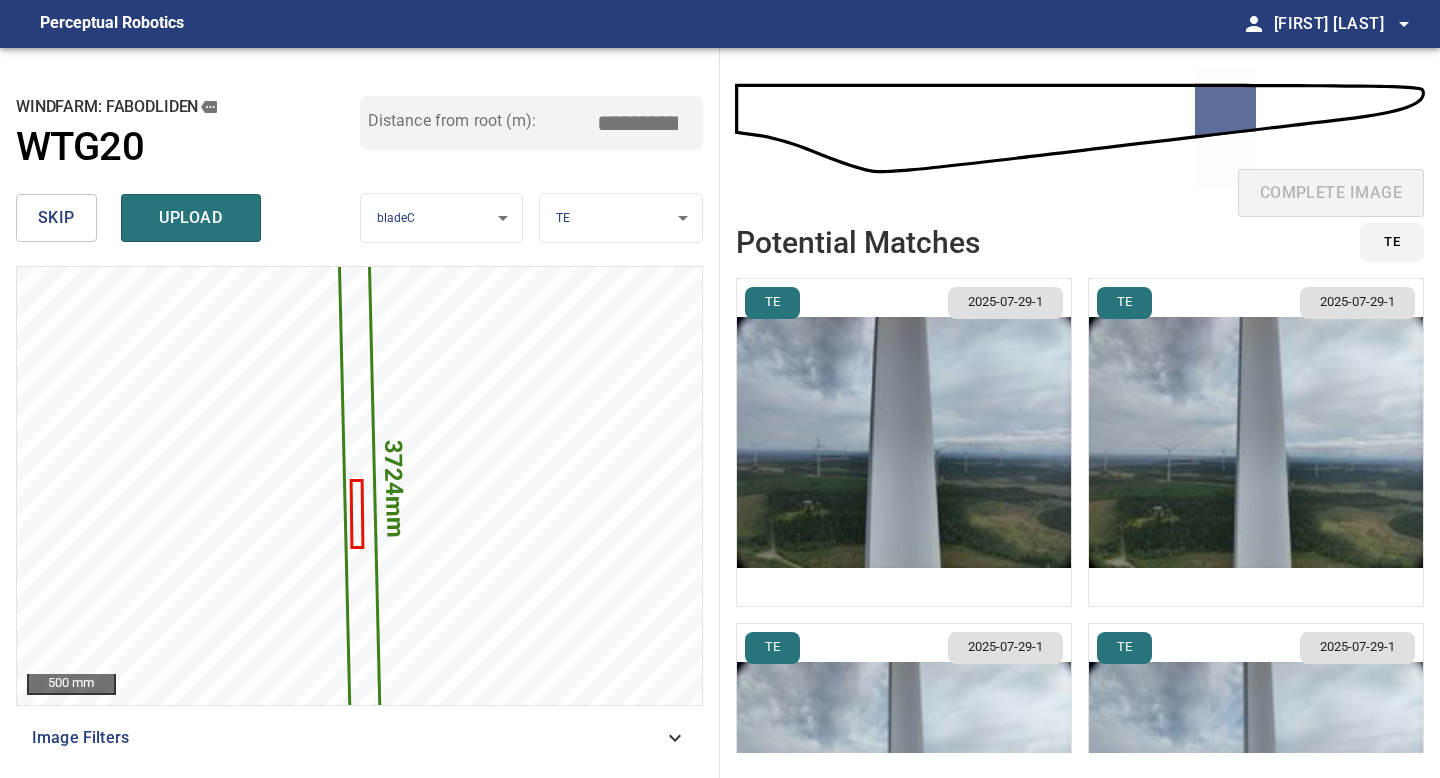 type on "*****" 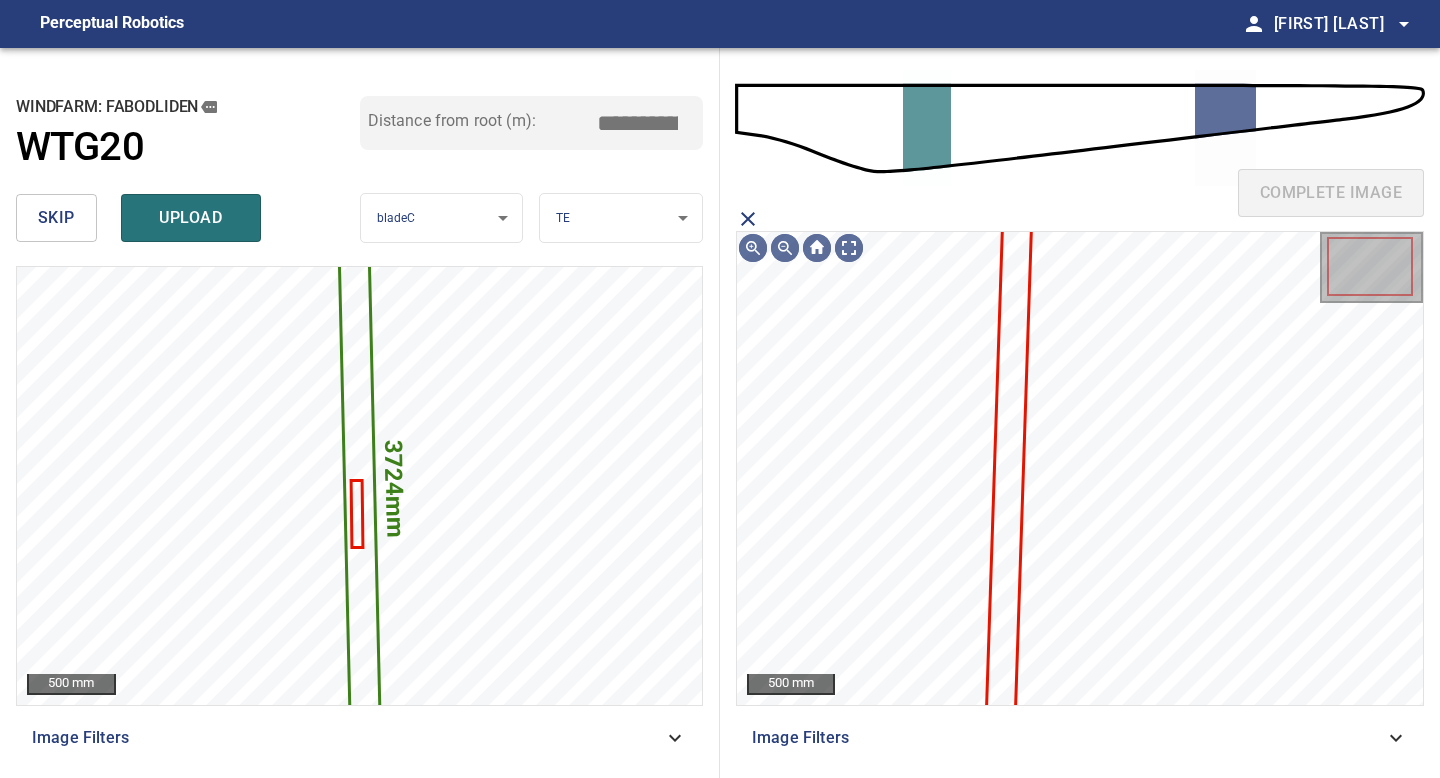 click 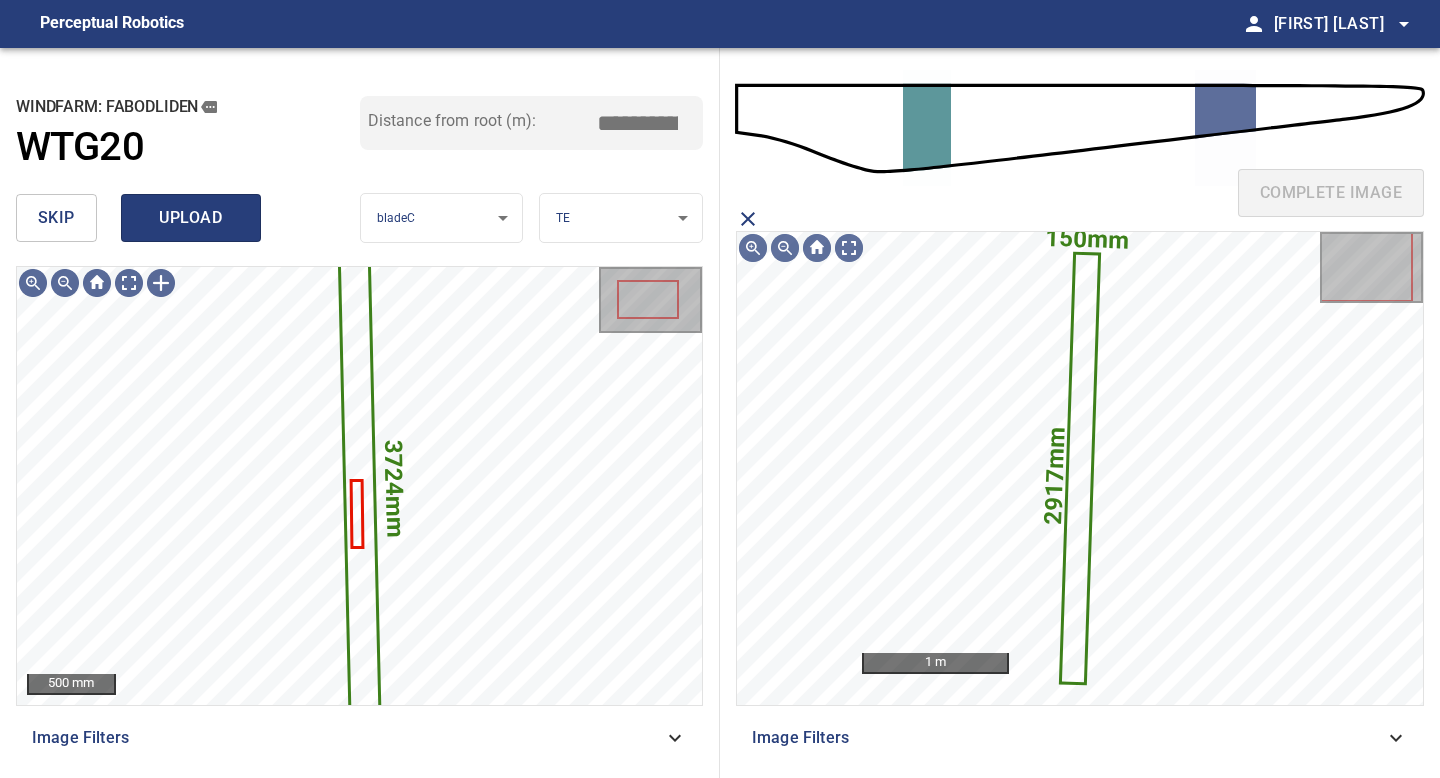click on "upload" at bounding box center (191, 218) 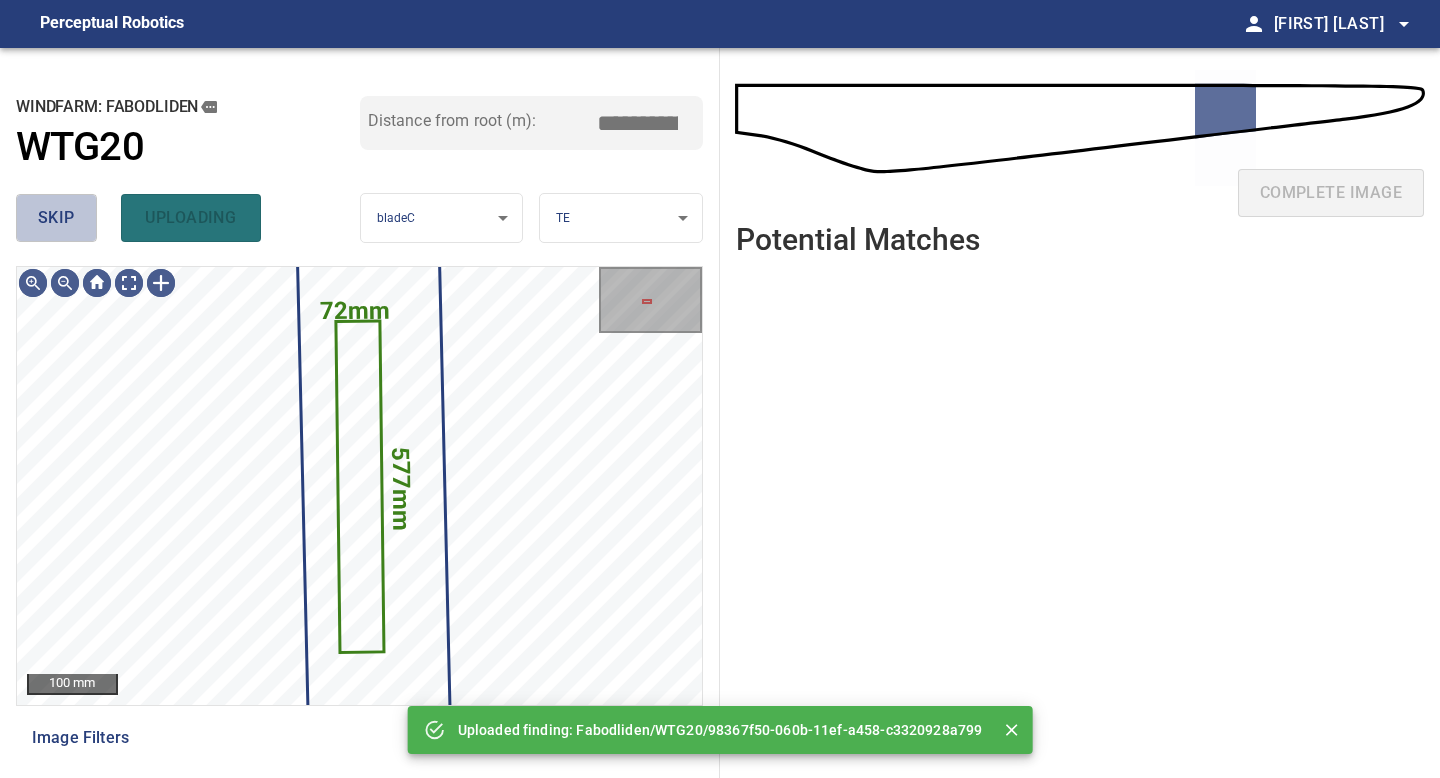 click on "skip" at bounding box center [56, 218] 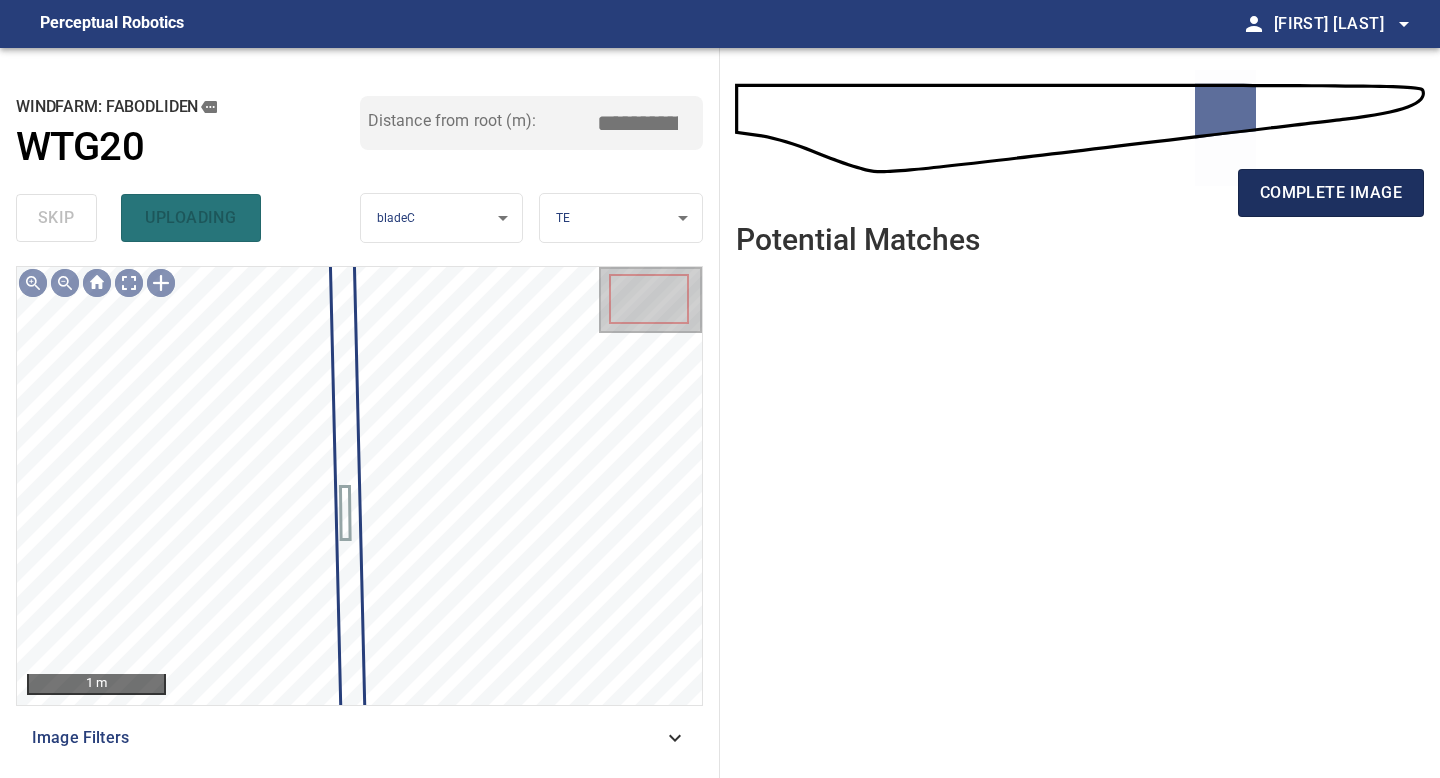click on "complete image" at bounding box center (1331, 193) 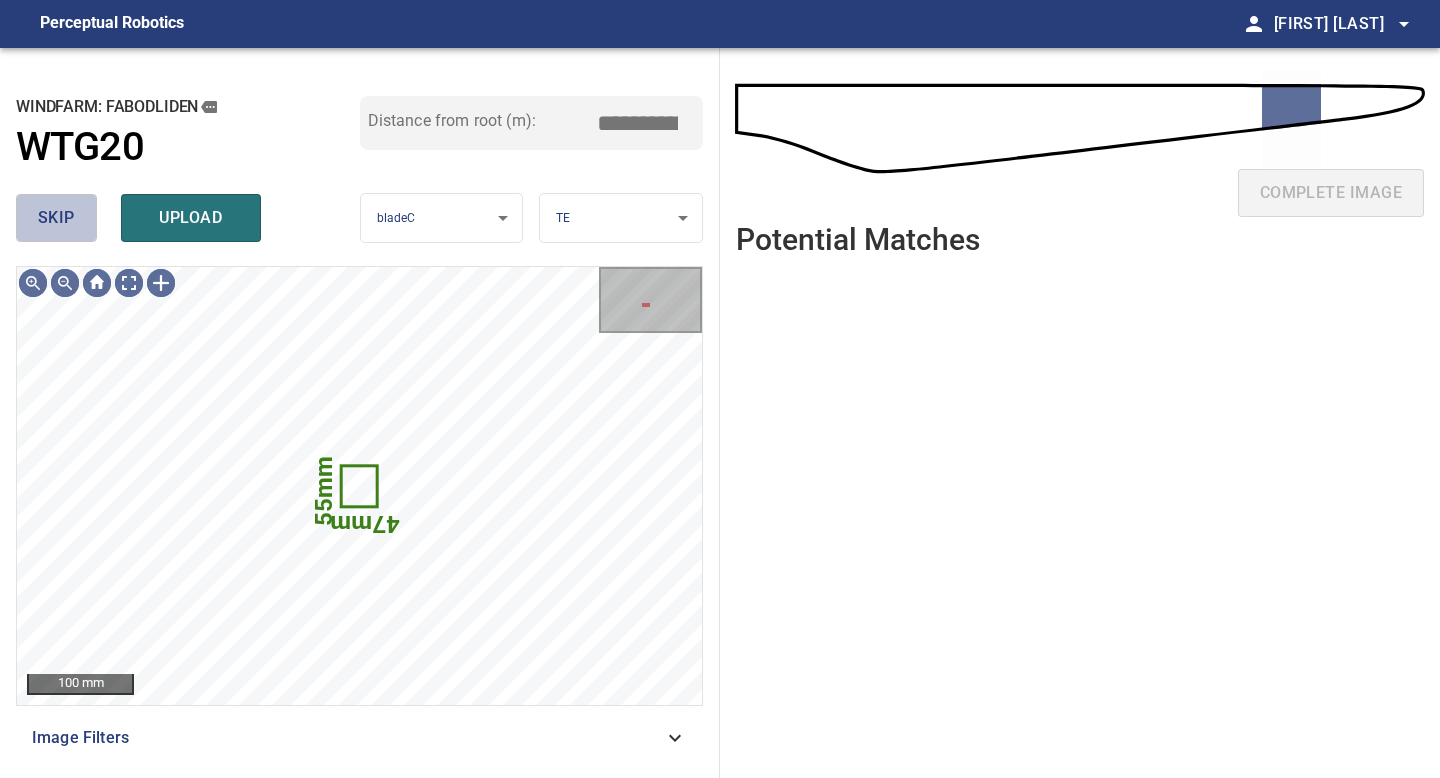 click on "skip" at bounding box center [56, 218] 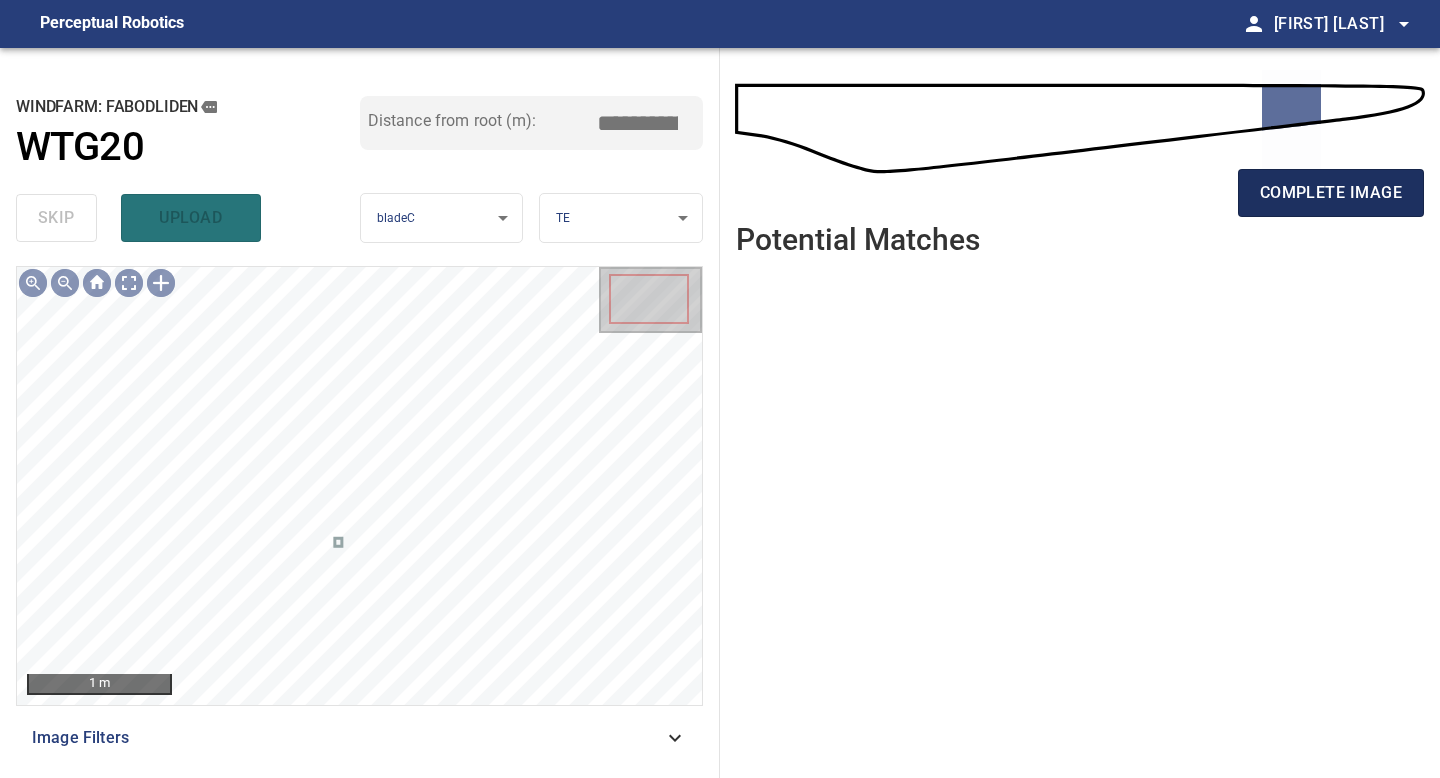 click on "complete image" at bounding box center [1331, 193] 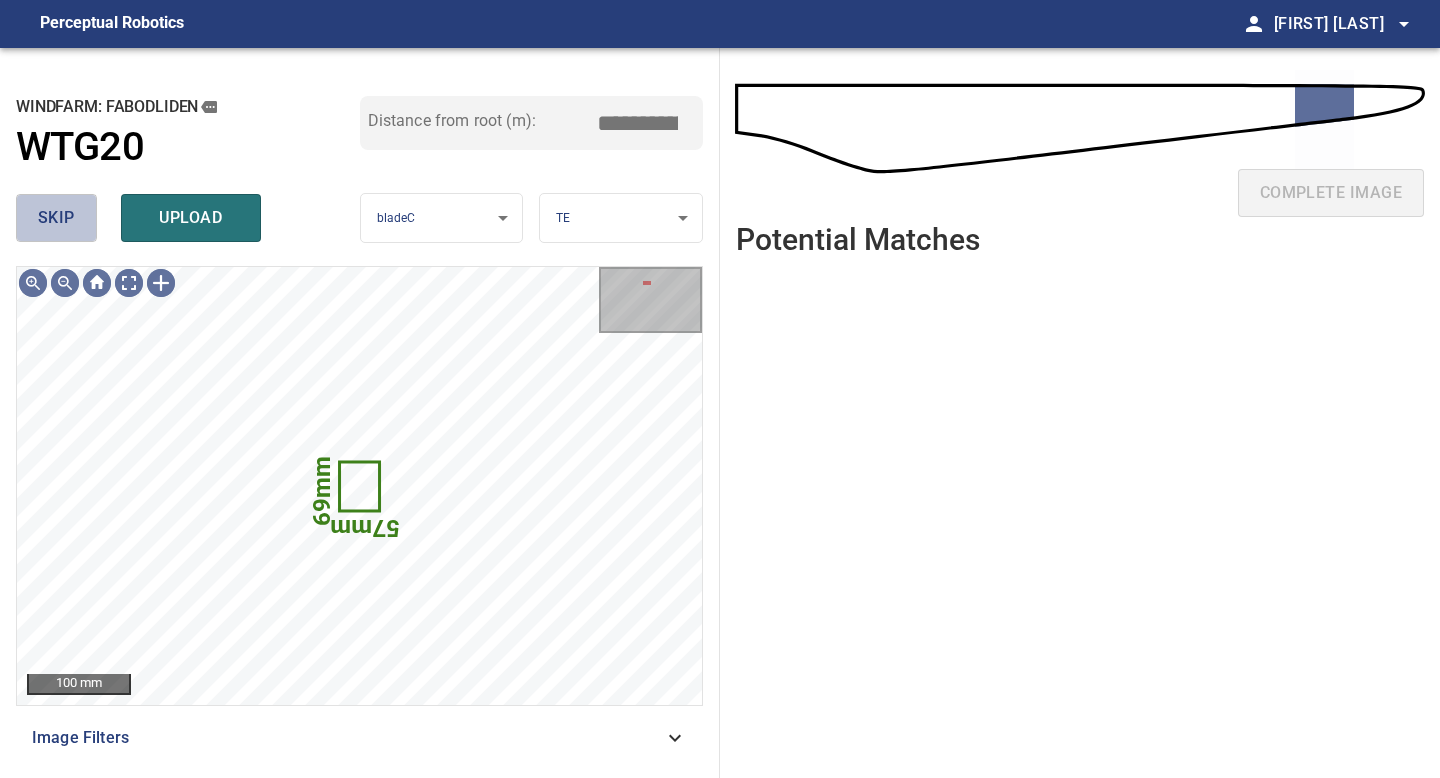 click on "skip" at bounding box center [56, 218] 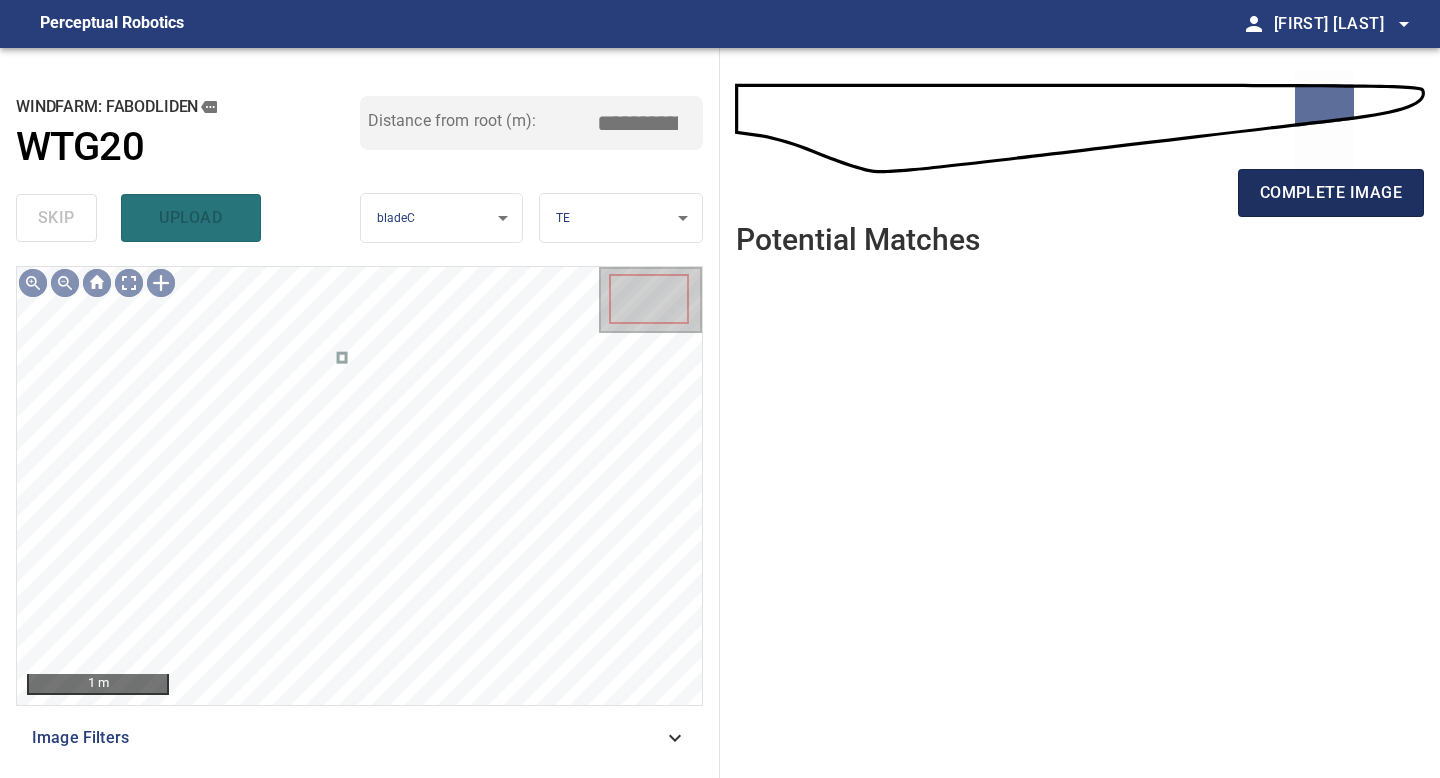 click on "complete image" at bounding box center (1331, 193) 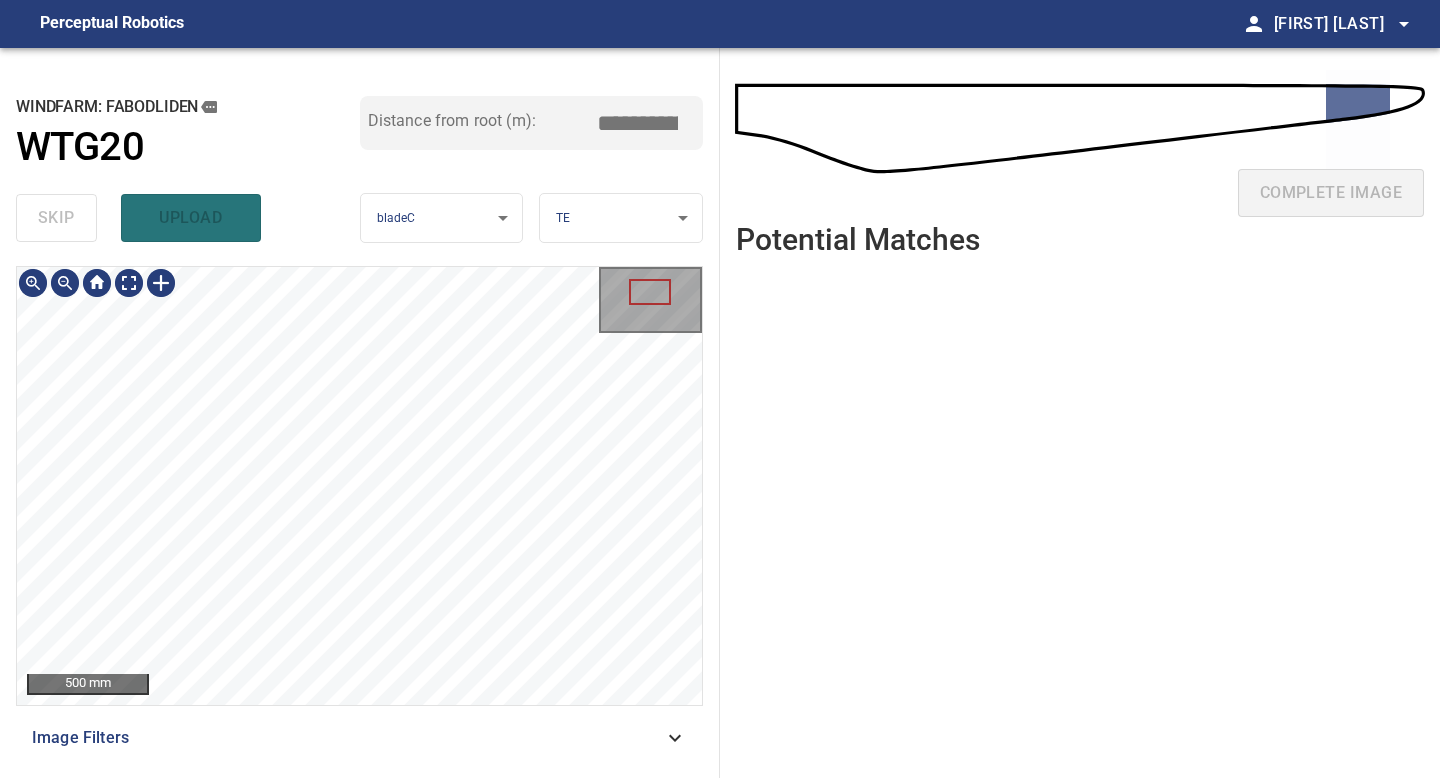 click on "**********" at bounding box center (360, 413) 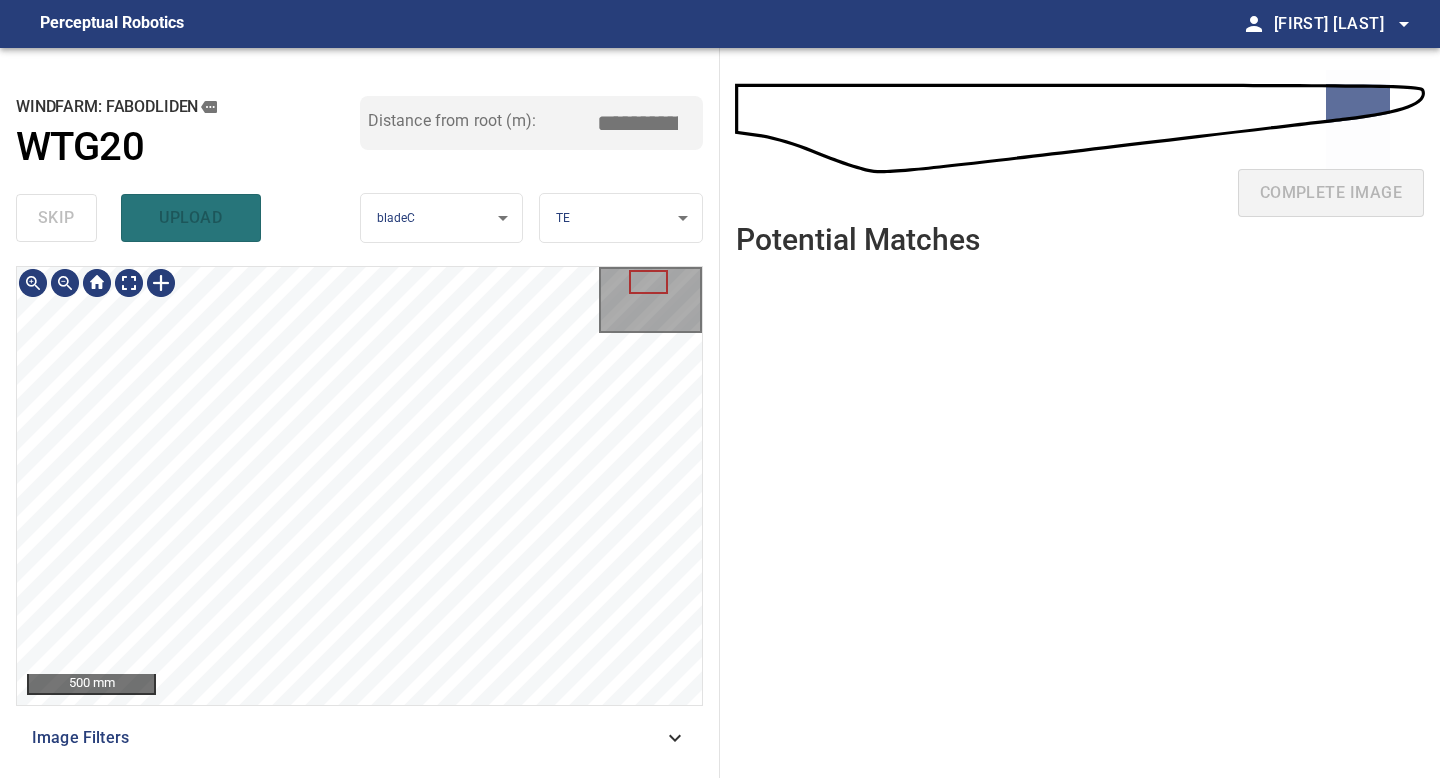 click on "500 mm Image Filters" at bounding box center (359, 514) 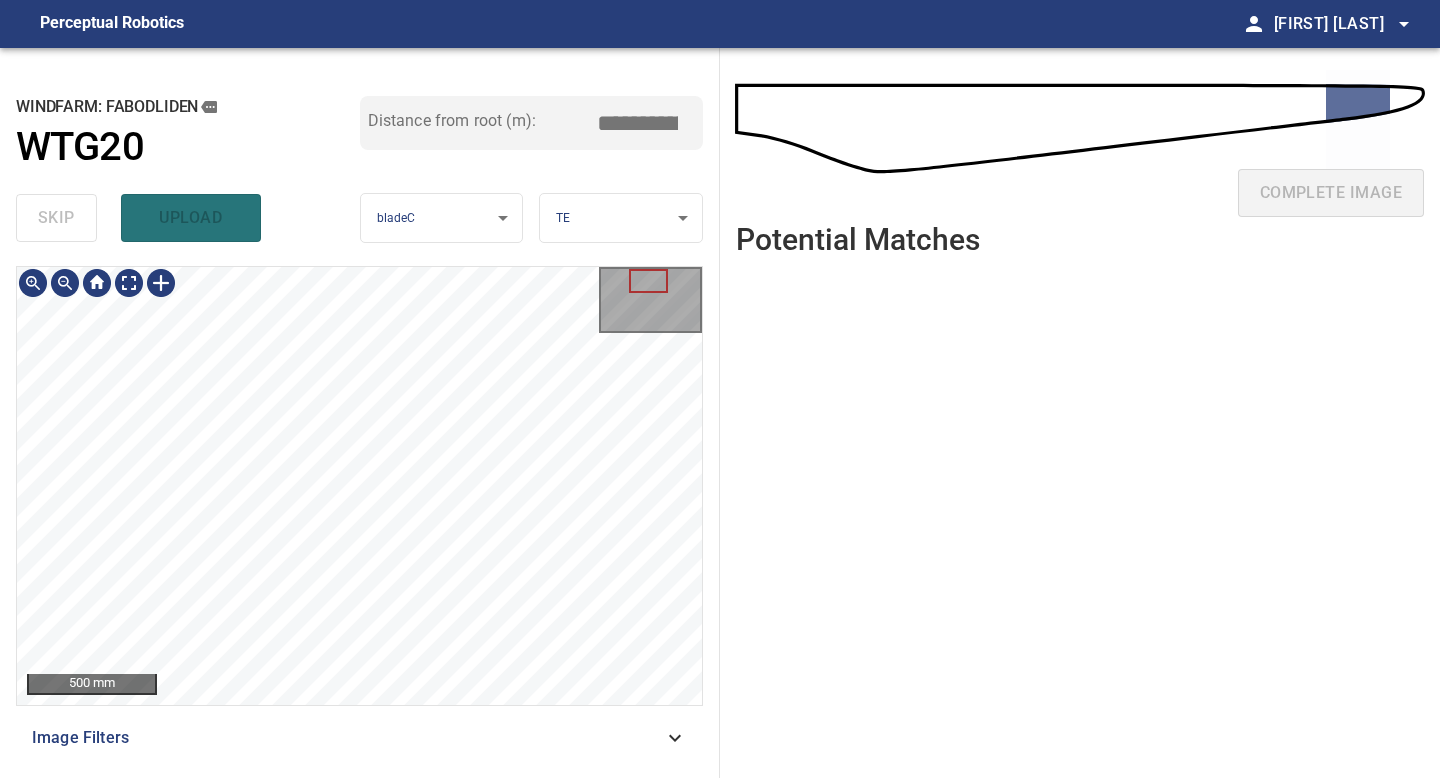 click on "**********" at bounding box center (360, 413) 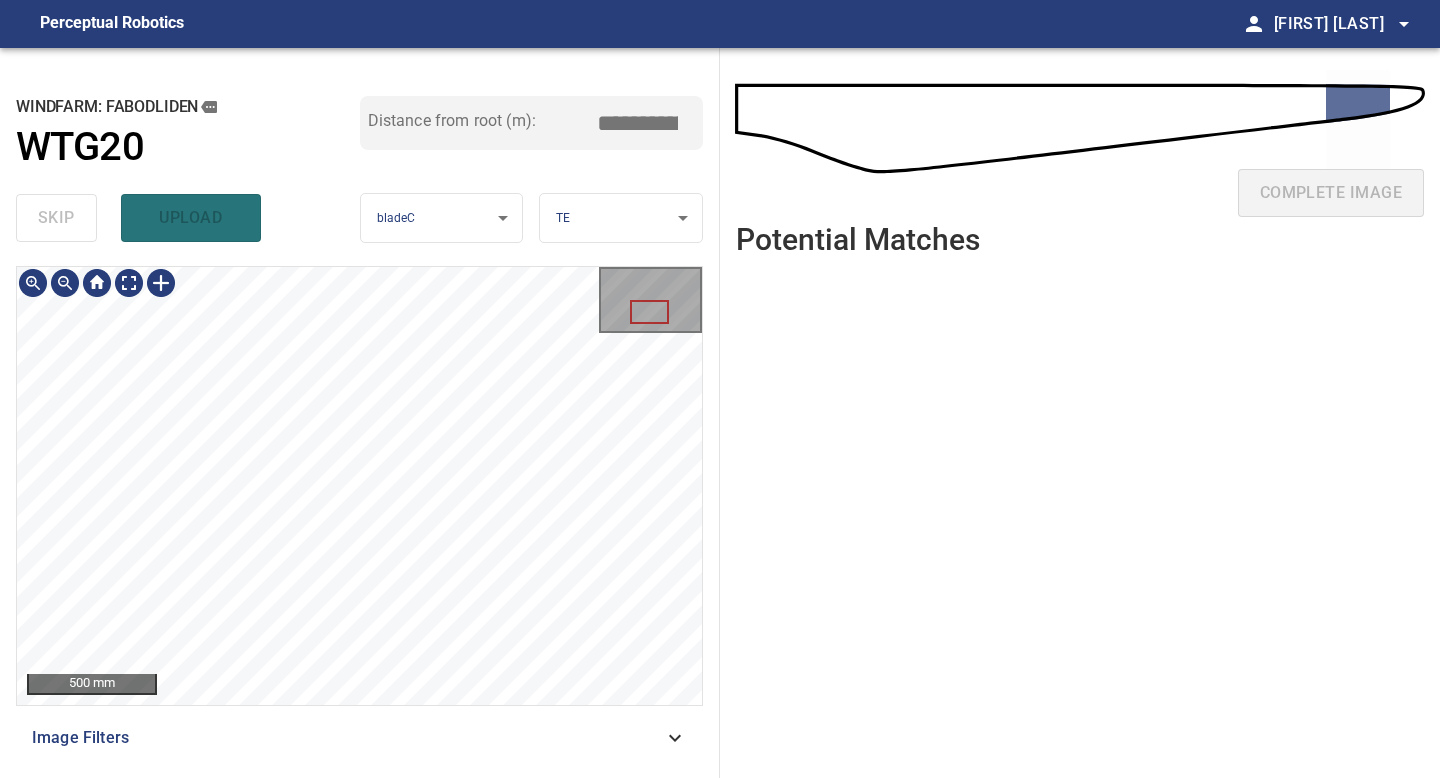 click on "**********" at bounding box center [360, 413] 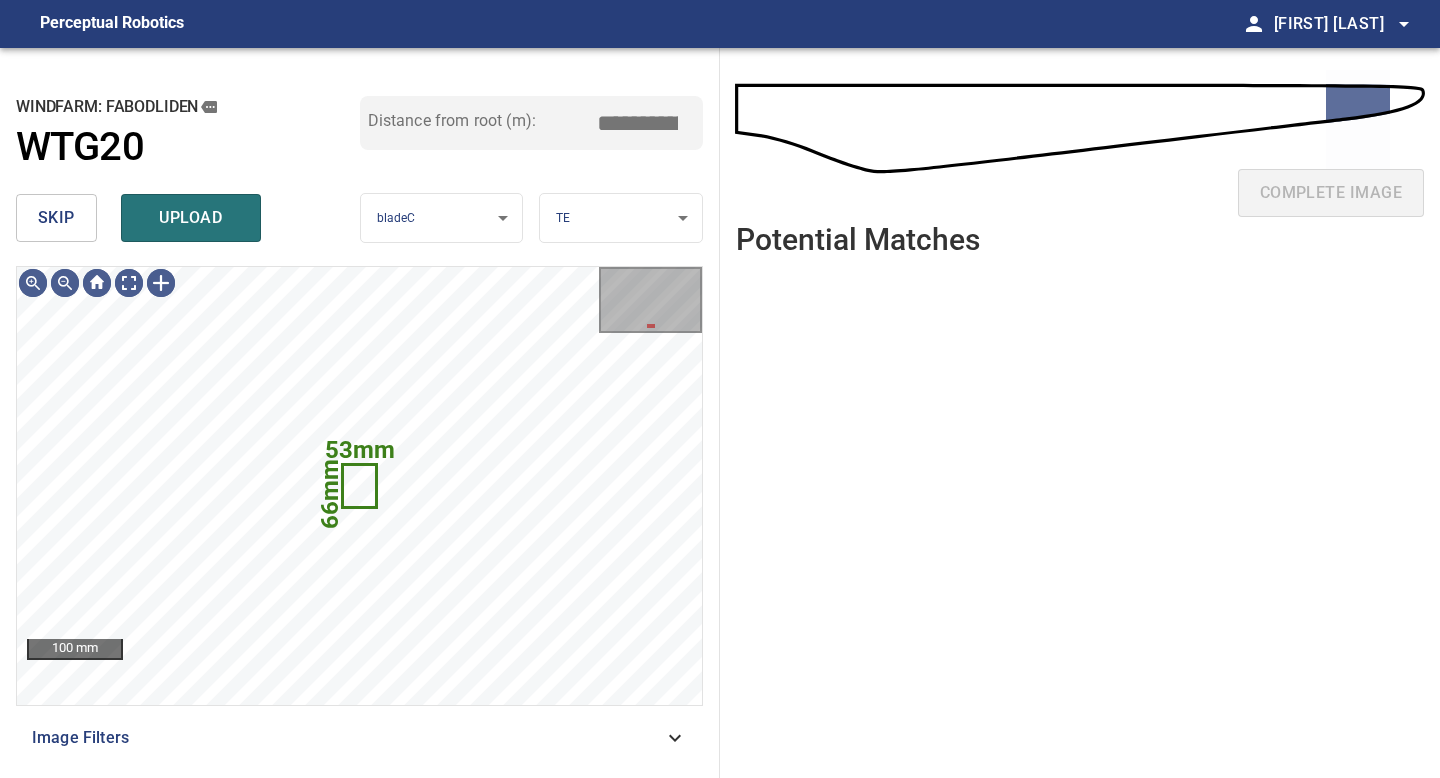 click on "skip" at bounding box center (56, 218) 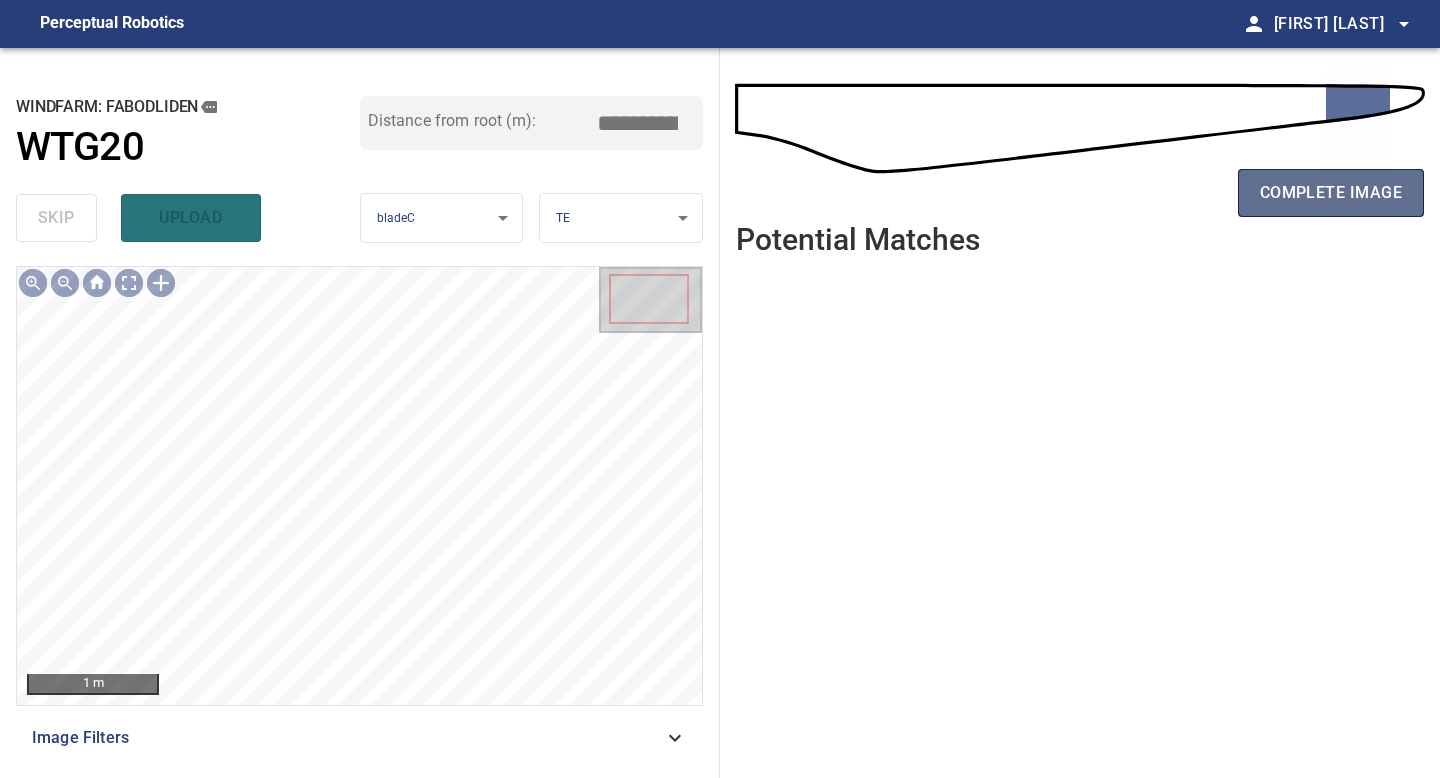 click on "complete image" at bounding box center [1331, 193] 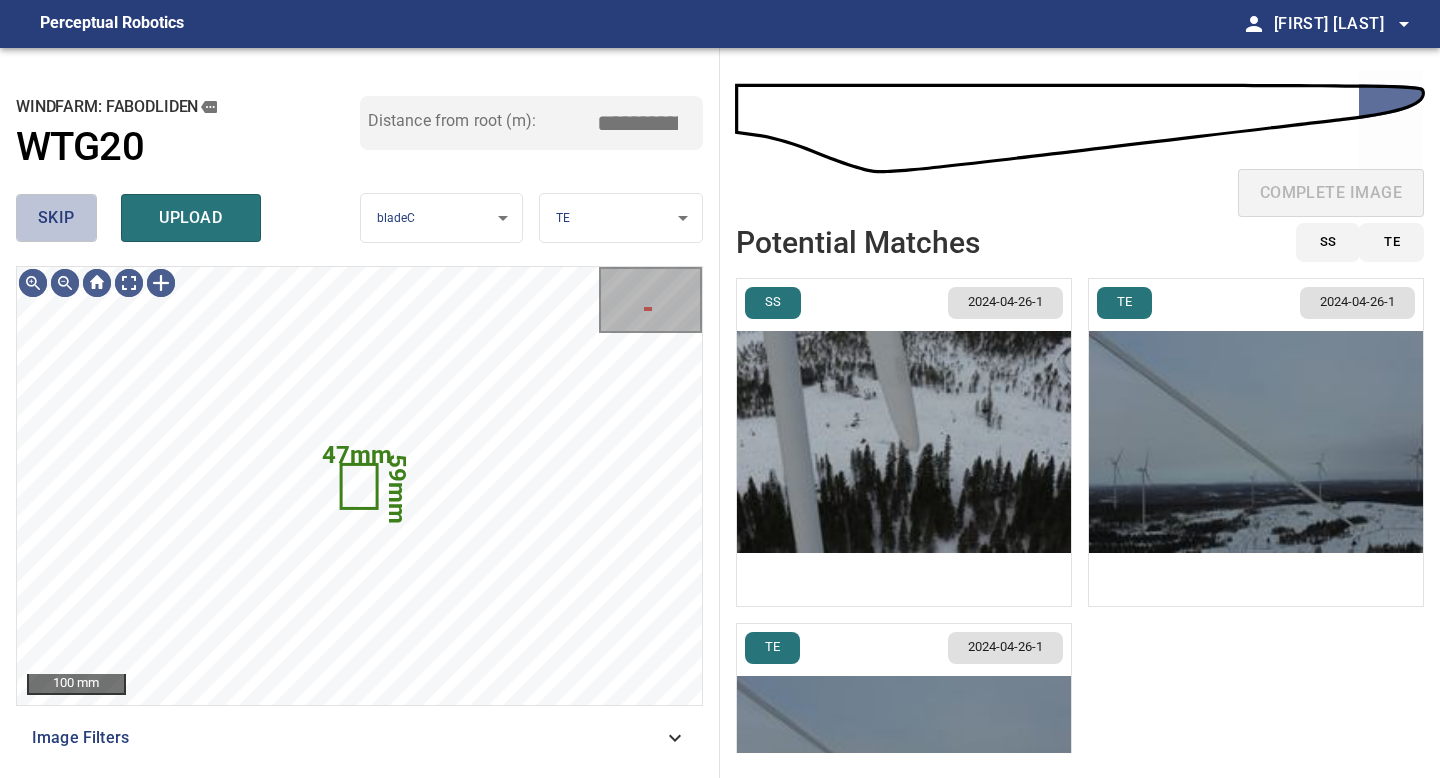 click on "skip" at bounding box center (56, 218) 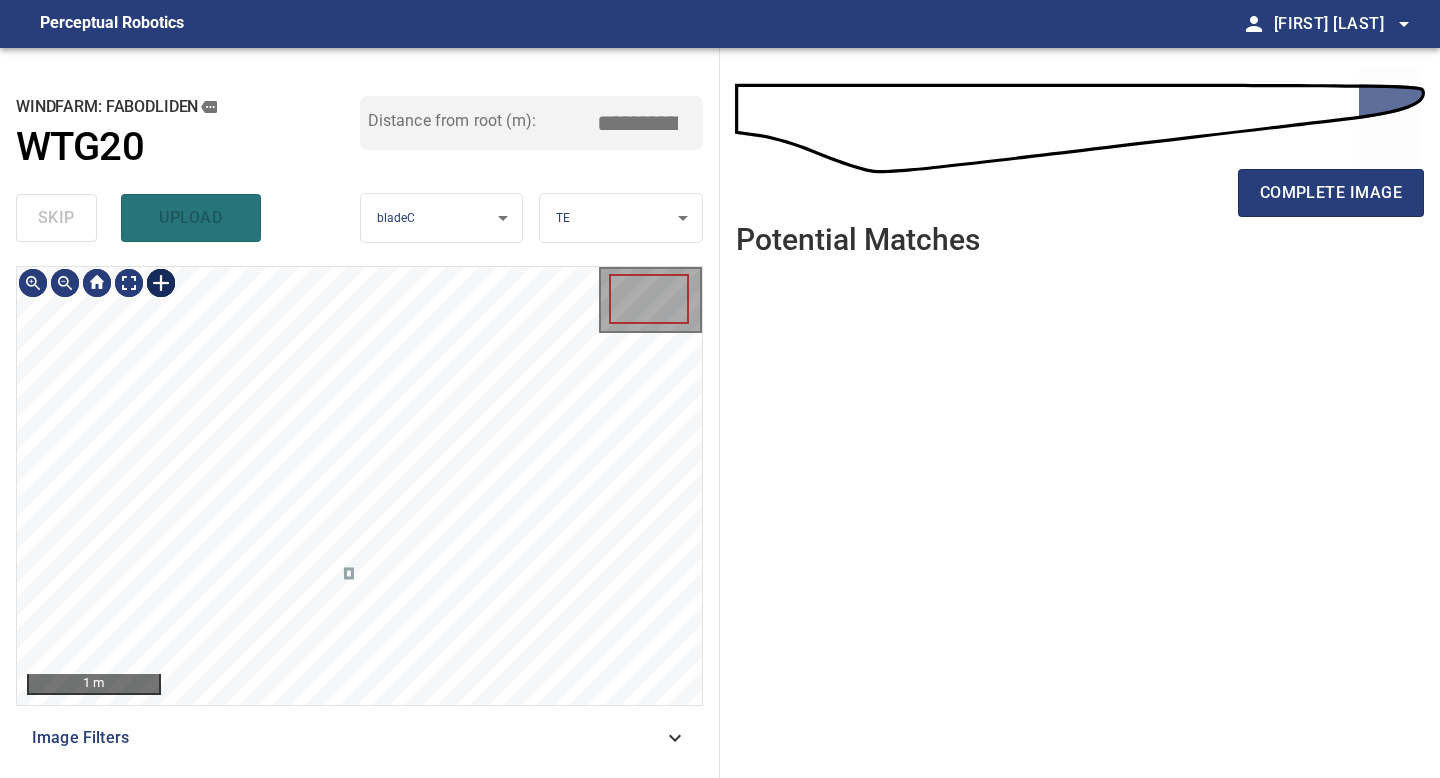 click at bounding box center (161, 283) 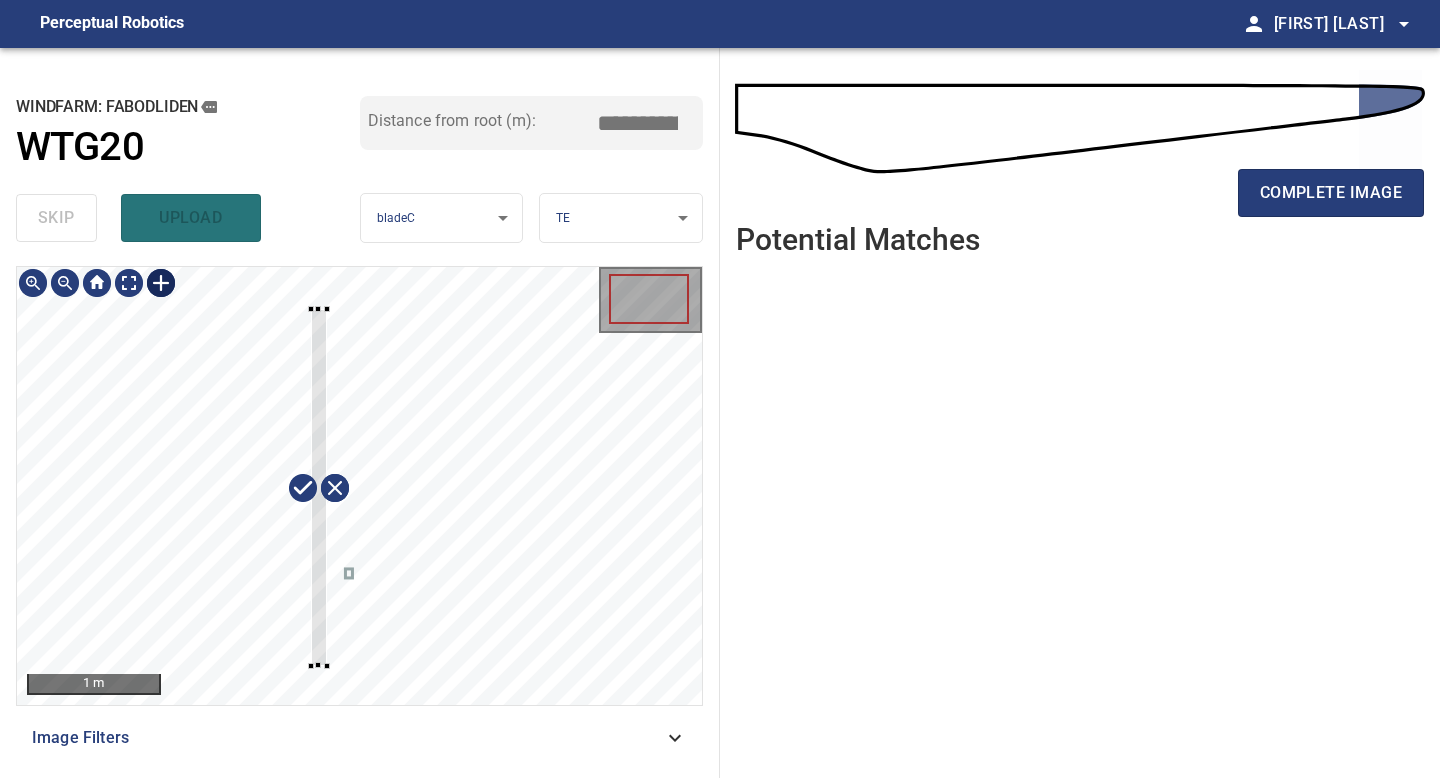 click at bounding box center (359, 486) 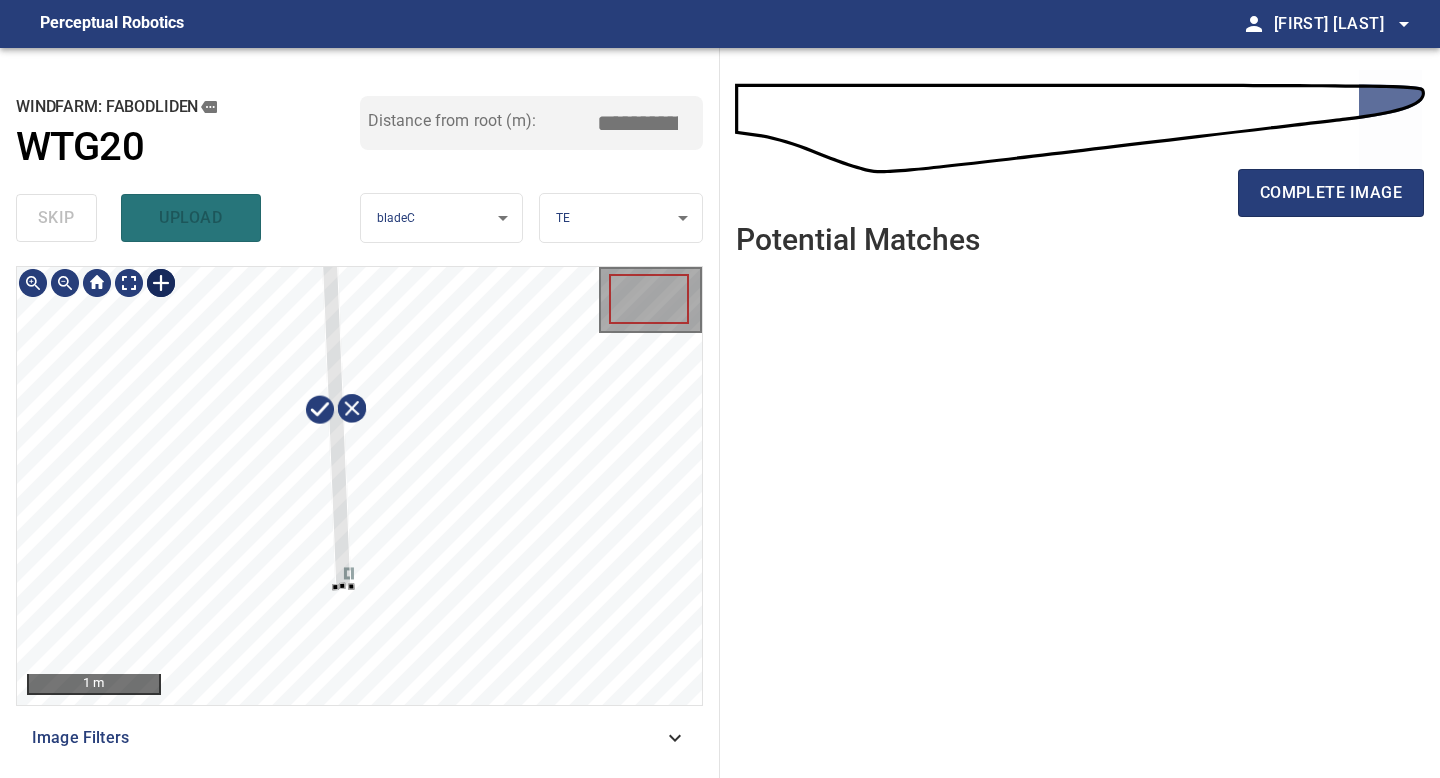click at bounding box center [335, 409] 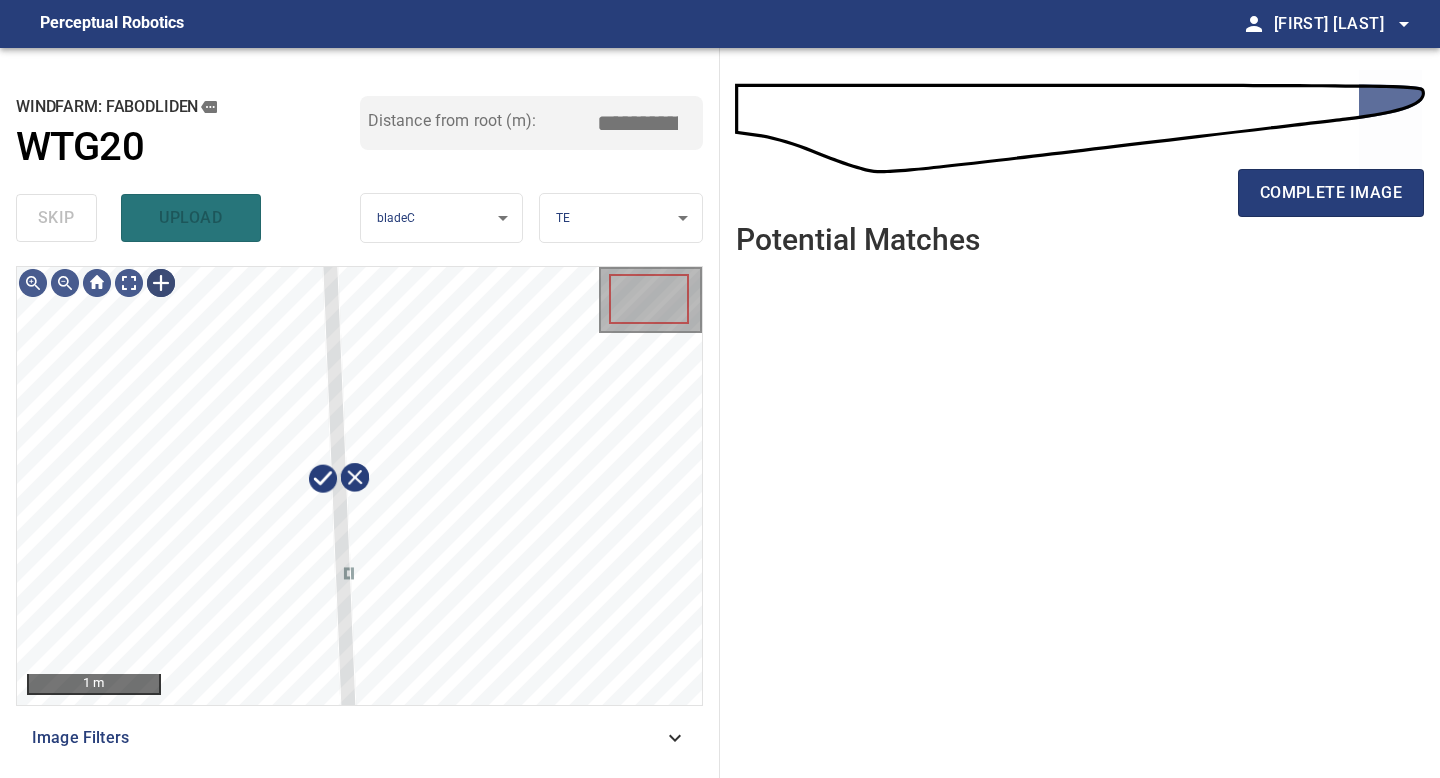 click on "1 m Image Filters" at bounding box center (359, 514) 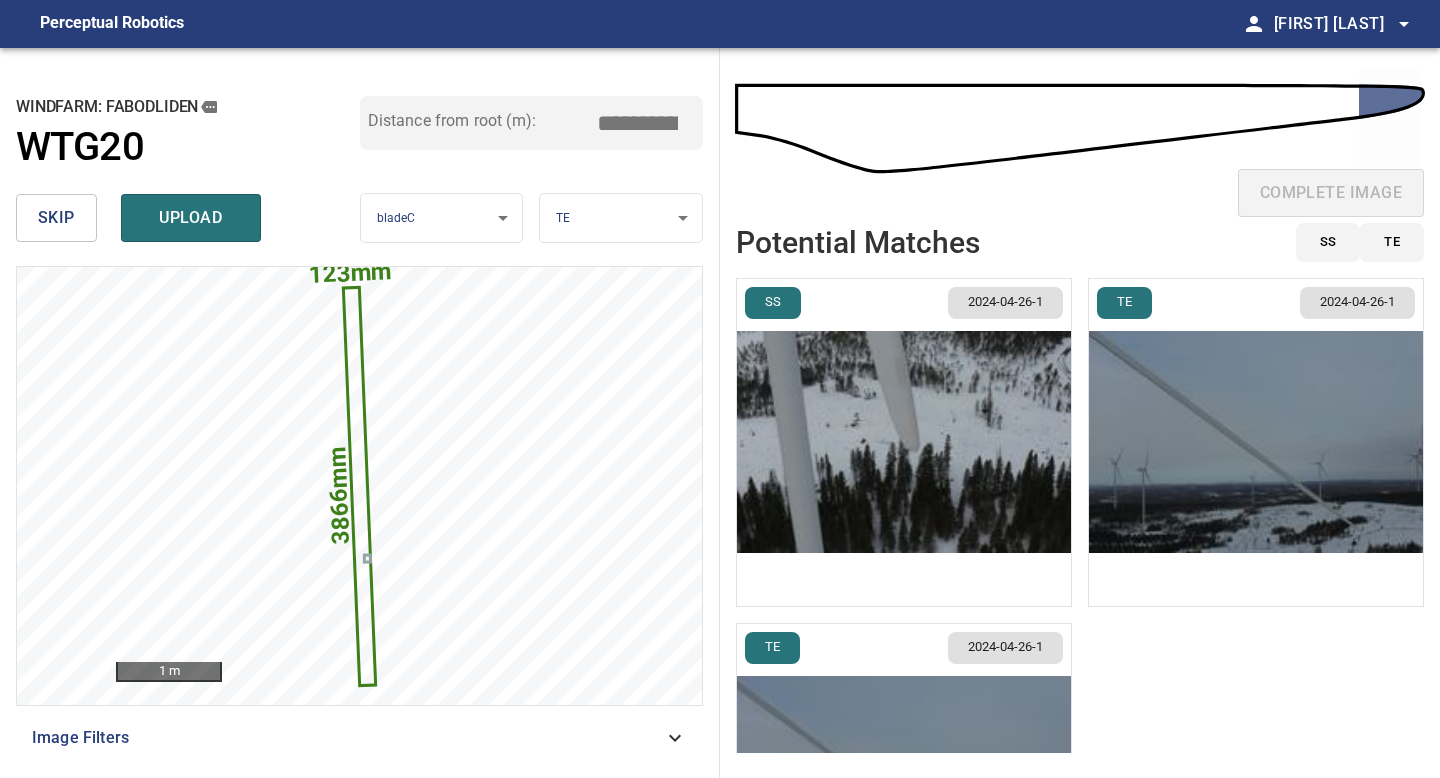 click on "SS 2024-04-26-1 TE 2024-04-26-1 TE 2024-04-26-1" at bounding box center [1080, 515] 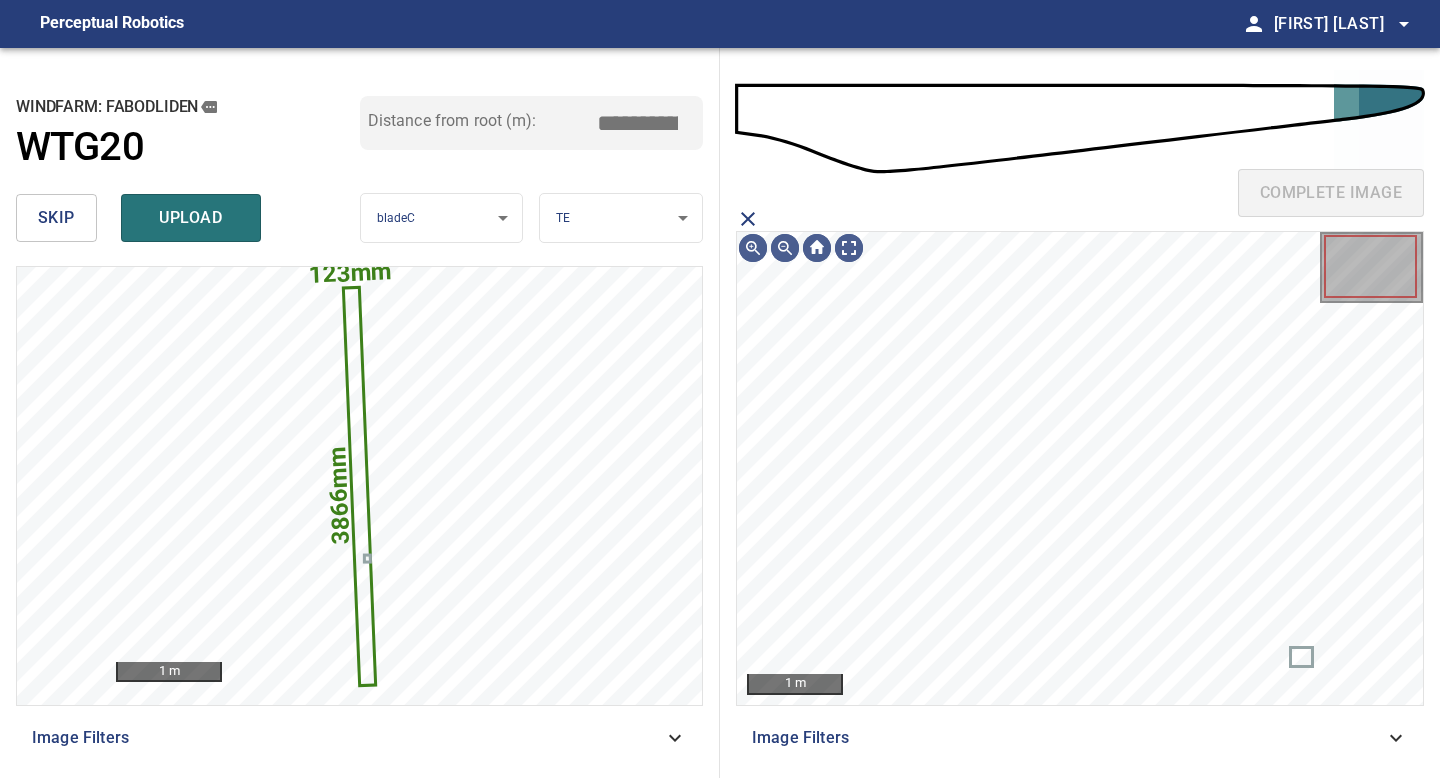 click 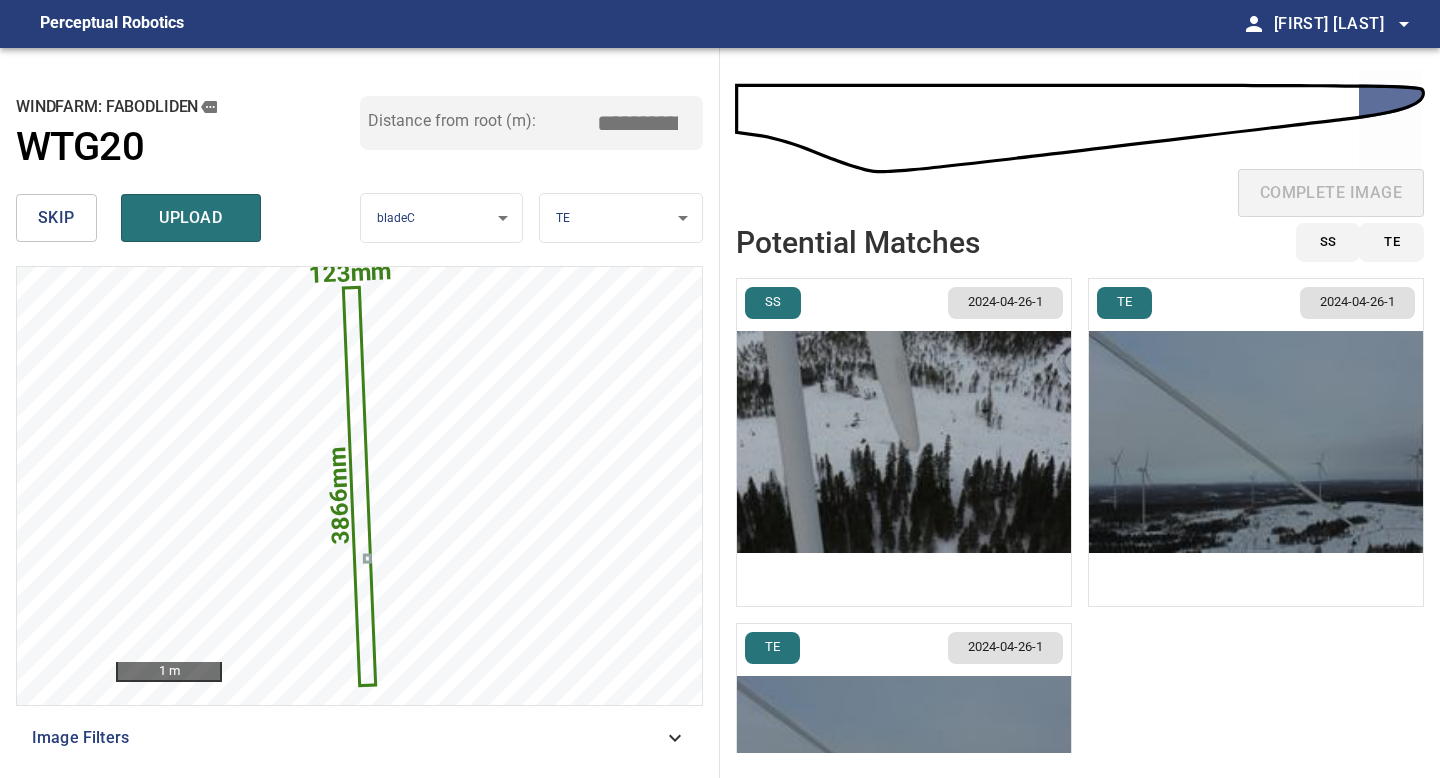 click at bounding box center [904, 787] 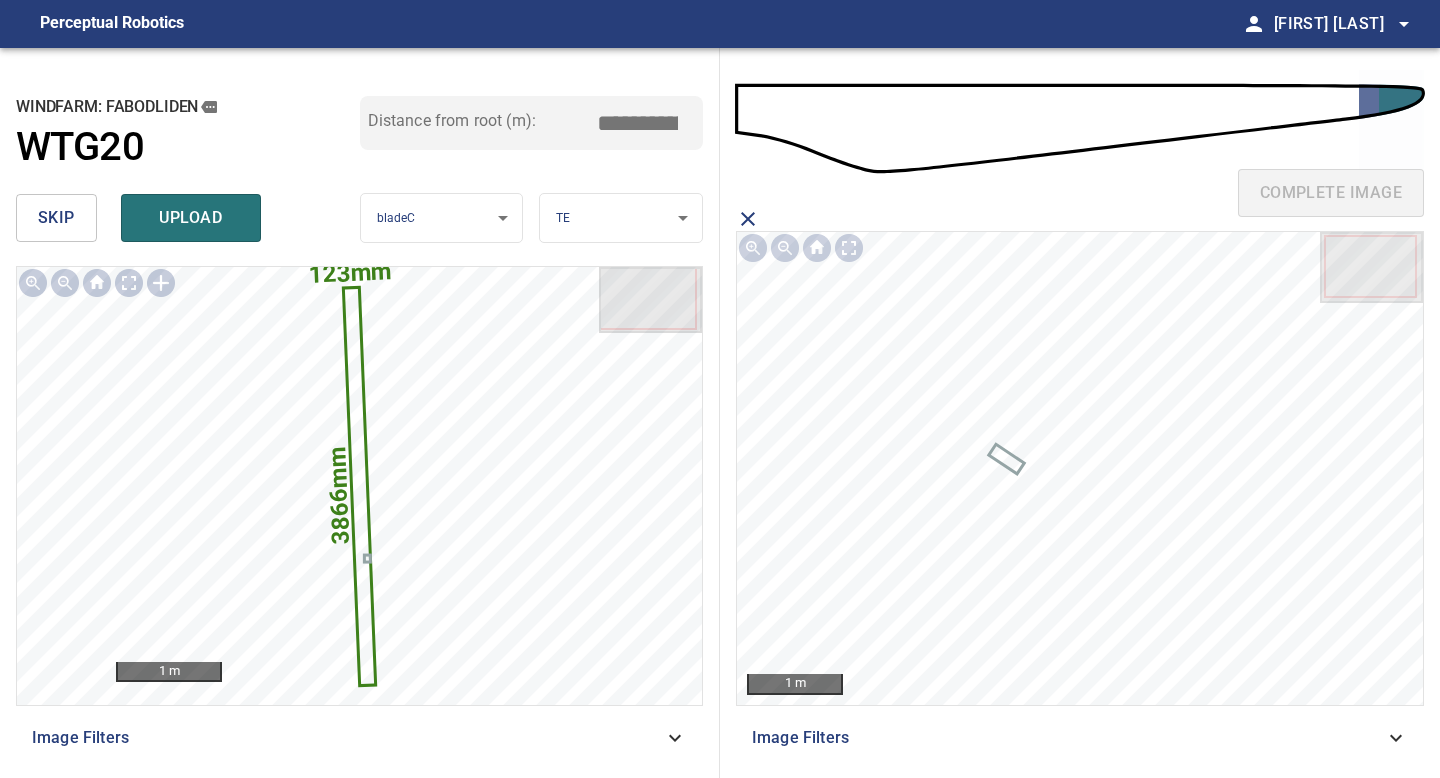 drag, startPoint x: 642, startPoint y: 124, endPoint x: 501, endPoint y: 102, distance: 142.706 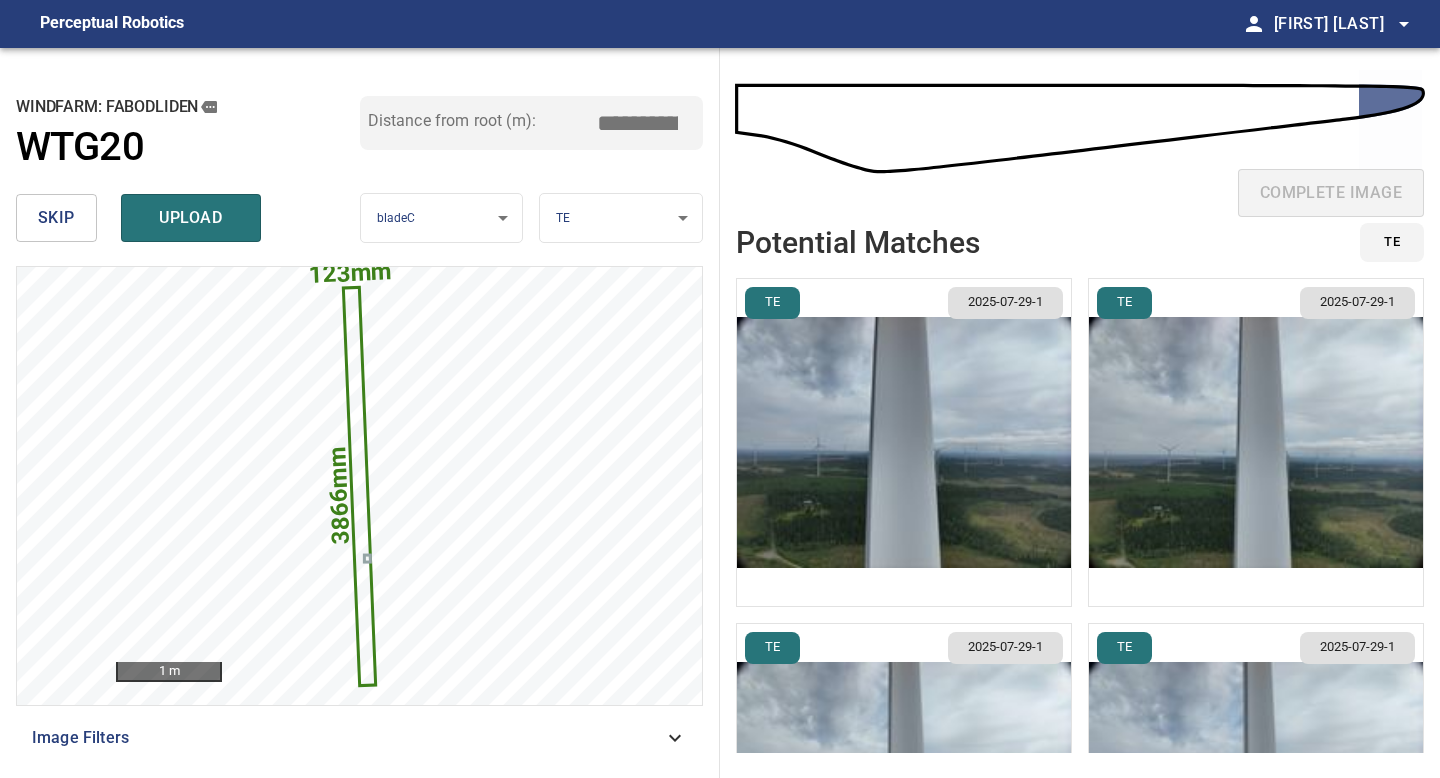 type on "*****" 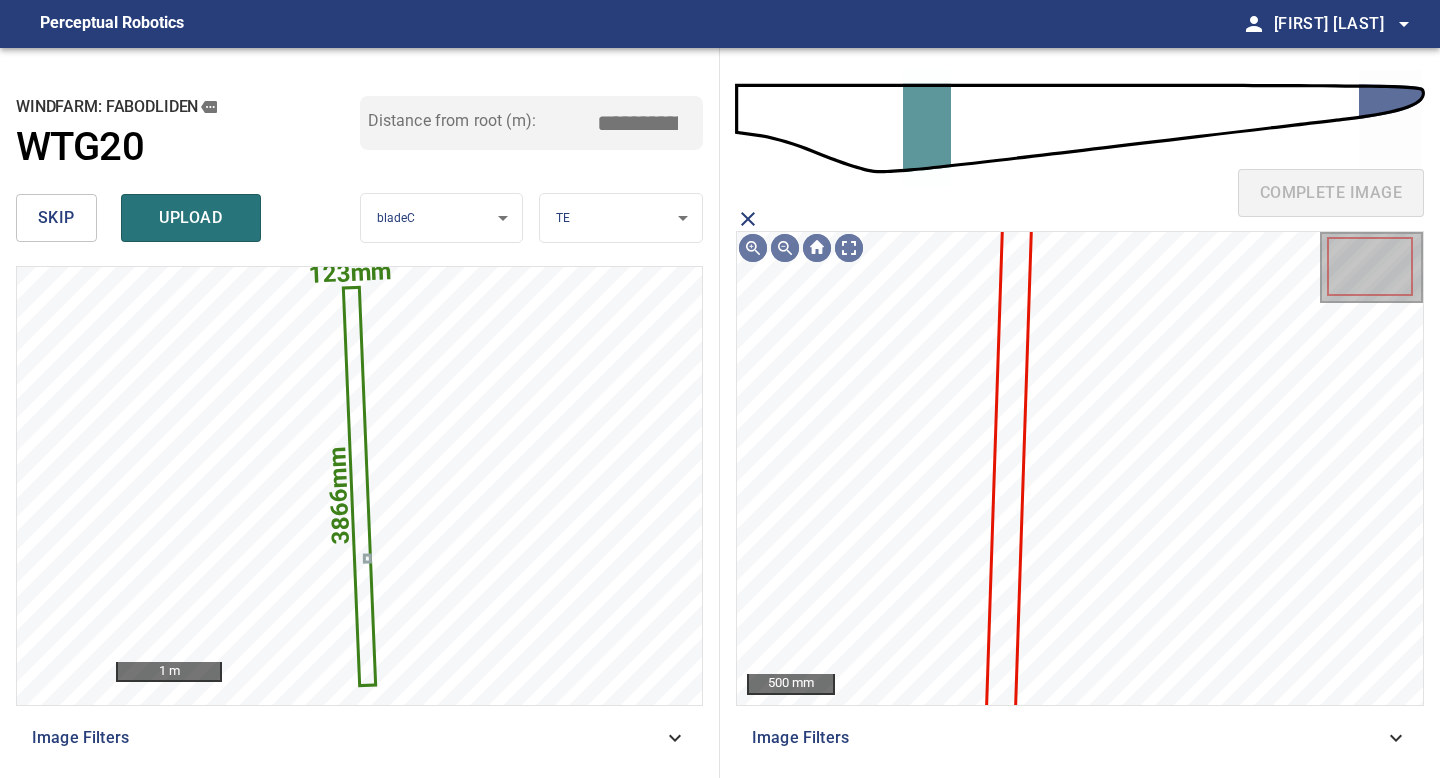 click 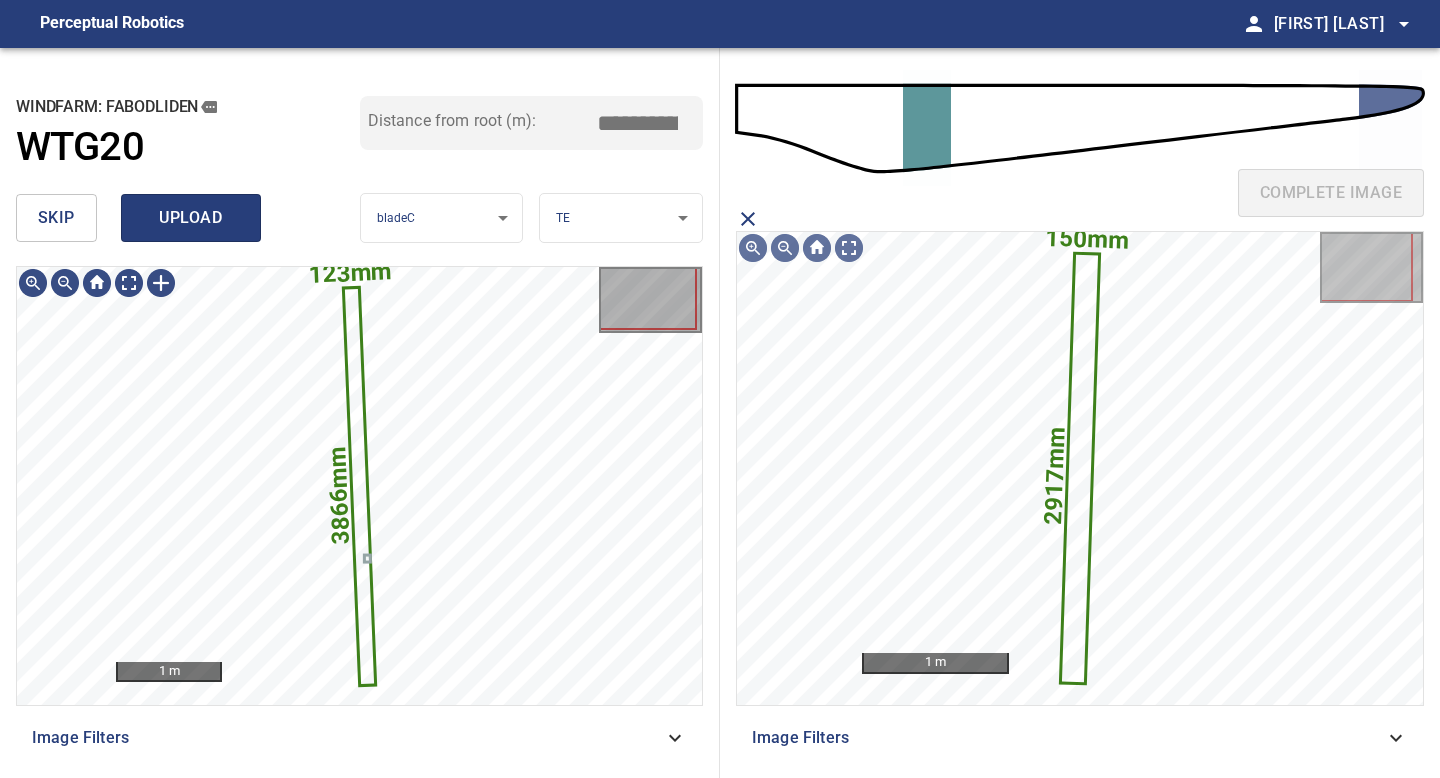 click on "upload" at bounding box center [191, 218] 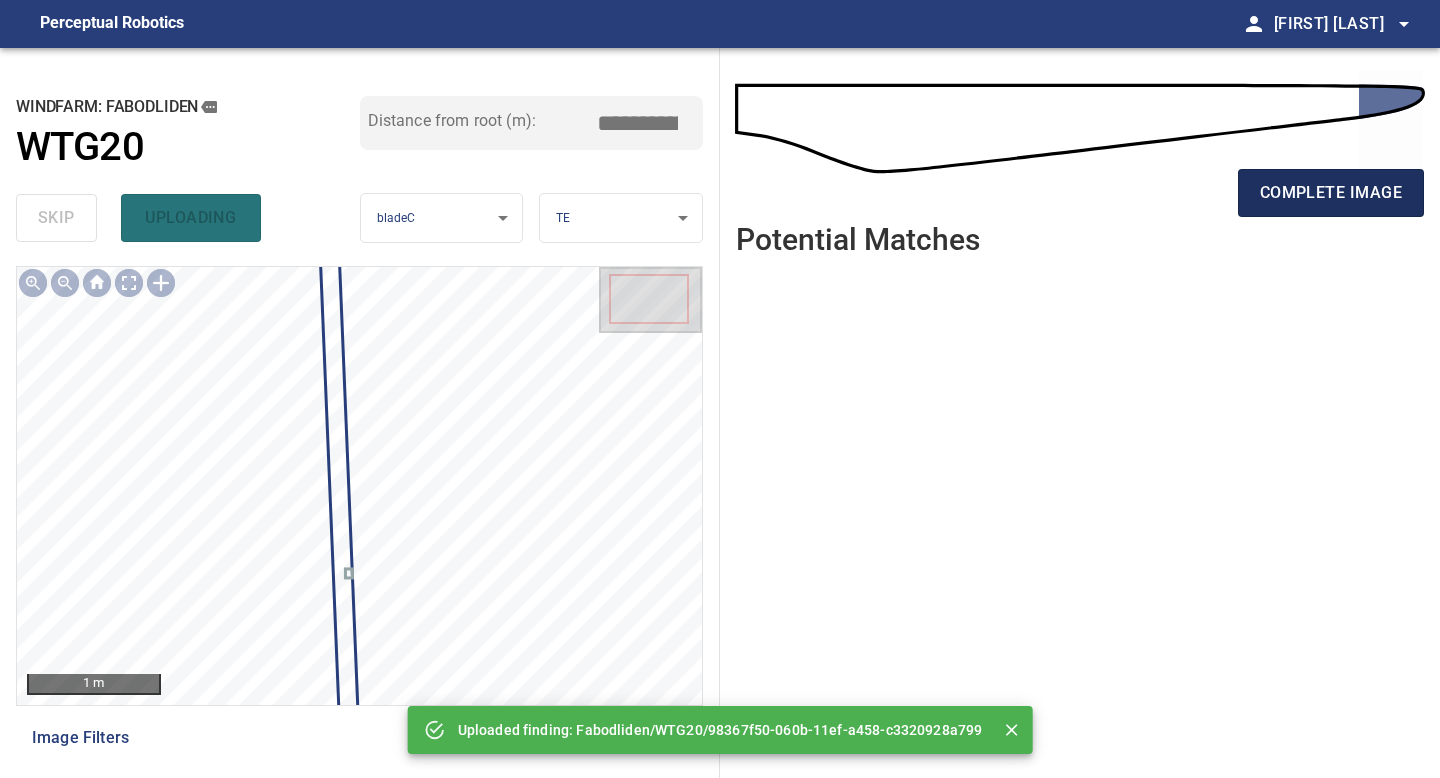 click on "complete image" at bounding box center [1331, 193] 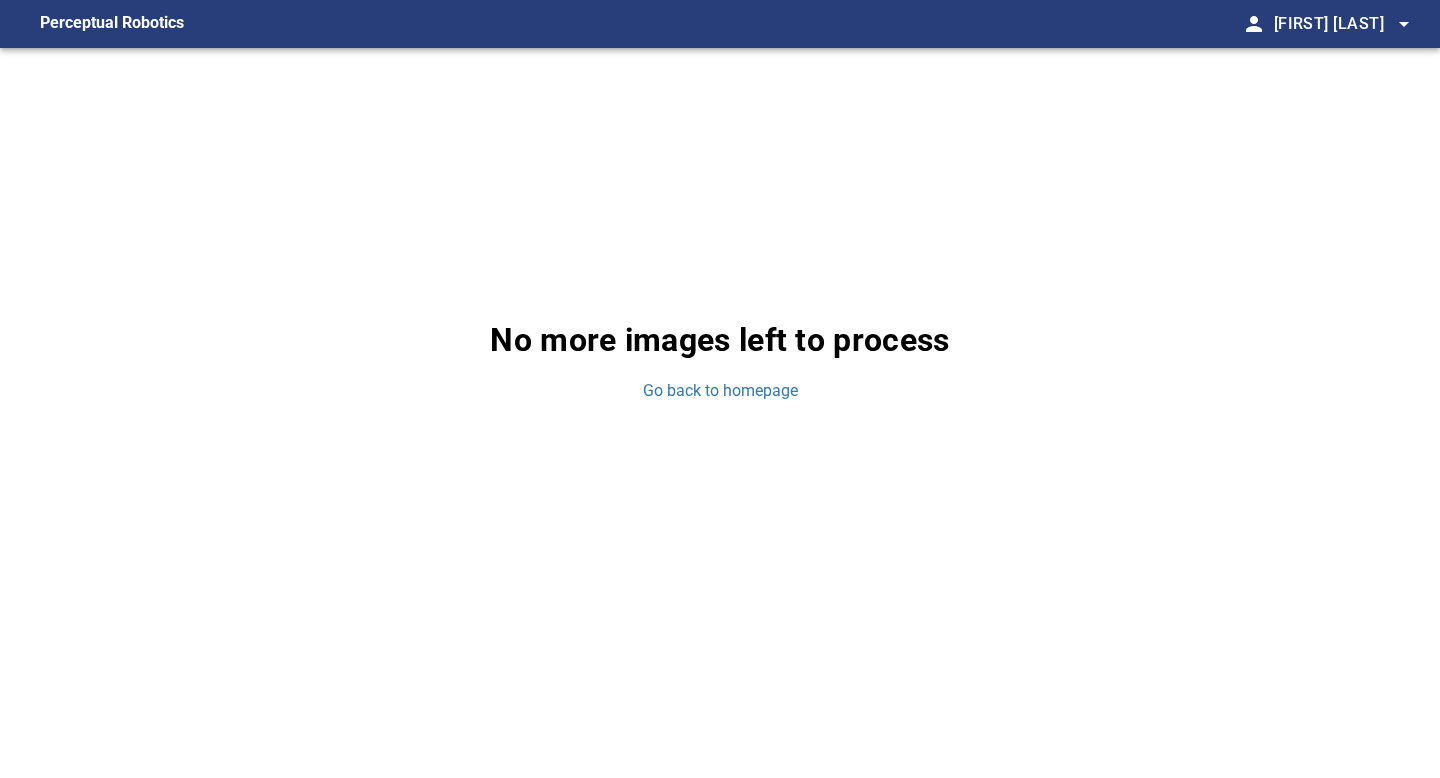 click on "No more images left to process Go back to homepage" at bounding box center (720, 359) 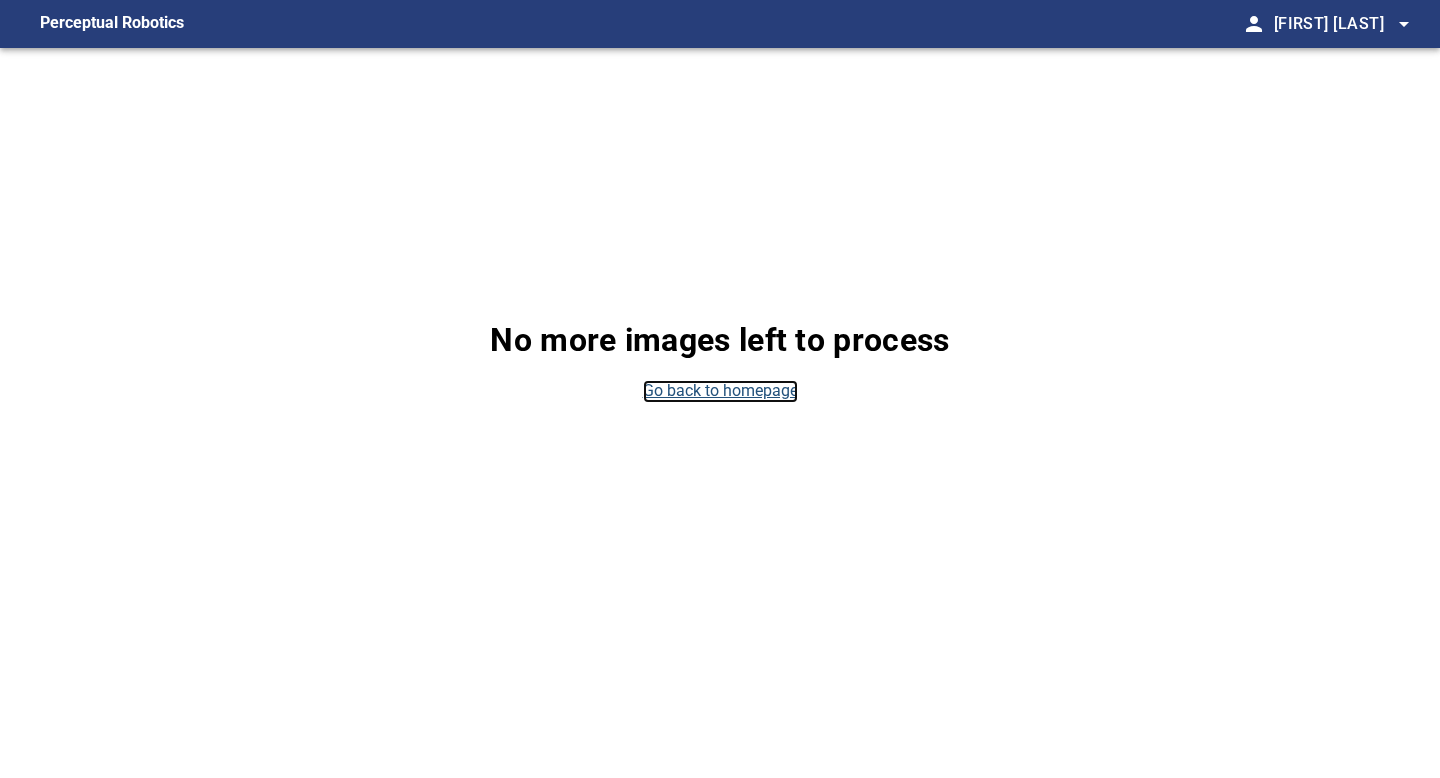 click on "Go back to homepage" at bounding box center [720, 391] 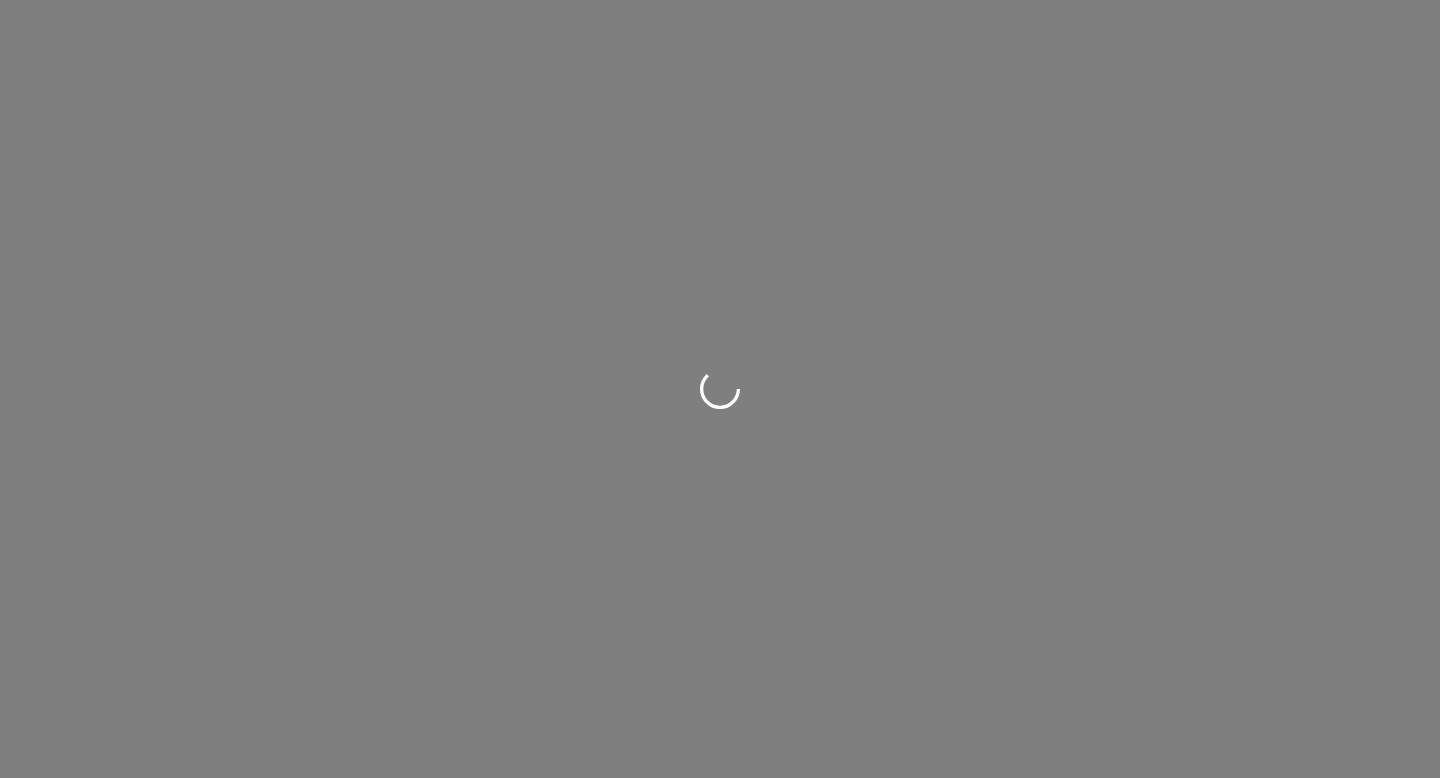 scroll, scrollTop: 0, scrollLeft: 0, axis: both 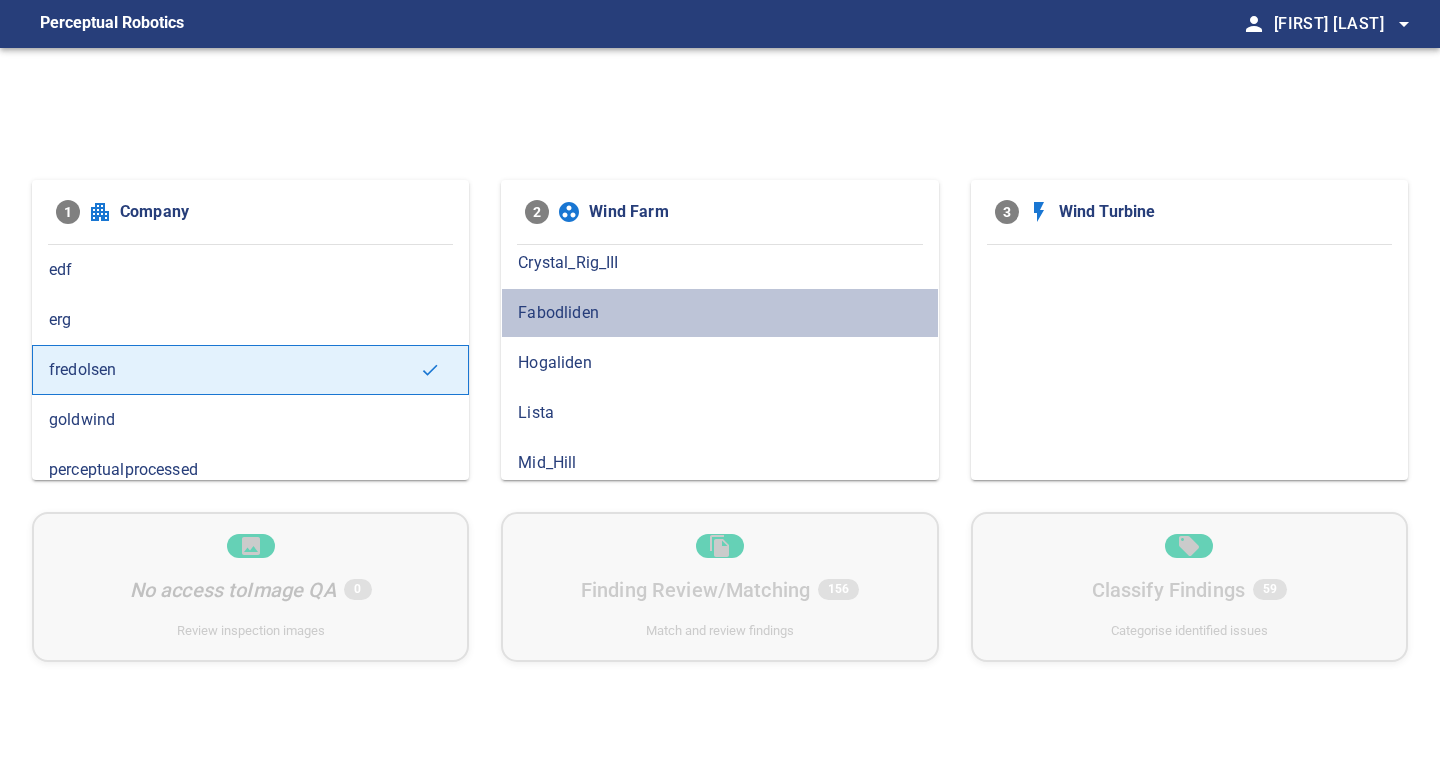 click on "Fabodliden" at bounding box center (719, 313) 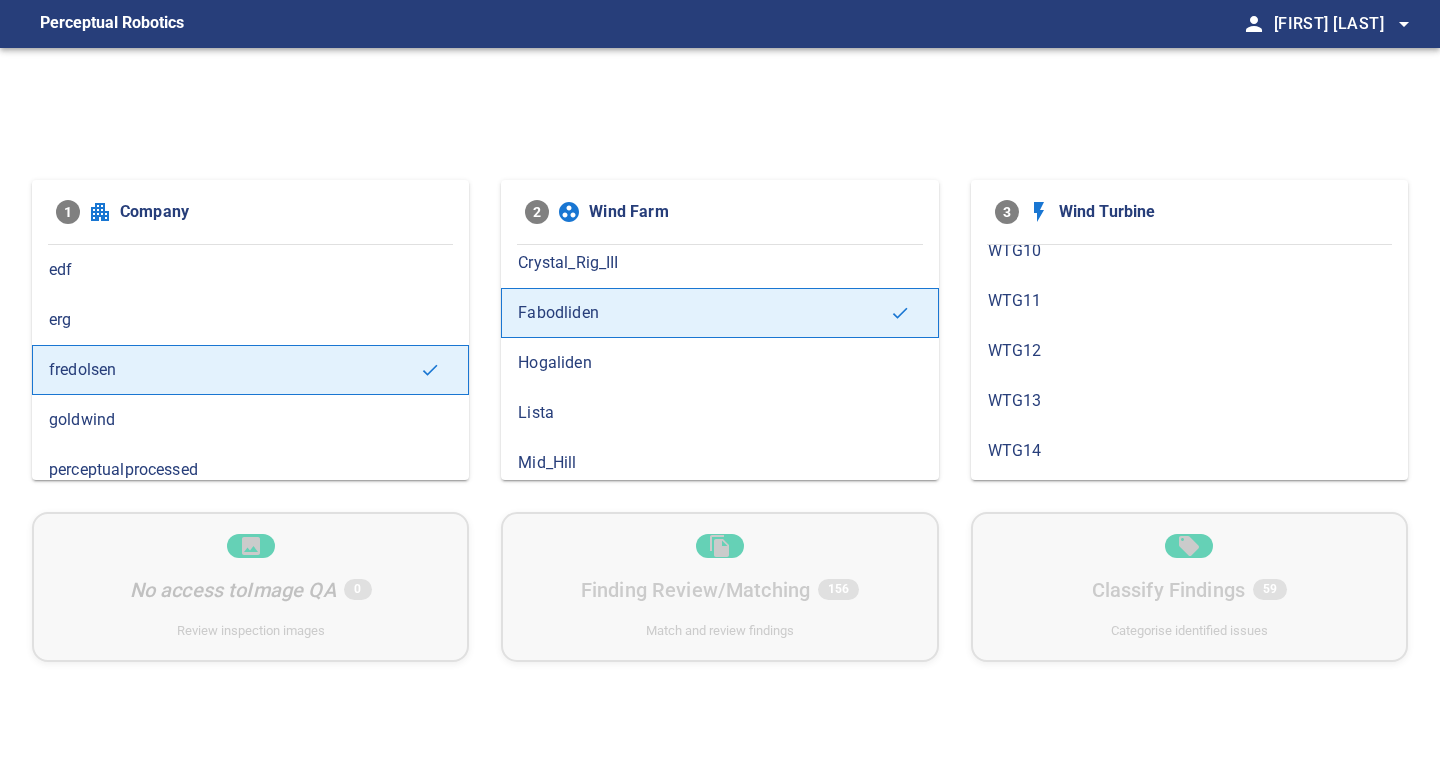 scroll, scrollTop: 702, scrollLeft: 0, axis: vertical 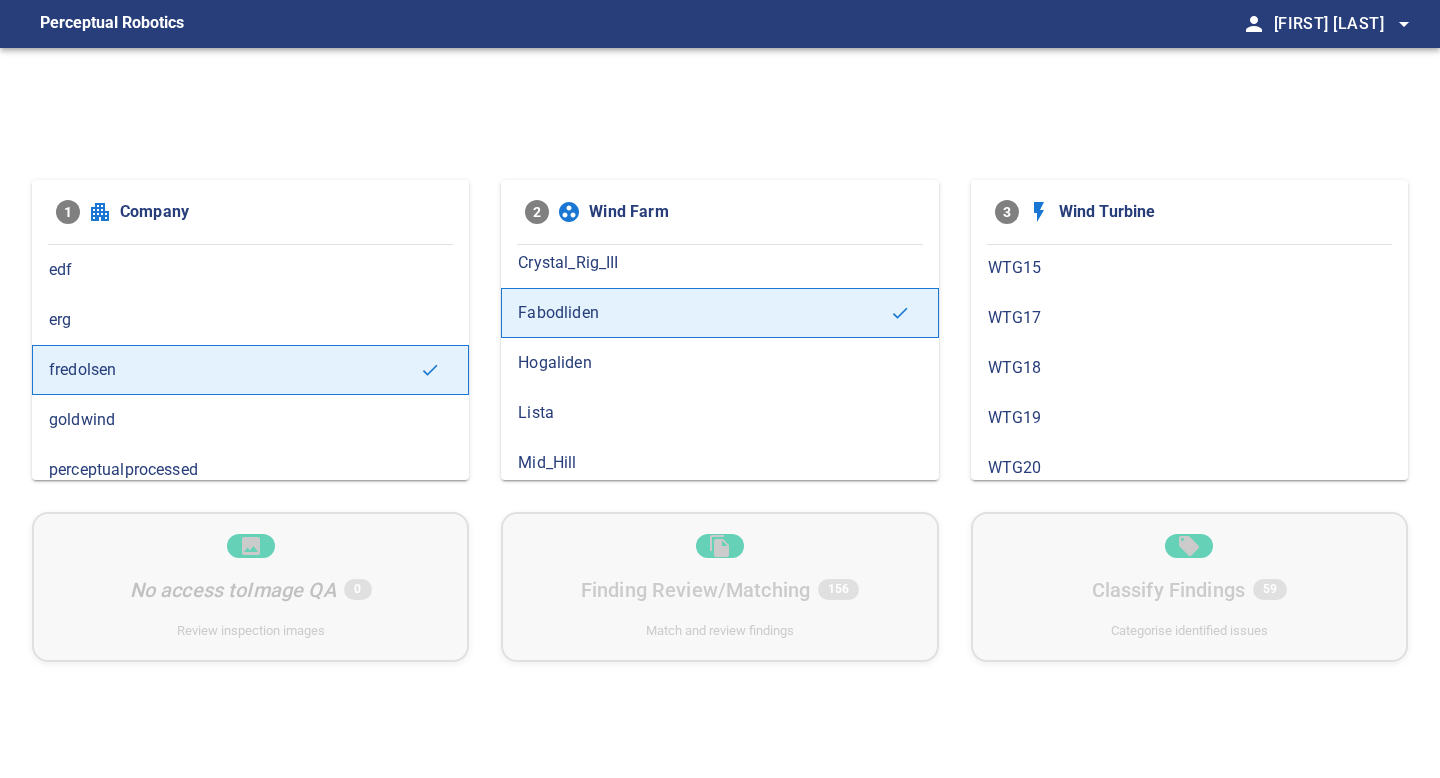 click on "WTG19" at bounding box center [1189, 418] 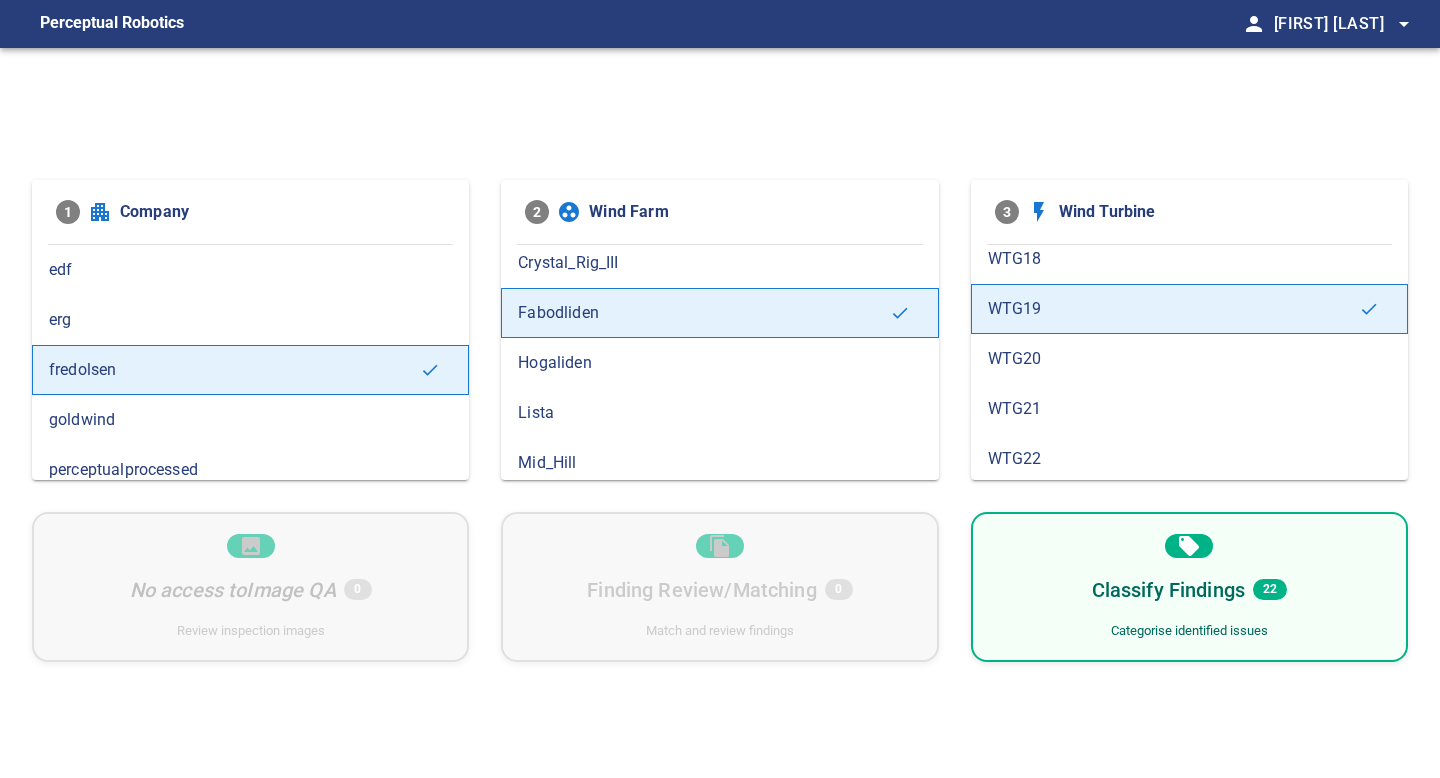 scroll, scrollTop: 819, scrollLeft: 0, axis: vertical 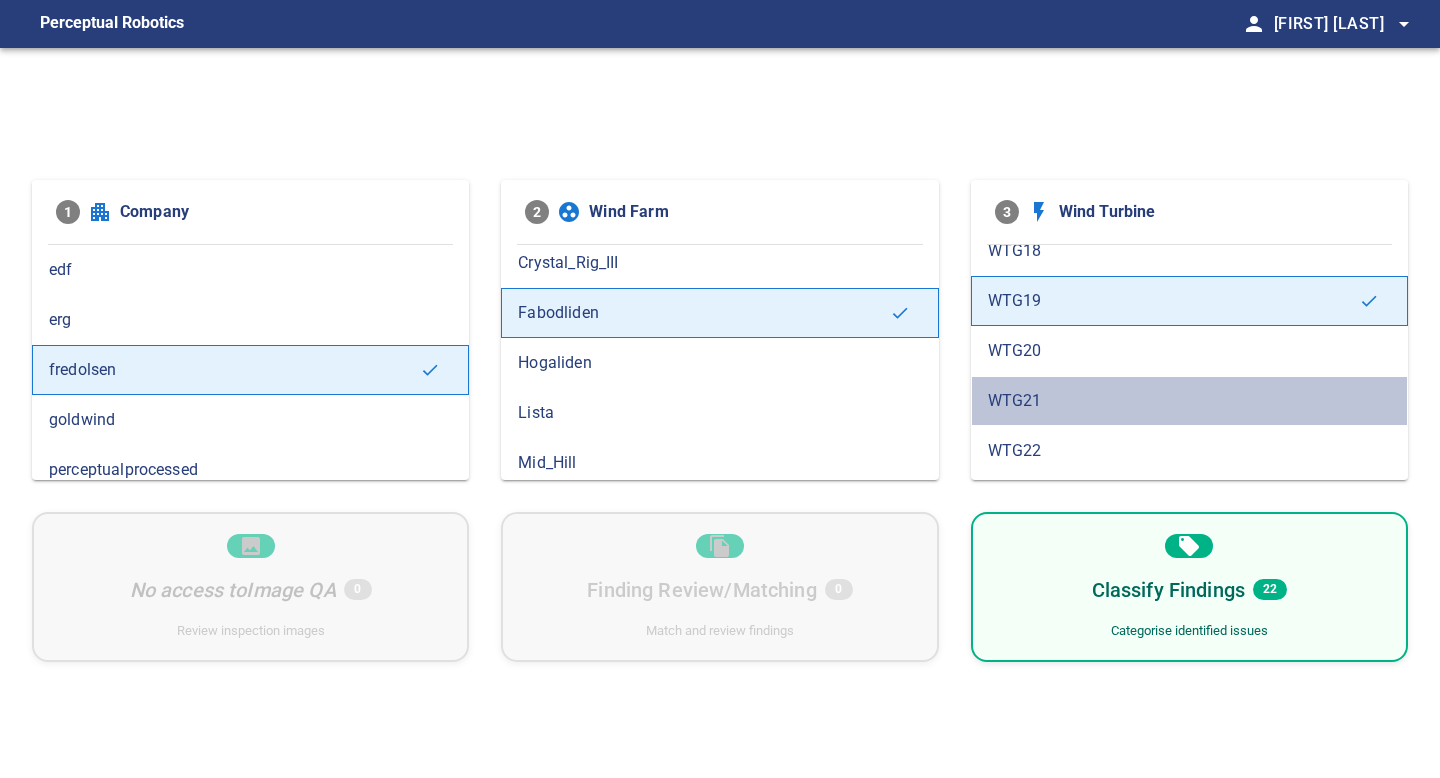 click on "WTG21" at bounding box center (1189, 401) 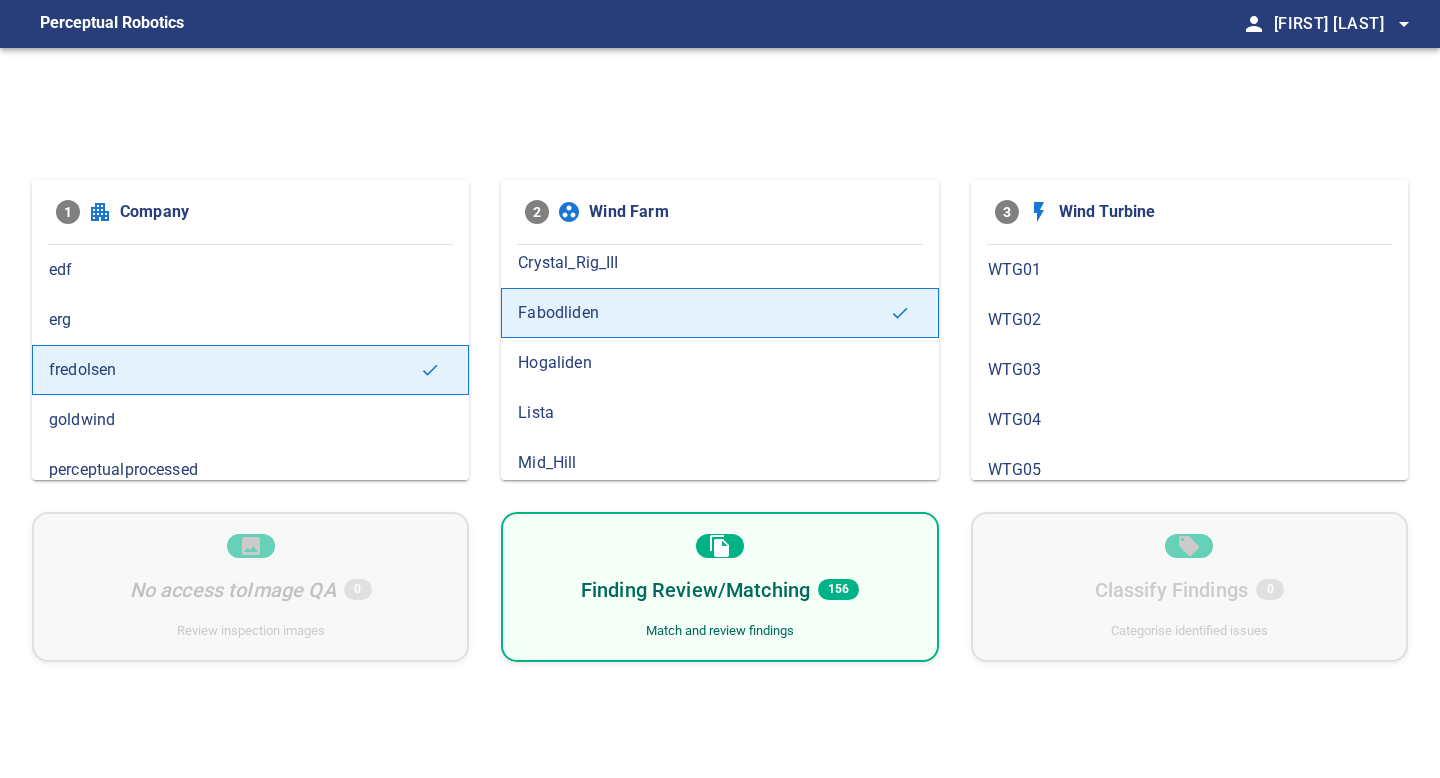 click on "Finding Review/Matching 156 Match and review findings" at bounding box center (719, 587) 